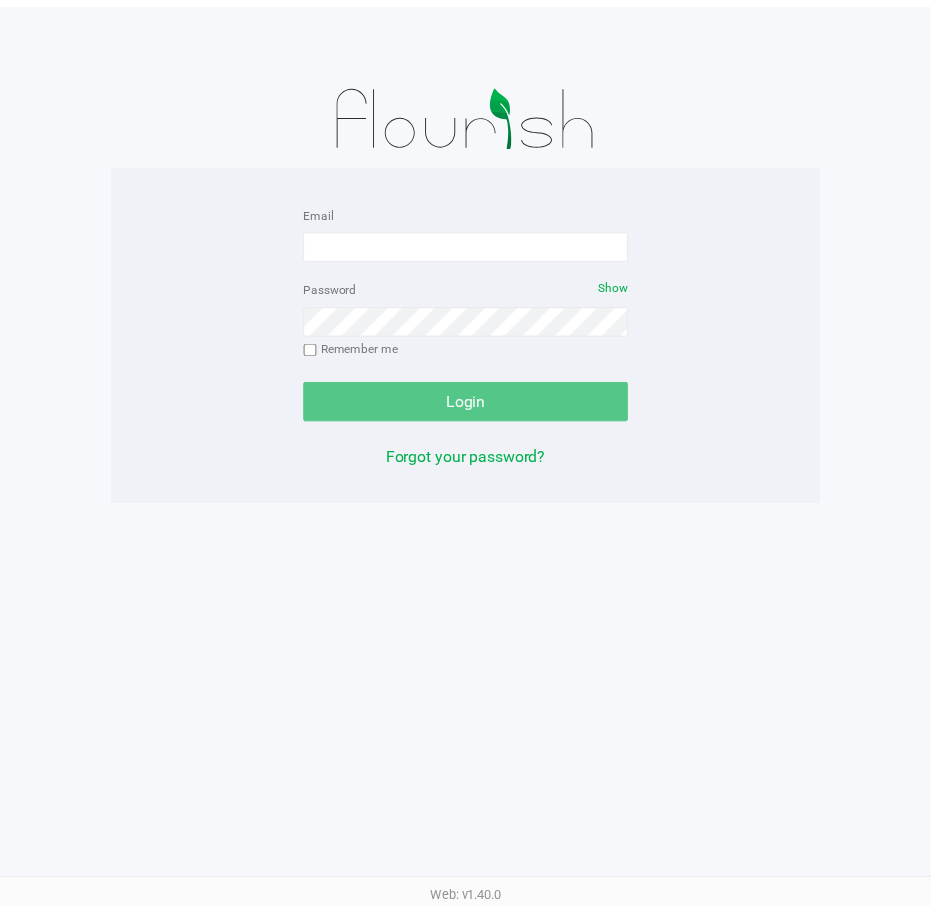 scroll, scrollTop: 0, scrollLeft: 0, axis: both 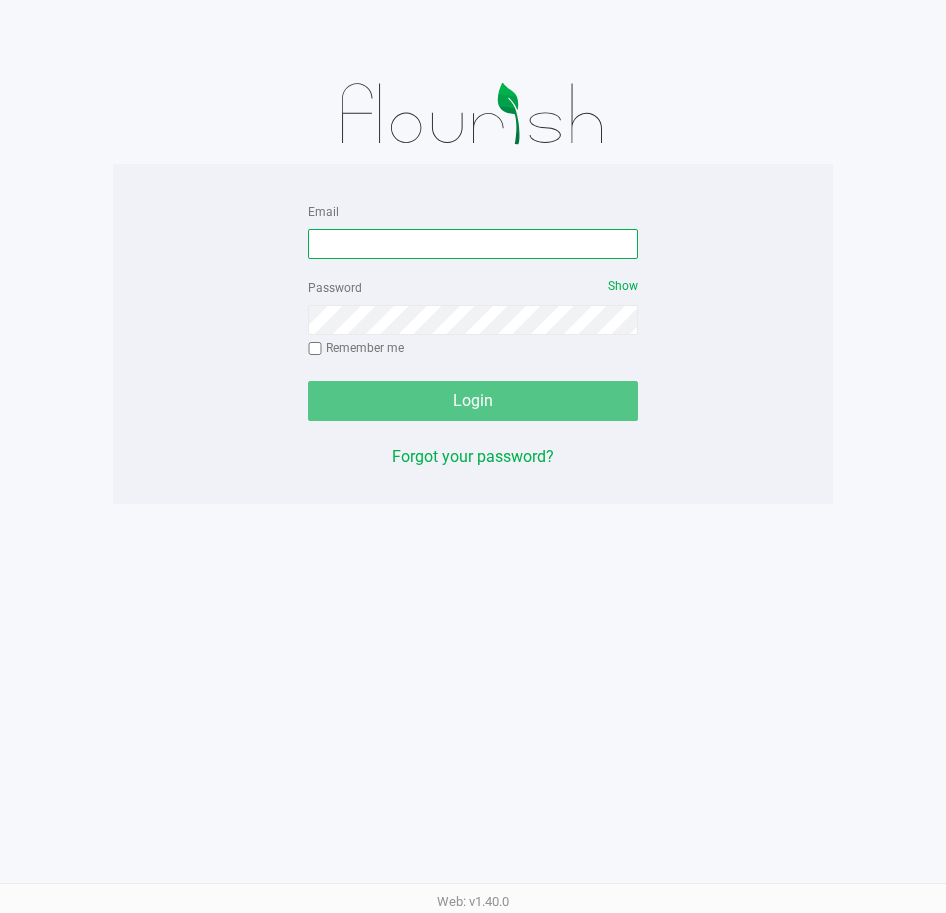 click on "Email" at bounding box center (473, 244) 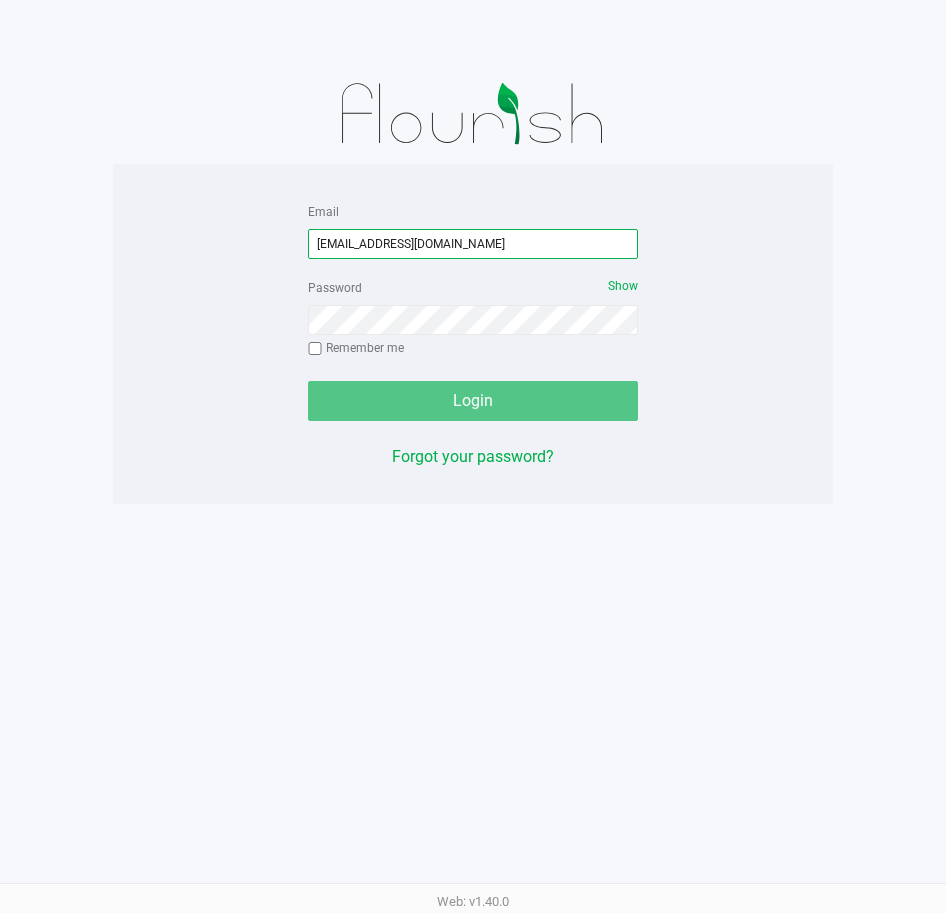 type on "[EMAIL_ADDRESS][DOMAIN_NAME]" 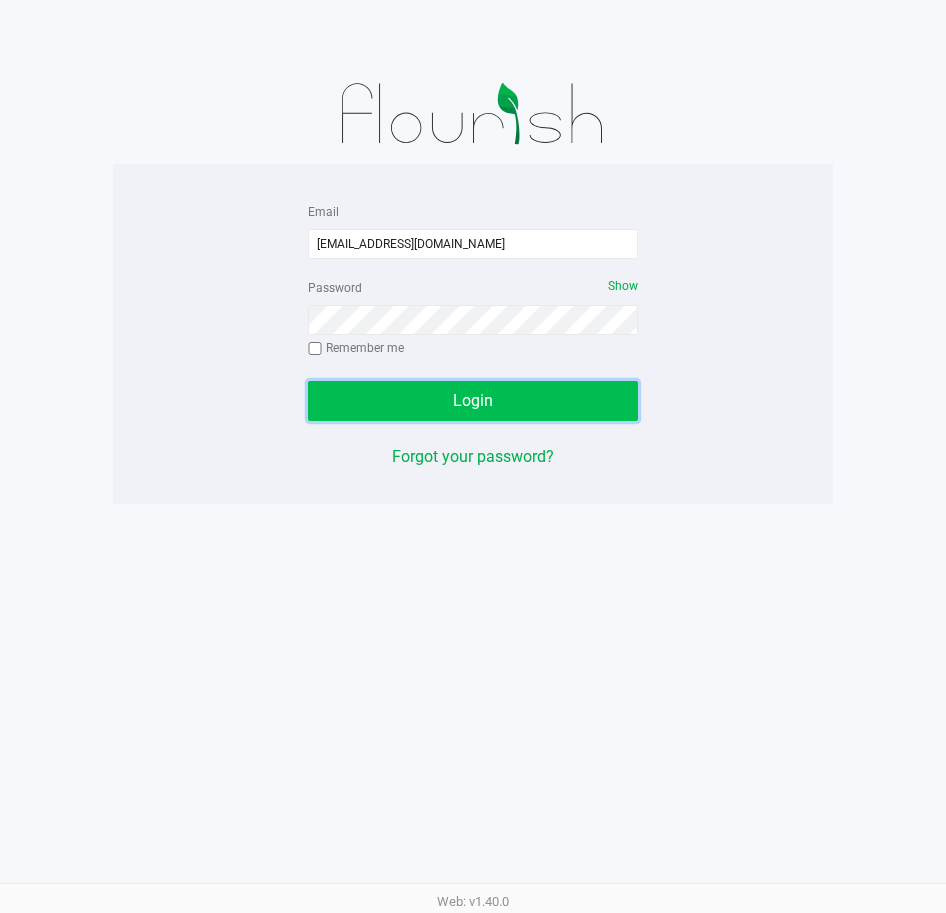 click on "Login" 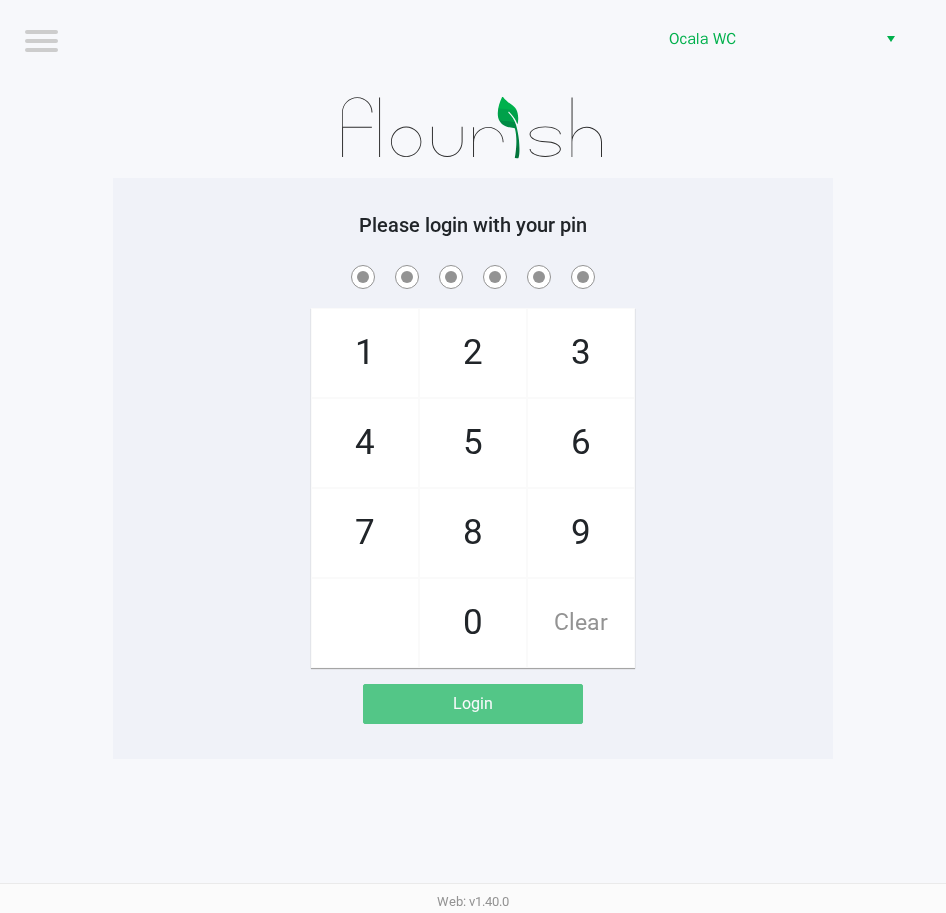 click on "Please login with your pin" 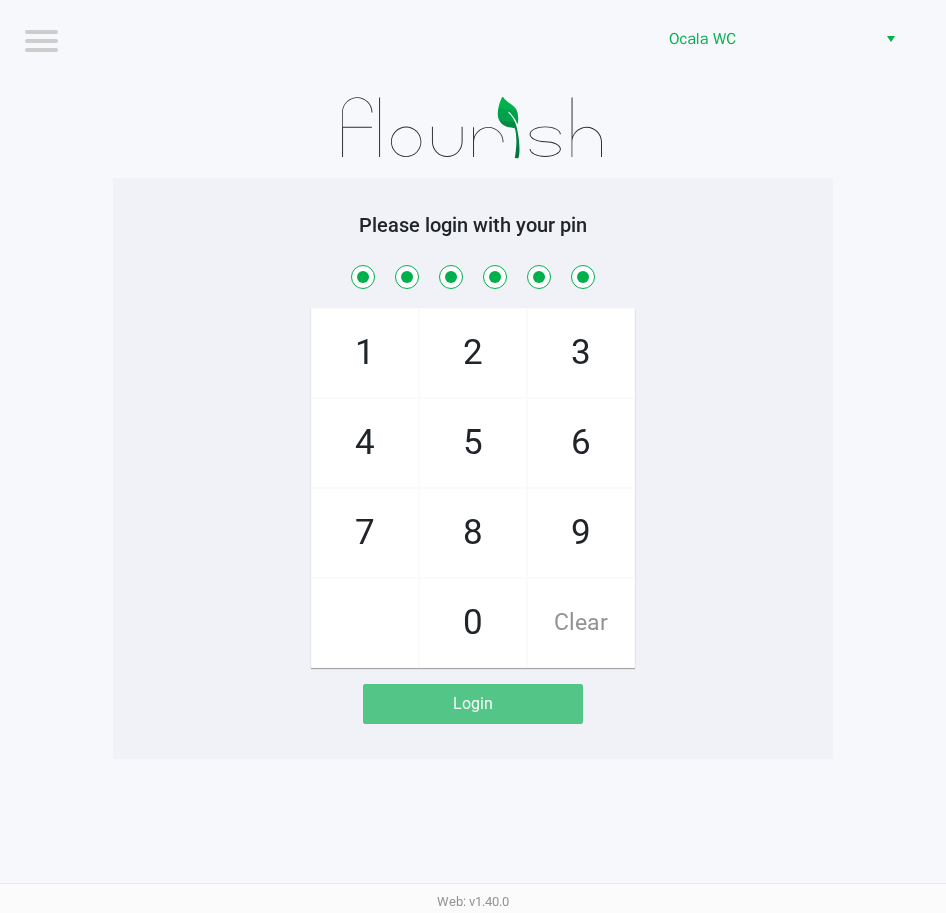 checkbox on "true" 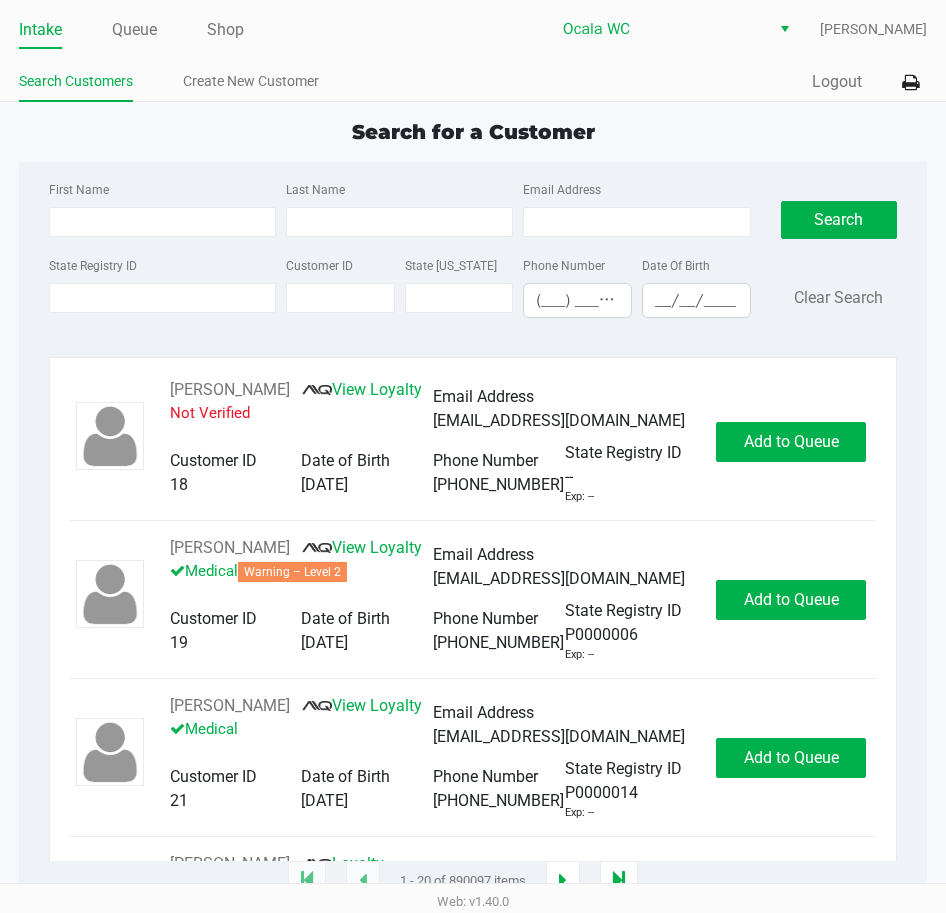 type on "JAVIER" 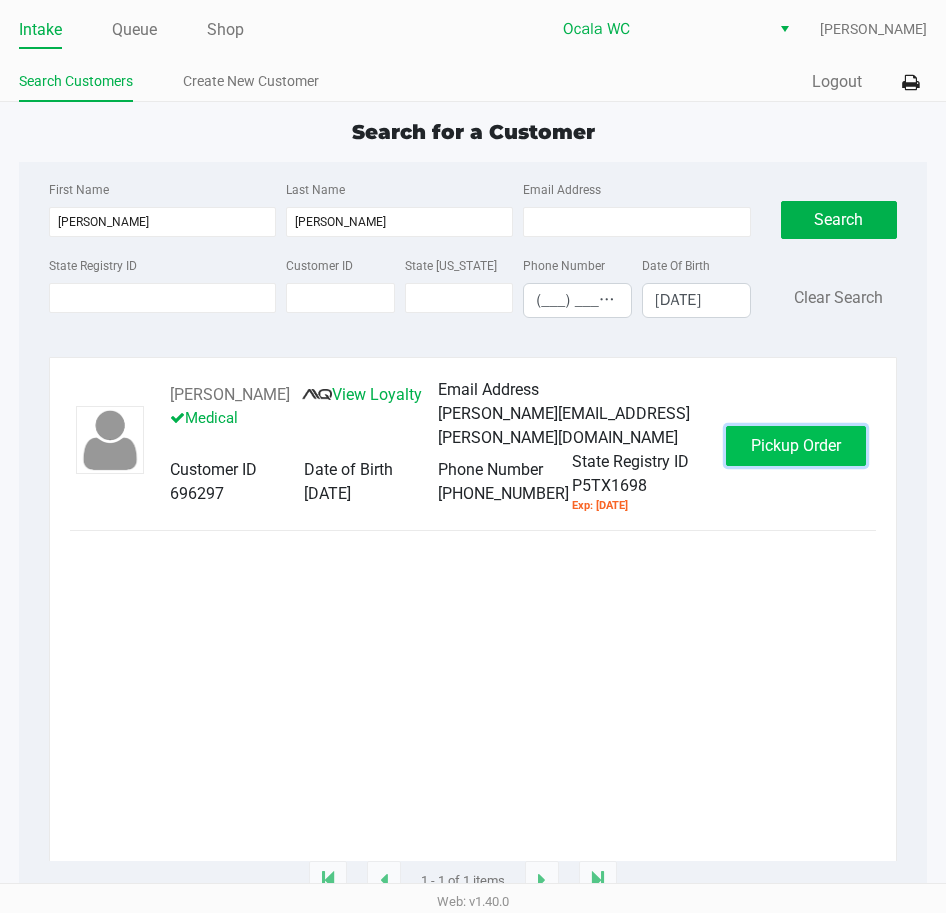 click on "Pickup Order" 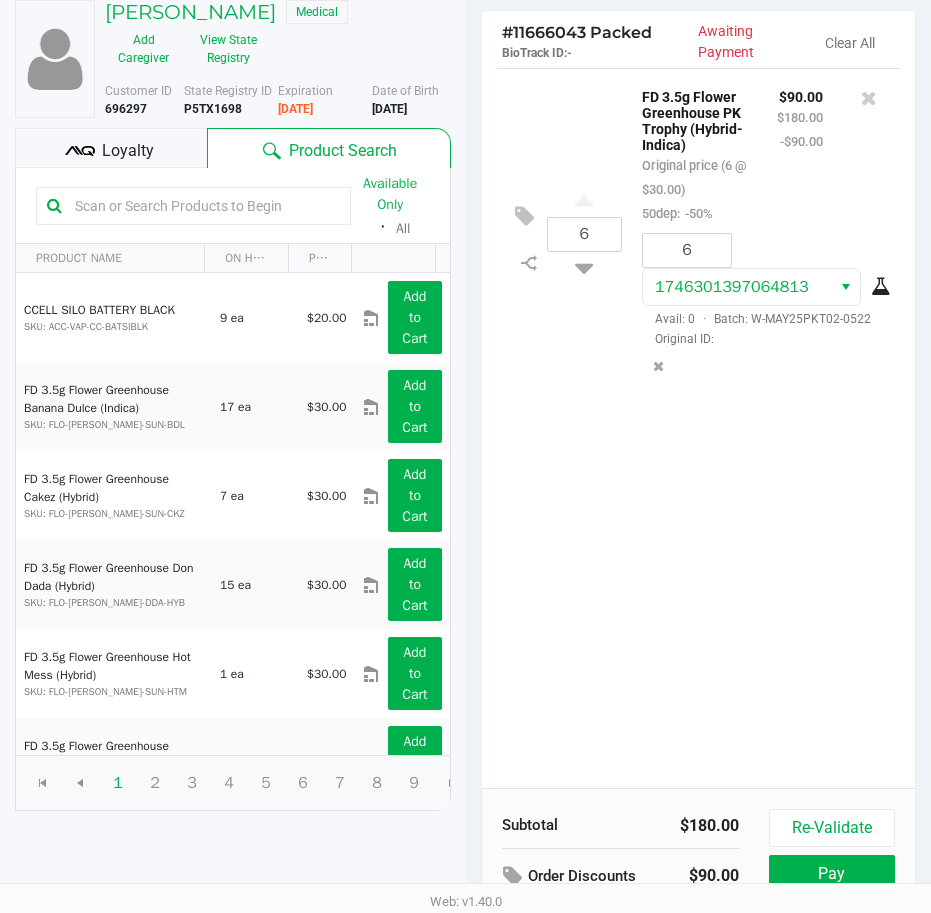 scroll, scrollTop: 254, scrollLeft: 0, axis: vertical 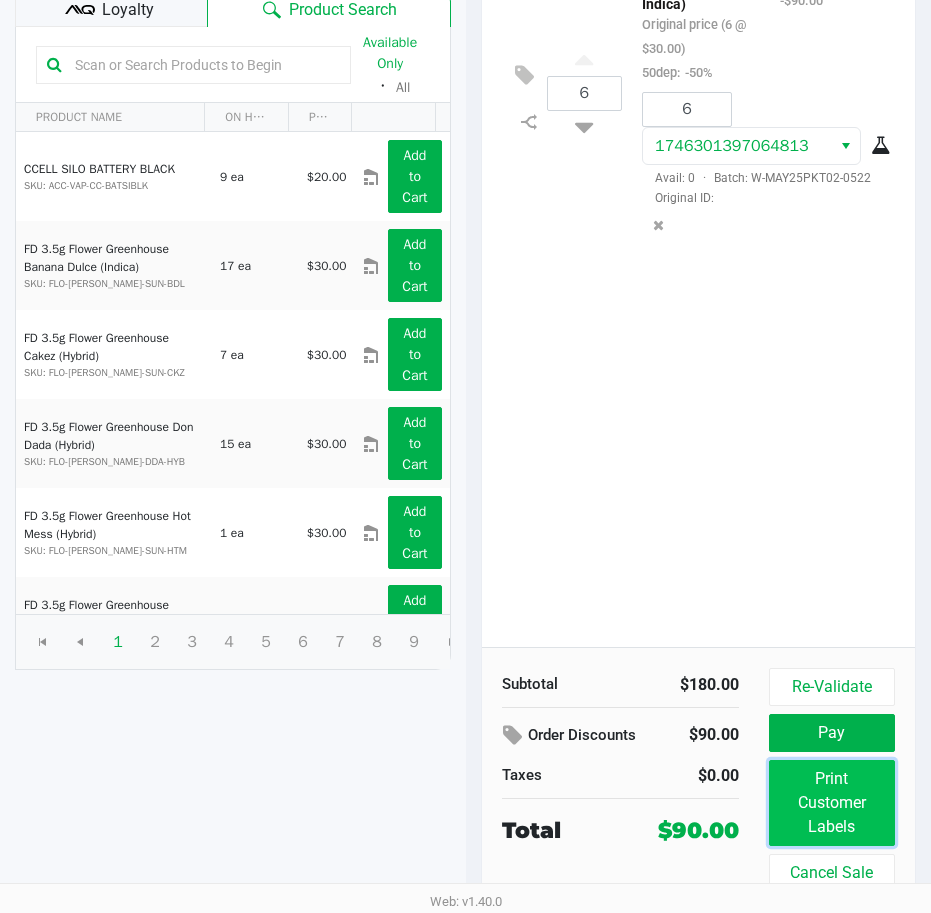 click on "Print Customer Labels" 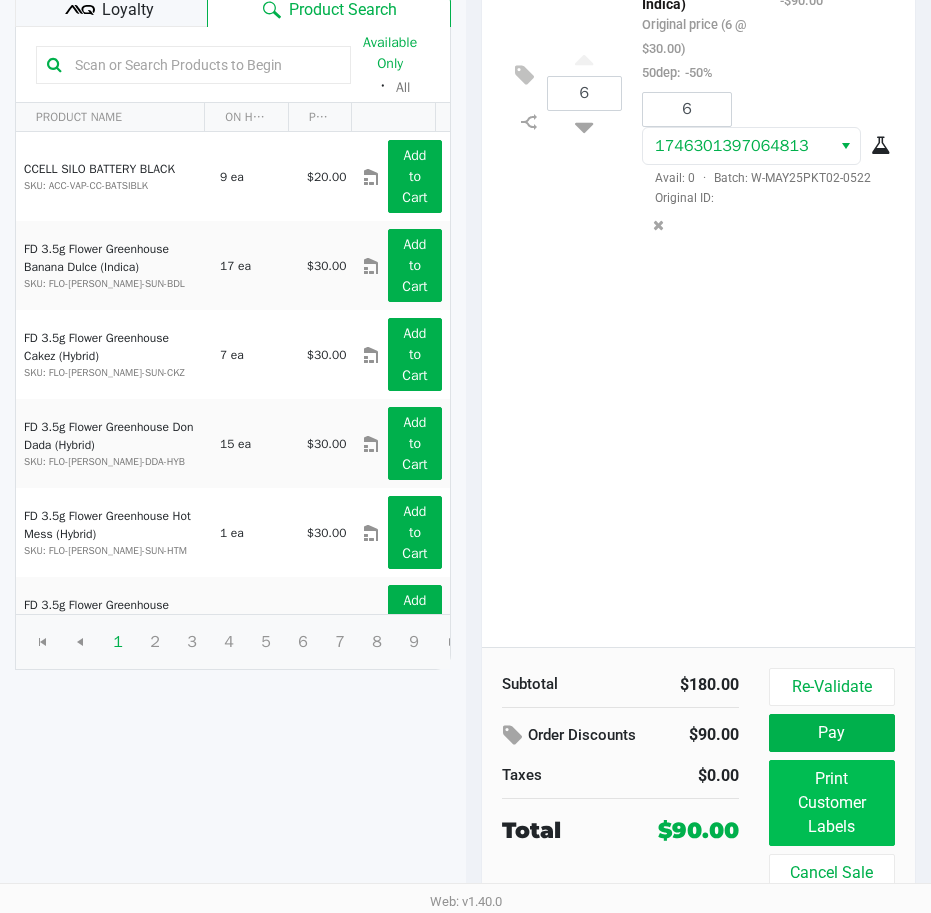 scroll, scrollTop: 0, scrollLeft: 0, axis: both 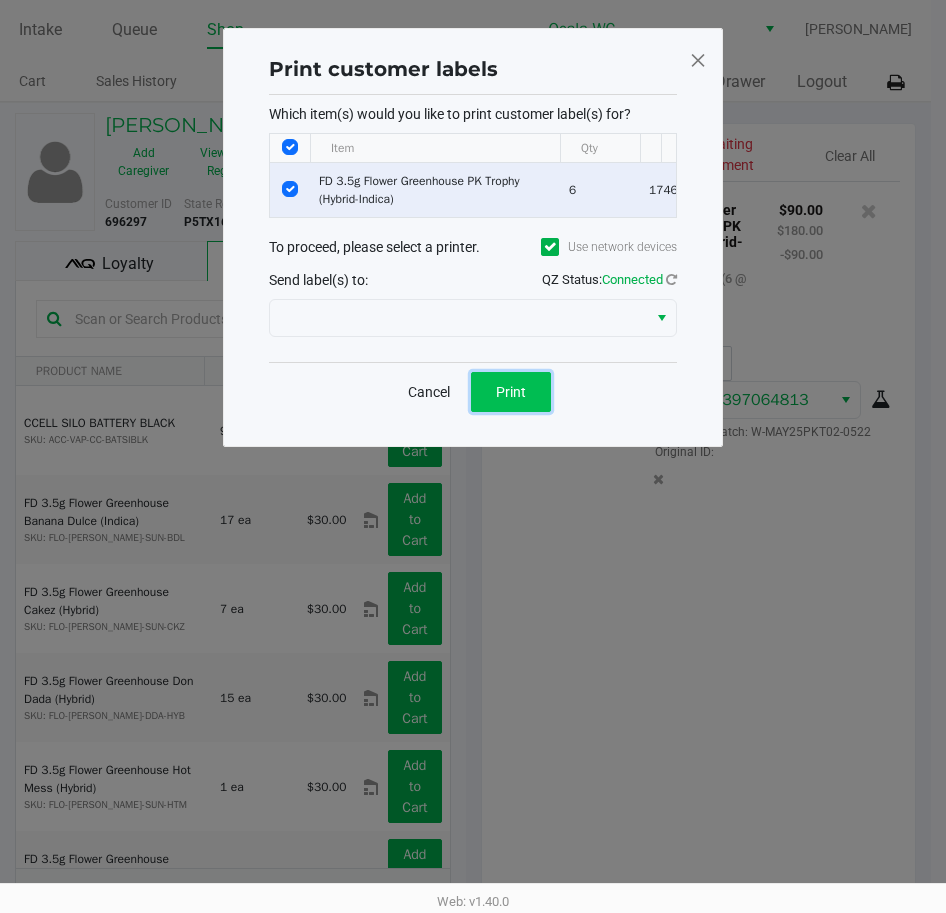 click on "Print" 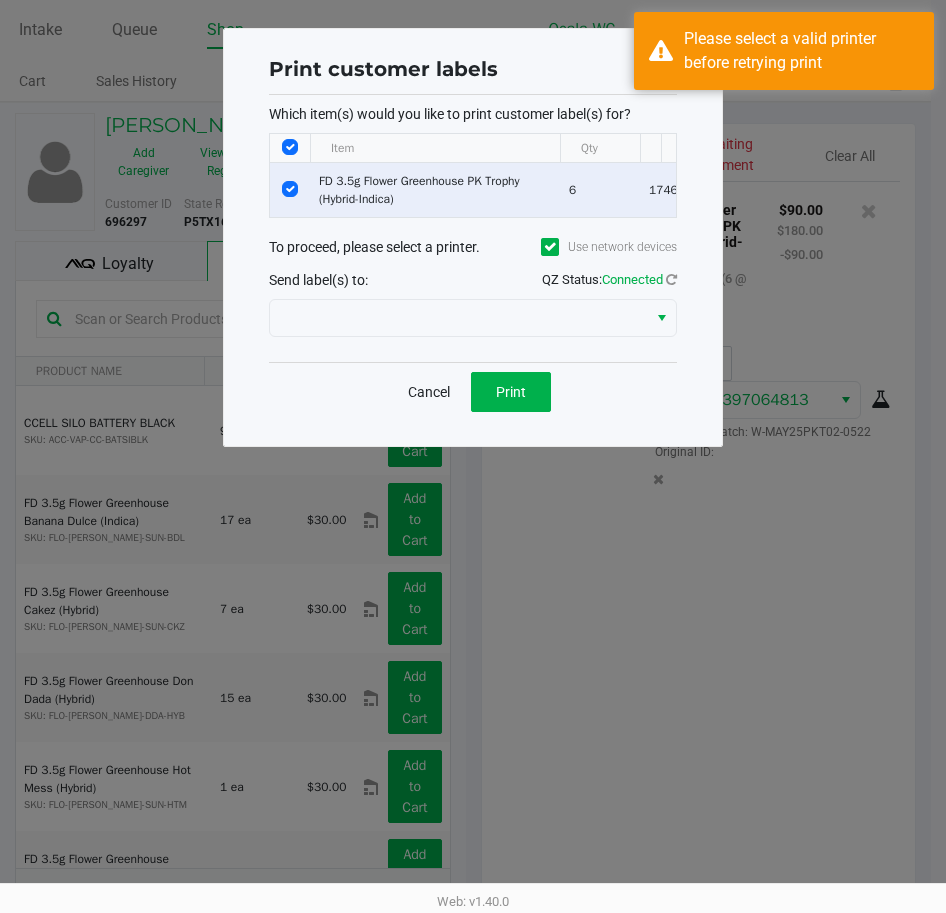 click 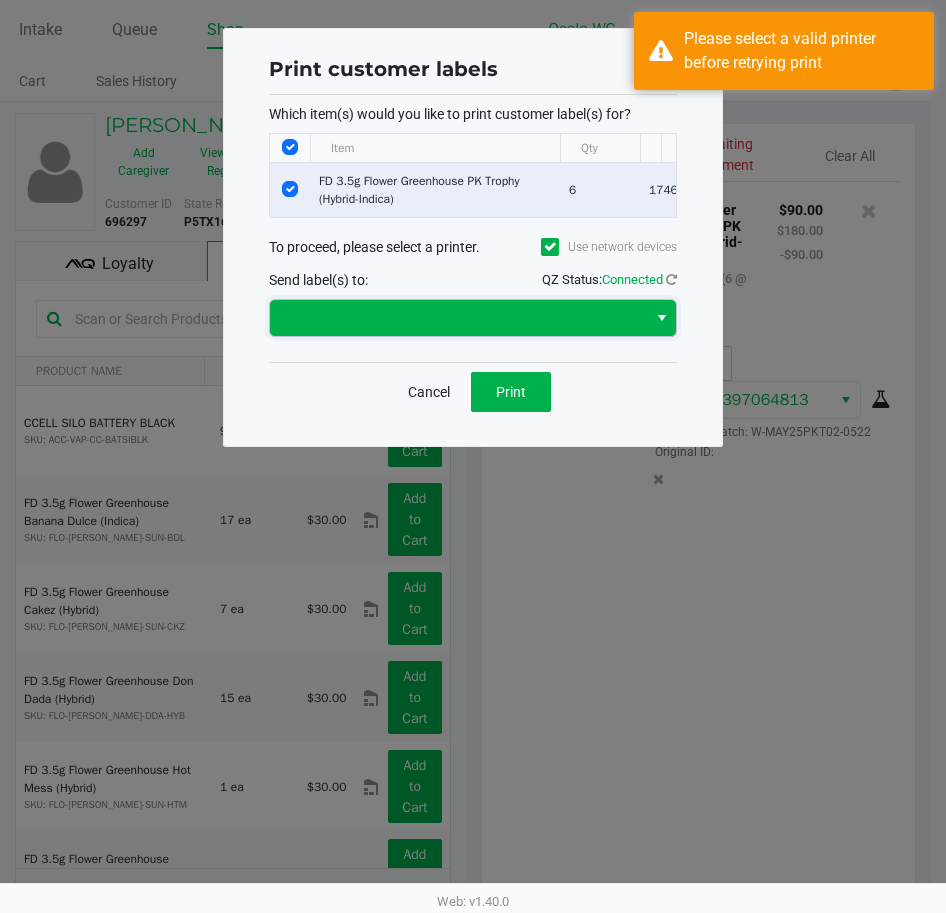click at bounding box center [458, 318] 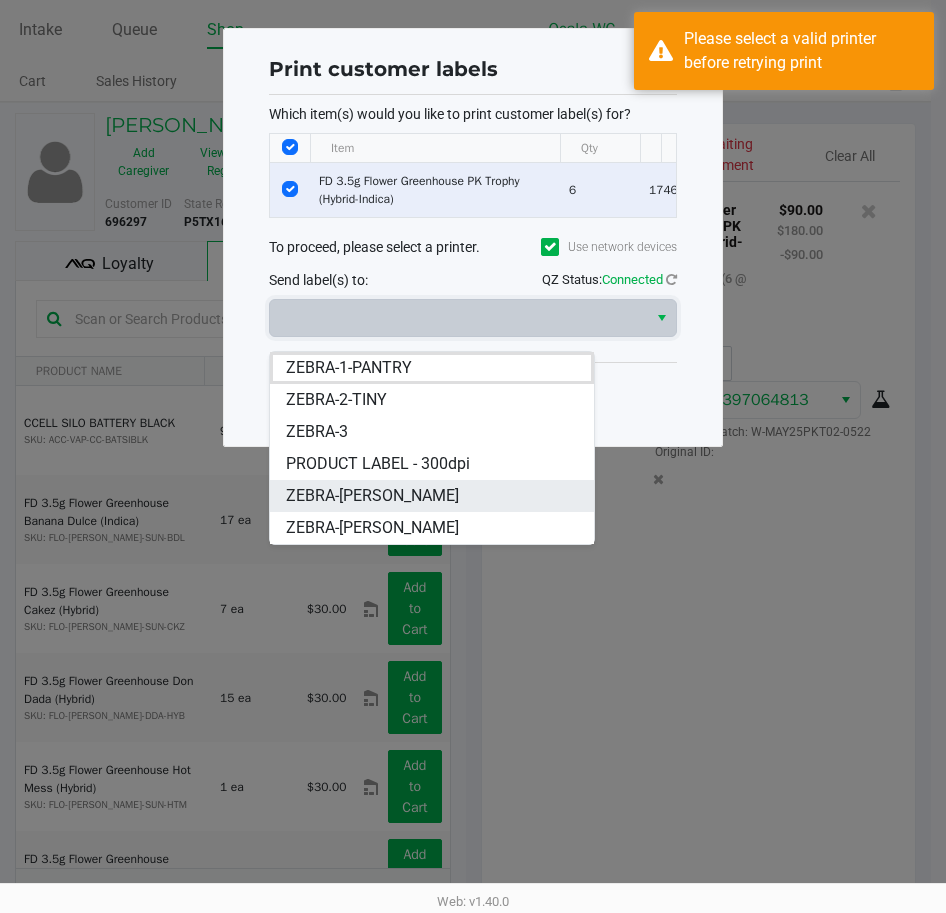 click on "ZEBRA-[PERSON_NAME]" at bounding box center (372, 496) 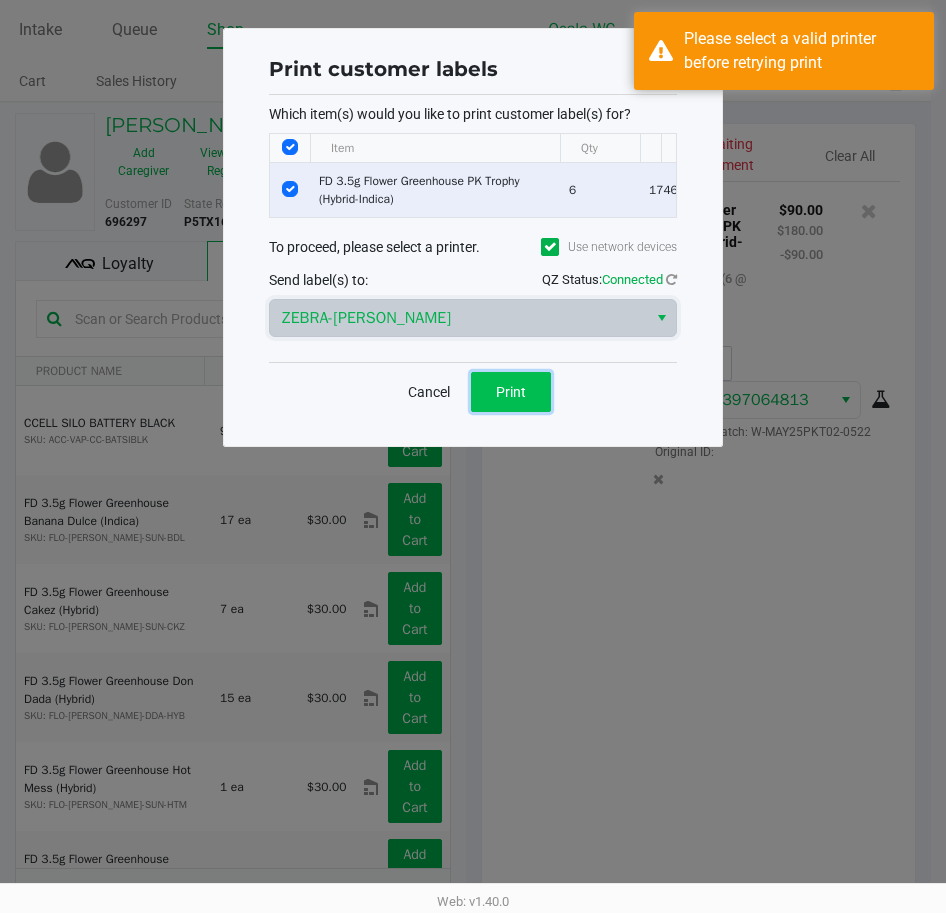 click on "Print" 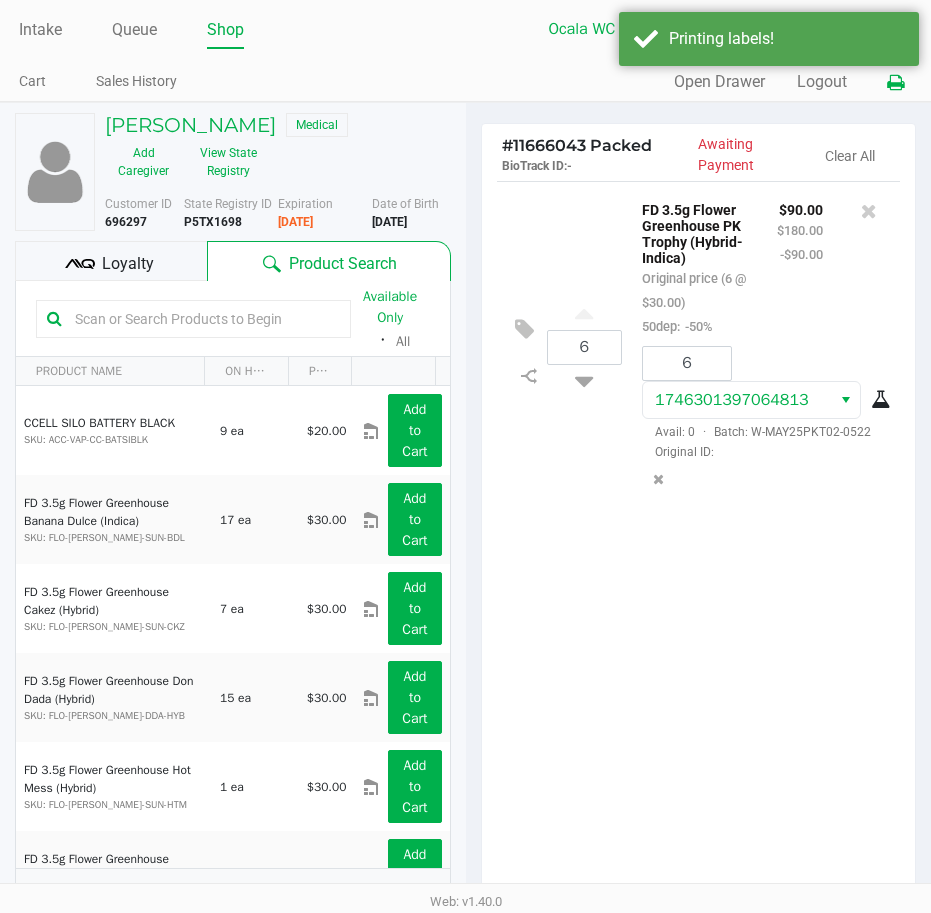 click 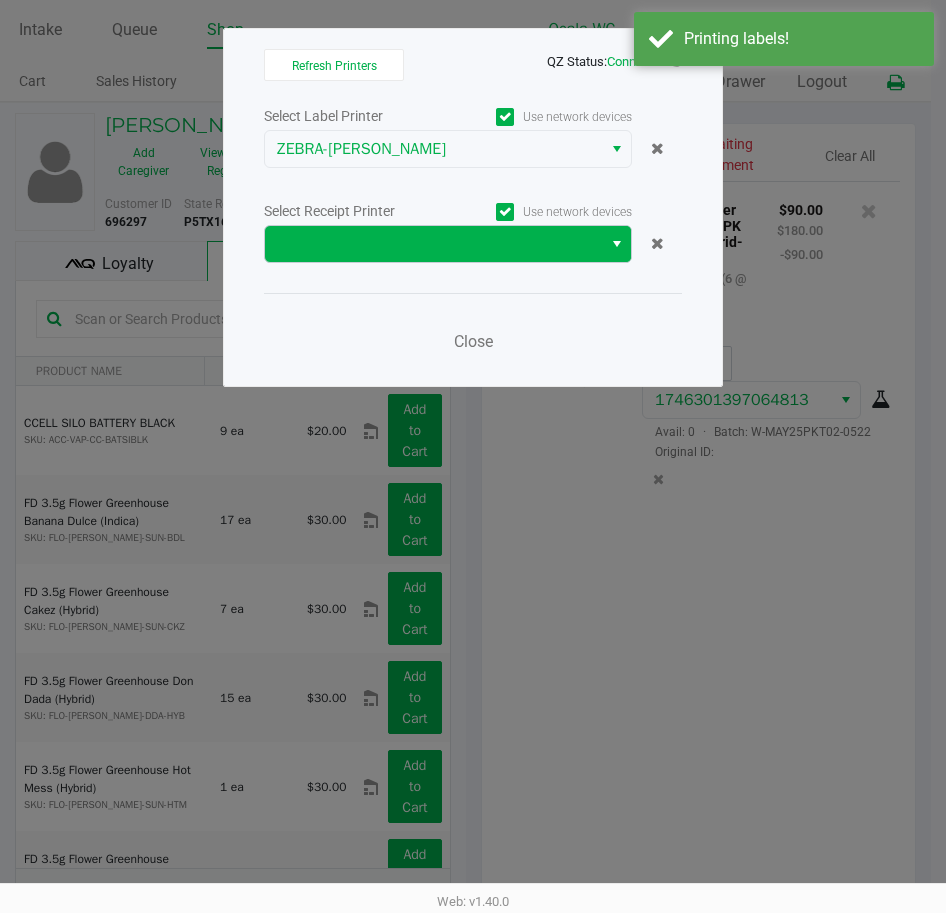 click at bounding box center [617, 244] 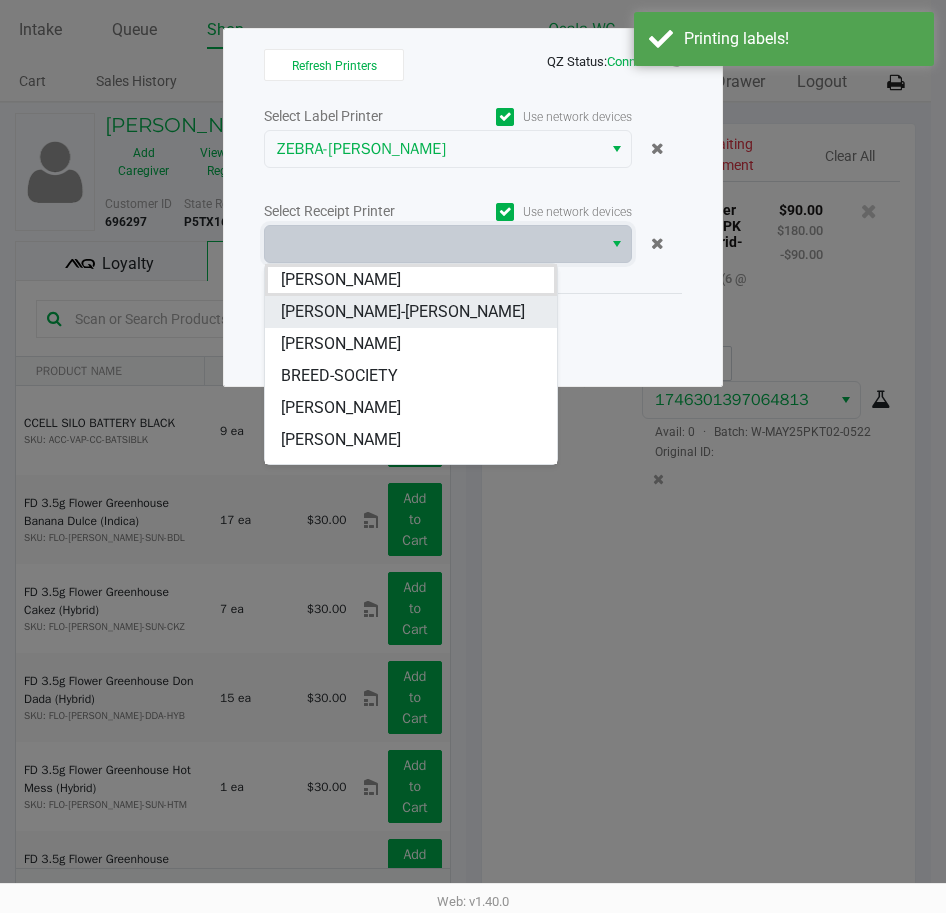 click on "[PERSON_NAME]-[PERSON_NAME]" at bounding box center [411, 312] 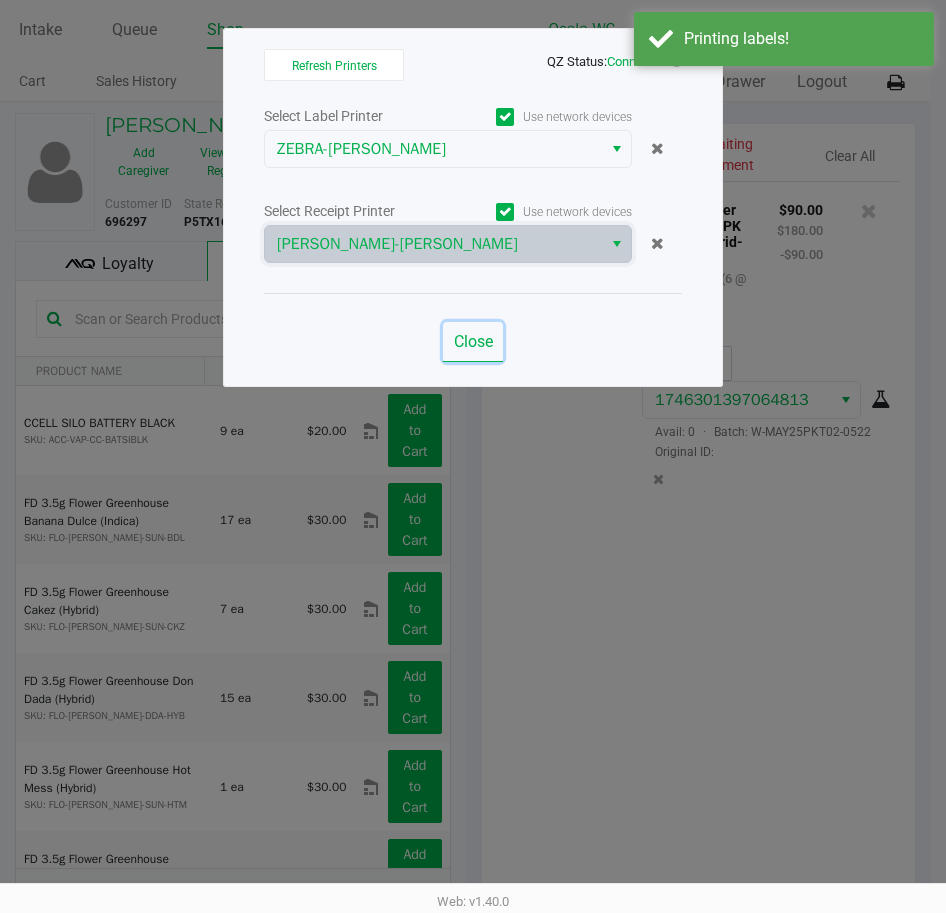 click on "Close" 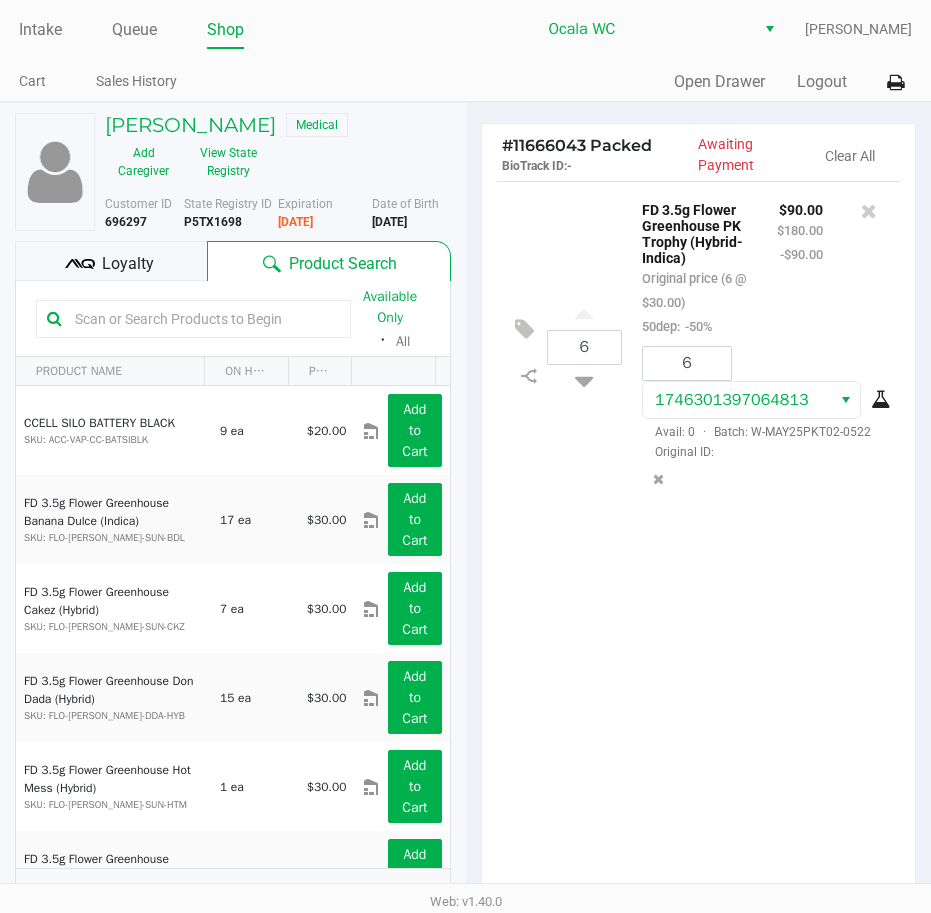click on "6  FD 3.5g Flower Greenhouse PK Trophy (Hybrid-Indica)   Original price (6 @ $30.00)  50dep:  -50% $90.00 $180.00 -$90.00 6 1746301397064813  Avail: 0  ·  Batch: W-MAY25PKT02-0522   Original ID:" 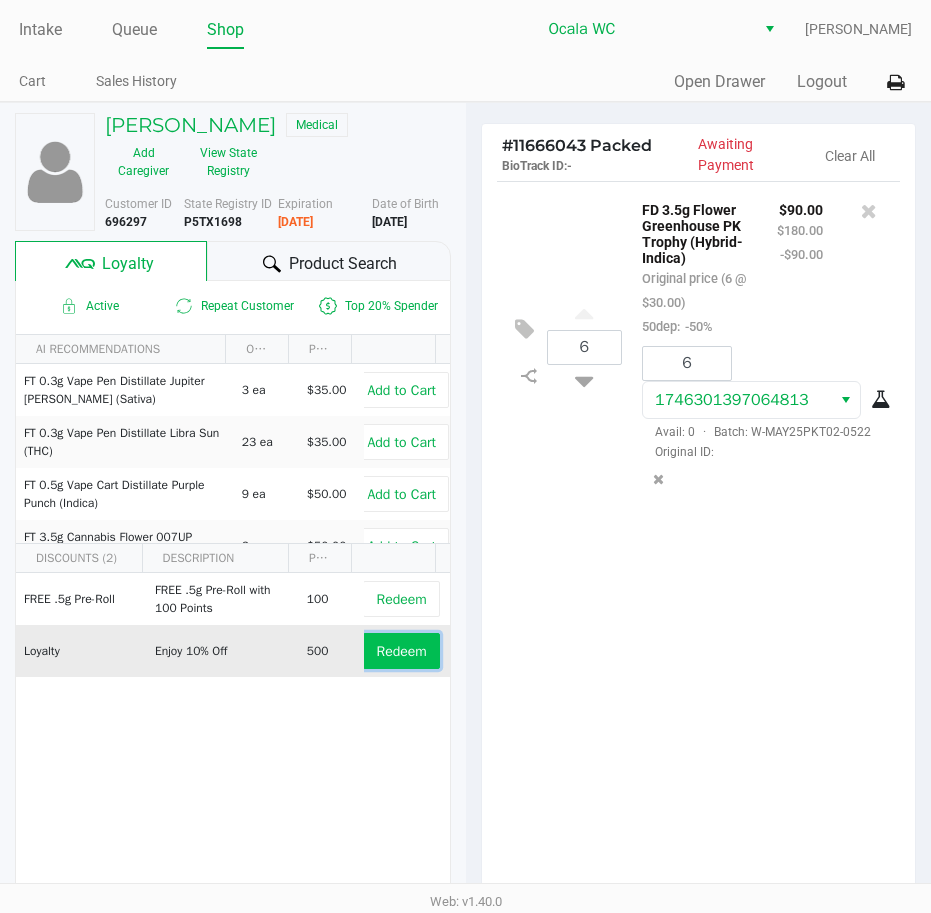 click on "Redeem" 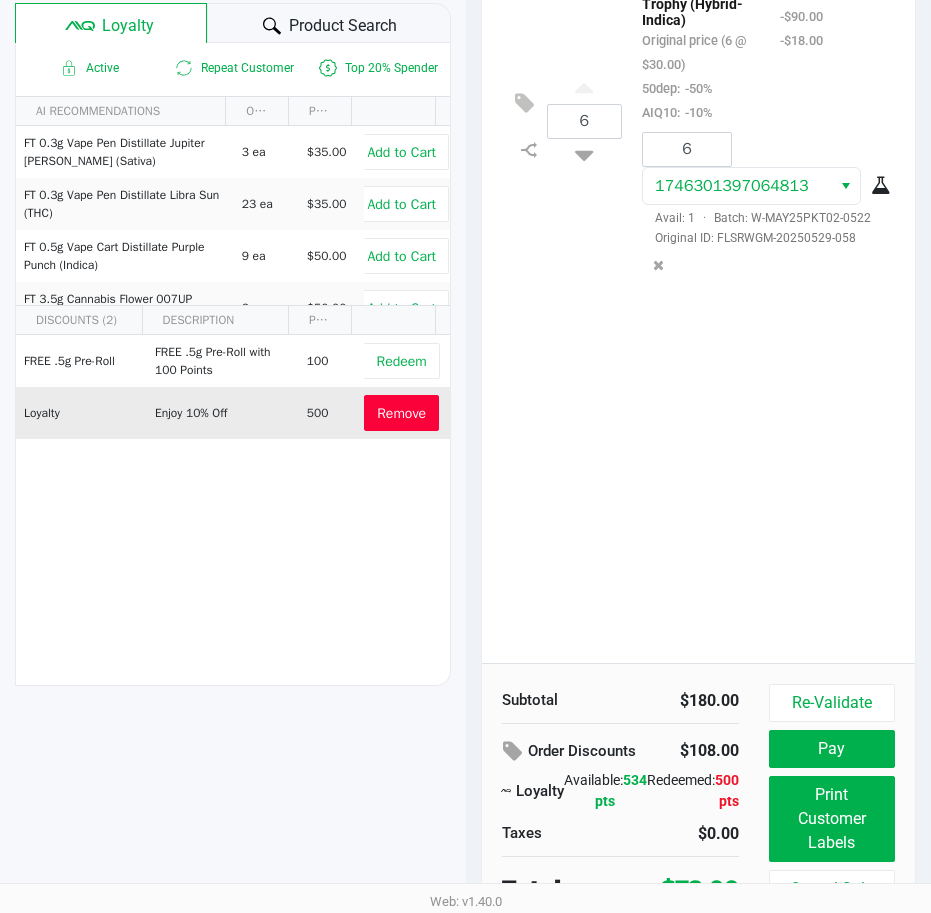 scroll, scrollTop: 254, scrollLeft: 0, axis: vertical 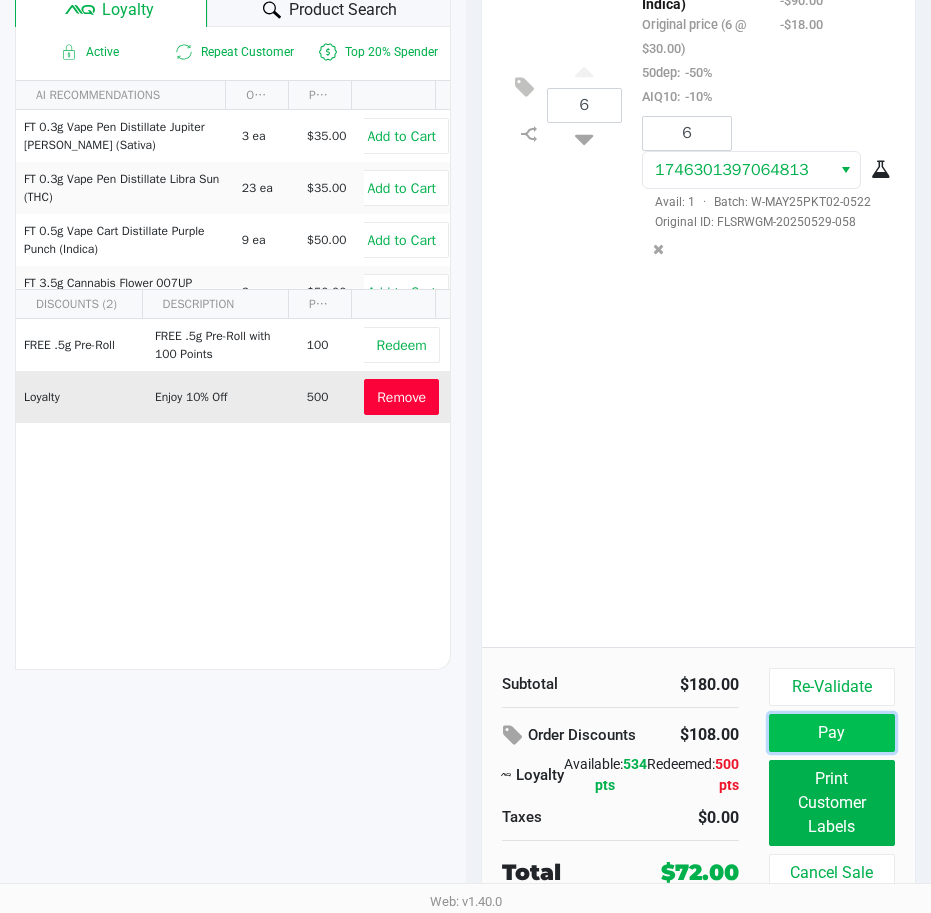 click on "Pay" 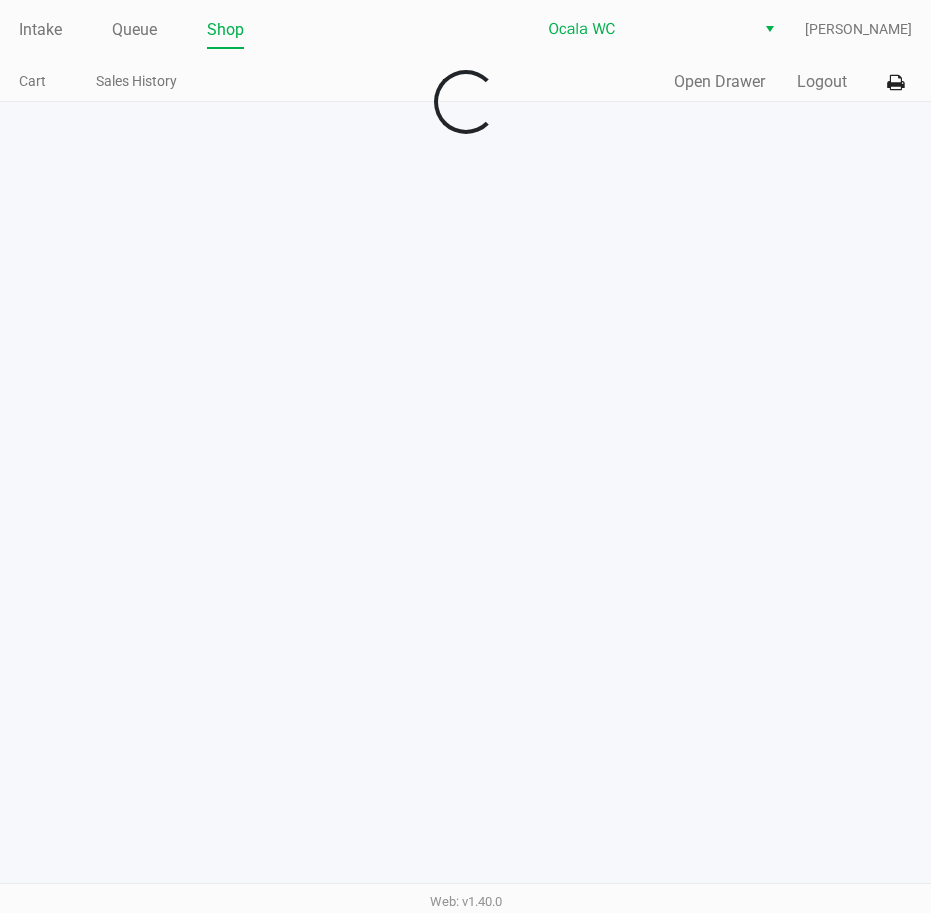 scroll, scrollTop: 0, scrollLeft: 0, axis: both 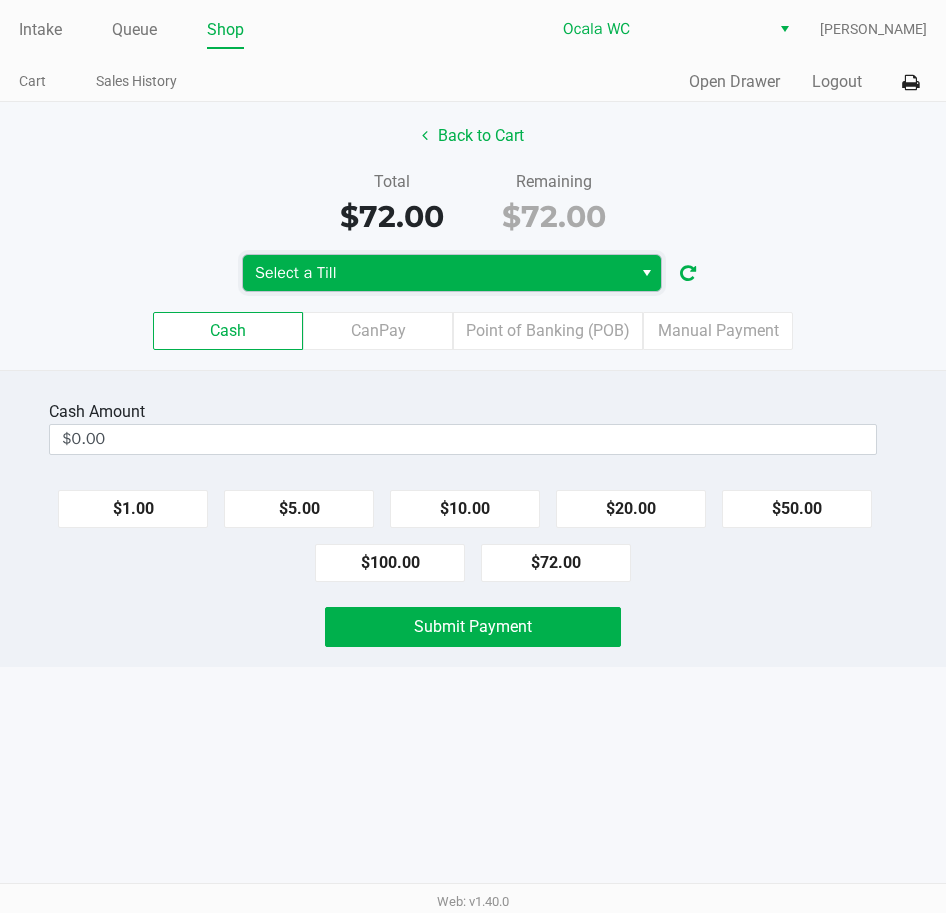 click on "Select a Till" at bounding box center (437, 273) 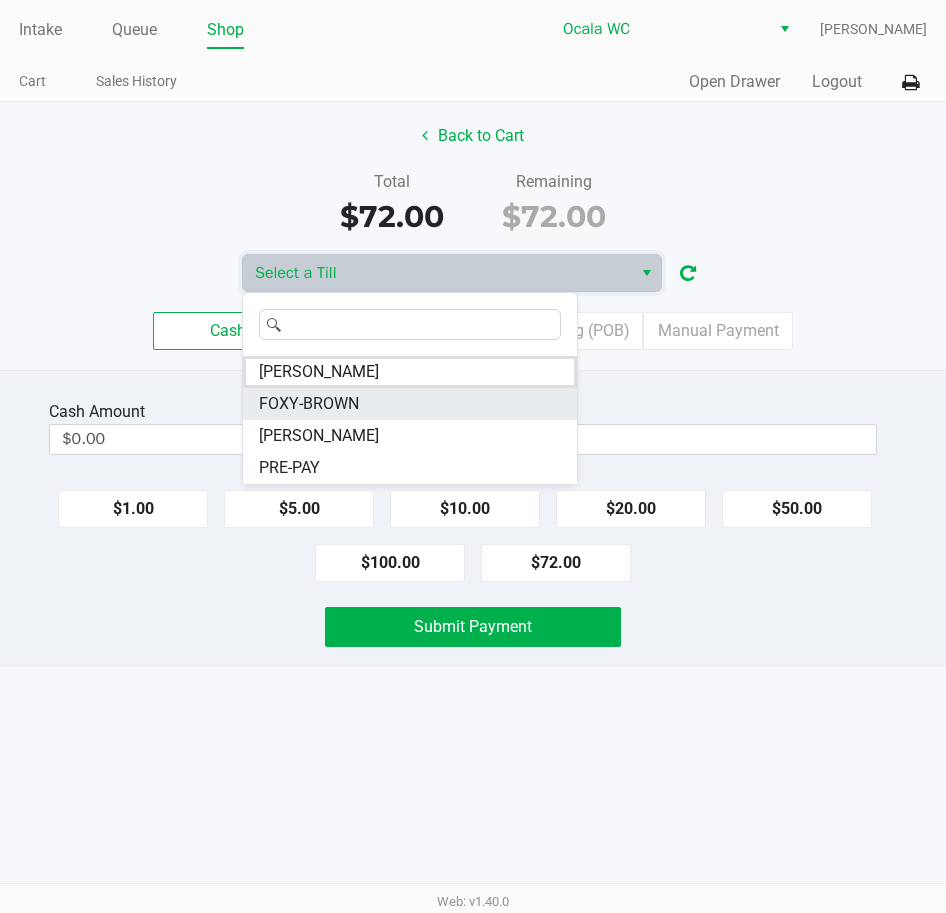 click on "FOXY-BROWN" at bounding box center (410, 404) 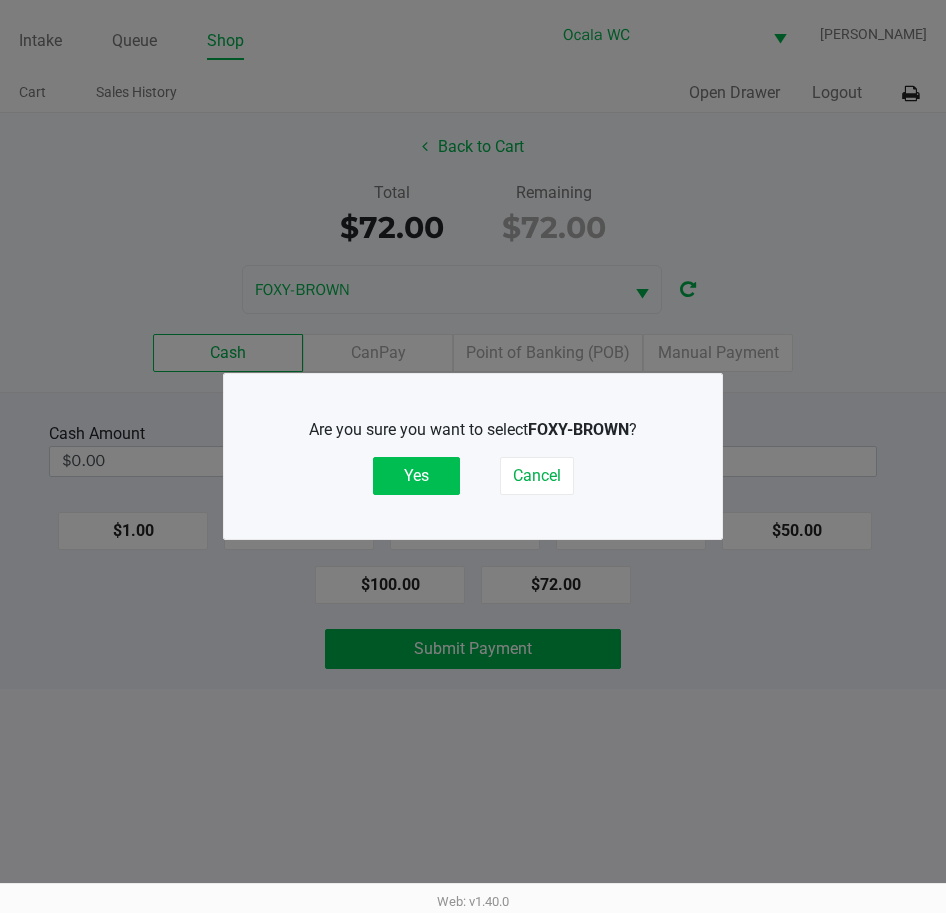 click on "Yes" 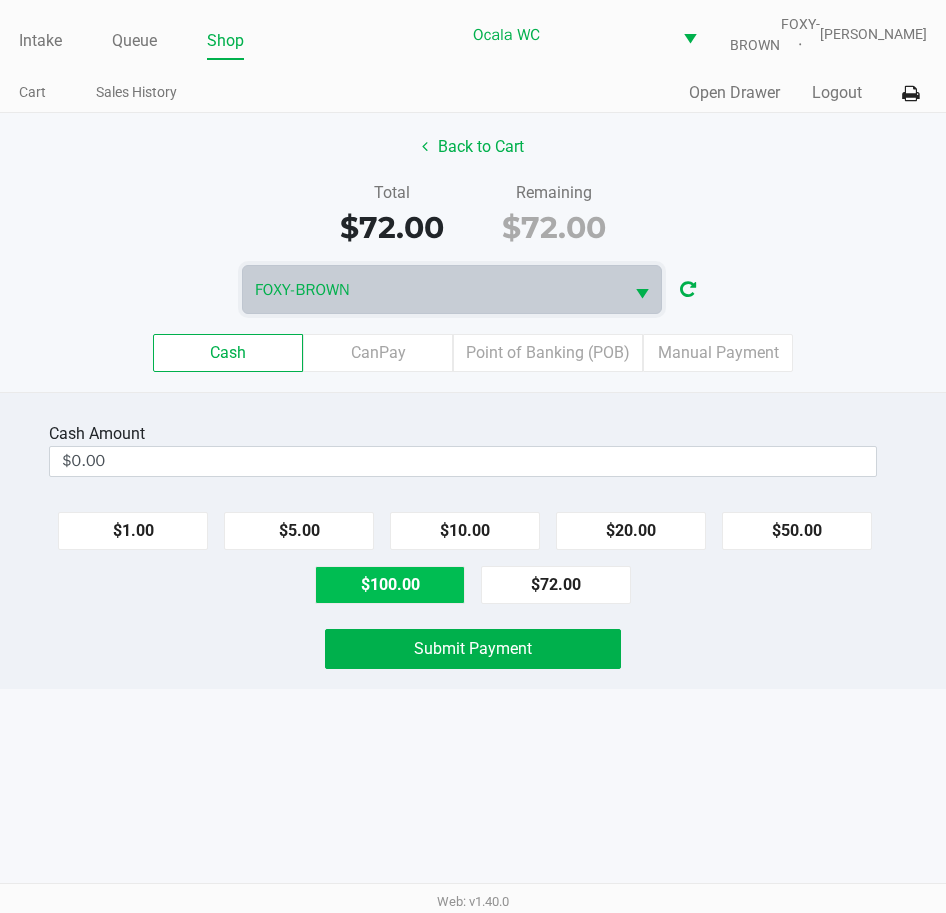click on "$100.00" 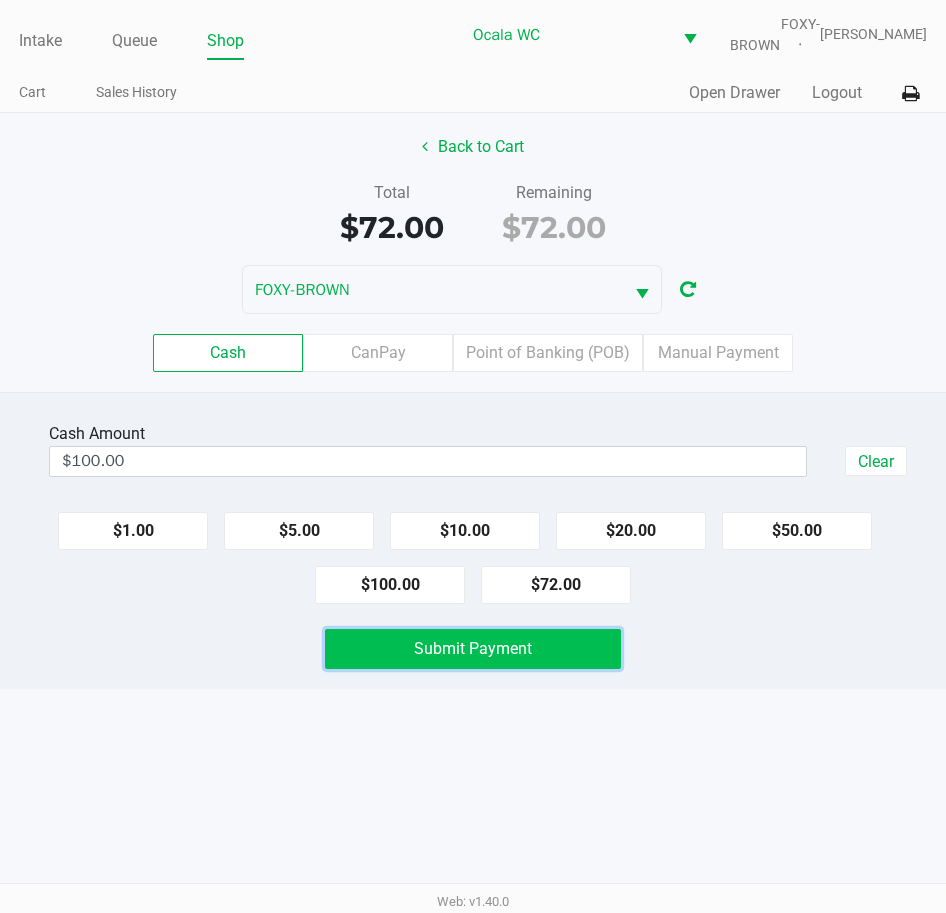 click on "Submit Payment" 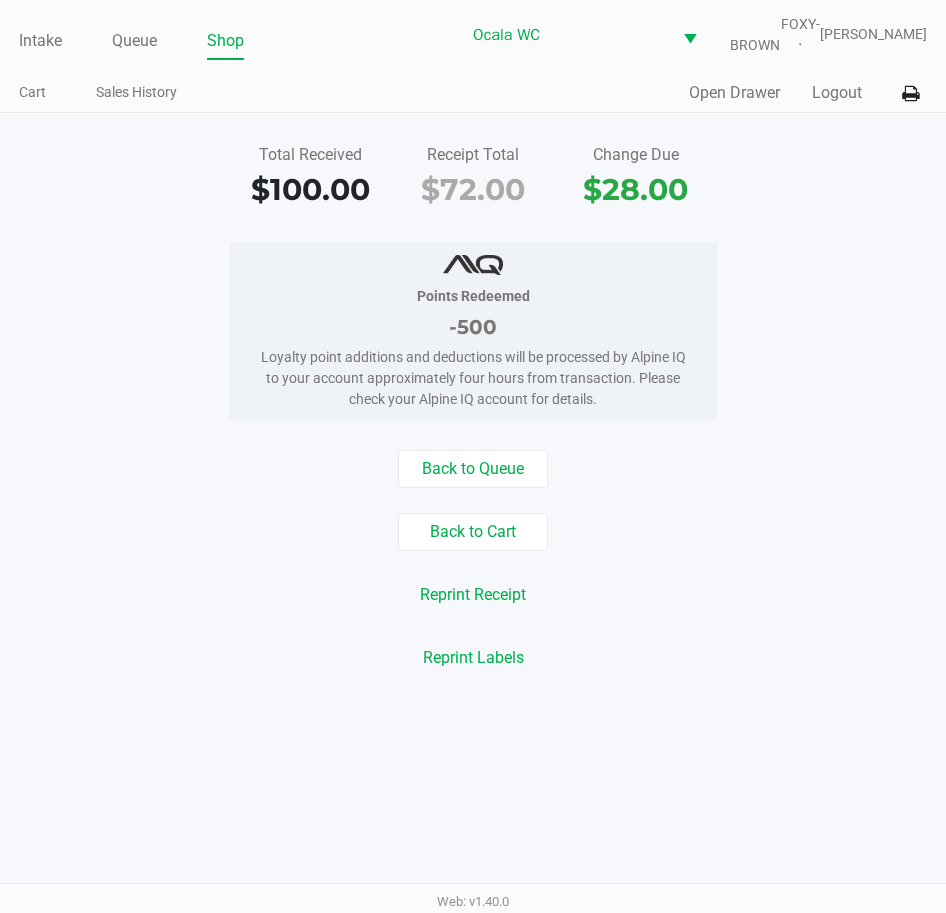 click on "Points Redeemed   -500   Loyalty point additions and deductions will be processed by Alpine IQ to your account approximately four hours from transaction. Please check your Alpine IQ account for details." 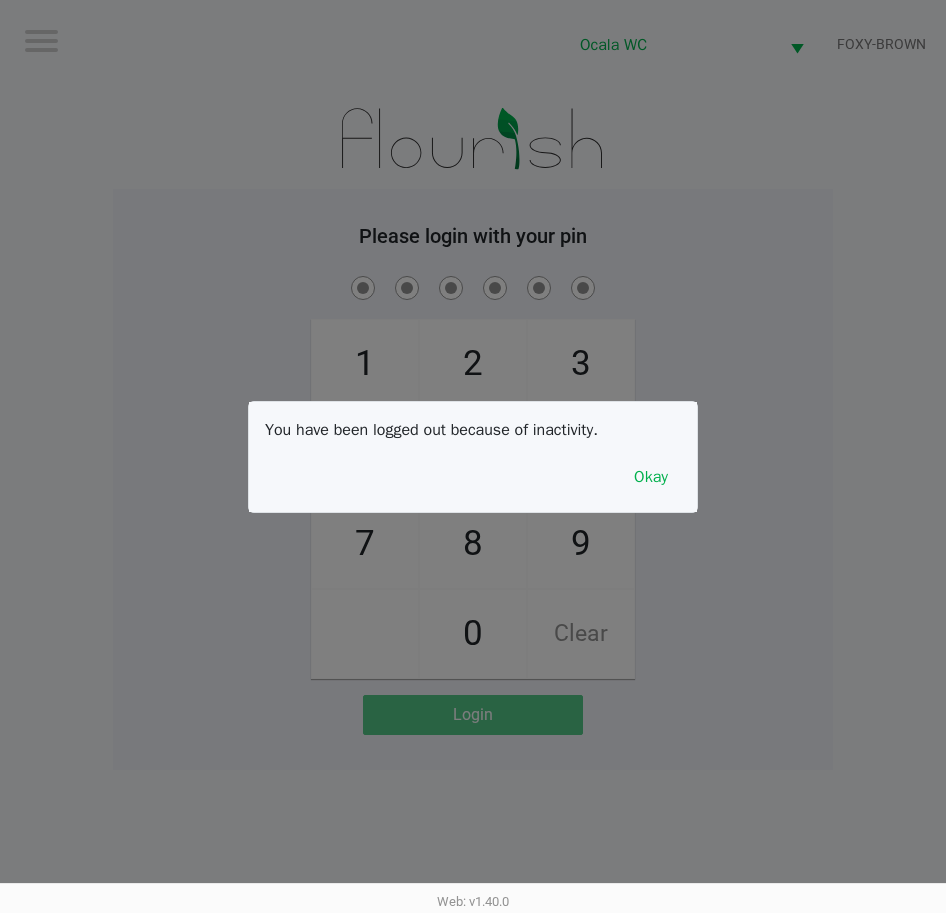 drag, startPoint x: 243, startPoint y: 957, endPoint x: 680, endPoint y: 665, distance: 525.57874 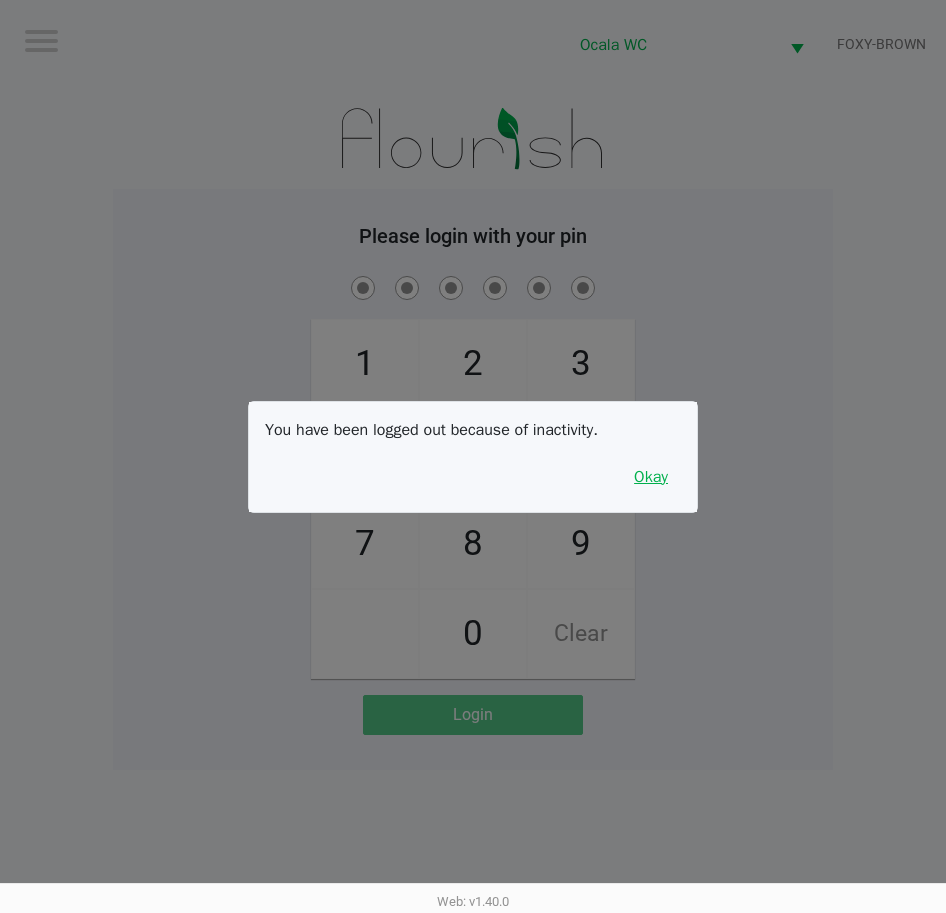 click on "Okay" at bounding box center (651, 477) 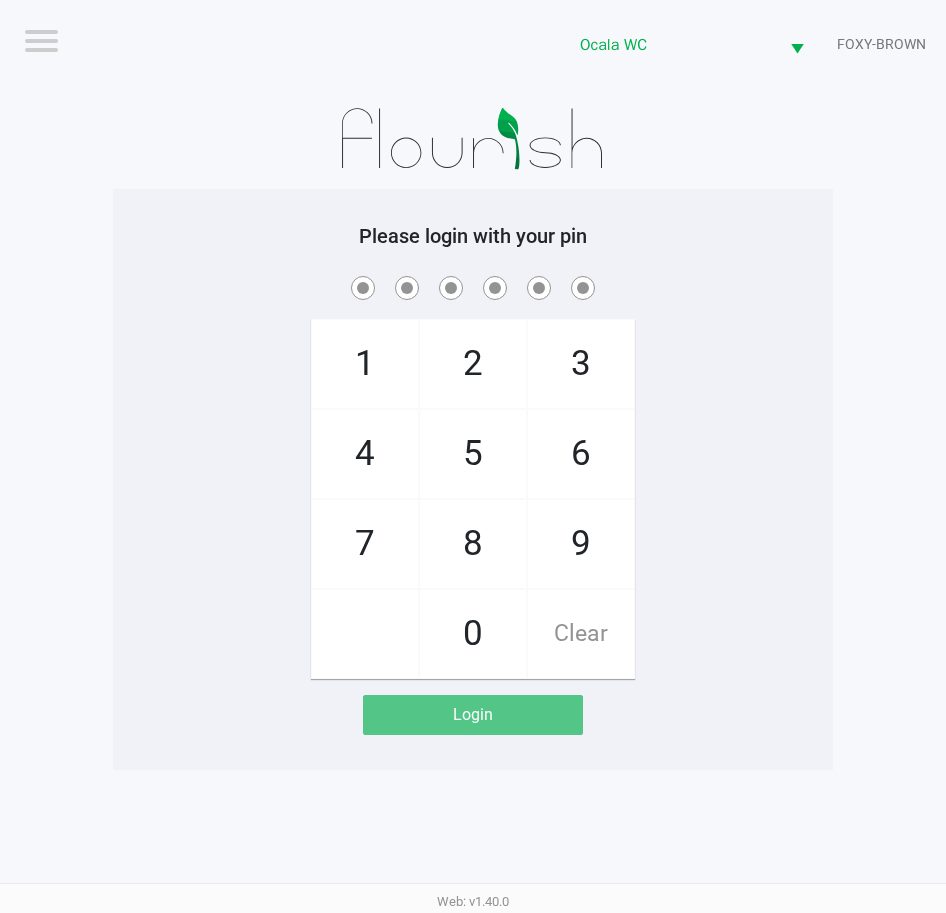 click on "Logout  Ocala WC  FOXY-BROWN  Please login with your pin  1   4   7       2   5   8   0   3   6   9   Clear   Login" 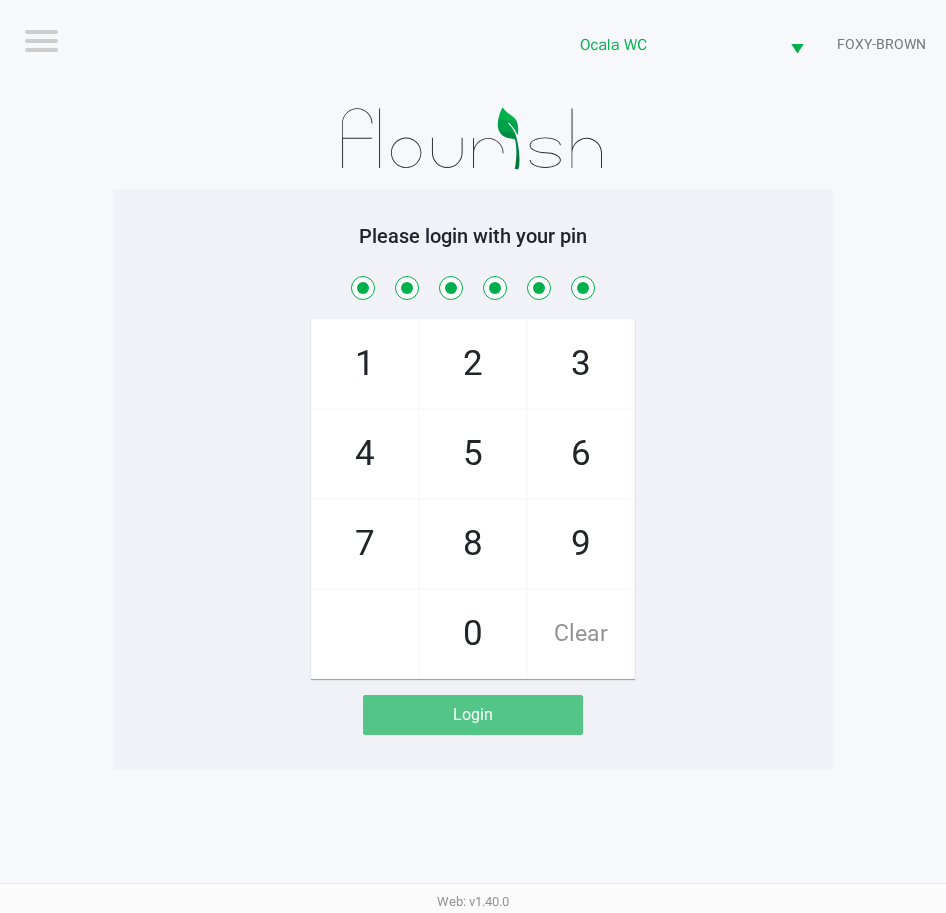 checkbox on "true" 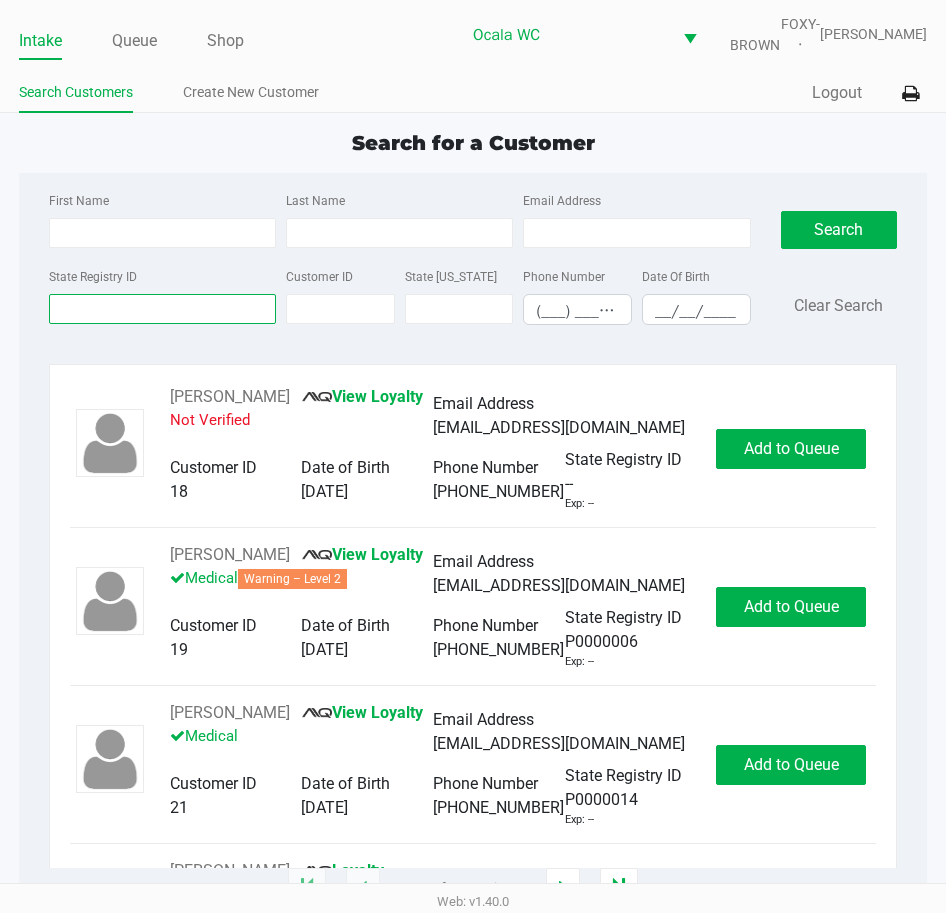 click on "State Registry ID" at bounding box center [162, 309] 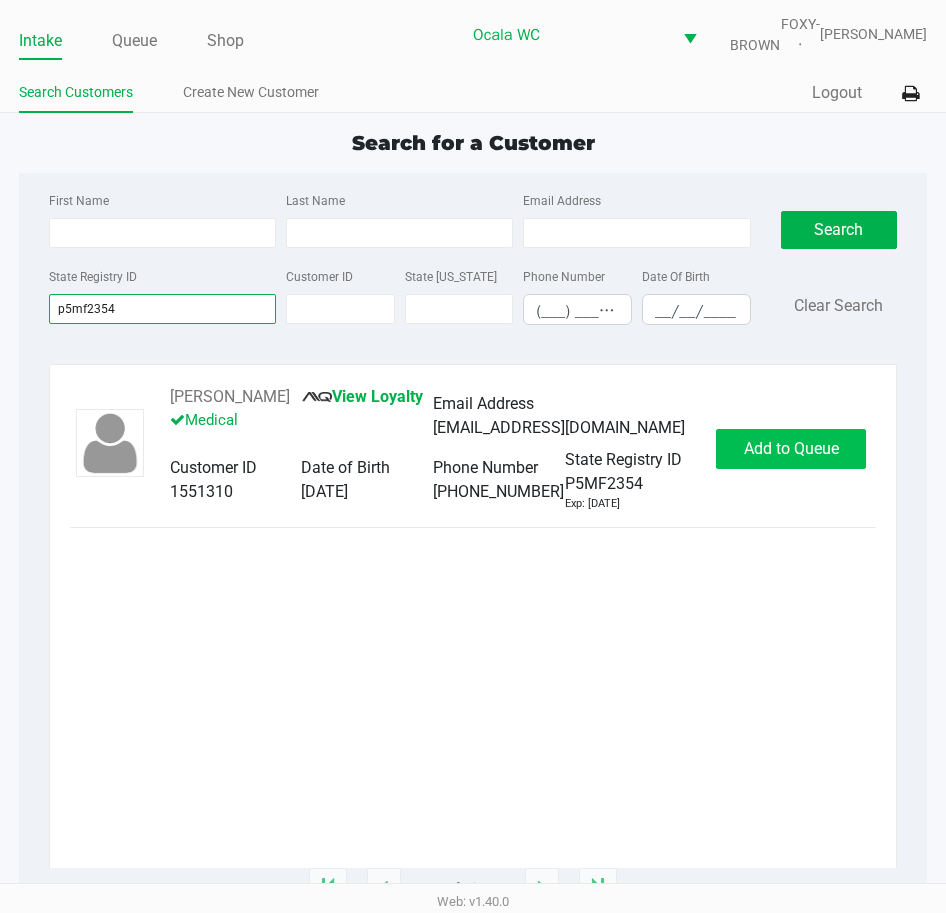 type on "p5mf2354" 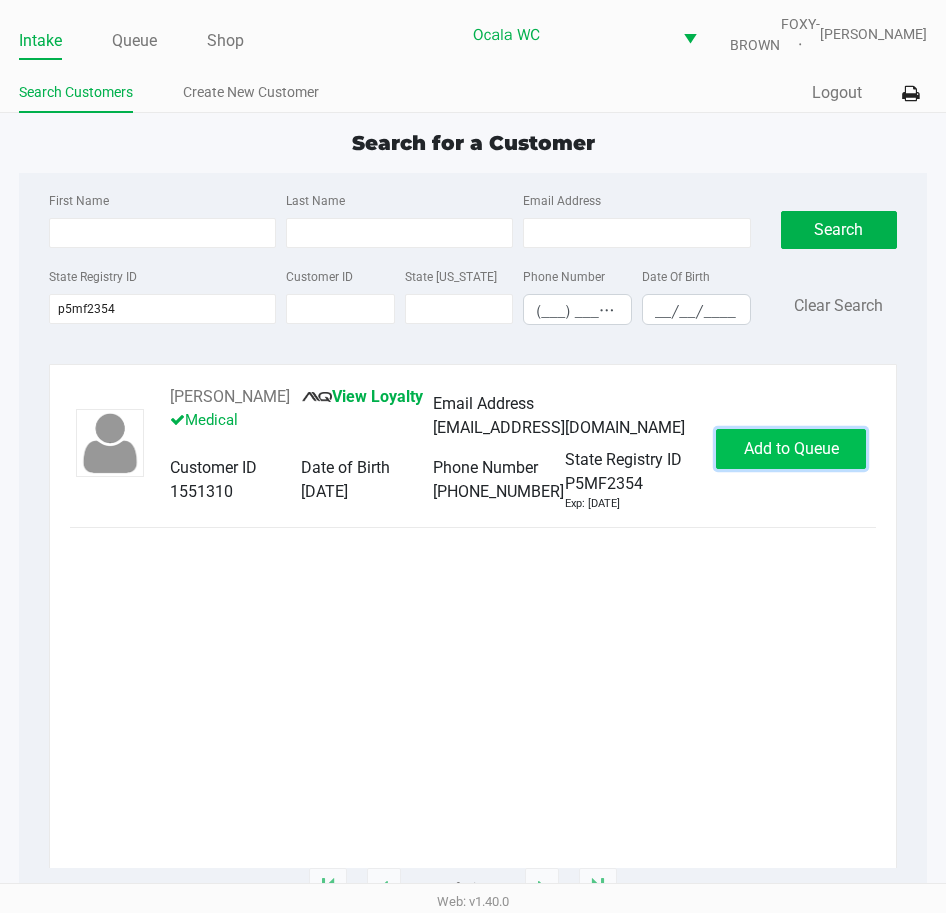 click on "Add to Queue" 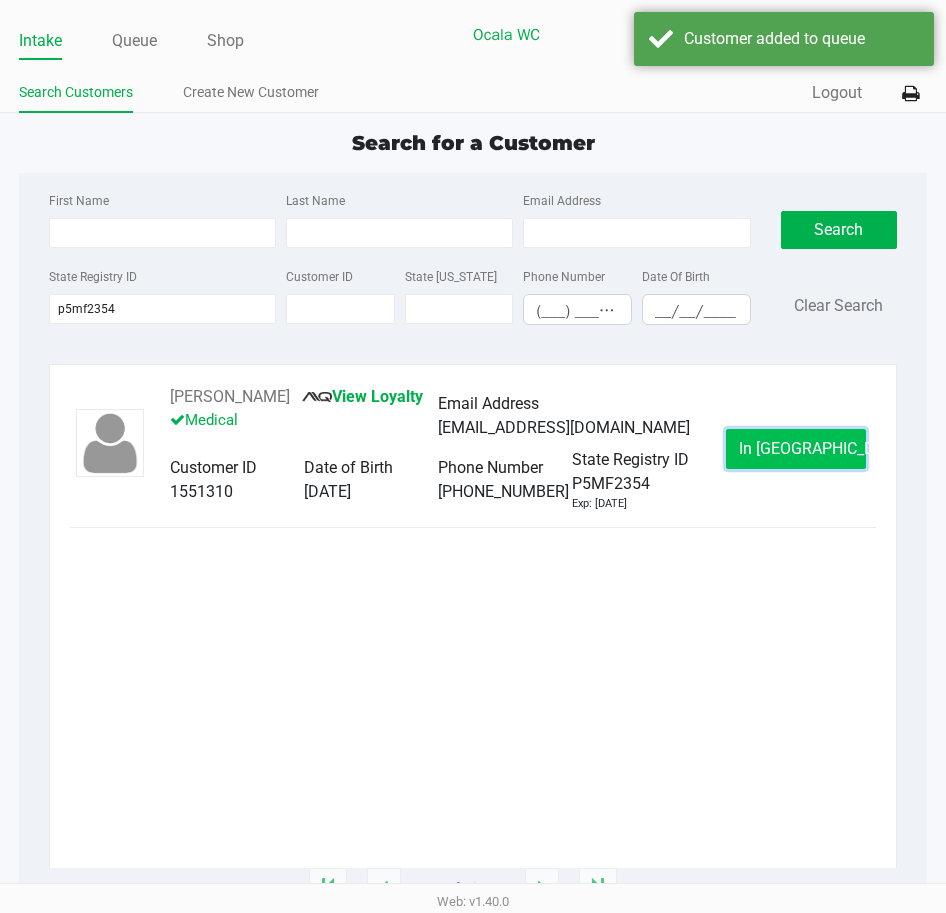 click on "In Queue" 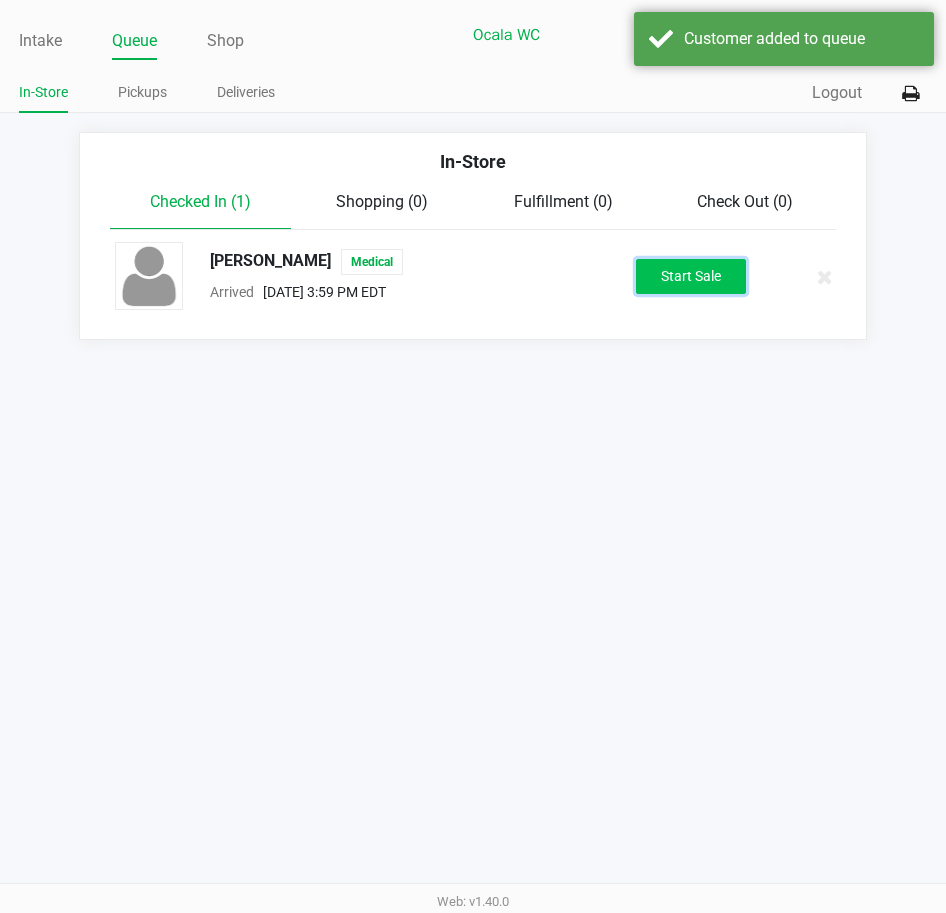 click on "Start Sale" 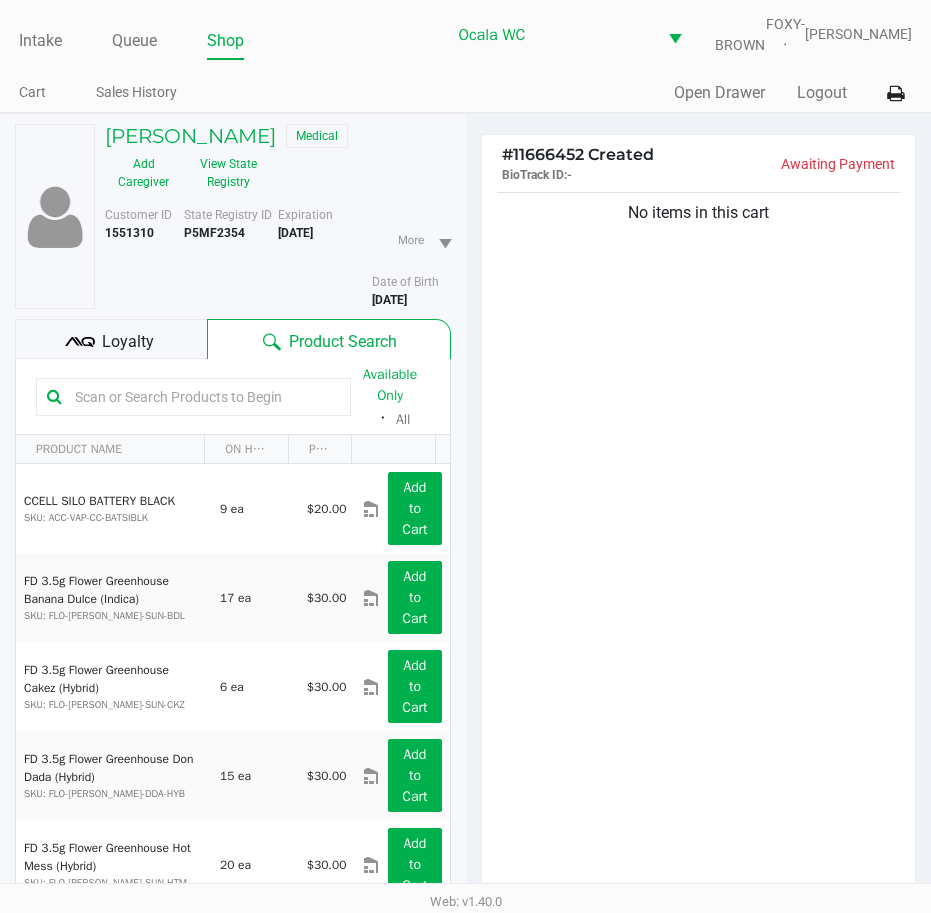 click 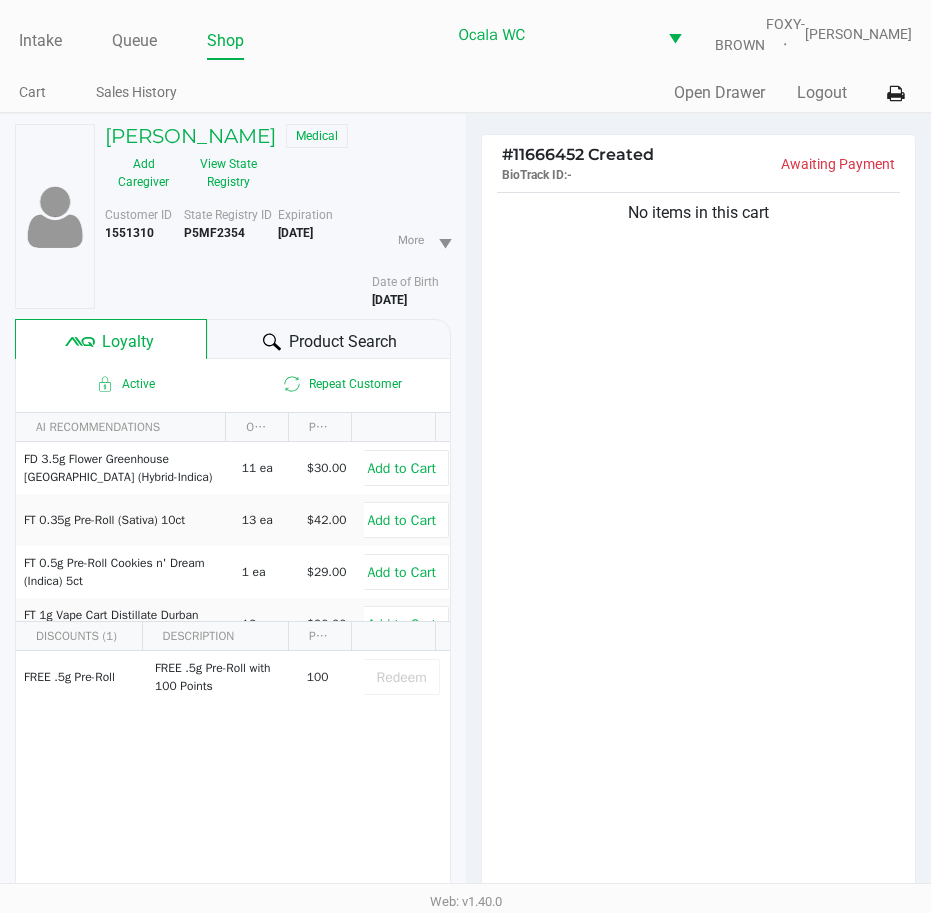 click 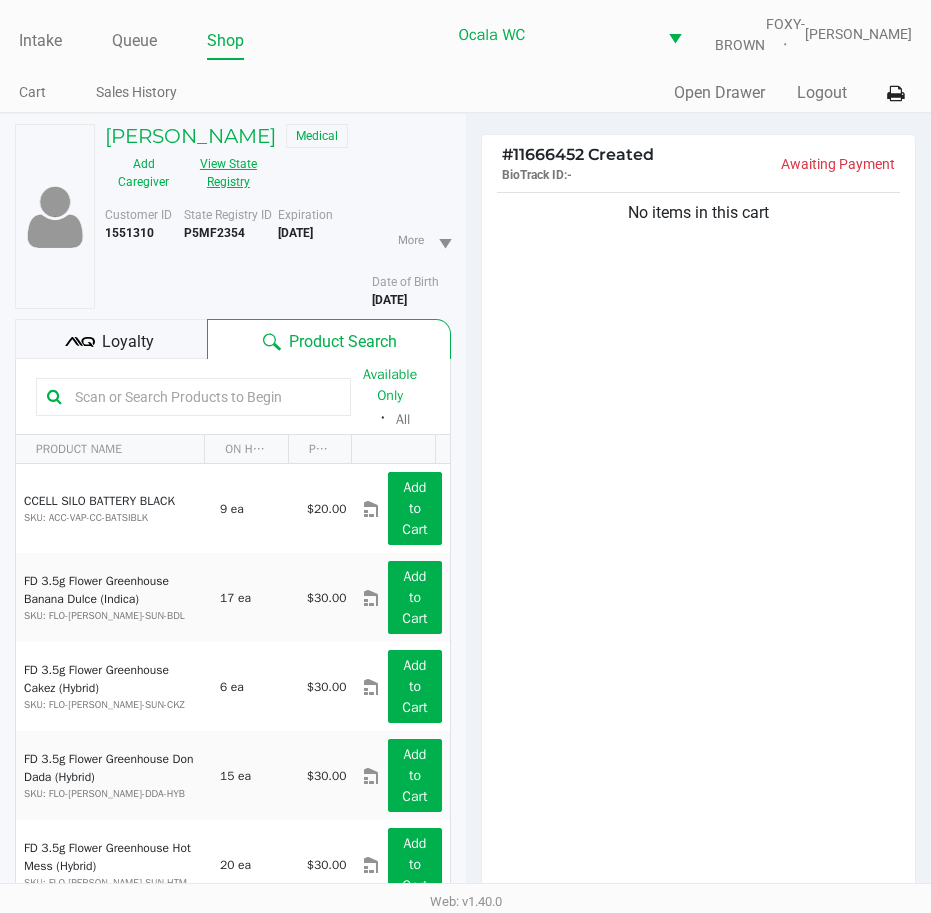 click on "View State Registry" 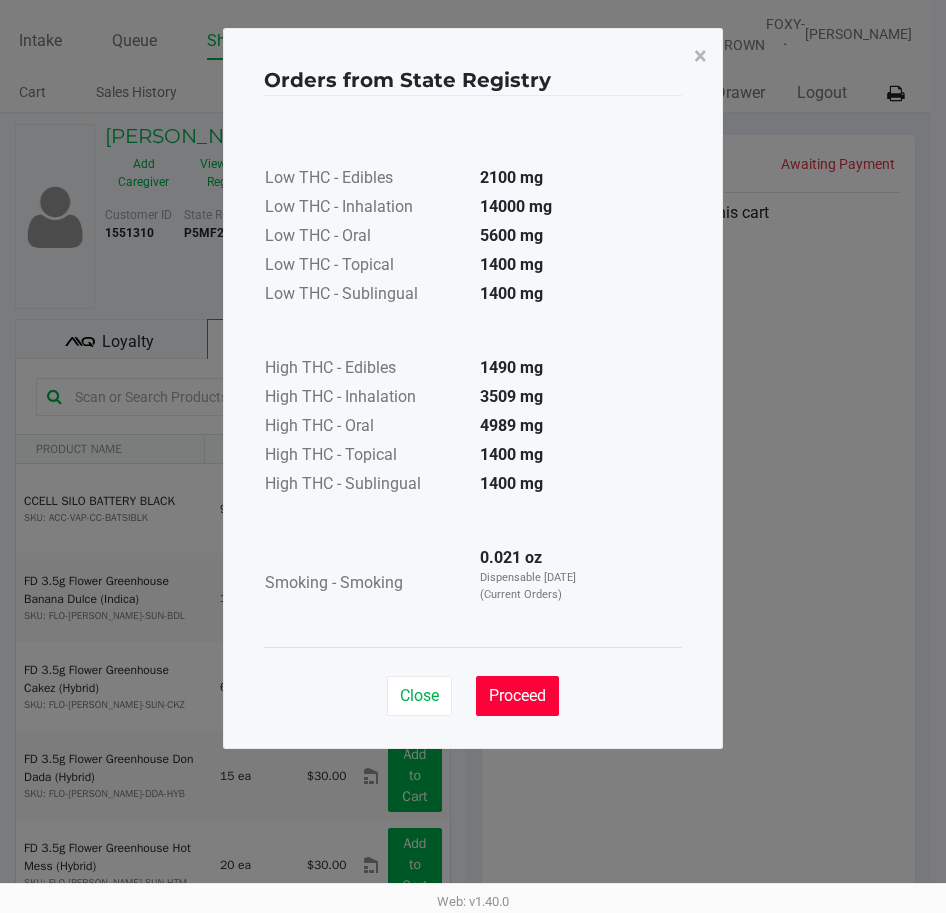 click on "Proceed" 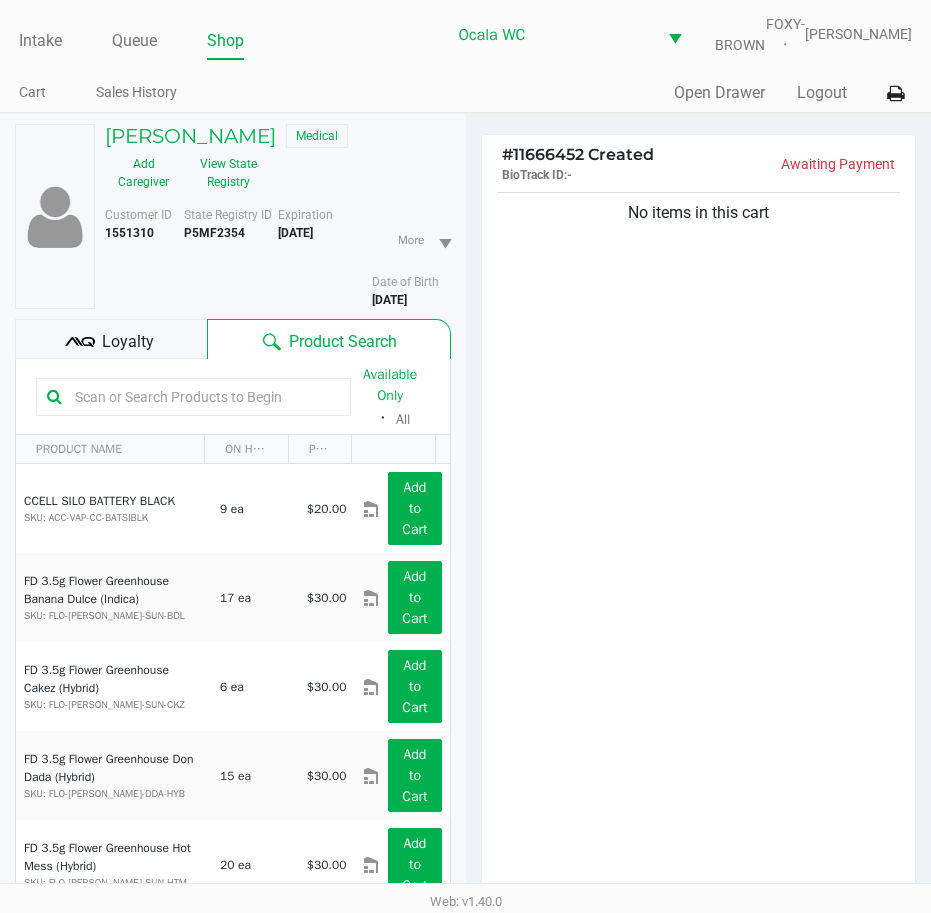 drag, startPoint x: 92, startPoint y: 416, endPoint x: 81, endPoint y: 413, distance: 11.401754 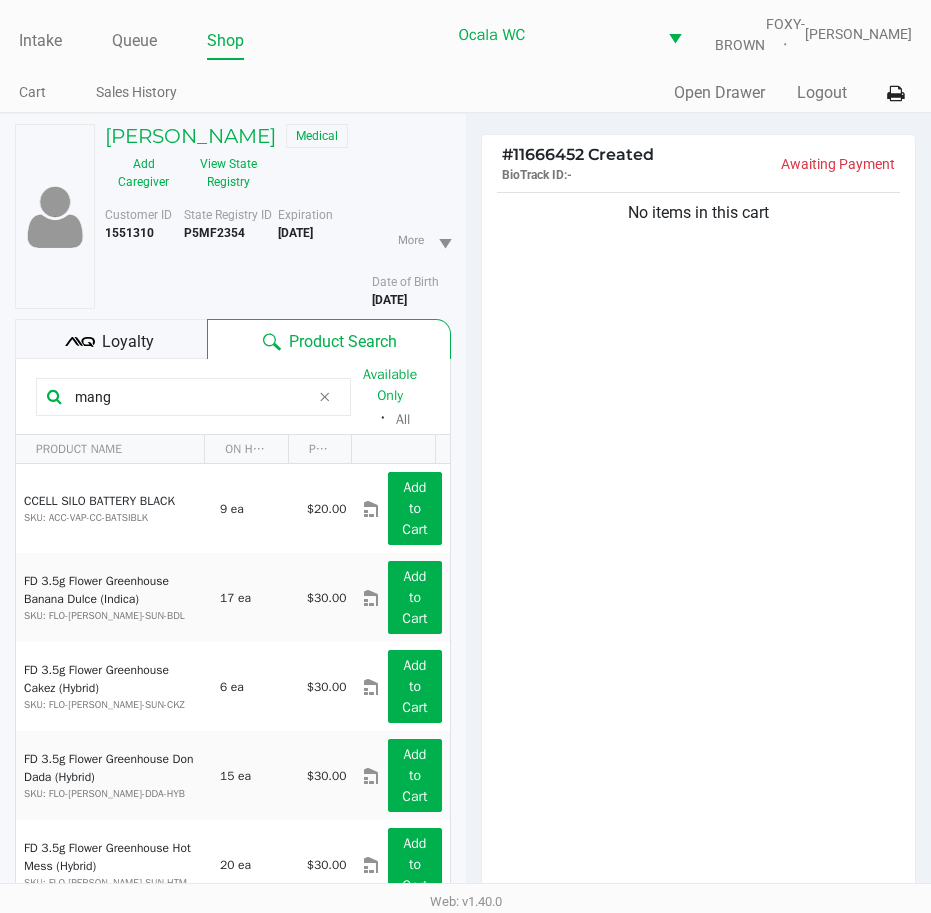 type on "mango" 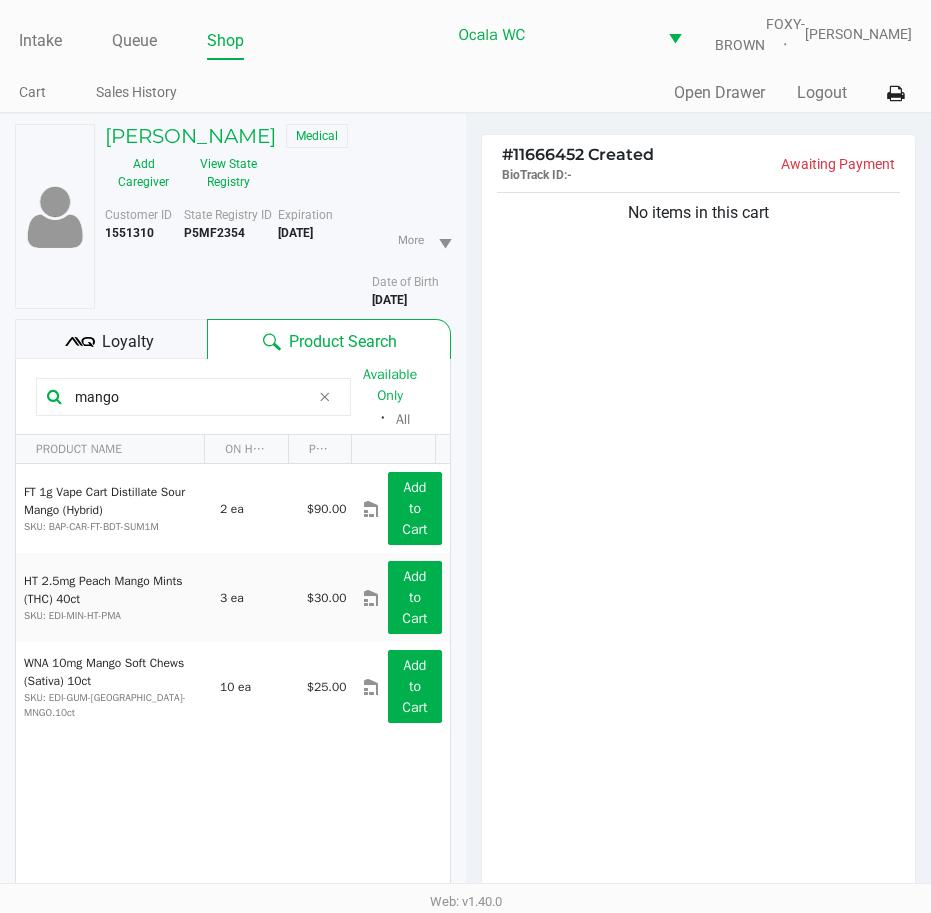 drag, startPoint x: 129, startPoint y: 413, endPoint x: 70, endPoint y: 418, distance: 59.211487 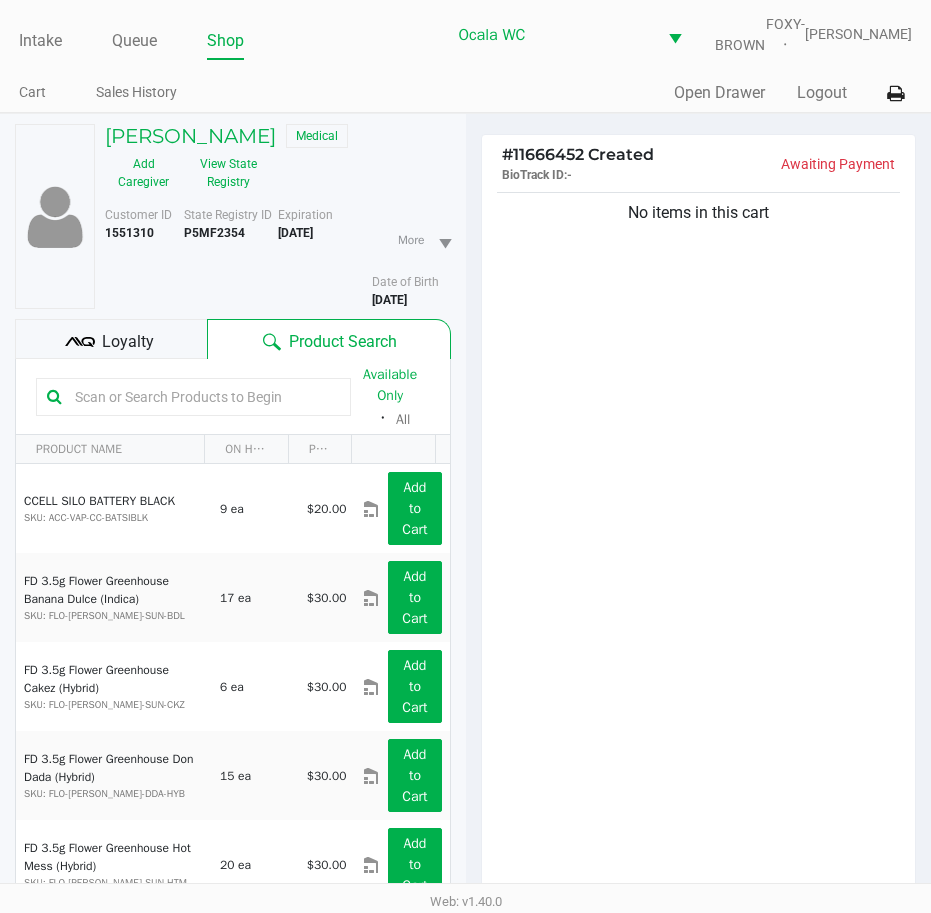 click 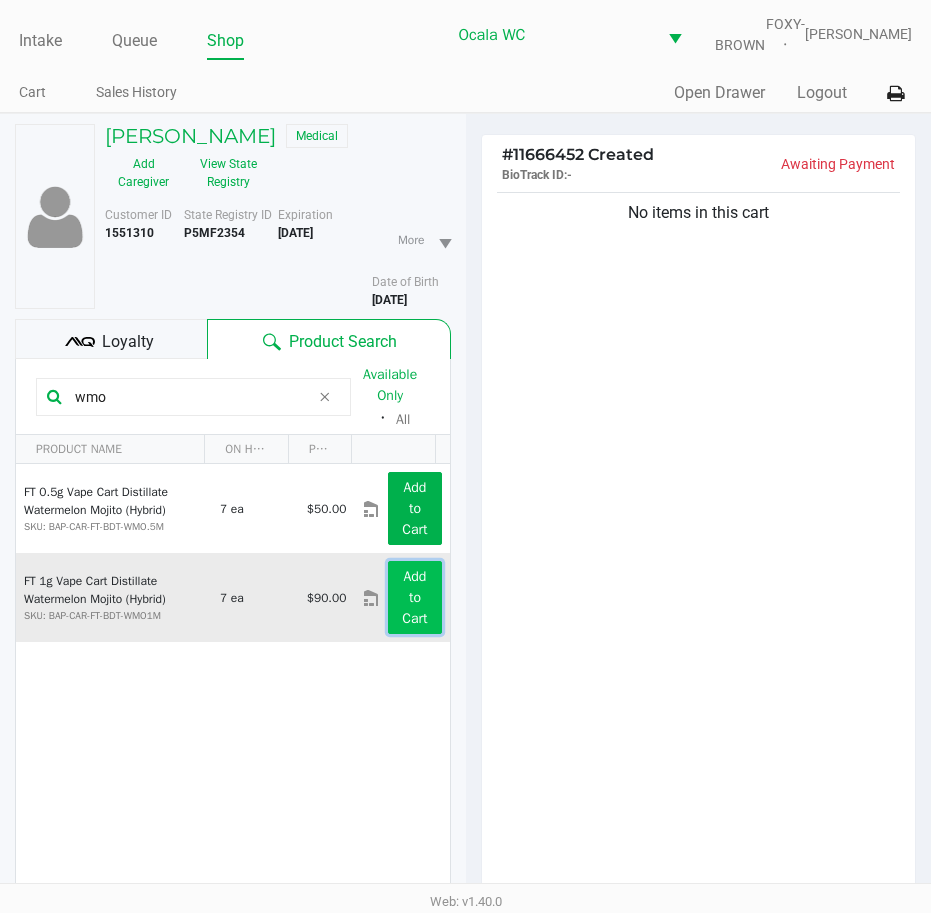 click on "Add to Cart" 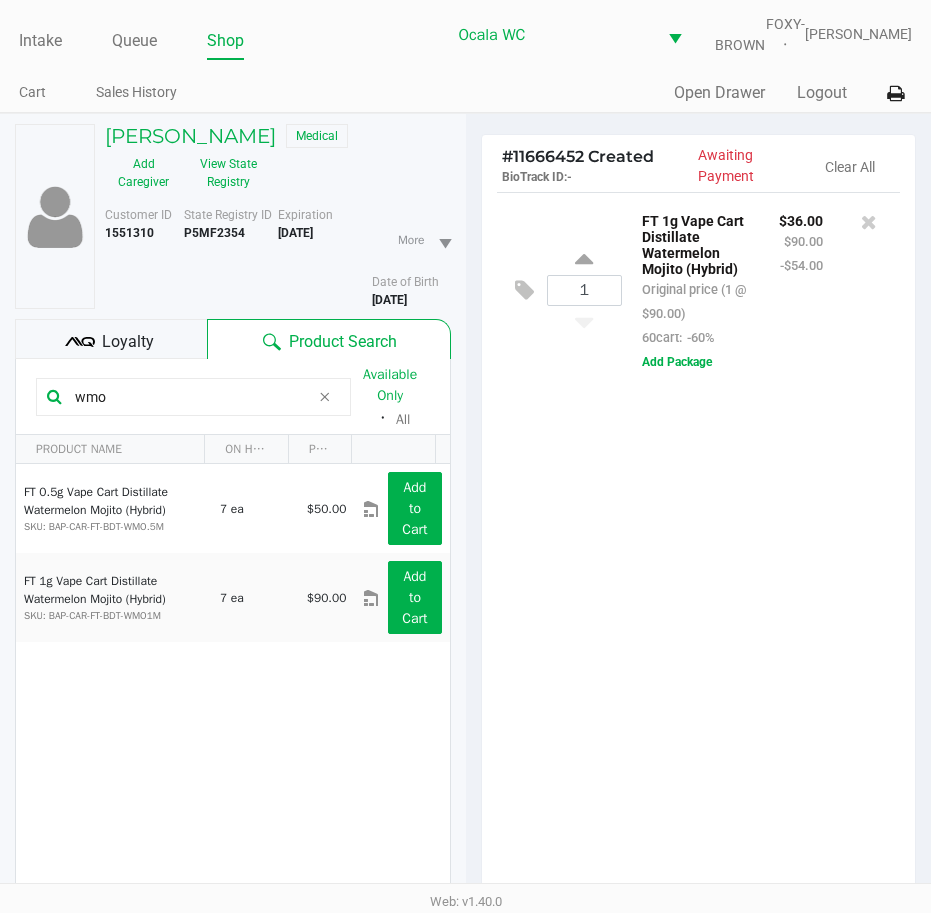drag, startPoint x: 108, startPoint y: 410, endPoint x: 41, endPoint y: 422, distance: 68.06615 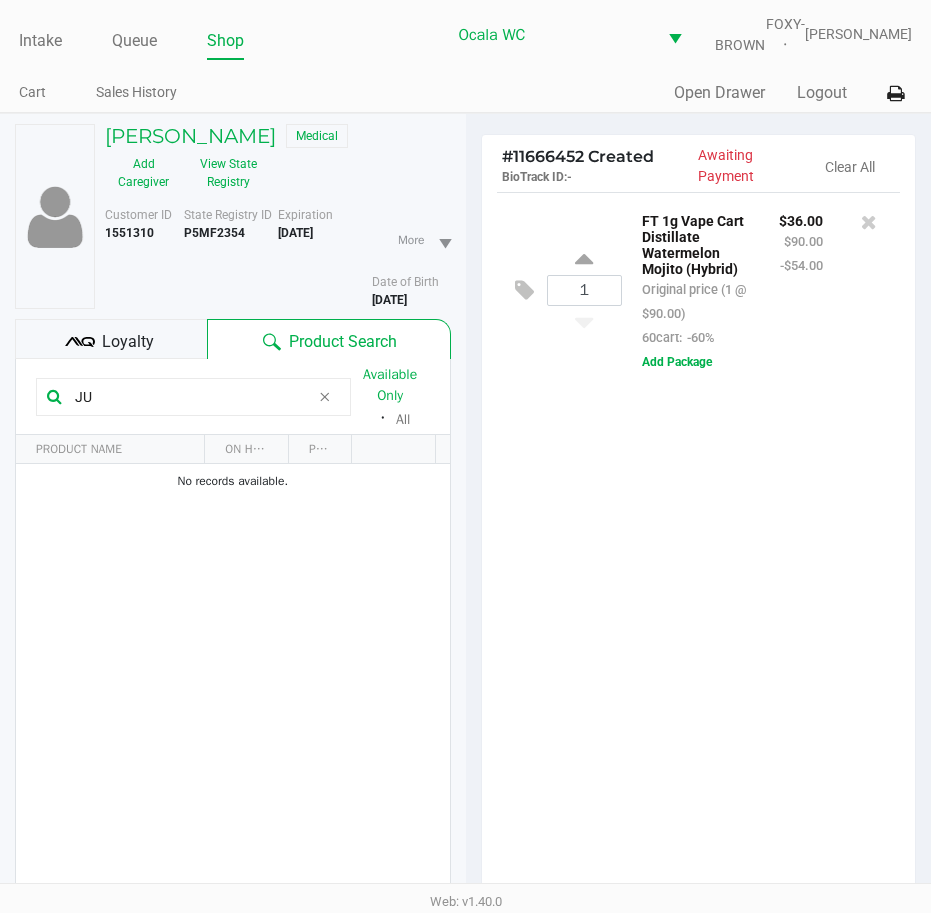 type on "J" 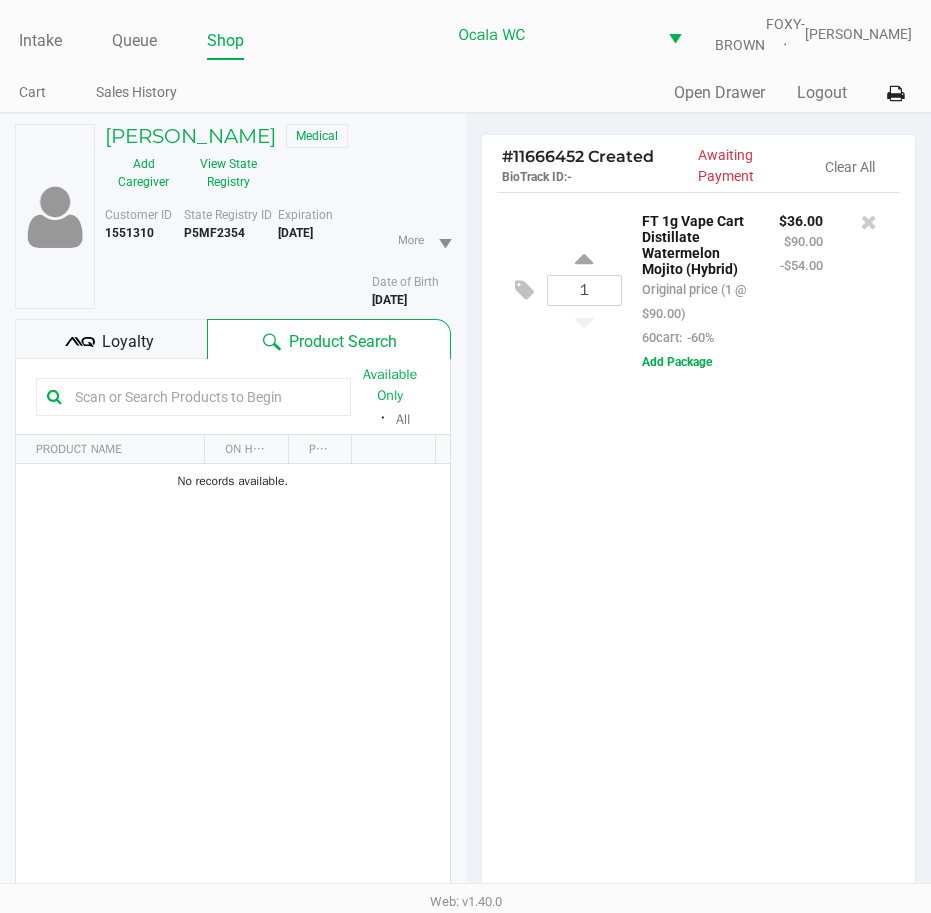 type 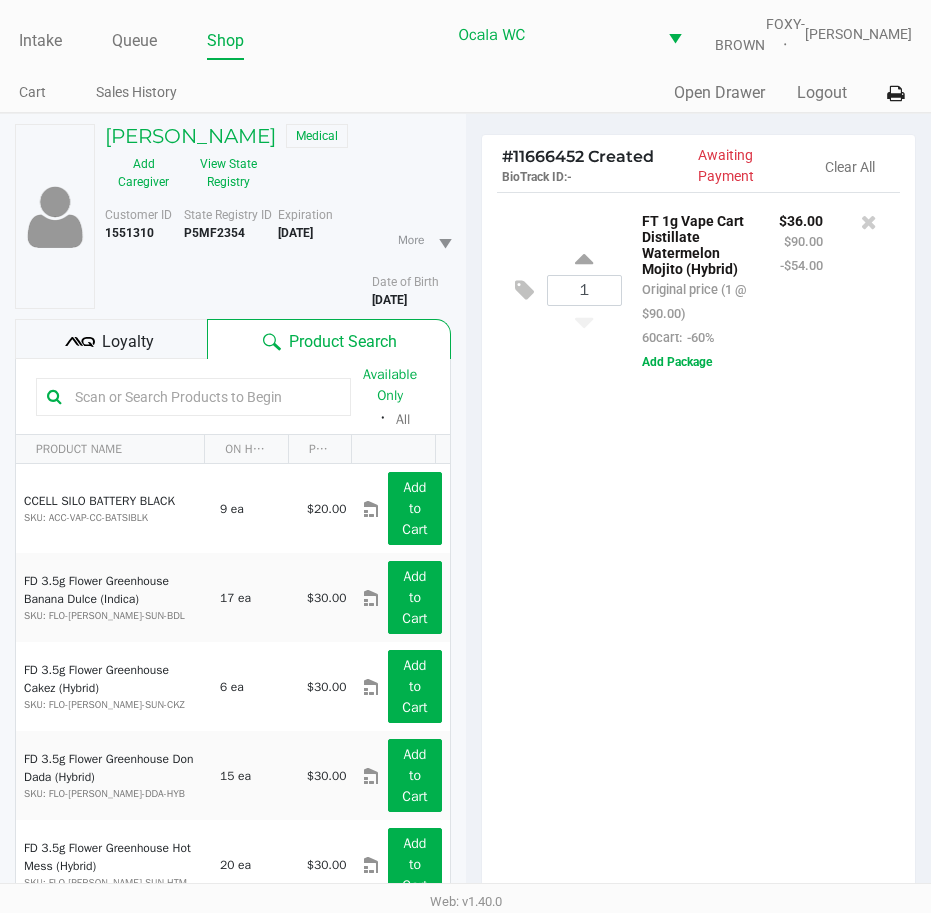 click on "1  FT 1g Vape Cart Distillate Watermelon Mojito (Hybrid)   Original price (1 @ $90.00)  60cart:  -60% $36.00 $90.00 -$54.00  Add Package" 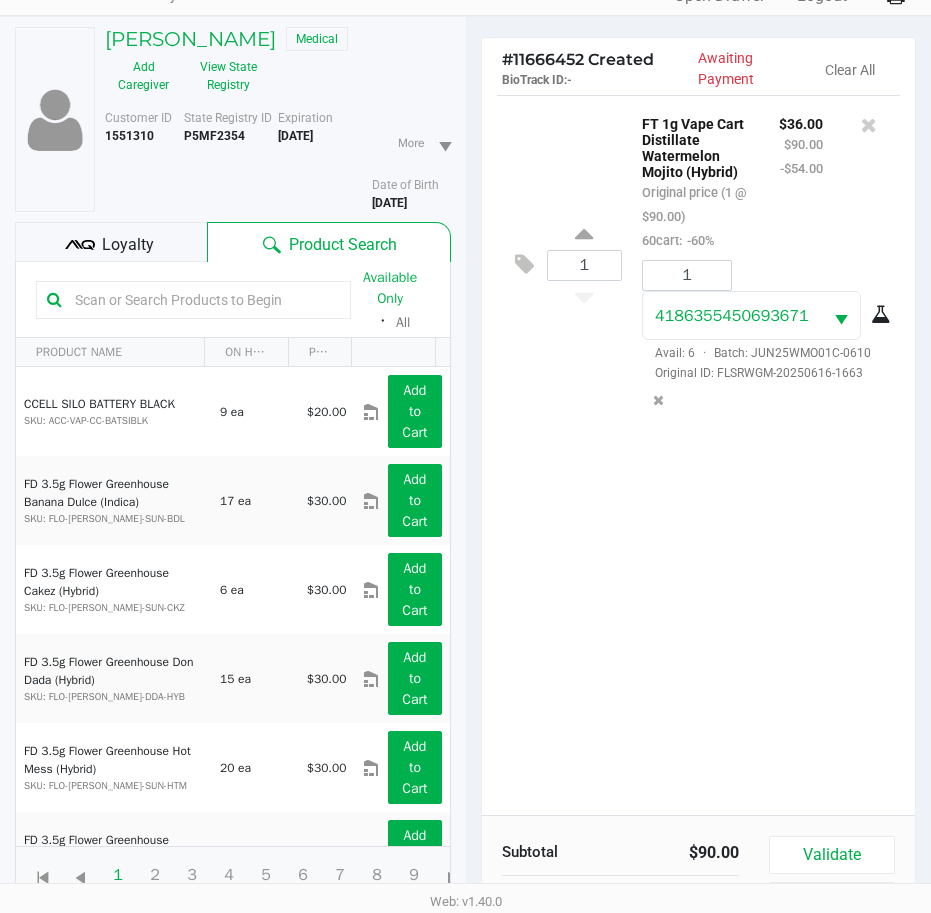 scroll, scrollTop: 276, scrollLeft: 0, axis: vertical 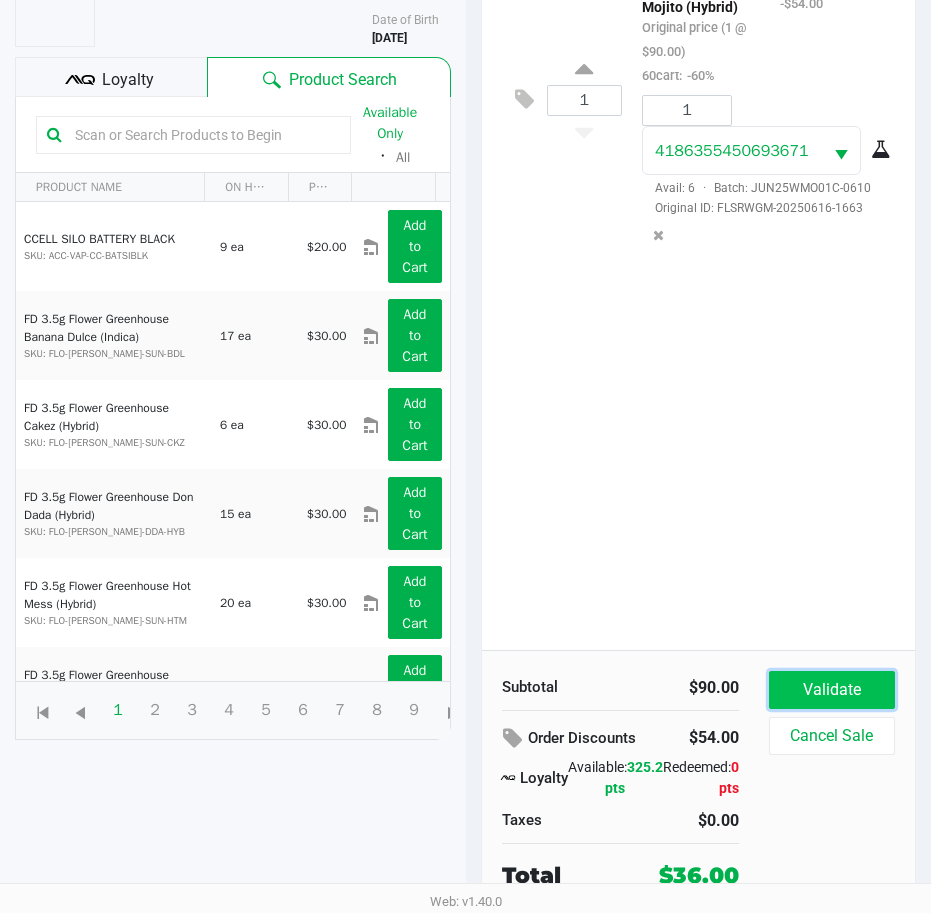 click on "Validate" 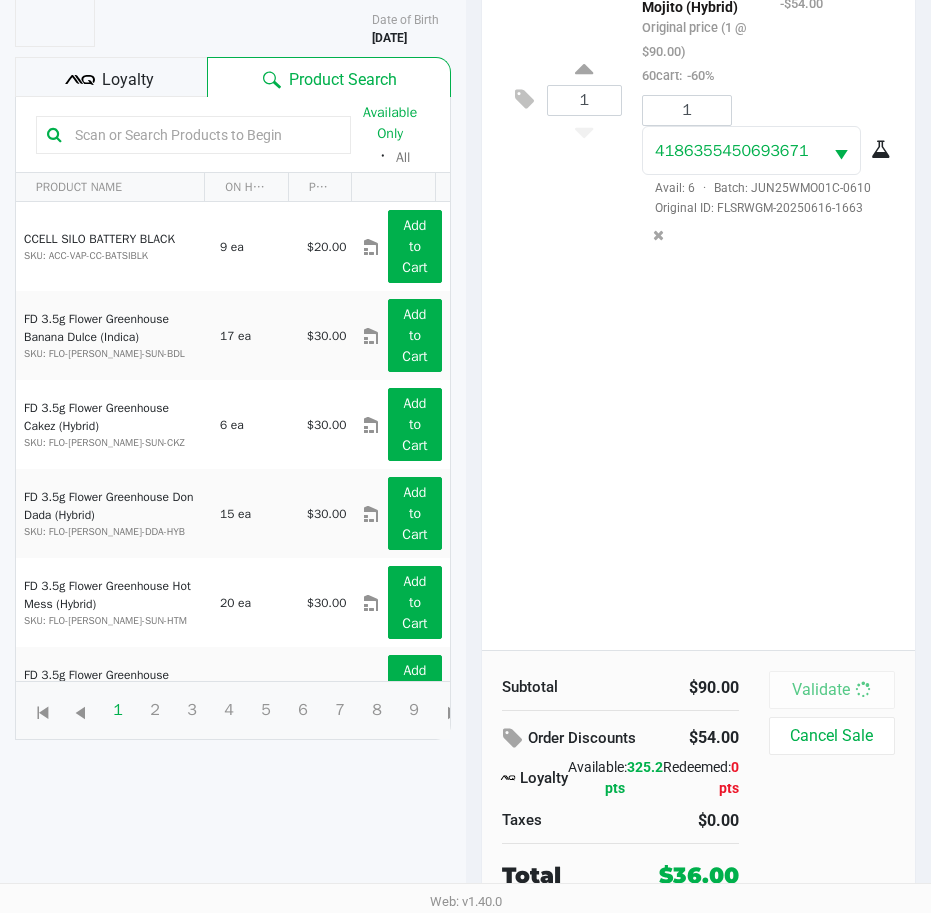 scroll, scrollTop: 0, scrollLeft: 0, axis: both 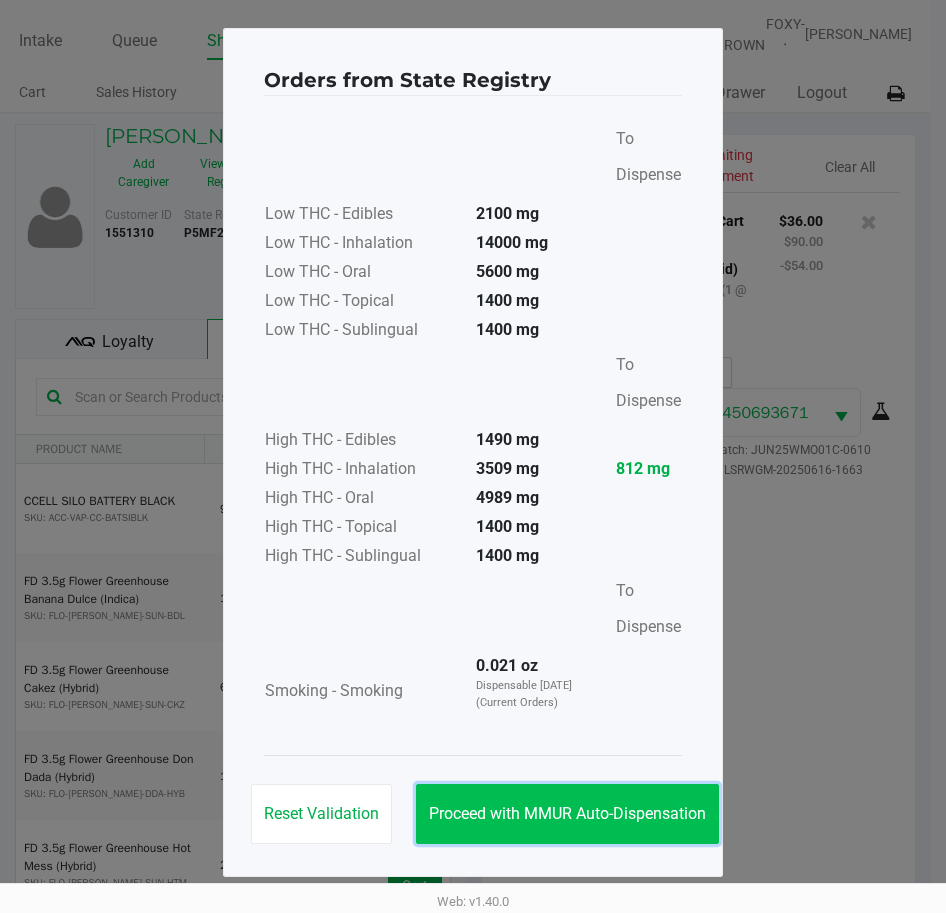 click on "Proceed with MMUR Auto-Dispensation" 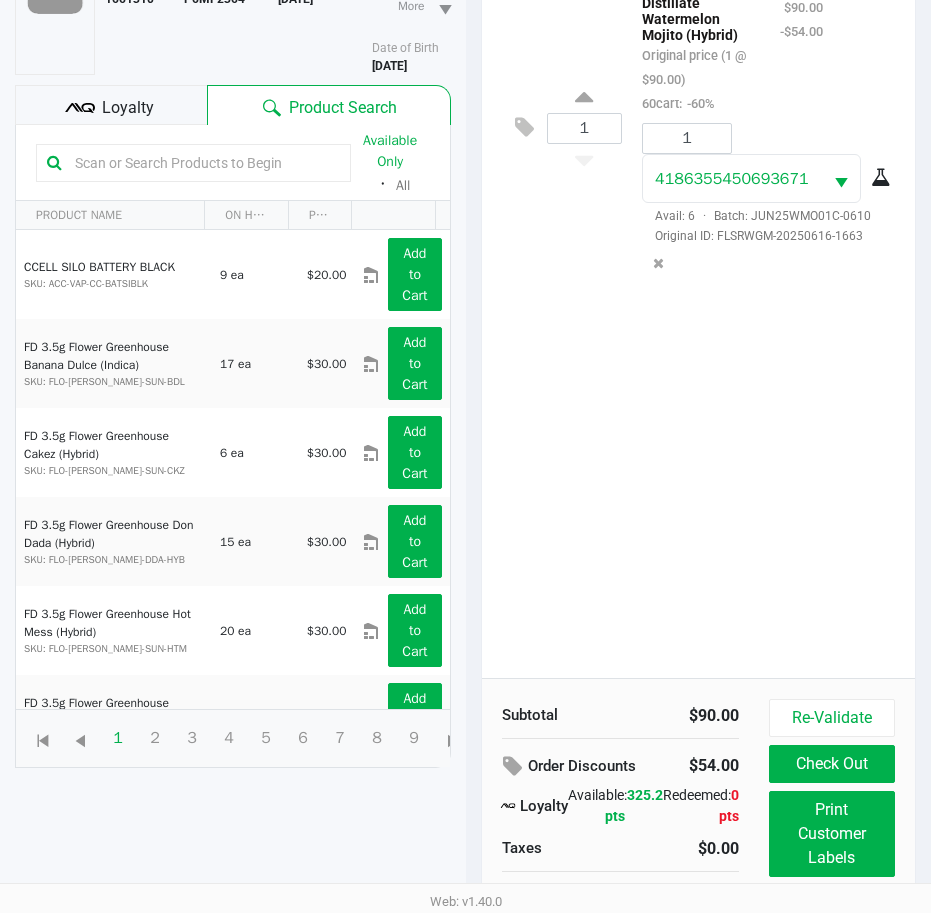 scroll, scrollTop: 279, scrollLeft: 0, axis: vertical 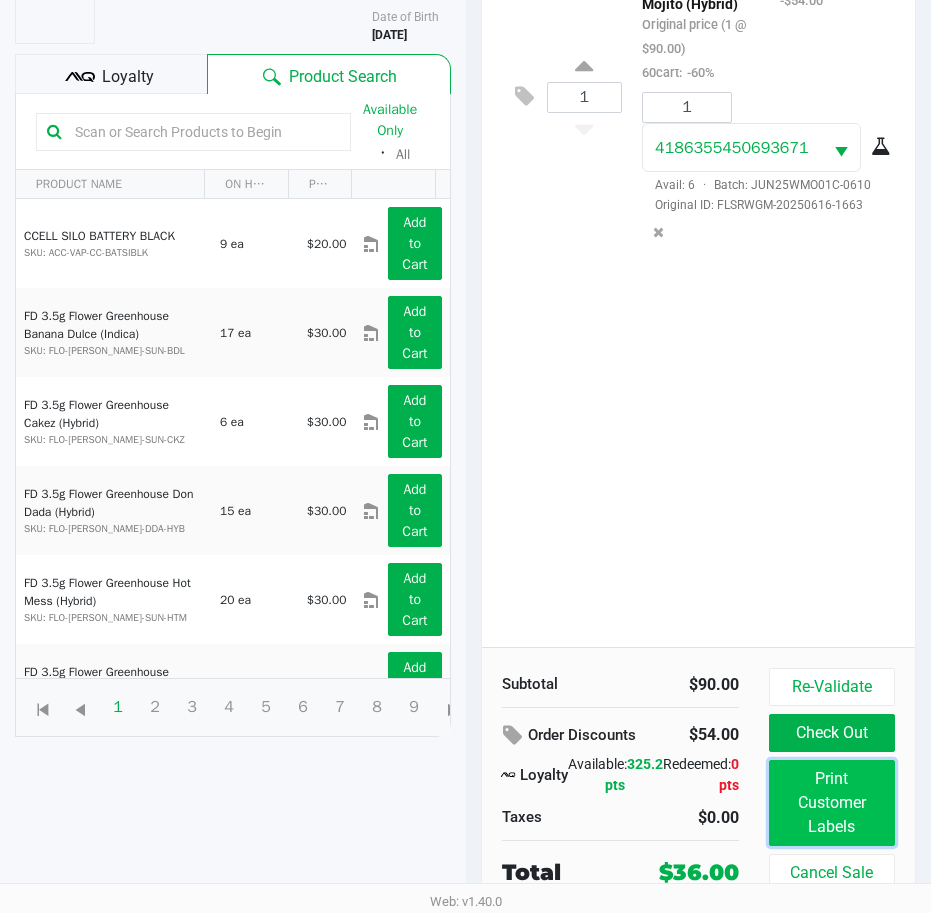 click on "Print Customer Labels" 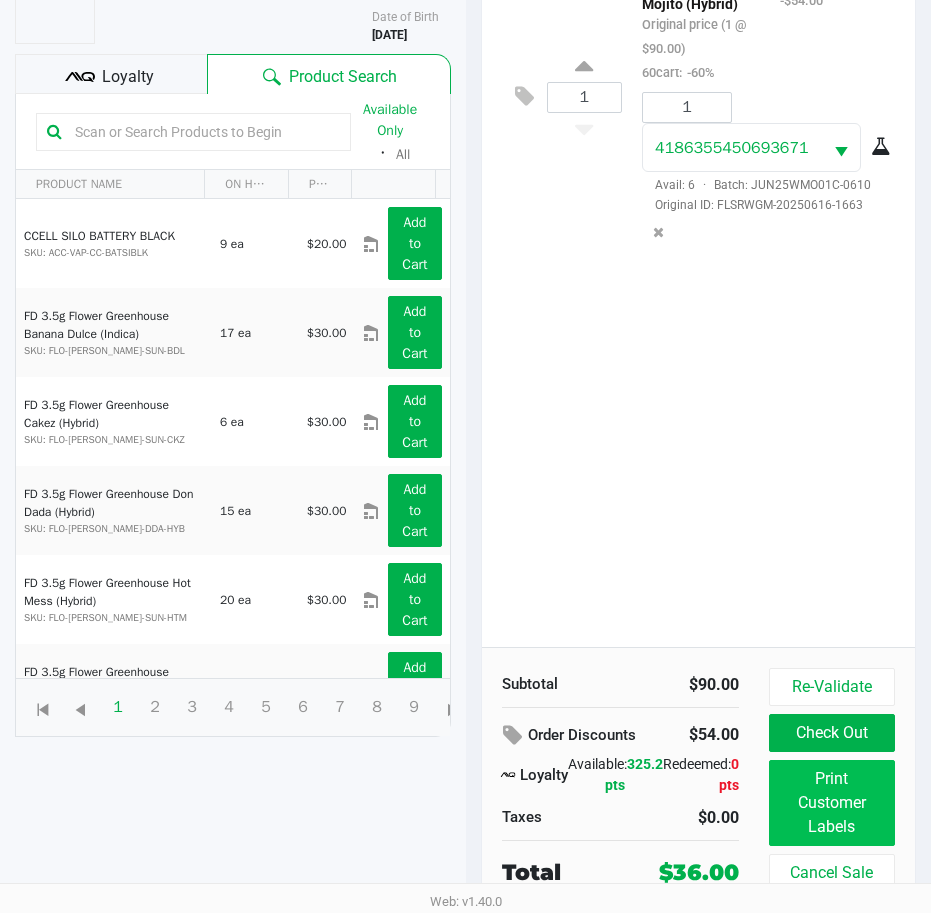 scroll, scrollTop: 0, scrollLeft: 0, axis: both 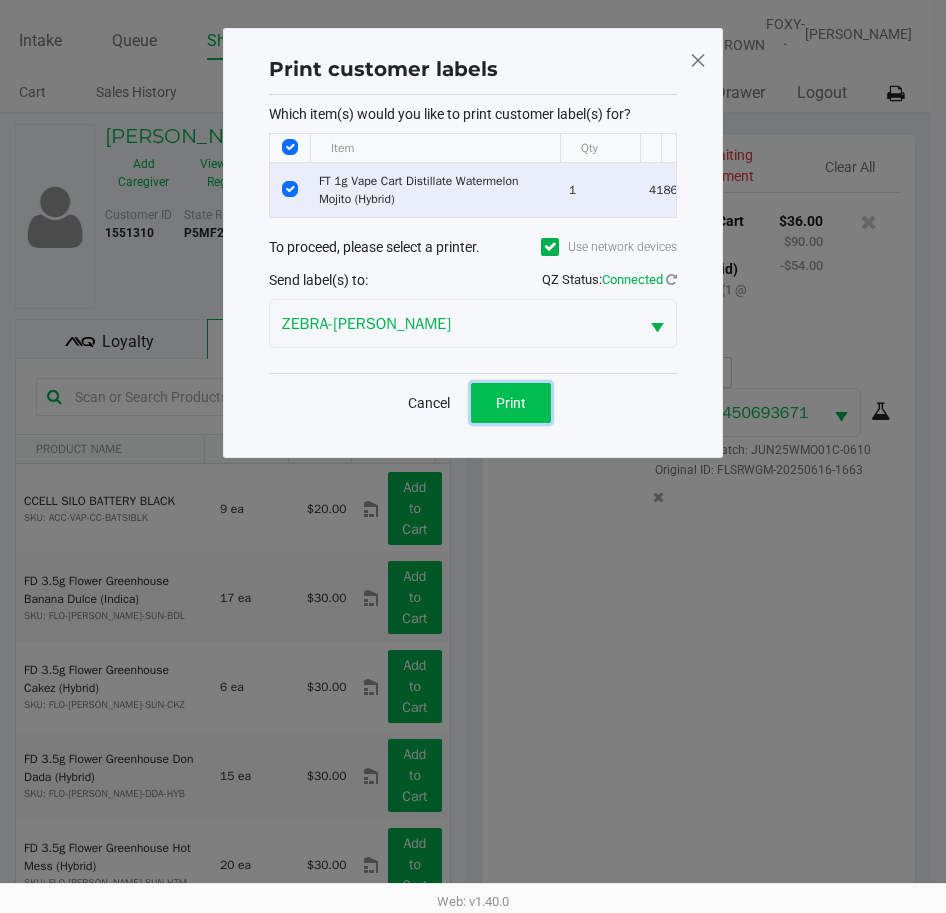 click on "Print" 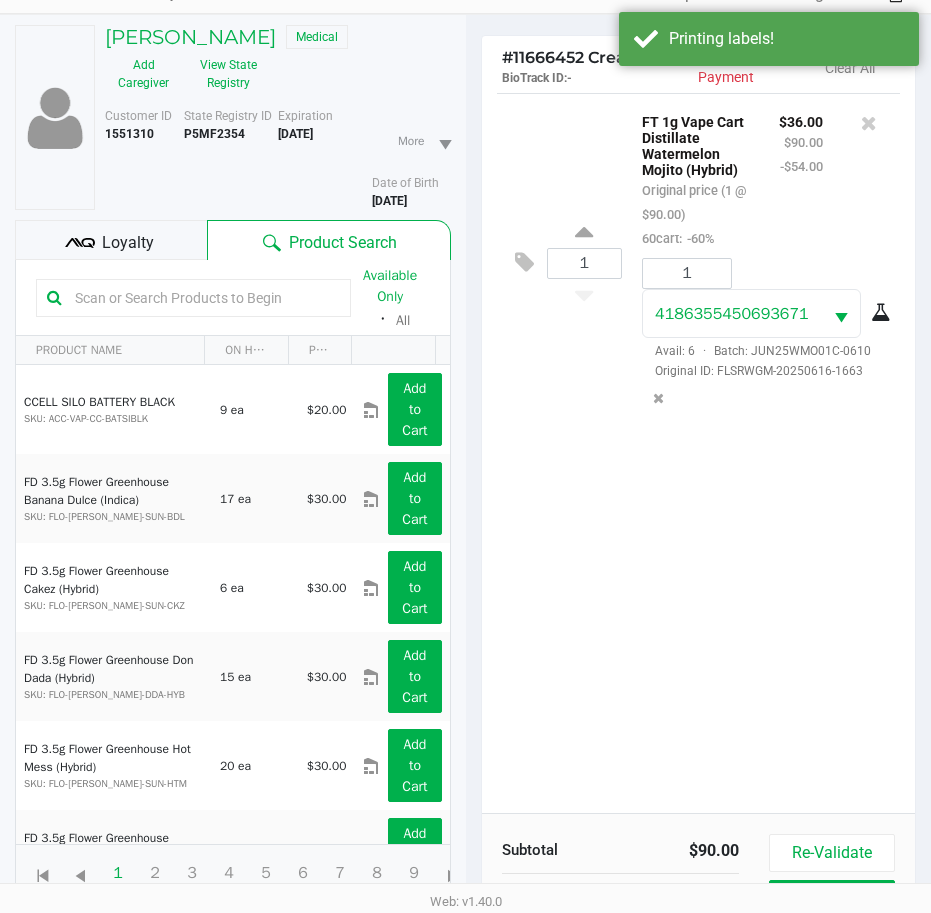 scroll, scrollTop: 279, scrollLeft: 0, axis: vertical 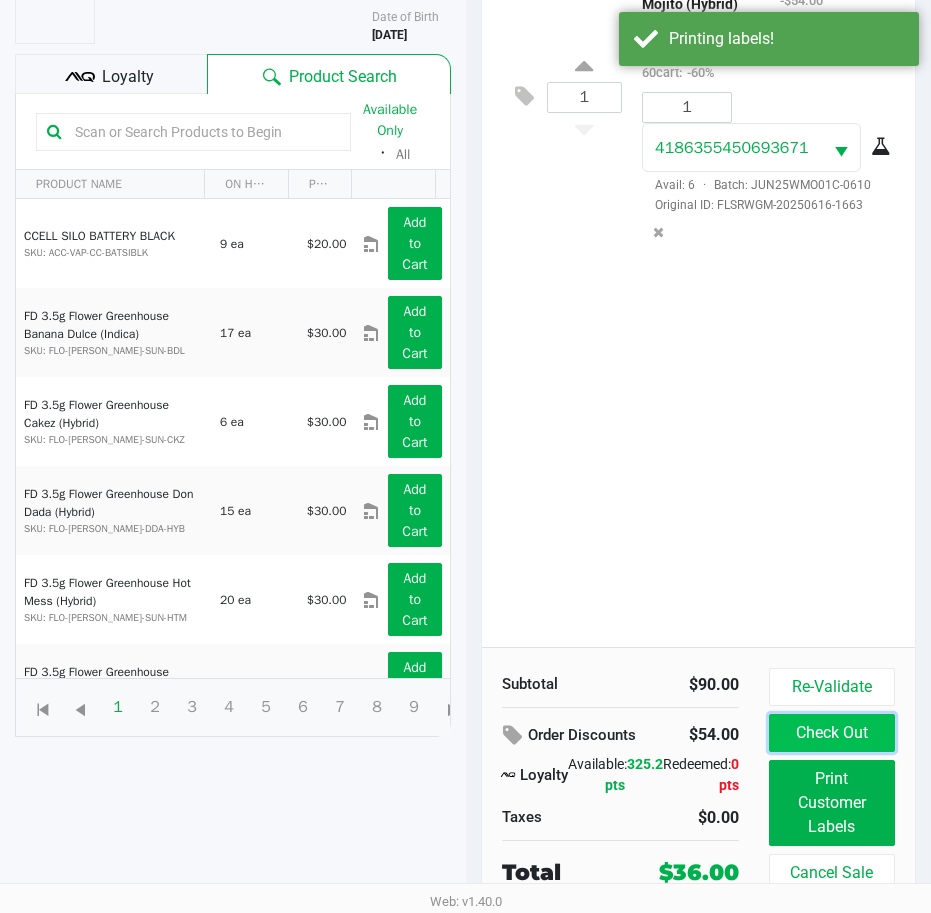 click on "Check Out" 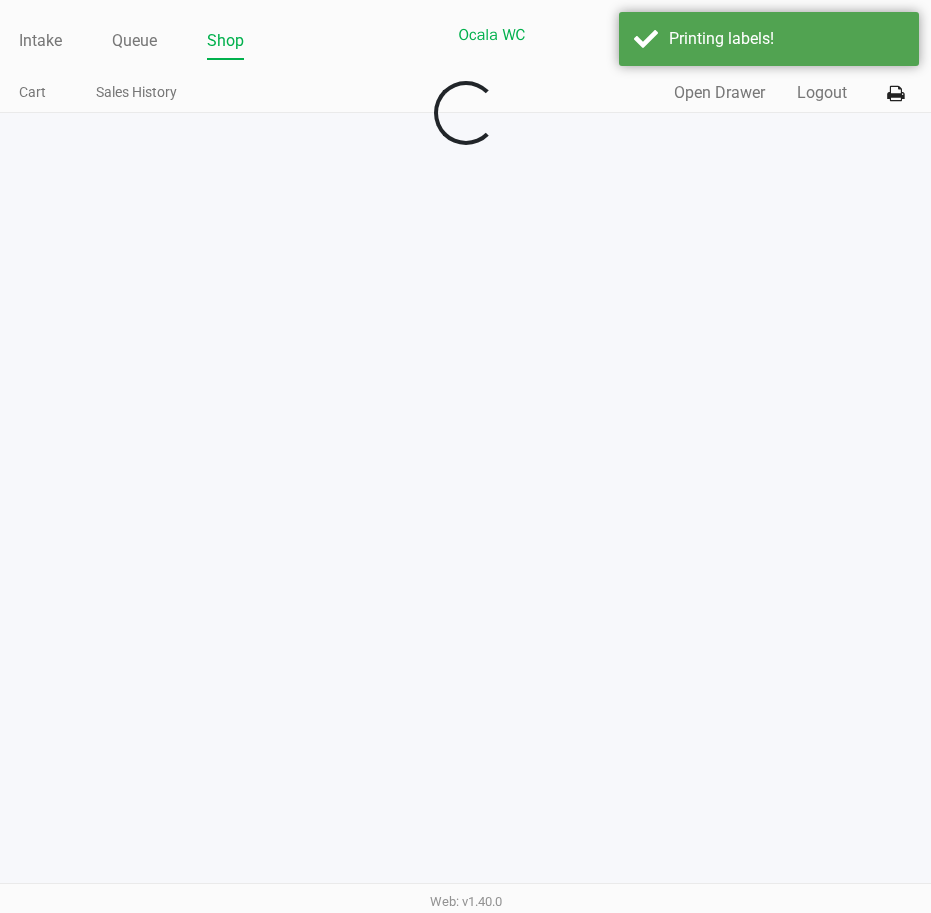 scroll, scrollTop: 0, scrollLeft: 0, axis: both 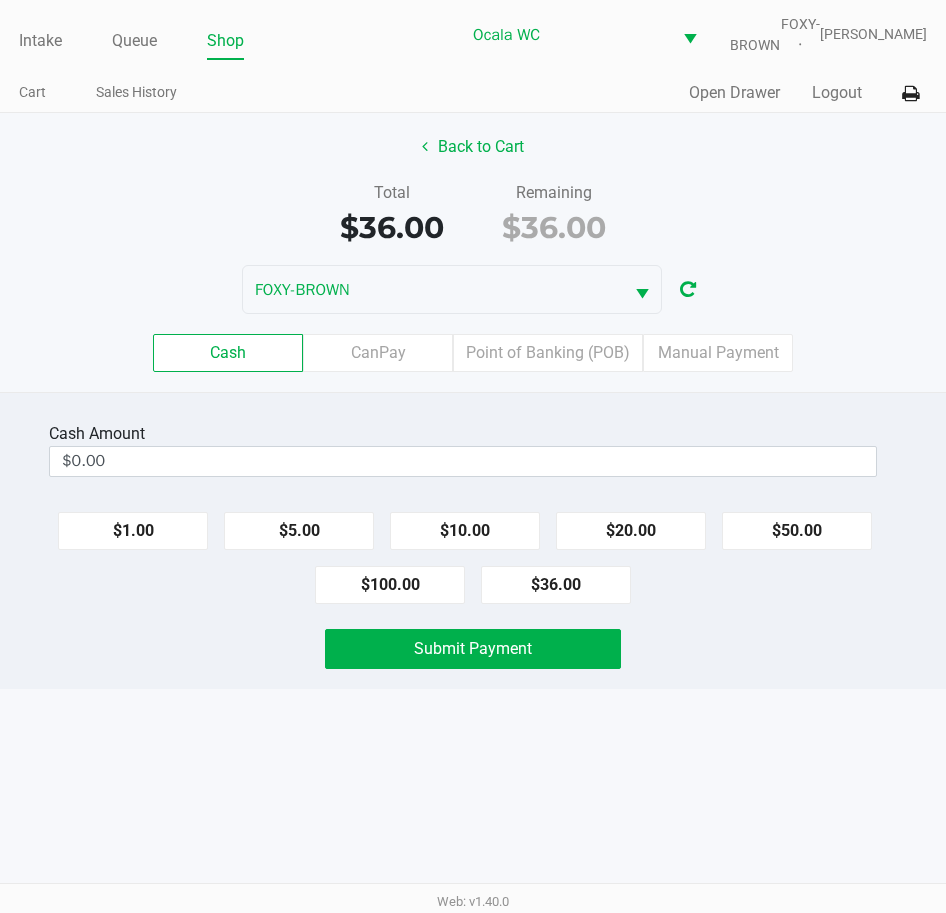 click on "Point of Banking (POB)" 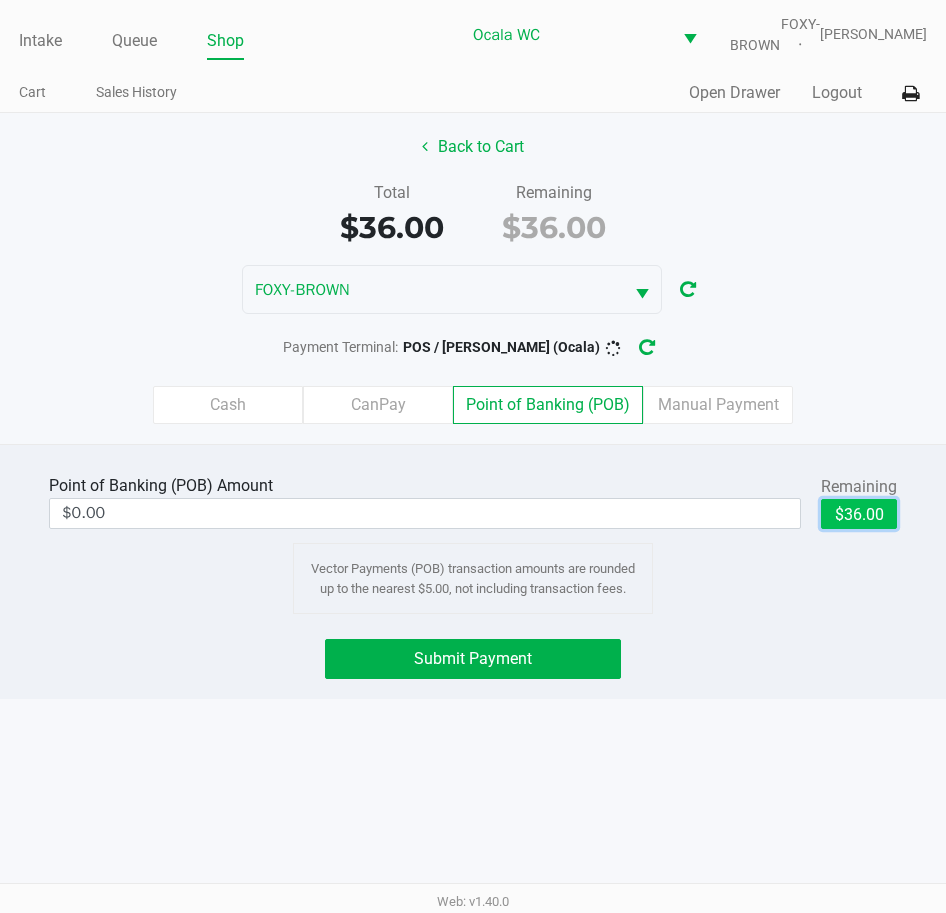 click on "$36.00" 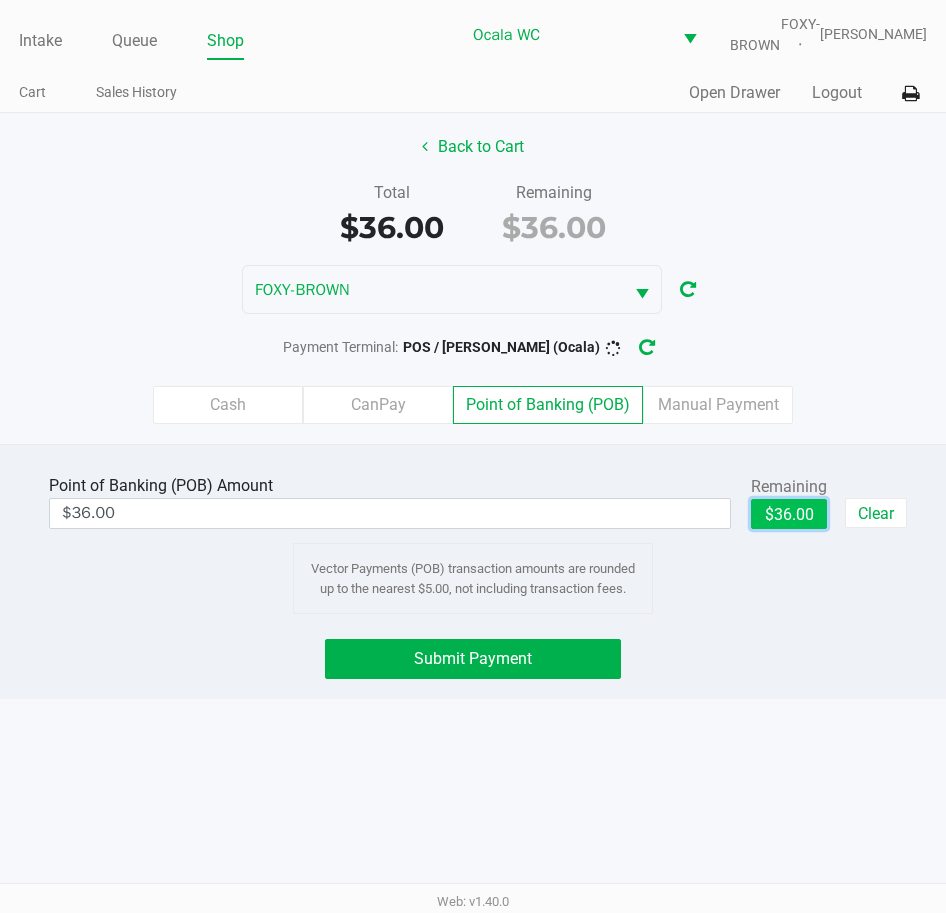 click on "Submit Payment" 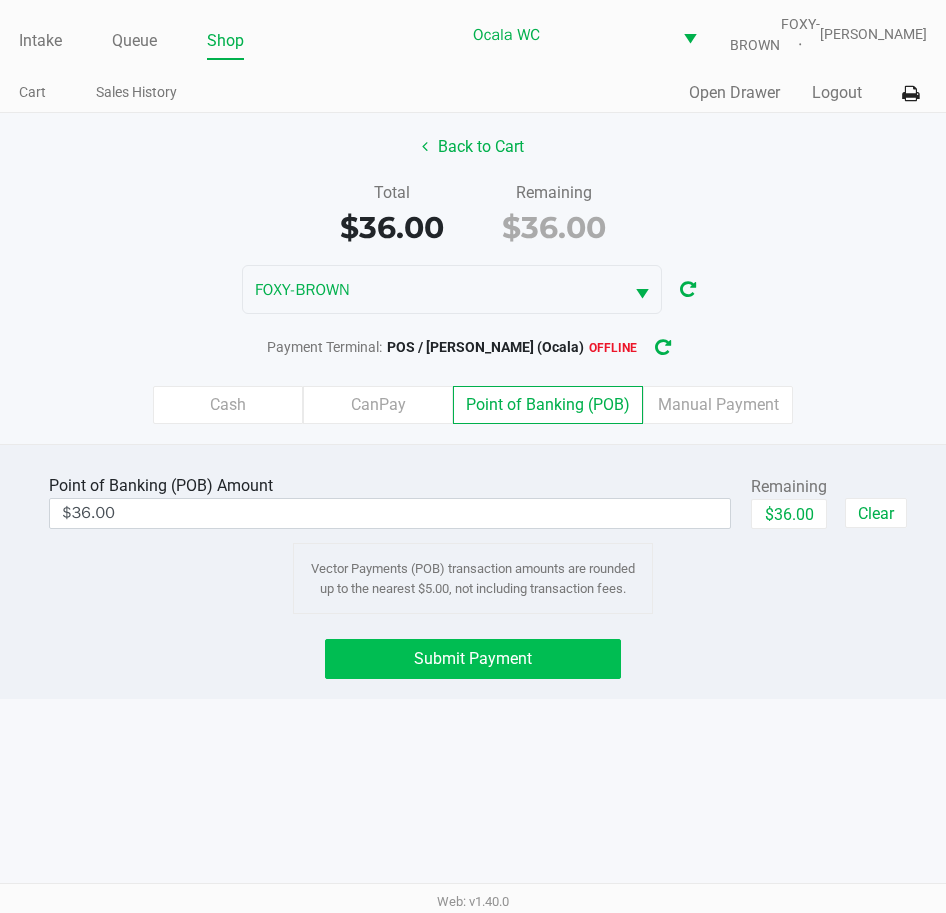 click on "Submit Payment" 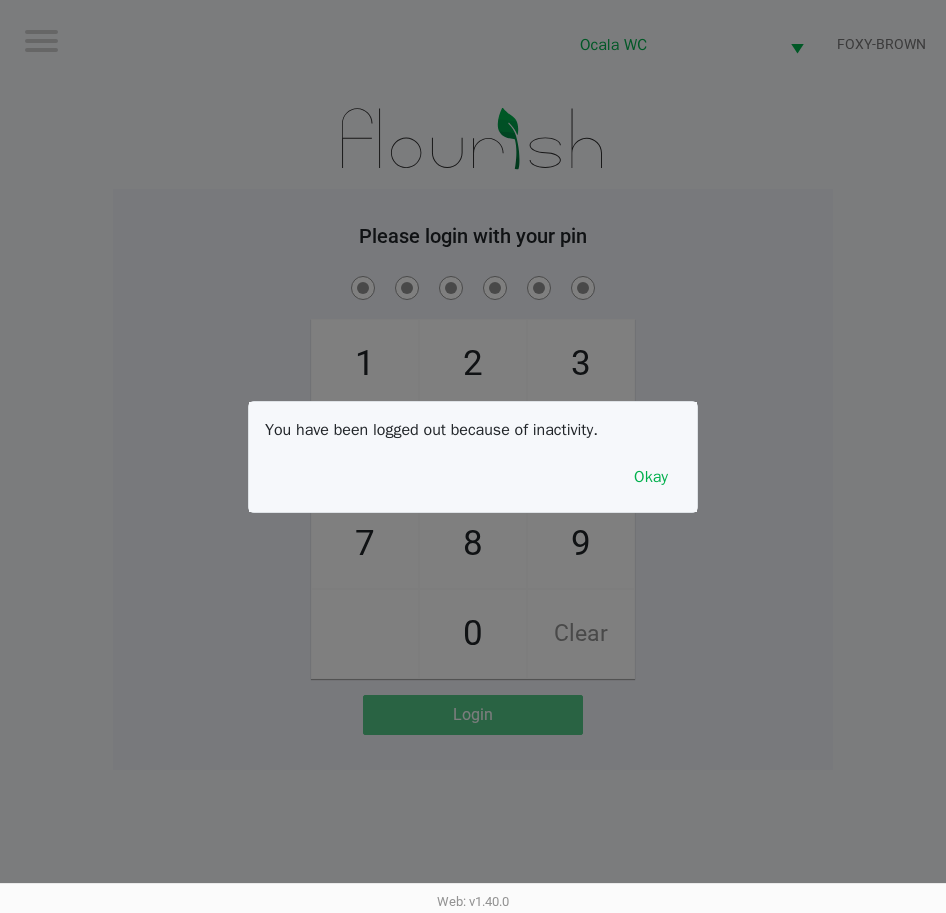 click on "You have been logged out because of inactivity. Okay" at bounding box center (473, 457) 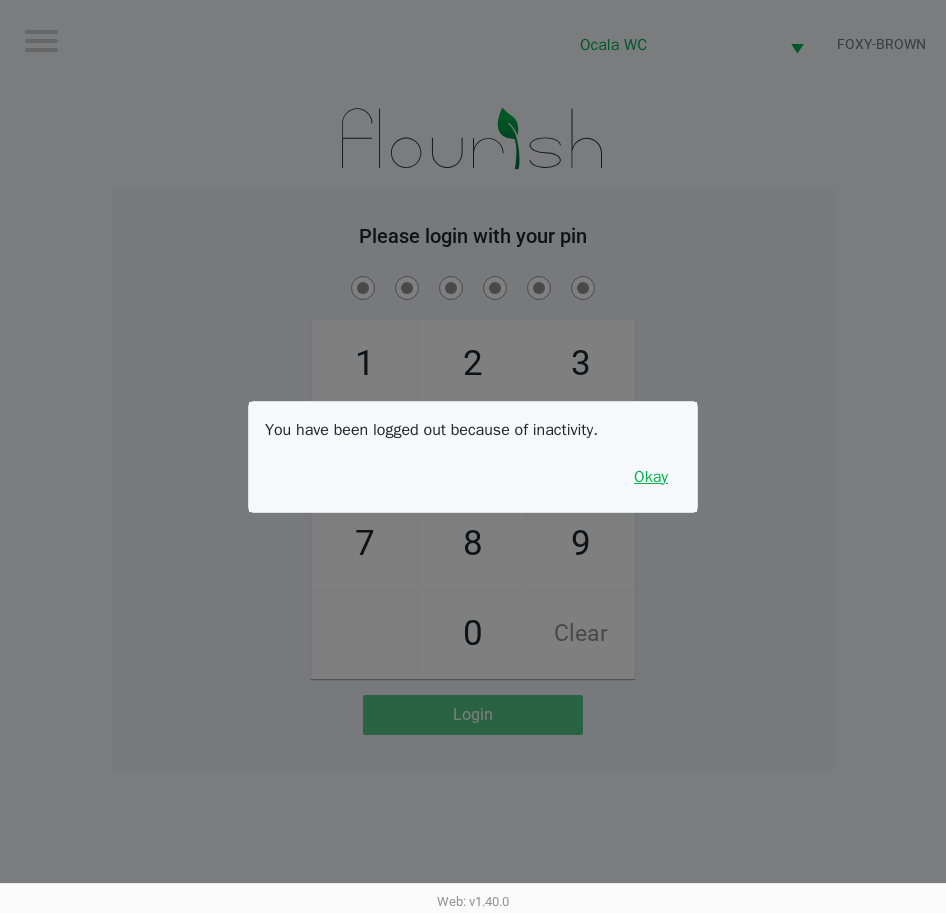click on "Okay" at bounding box center (651, 477) 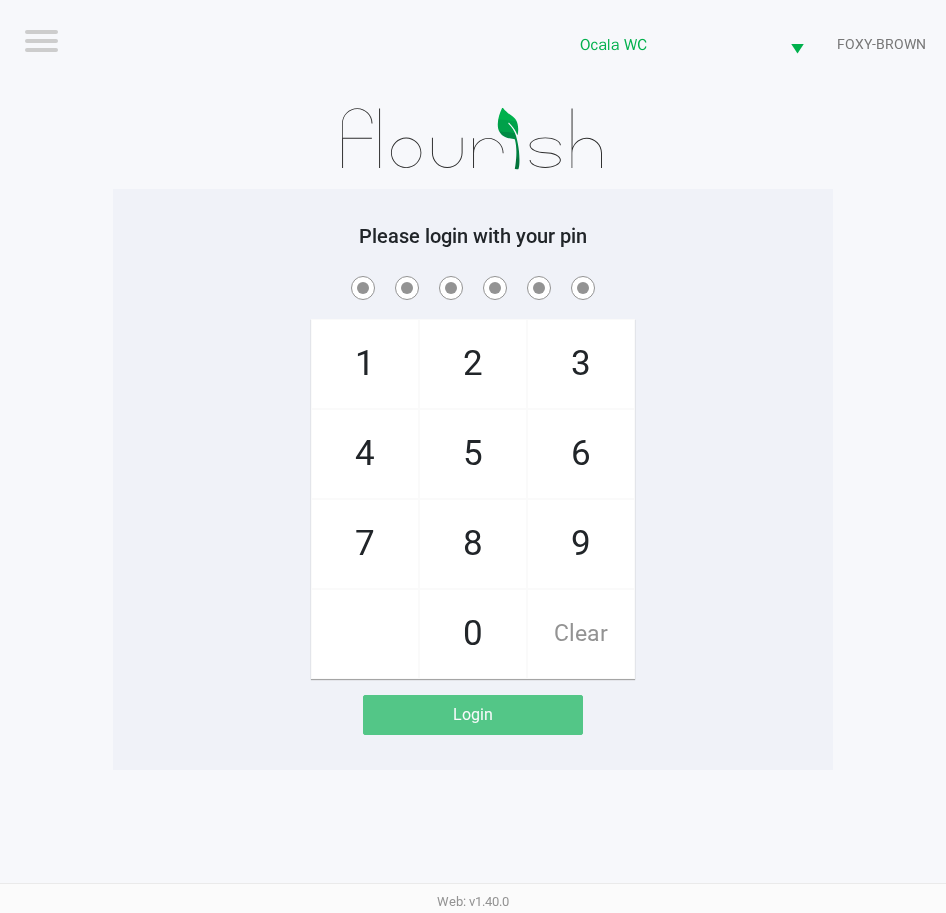 click on "1   4   7       2   5   8   0   3   6   9   Clear" 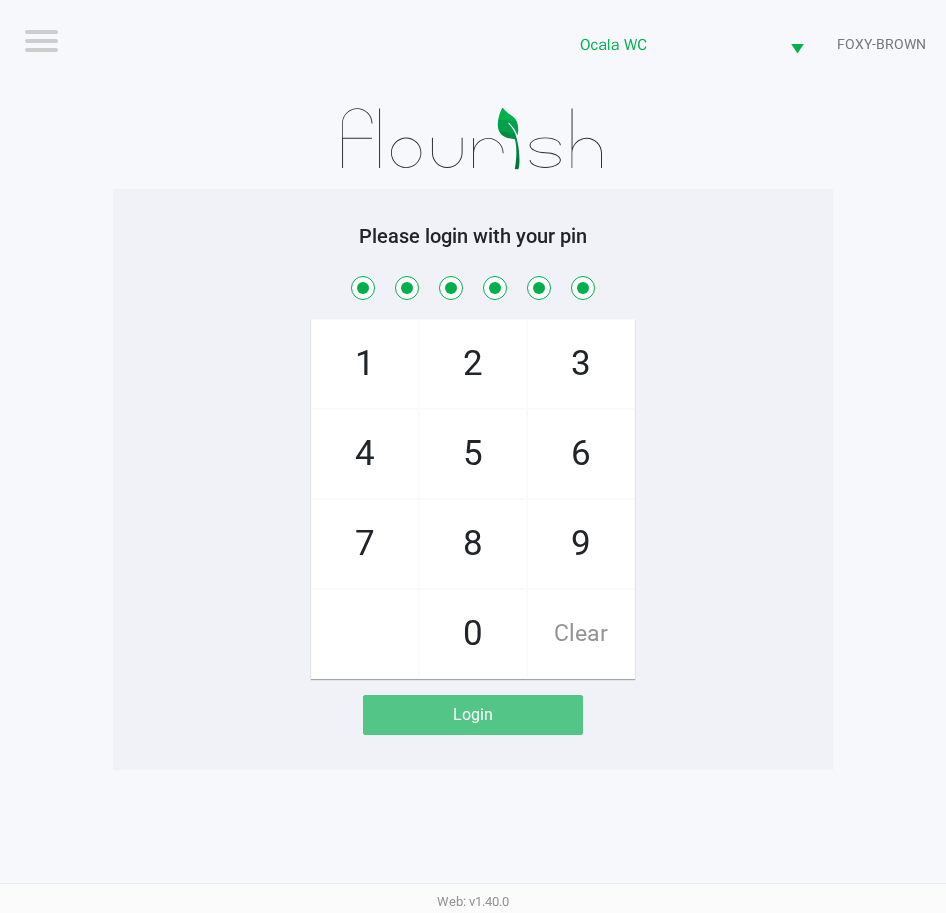 checkbox on "true" 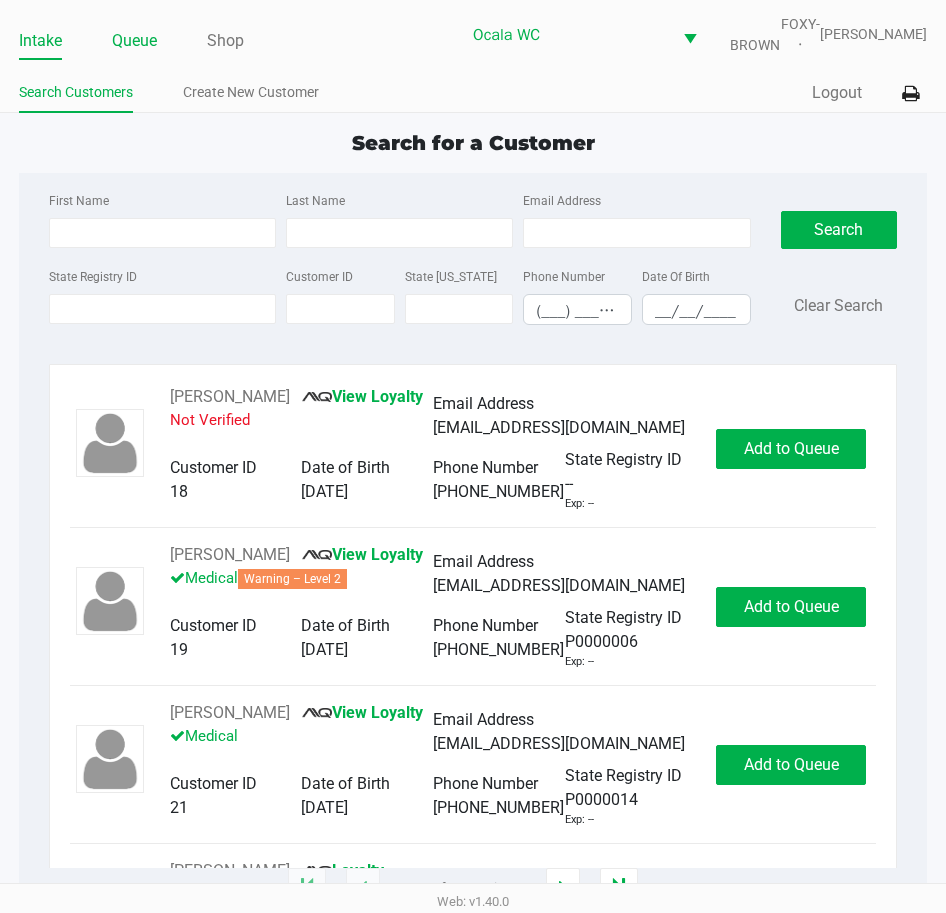 click on "Queue" 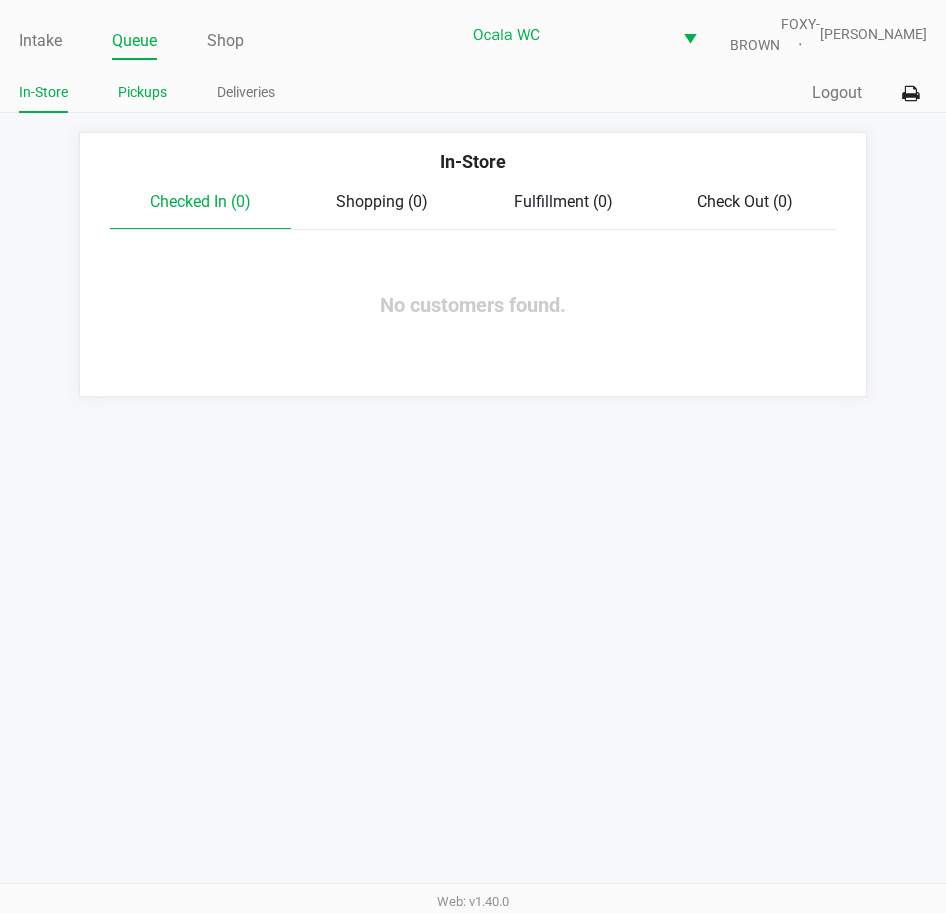 click on "Pickups" 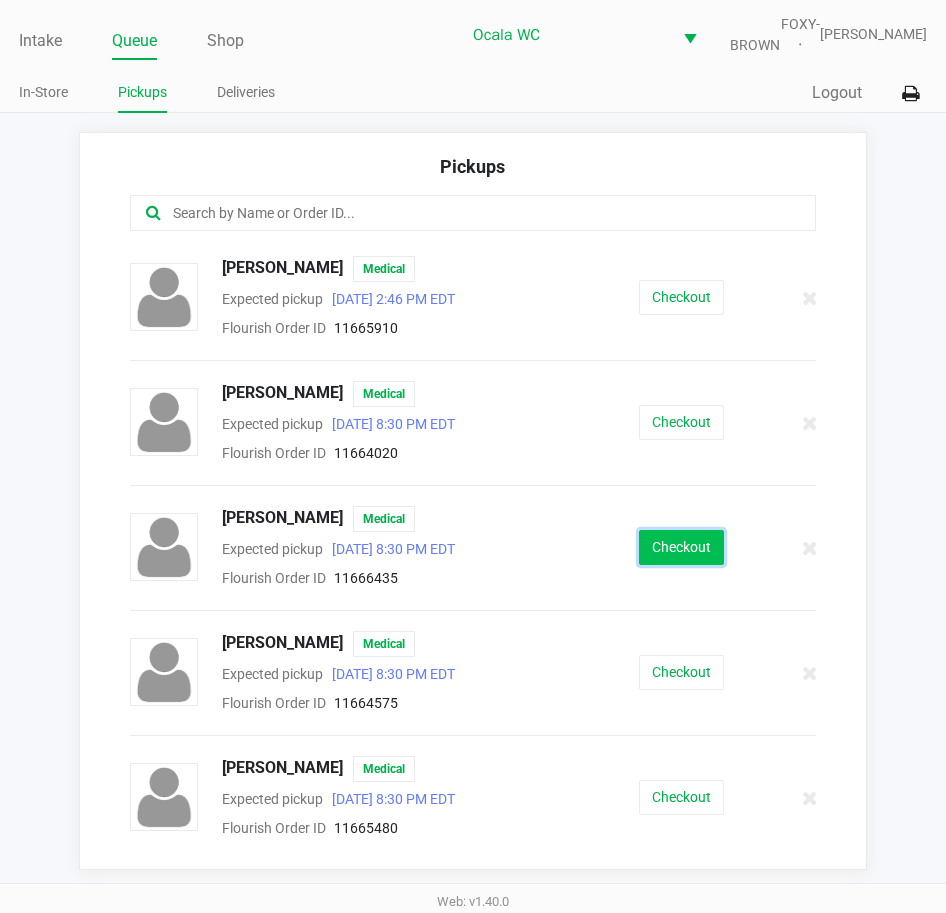 click on "Checkout" 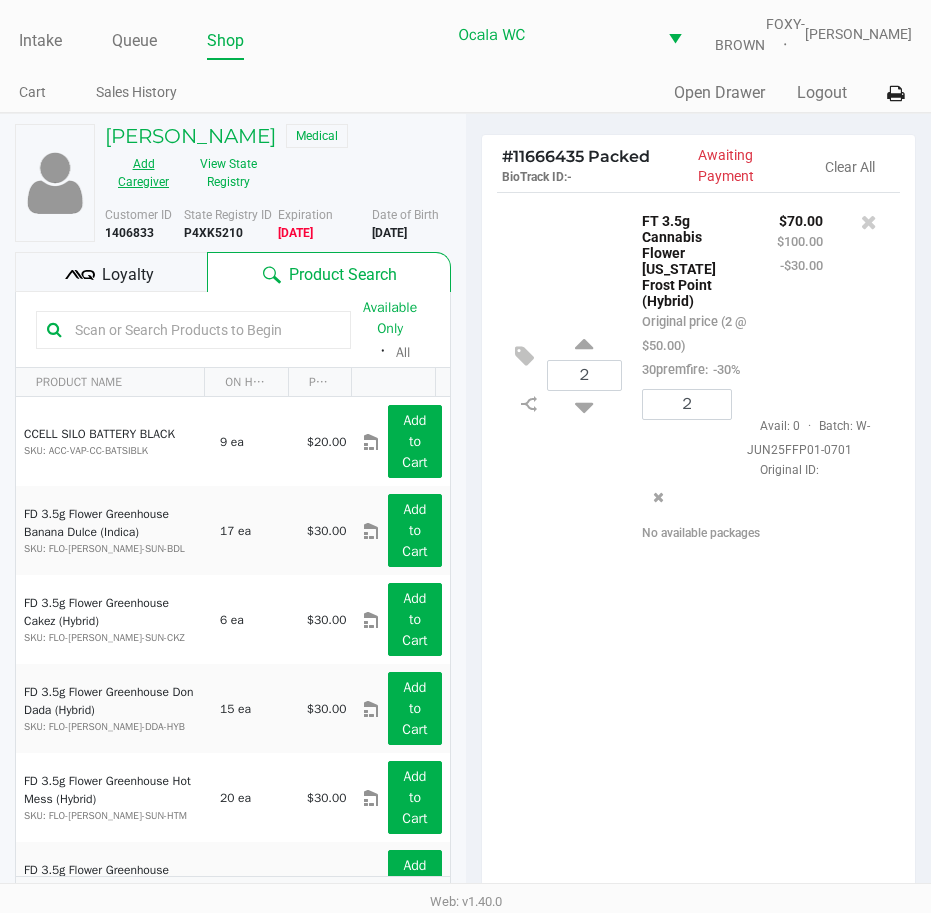 click on "Add Caregiver" 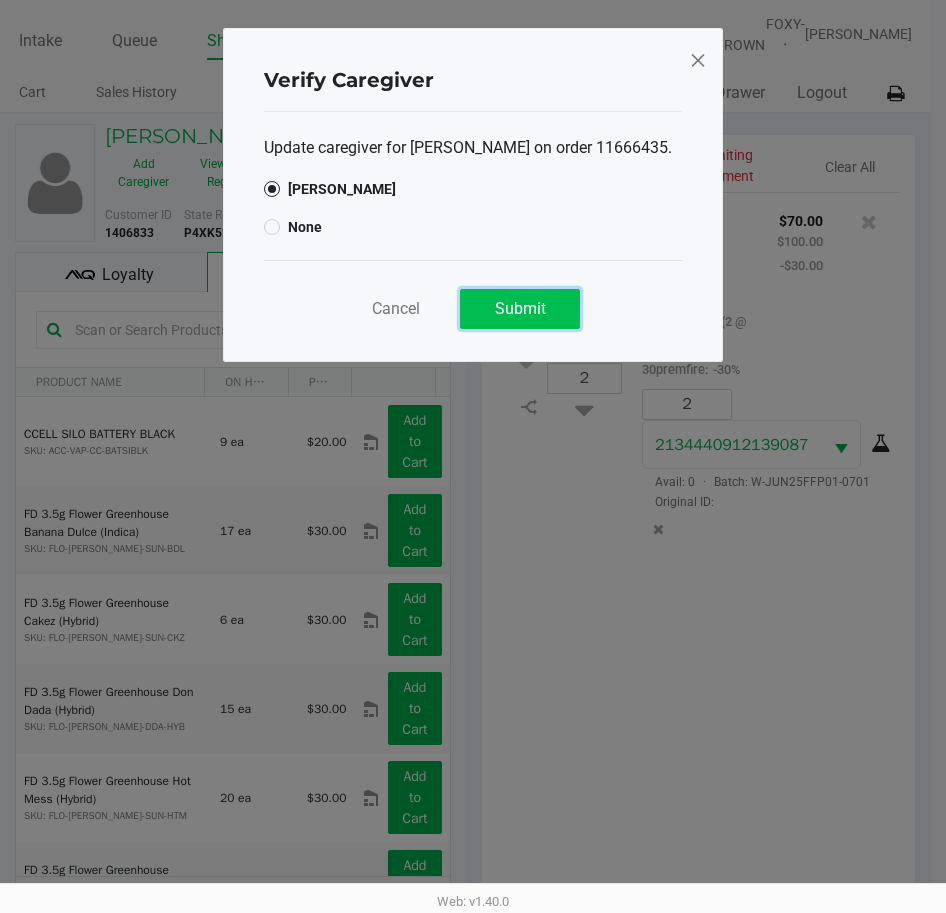 click on "Submit" 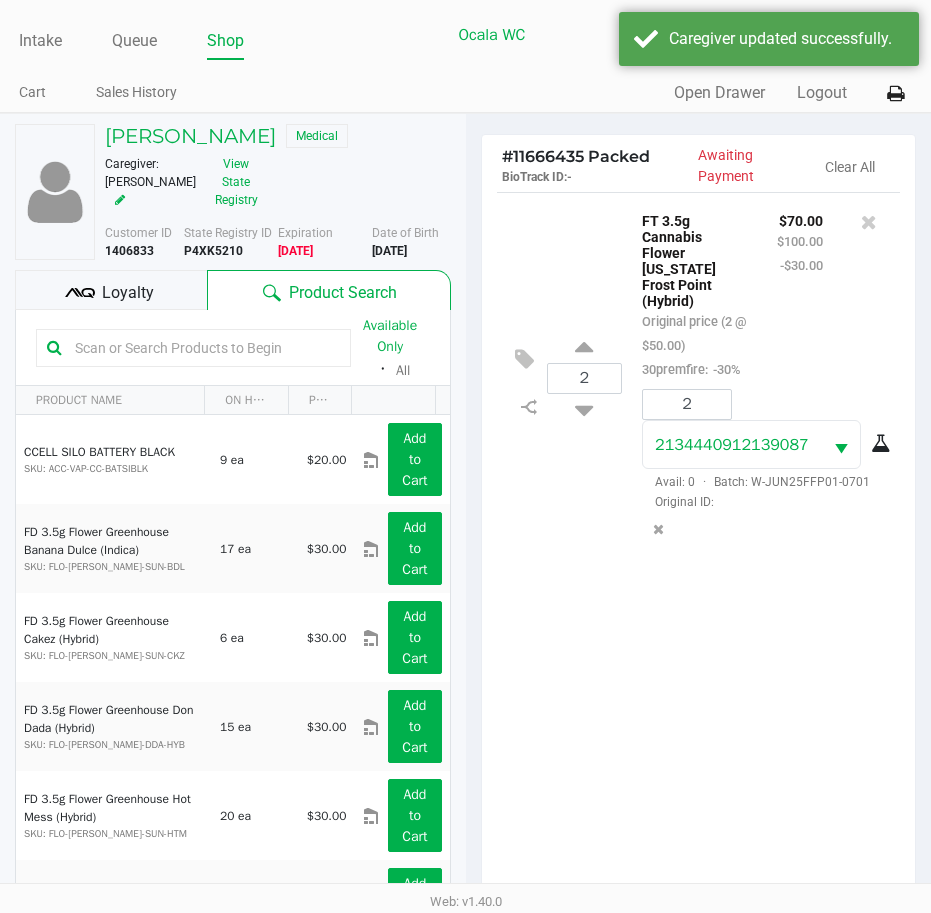 click on "Loyalty" 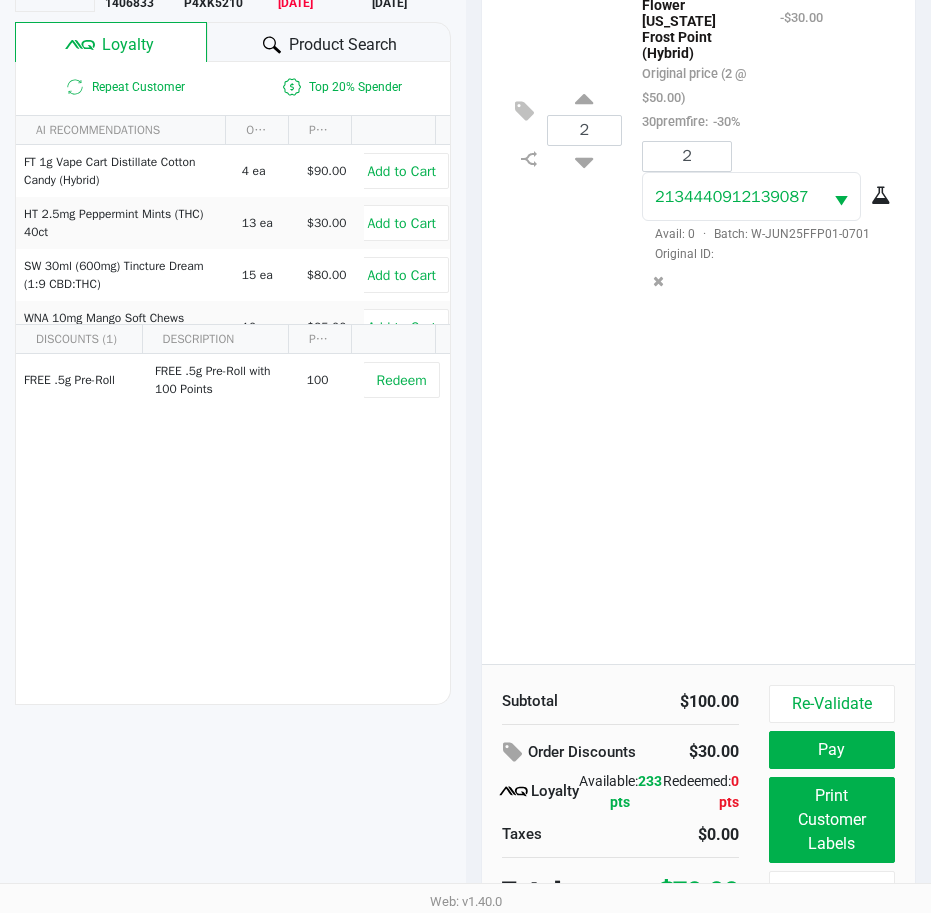 scroll, scrollTop: 279, scrollLeft: 0, axis: vertical 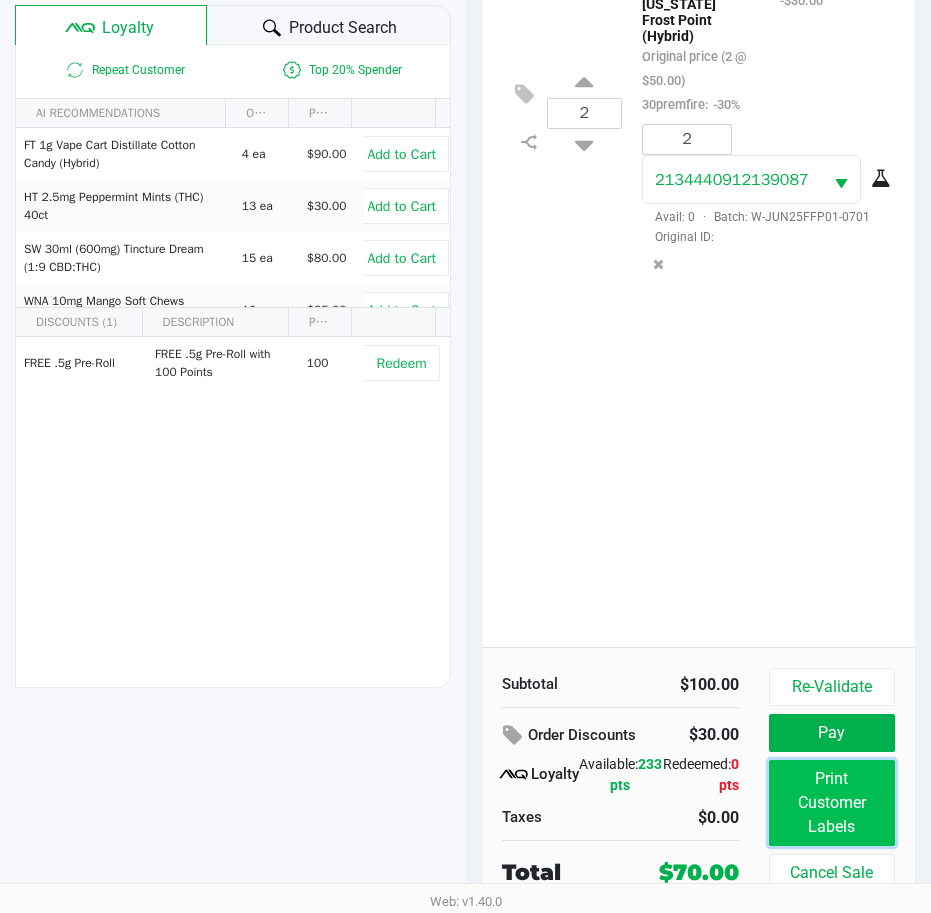 click on "Print Customer Labels" 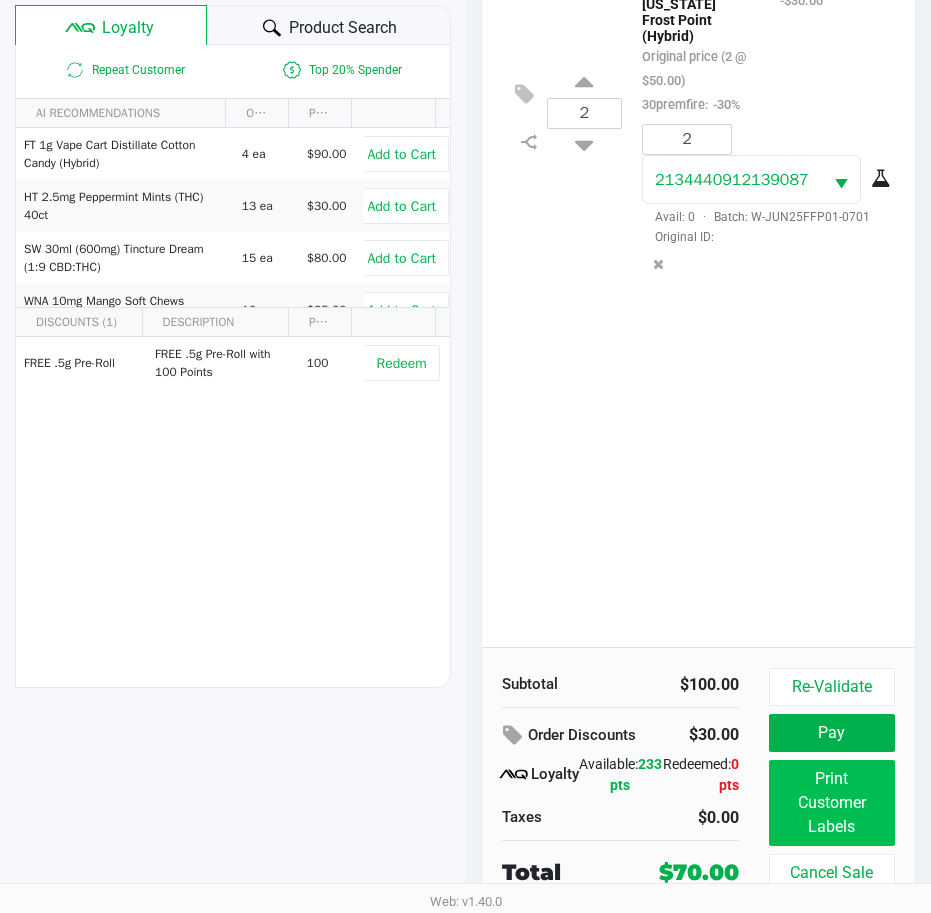 scroll, scrollTop: 0, scrollLeft: 0, axis: both 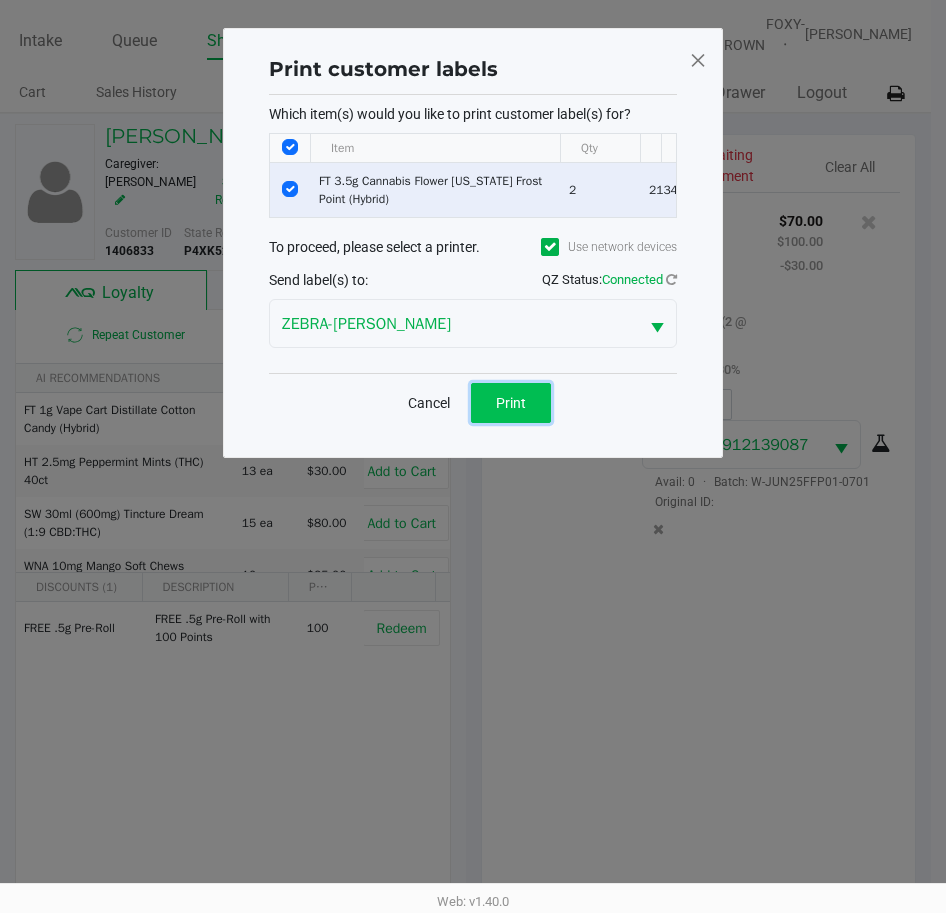 click on "Print" 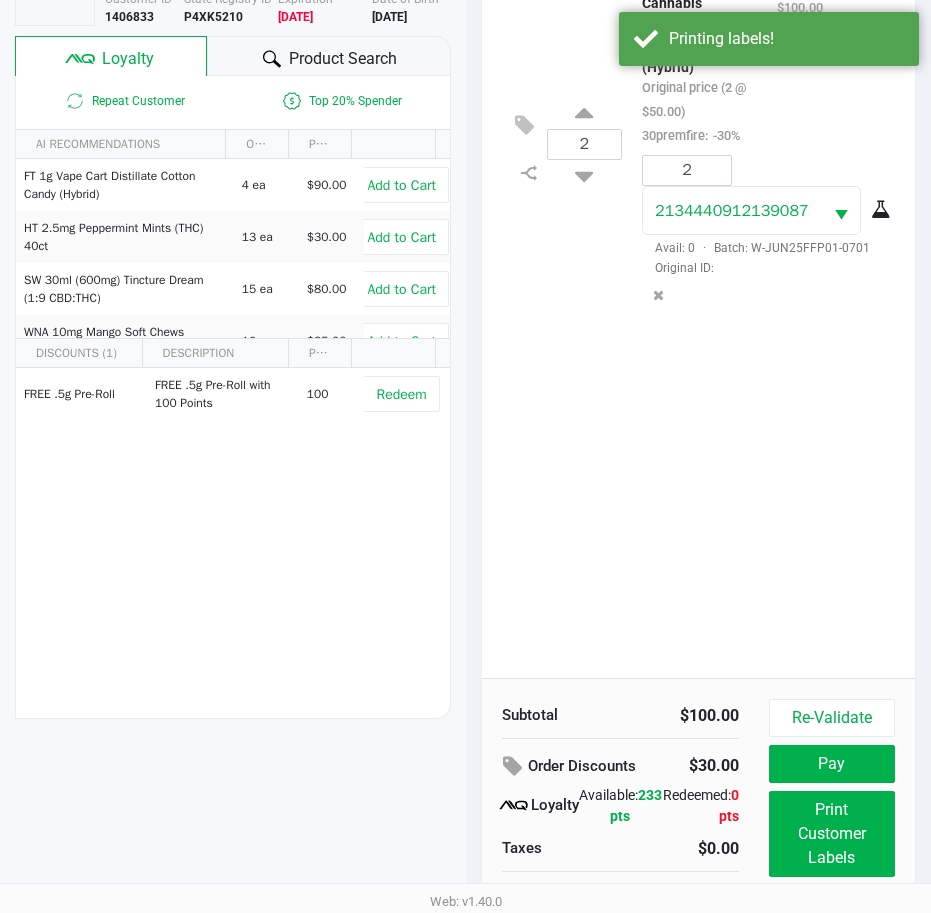 scroll, scrollTop: 279, scrollLeft: 0, axis: vertical 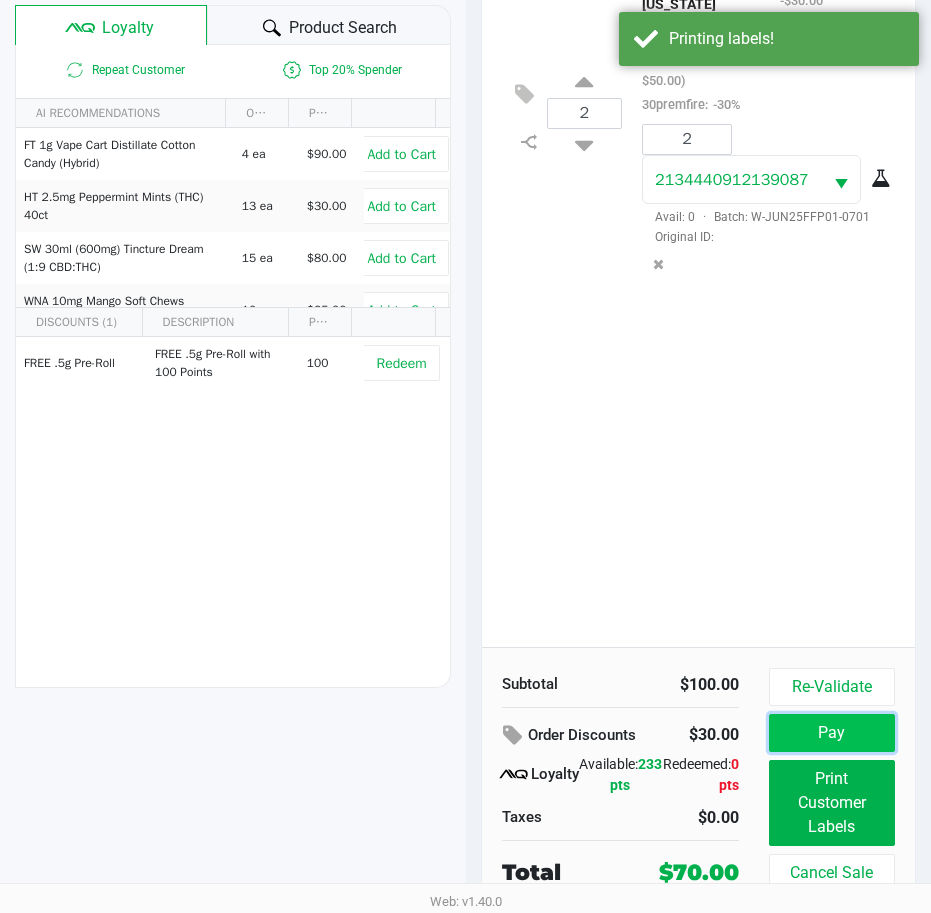 click on "Pay" 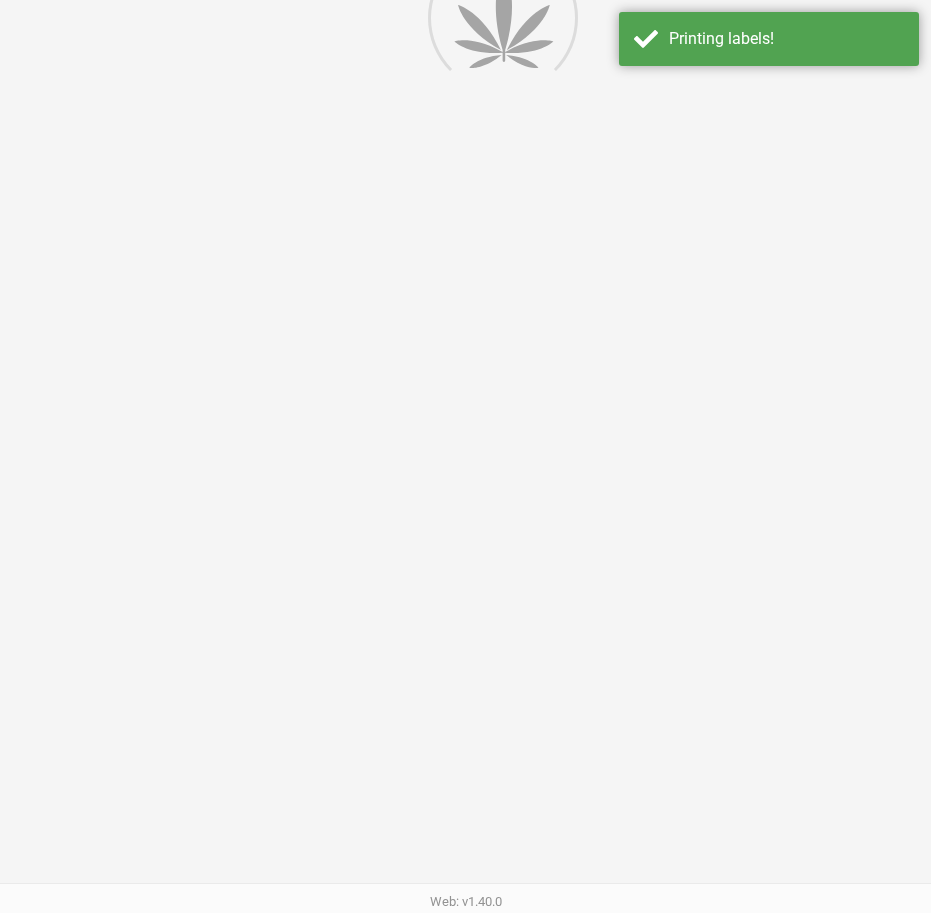scroll, scrollTop: 0, scrollLeft: 0, axis: both 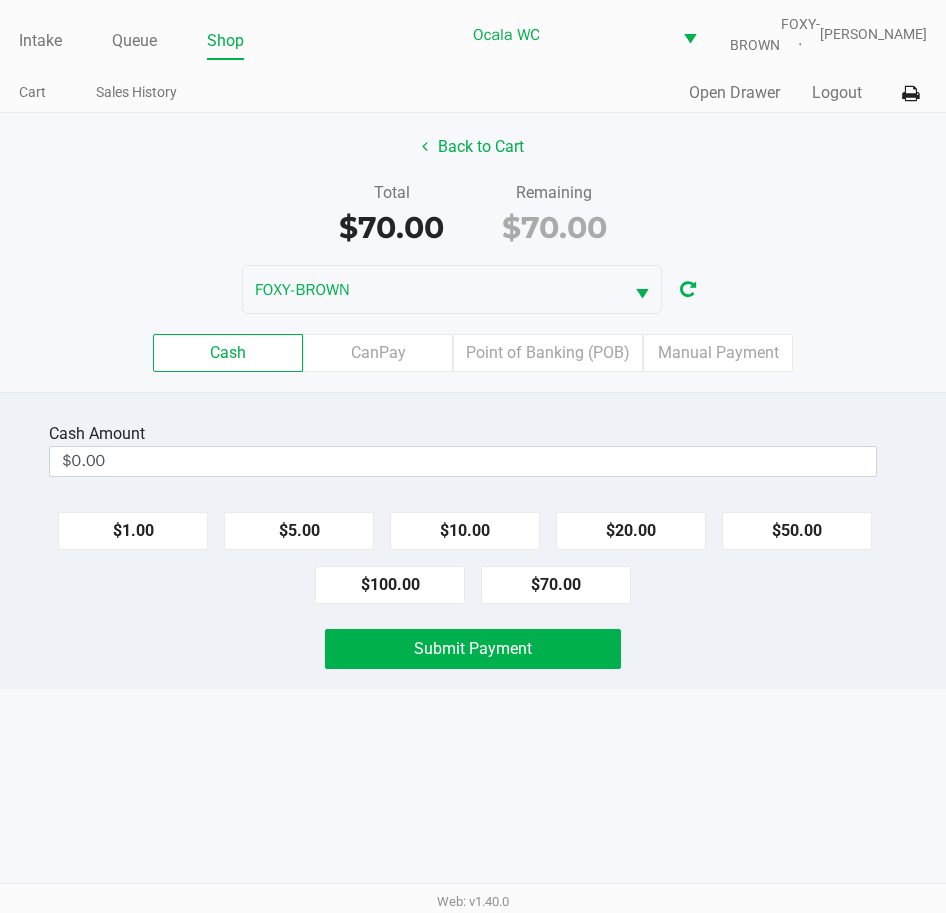 click on "$70.00" 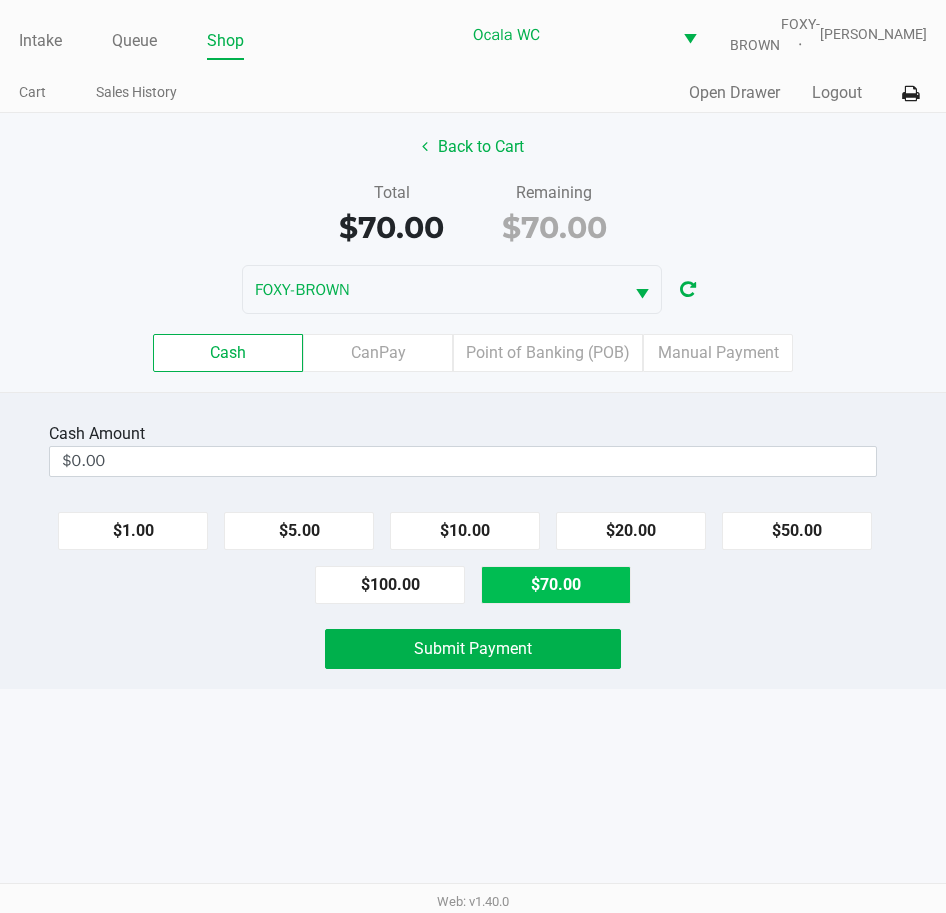 type on "$70.00" 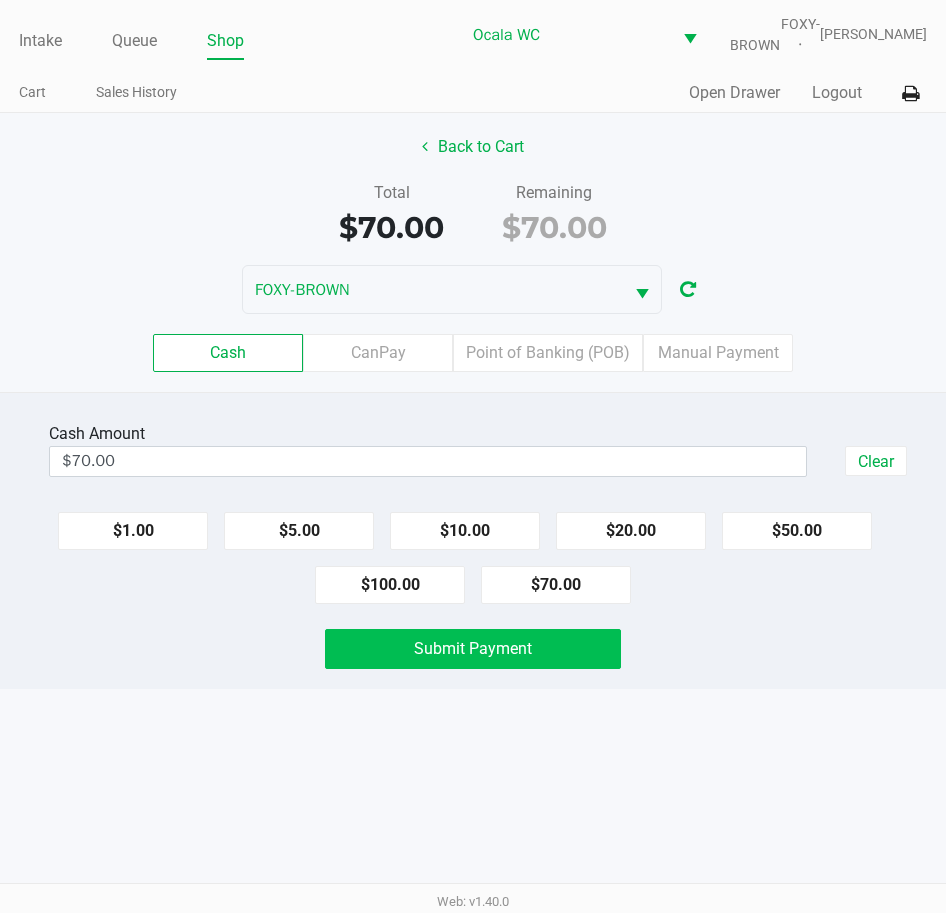 click on "Submit Payment" 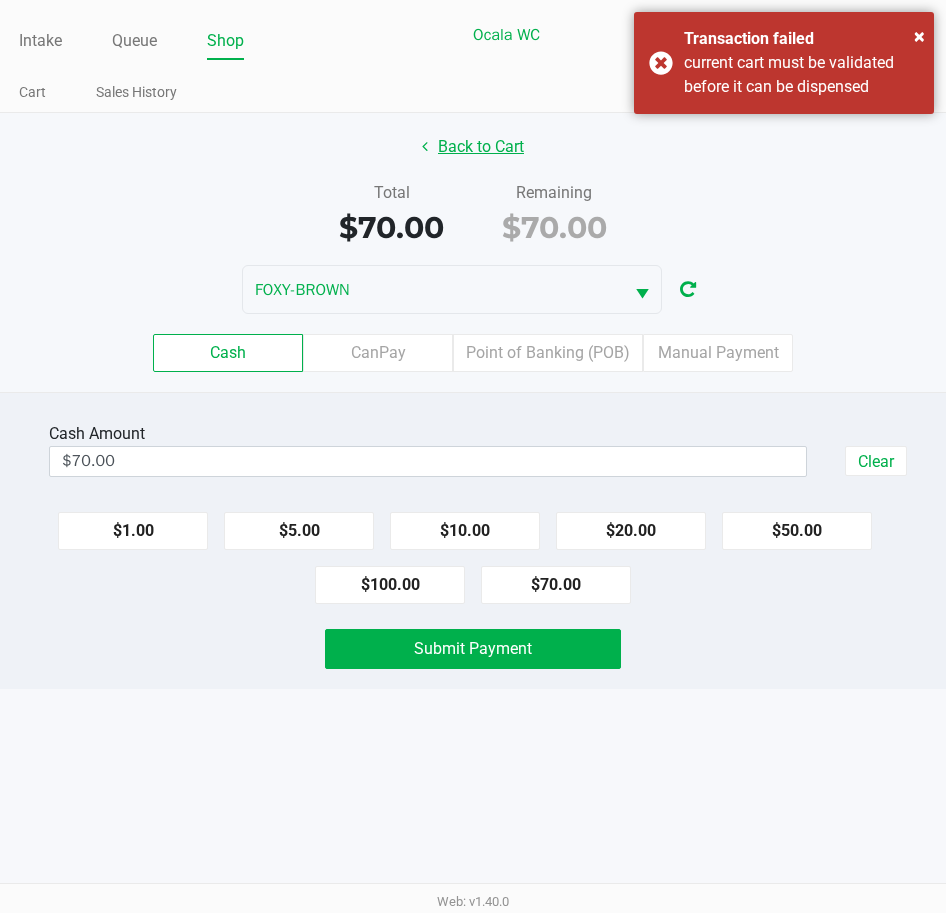 click on "Back to Cart" 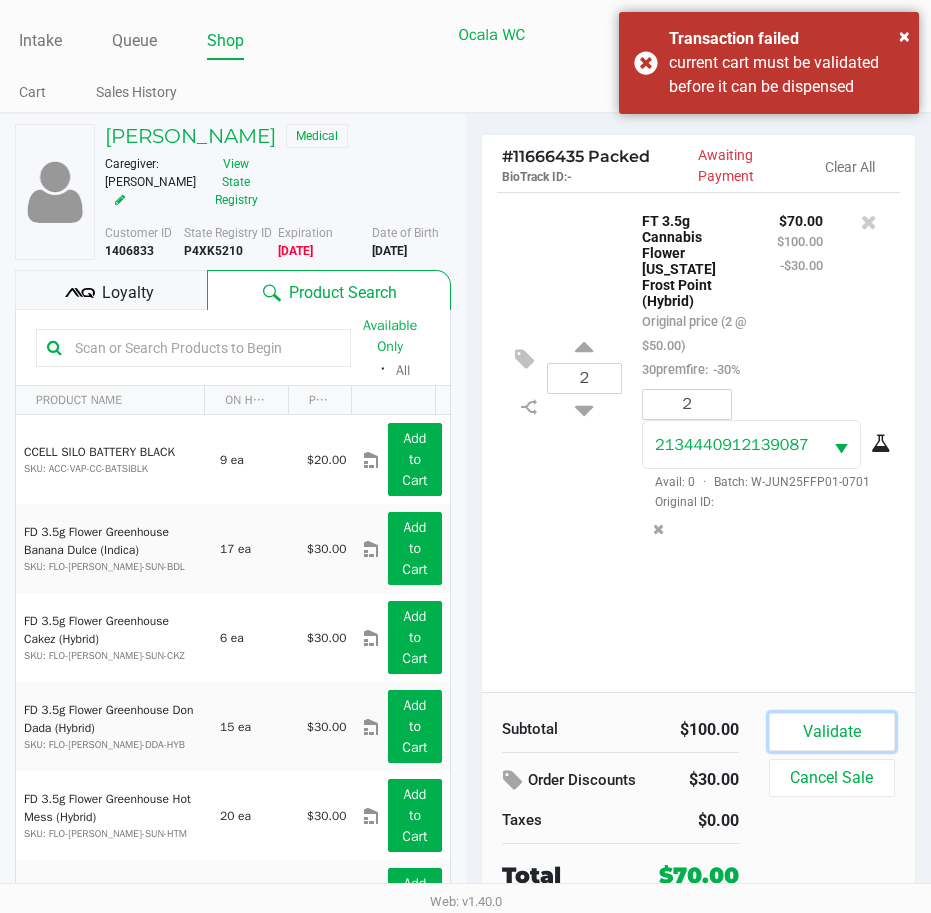 drag, startPoint x: 836, startPoint y: 747, endPoint x: 828, endPoint y: 716, distance: 32.01562 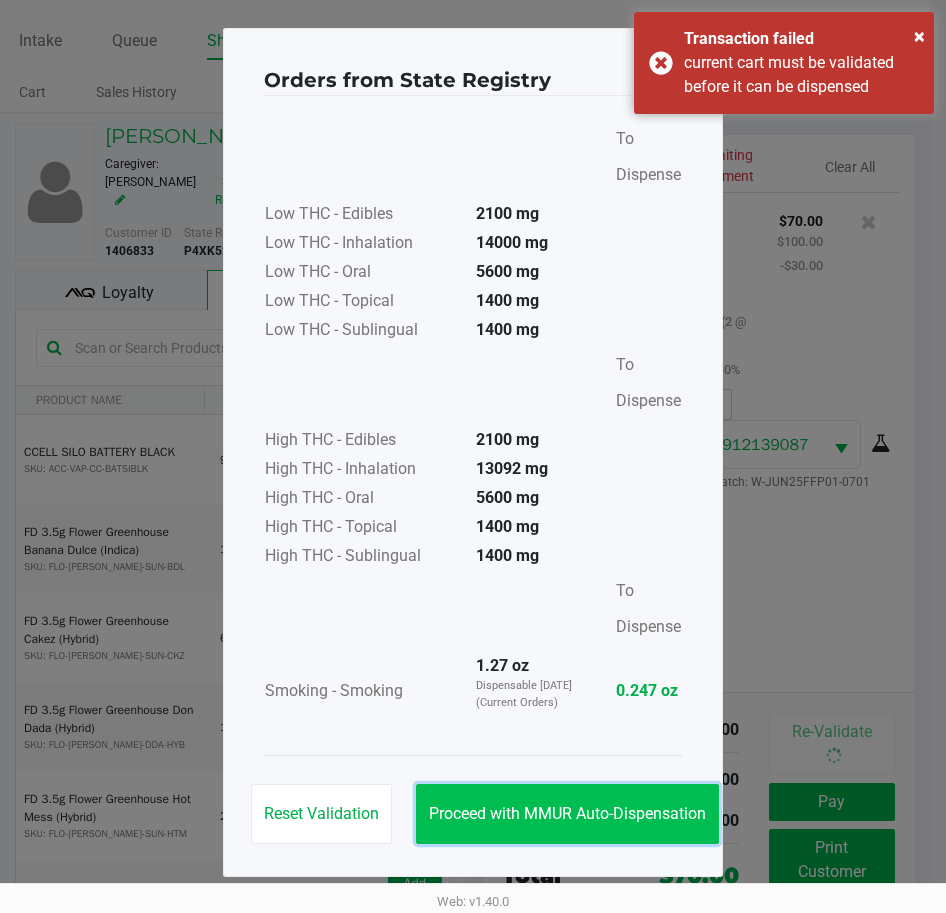 drag, startPoint x: 591, startPoint y: 810, endPoint x: 603, endPoint y: 805, distance: 13 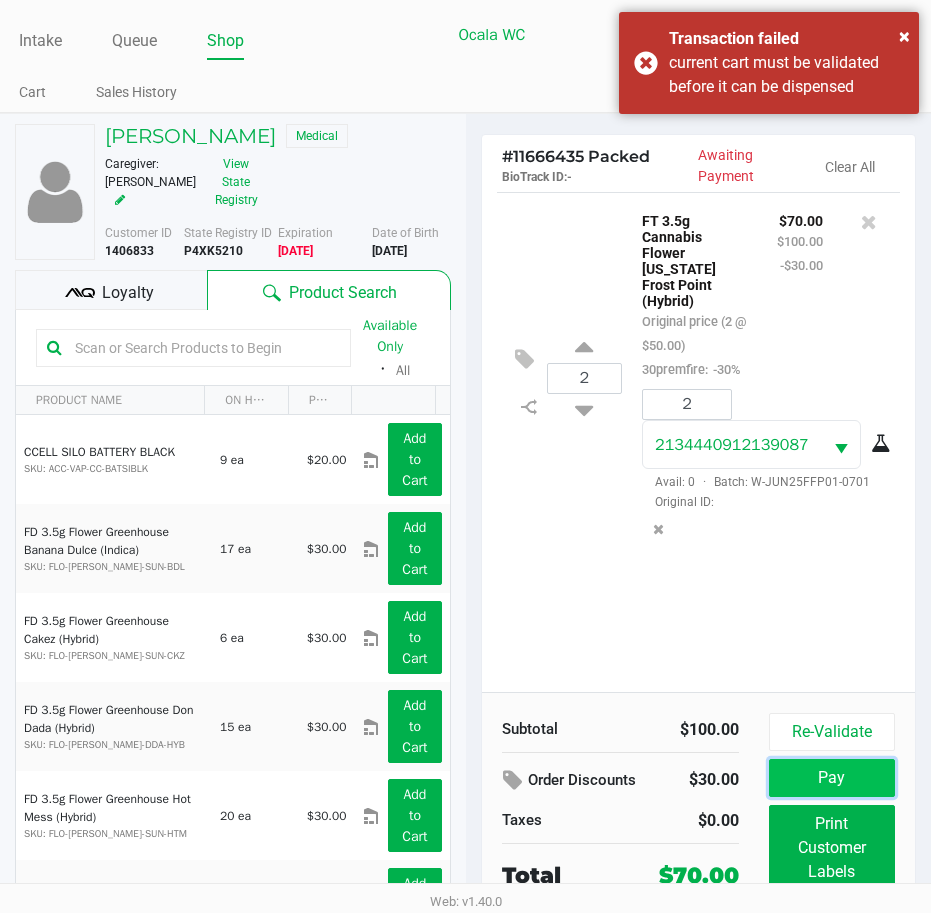 click on "Pay" 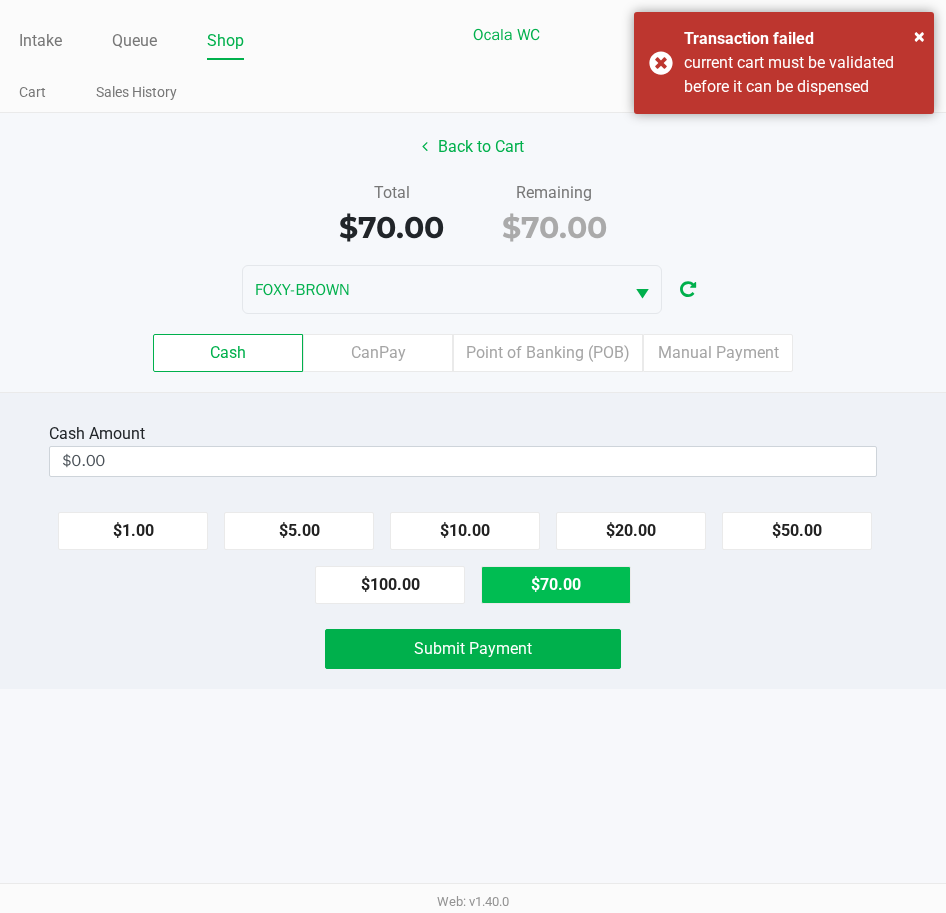 click on "$70.00" 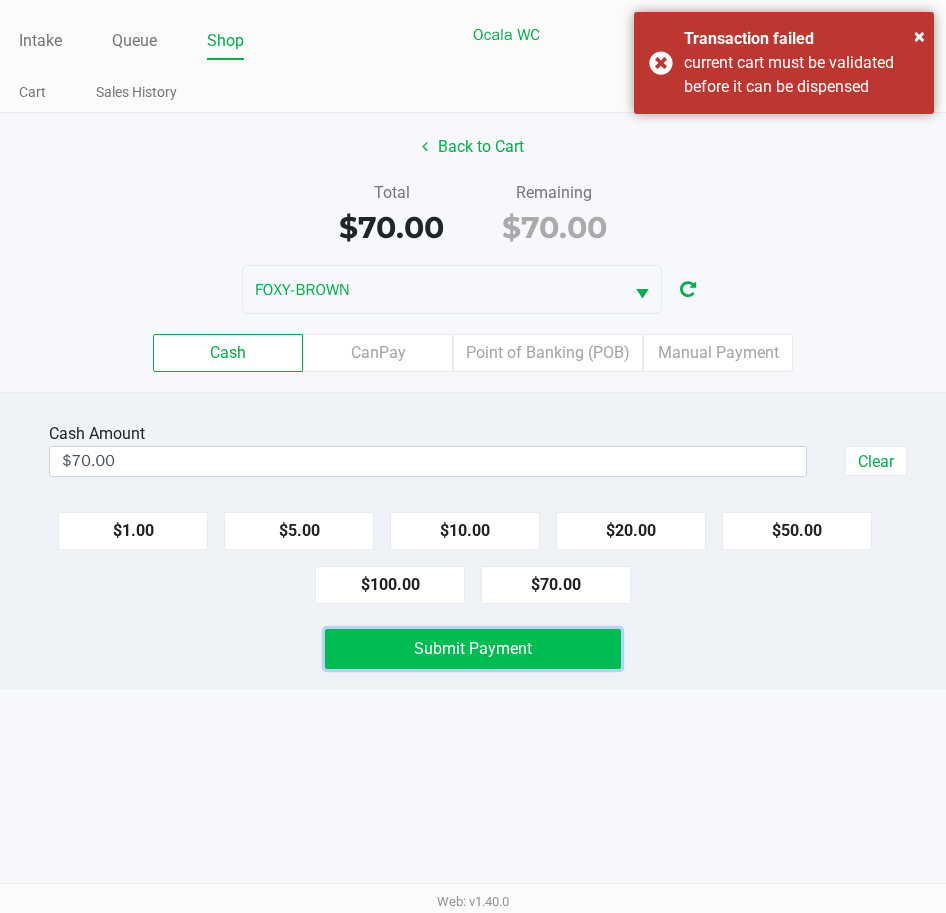 click on "Submit Payment" 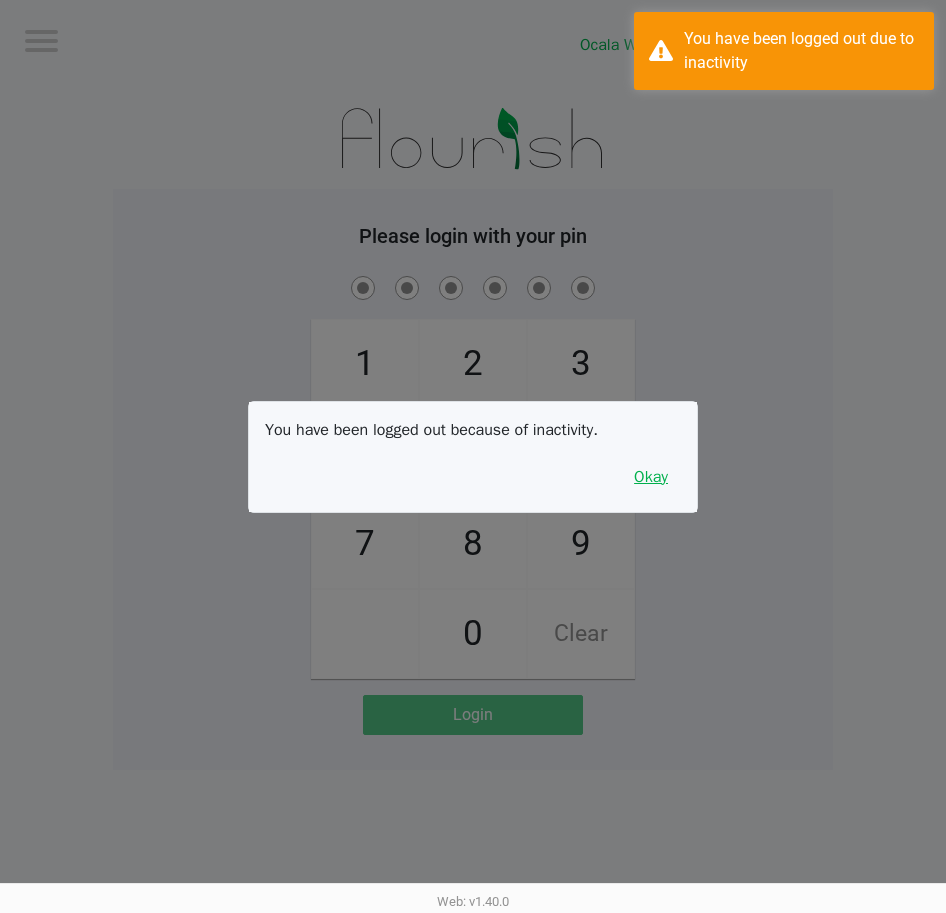 click on "Okay" at bounding box center (651, 477) 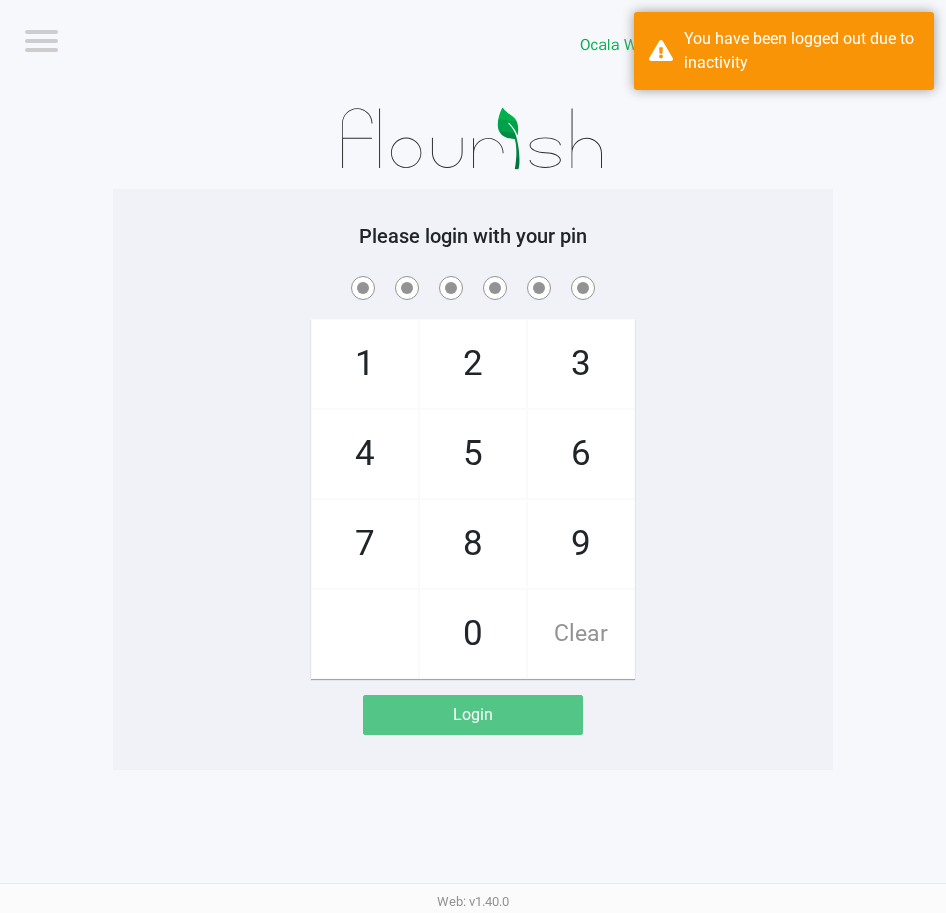 click on "1   4   7       2   5   8   0   3   6   9   Clear" 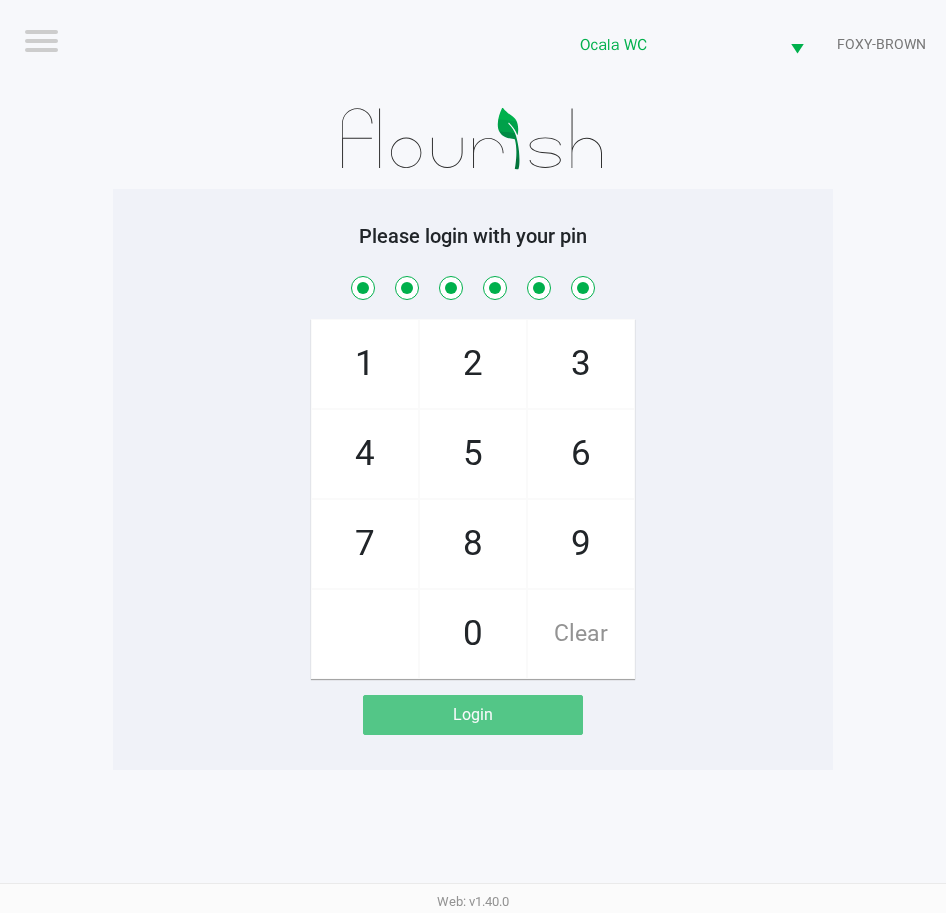 checkbox on "true" 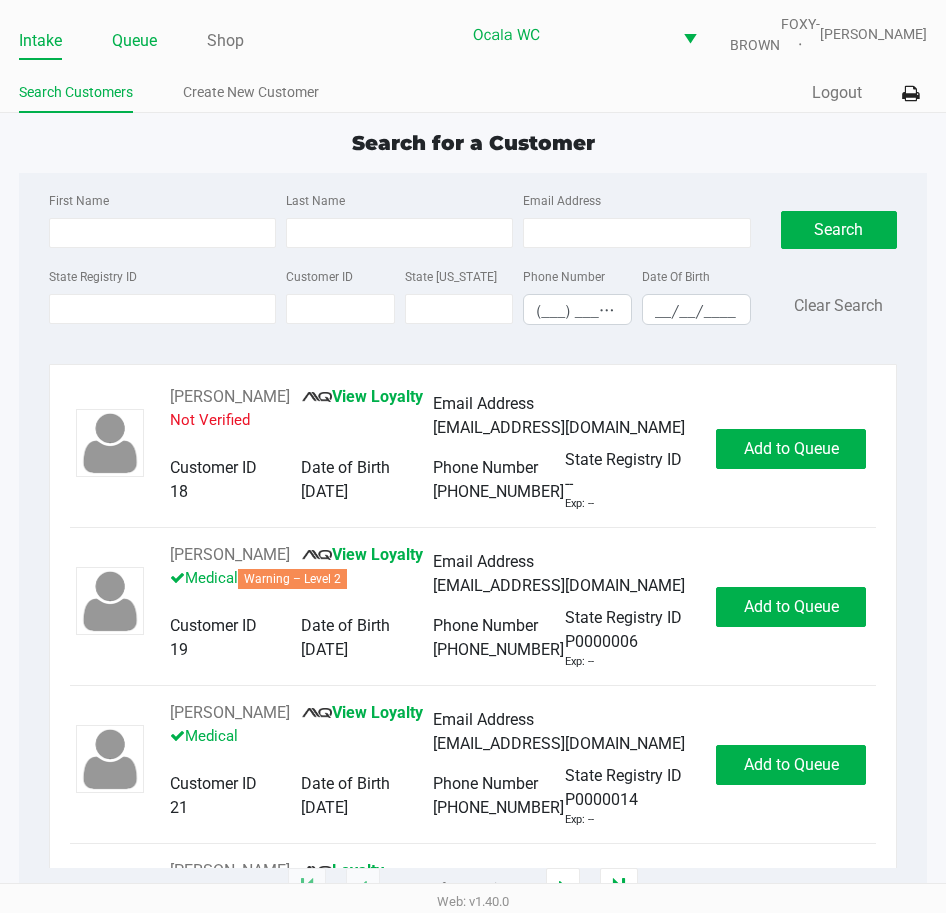 click on "Queue" 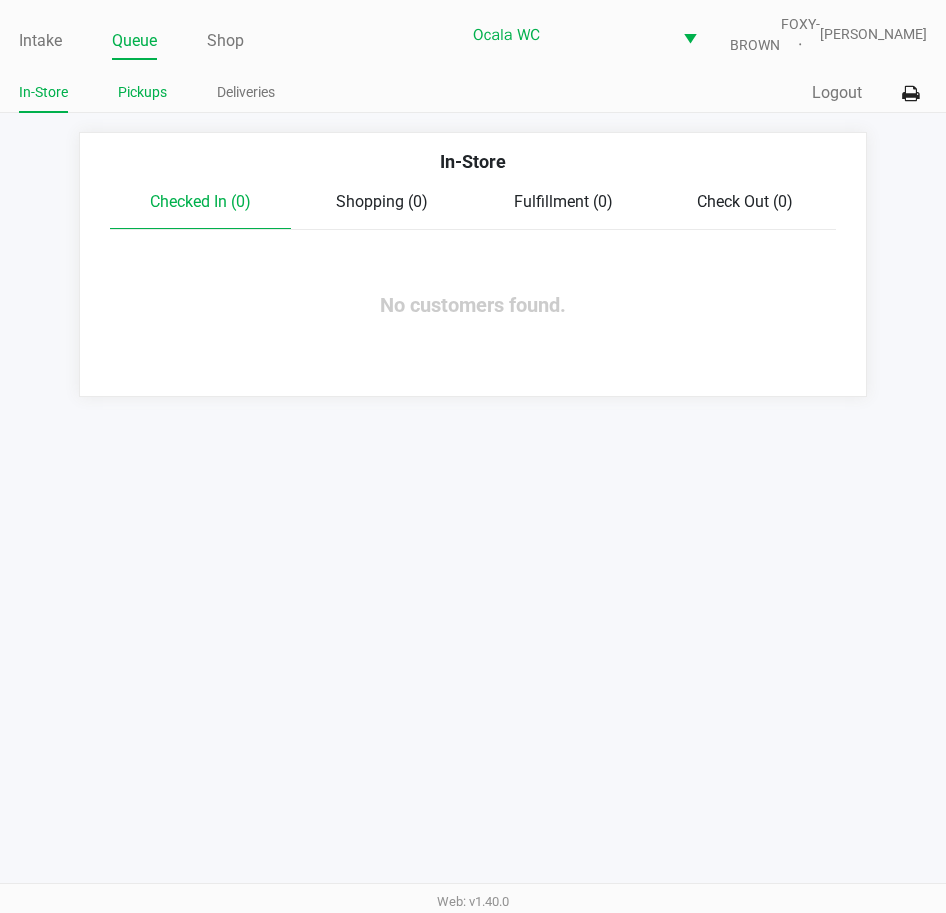 click on "Pickups" 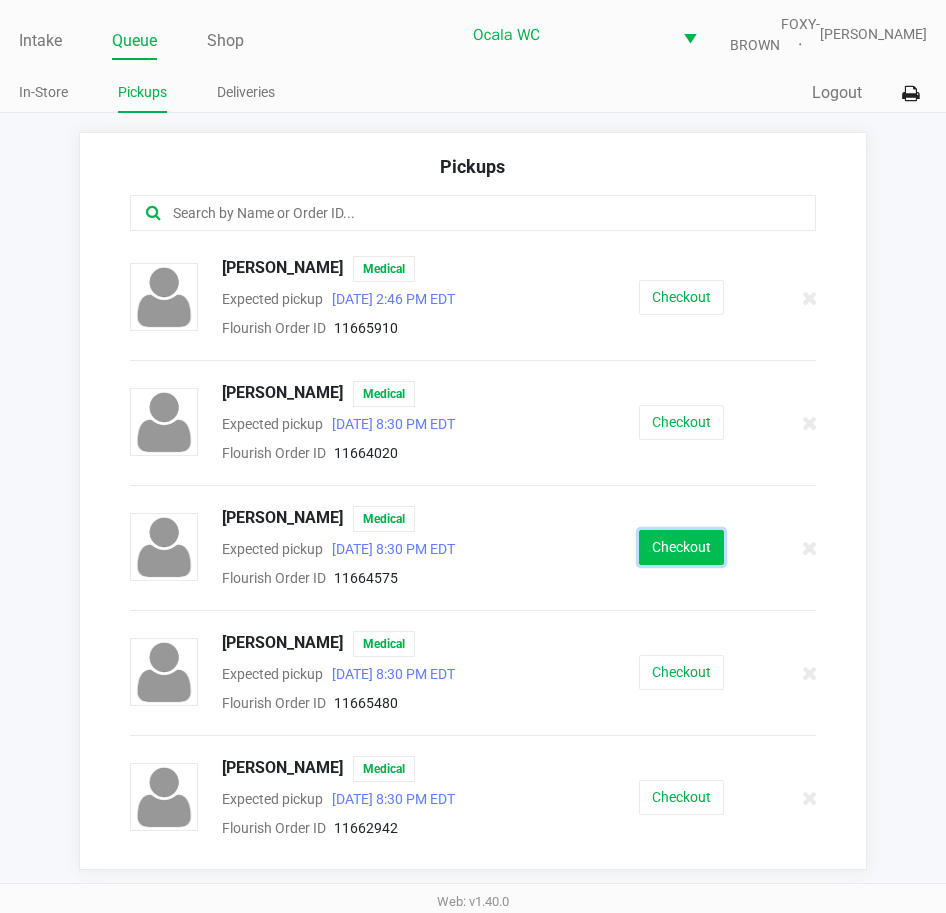 click on "Checkout" 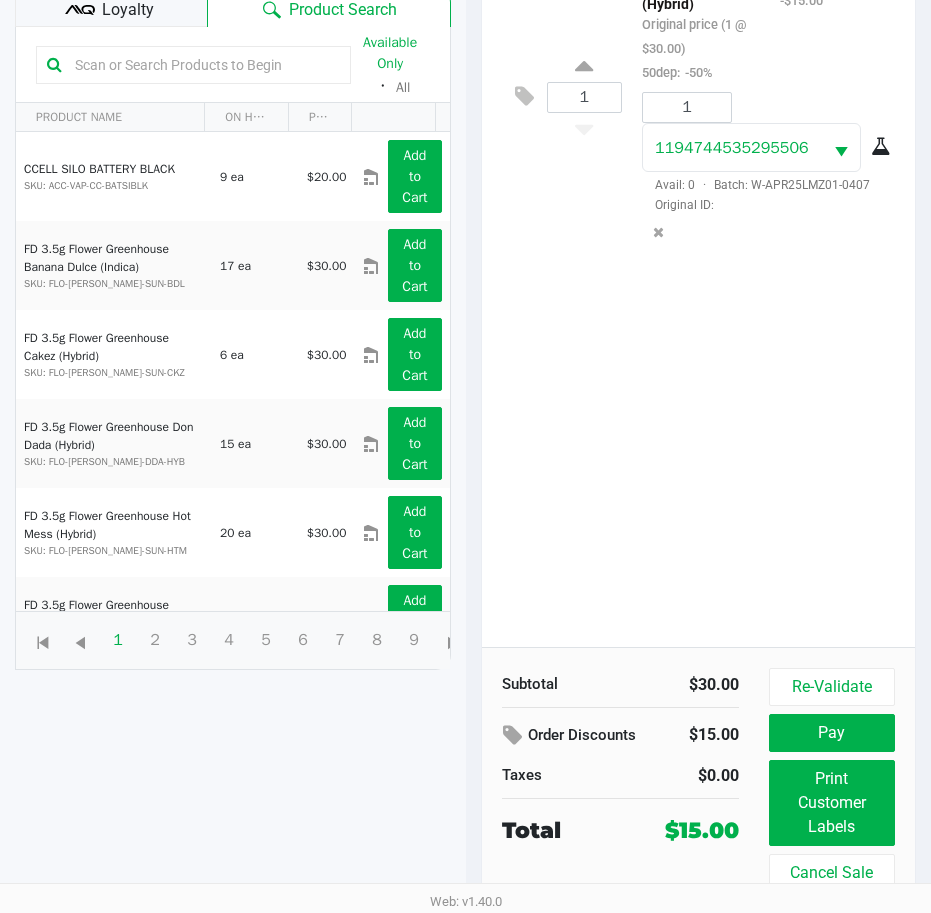scroll, scrollTop: 279, scrollLeft: 0, axis: vertical 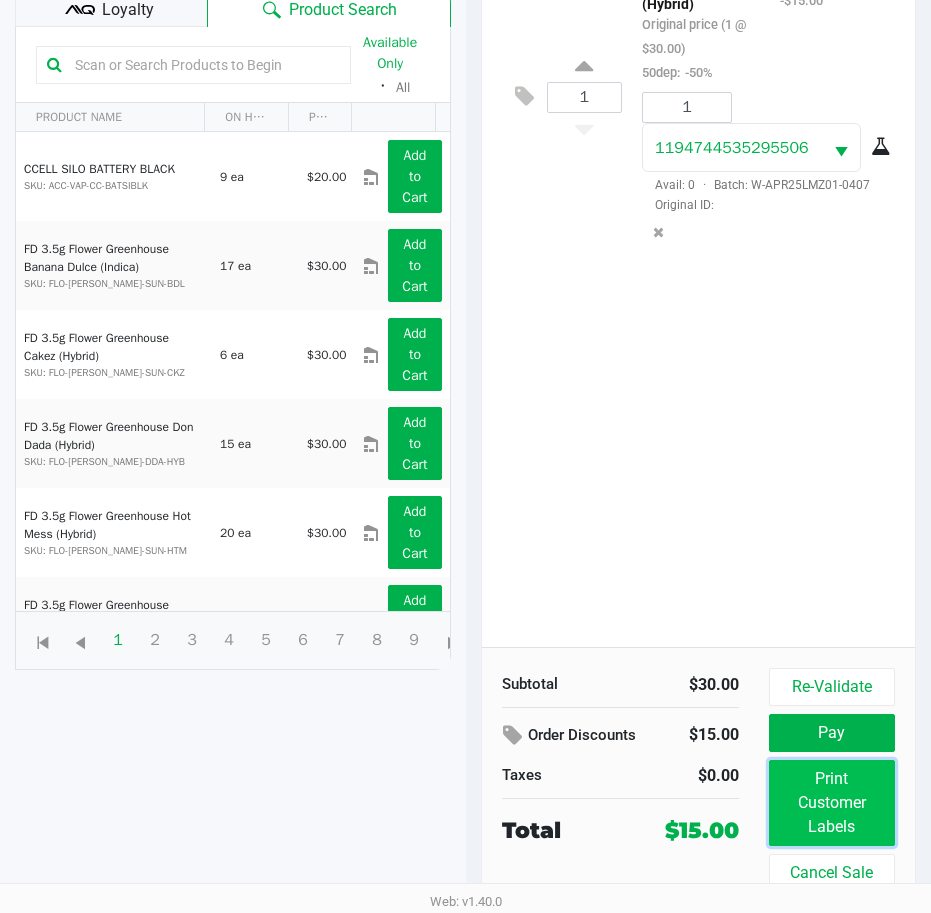 click on "Print Customer Labels" 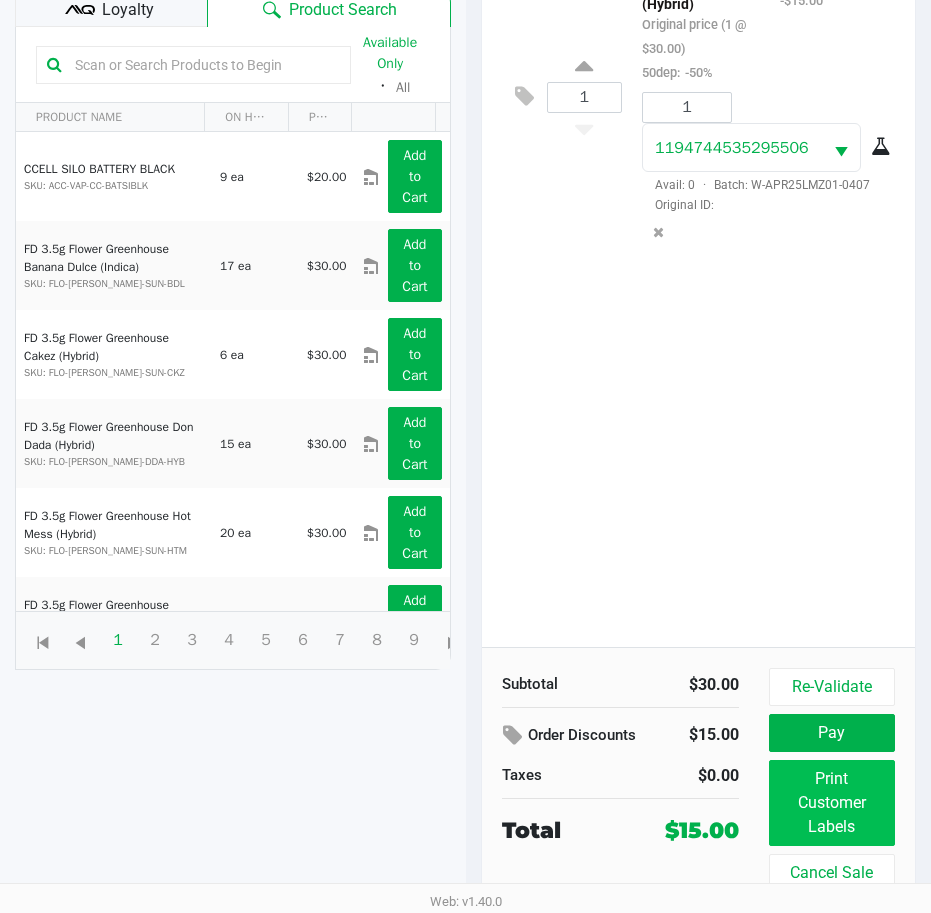 scroll, scrollTop: 0, scrollLeft: 0, axis: both 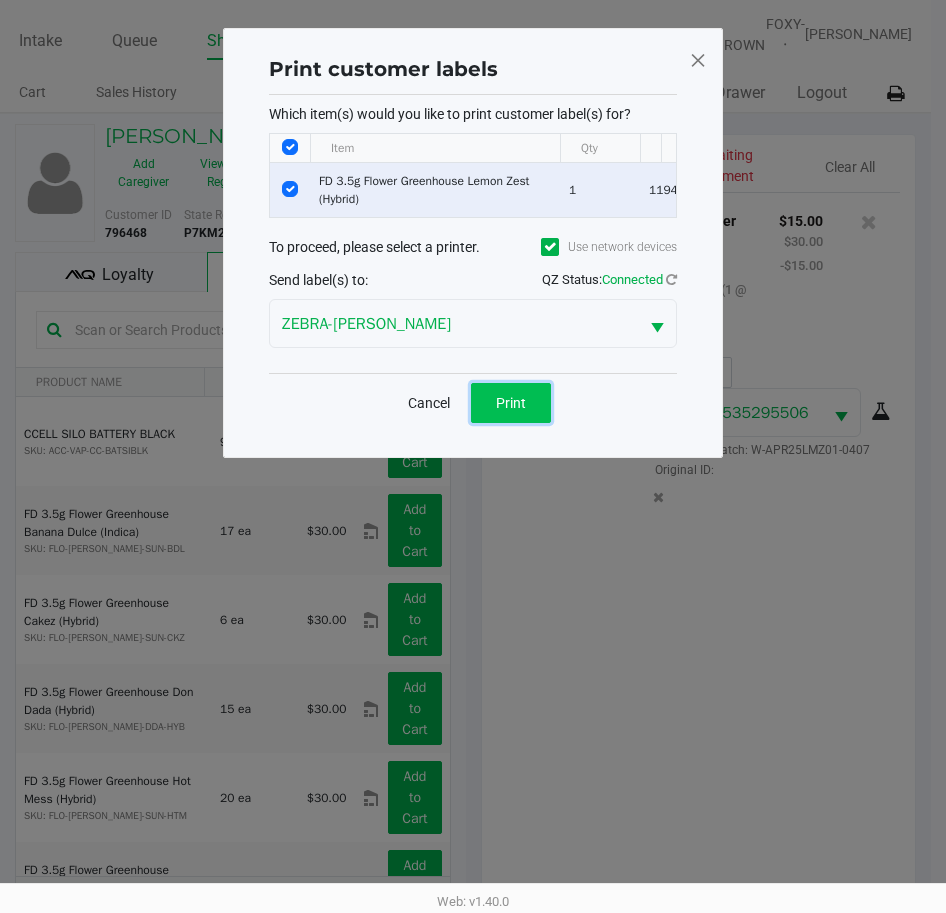 click on "Print" 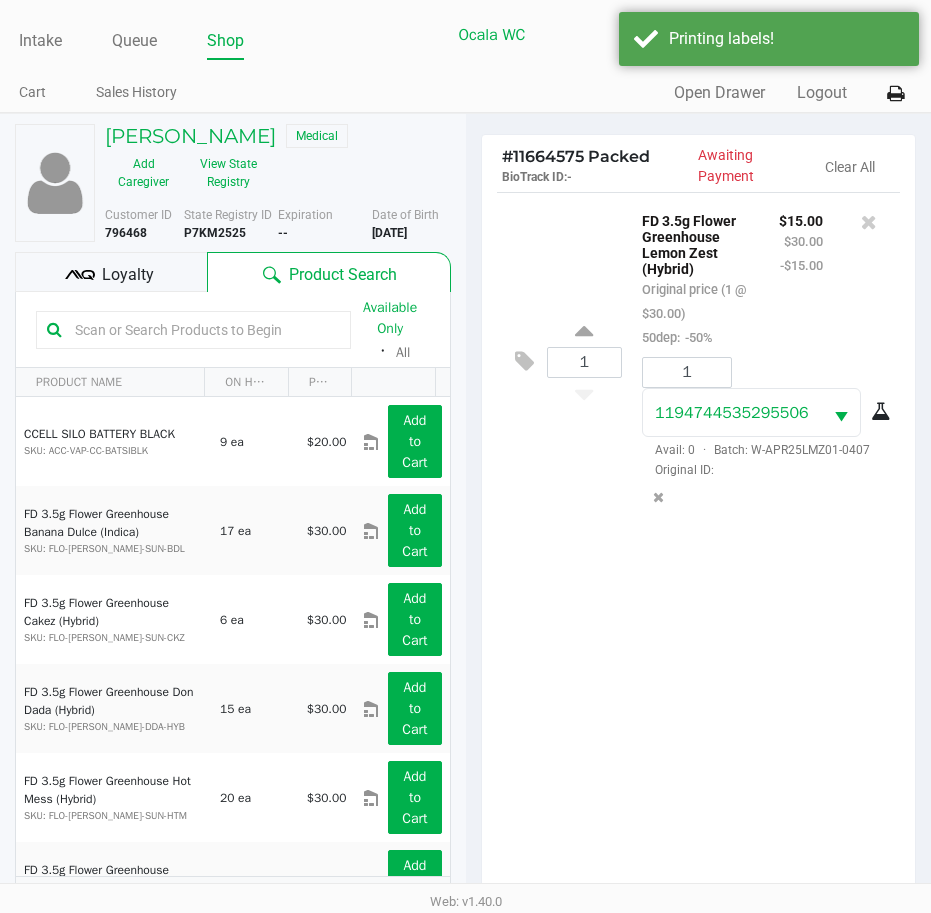 click 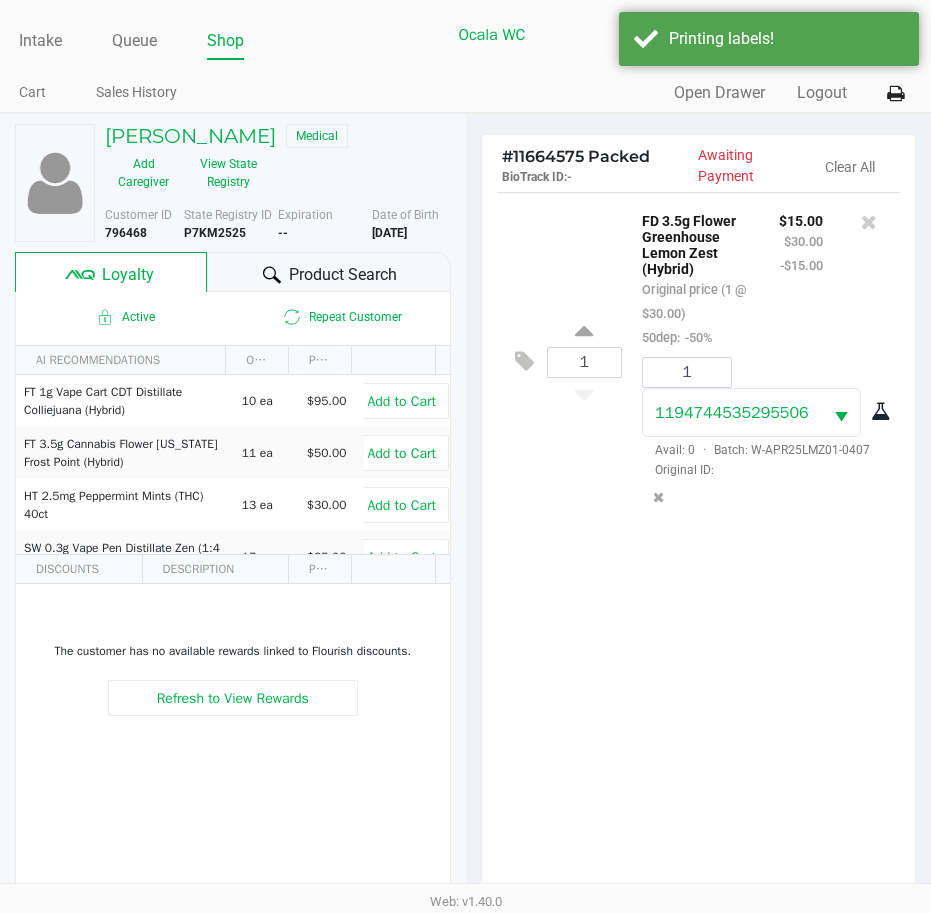 click on "1  FD 3.5g Flower Greenhouse Lemon Zest (Hybrid)   Original price (1 @ $30.00)  50dep:  -50% $15.00 $30.00 -$15.00 1 1194744535295506  Avail: 0  ·  Batch: W-APR25LMZ01-0407   Original ID:" 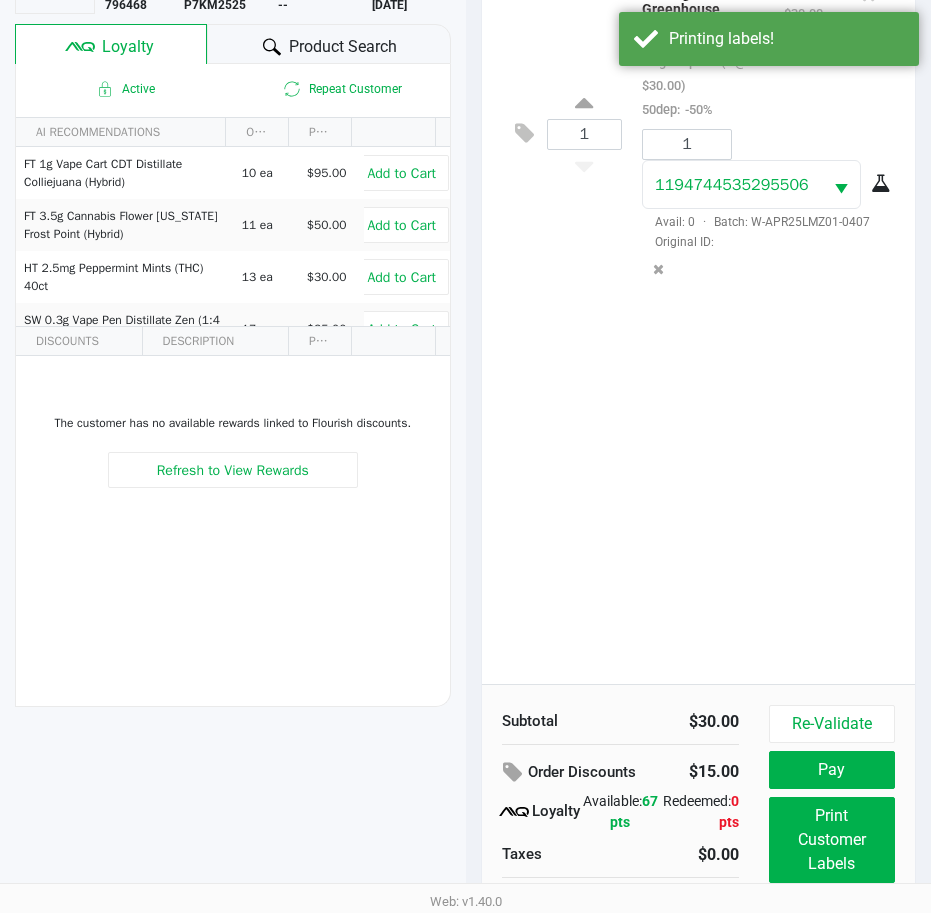 scroll, scrollTop: 279, scrollLeft: 0, axis: vertical 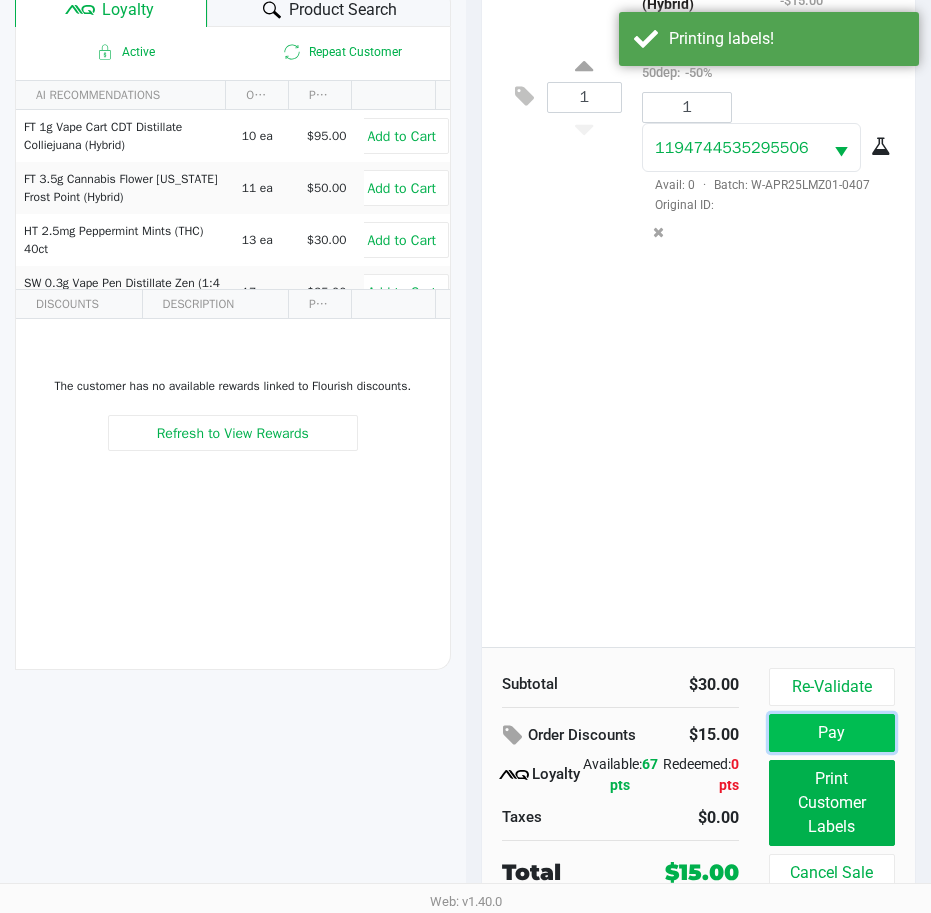 click on "Pay" 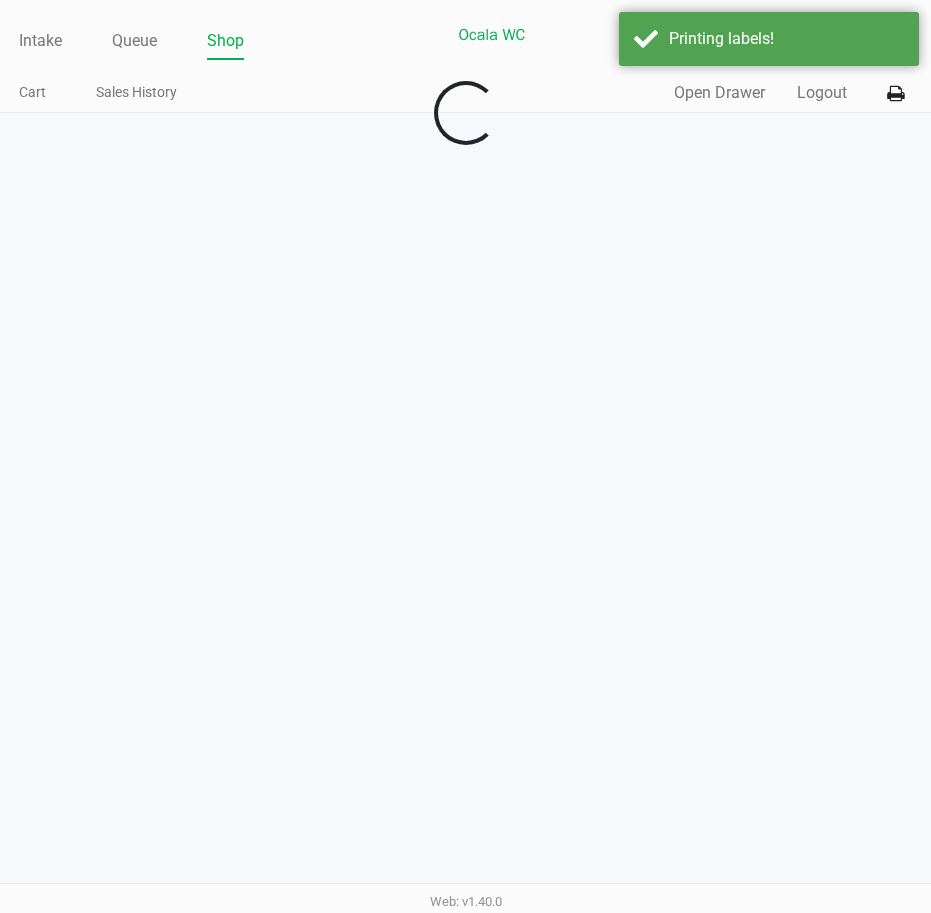 scroll, scrollTop: 0, scrollLeft: 0, axis: both 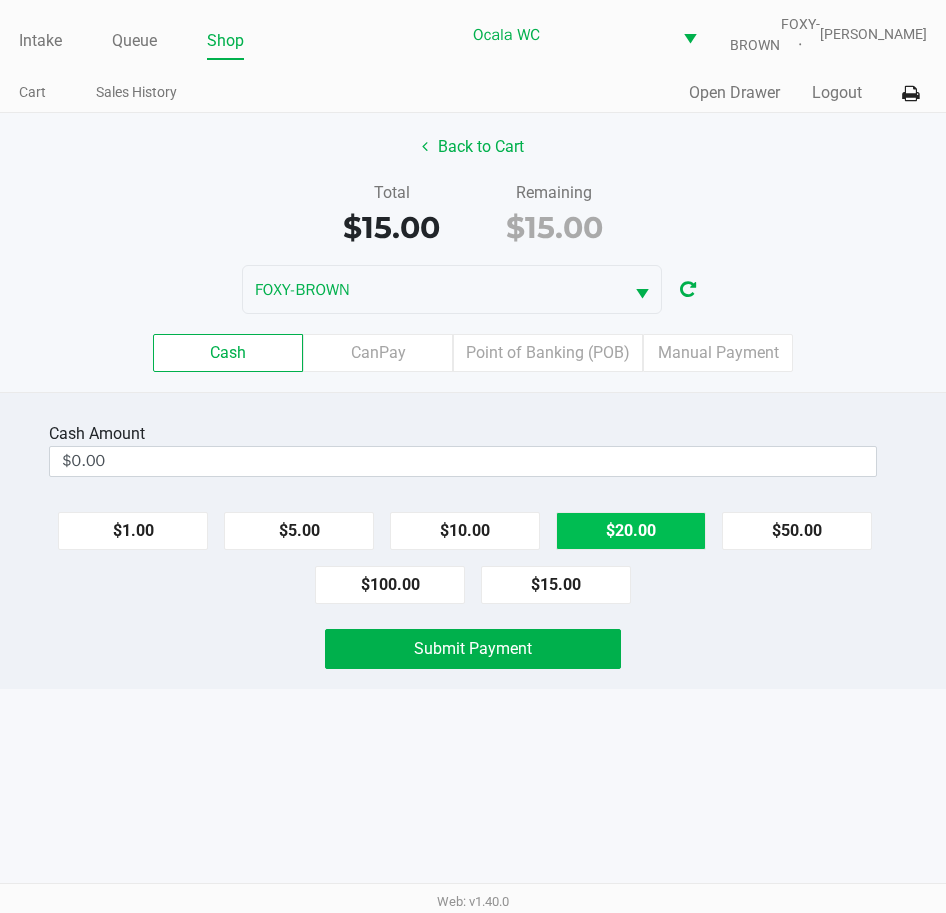 click on "$20.00" 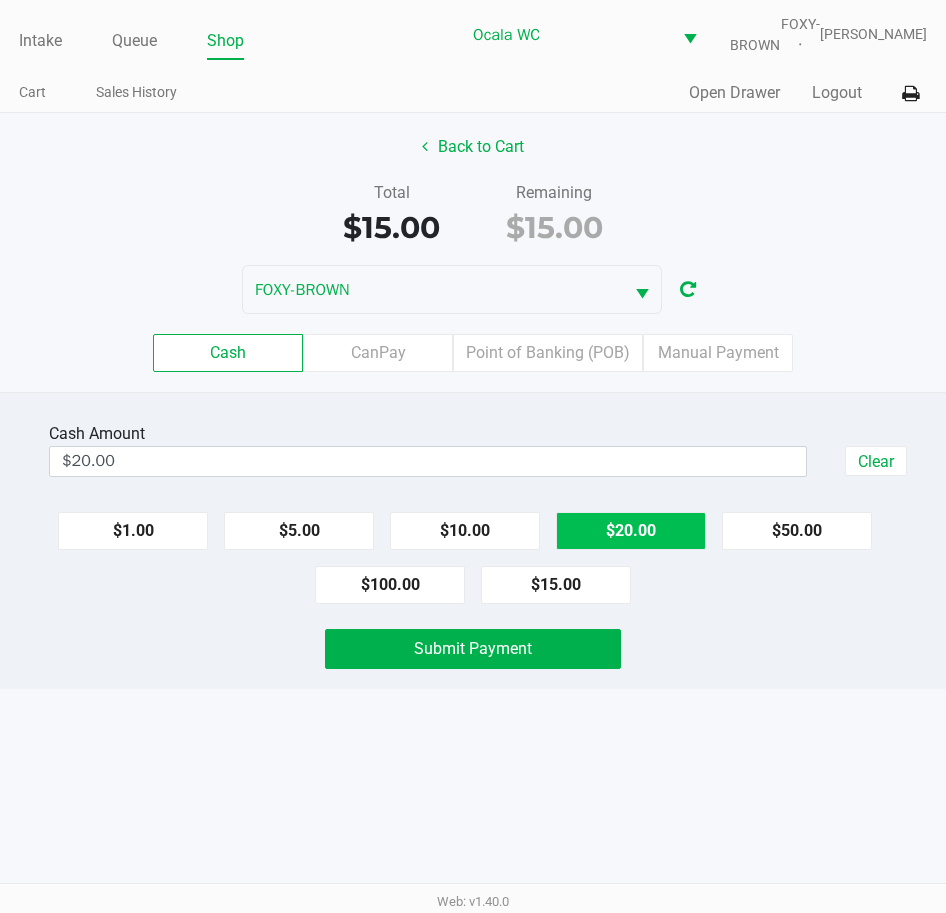 click on "Submit Payment" 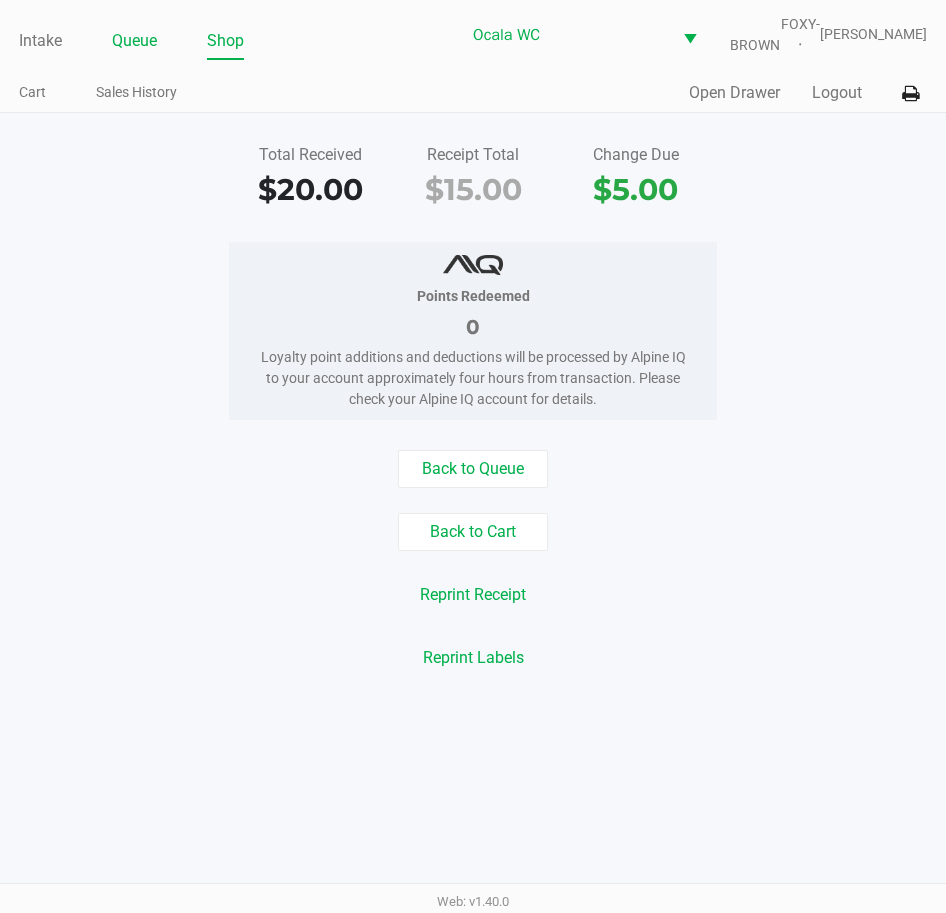 click on "Queue" 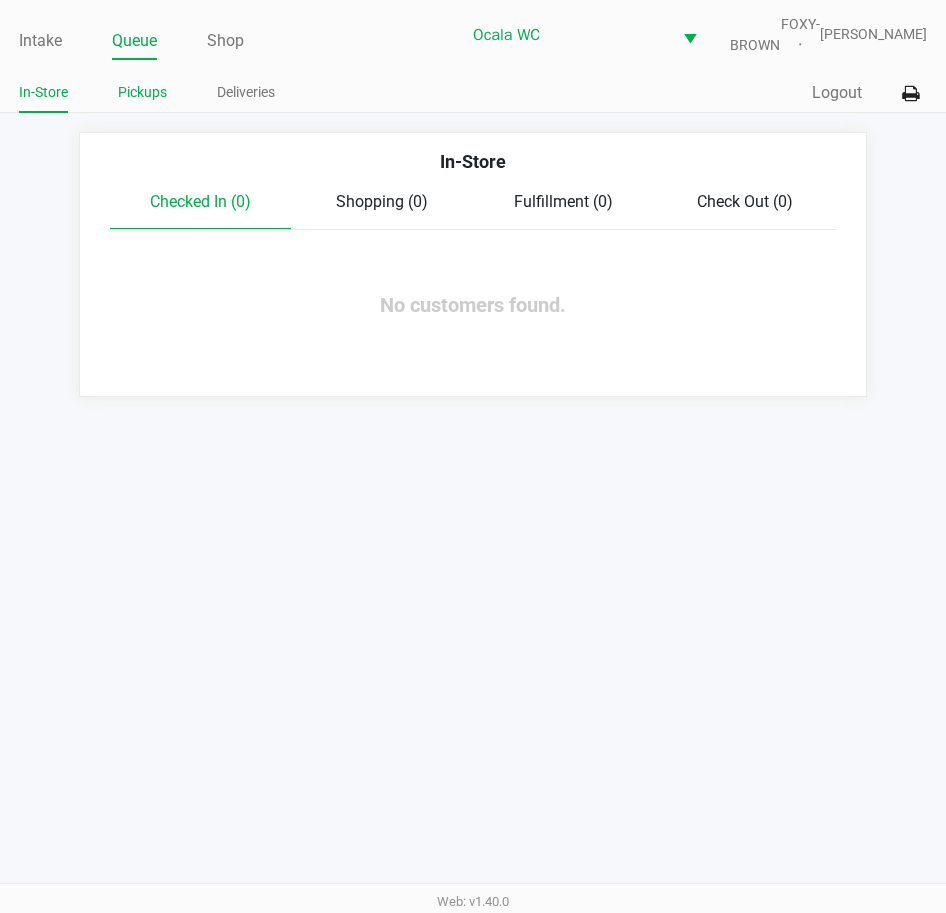 click on "Pickups" 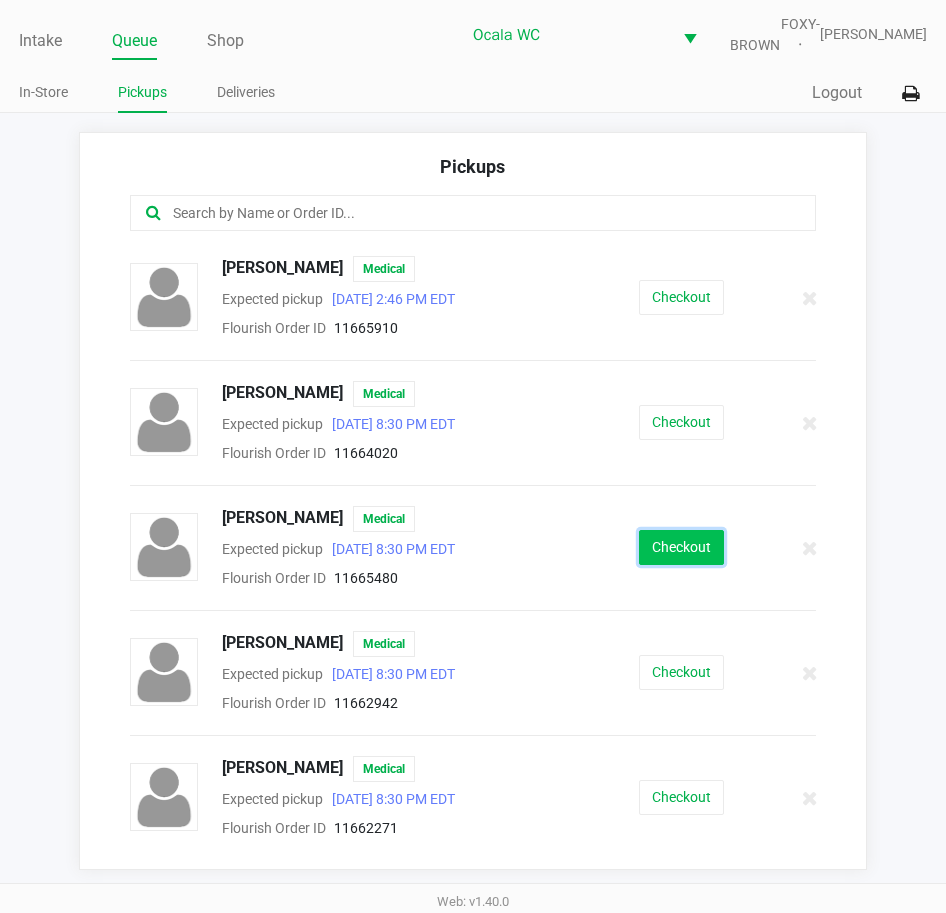click on "Checkout" 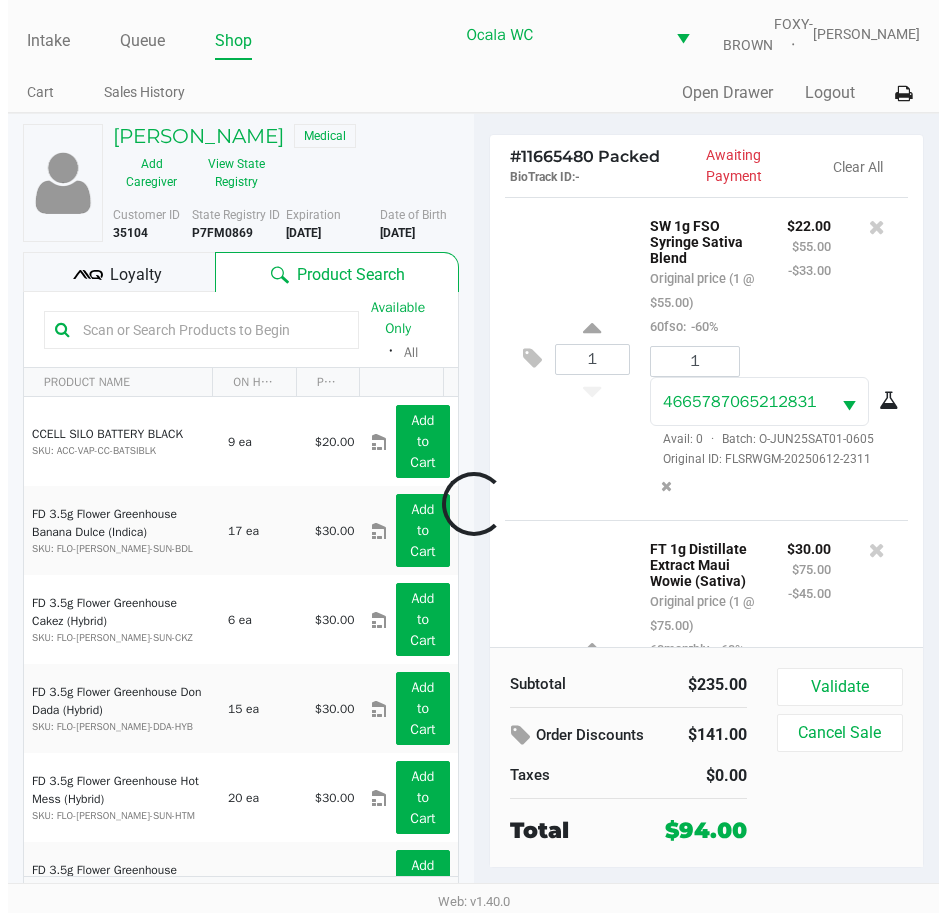 scroll, scrollTop: 983, scrollLeft: 0, axis: vertical 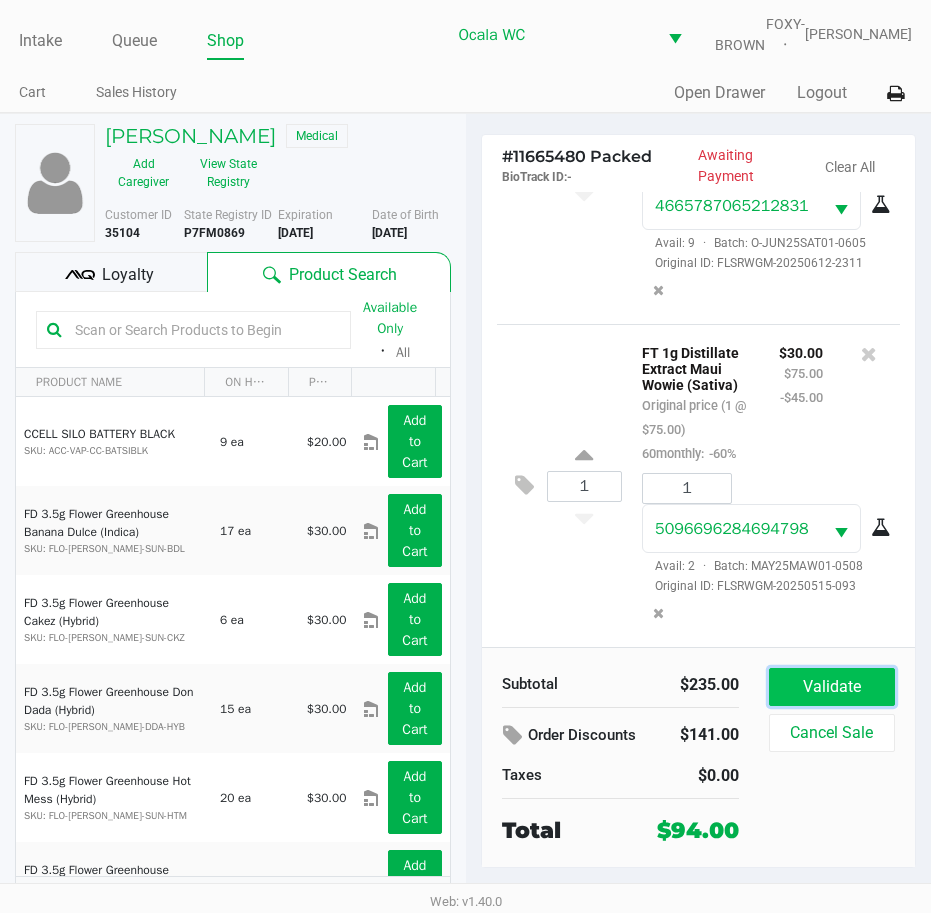 click on "Validate" 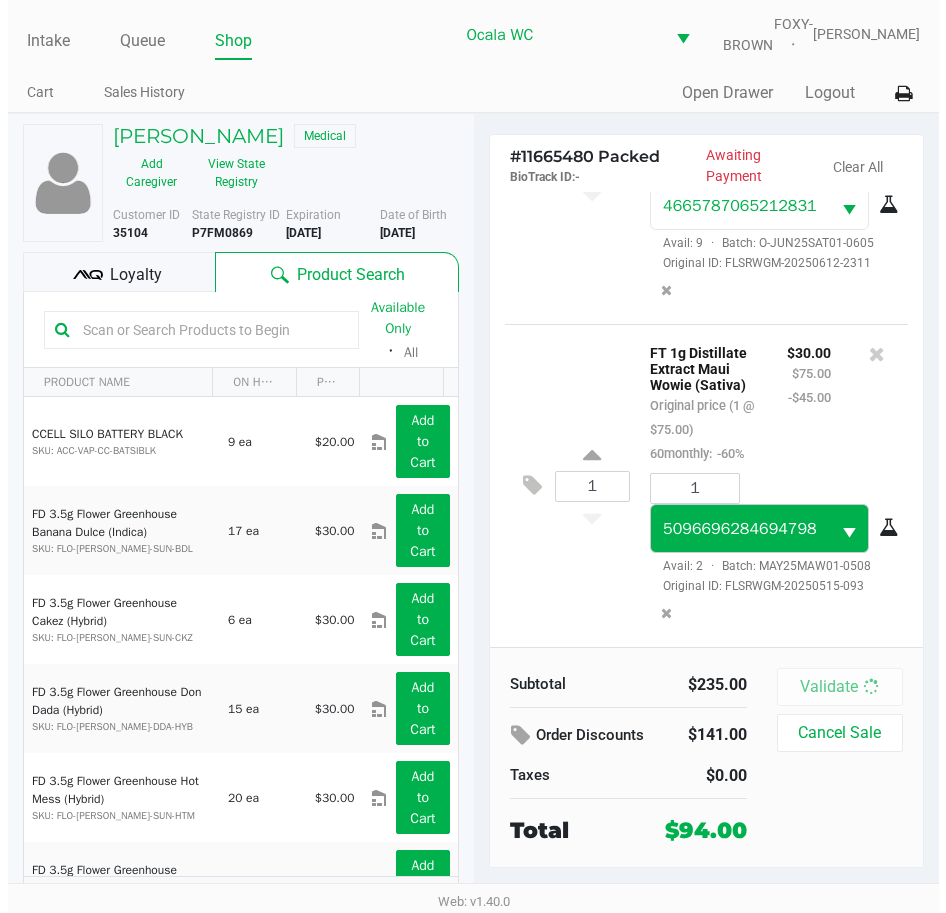 scroll, scrollTop: 1013, scrollLeft: 0, axis: vertical 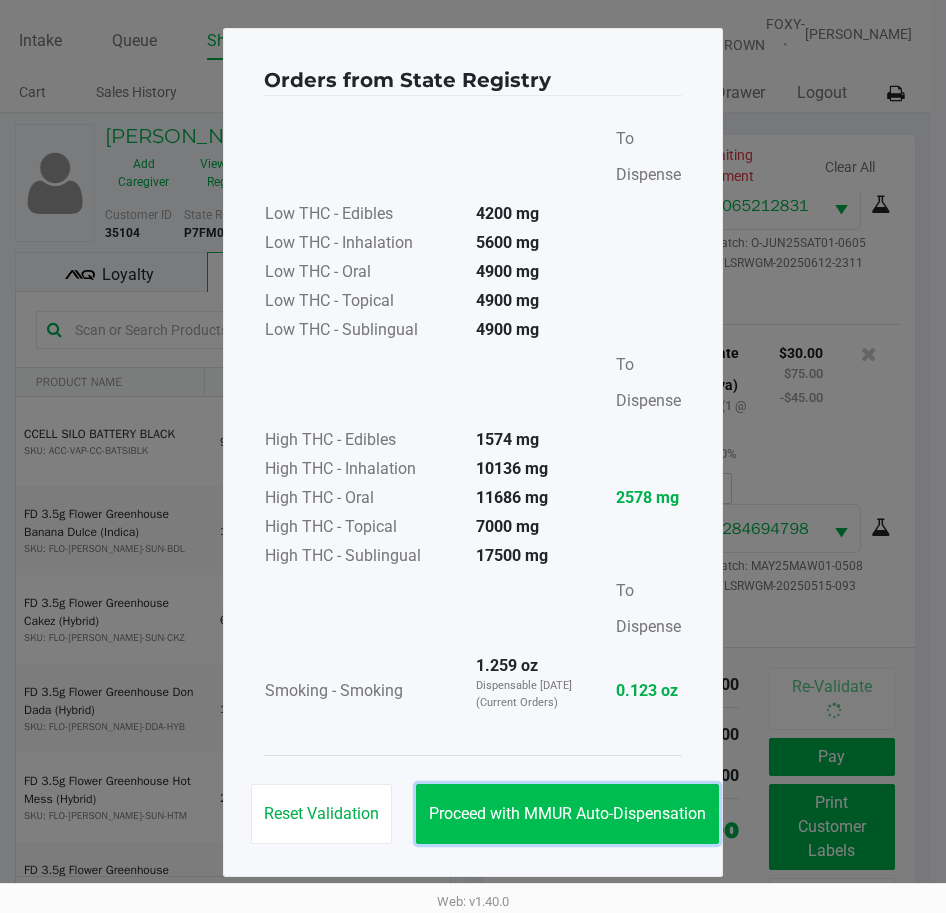 click on "Proceed with MMUR Auto-Dispensation" 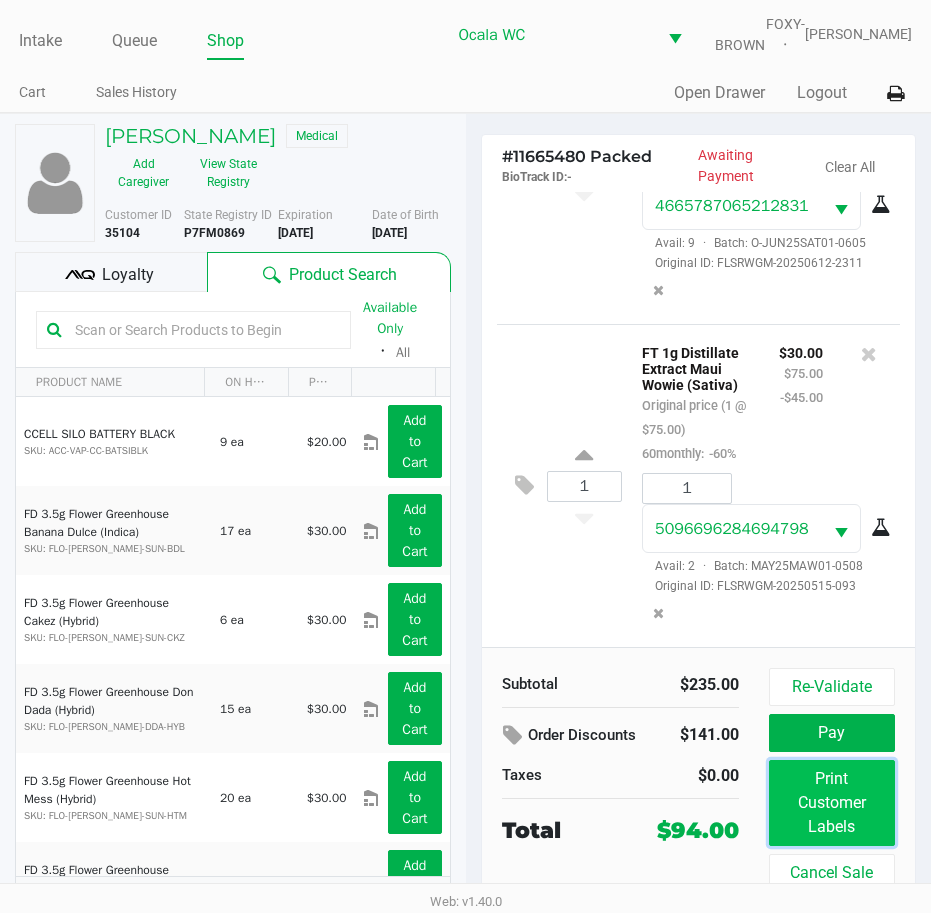 click on "Print Customer Labels" 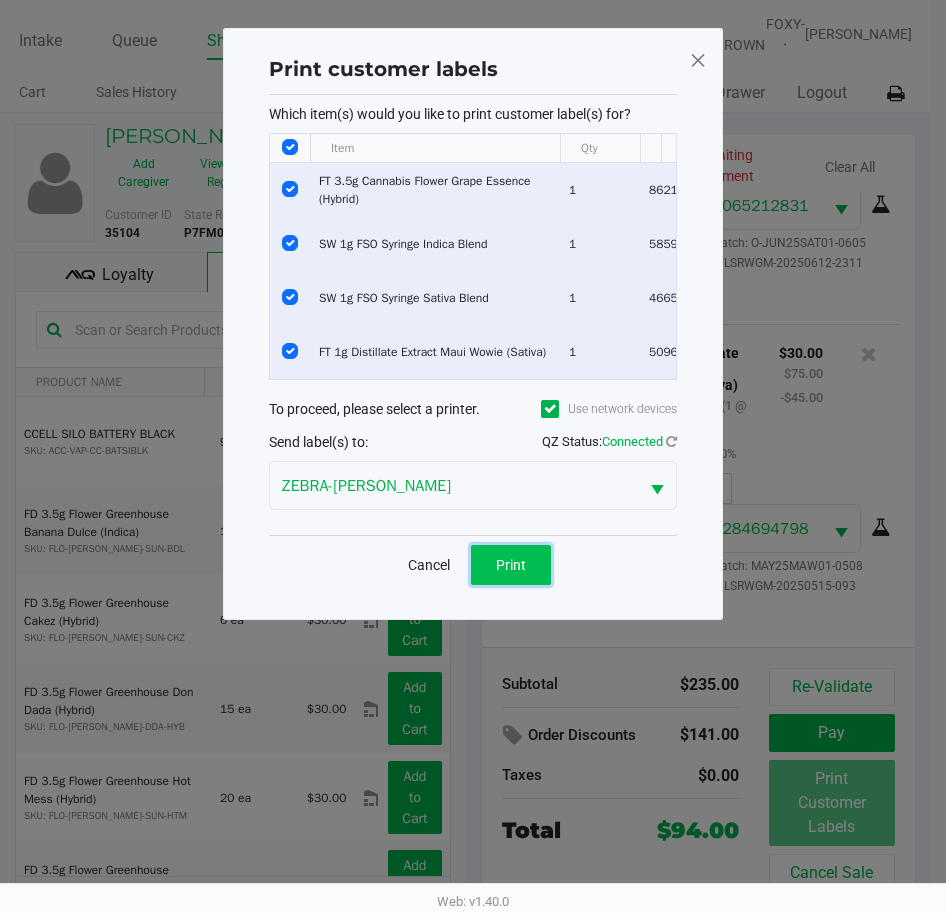 click on "Print" 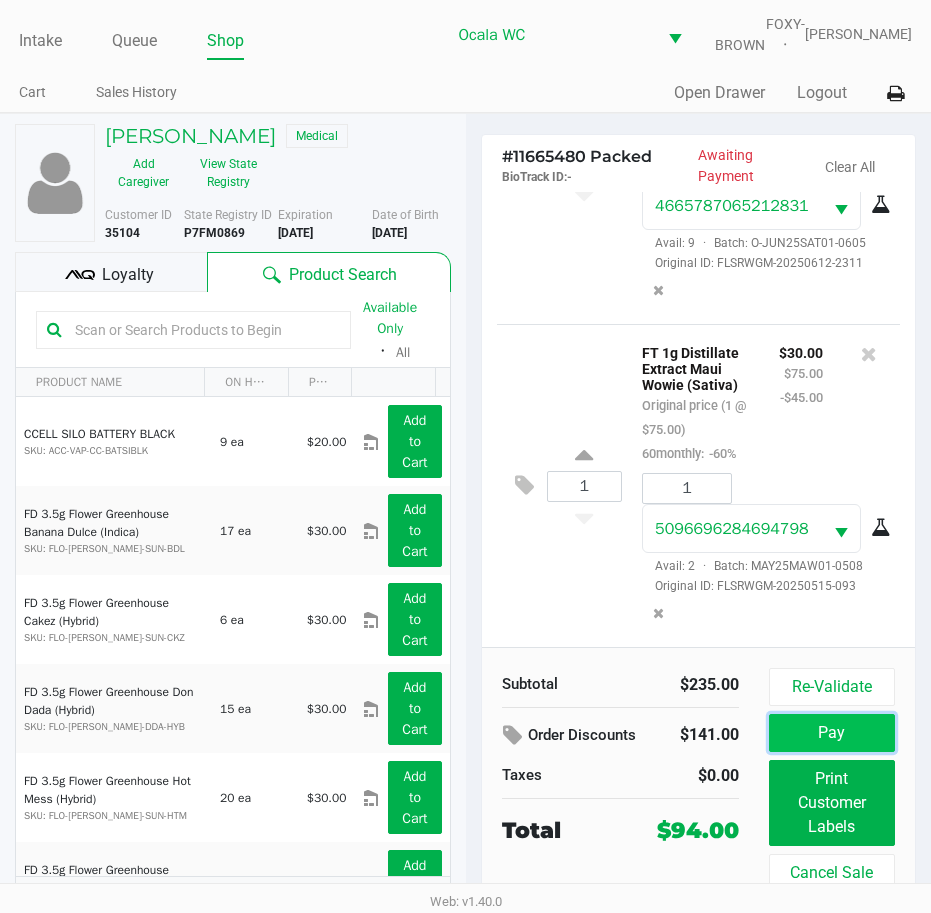 click on "Pay" 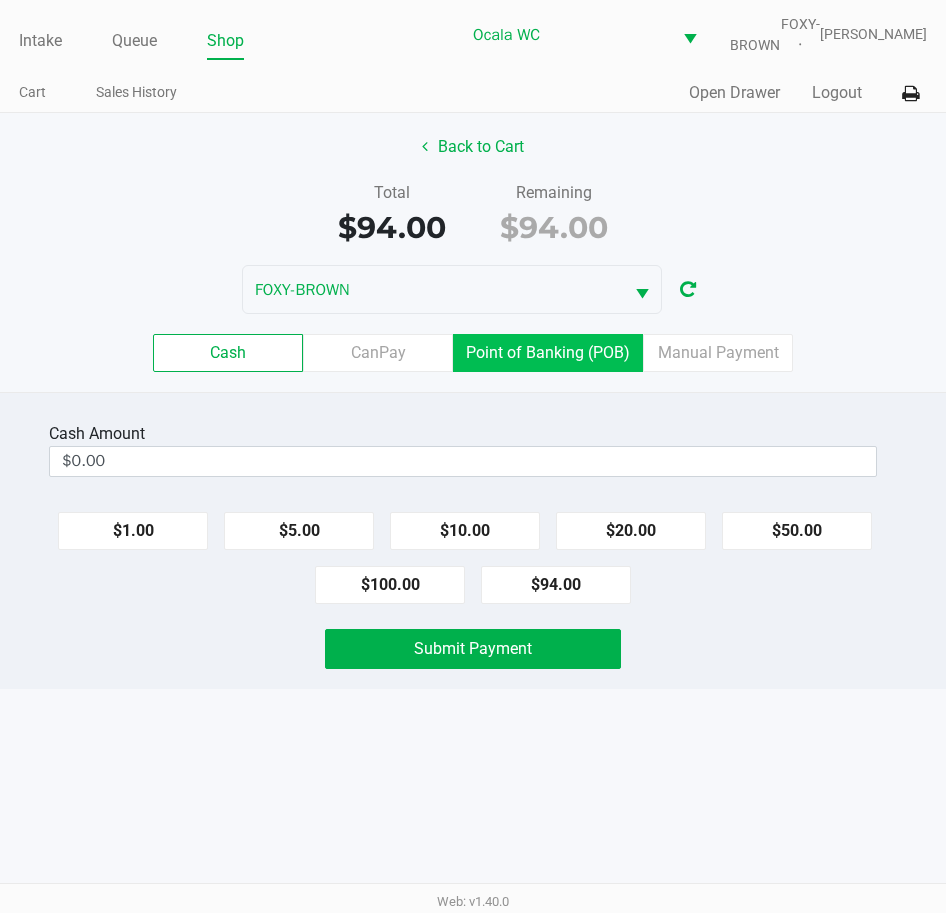 click on "Point of Banking (POB)" 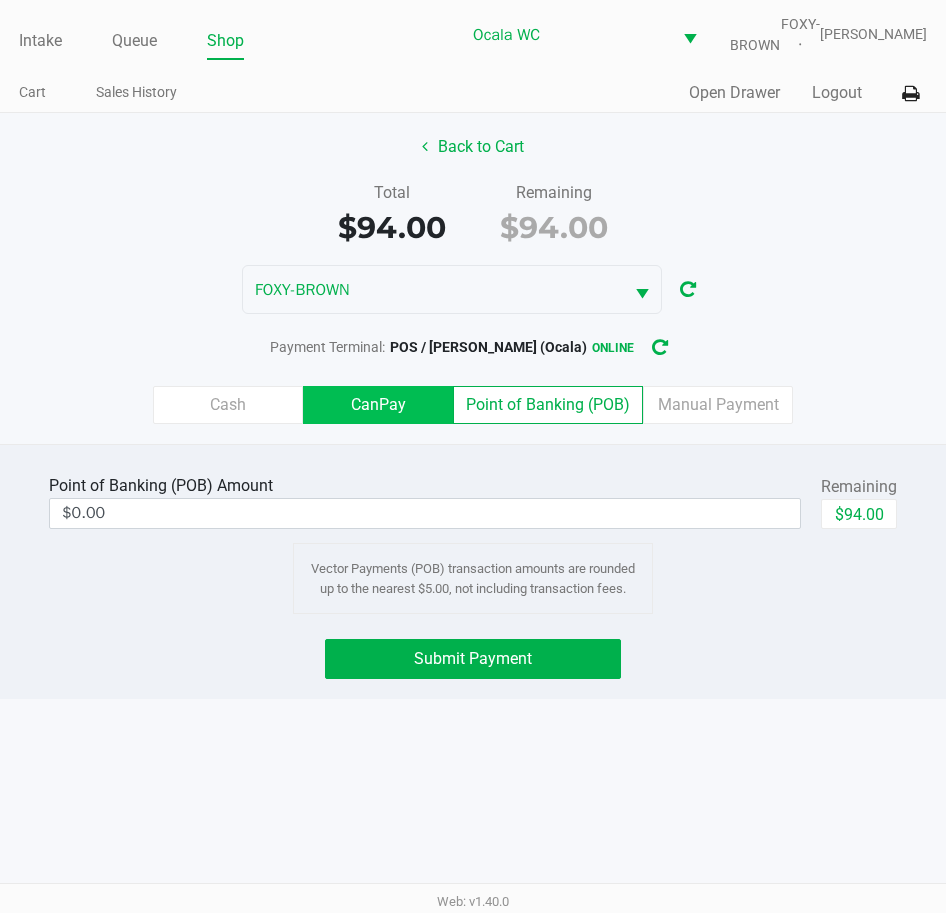 click on "CanPay" 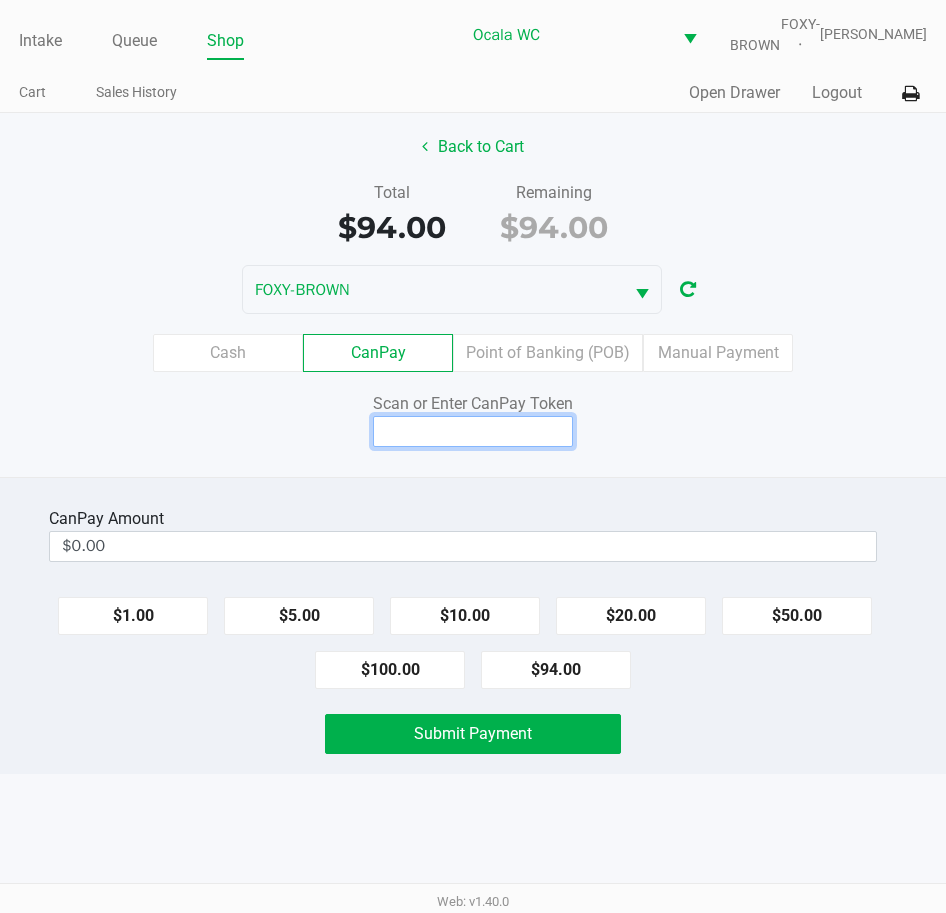 click 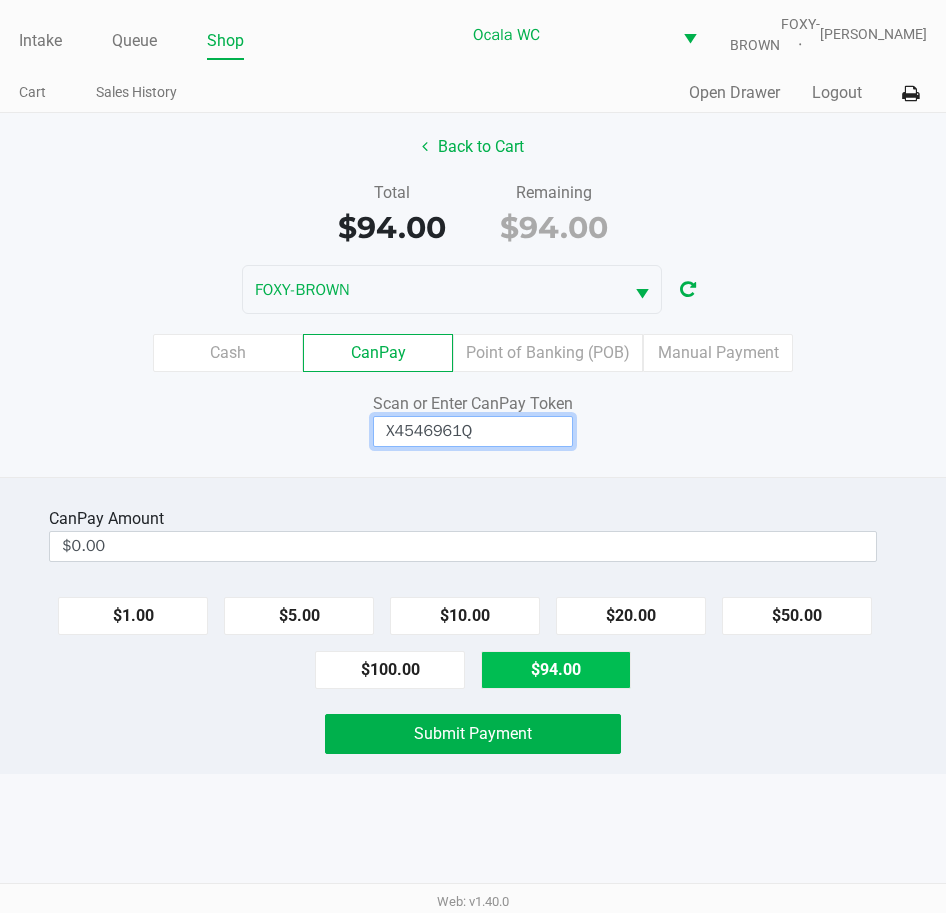 type on "X4546961Q" 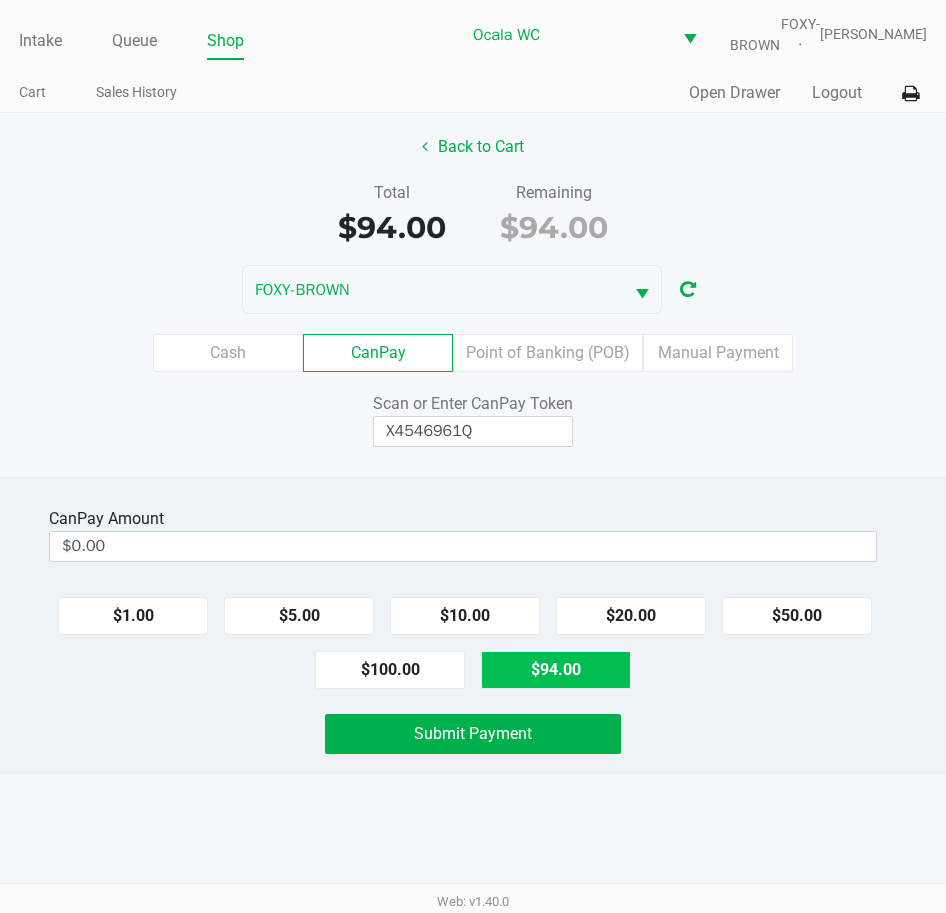 click on "$94.00" 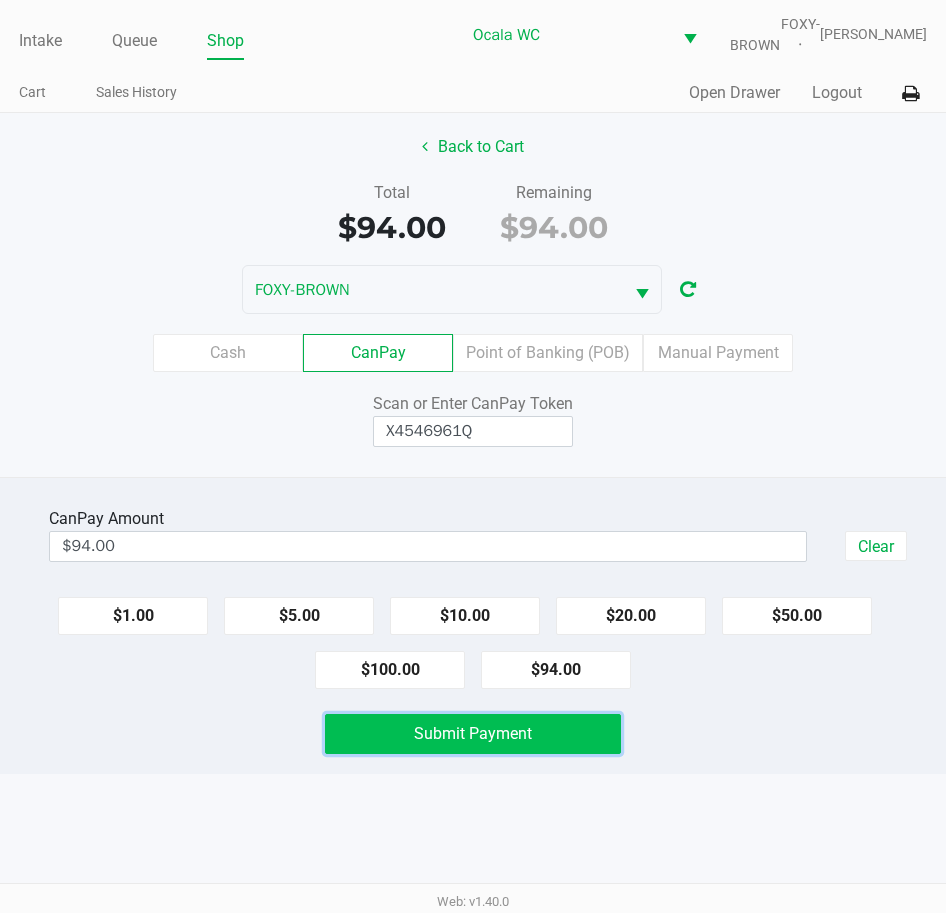click on "Submit Payment" 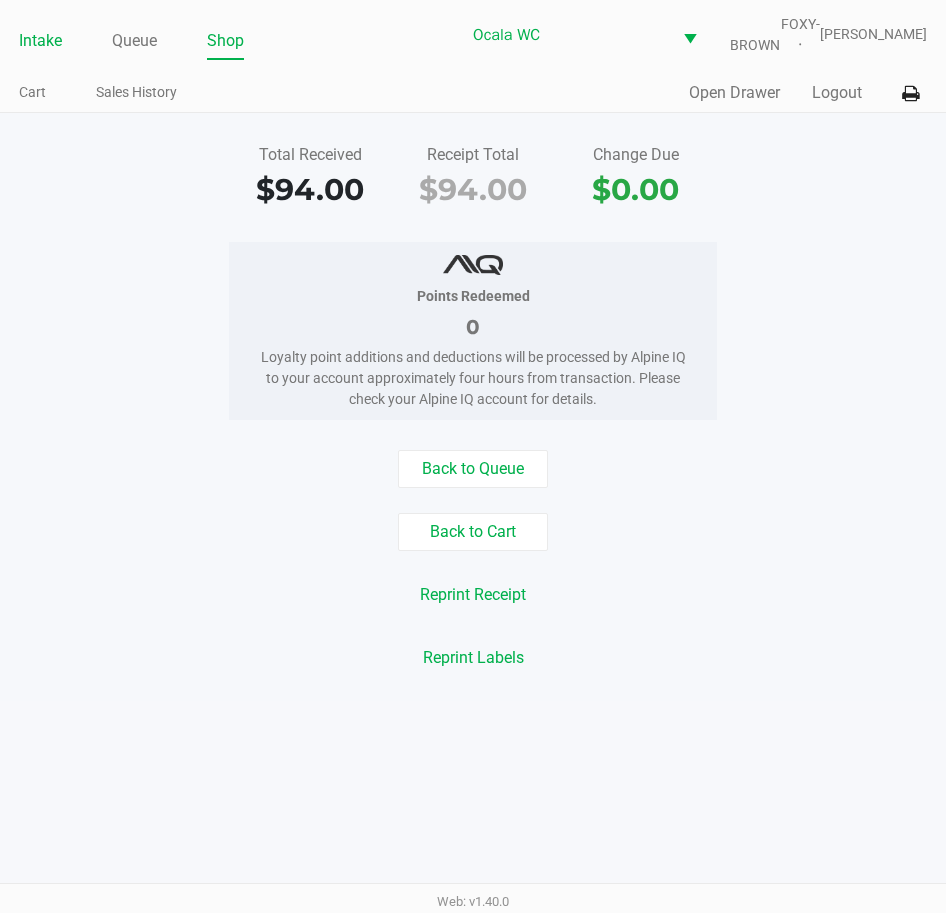 click on "Intake" 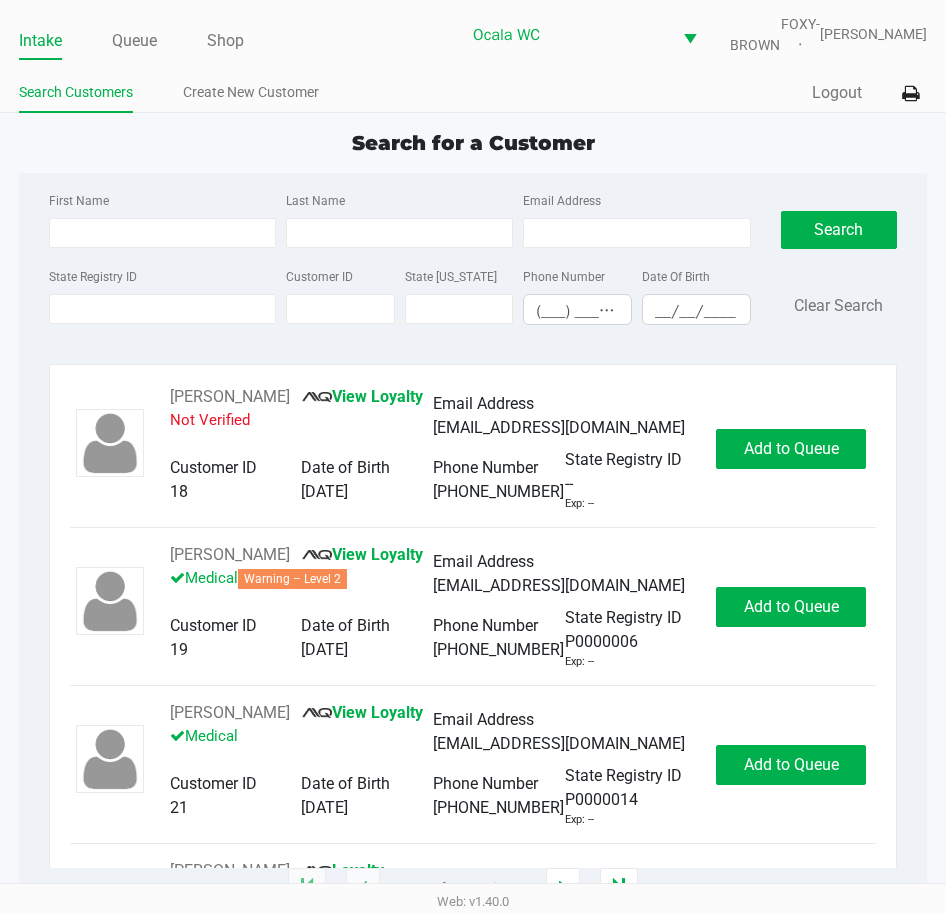 click on "First Name Last Name Email Address State Registry ID Customer ID State ID Phone Number (___) ___-____ Date Of Birth __/__/____  Search   Clear Search" 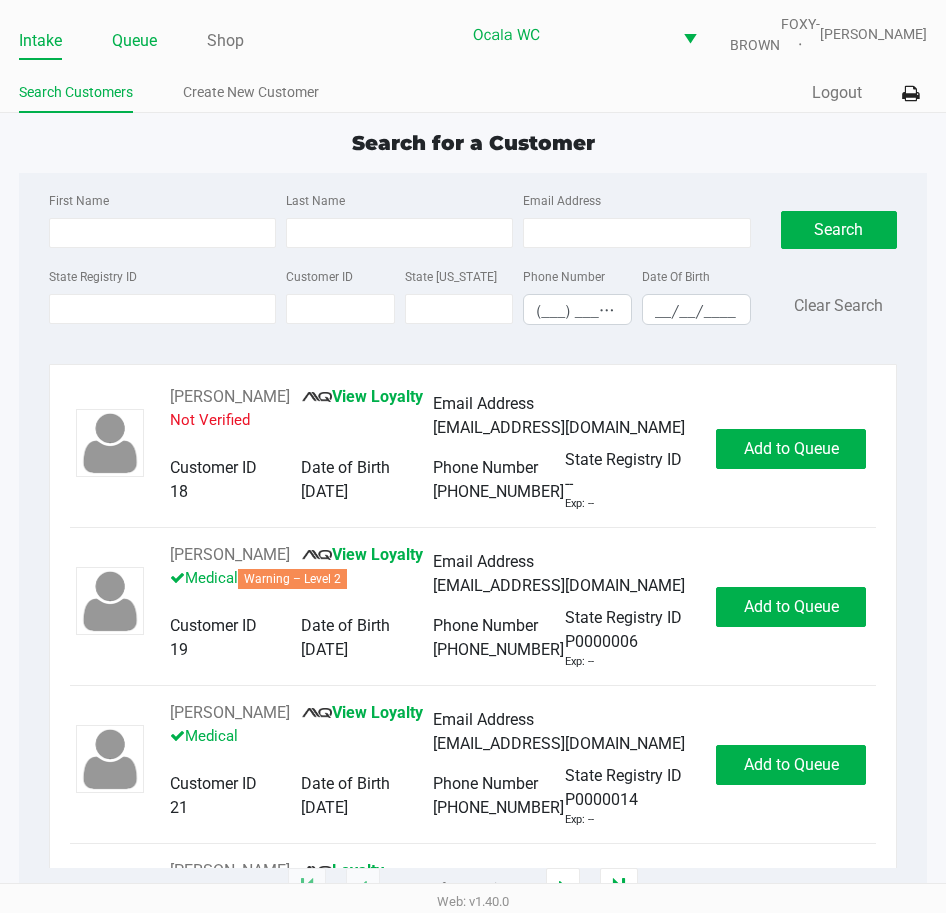 click on "Queue" 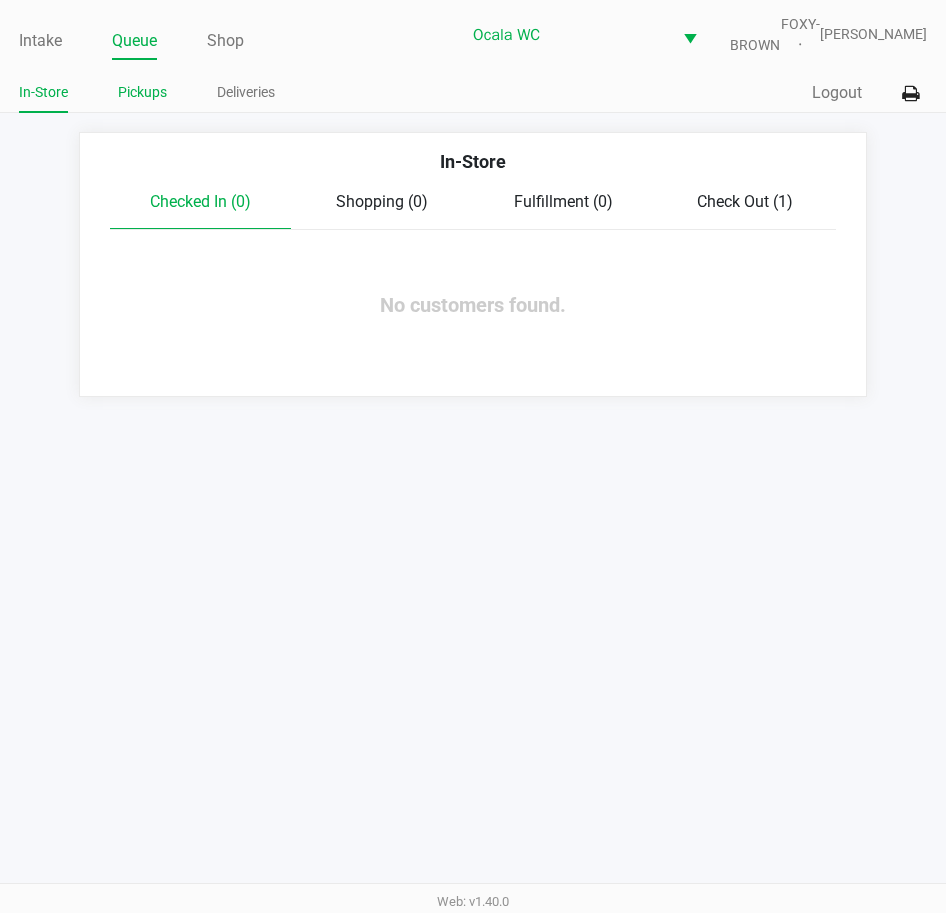 click on "Pickups" 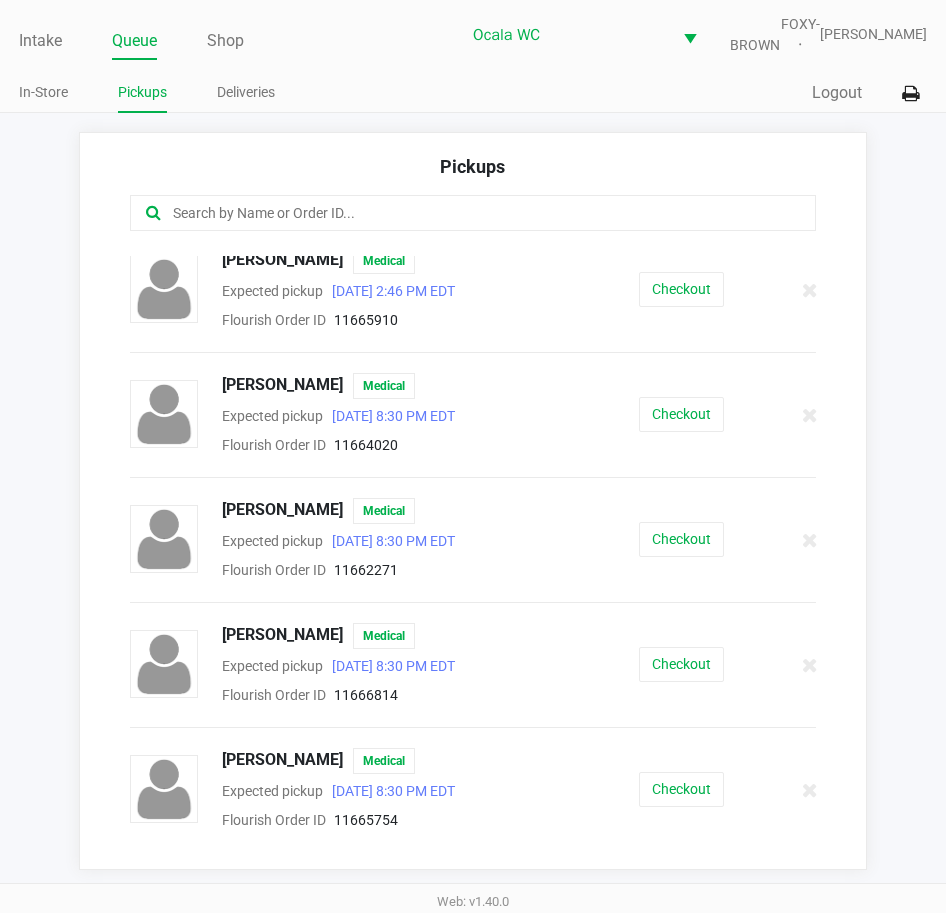 scroll, scrollTop: 0, scrollLeft: 0, axis: both 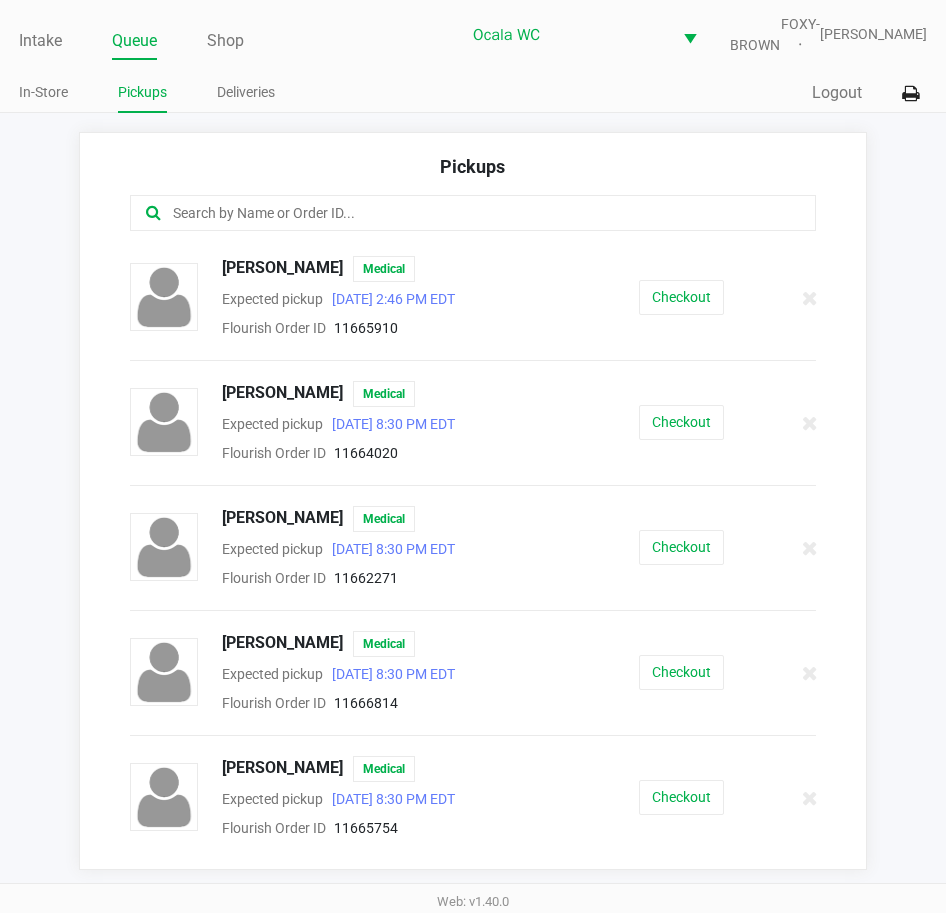 click 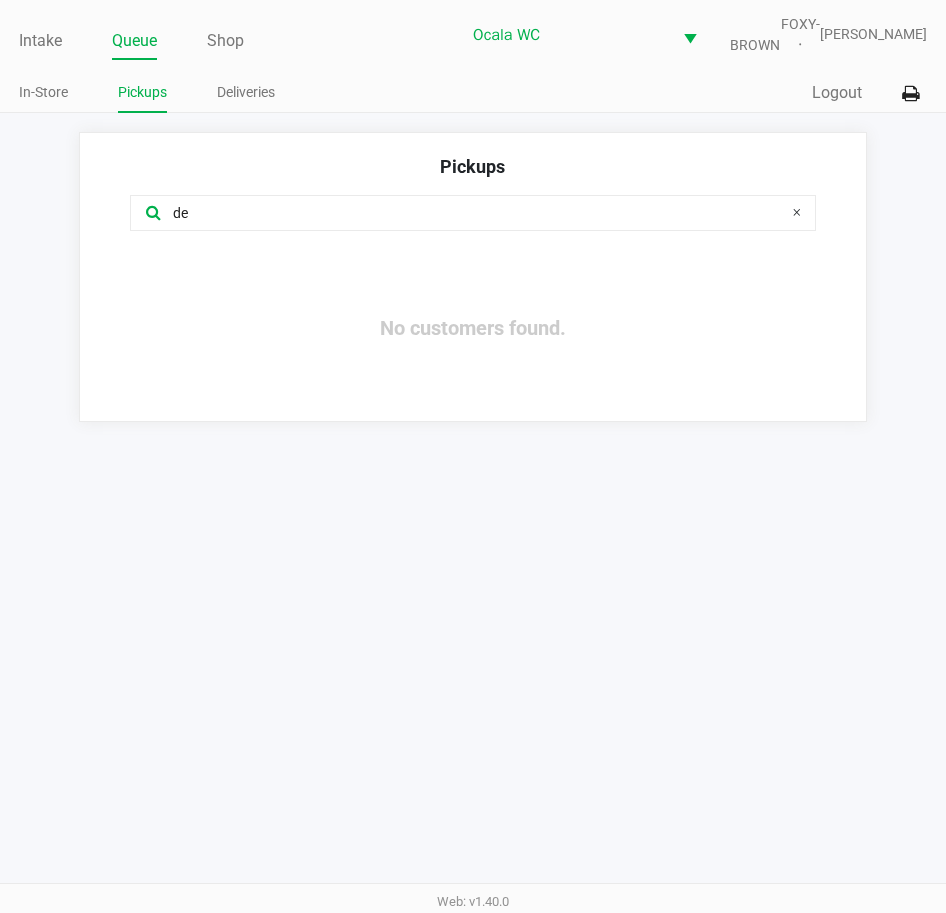 type on "d" 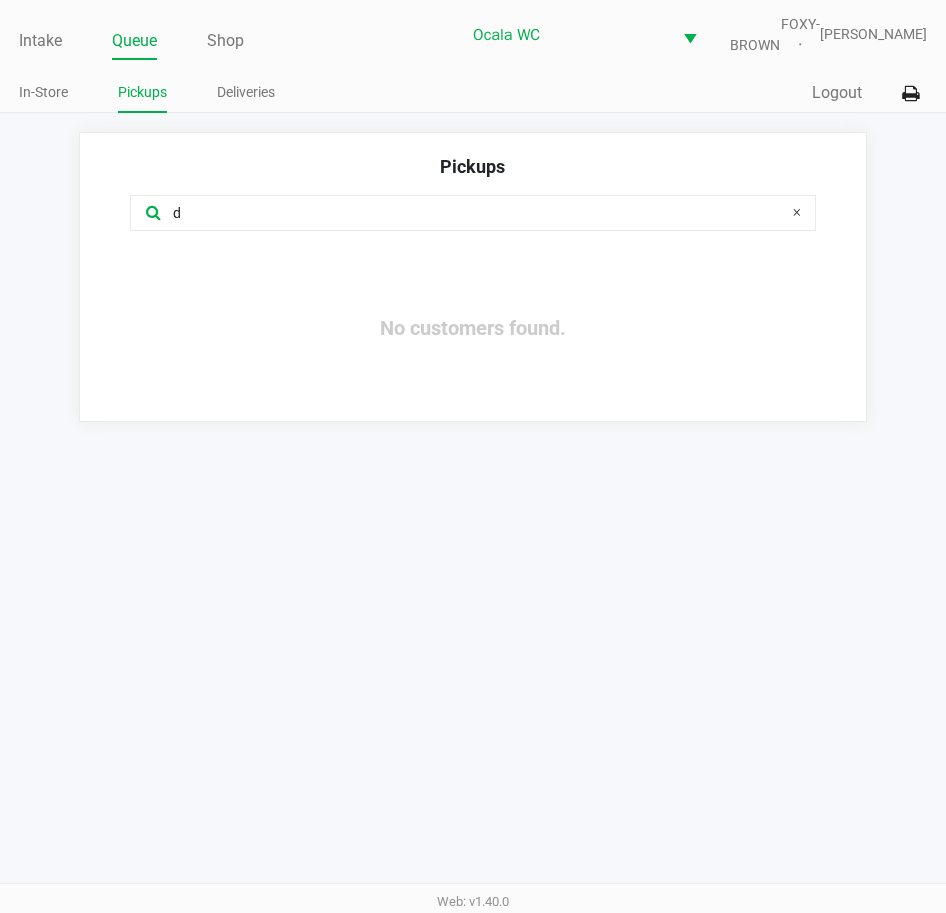 type 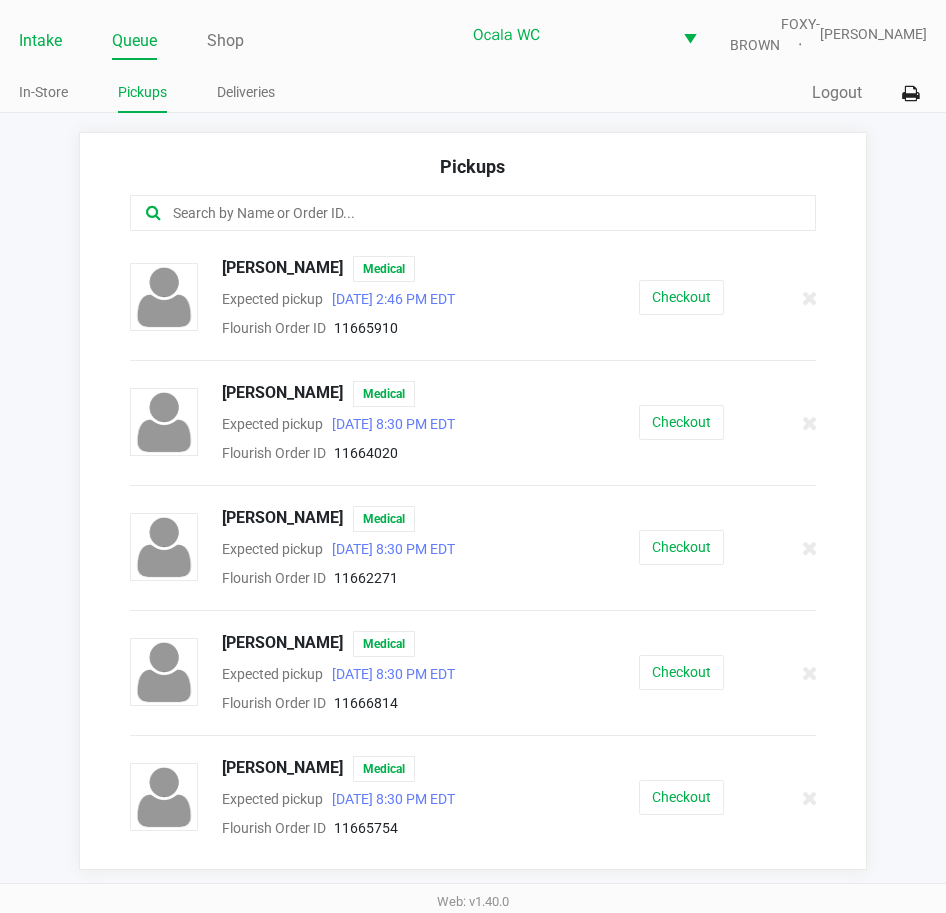 click on "Intake" 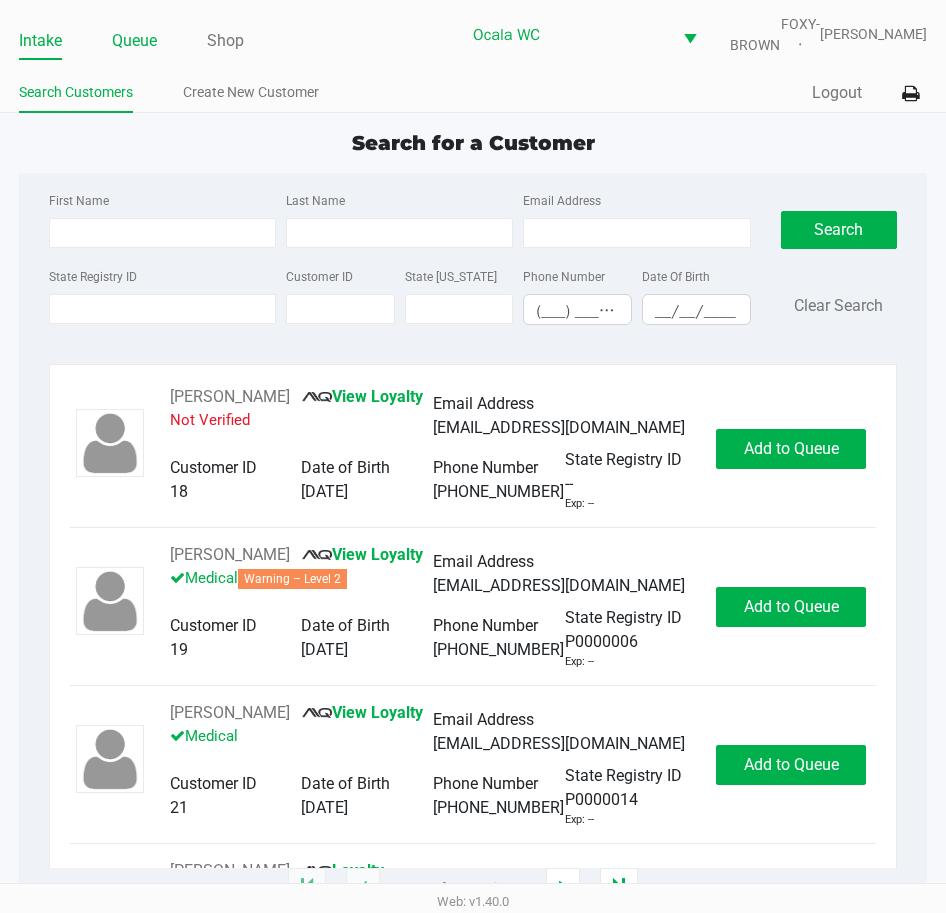 click on "Queue" 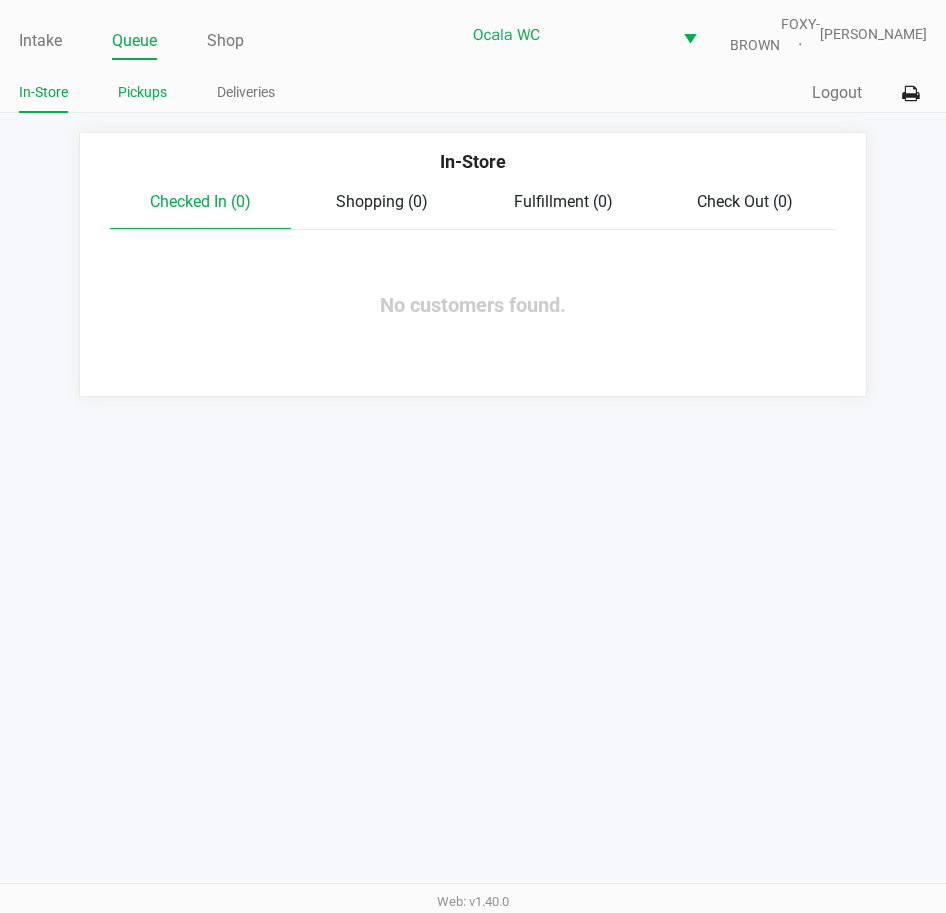 click on "Pickups" 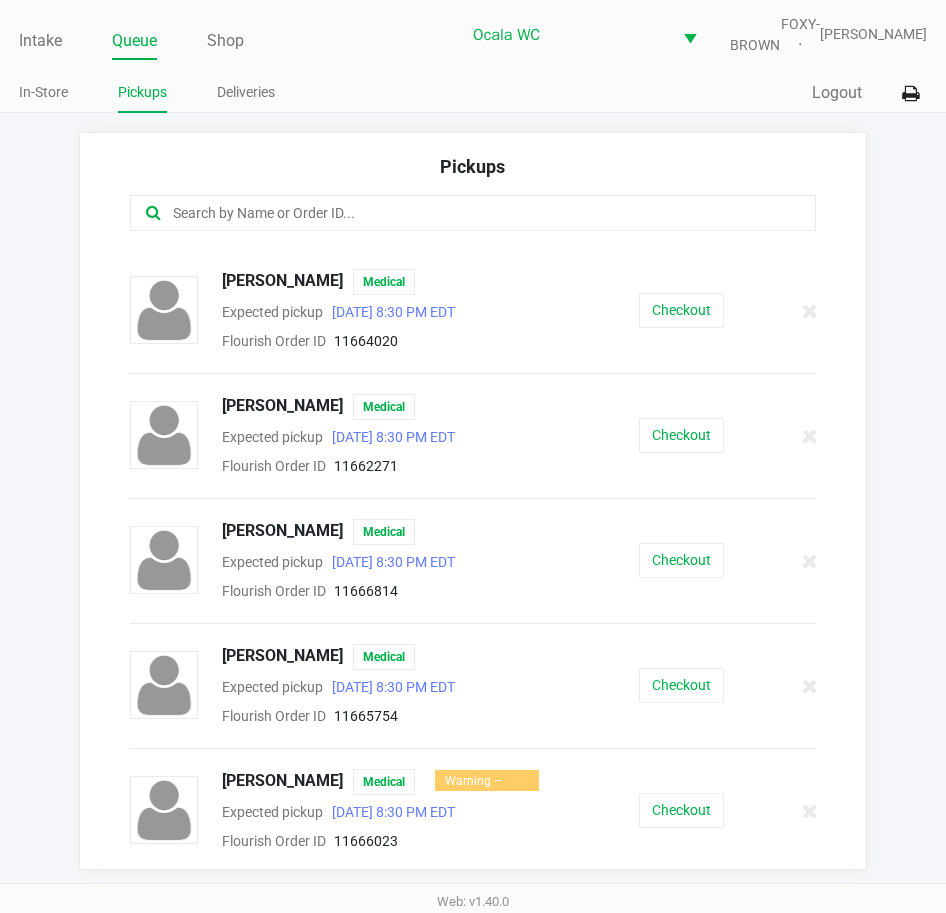 scroll, scrollTop: 116, scrollLeft: 0, axis: vertical 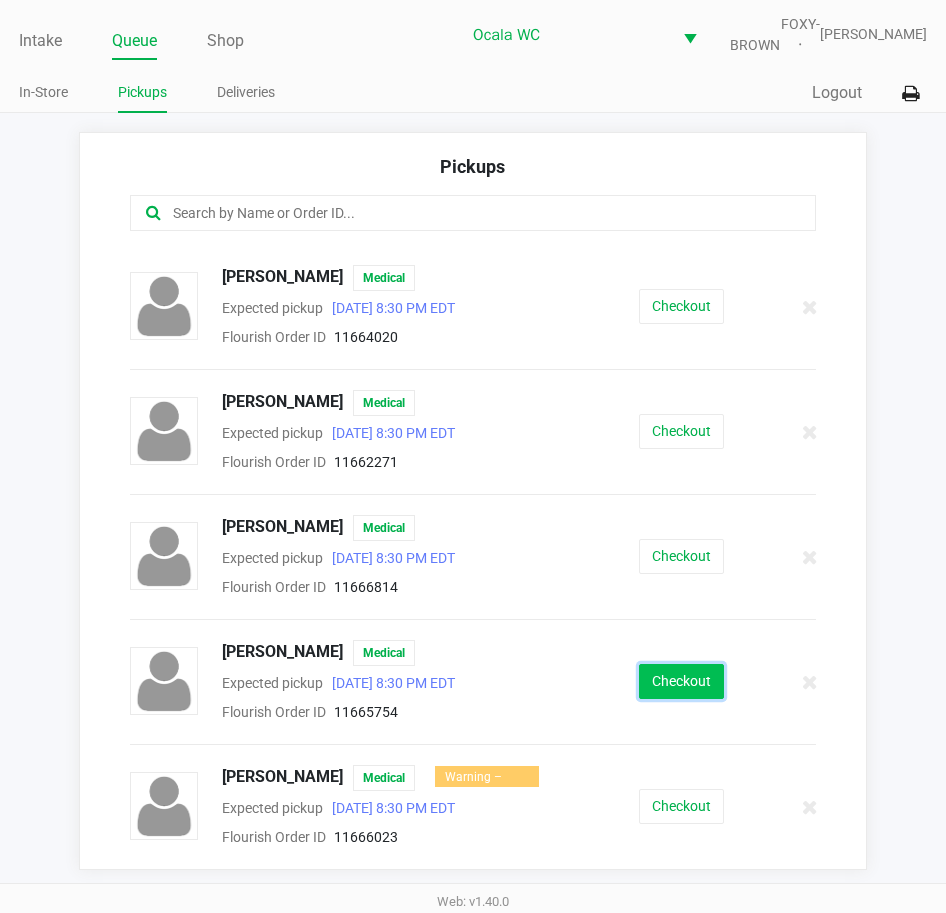 click on "Checkout" 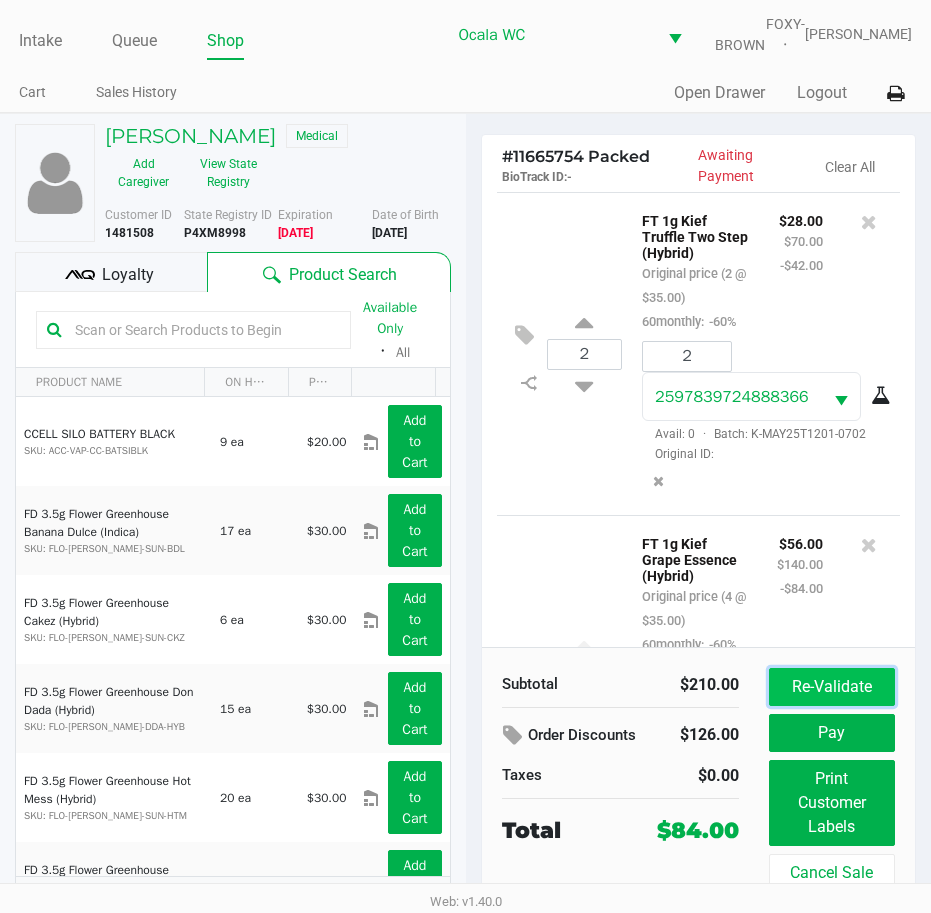 click on "Re-Validate" 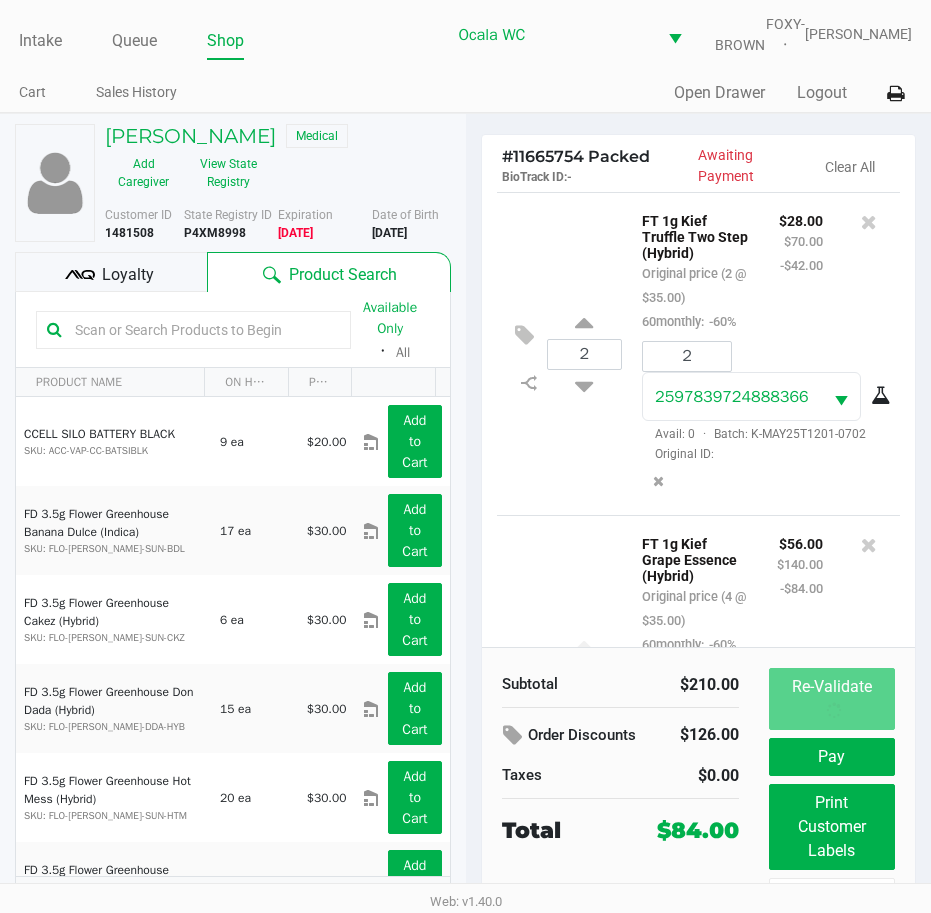 scroll, scrollTop: 262, scrollLeft: 0, axis: vertical 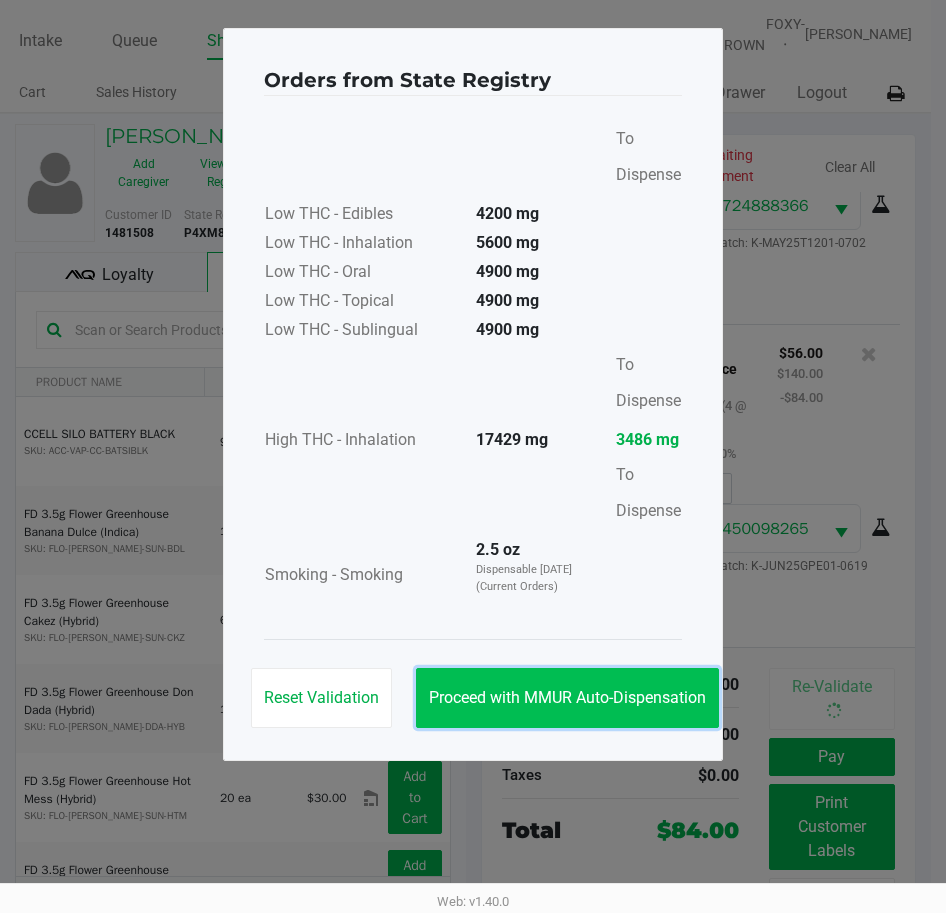 click on "Proceed with MMUR Auto-Dispensation" 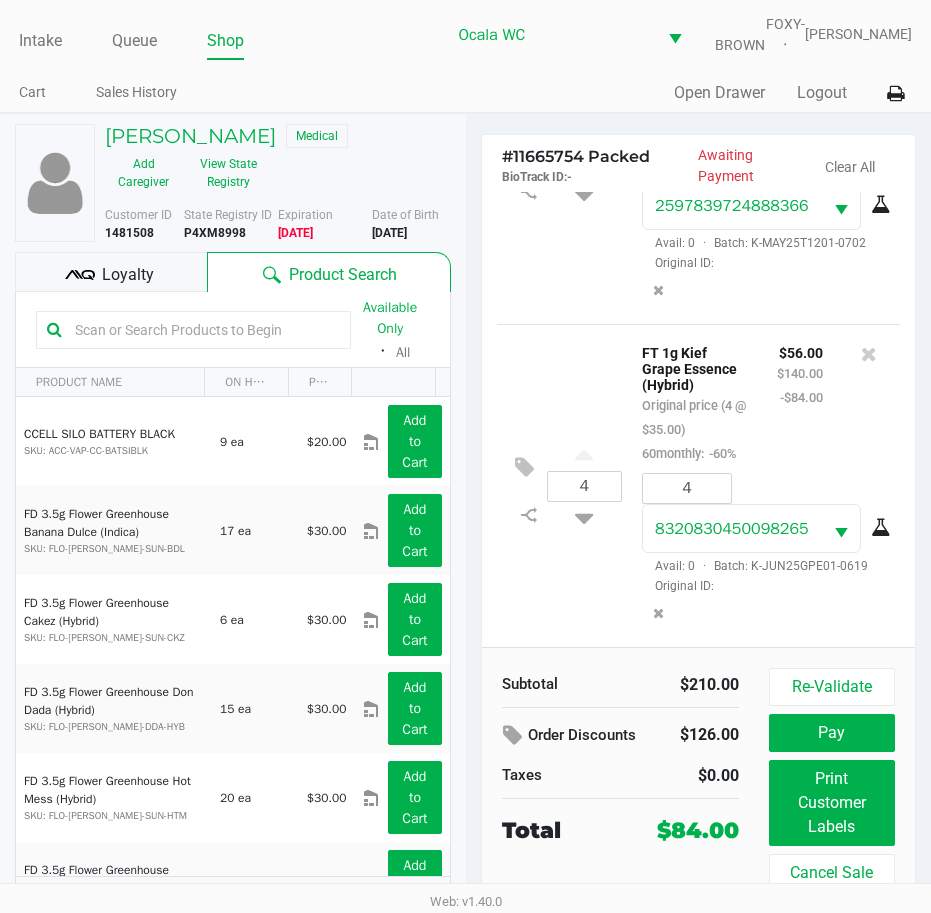 scroll, scrollTop: 262, scrollLeft: 0, axis: vertical 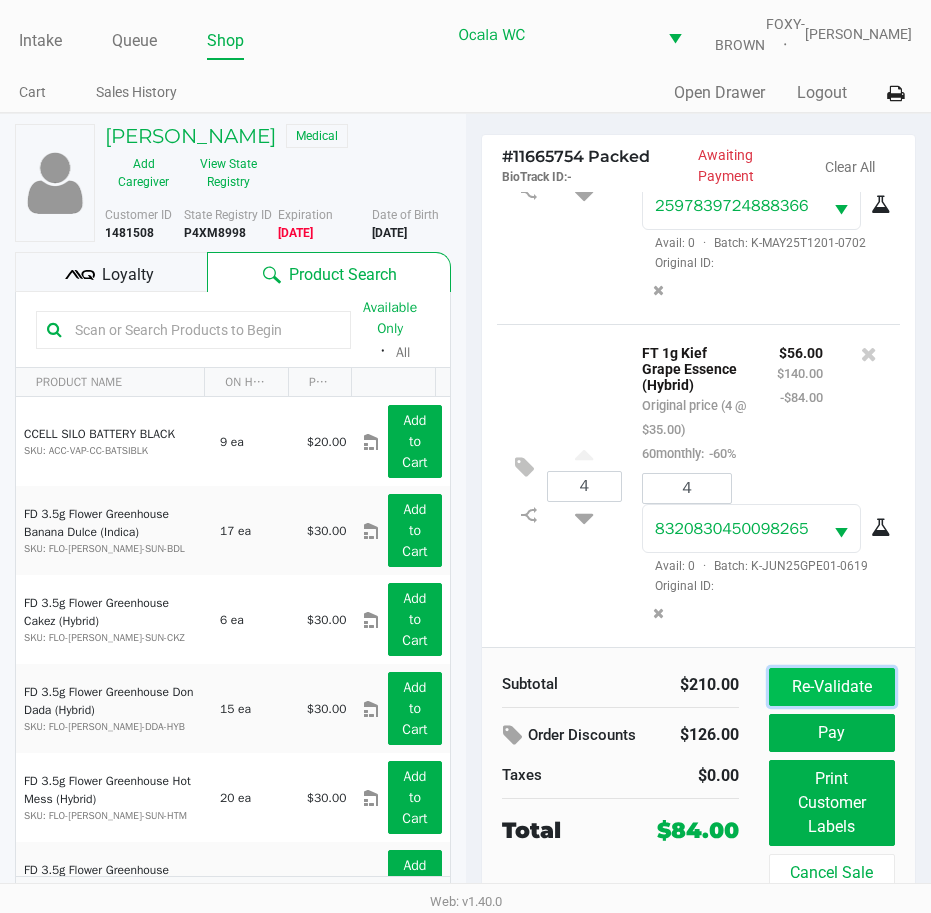 click on "Re-Validate" 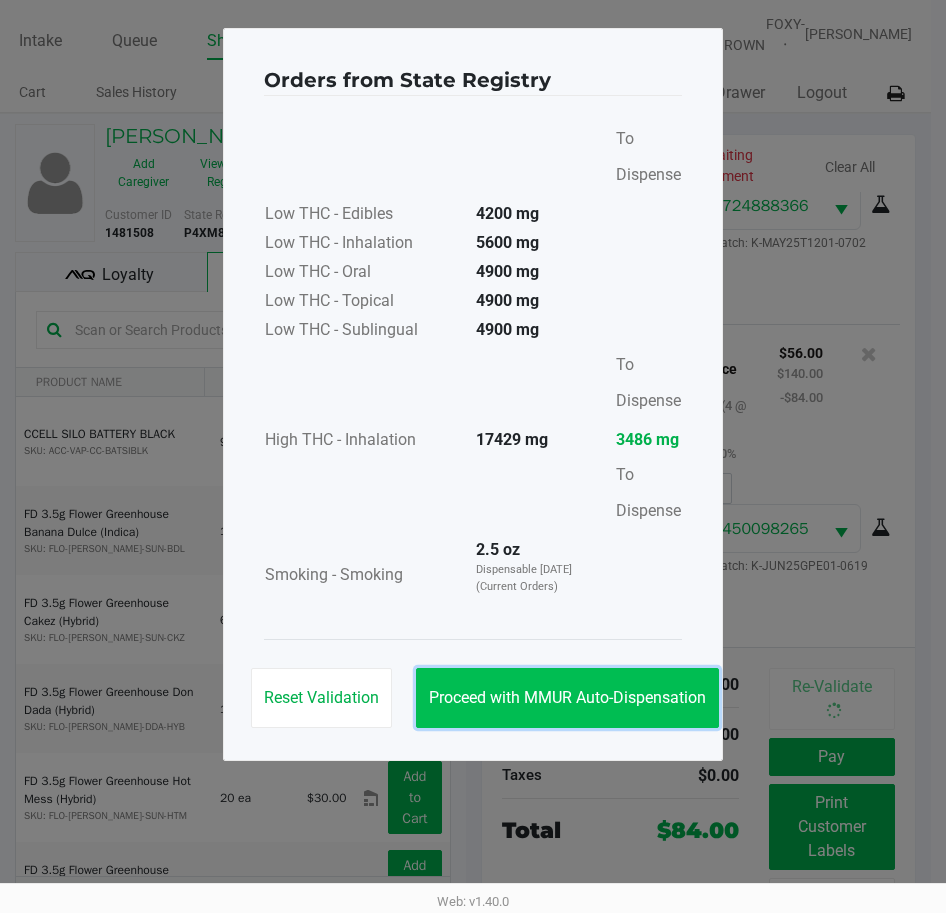 click on "Proceed with MMUR Auto-Dispensation" 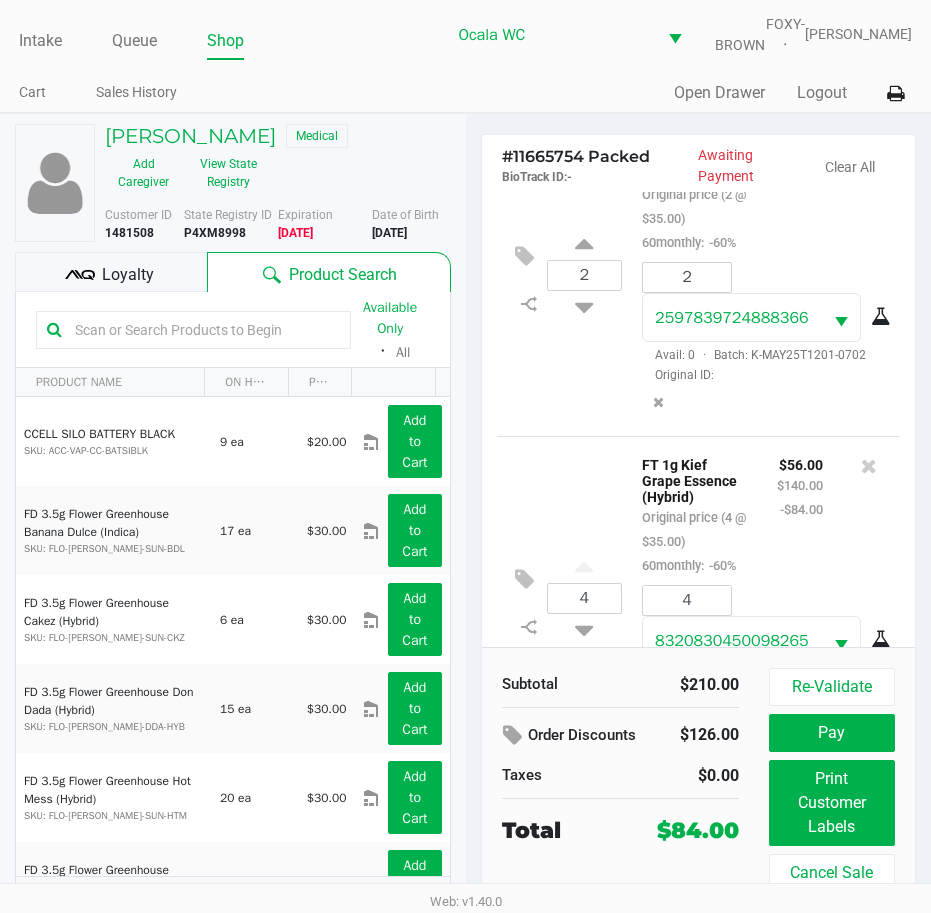 scroll, scrollTop: 0, scrollLeft: 0, axis: both 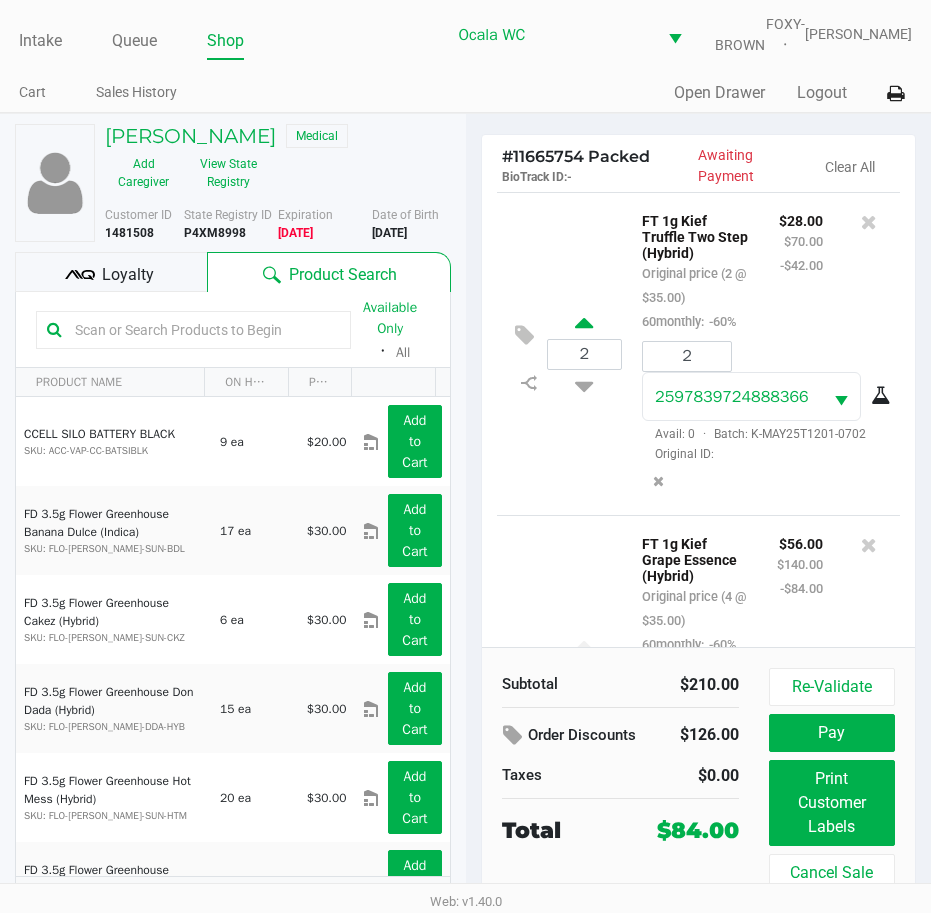 click 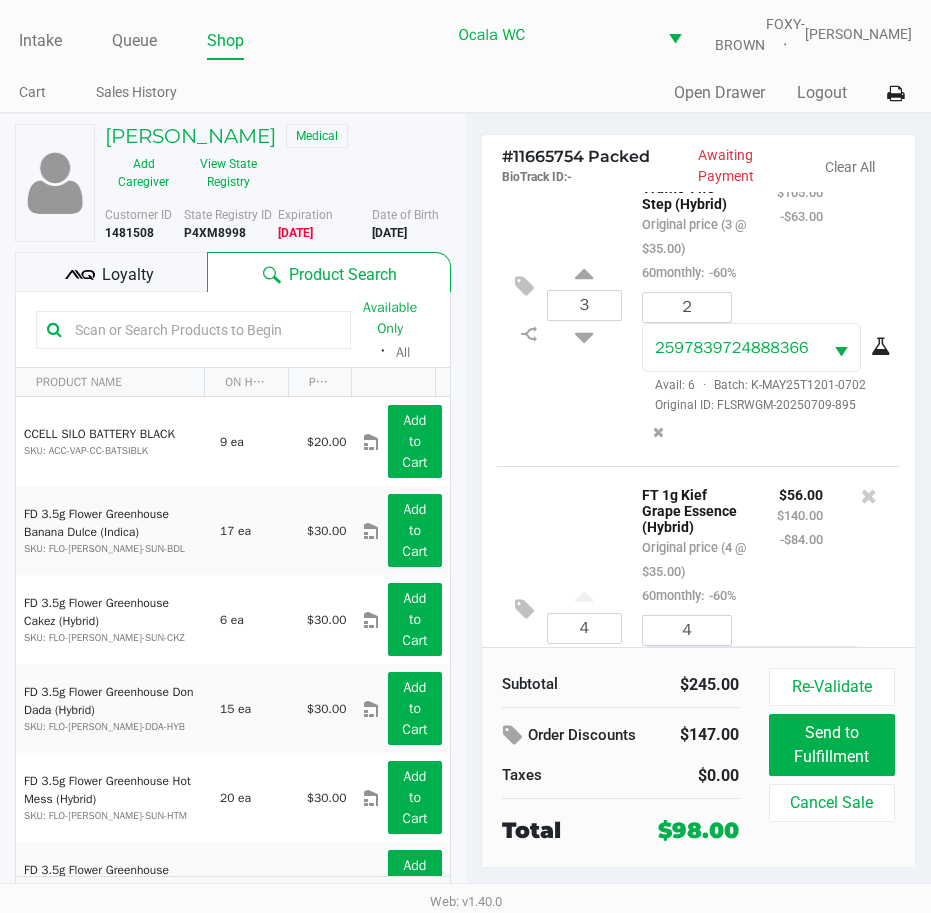 scroll, scrollTop: 0, scrollLeft: 0, axis: both 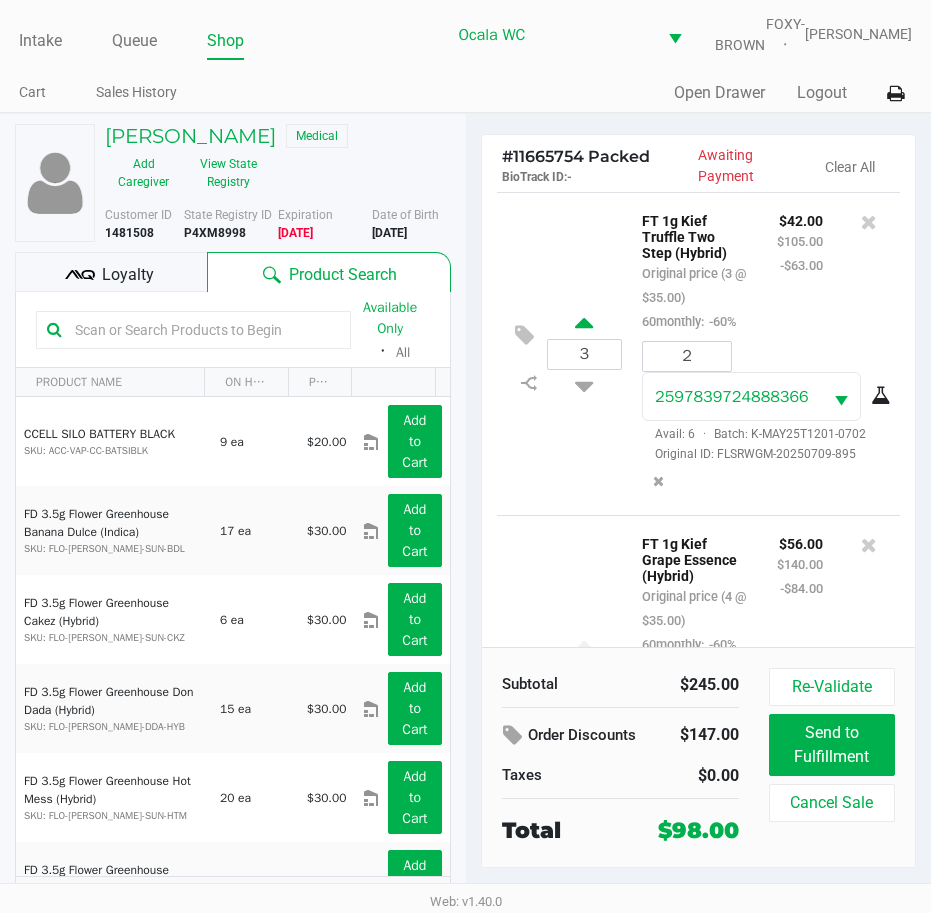 click 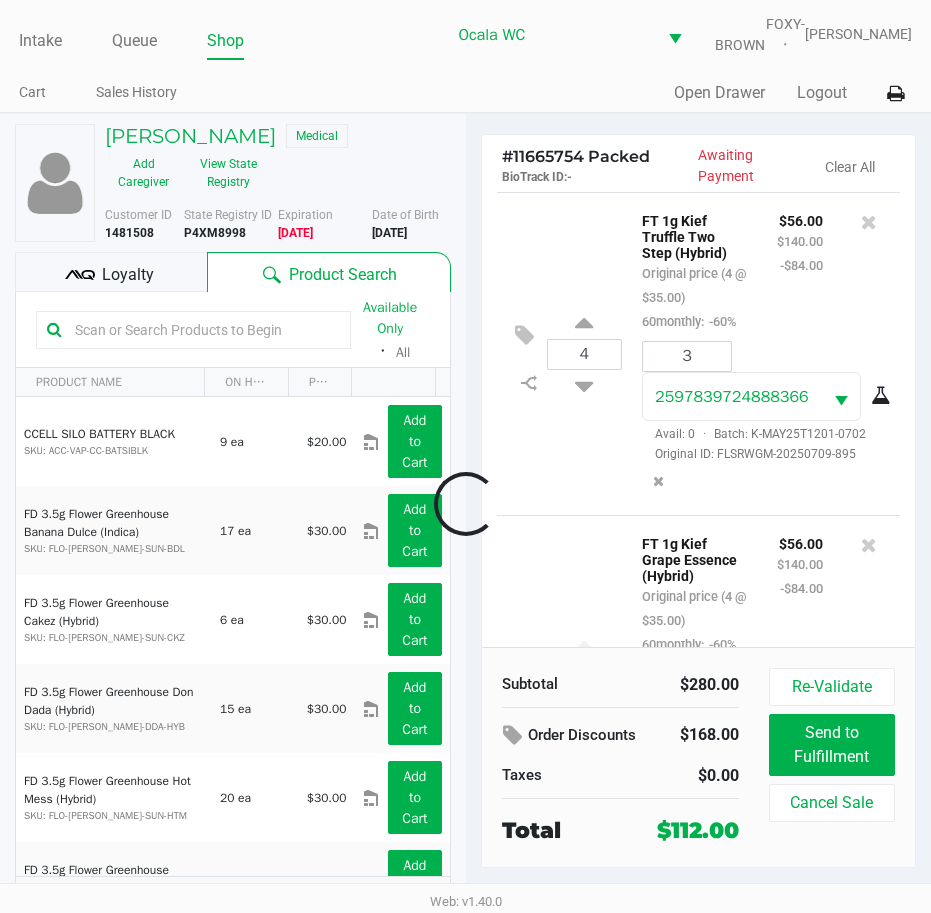 scroll, scrollTop: 262, scrollLeft: 0, axis: vertical 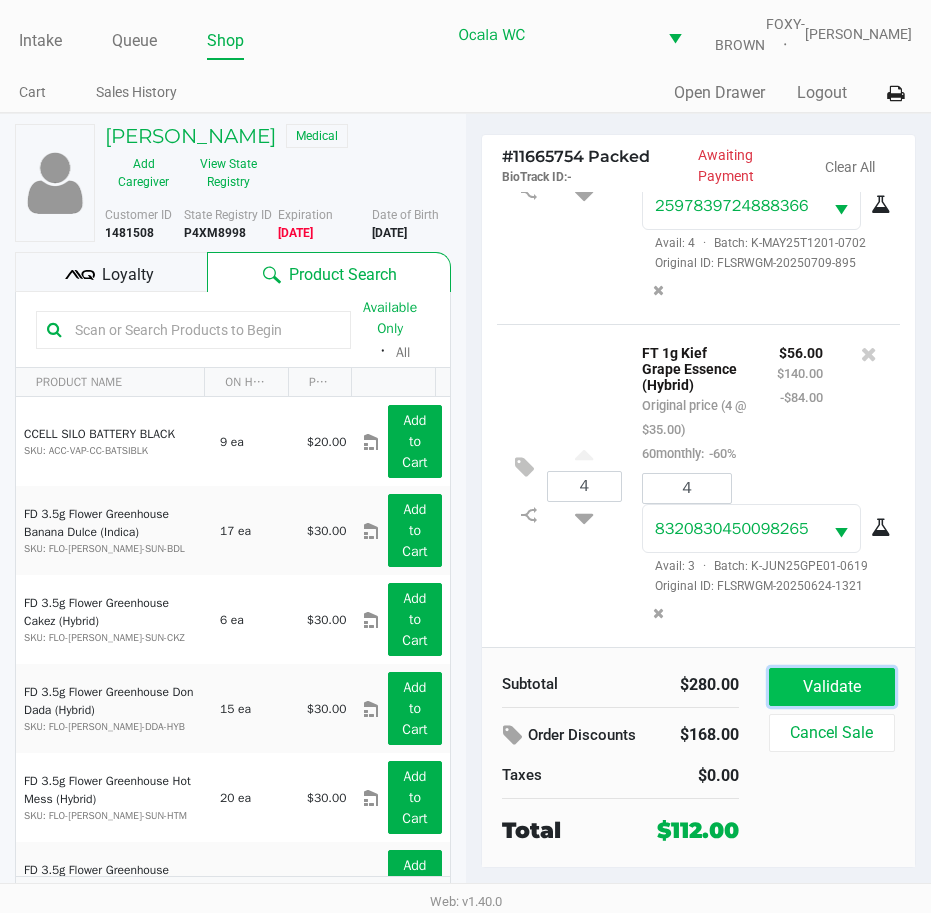 click on "Validate" 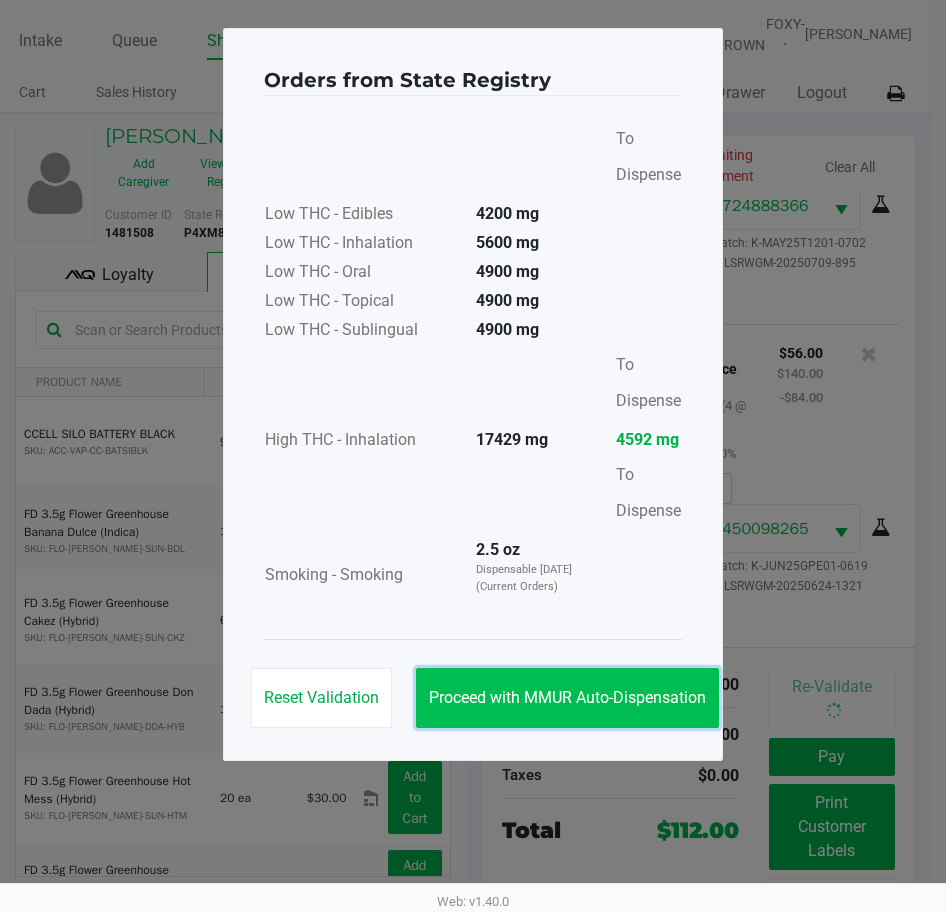 click on "Proceed with MMUR Auto-Dispensation" 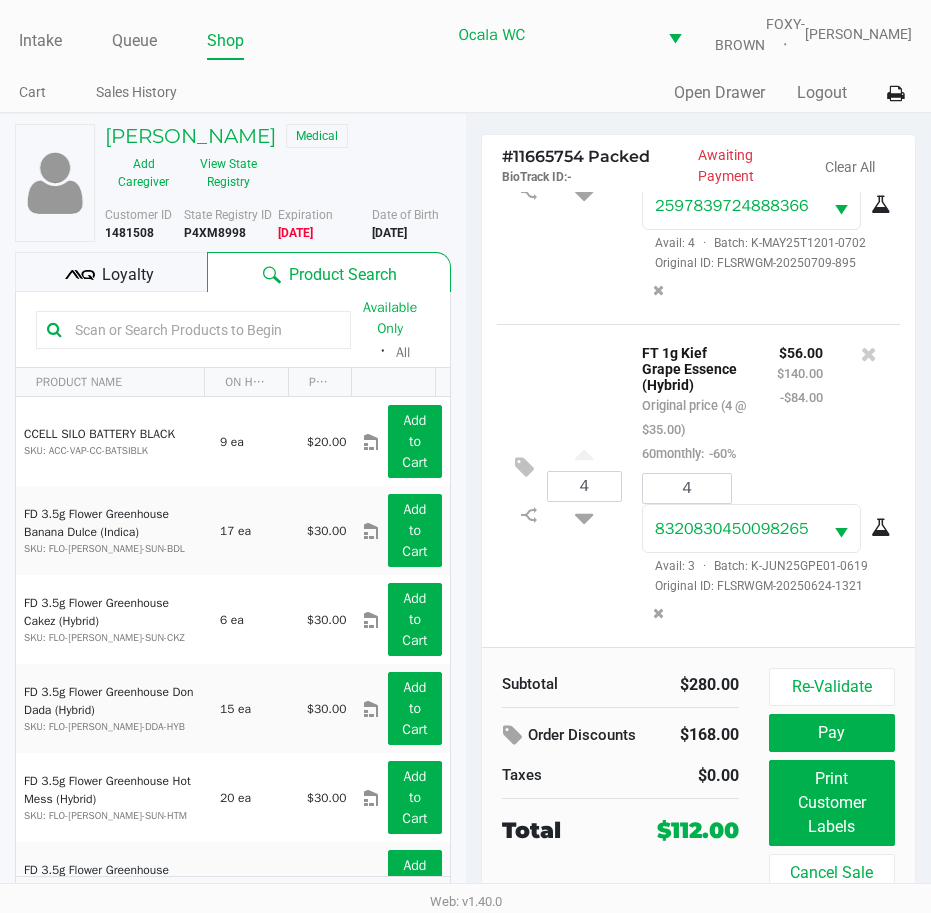 click 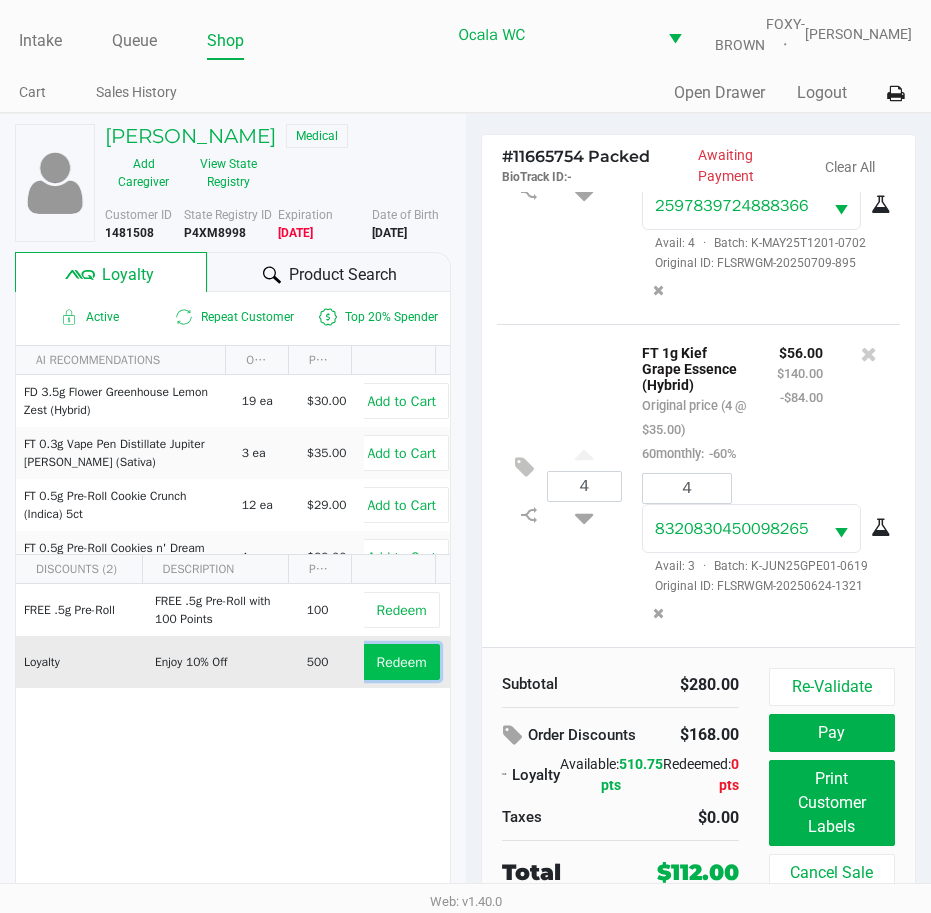 click on "Redeem" 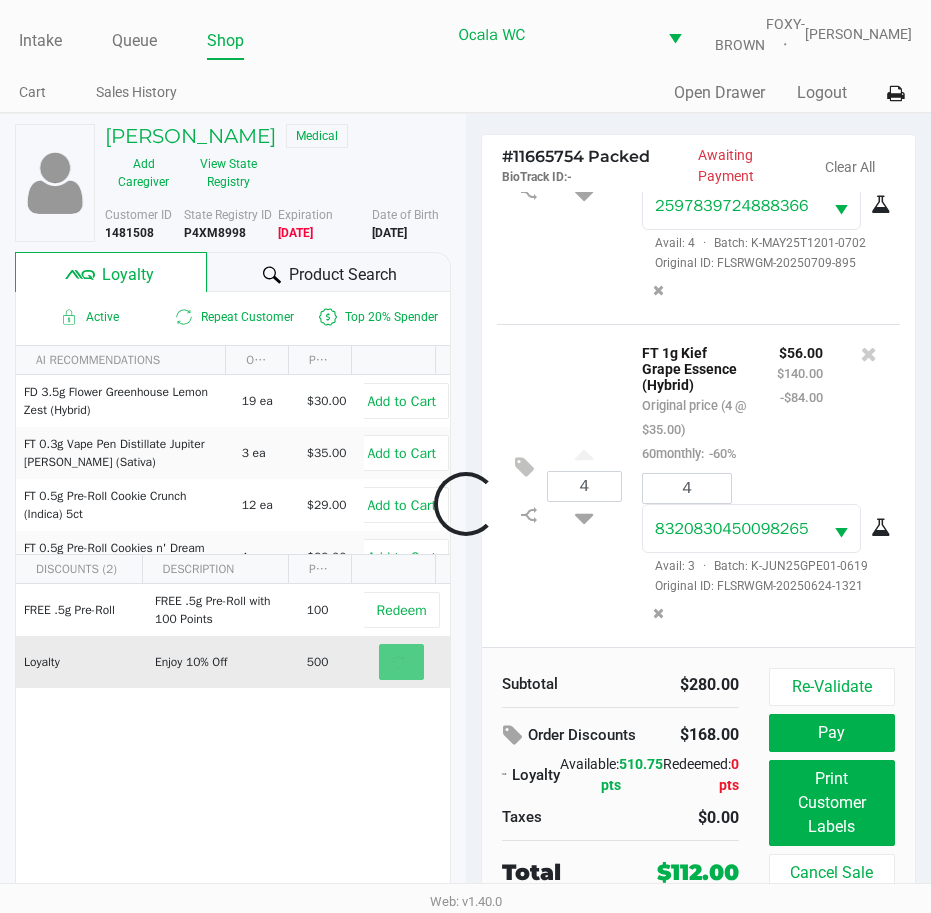 scroll, scrollTop: 46, scrollLeft: 0, axis: vertical 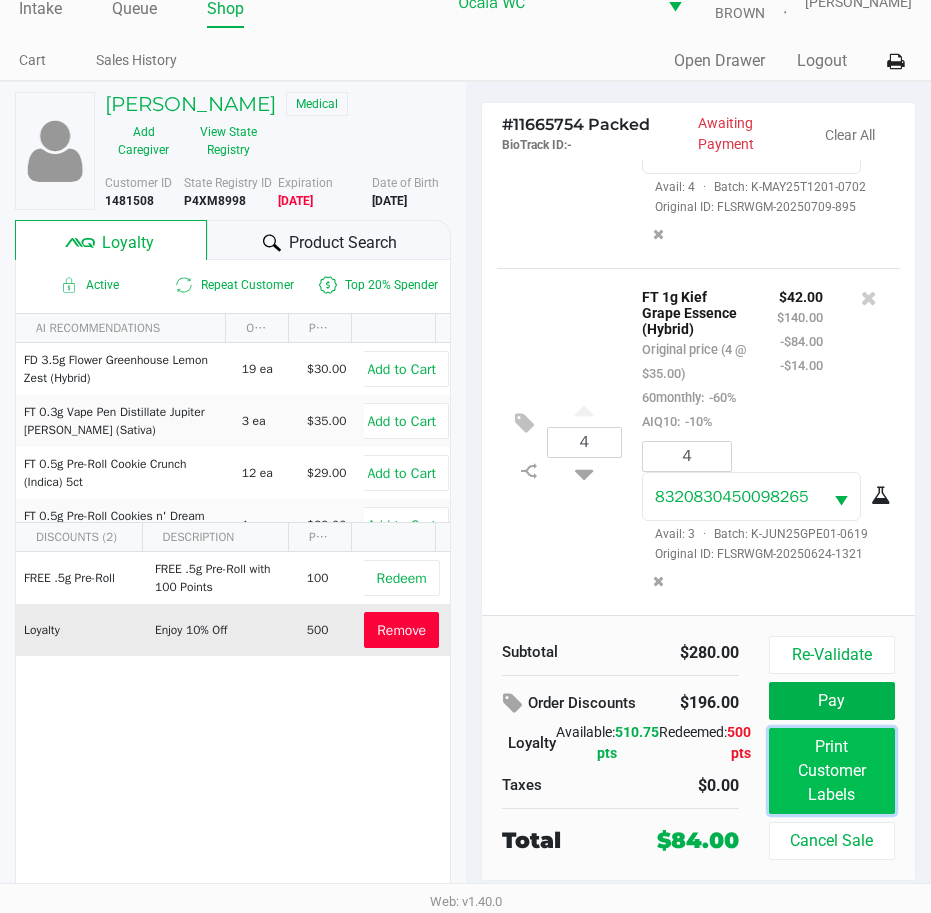 click on "Print Customer Labels" 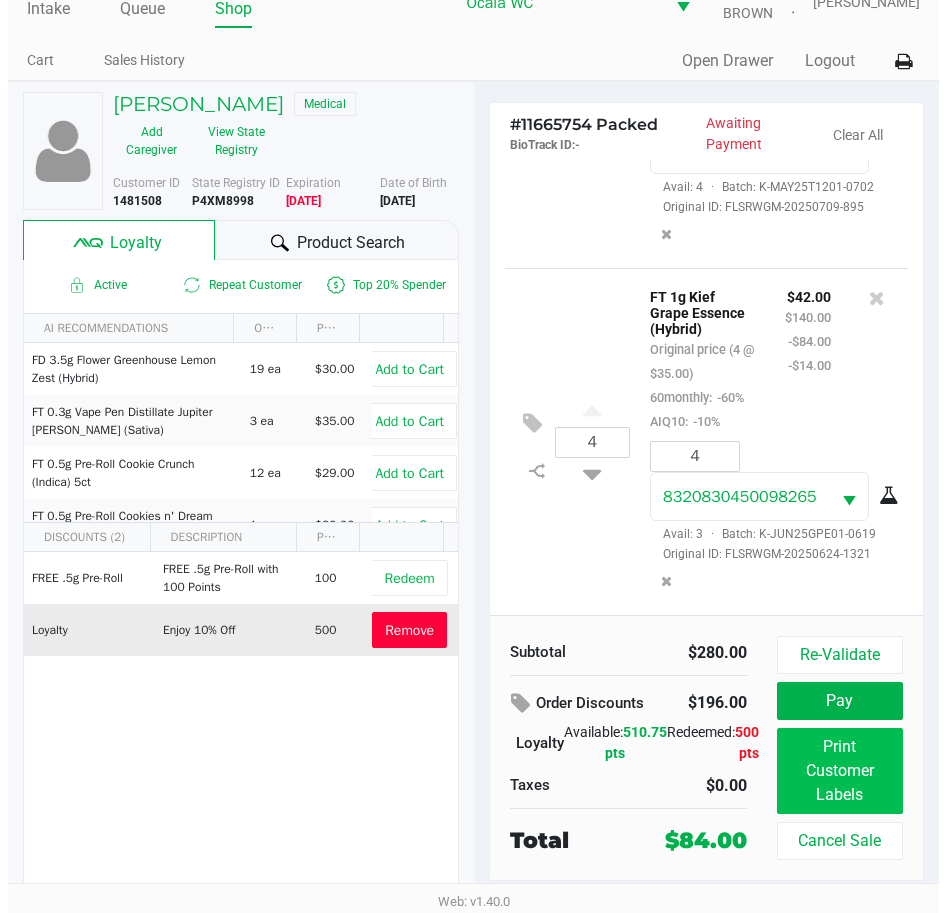 scroll, scrollTop: 0, scrollLeft: 0, axis: both 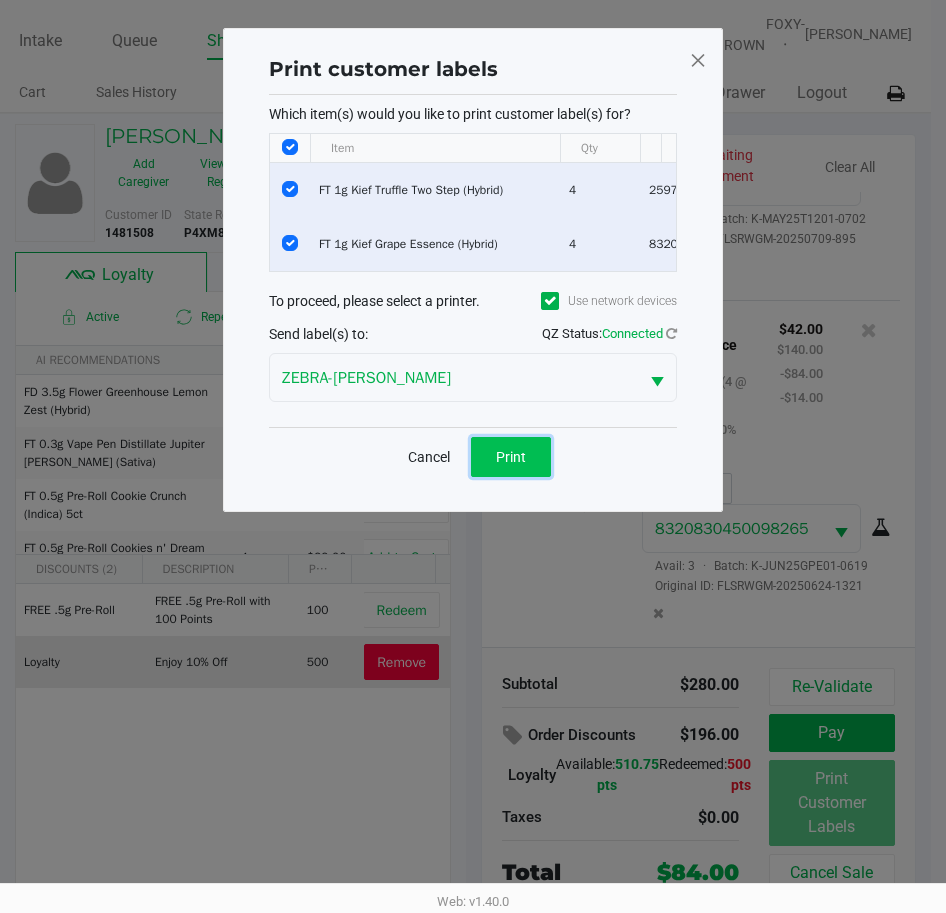 click on "Print" 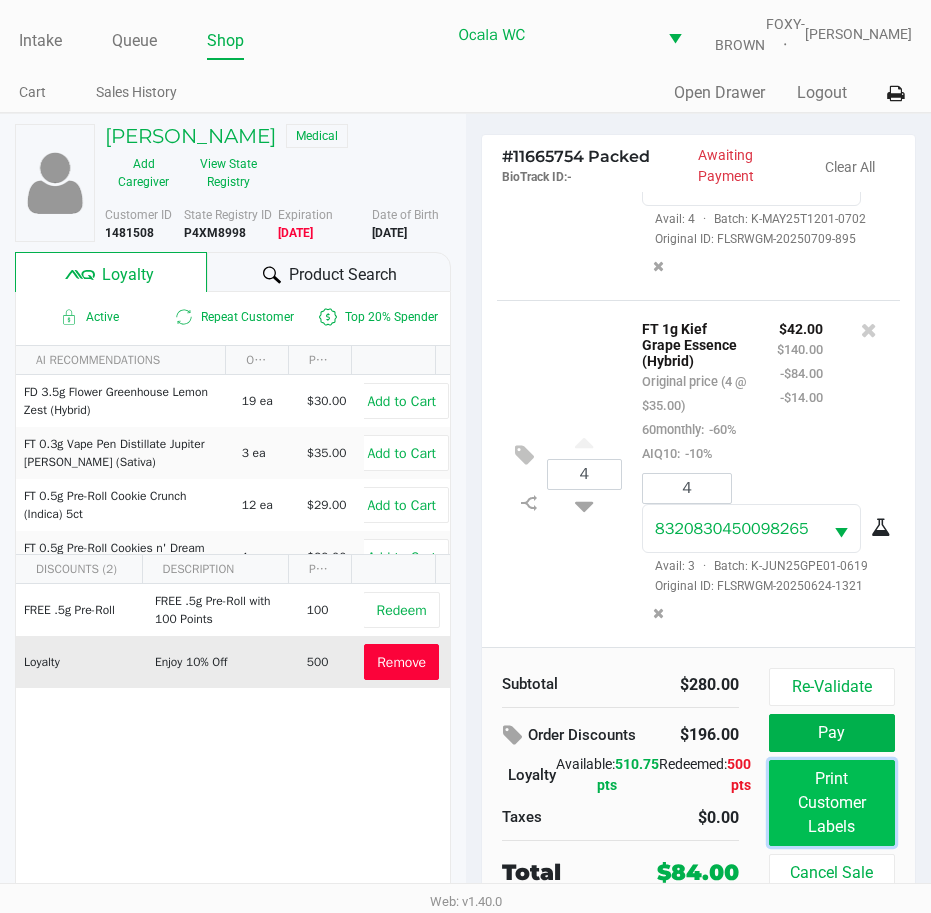 click on "Print Customer Labels" 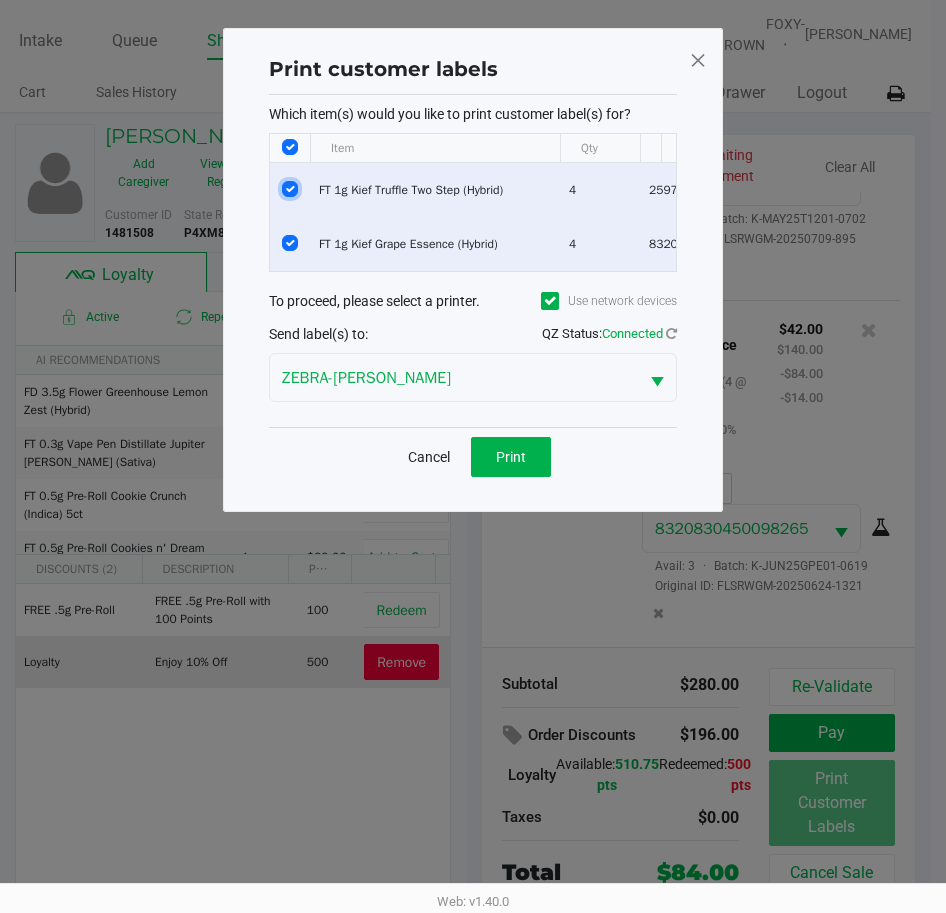 click at bounding box center [290, 189] 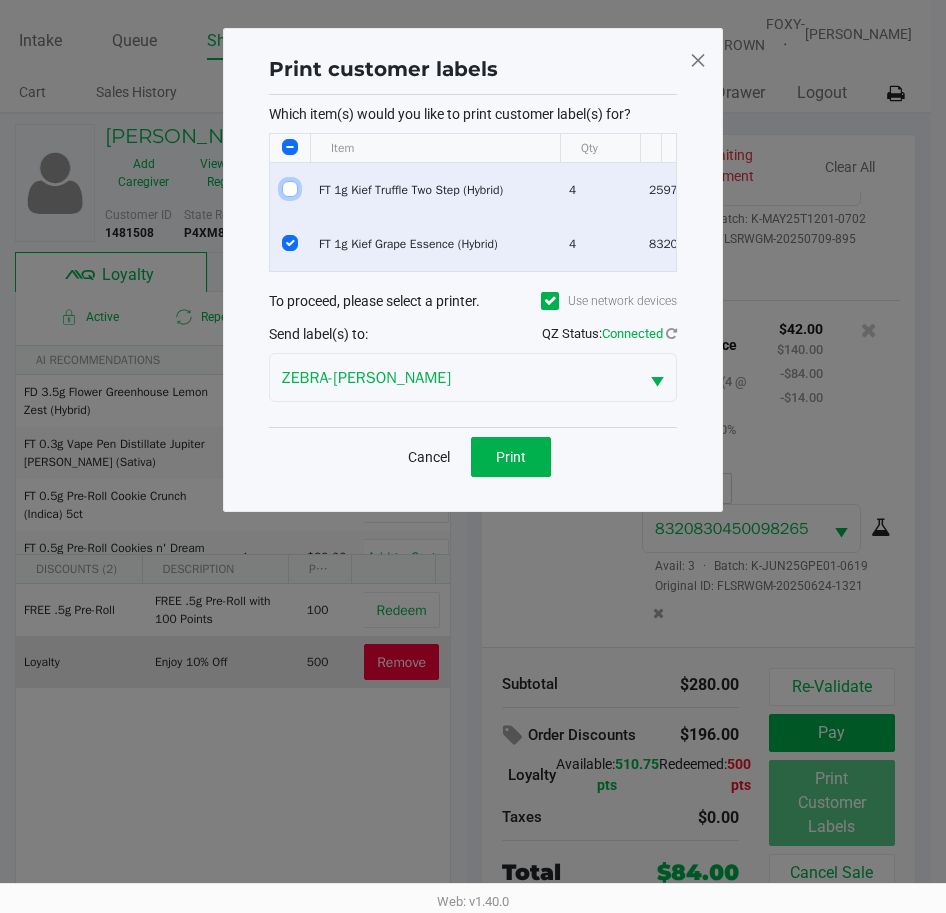 checkbox on "false" 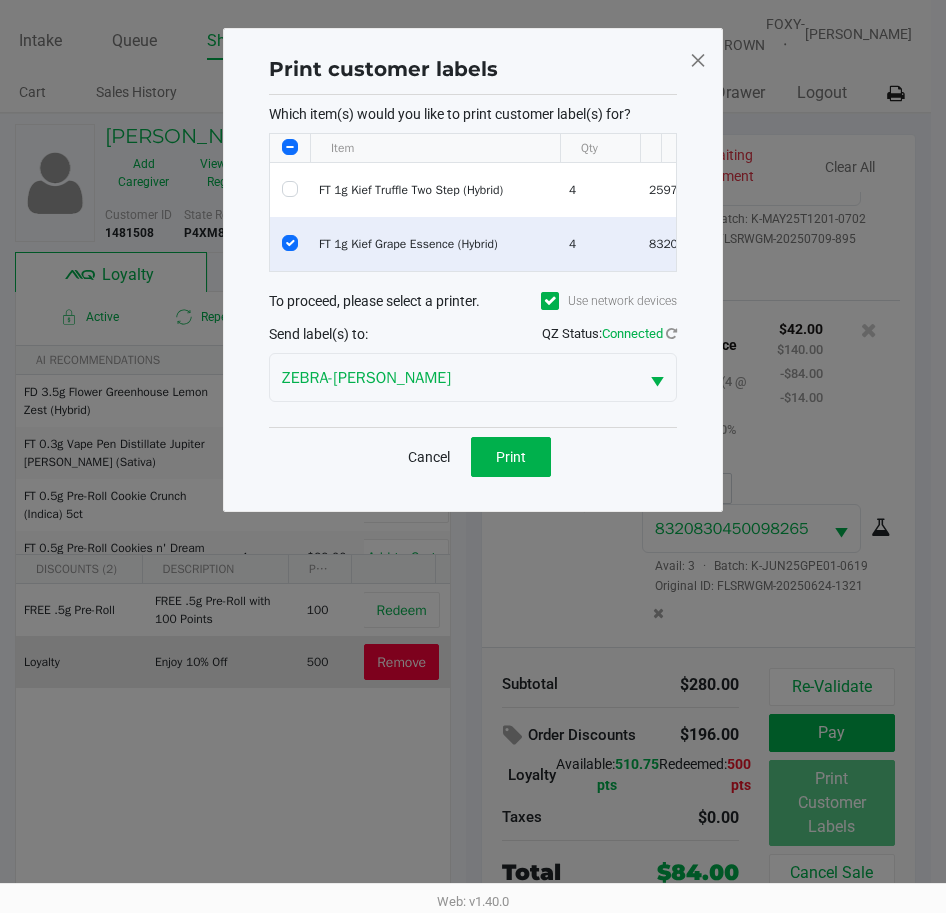 scroll, scrollTop: 0, scrollLeft: 207, axis: horizontal 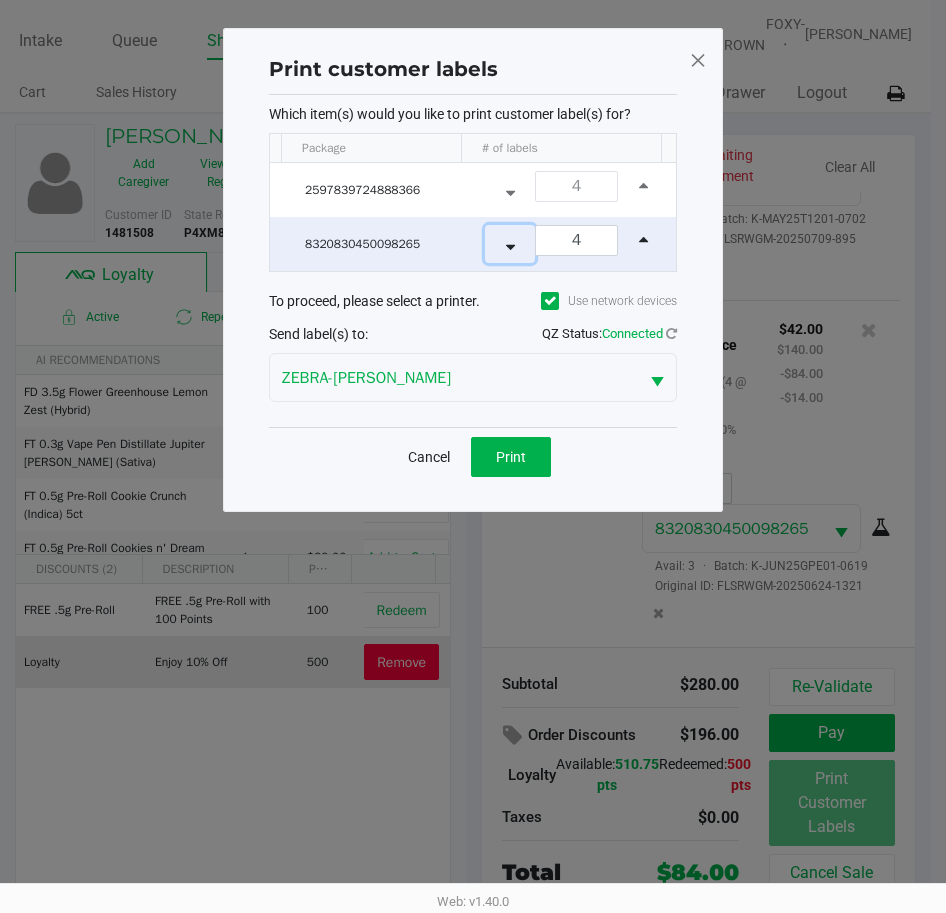 click 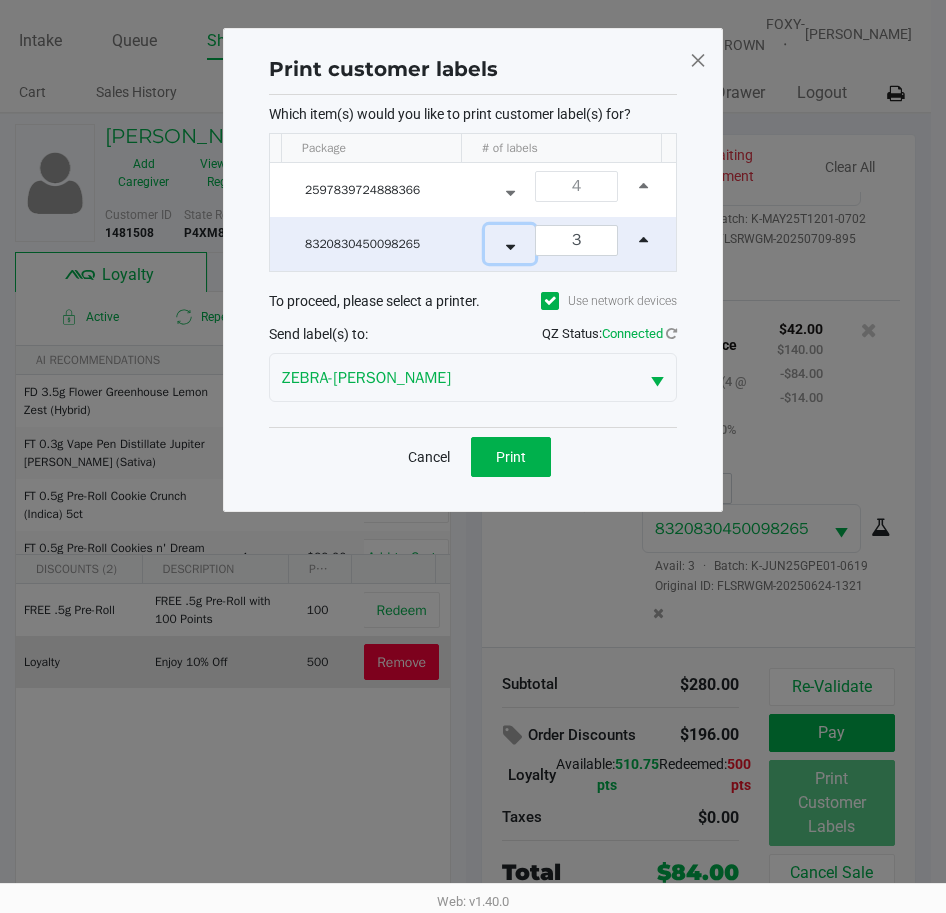 click 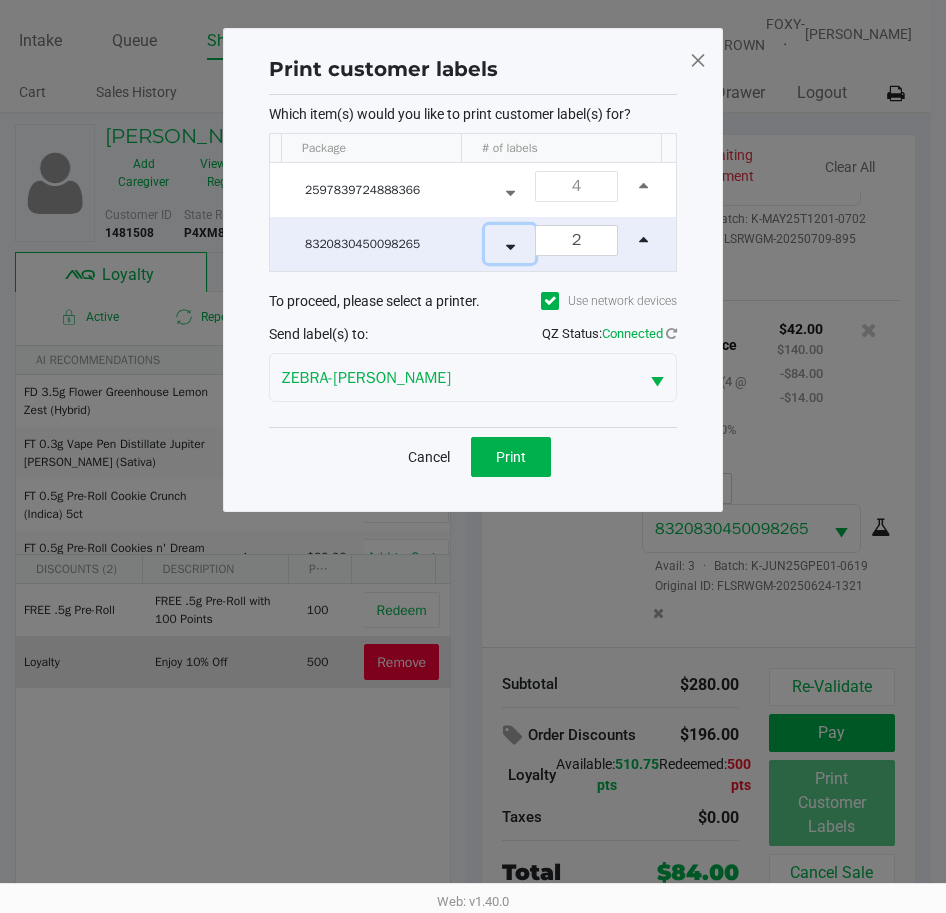 click 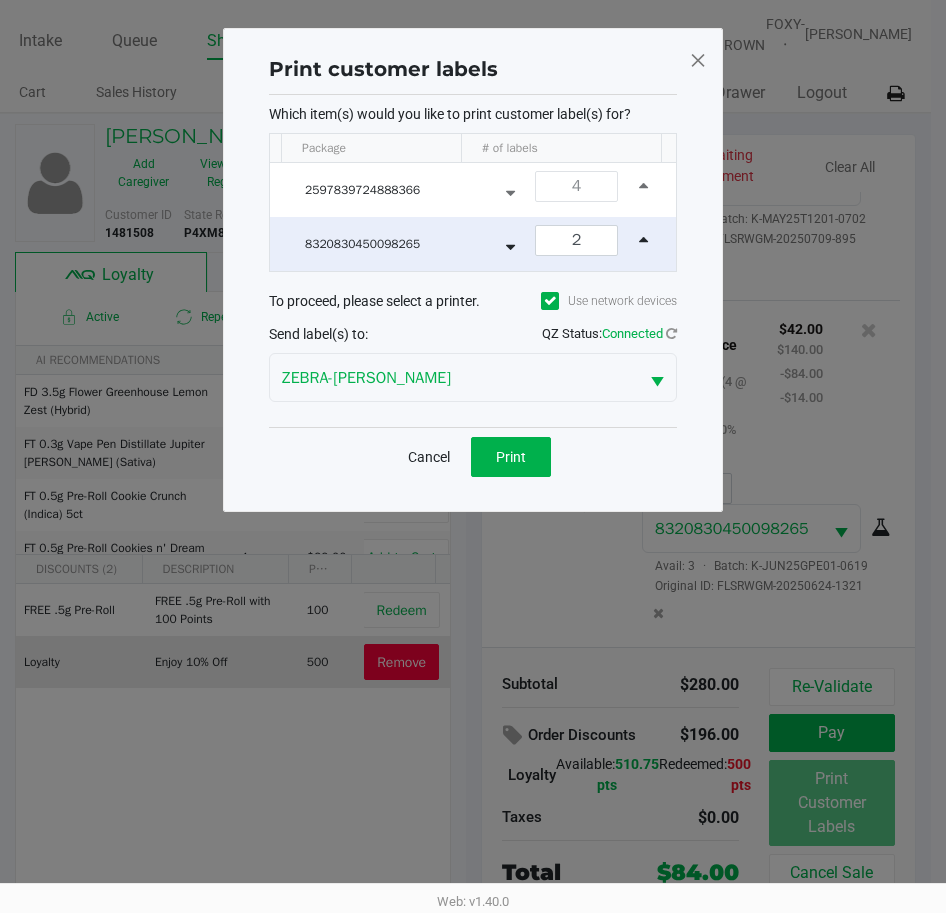 type on "1" 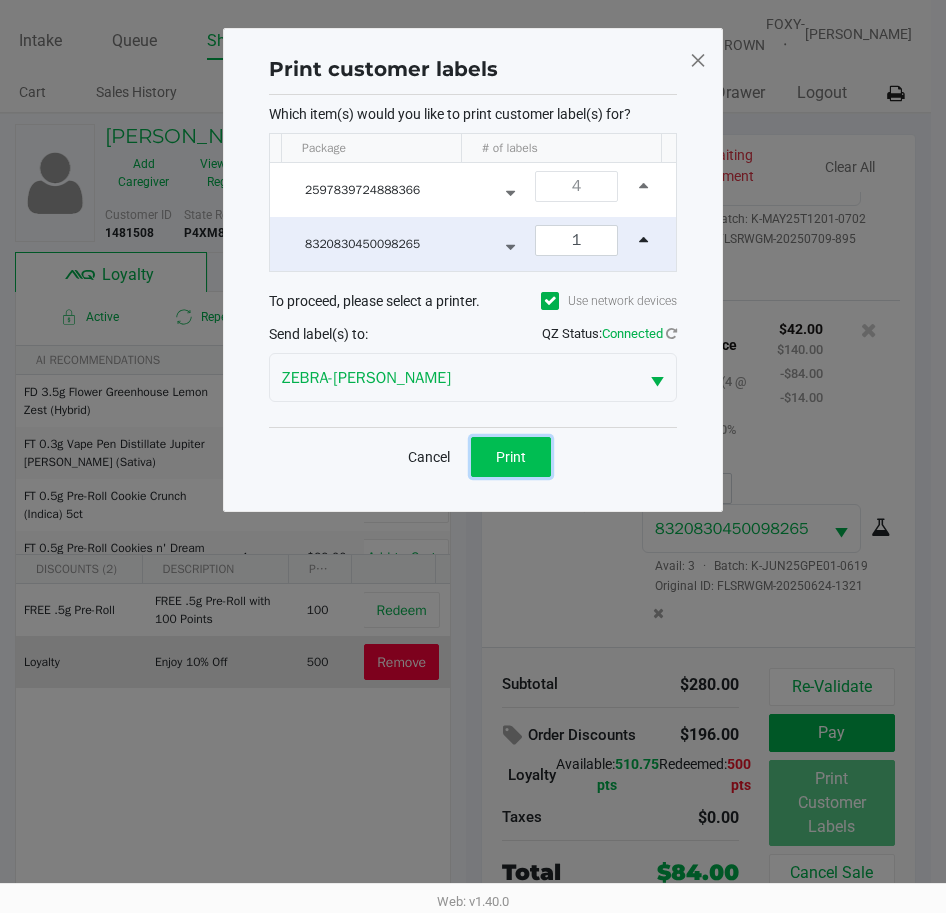 click on "Print" 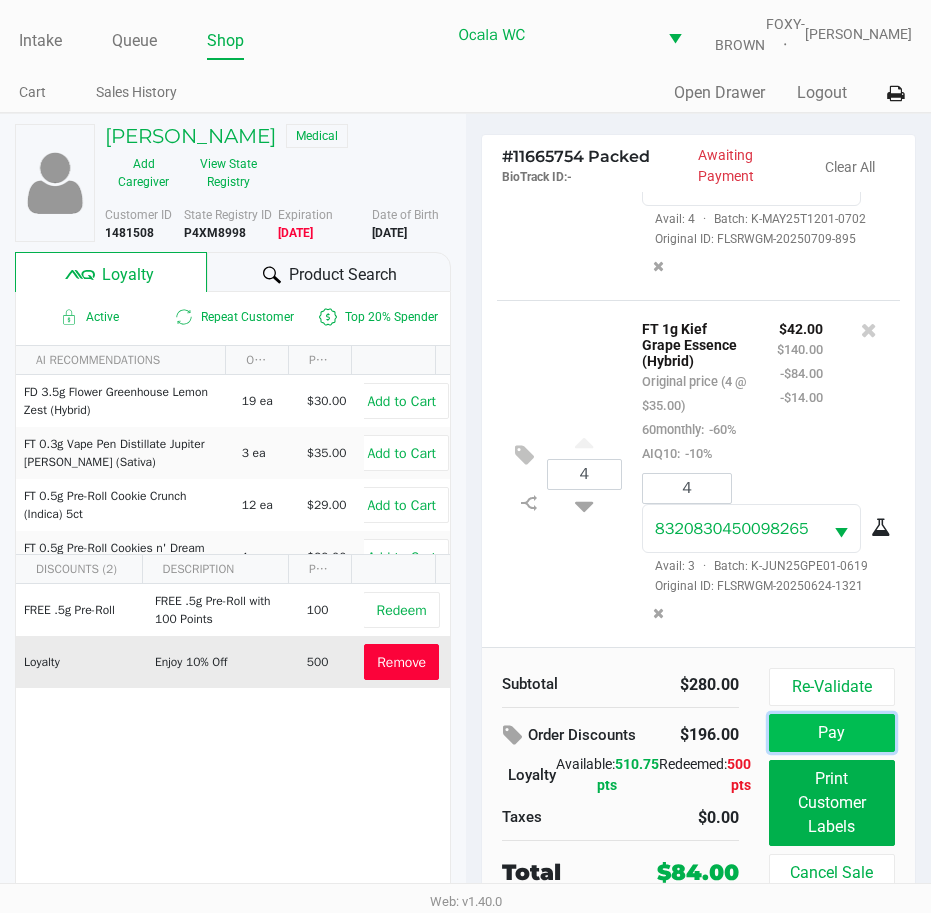 click on "Pay" 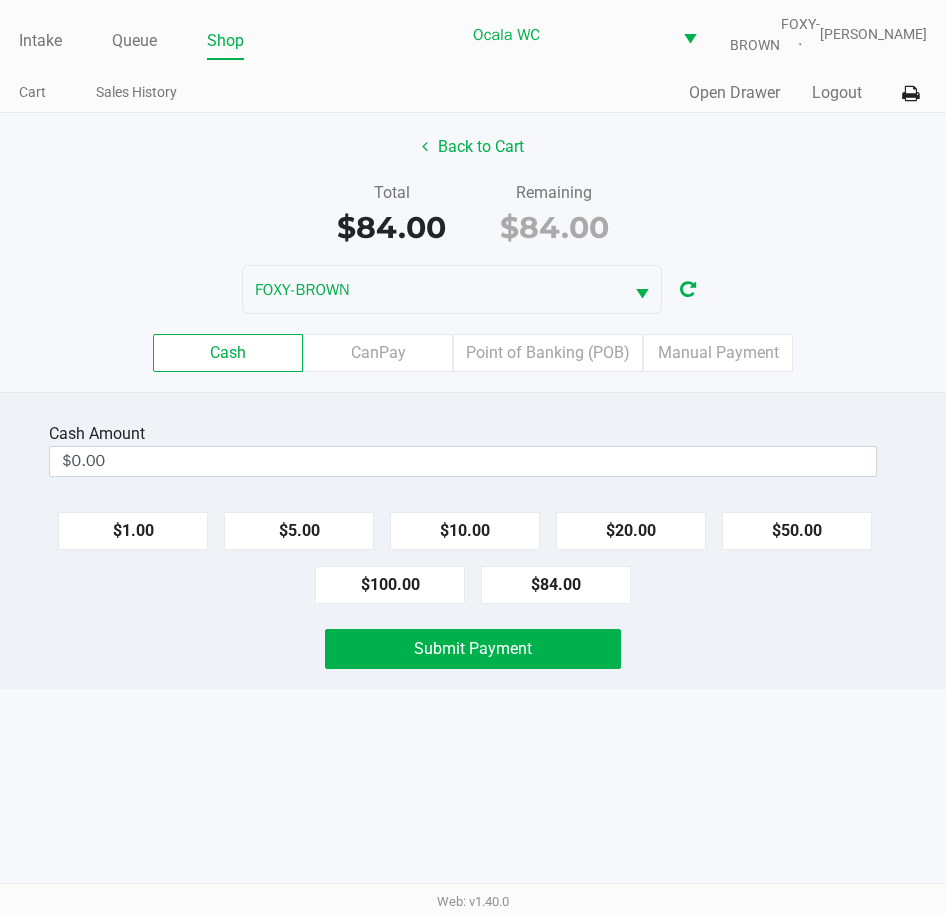 click on "$100.00" 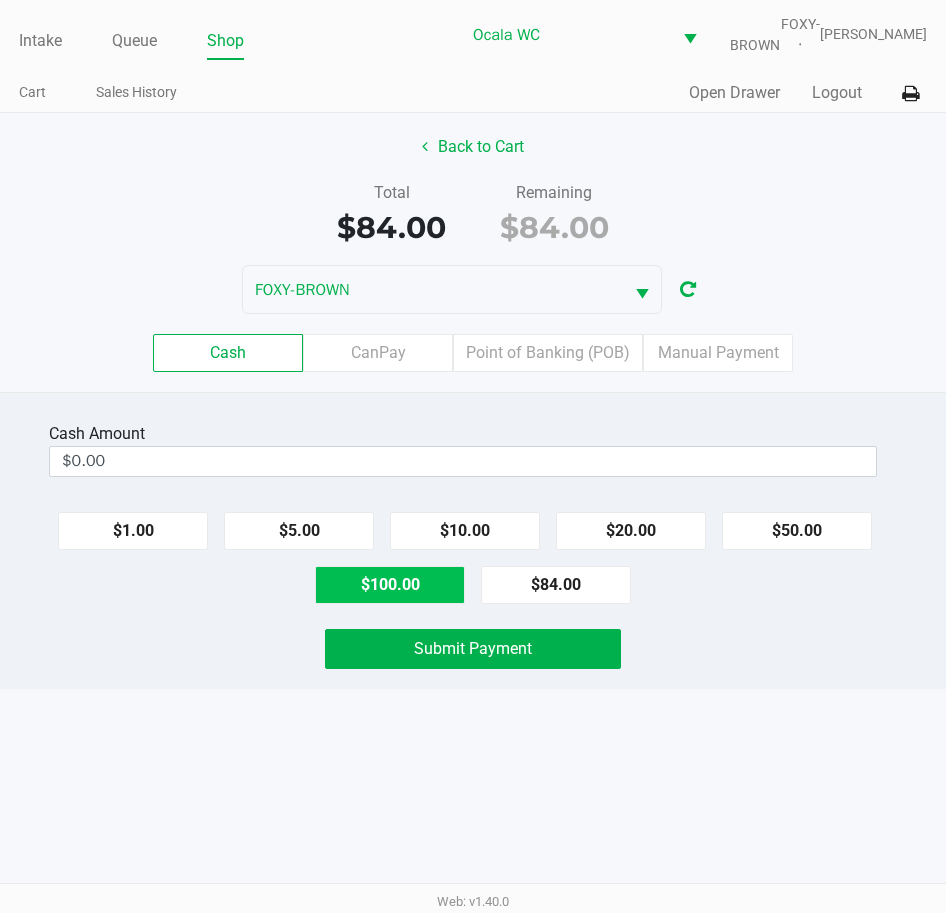 type on "$100.00" 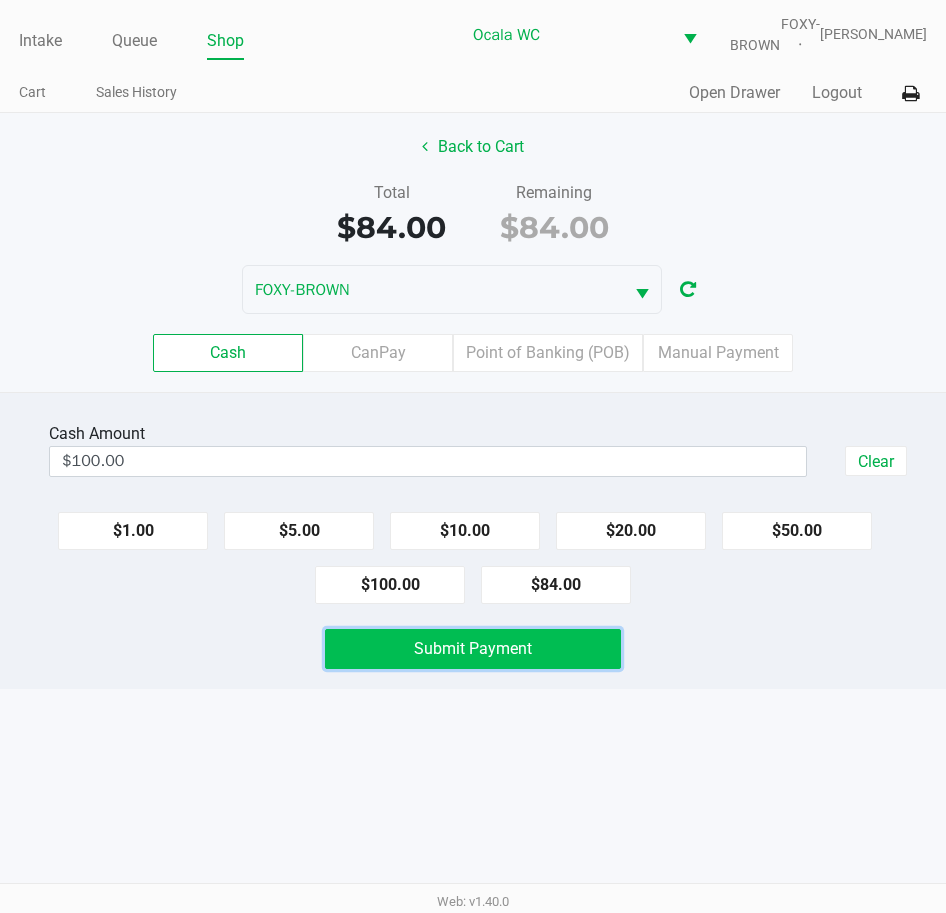 click on "Submit Payment" 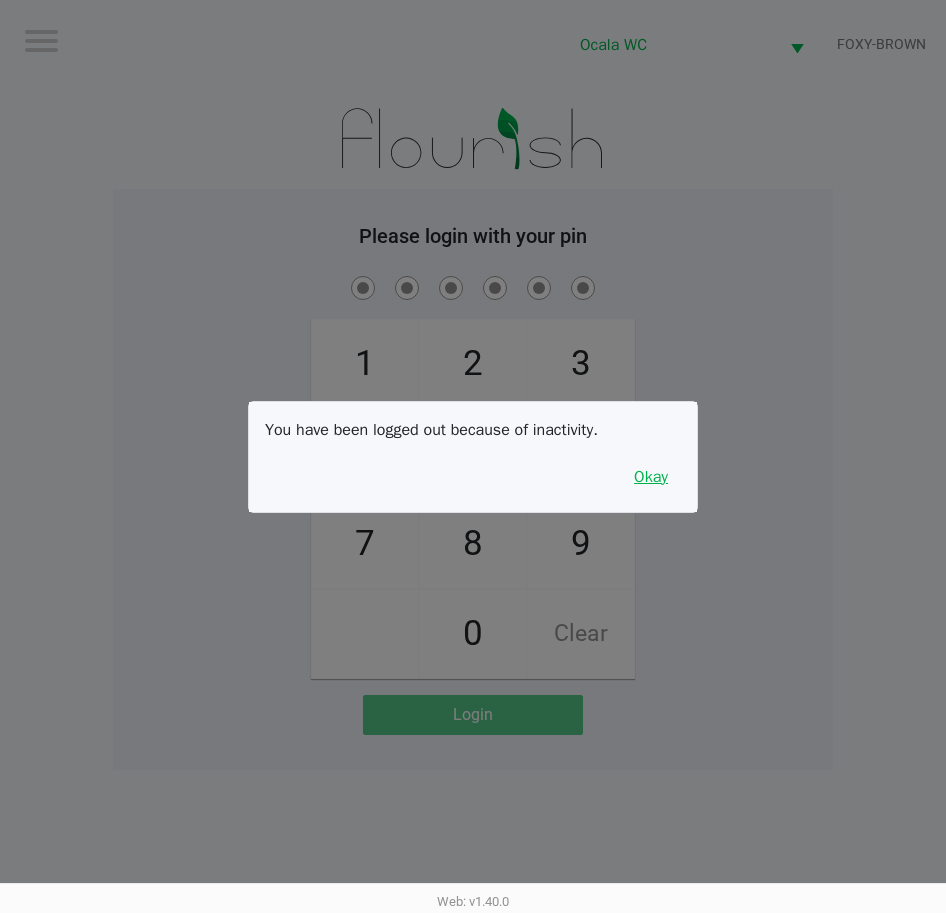 click on "Okay" at bounding box center [651, 477] 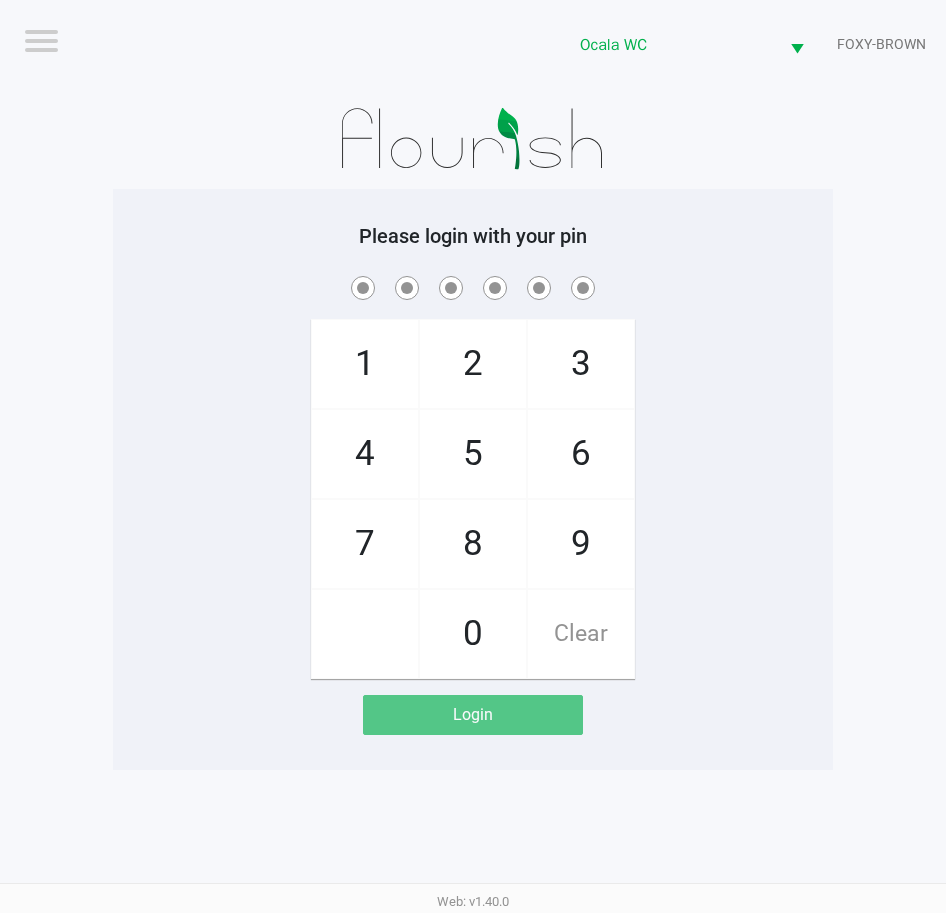 click on "1   4   7       2   5   8   0   3   6   9   Clear" 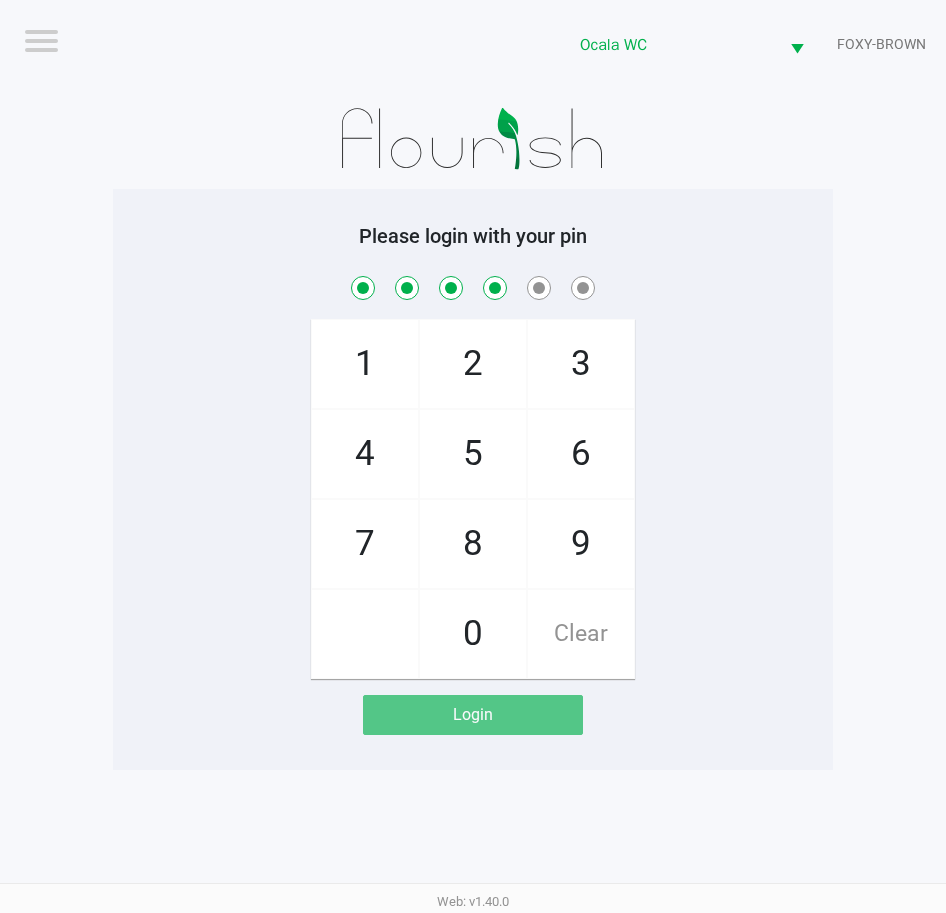checkbox on "true" 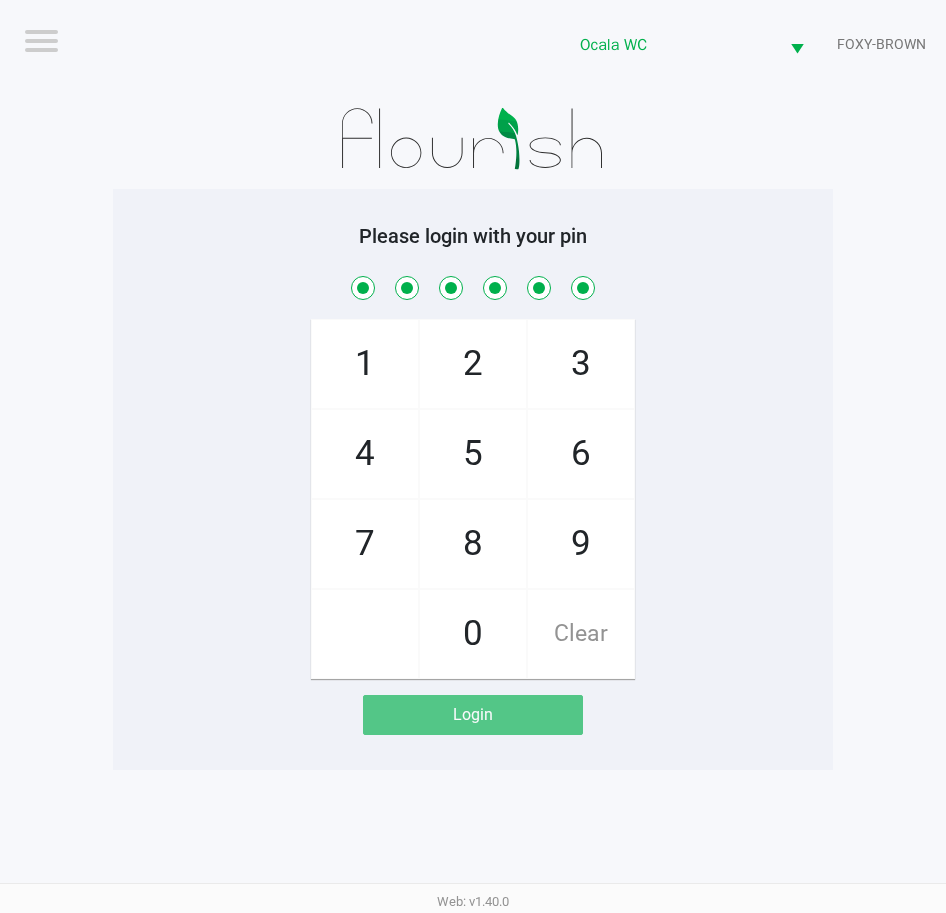 checkbox on "true" 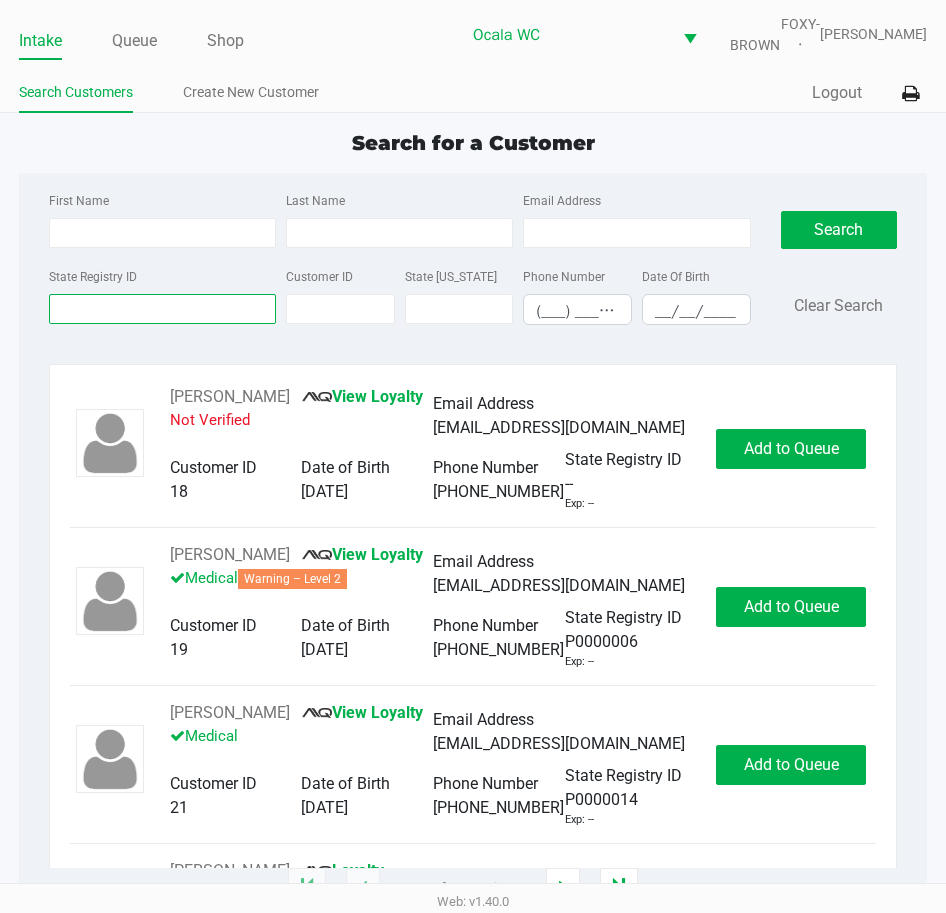 click on "State Registry ID" at bounding box center (162, 309) 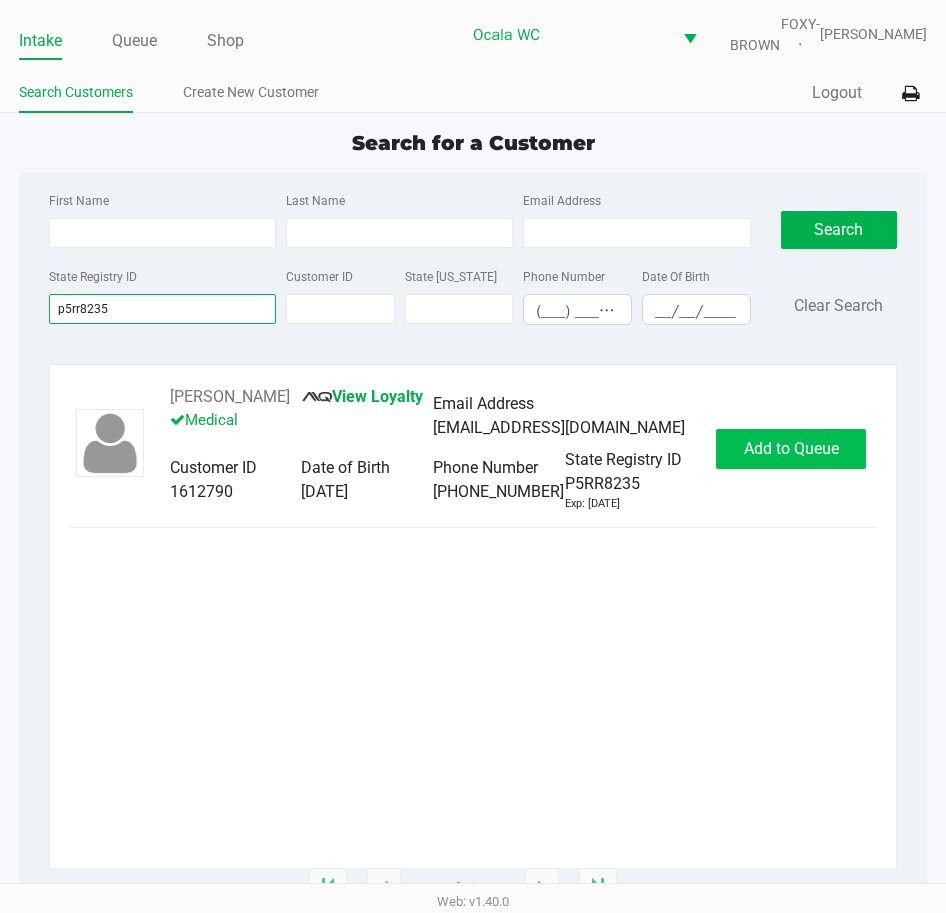 type on "p5rr8235" 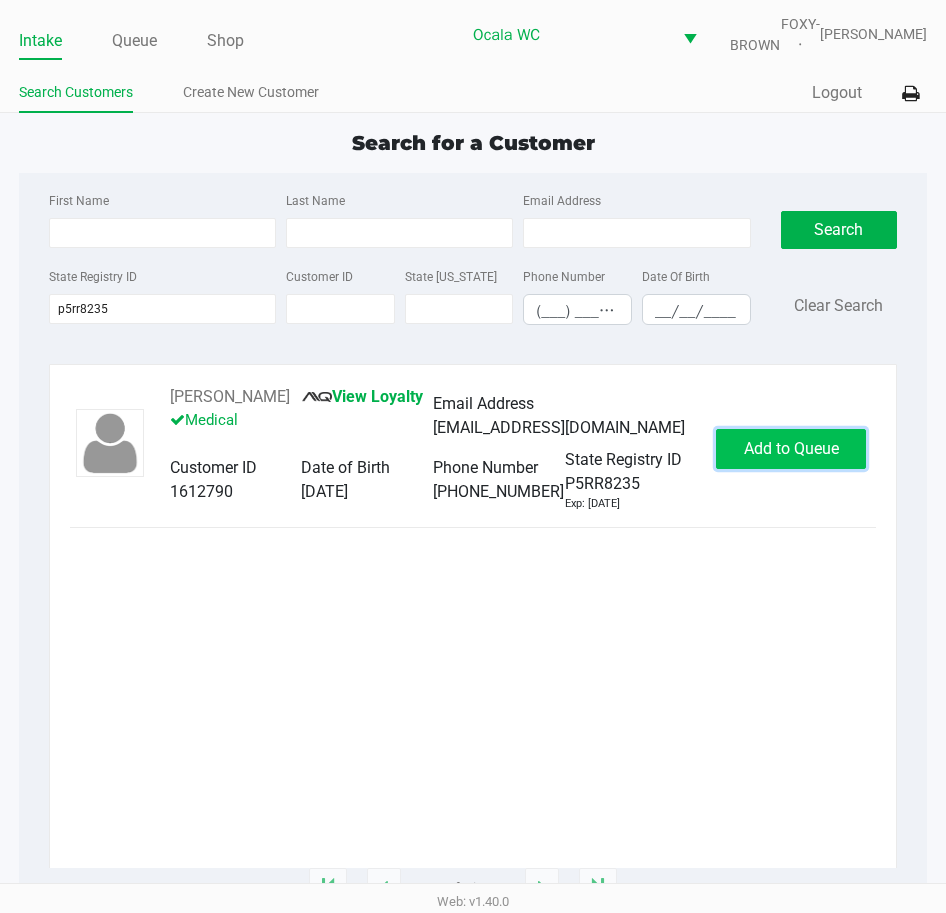 click on "Add to Queue" 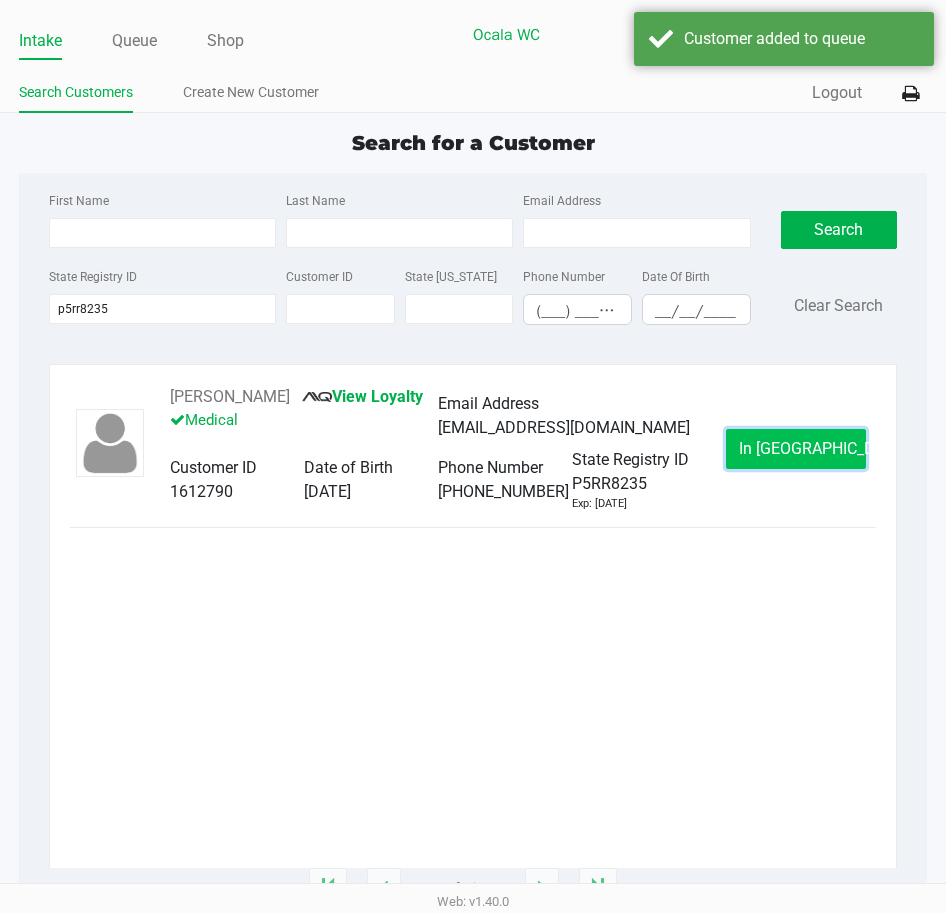 click on "In Queue" 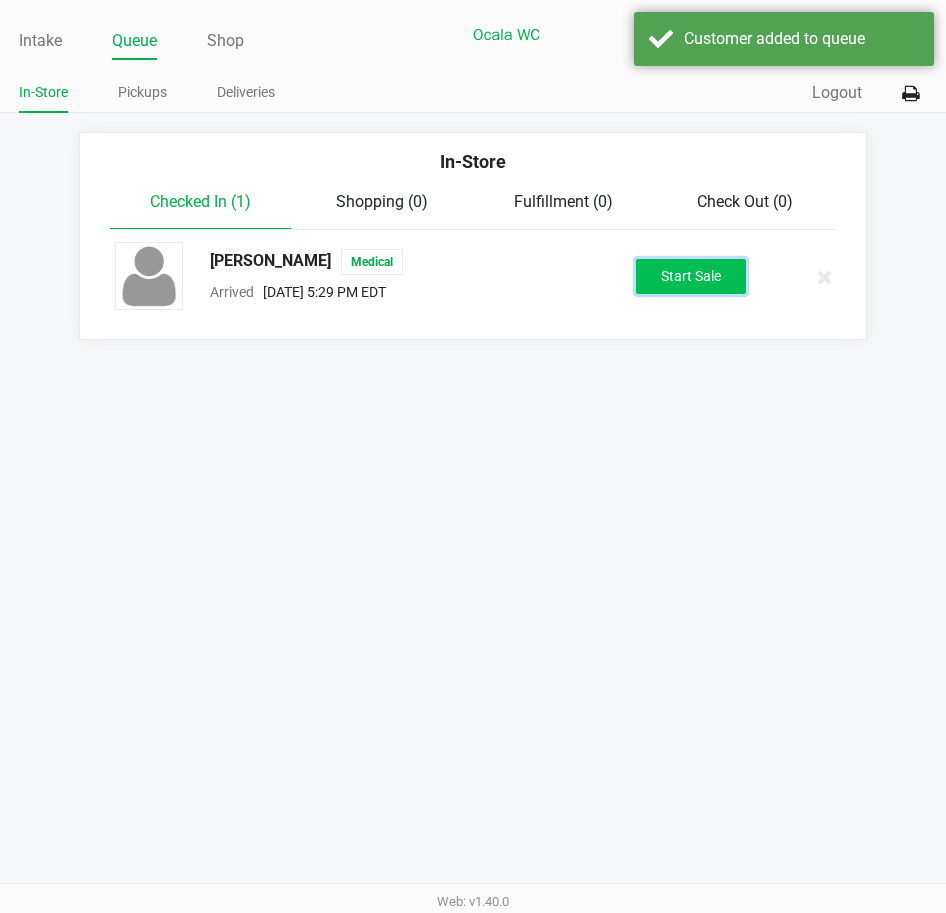 click on "Start Sale" 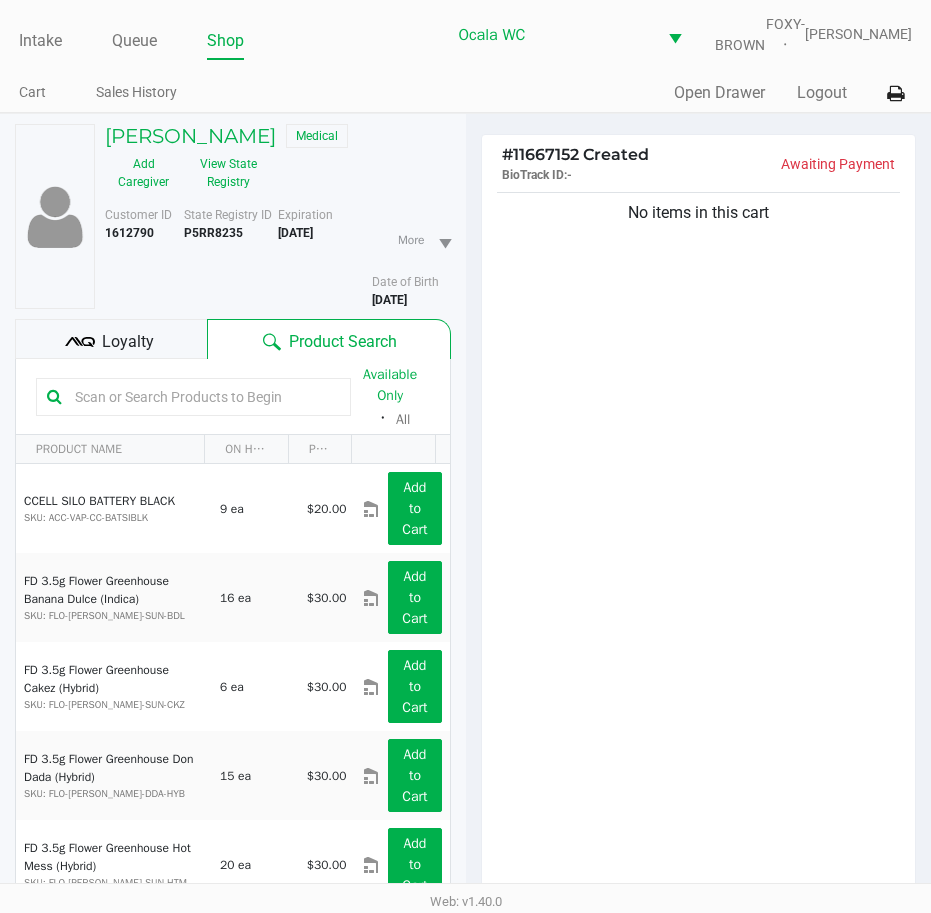 click 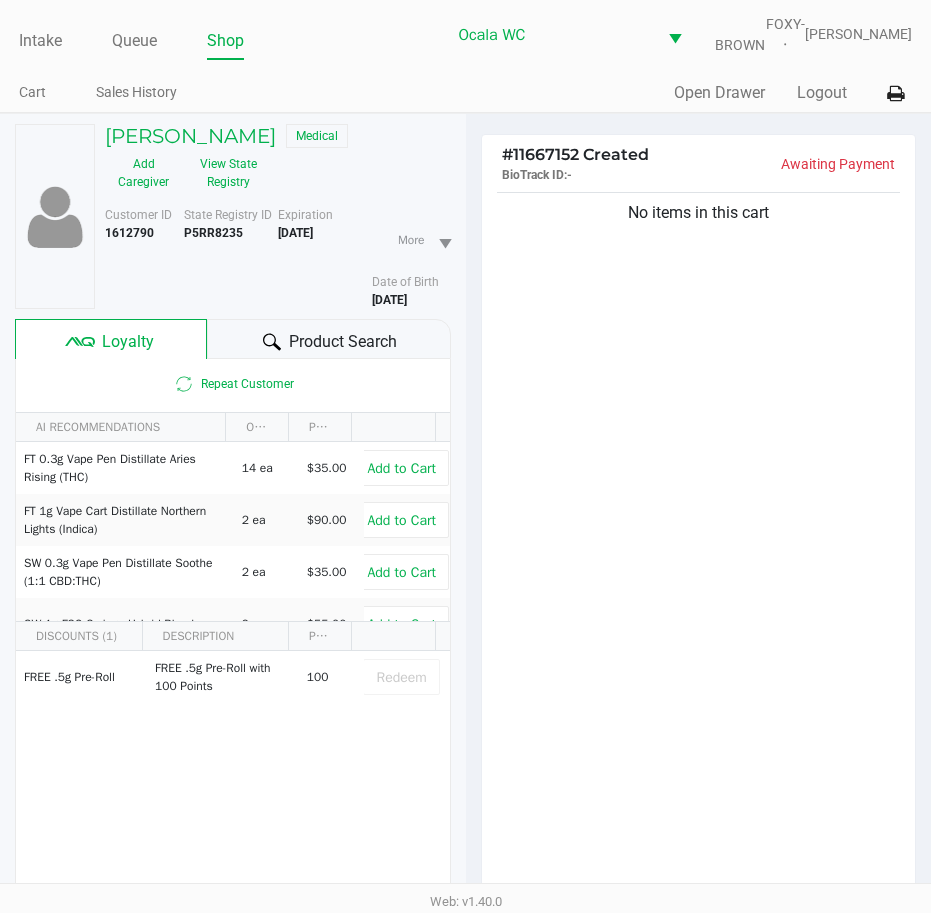 click on "Product Search" 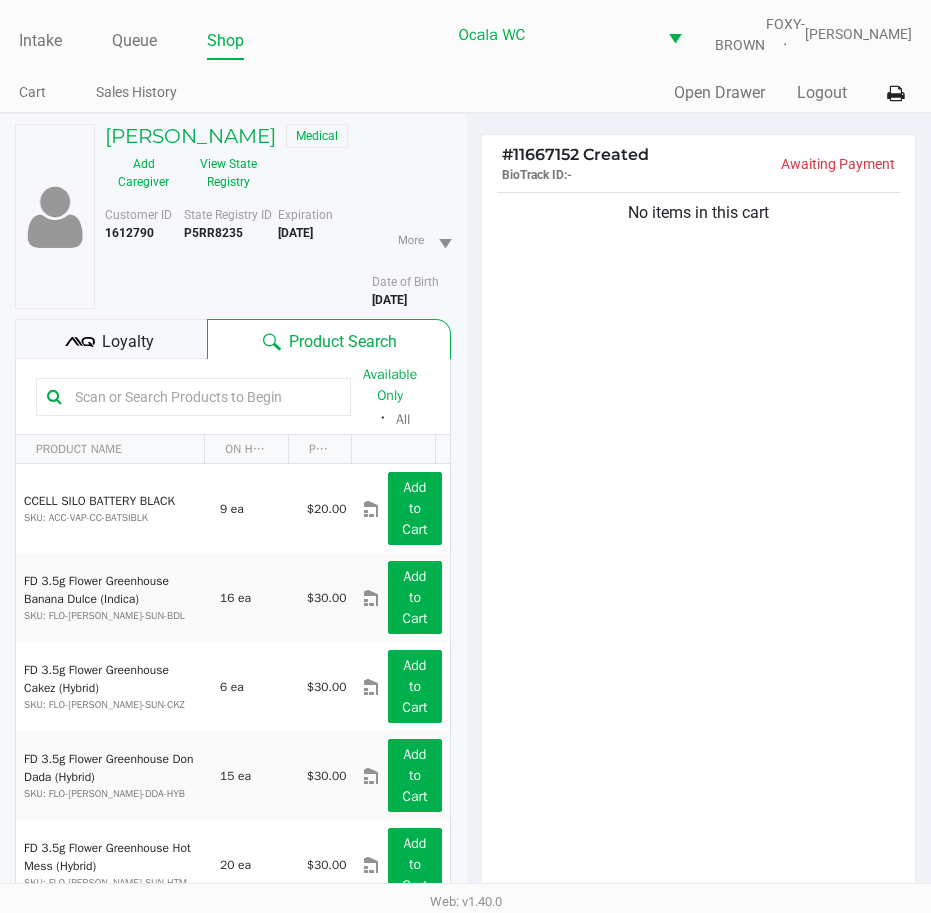 click 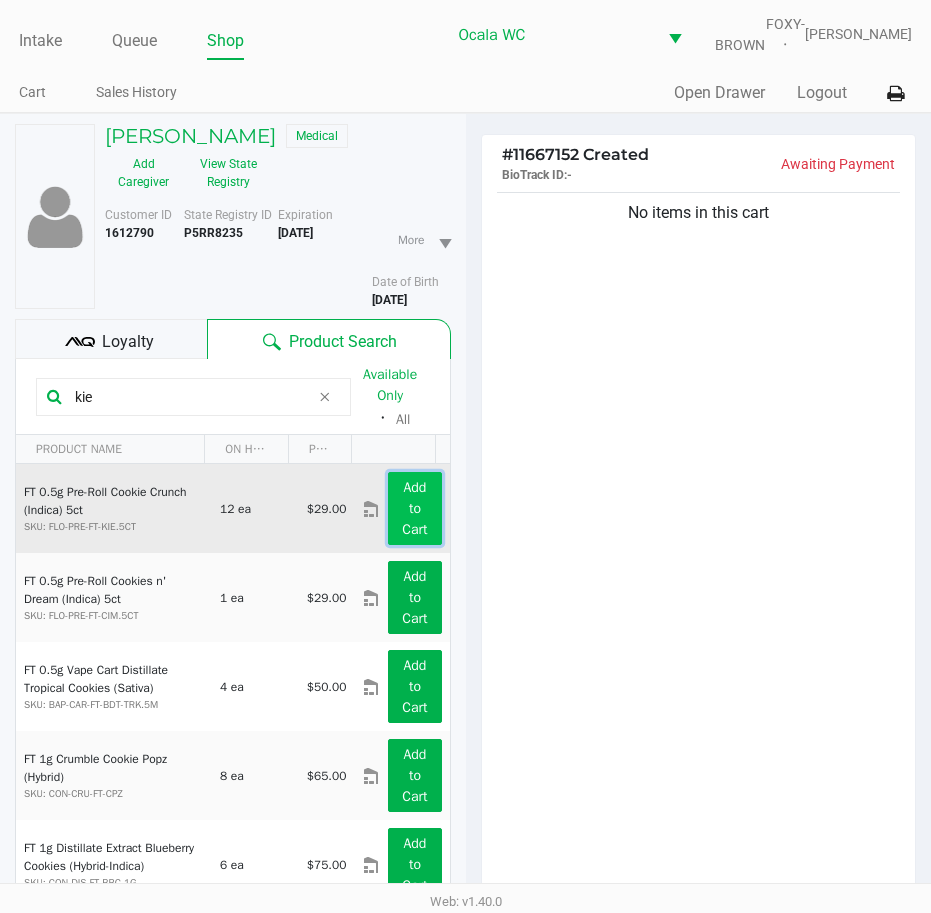 click on "Add to Cart" 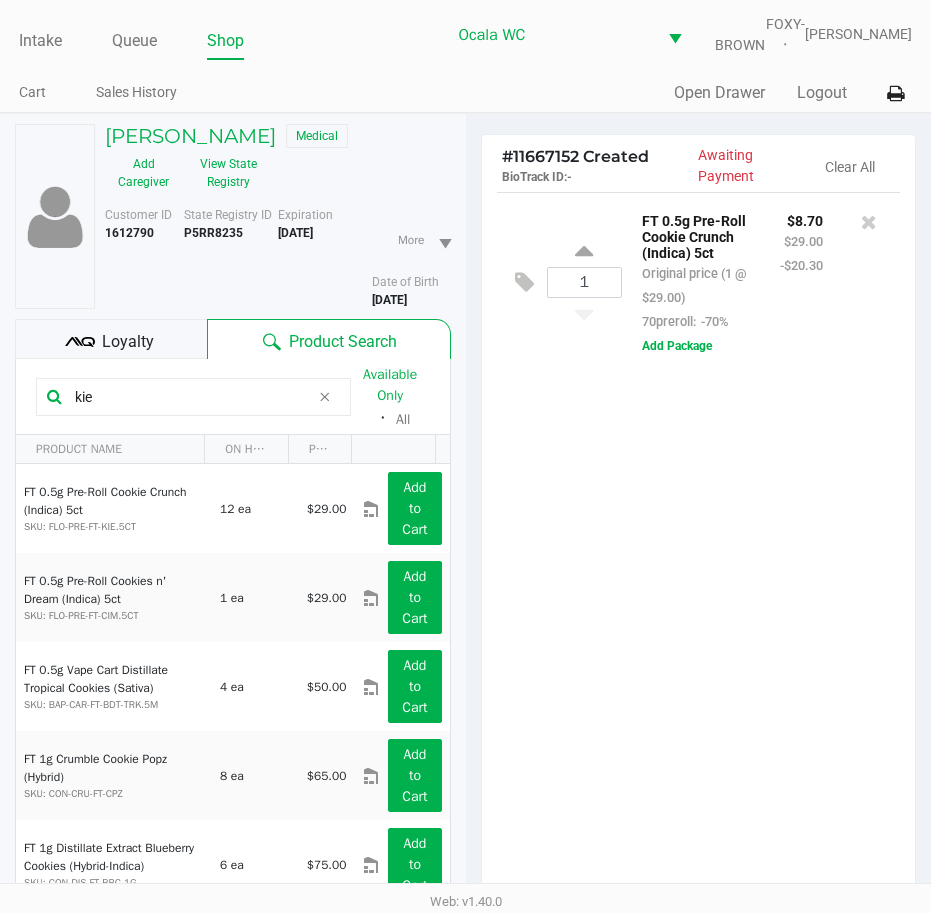 drag, startPoint x: 105, startPoint y: 409, endPoint x: 1, endPoint y: 436, distance: 107.44766 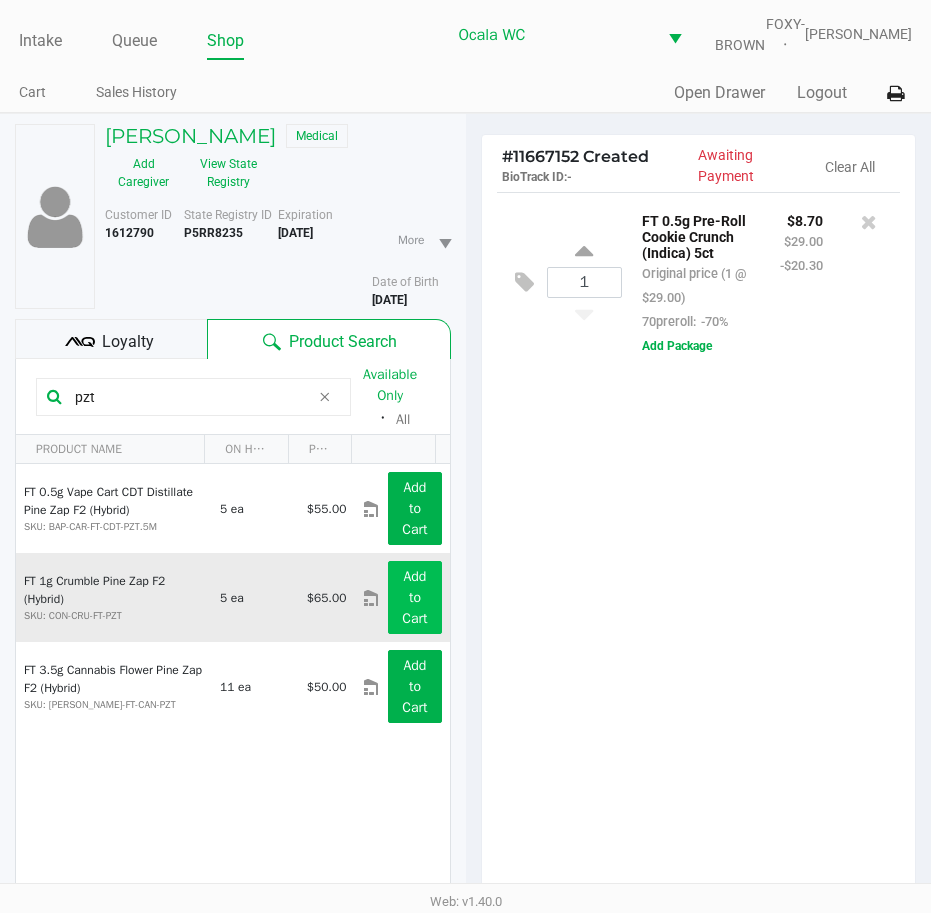 type on "pzt" 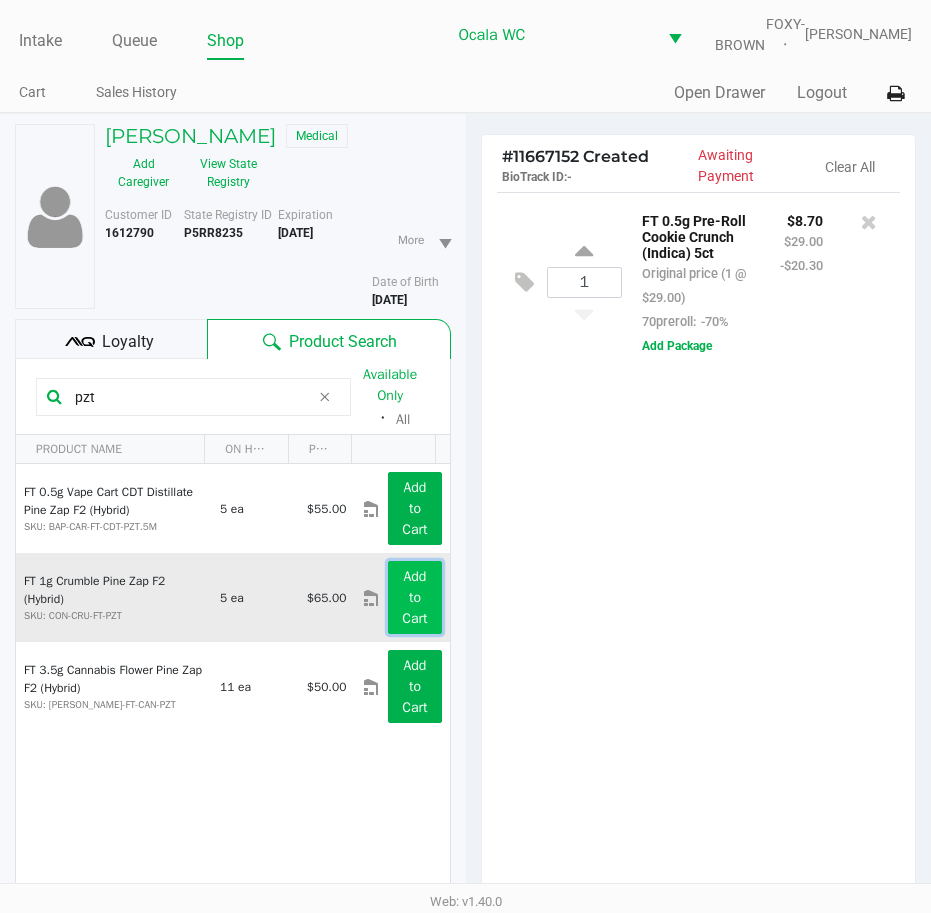 click on "Add to Cart" 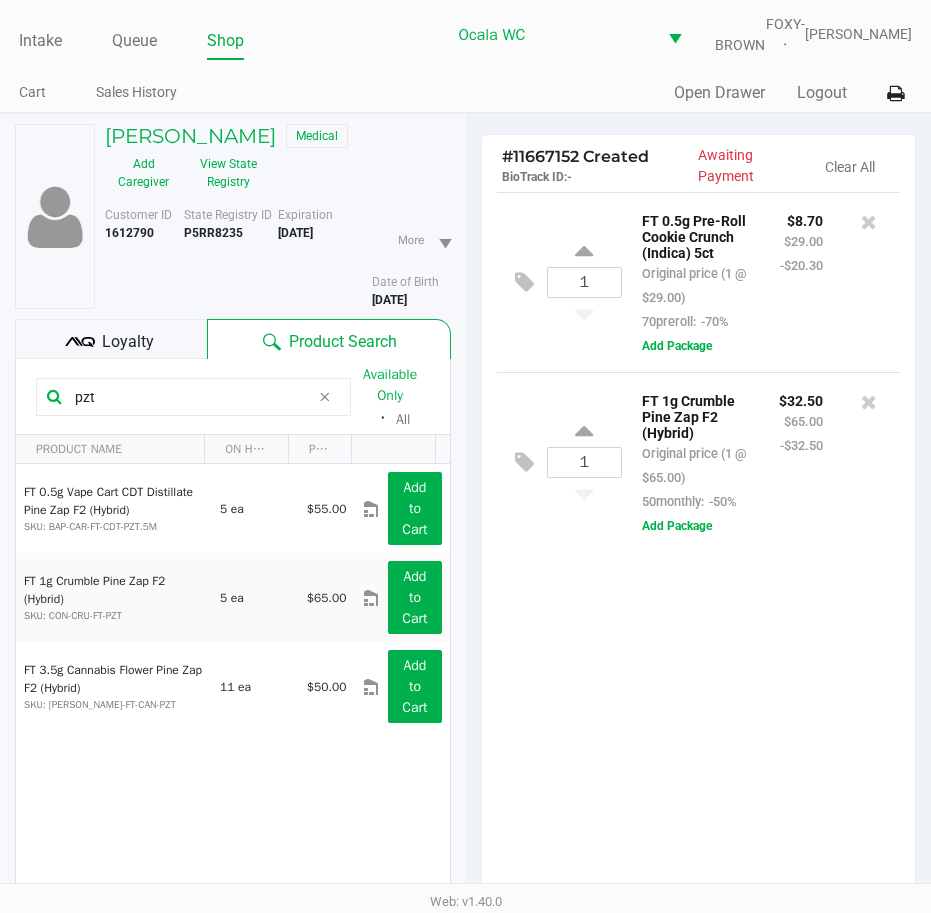 drag, startPoint x: 113, startPoint y: 401, endPoint x: 39, endPoint y: 403, distance: 74.02702 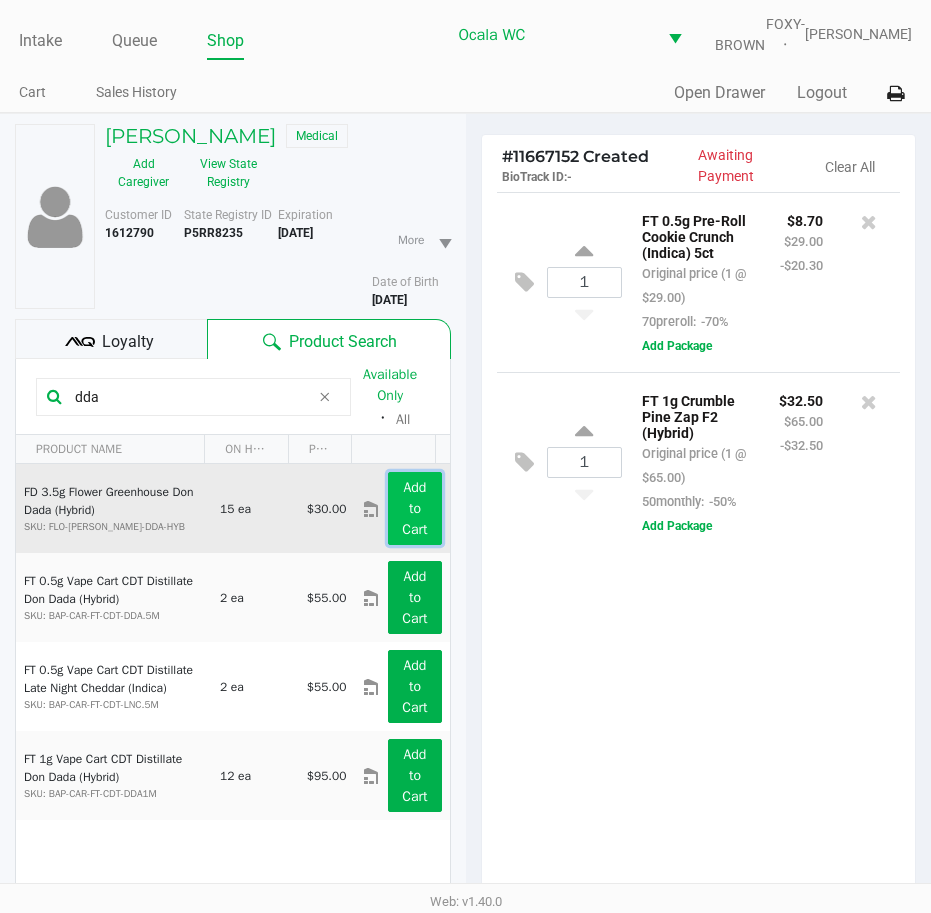 click on "Add to Cart" 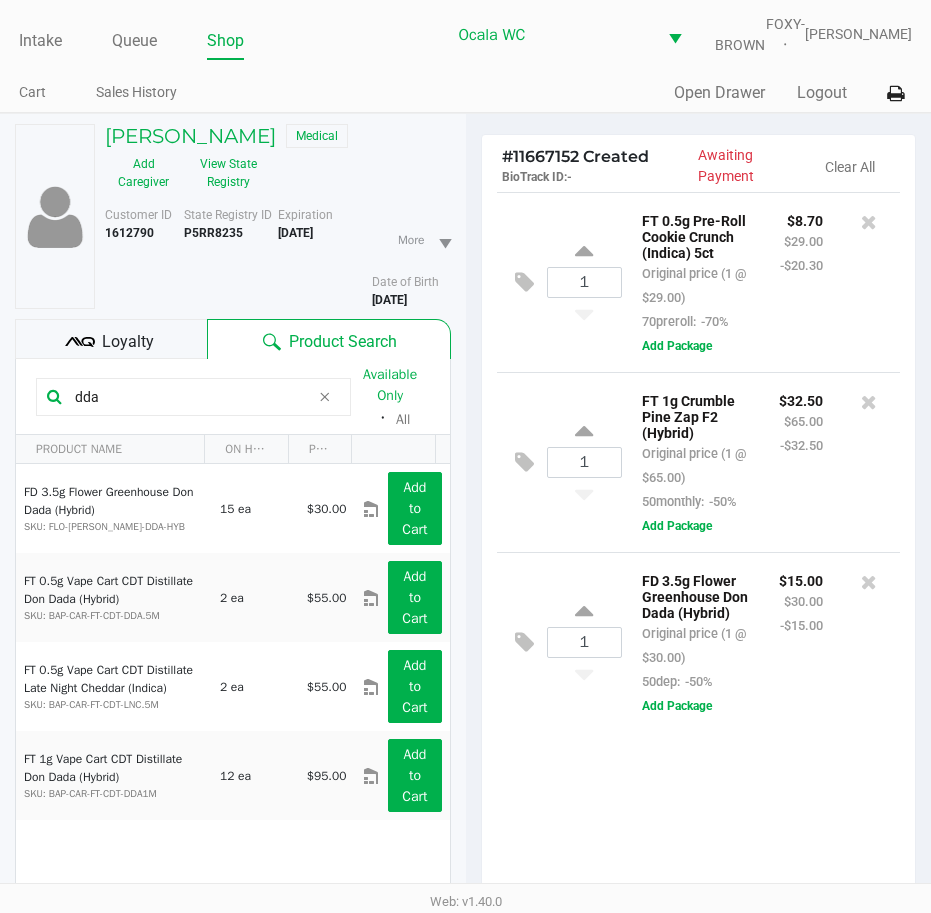 drag, startPoint x: 152, startPoint y: 415, endPoint x: 1, endPoint y: 434, distance: 152.19067 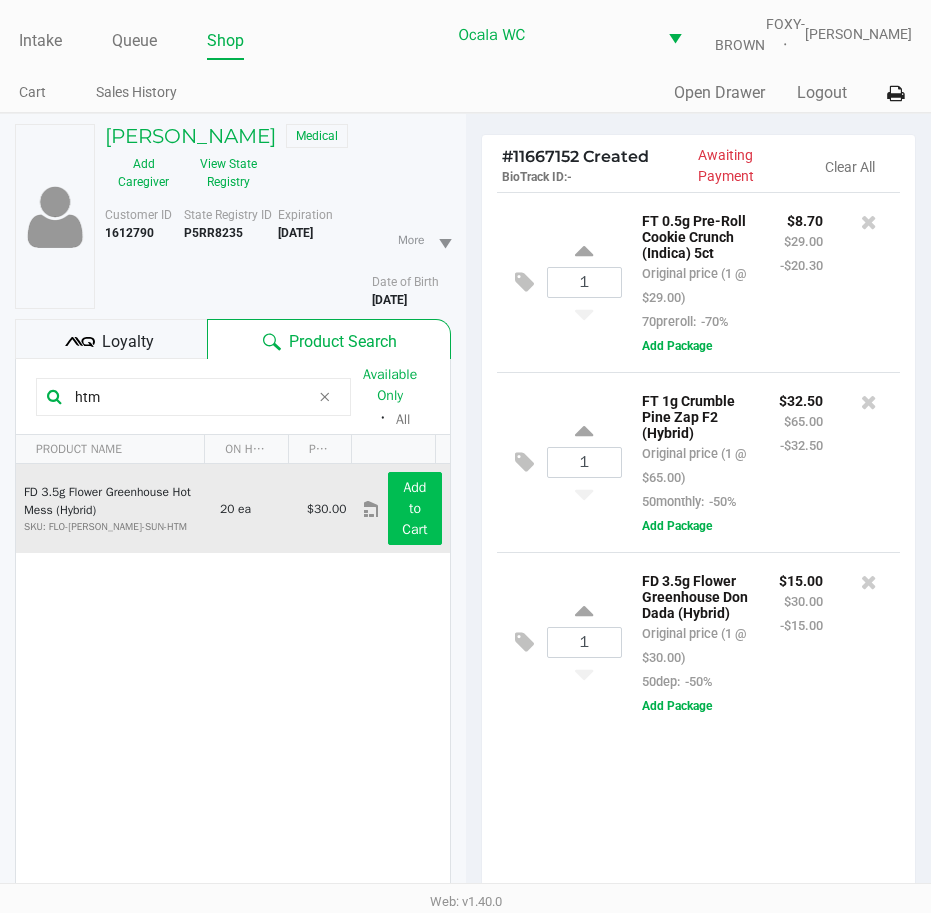 type on "htm" 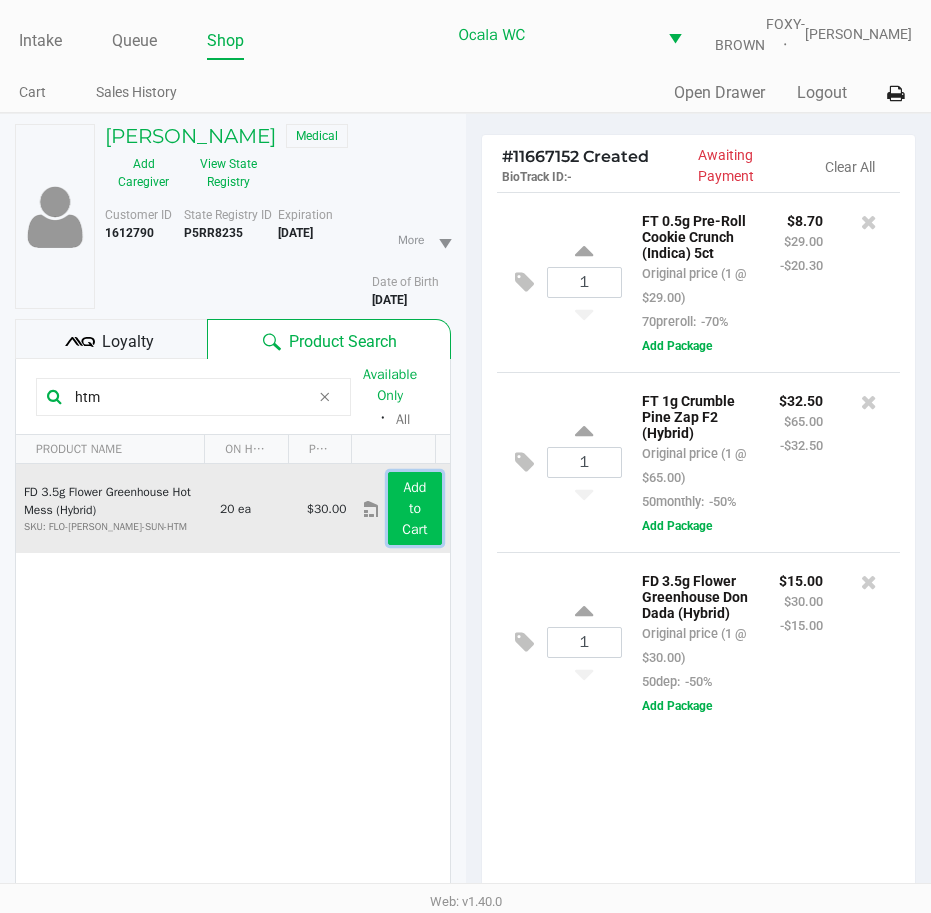 click on "Add to Cart" 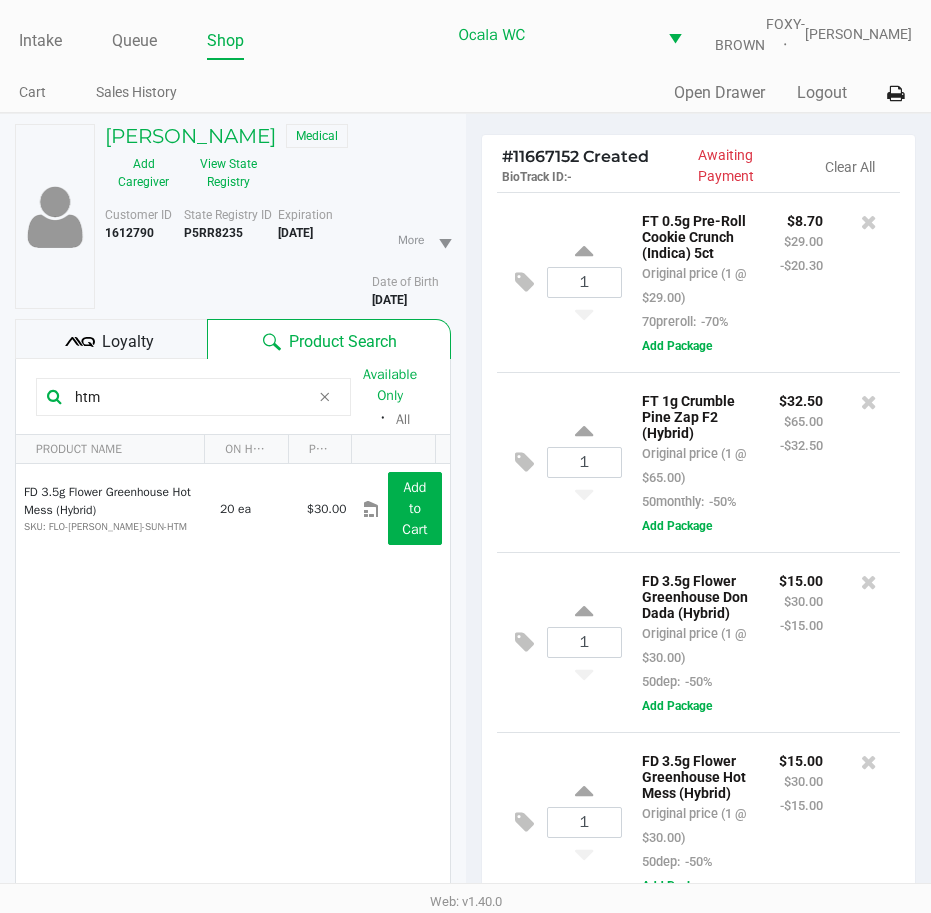 scroll, scrollTop: 121, scrollLeft: 0, axis: vertical 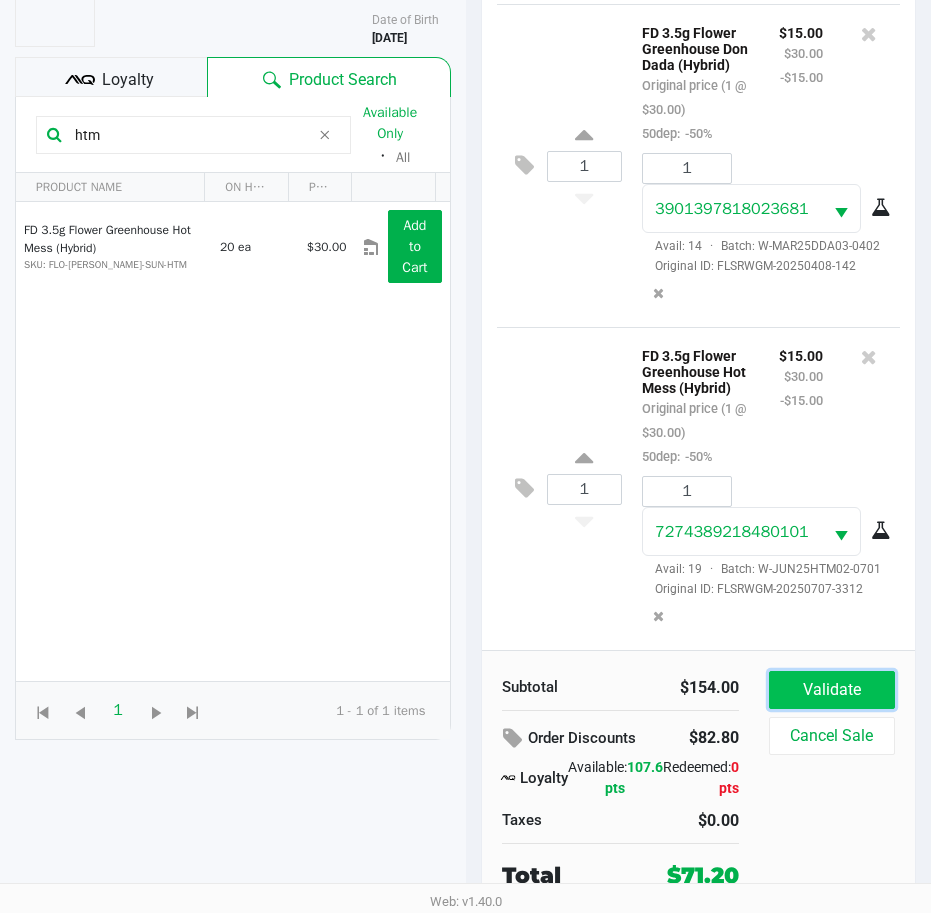click on "Validate" 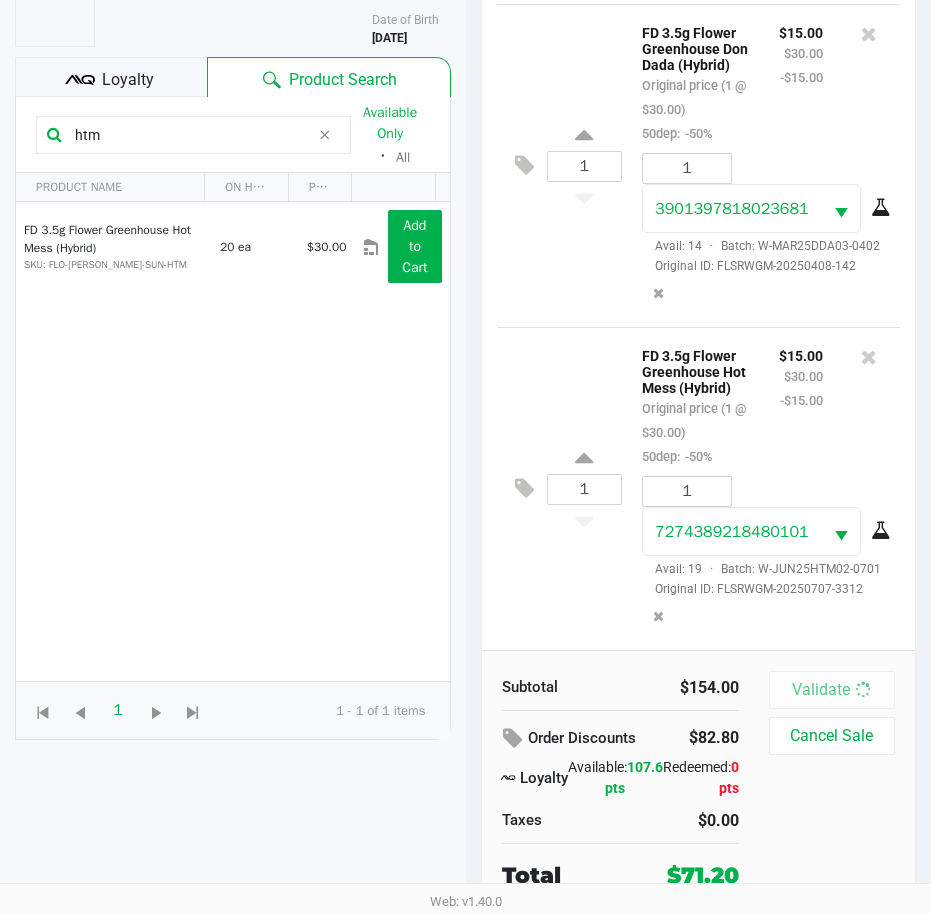 scroll, scrollTop: 0, scrollLeft: 0, axis: both 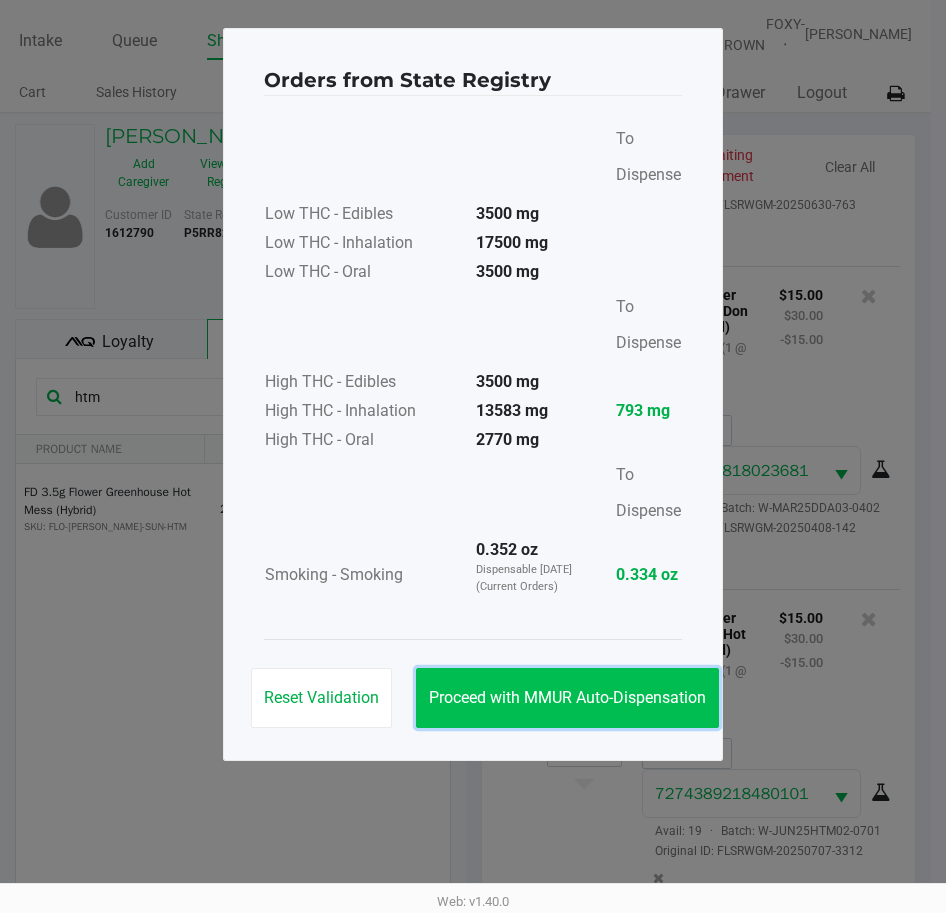 click on "Proceed with MMUR Auto-Dispensation" 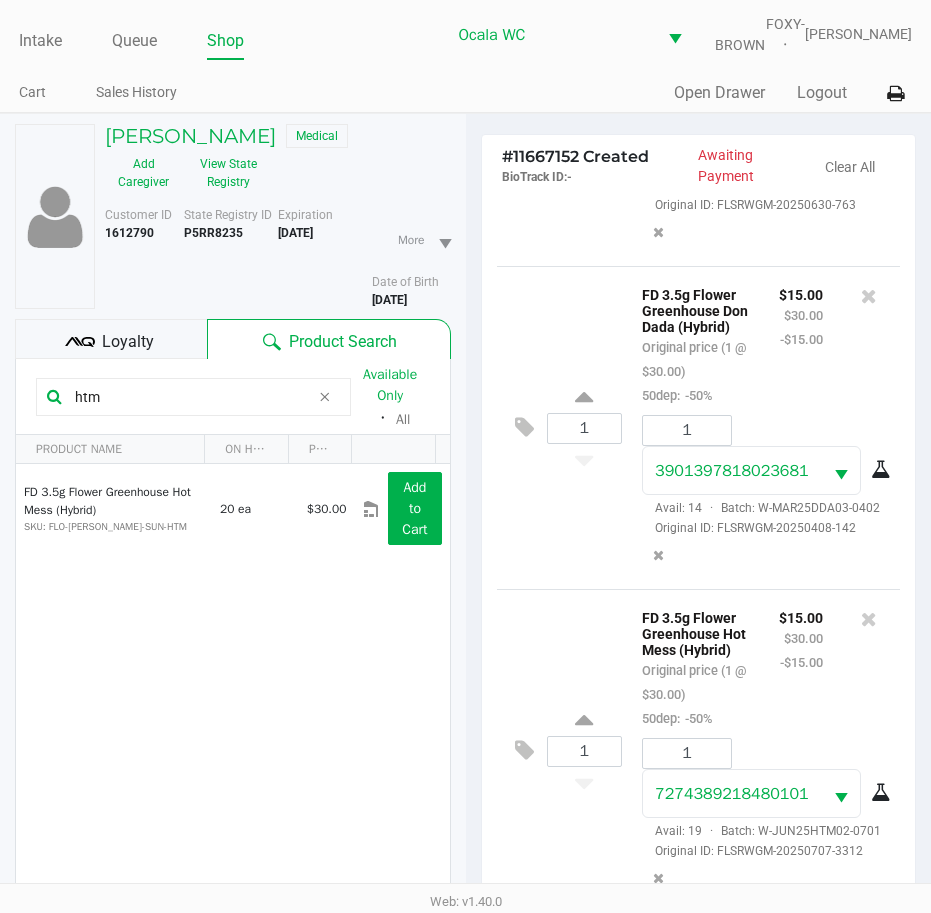 scroll, scrollTop: 279, scrollLeft: 0, axis: vertical 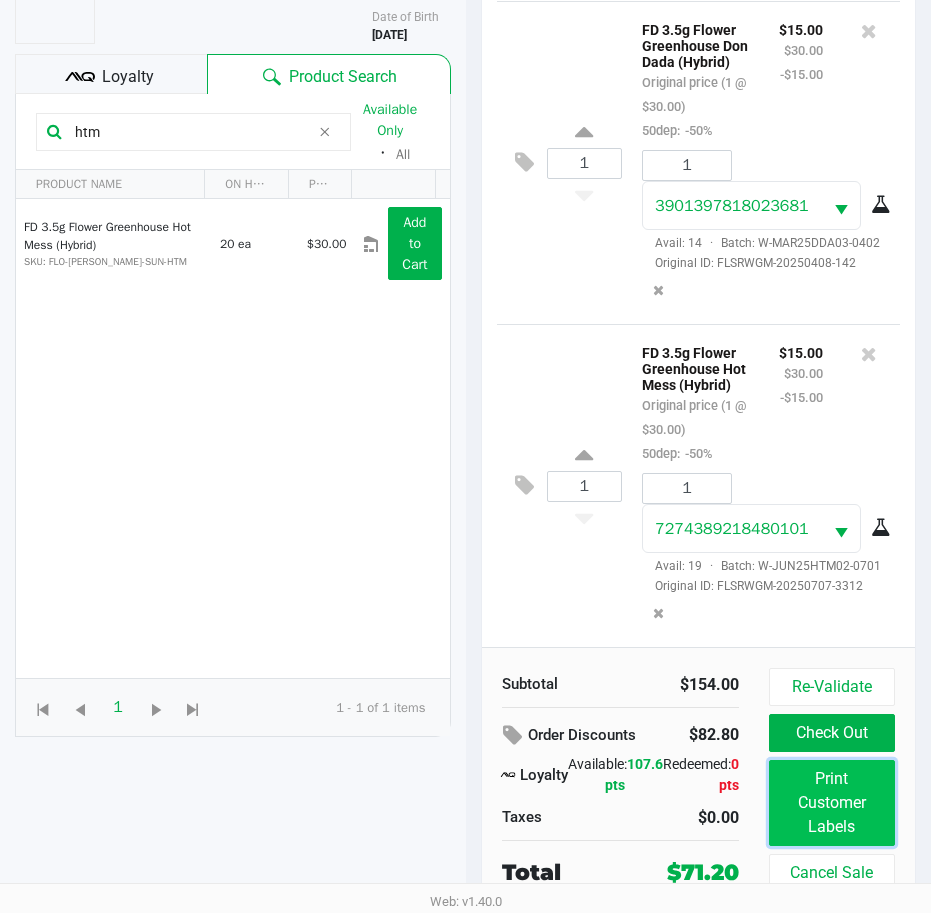 click on "Print Customer Labels" 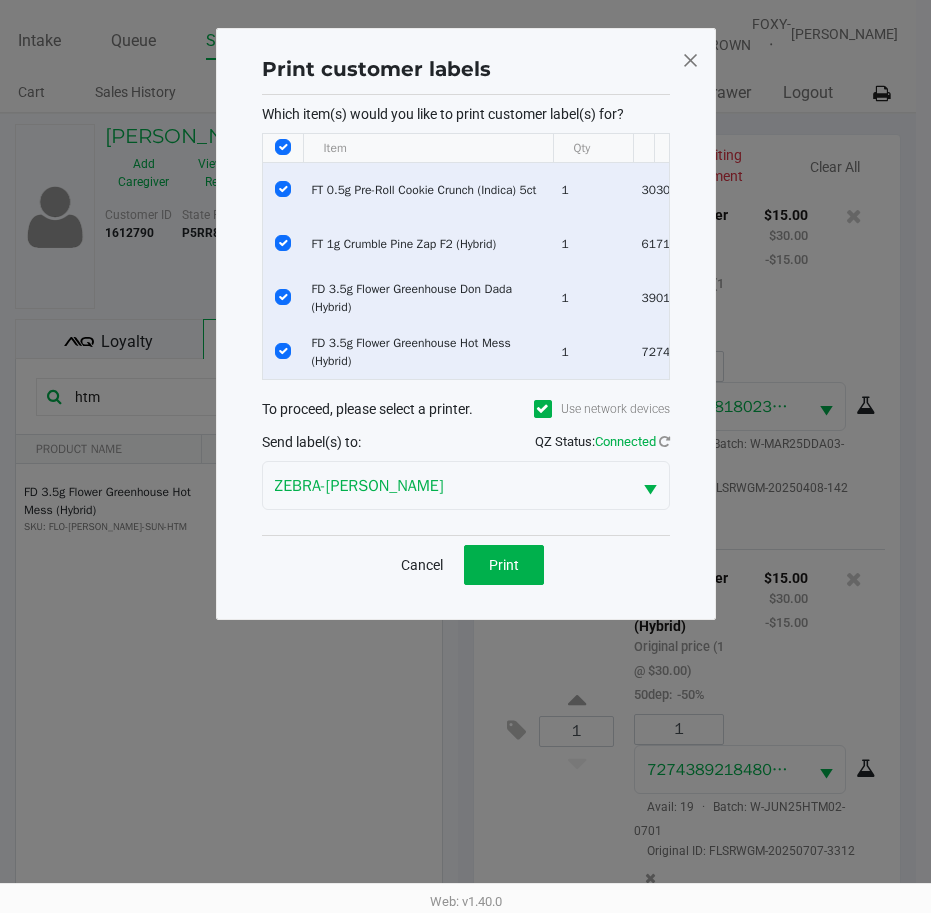 scroll, scrollTop: 0, scrollLeft: 0, axis: both 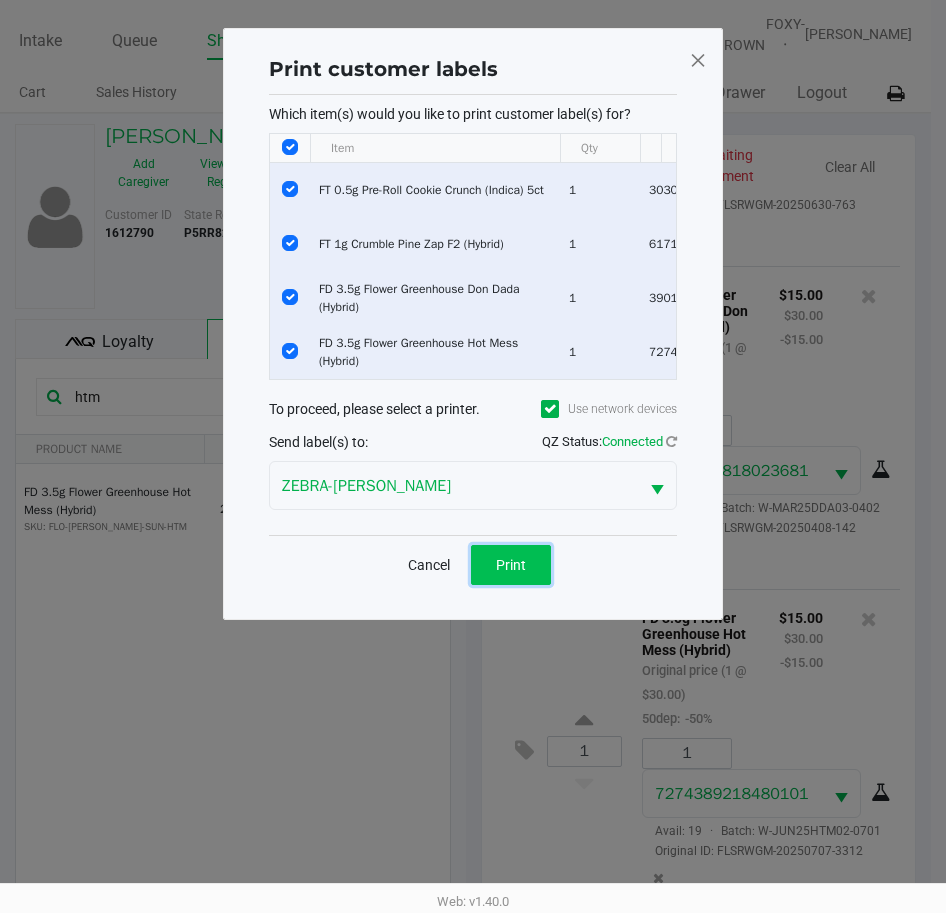 click on "Print" 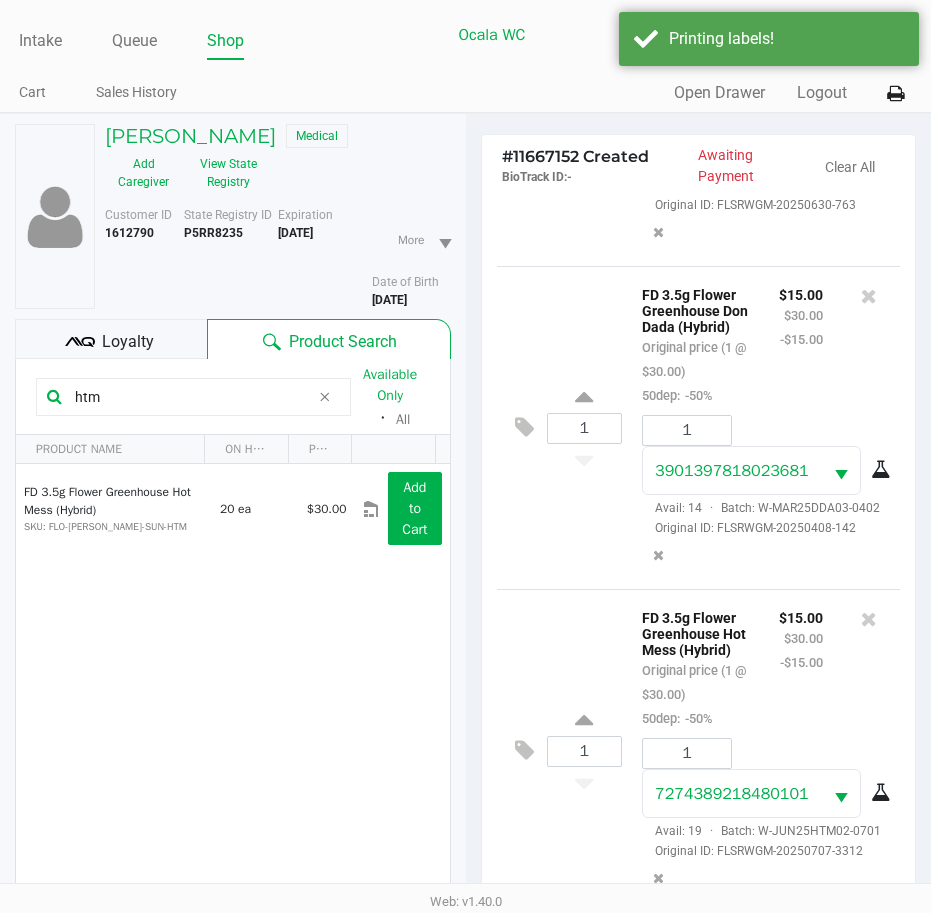 click on "Loyalty" 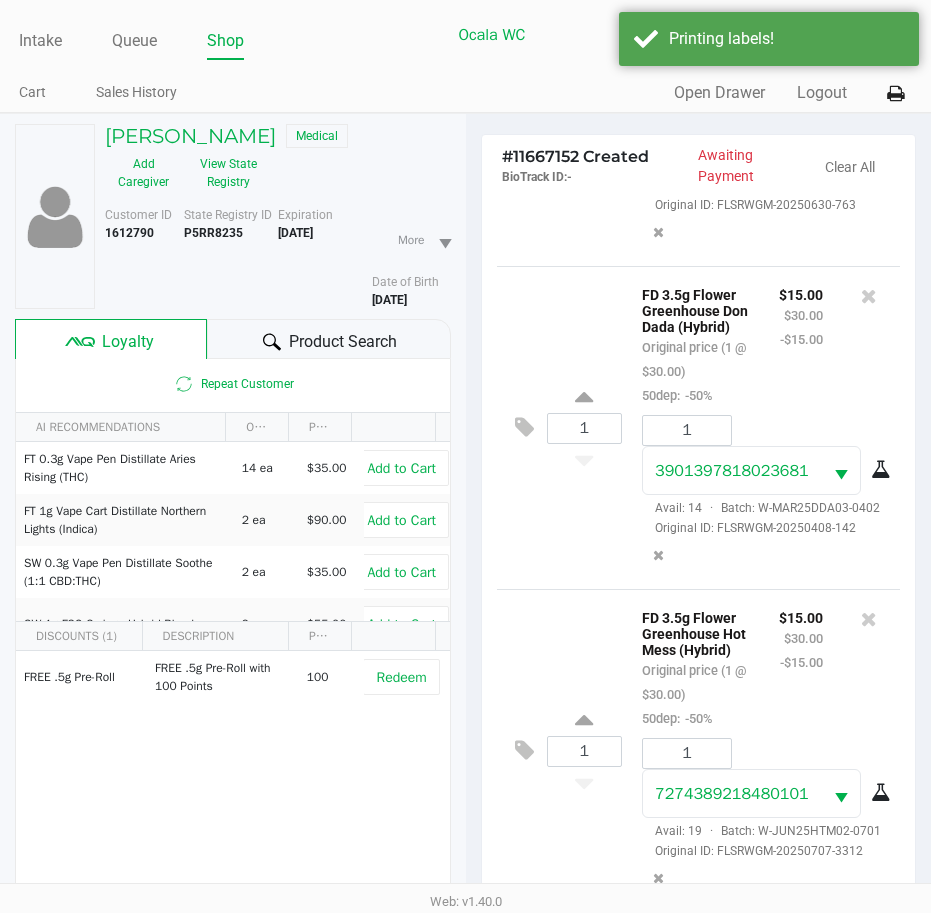 click on "Product Search" 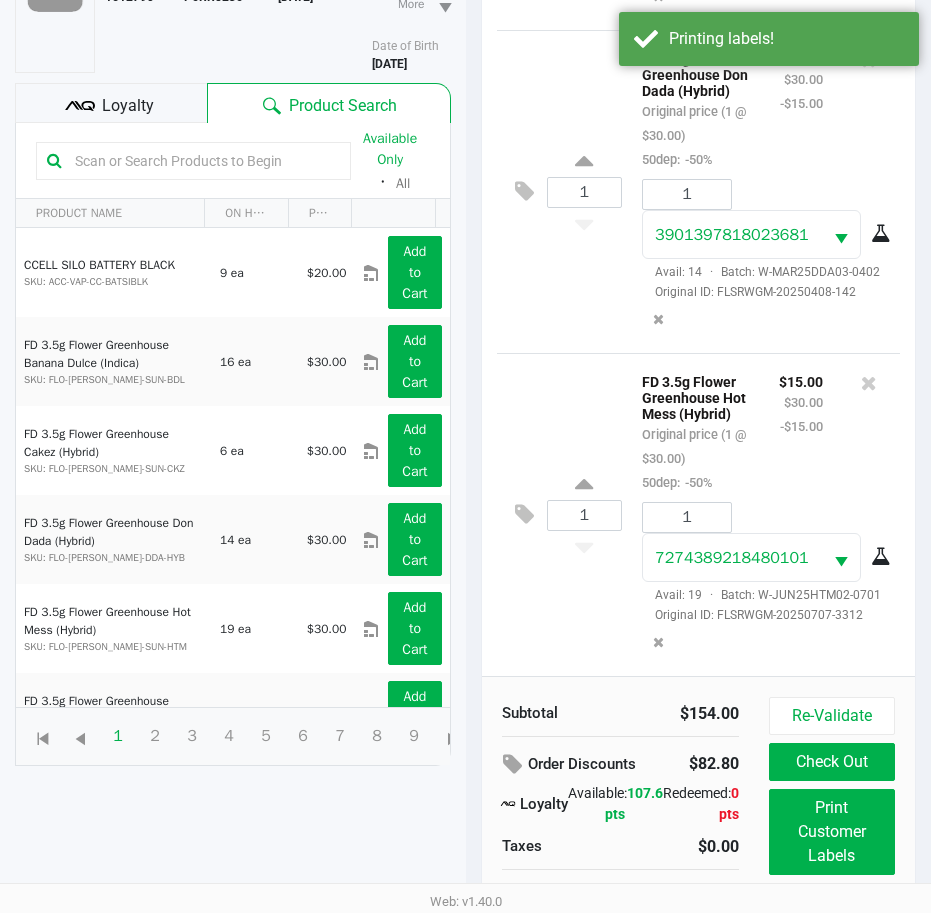 scroll, scrollTop: 279, scrollLeft: 0, axis: vertical 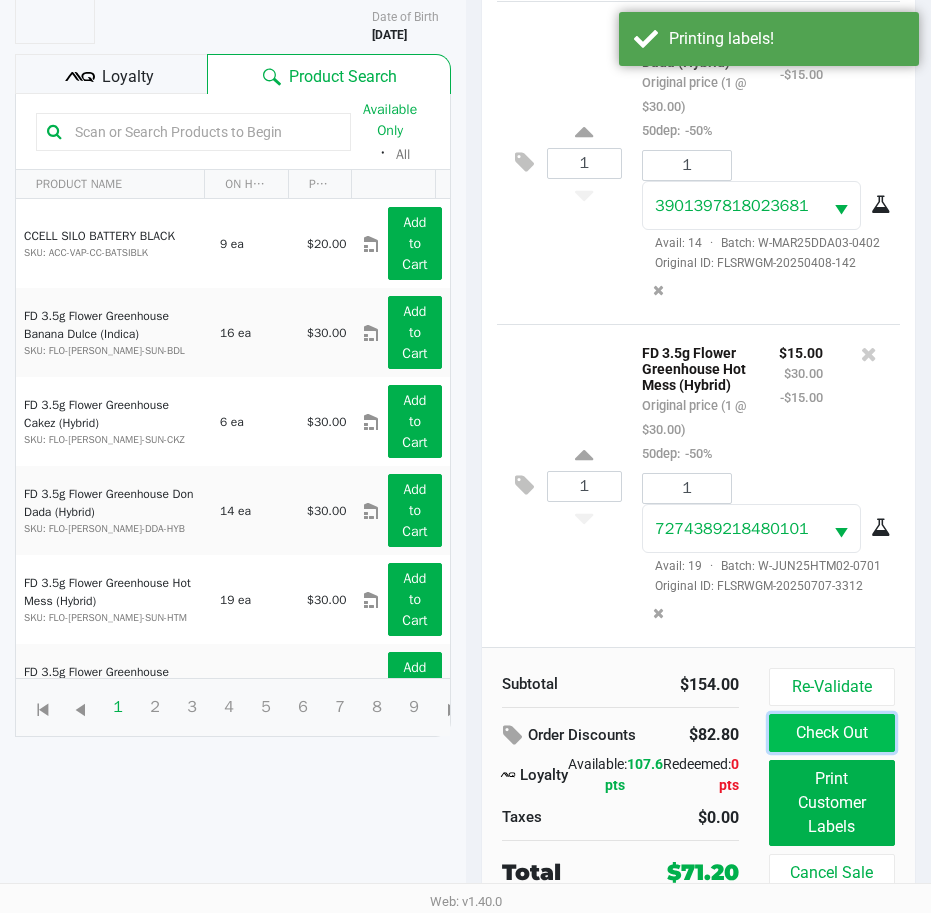 click on "Check Out" 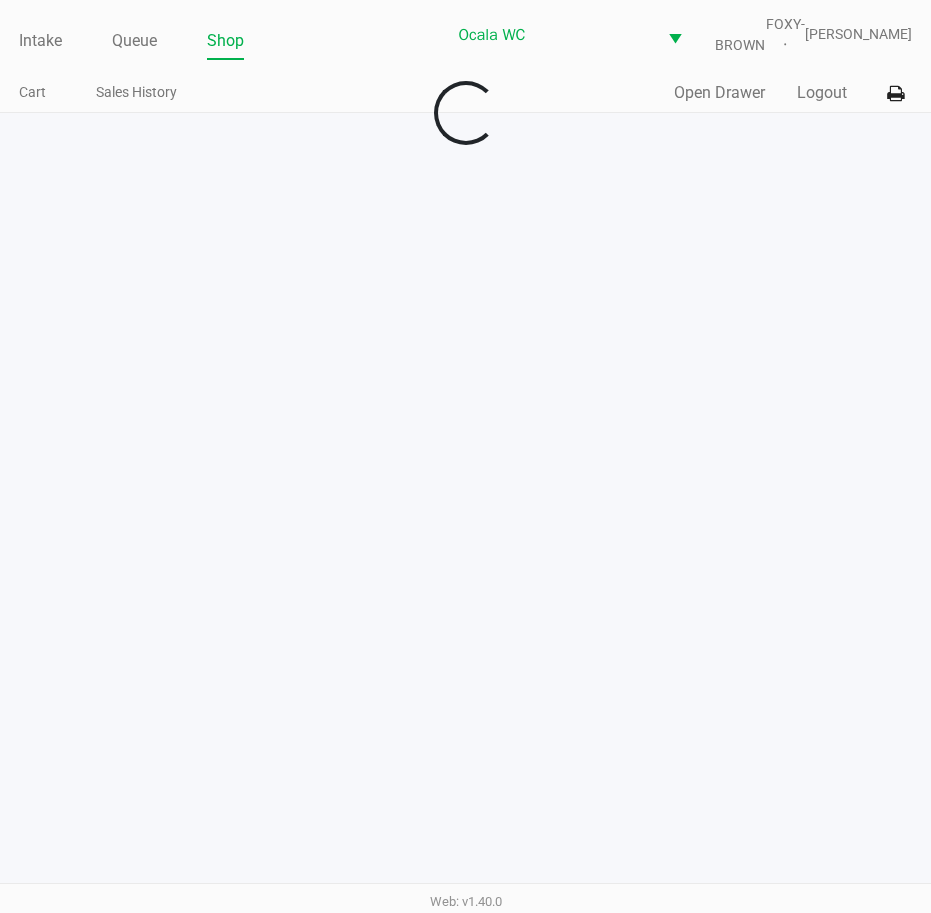 scroll, scrollTop: 0, scrollLeft: 0, axis: both 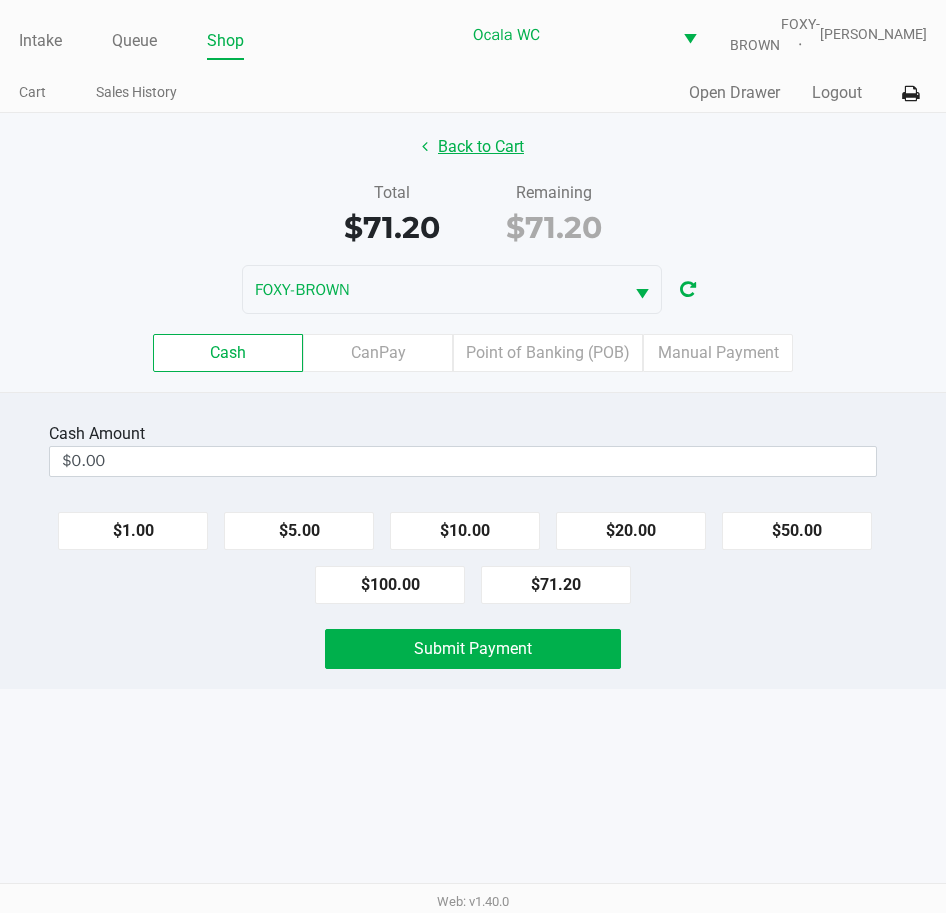 click on "Back to Cart" 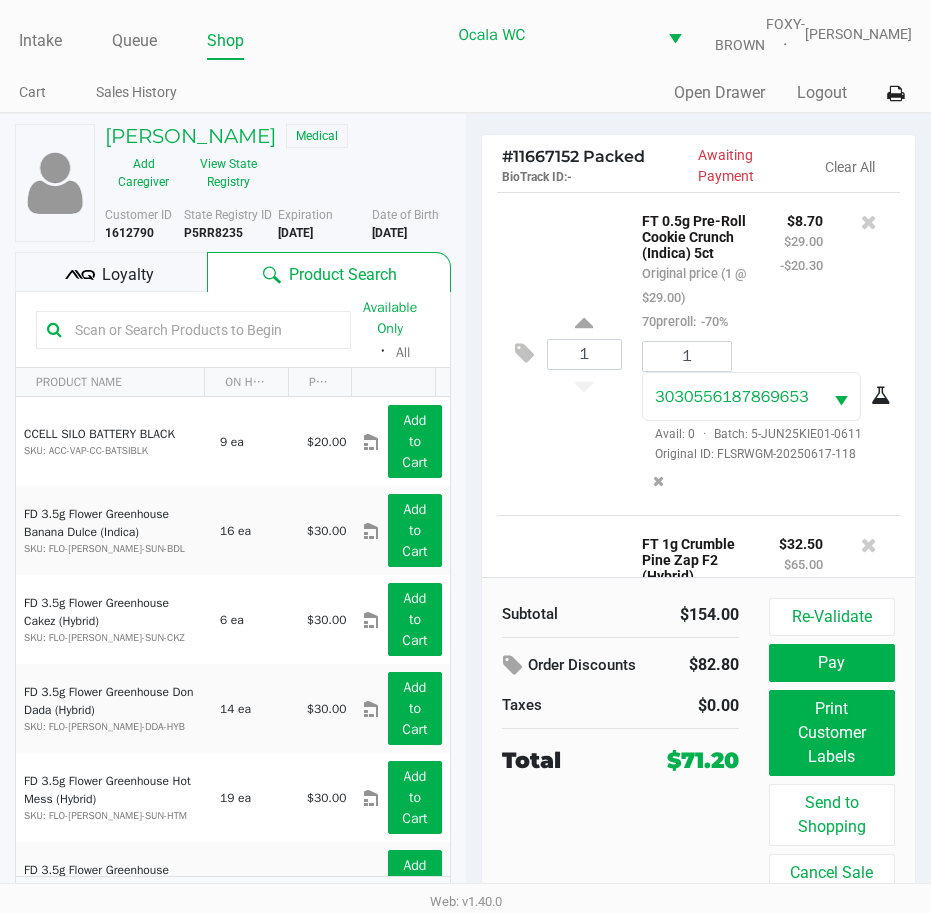 click on "1  FT 0.5g Pre-Roll Cookie Crunch (Indica) 5ct   Original price (1 @ $29.00)  70preroll:  -70% $8.70 $29.00 -$20.30 1 3030556187869653  Avail: 0  ·  Batch: 5-JUN25KIE01-0611   Original ID: FLSRWGM-20250617-118" 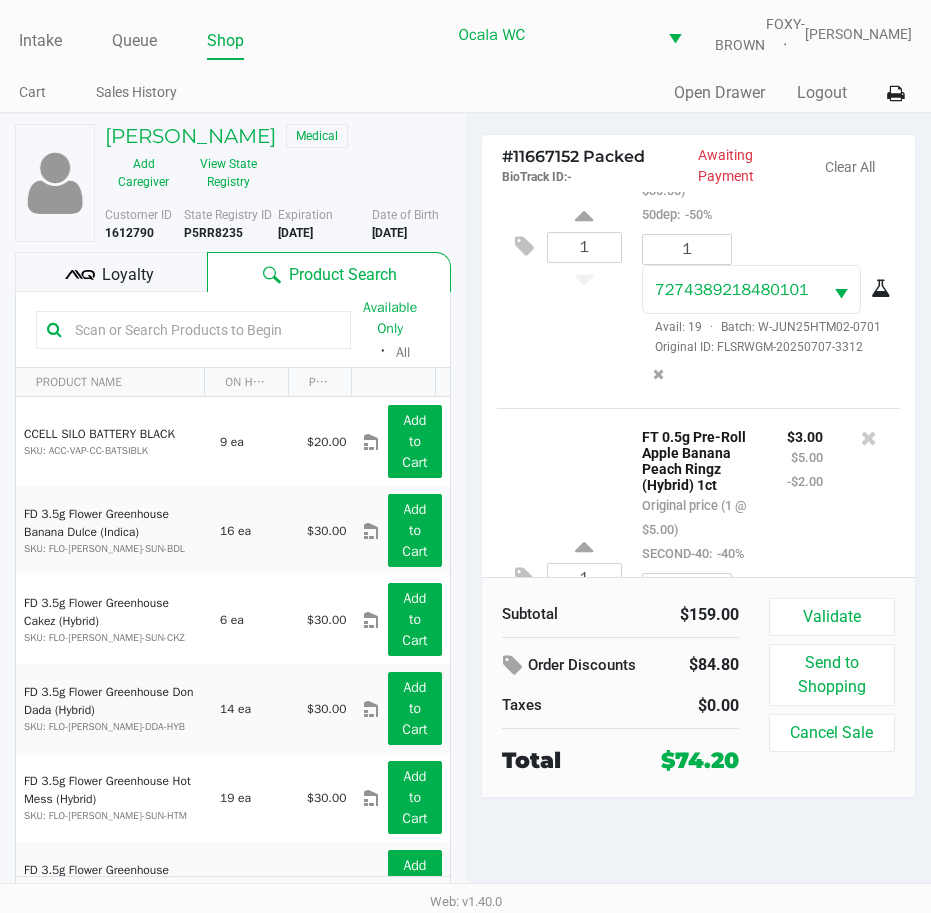 scroll, scrollTop: 1454, scrollLeft: 0, axis: vertical 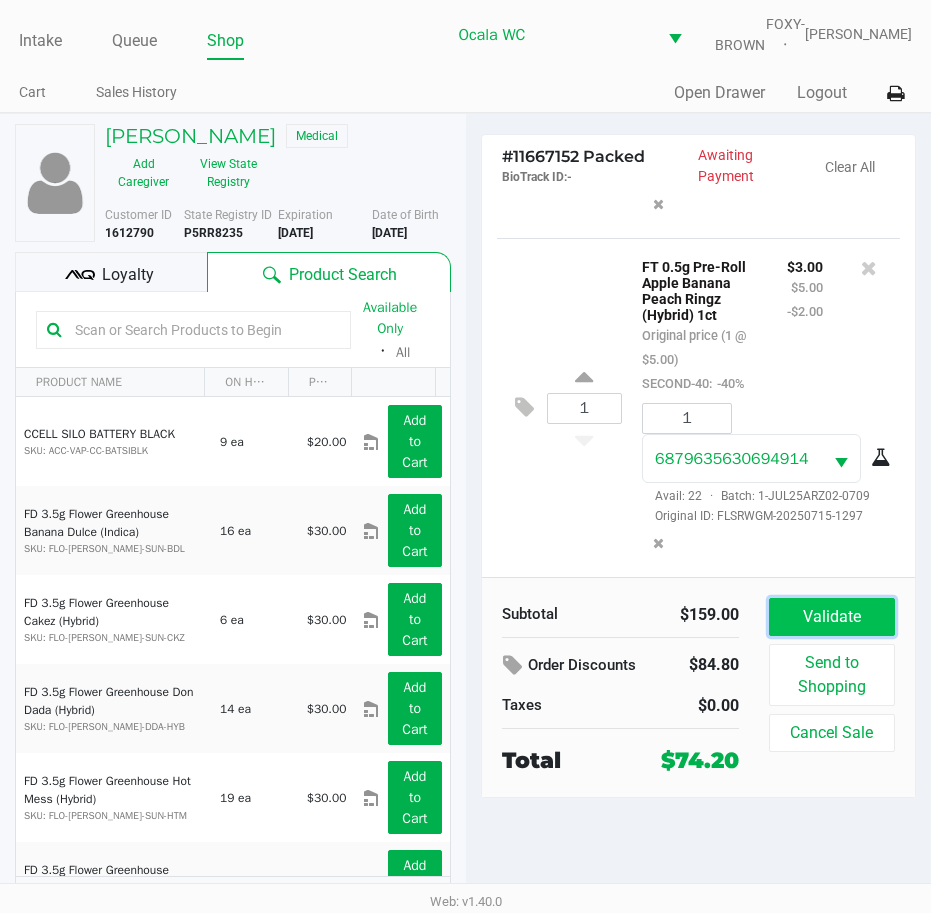 click on "Validate" 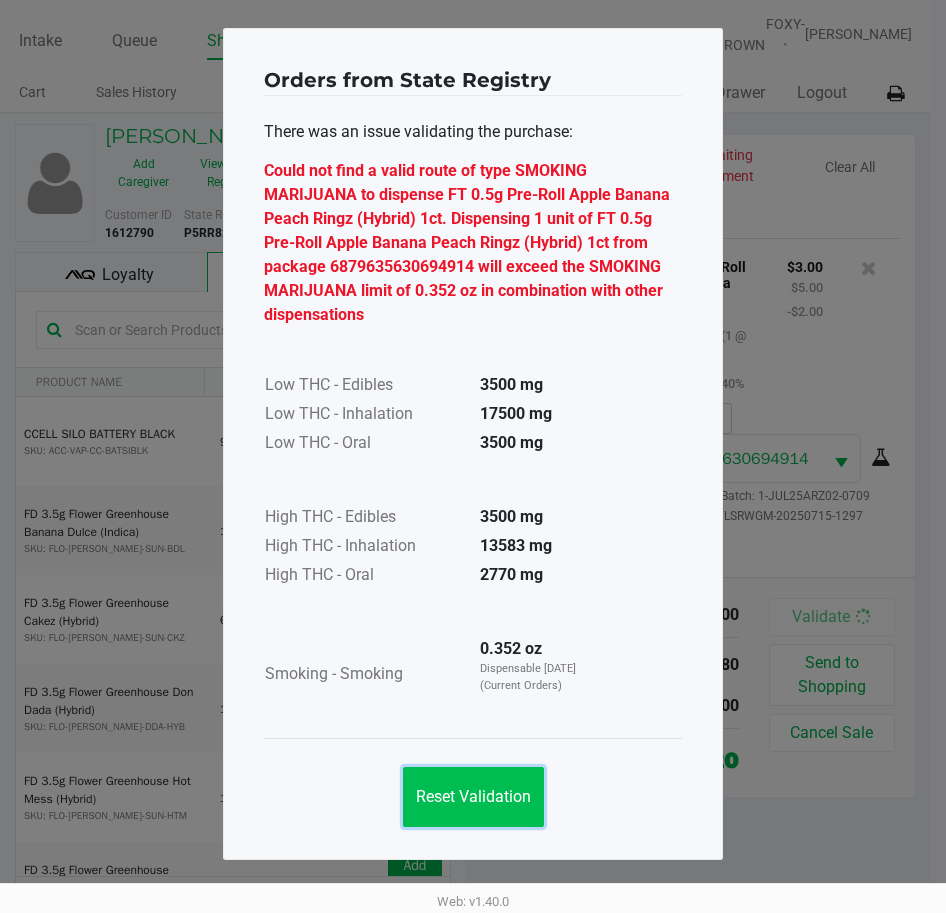 click on "Reset Validation" 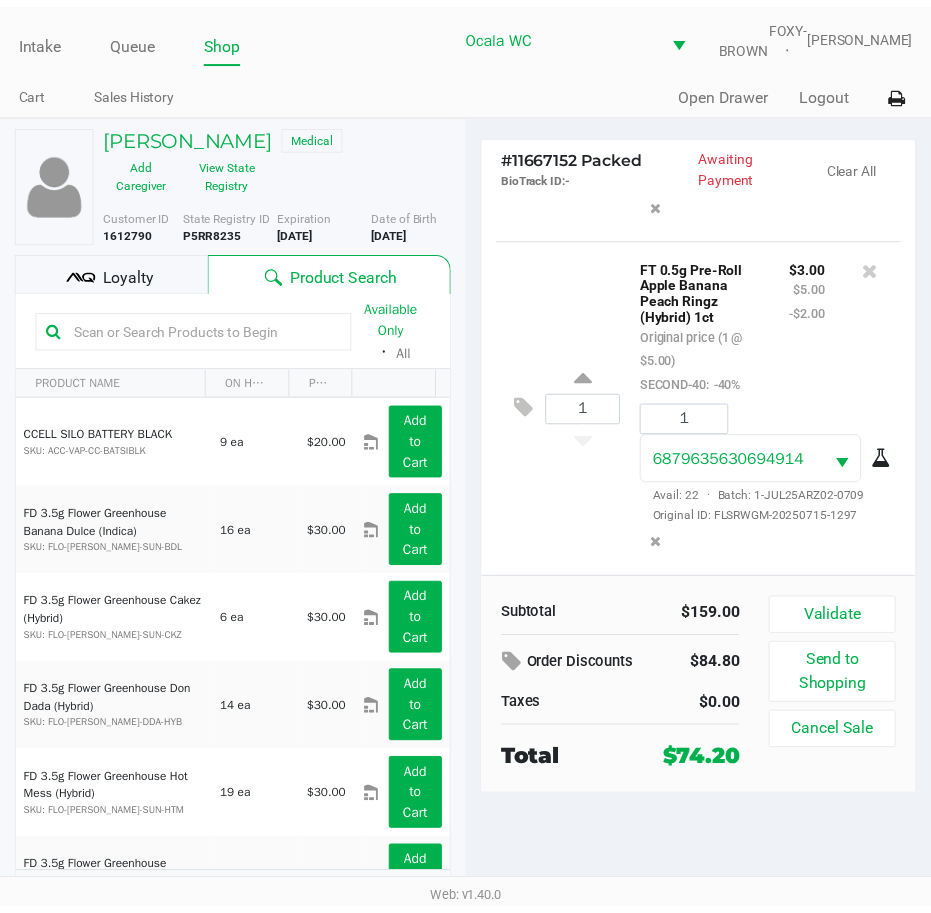 scroll, scrollTop: 1484, scrollLeft: 0, axis: vertical 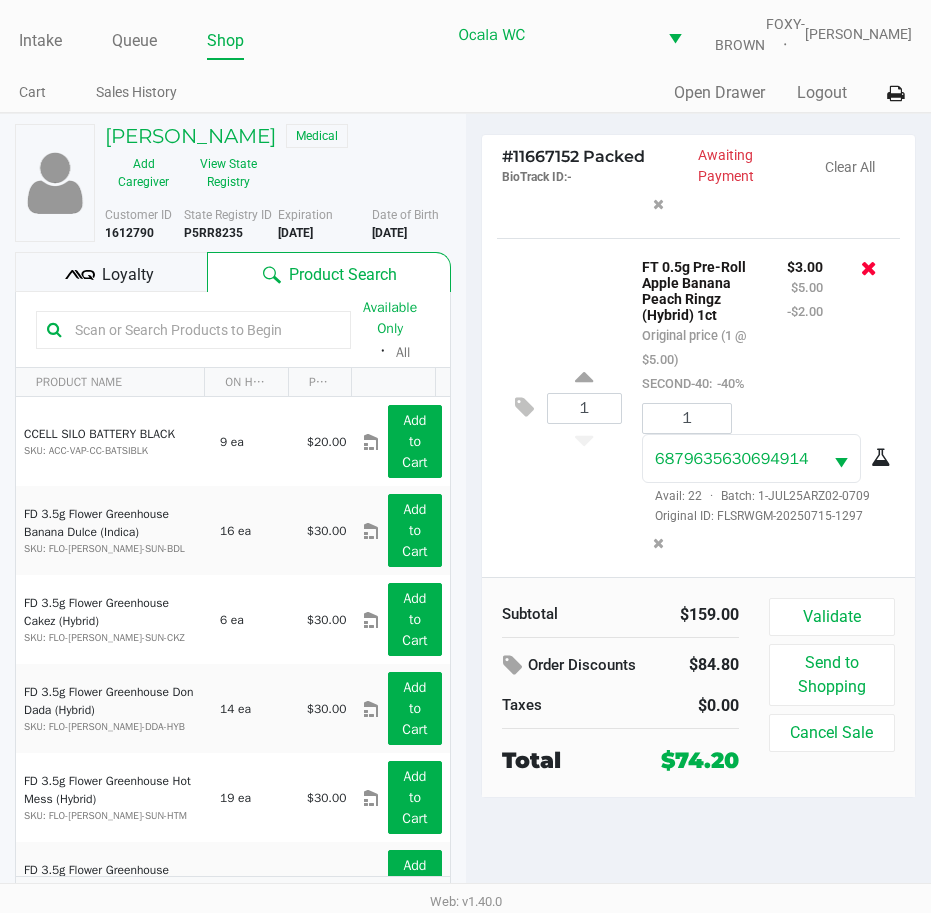 click 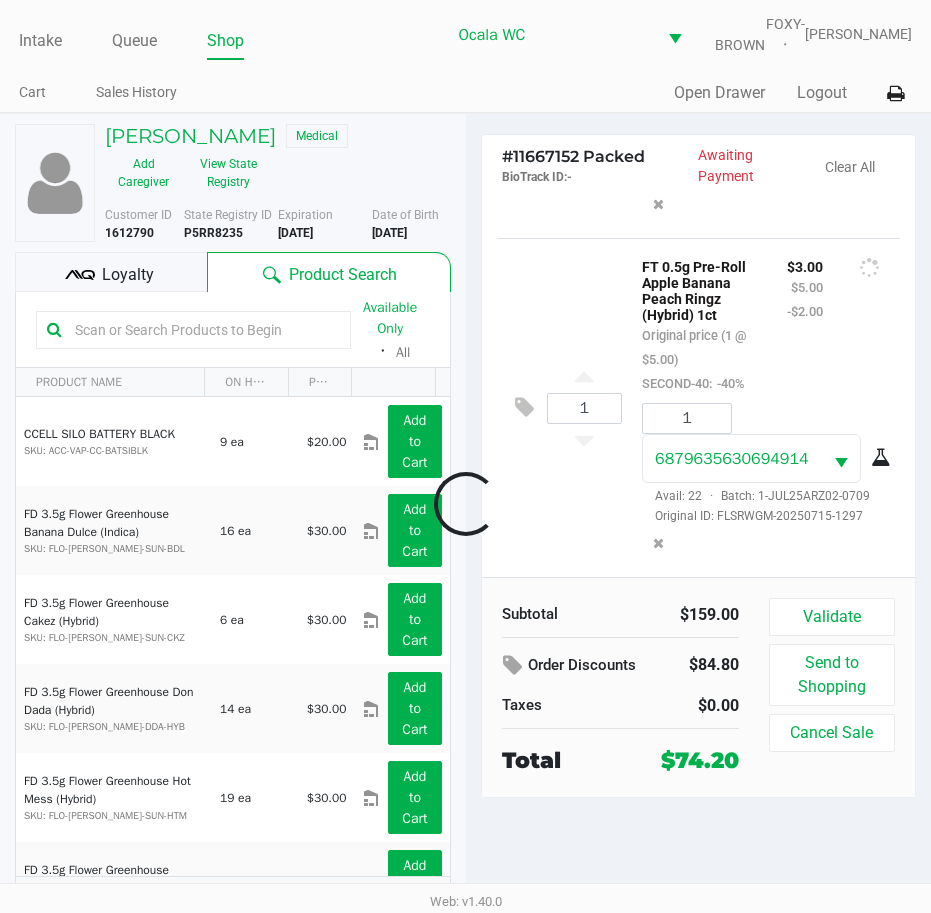 scroll, scrollTop: 1076, scrollLeft: 0, axis: vertical 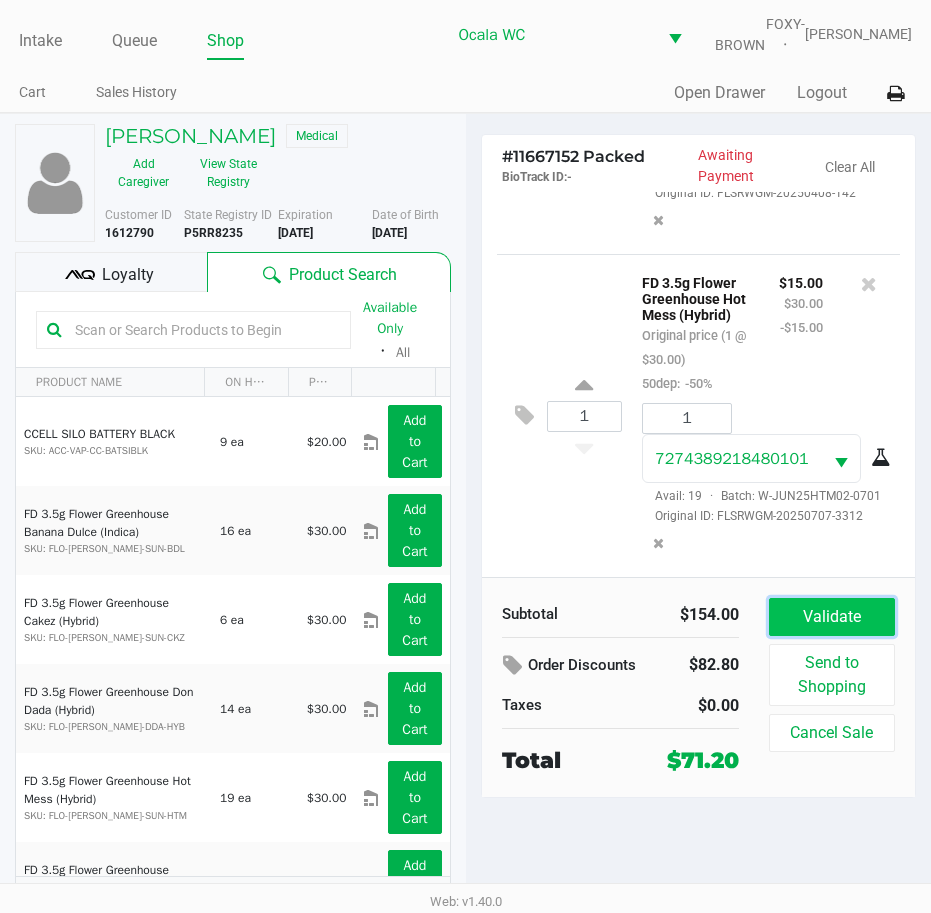 click on "Validate" 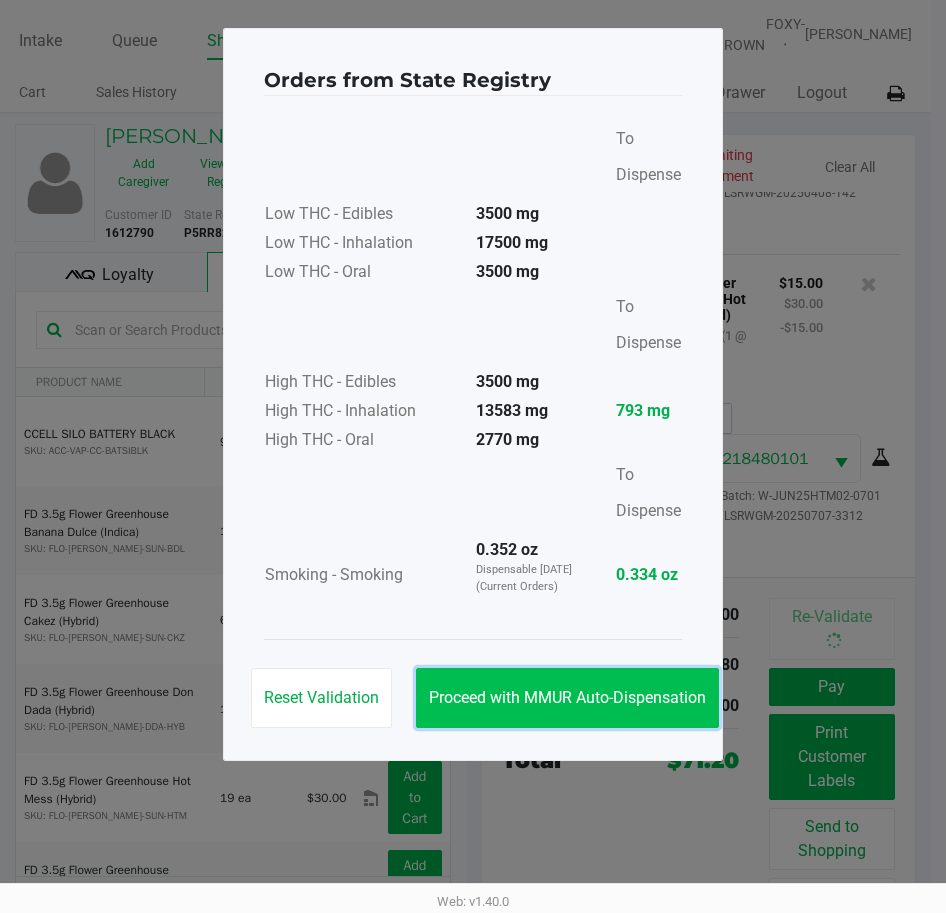 click on "Proceed with MMUR Auto-Dispensation" 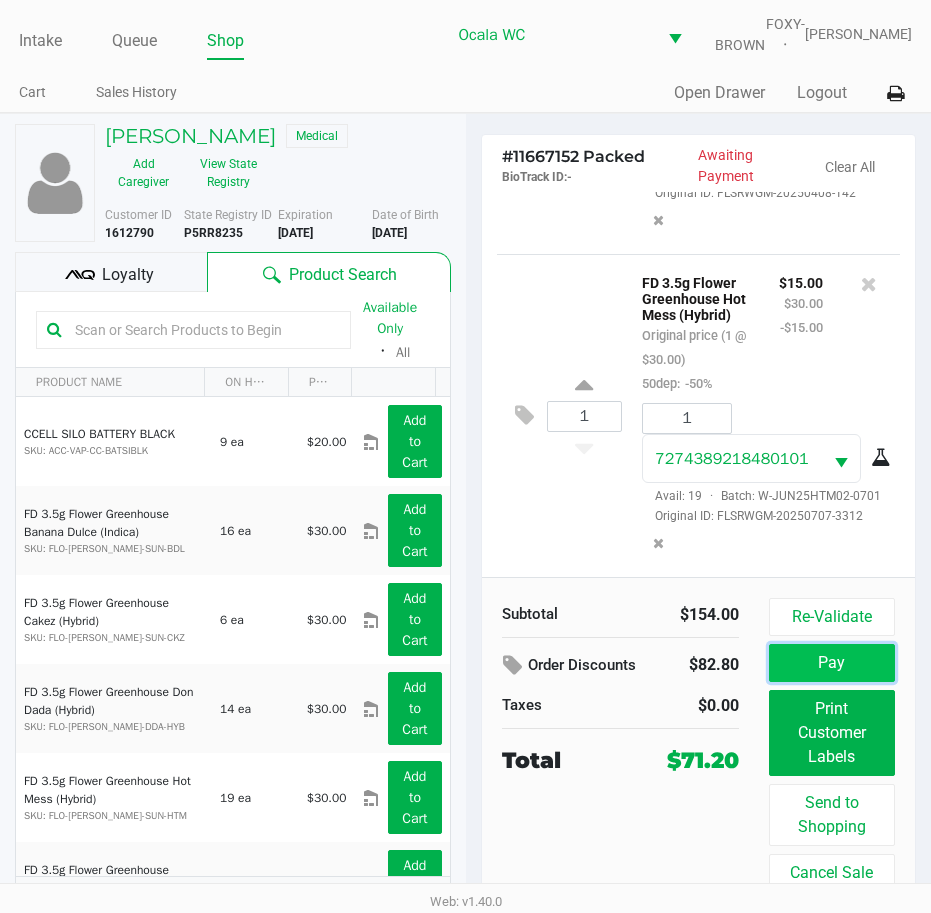 click on "Pay" 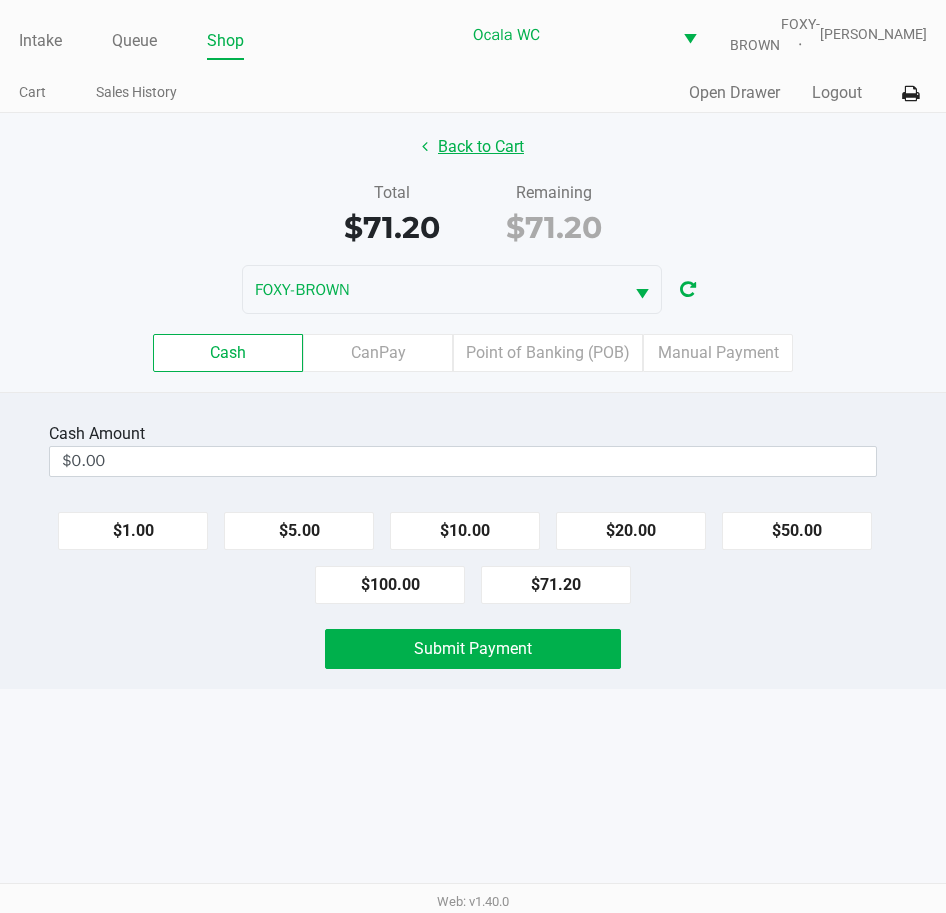 click on "Back to Cart" 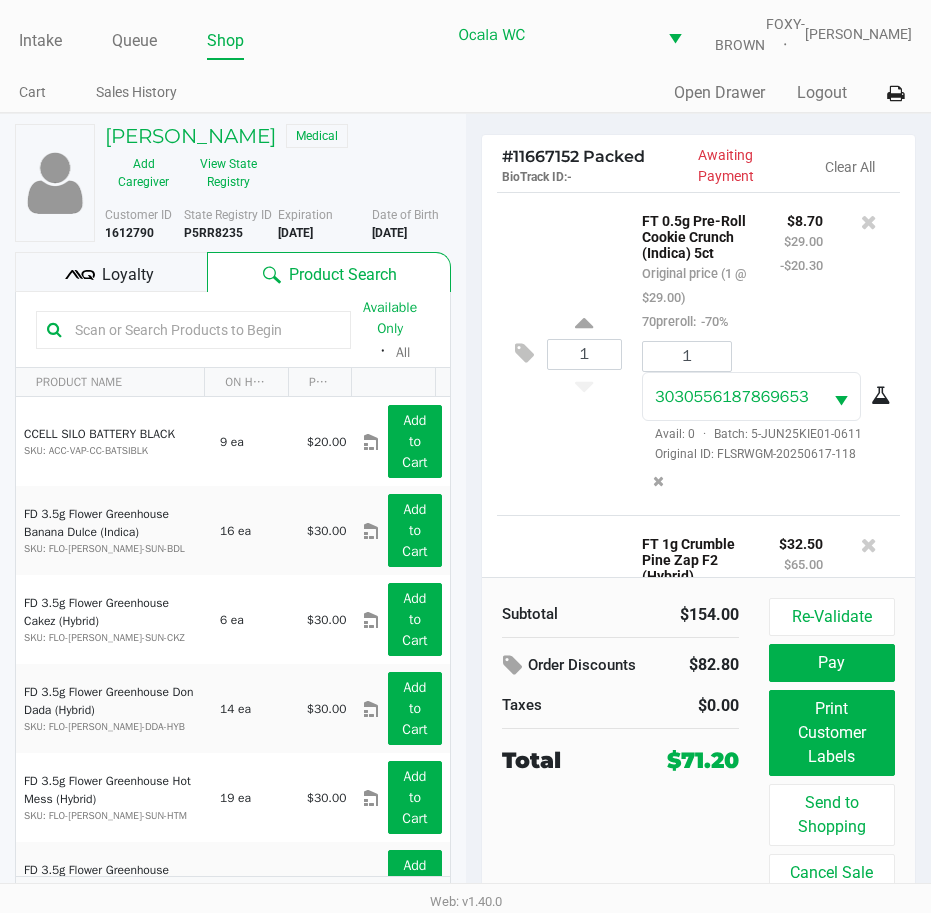 click on "P5RR8235" 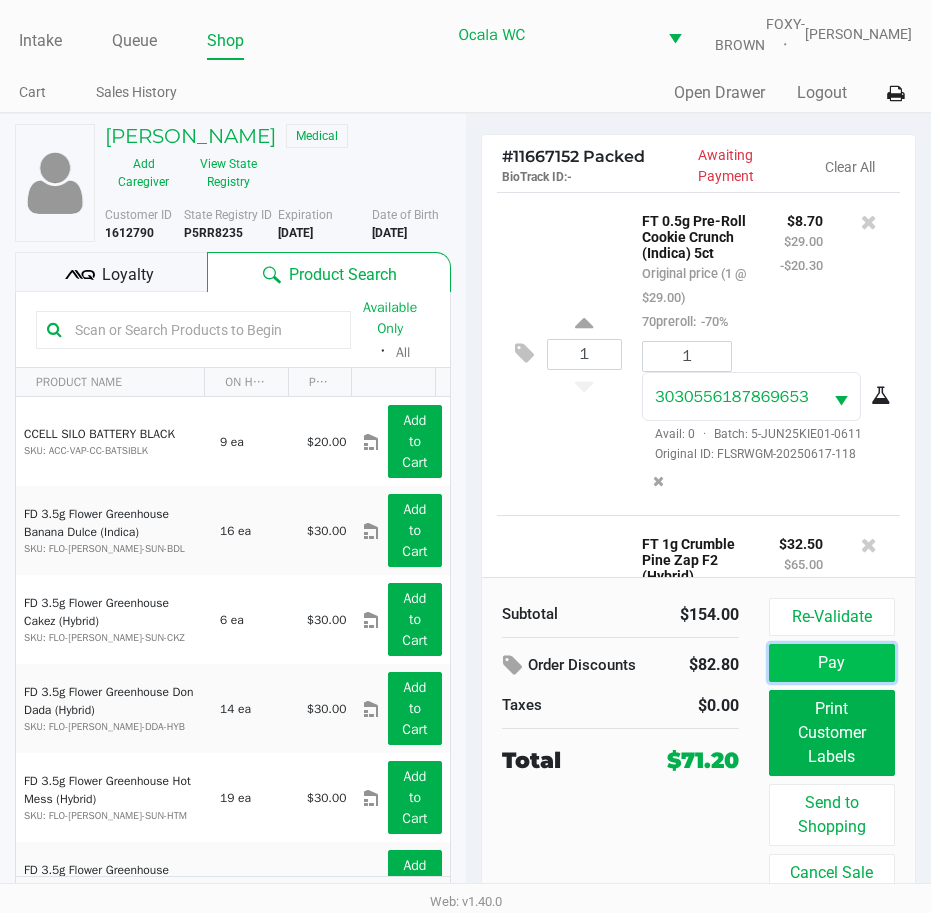 click on "Pay" 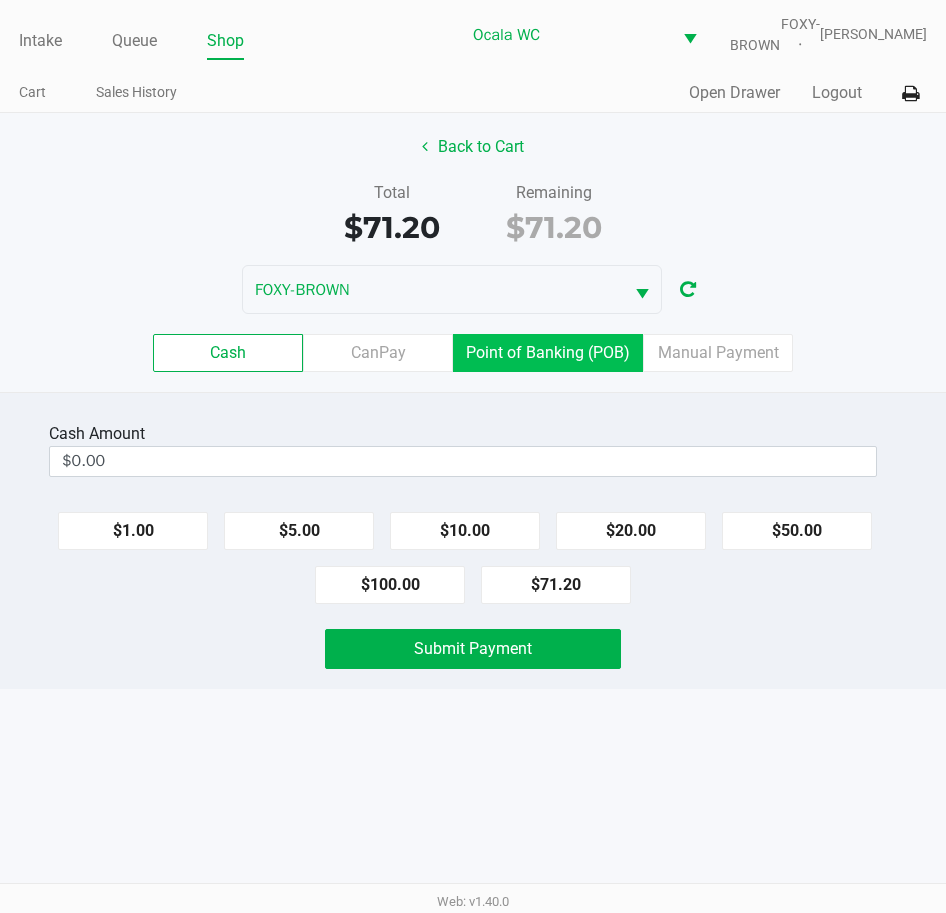 click on "Point of Banking (POB)" 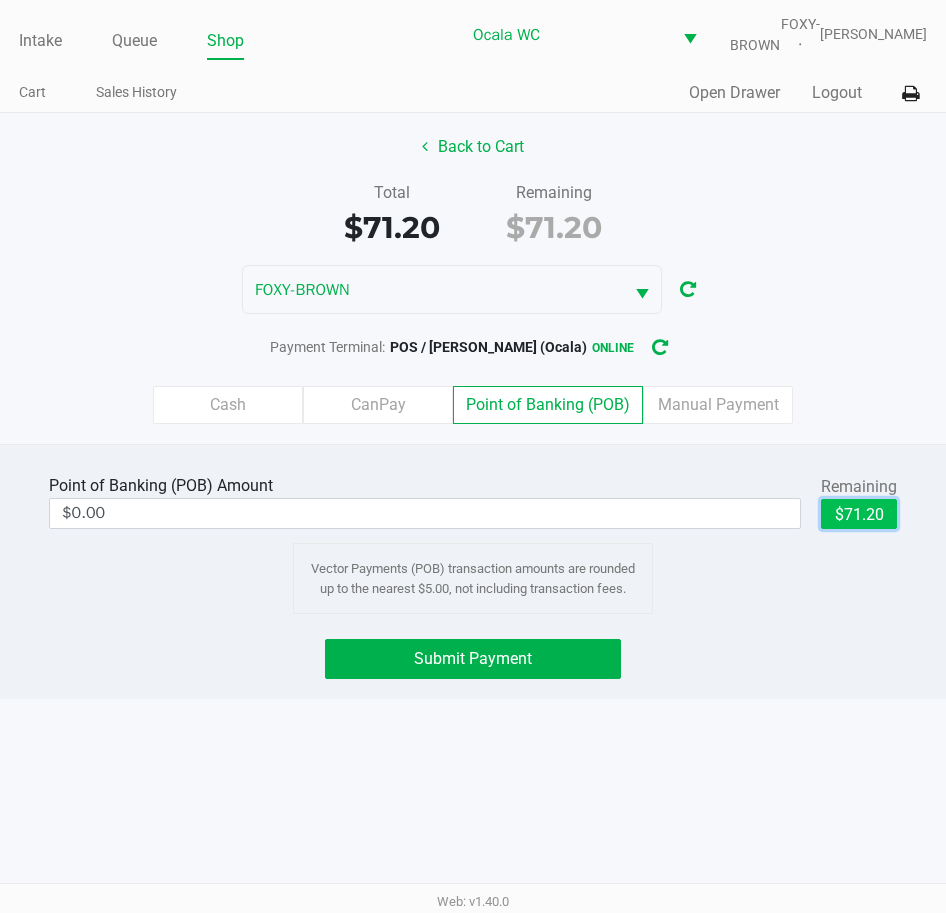 click on "$71.20" 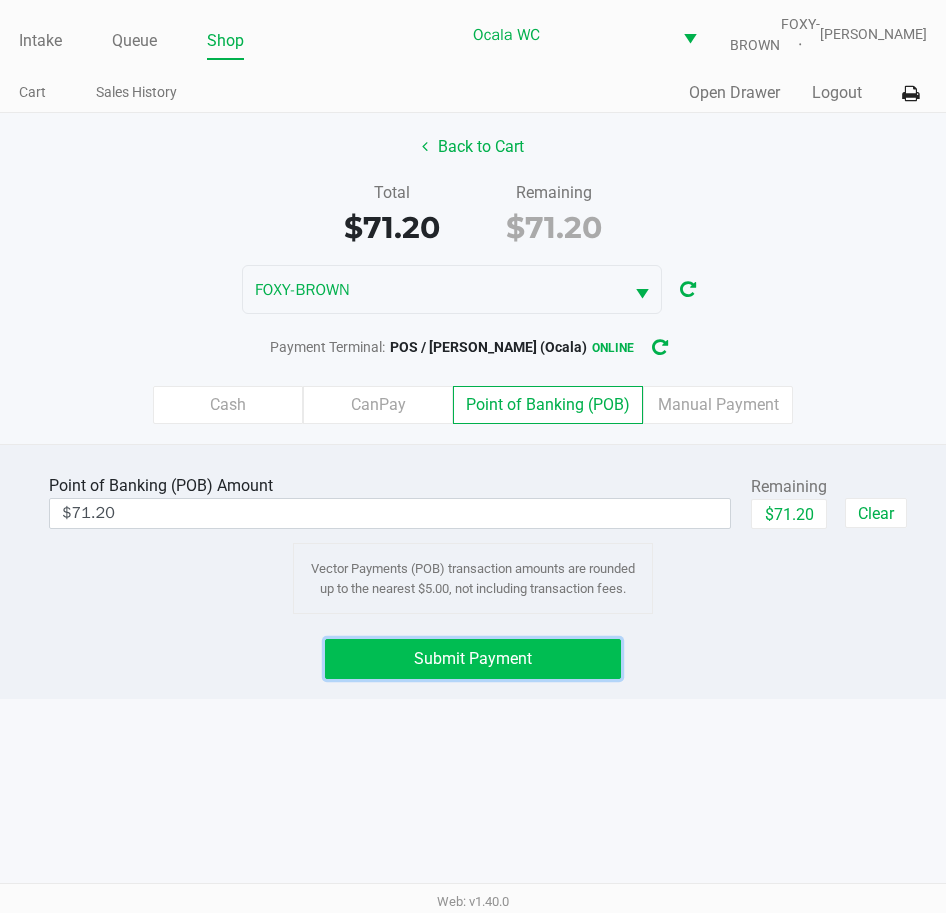 click on "Submit Payment" 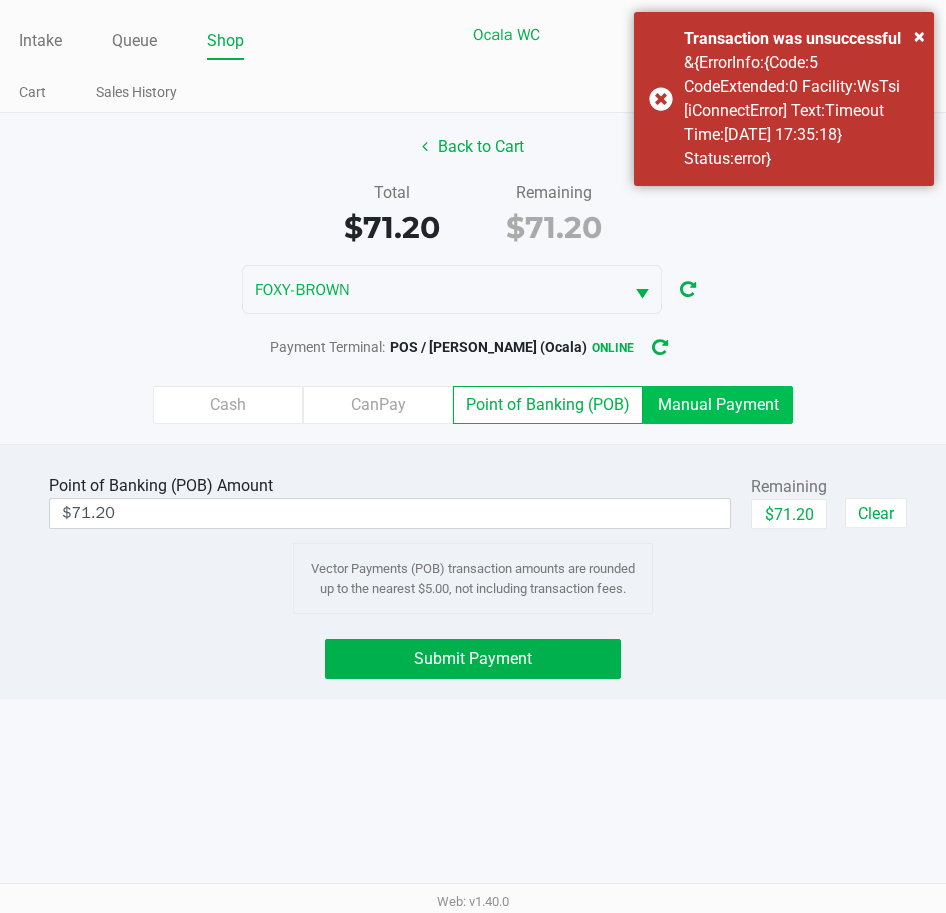 click on "Manual Payment" 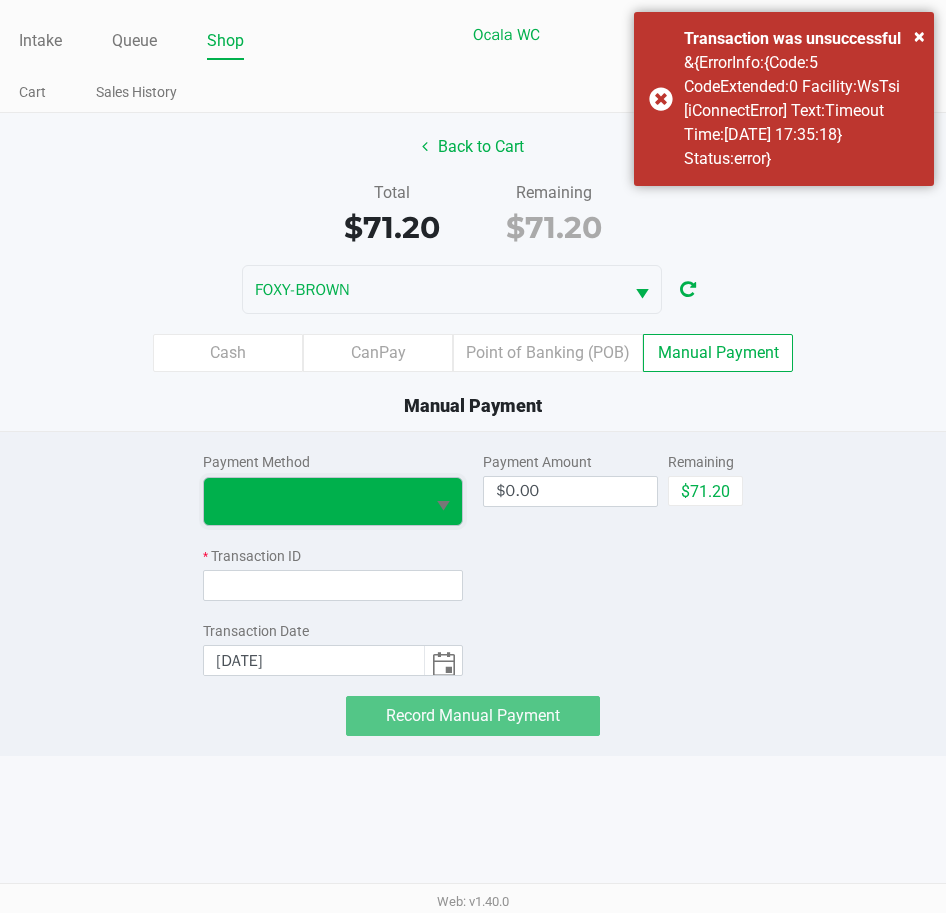 click at bounding box center [314, 501] 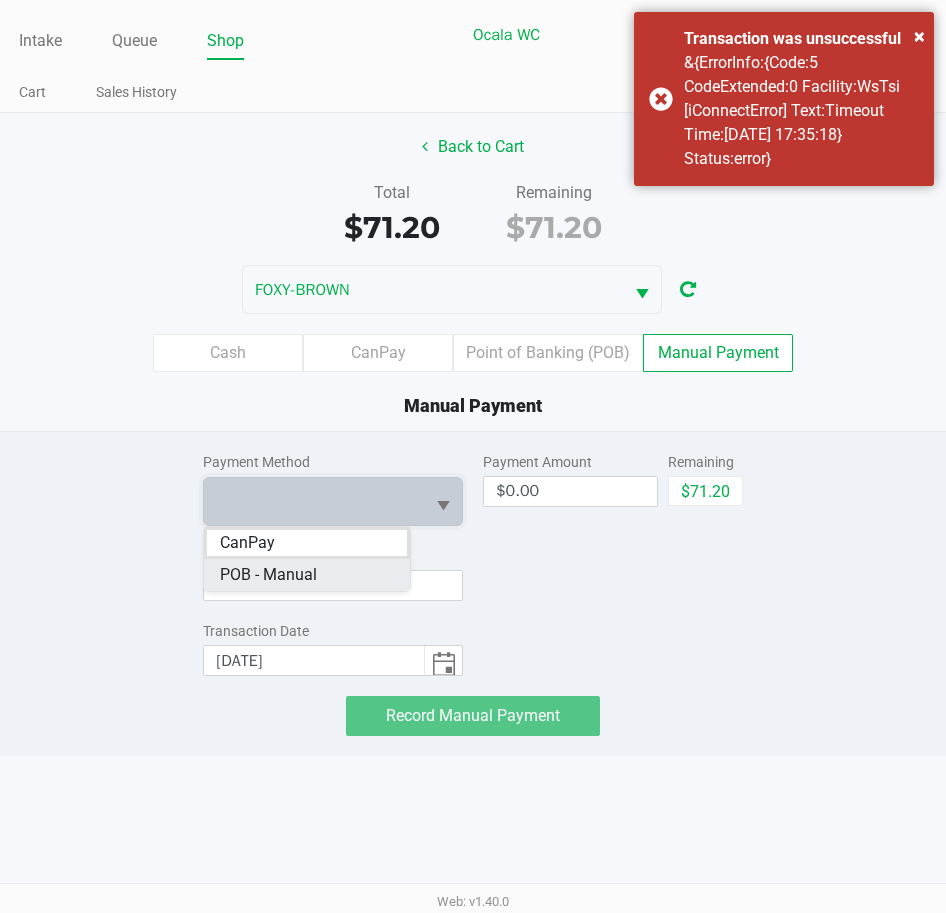 click on "POB - Manual" at bounding box center (268, 575) 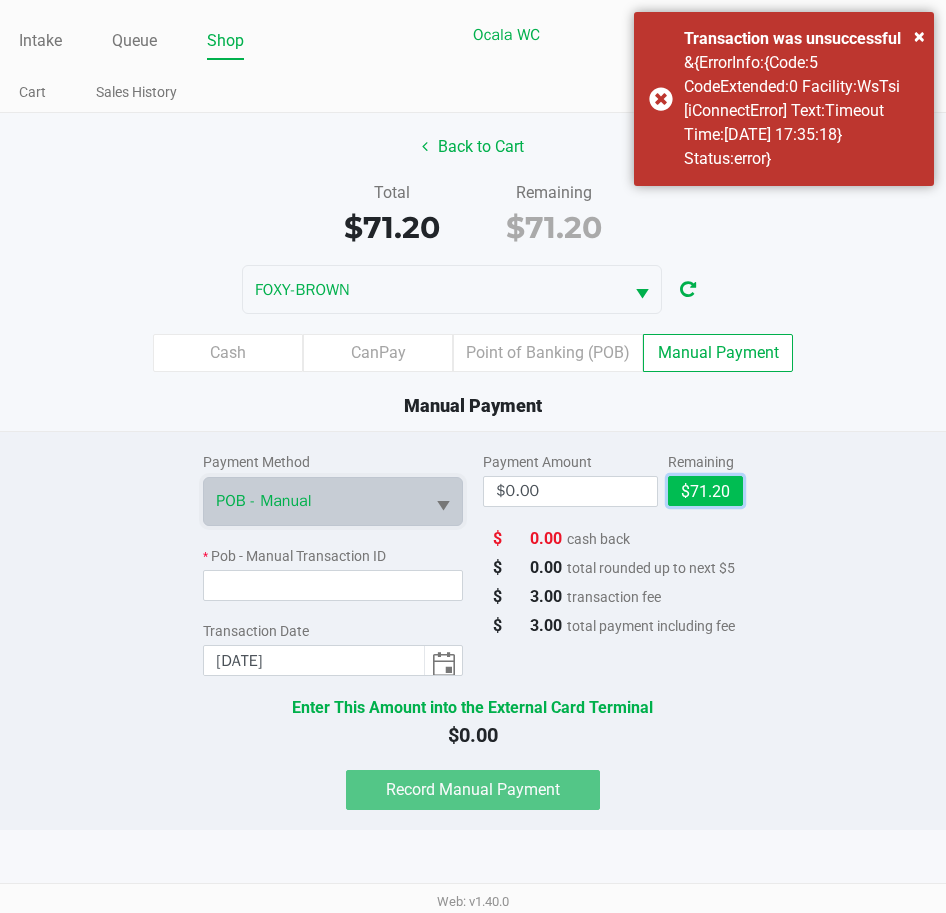 click on "$71.20" 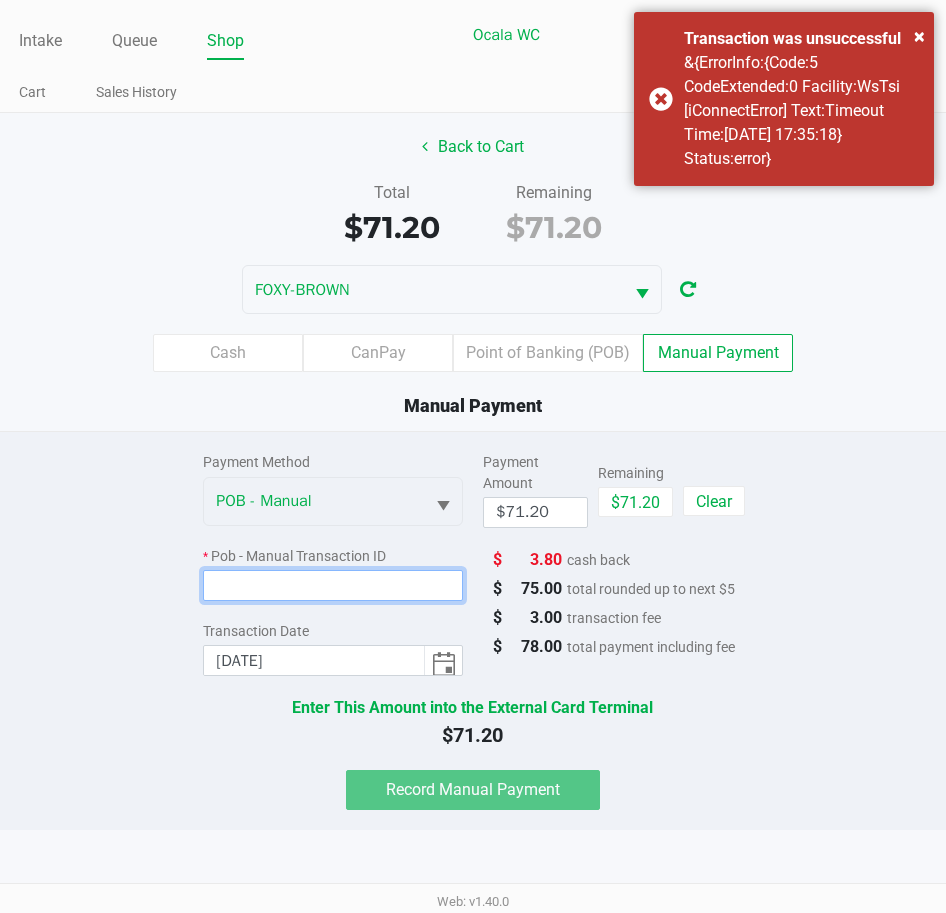 click 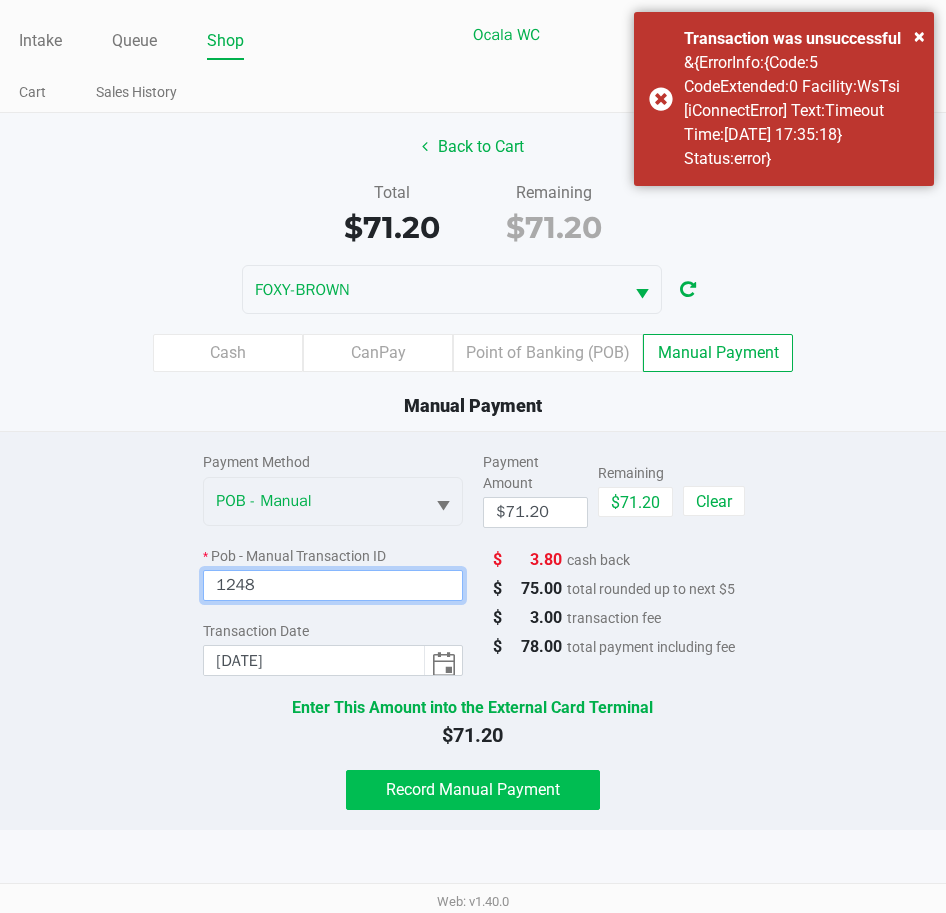 type on "1248" 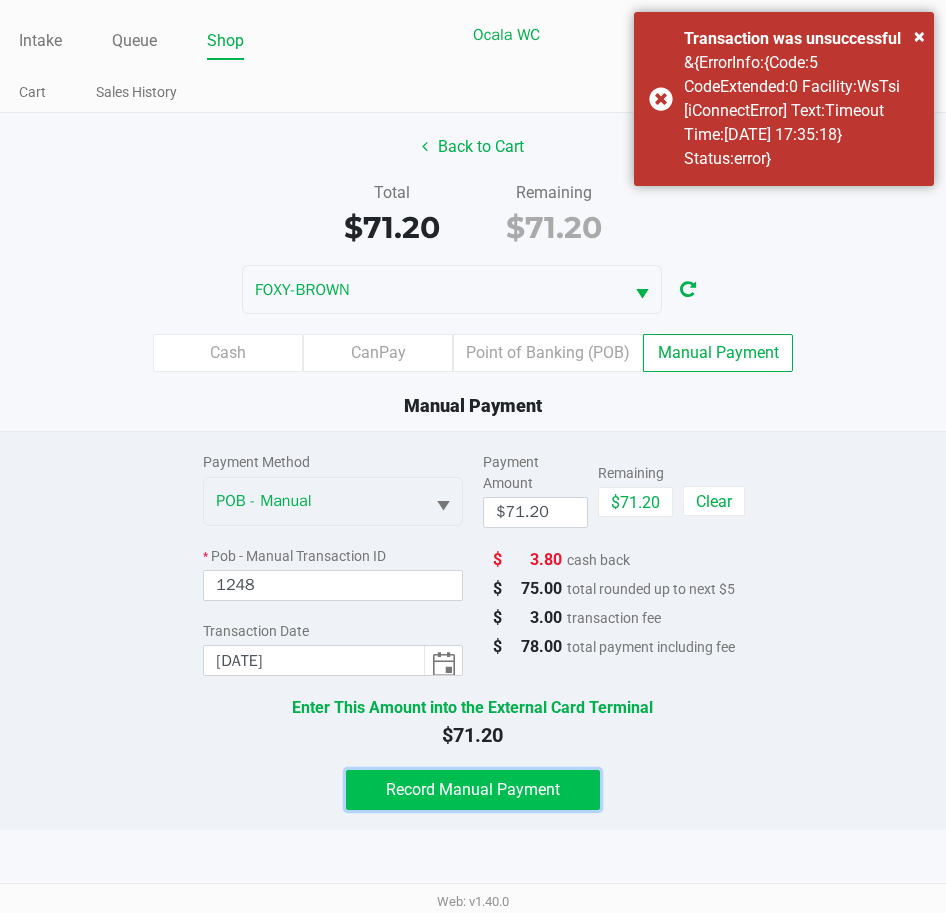 click on "Record Manual Payment" 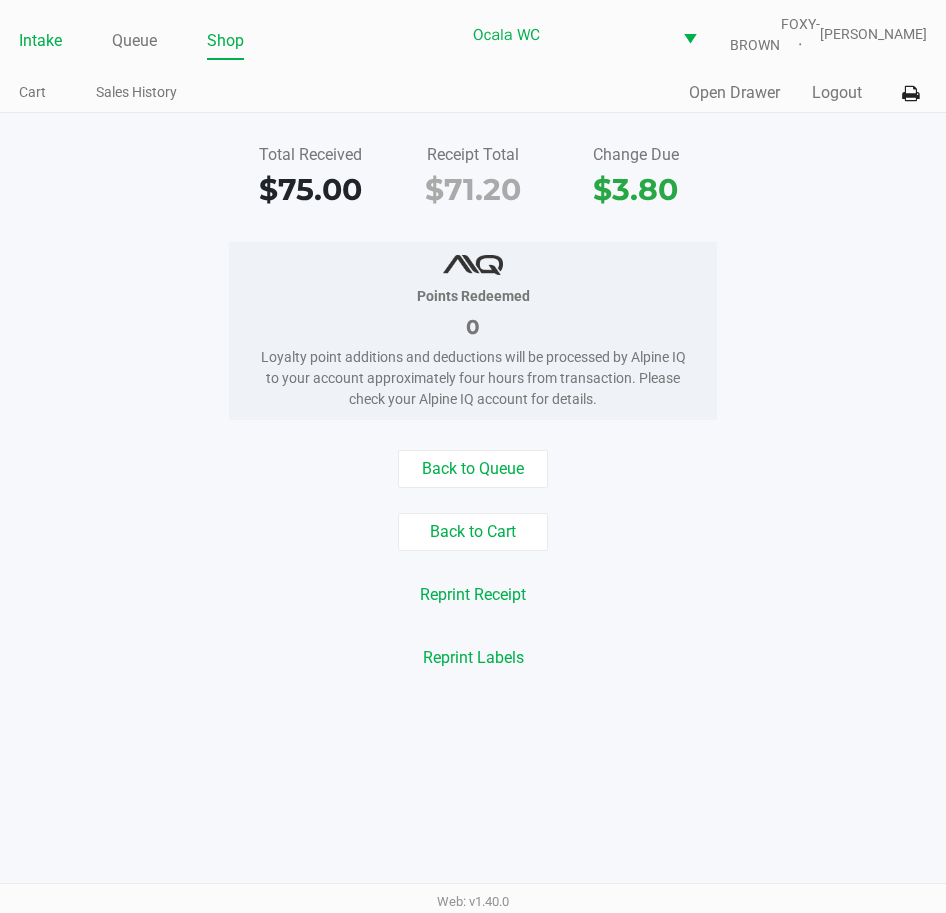 click on "Intake" 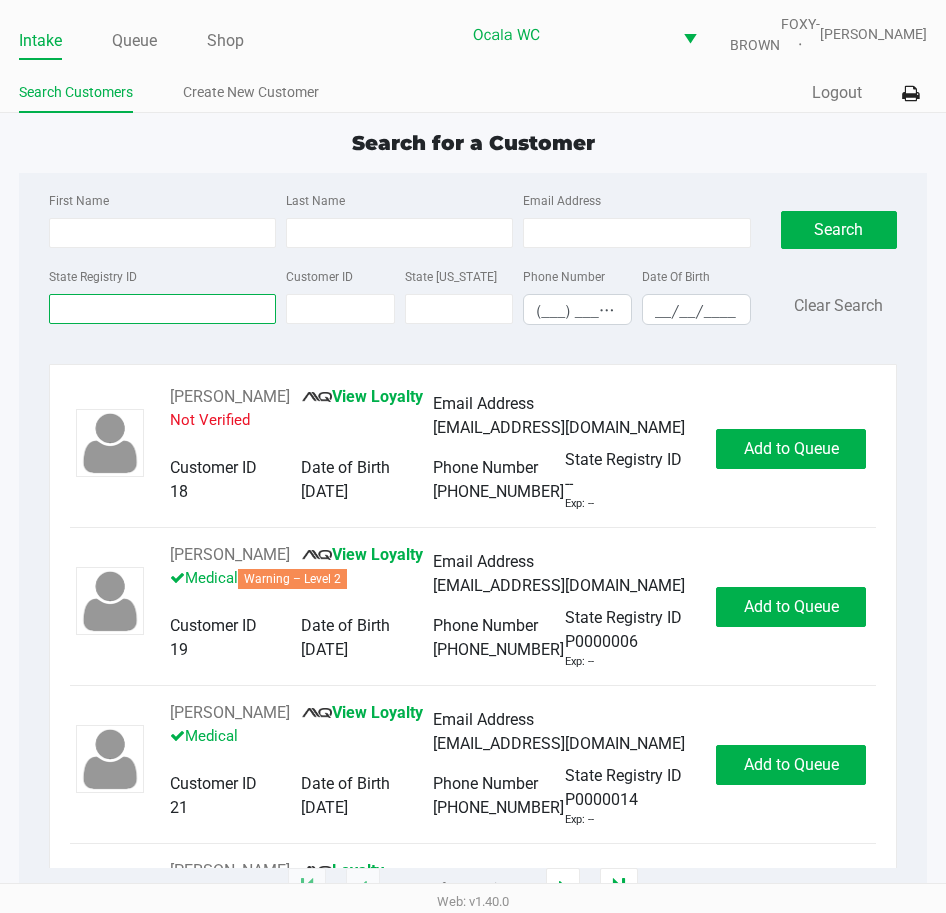 click on "State Registry ID" at bounding box center [162, 309] 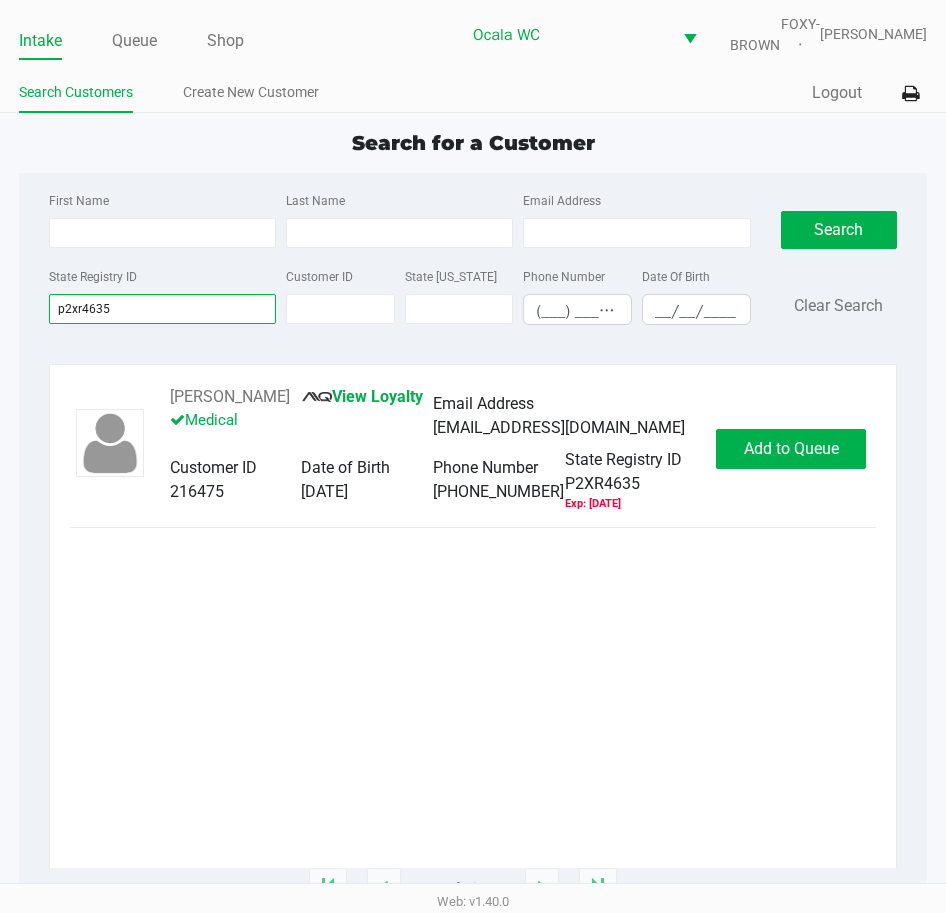 type on "p2xr4635" 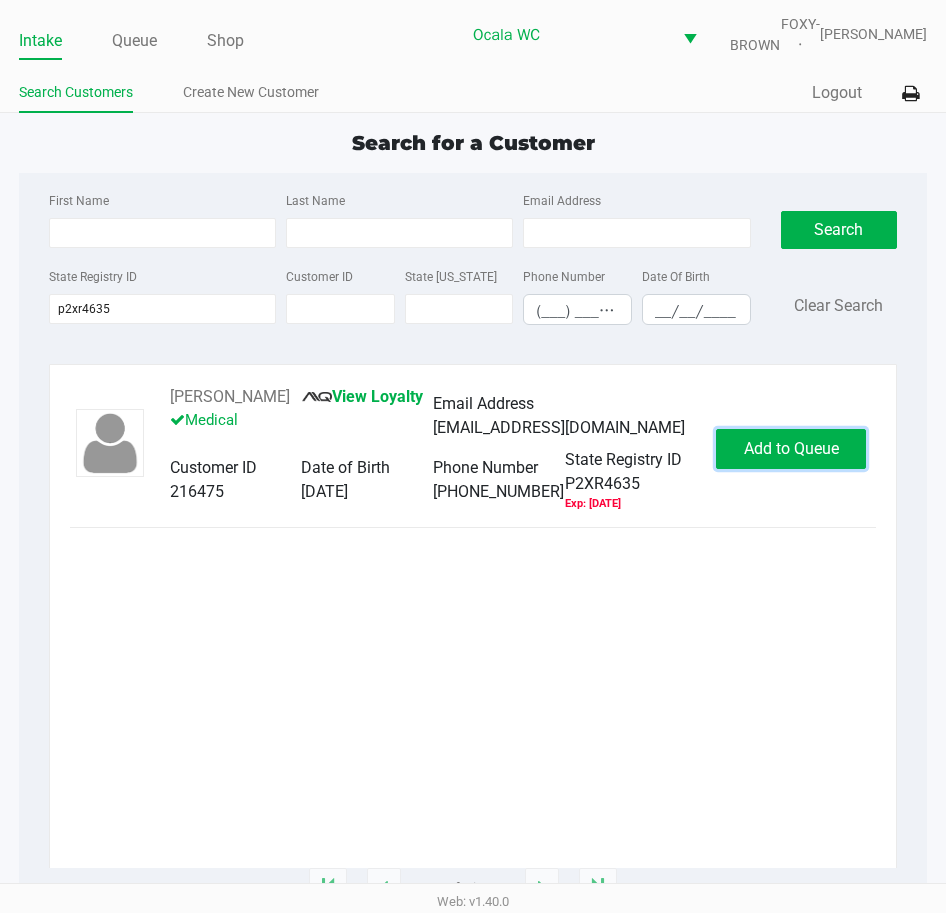 click on "Add to Queue" 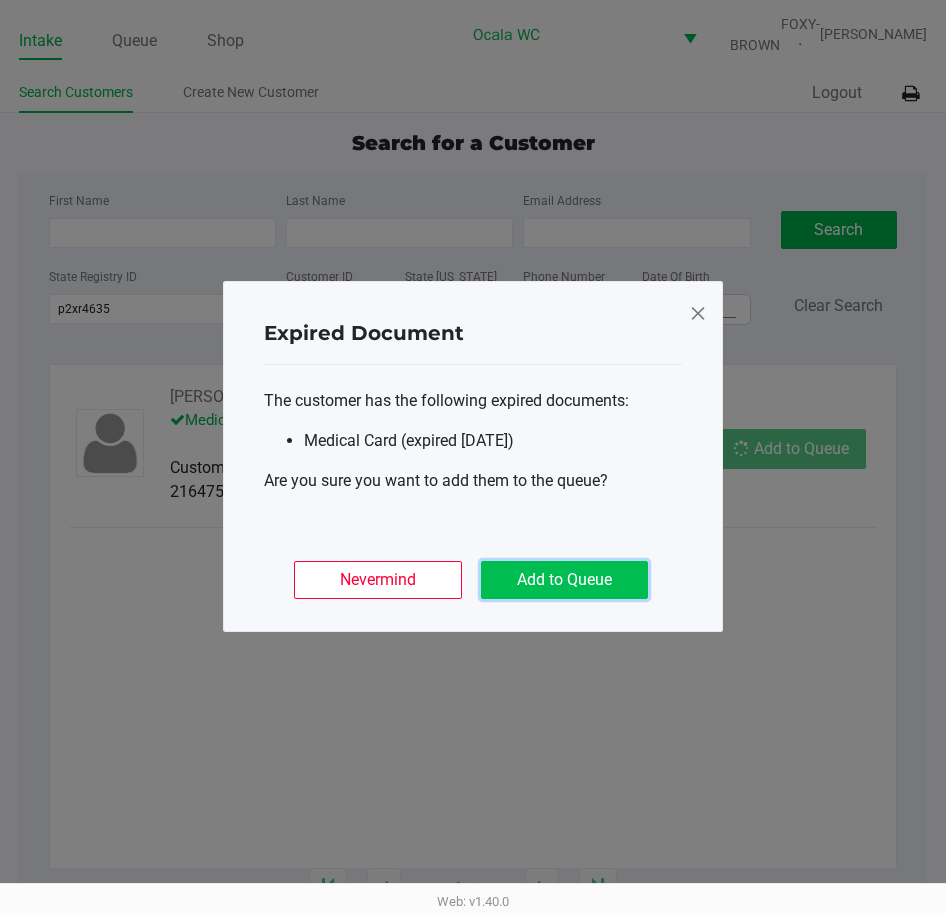 click on "Add to Queue" 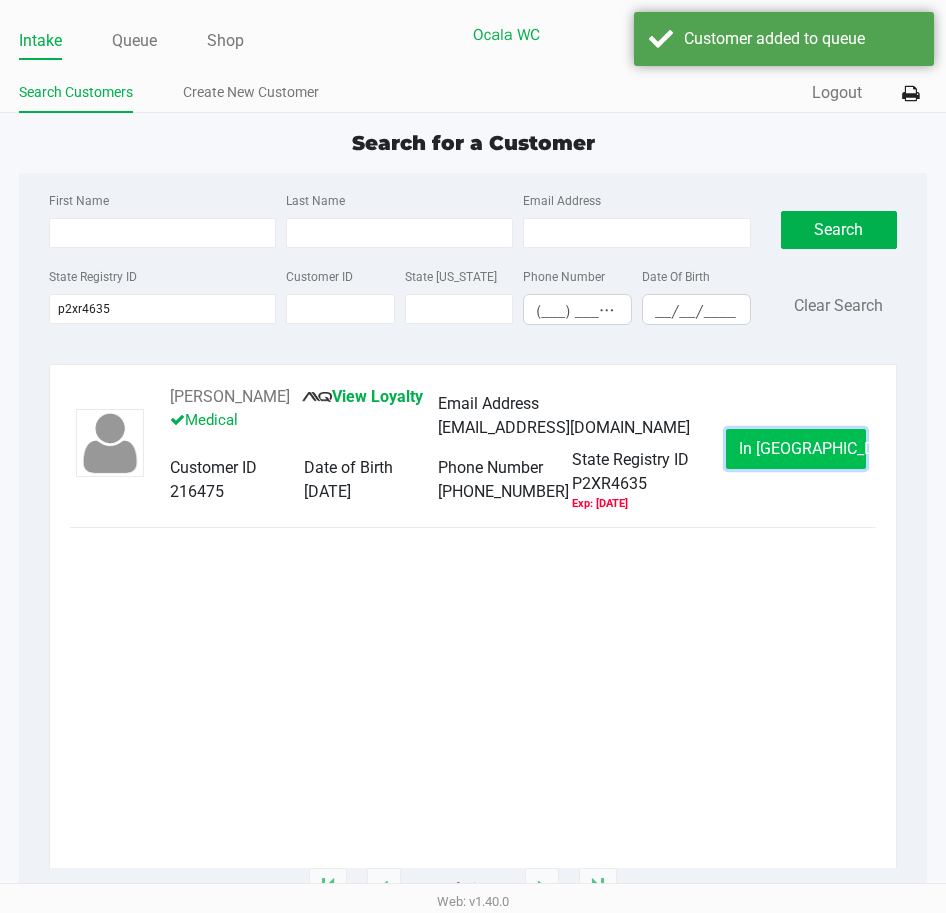 click on "In Queue" 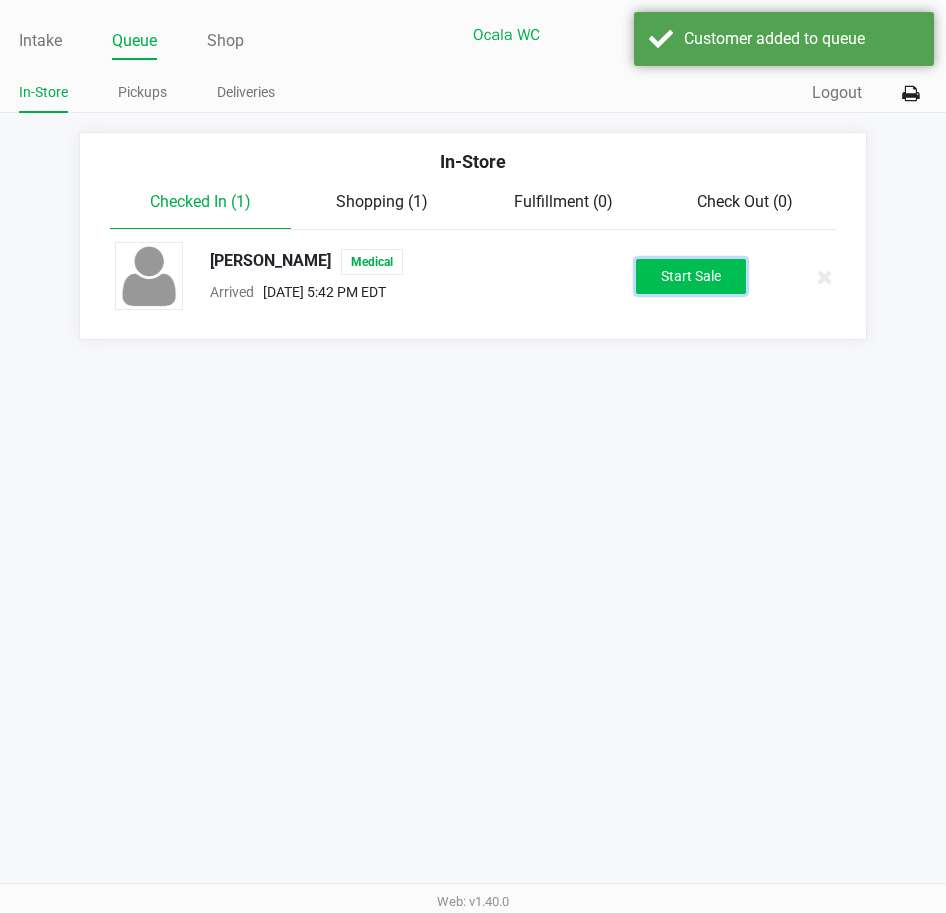 click on "Start Sale" 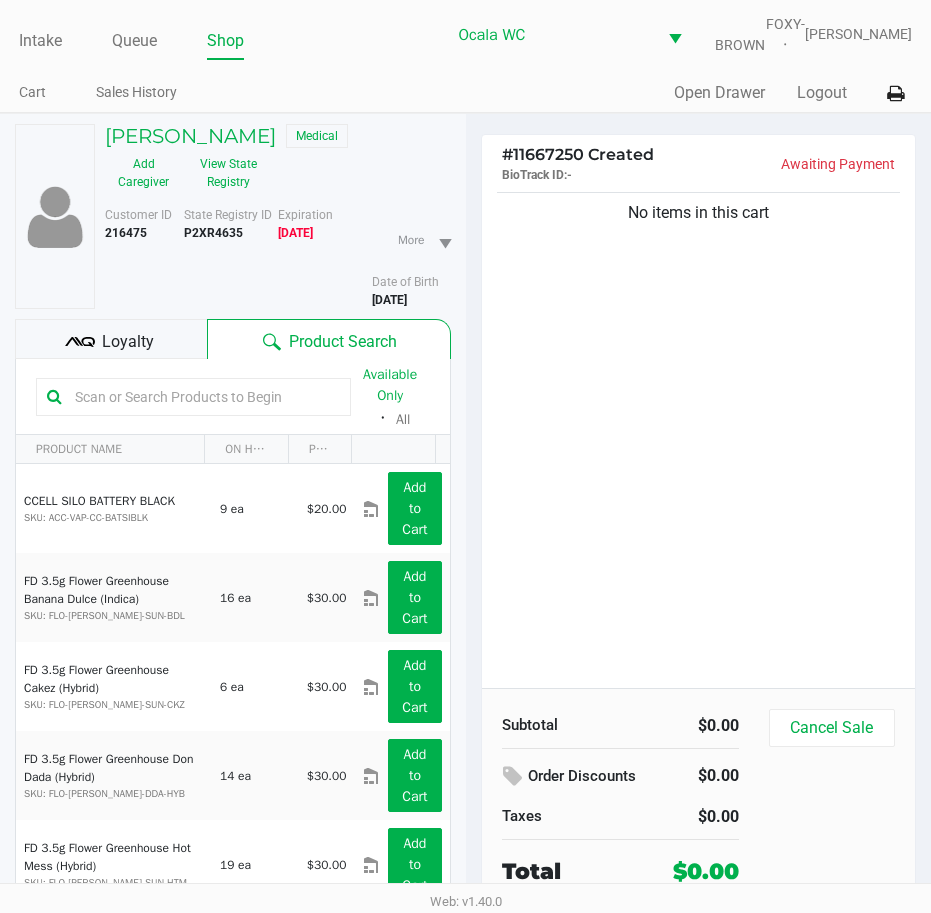 click on "Loyalty" 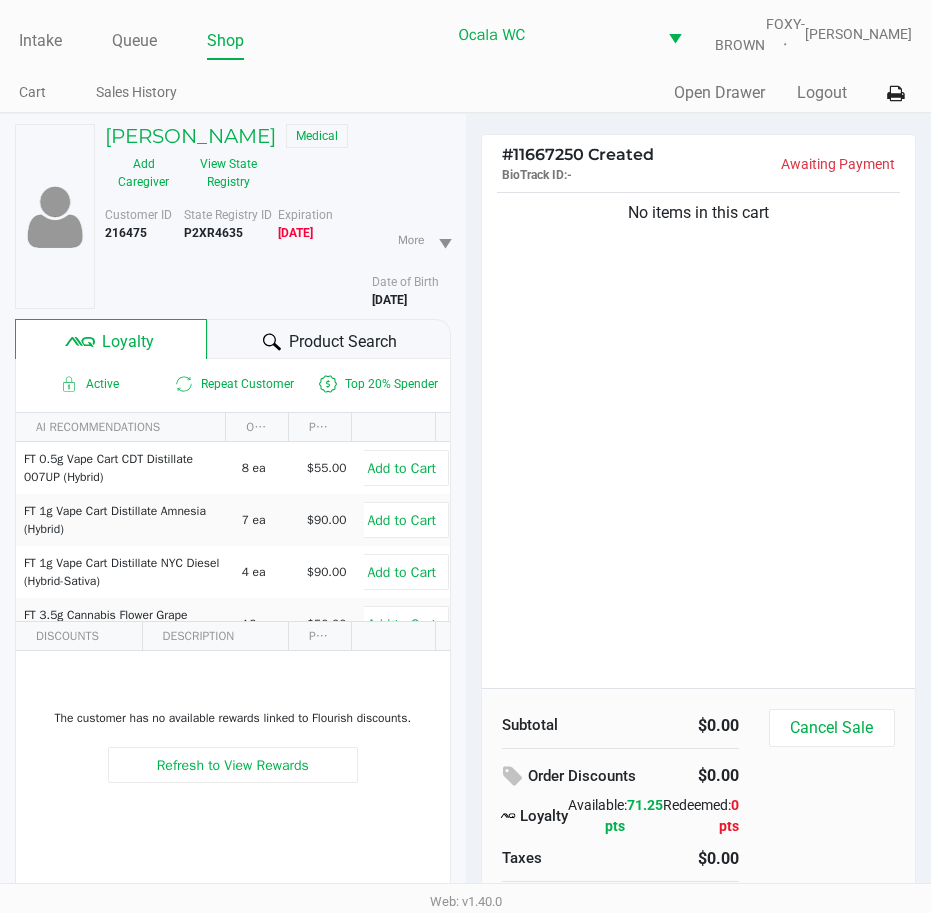 click on "Product Search" 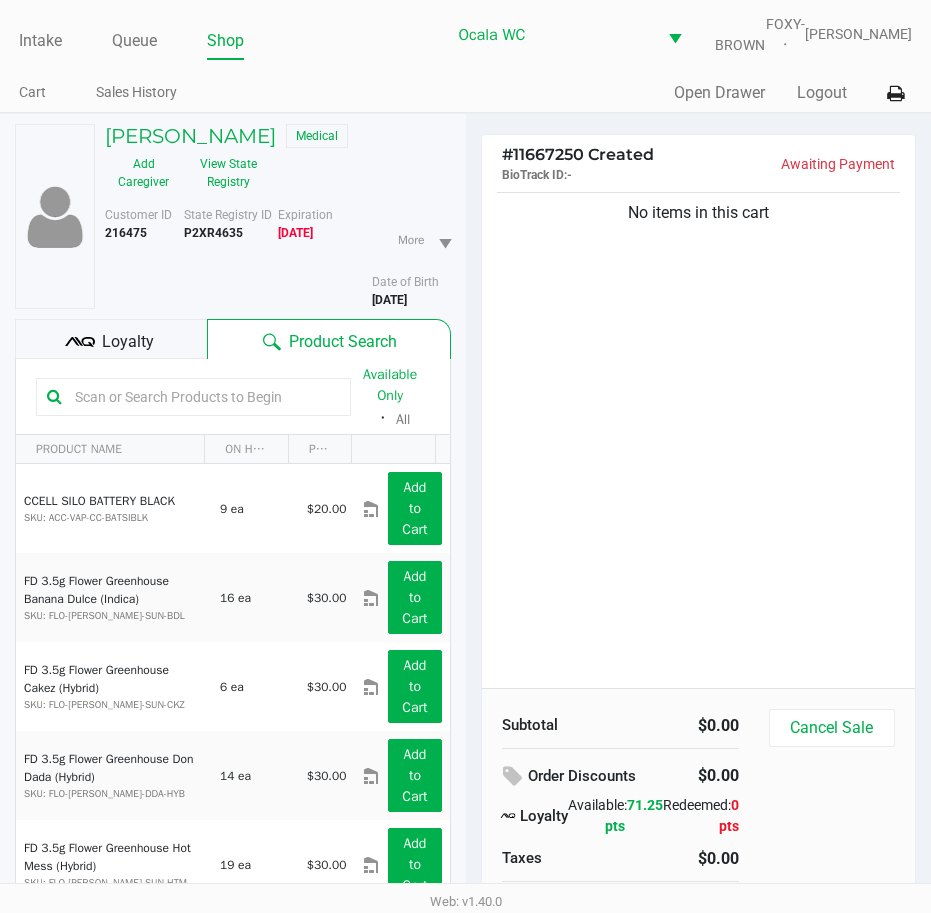 click 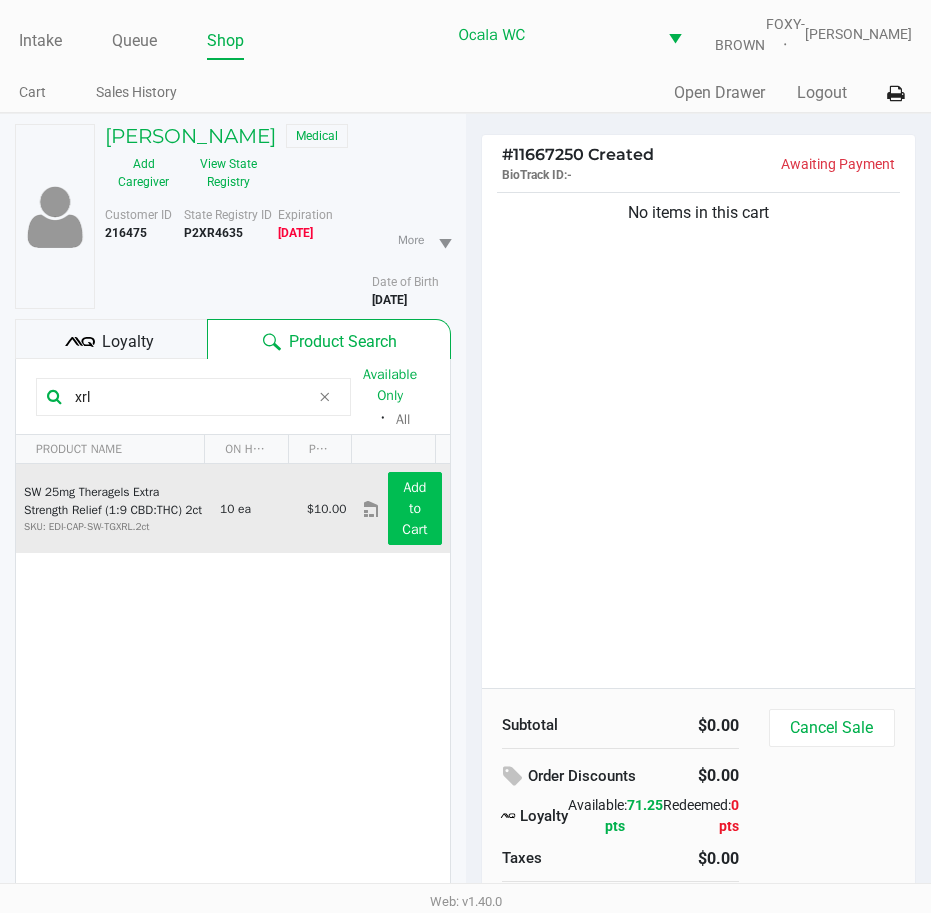 type on "xrl" 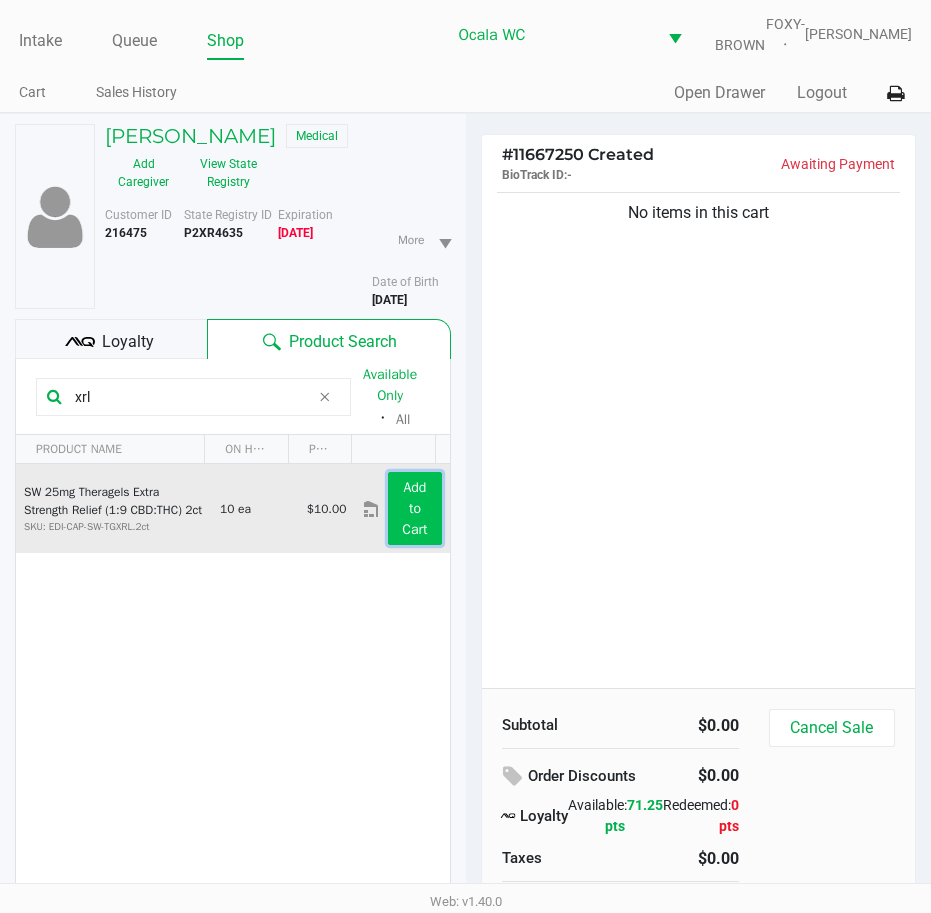 click on "Add to Cart" 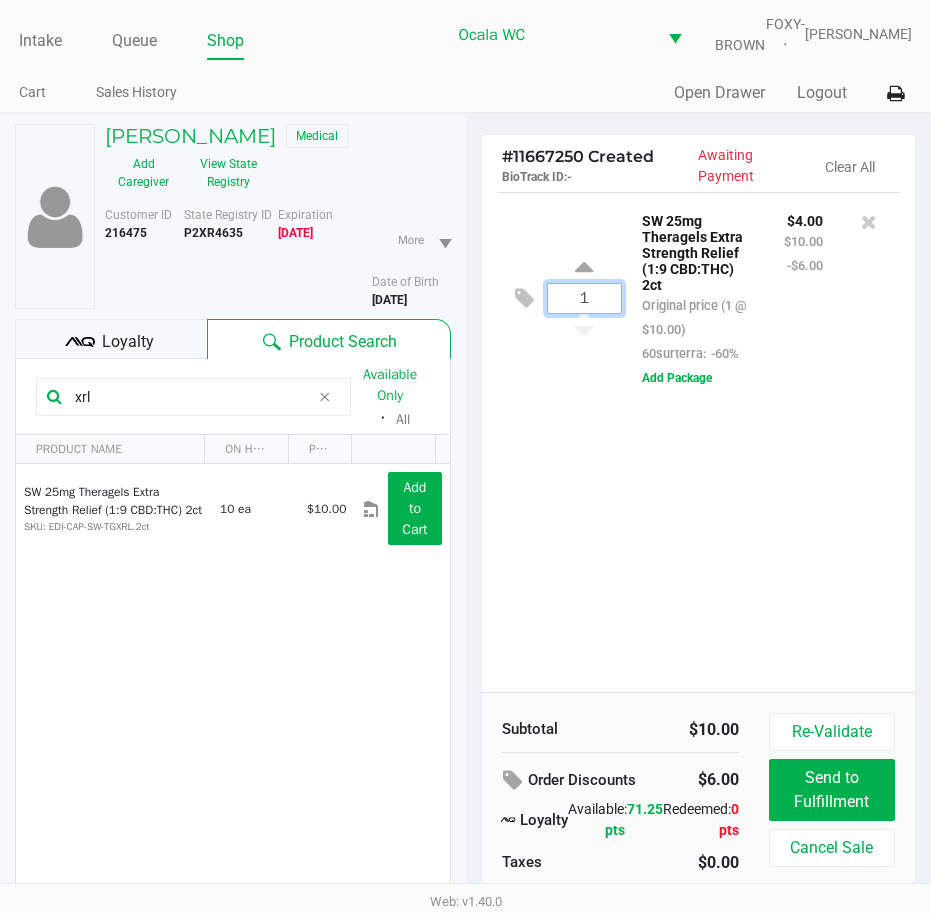 click on "1" at bounding box center [585, 298] 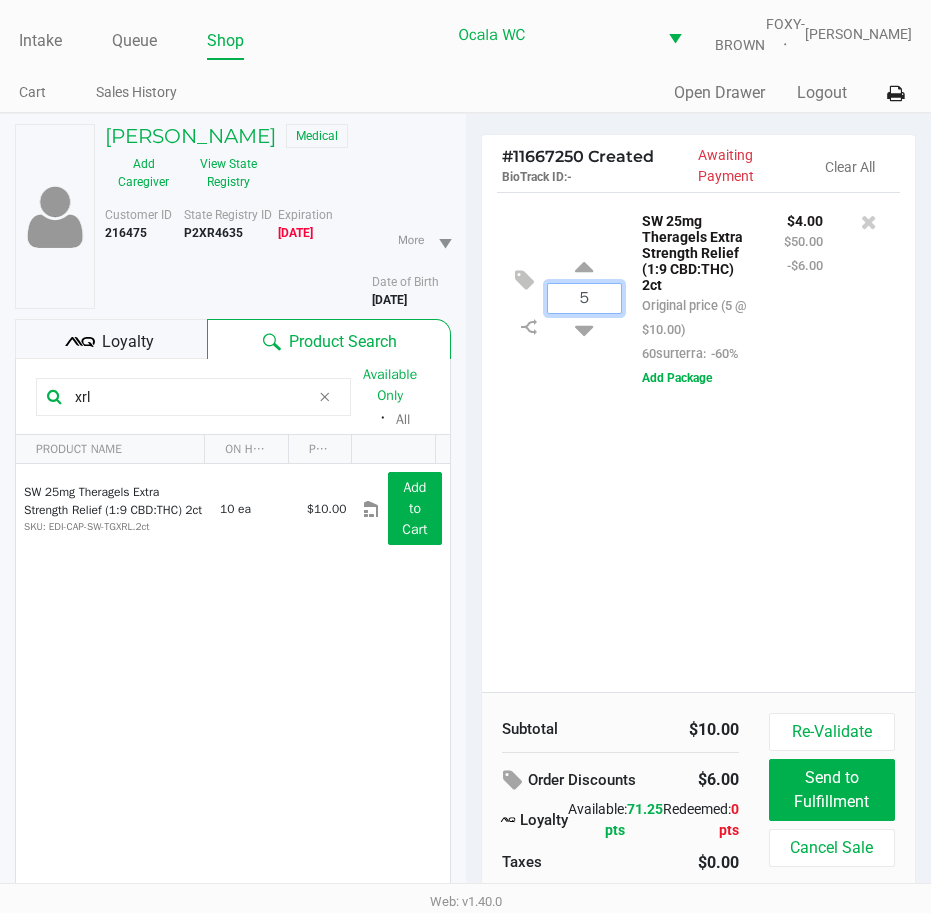 type on "5" 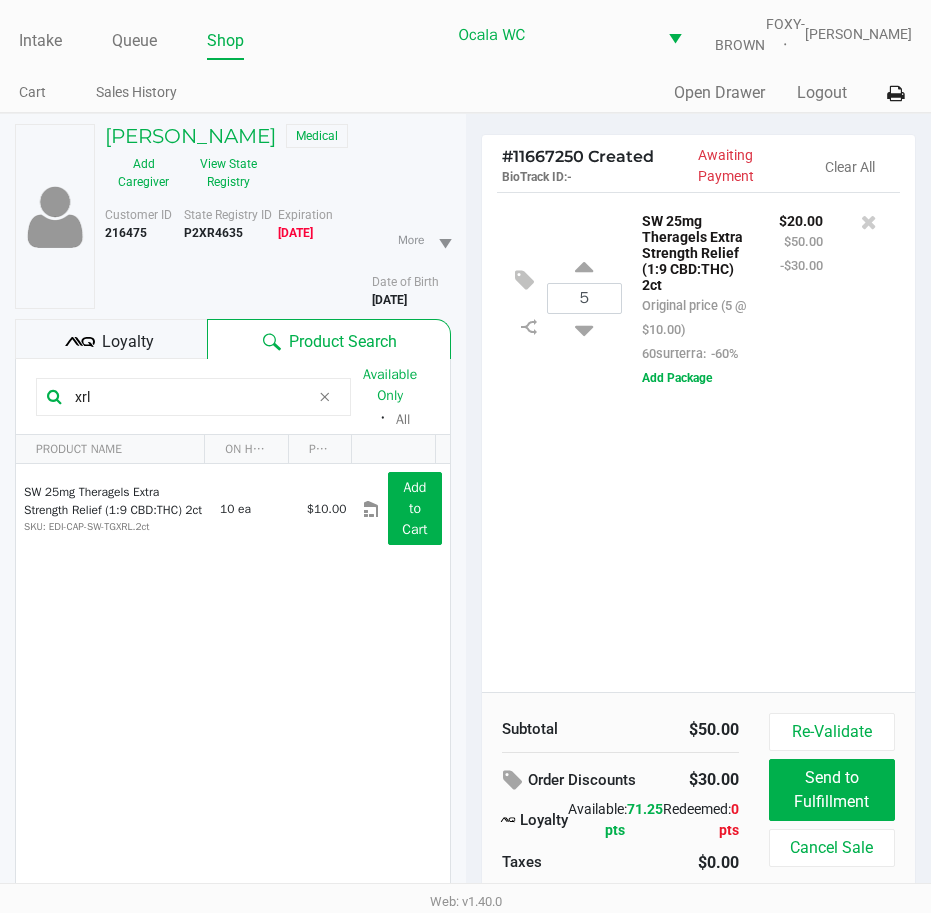 drag, startPoint x: 109, startPoint y: 406, endPoint x: 49, endPoint y: 413, distance: 60.40695 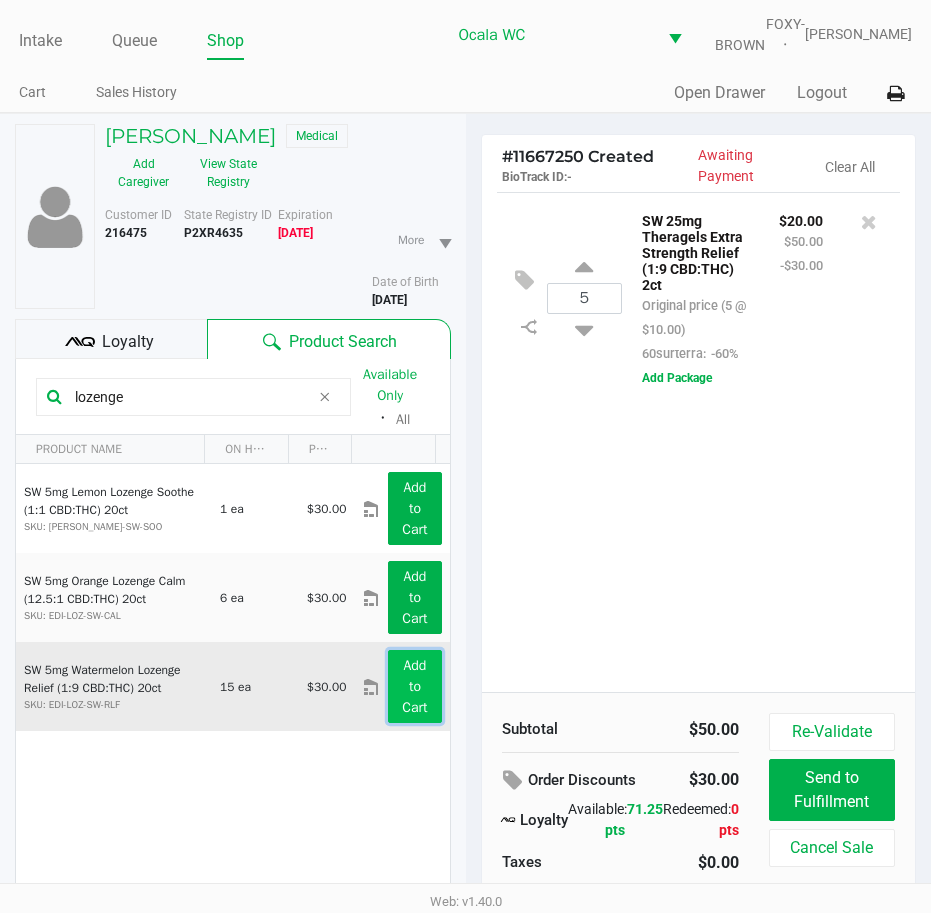 click on "Add to Cart" 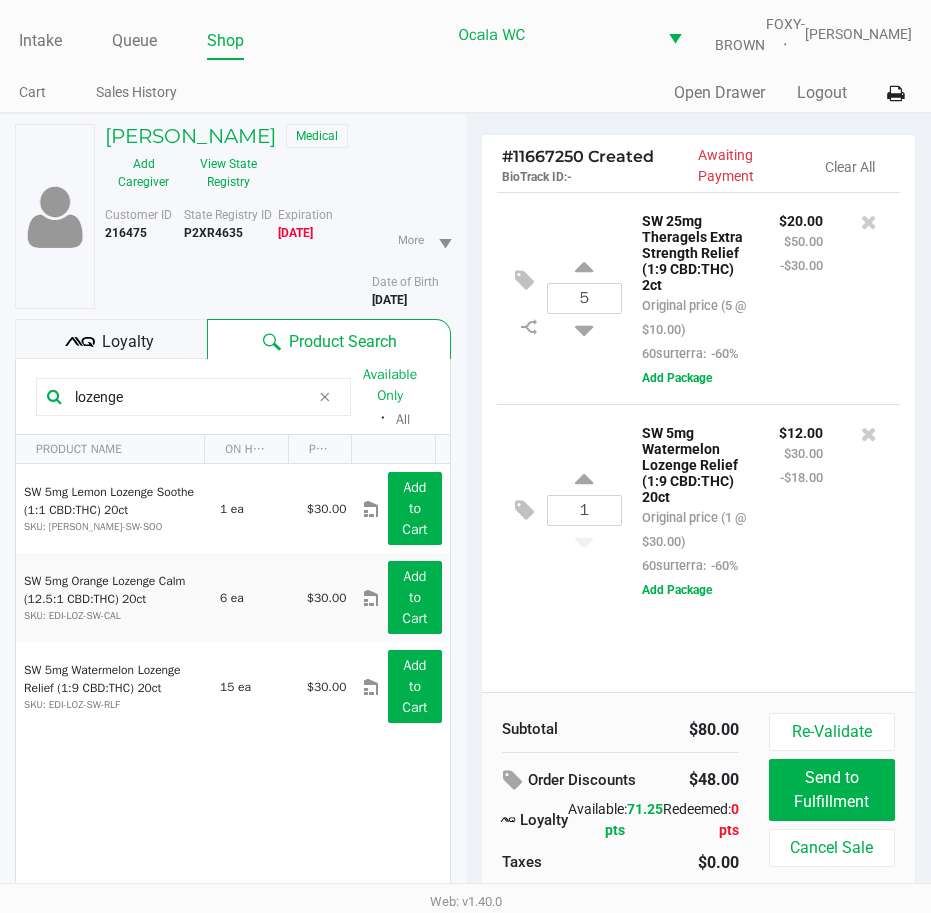 drag, startPoint x: 124, startPoint y: 410, endPoint x: 46, endPoint y: 413, distance: 78.05767 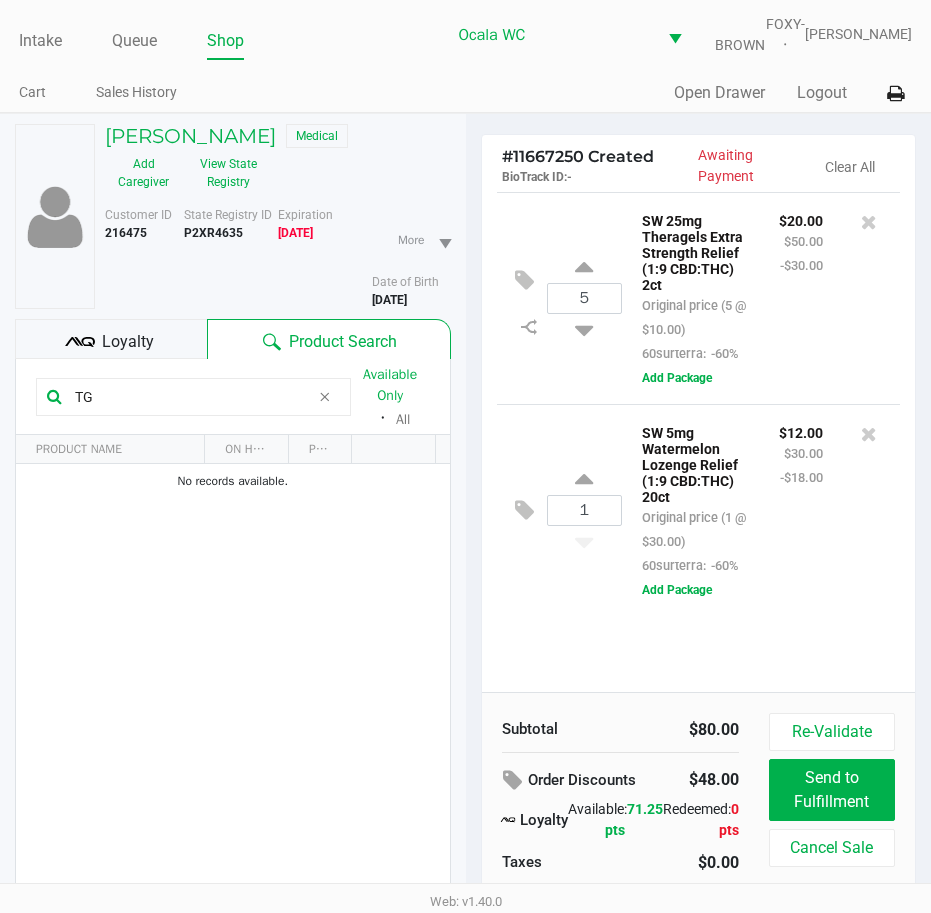 type on "T" 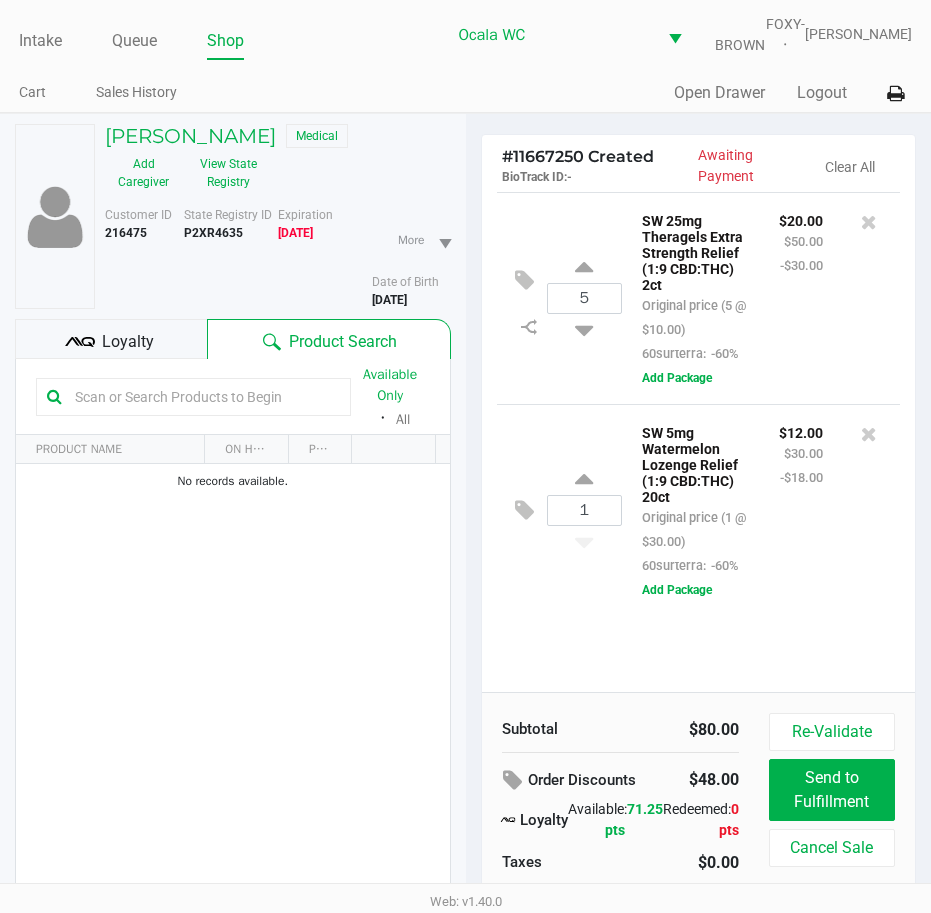 type 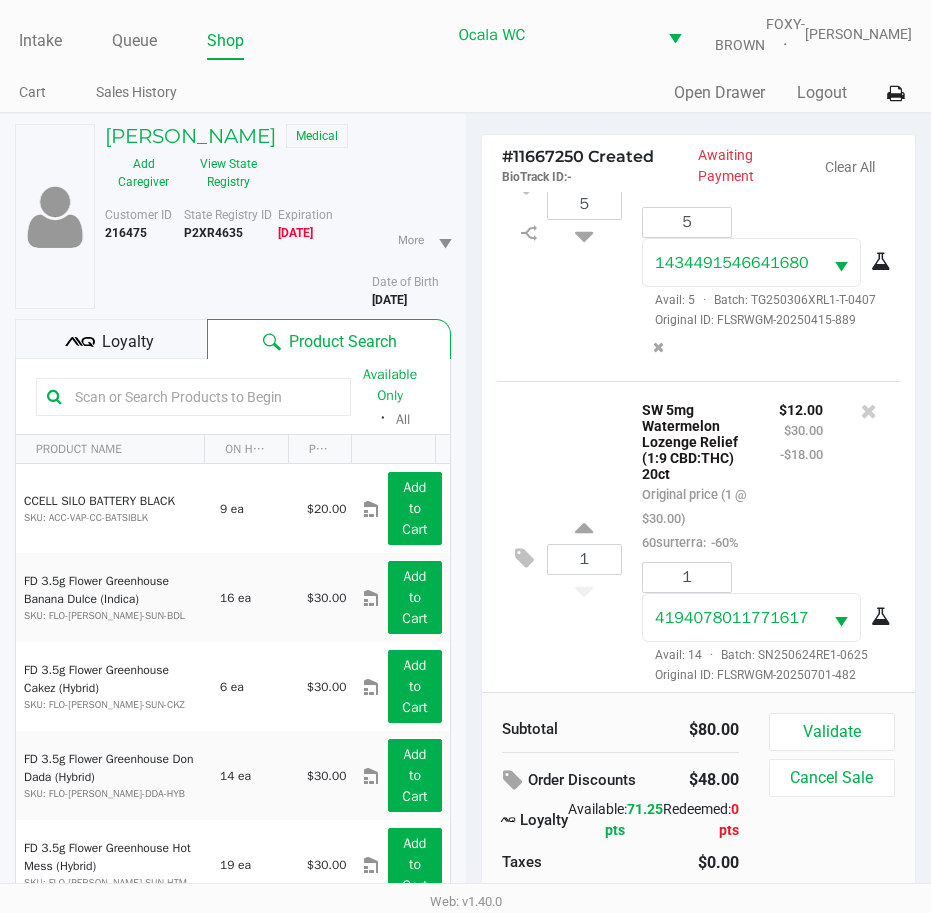 scroll, scrollTop: 309, scrollLeft: 0, axis: vertical 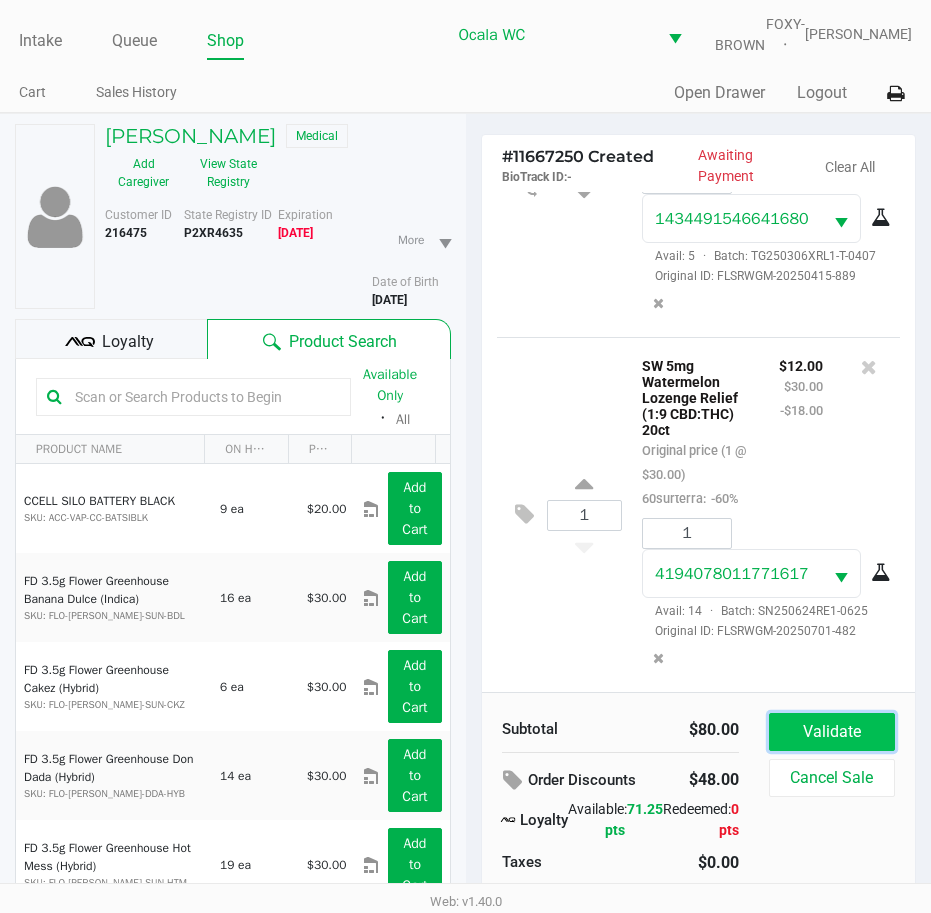 click on "Validate" 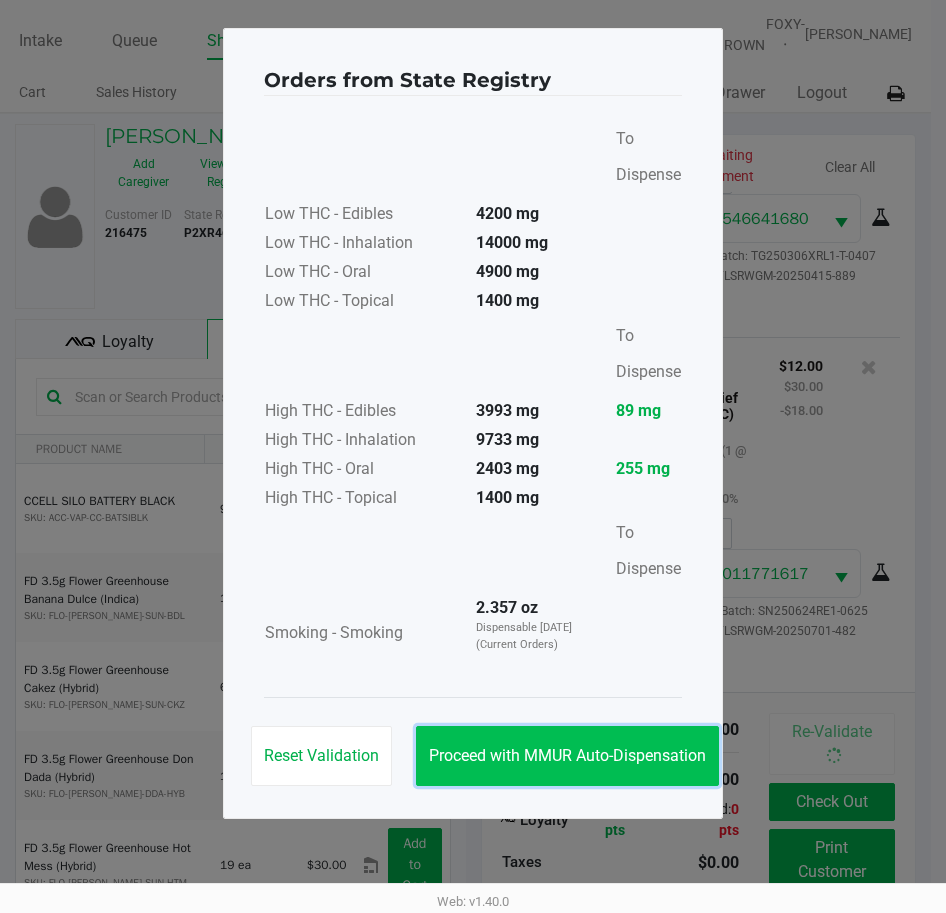 click on "Proceed with MMUR Auto-Dispensation" 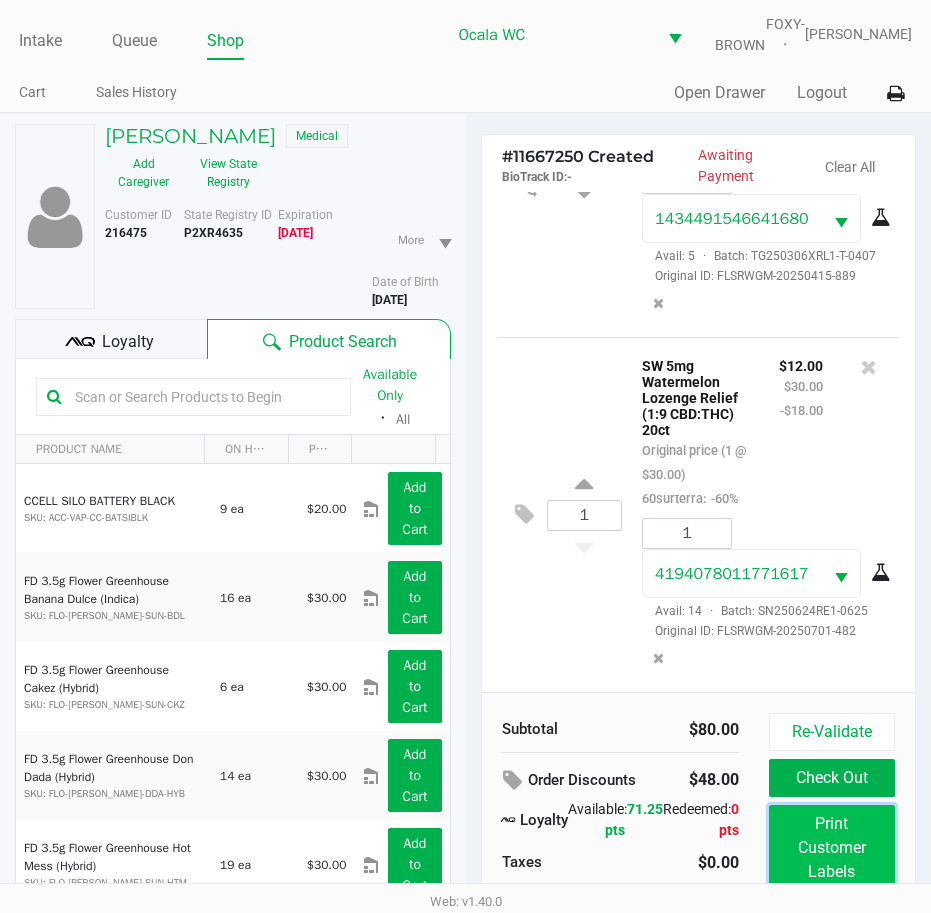 click on "Print Customer Labels" 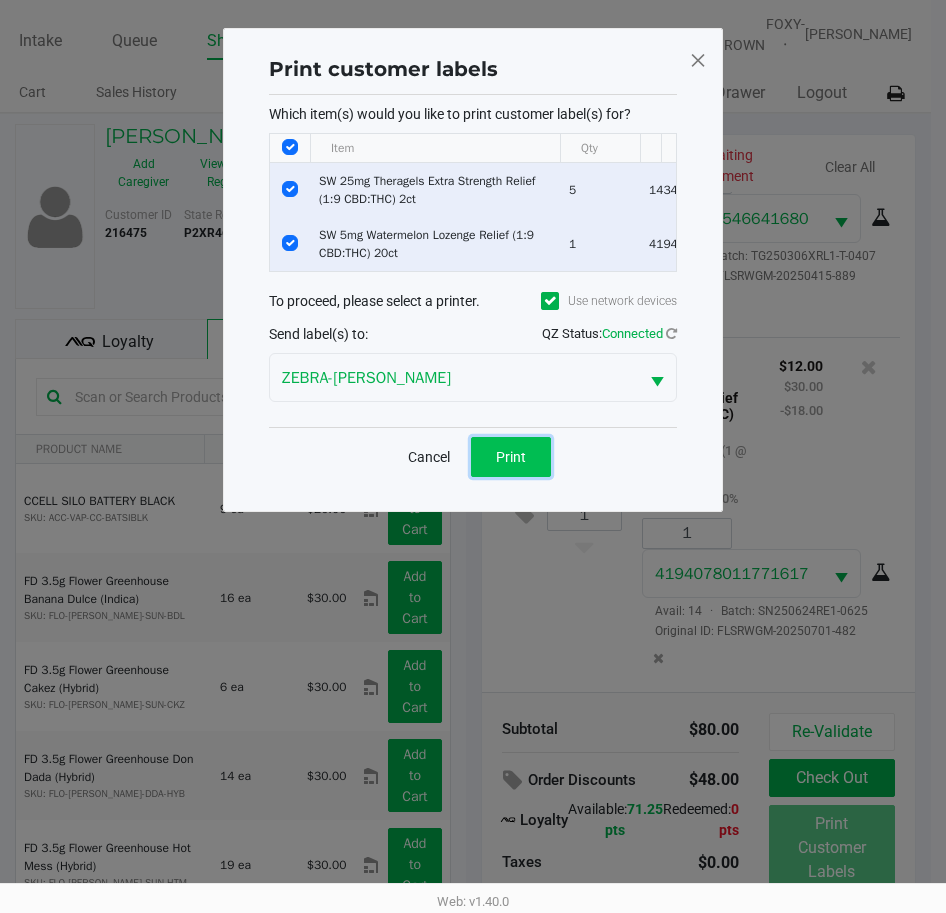 click on "Print" 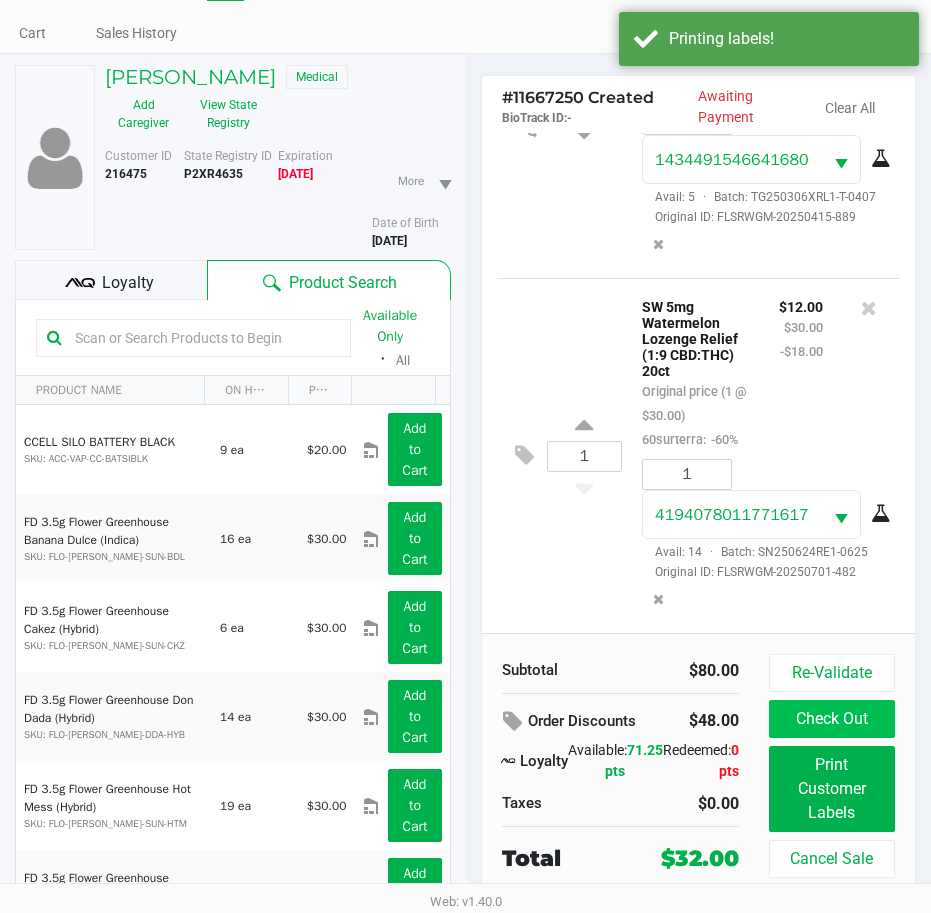 scroll, scrollTop: 113, scrollLeft: 0, axis: vertical 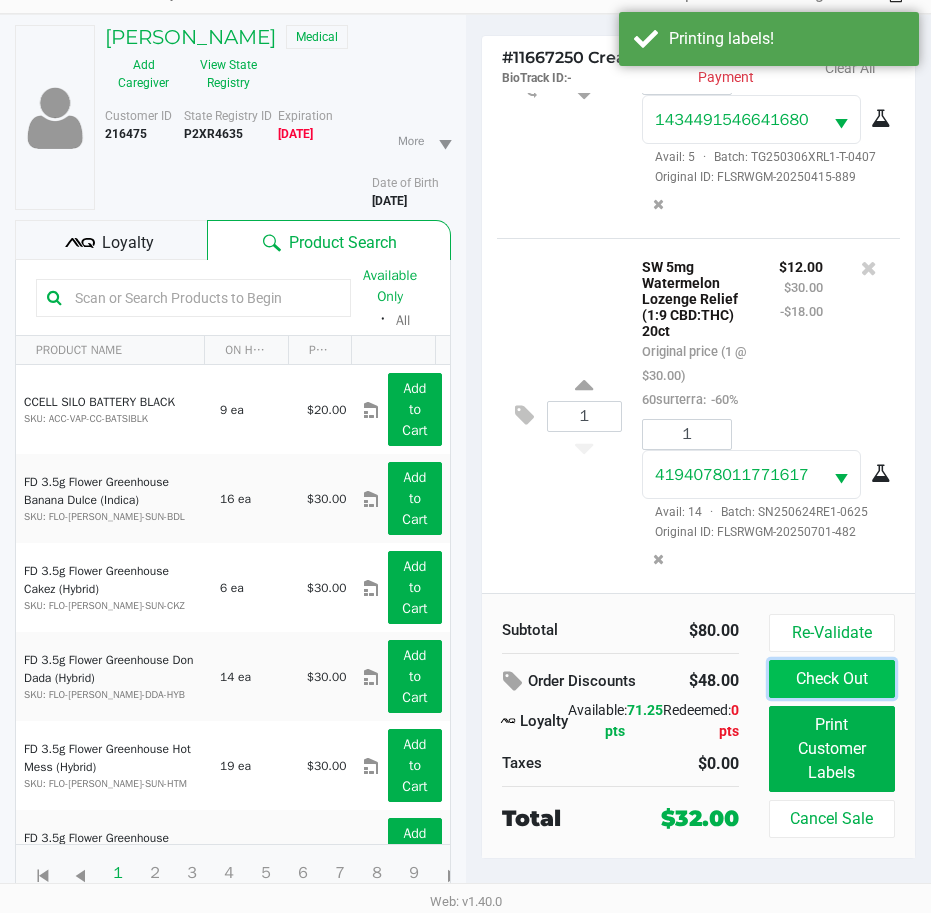 click on "Check Out" 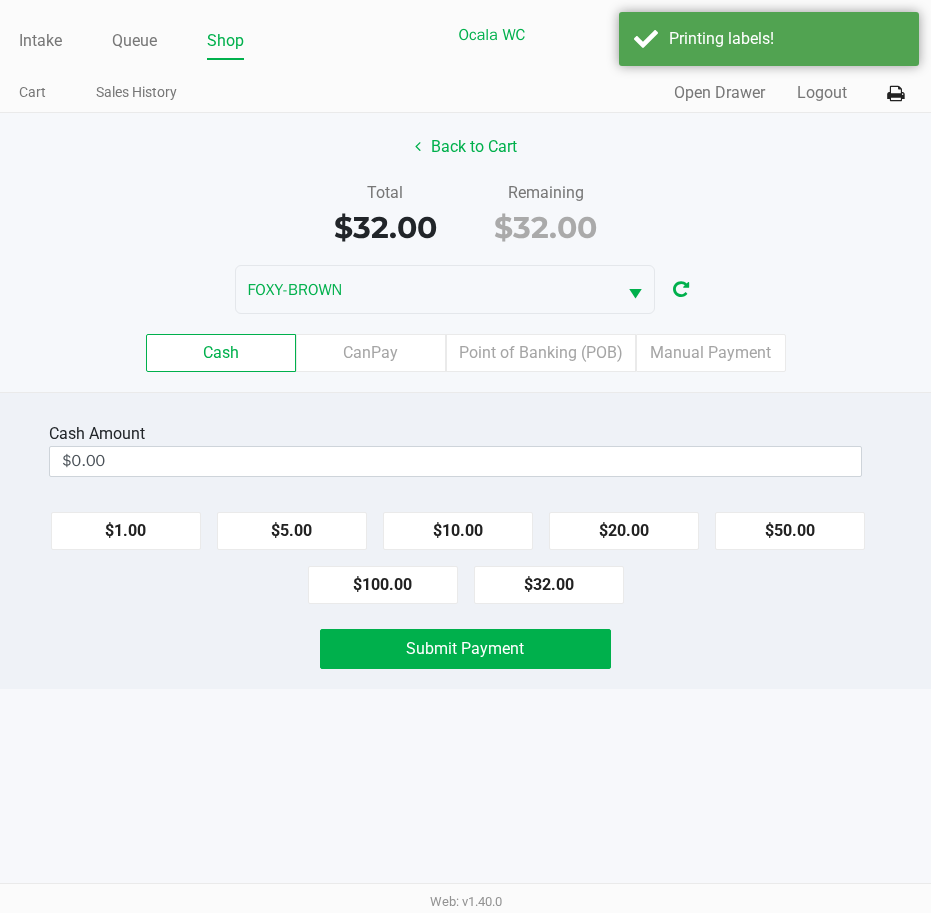 scroll, scrollTop: 0, scrollLeft: 0, axis: both 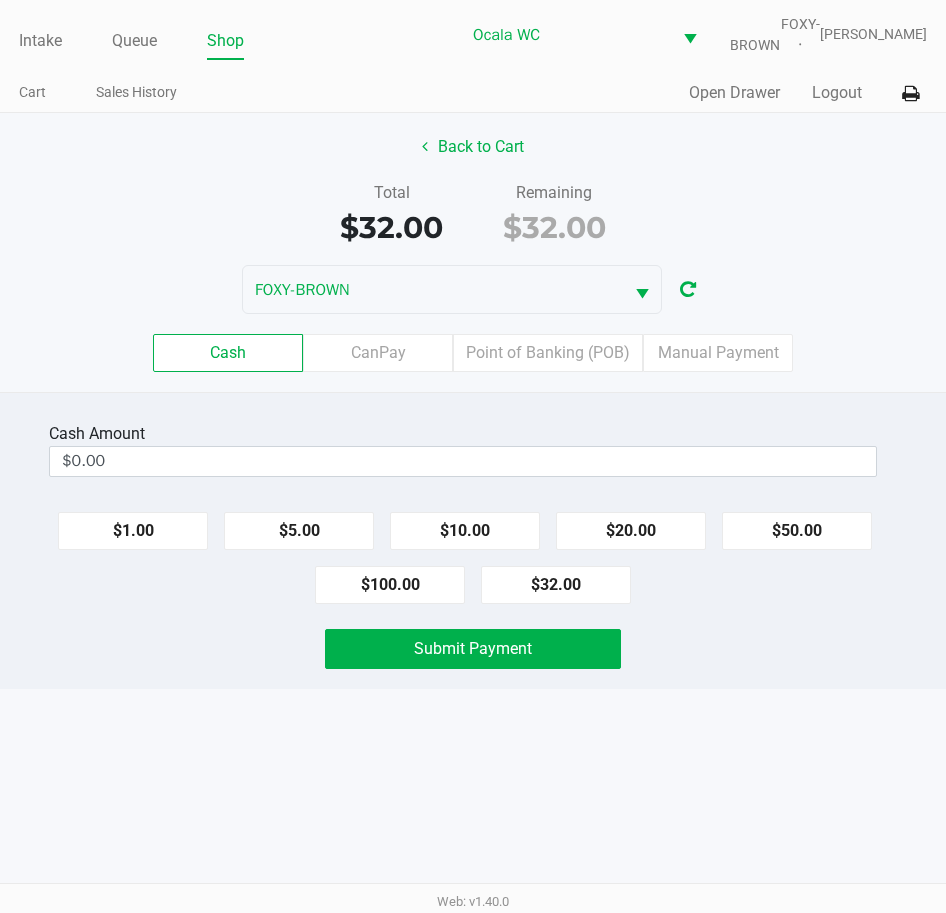 click on "Point of Banking (POB)" 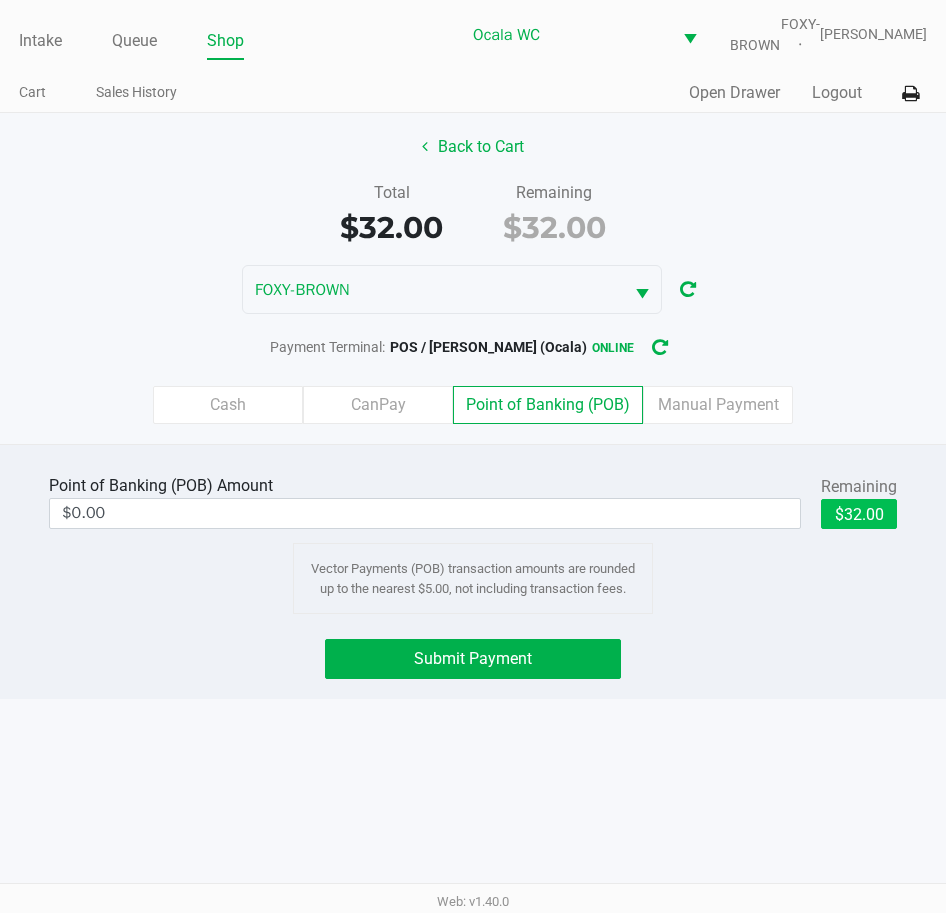 click on "$32.00" 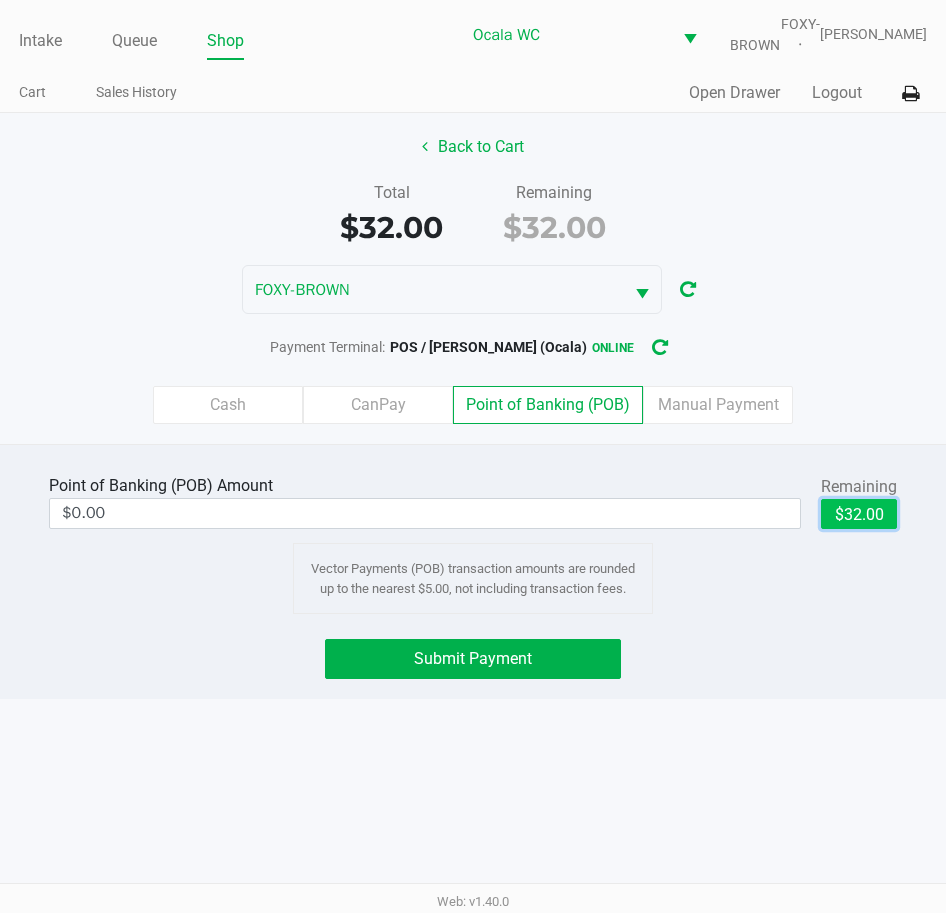 type on "$32.00" 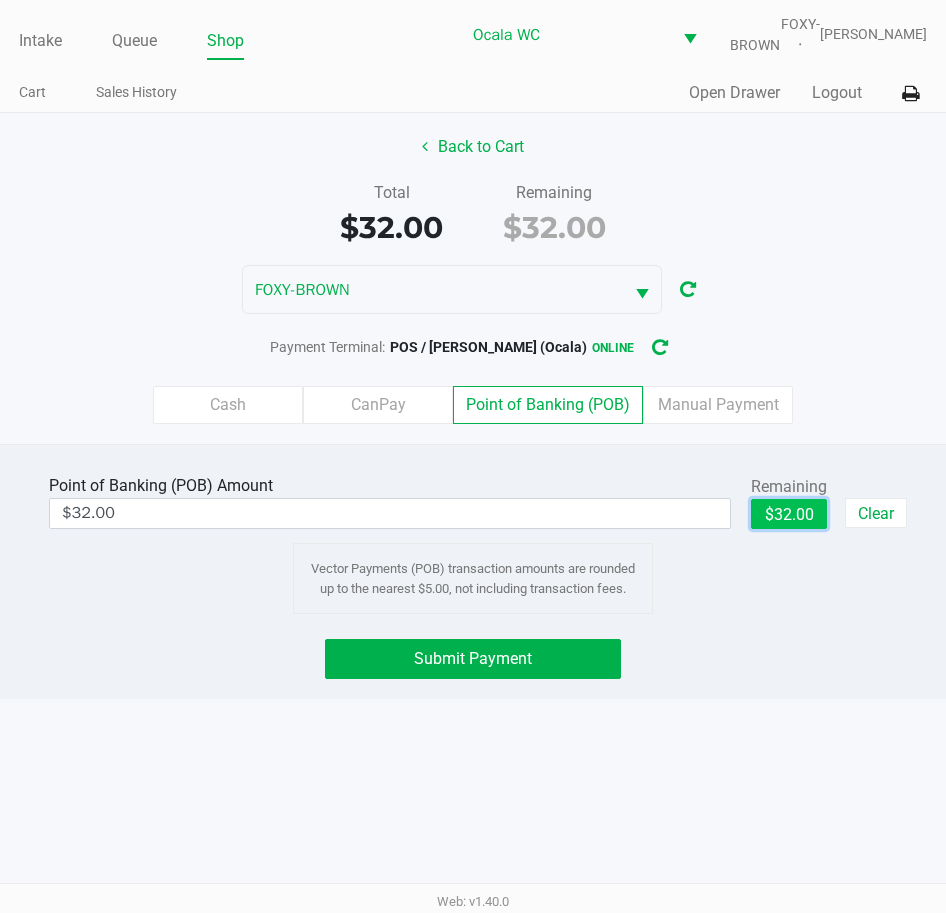click on "Submit Payment" 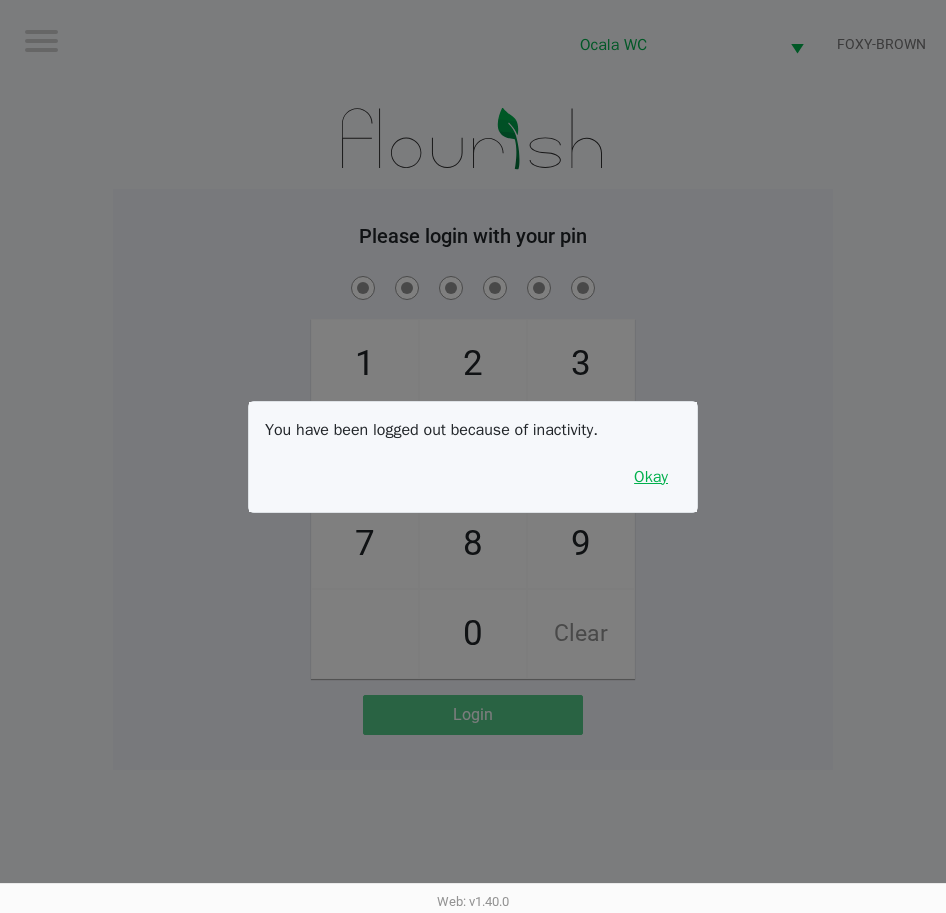 click on "Okay" at bounding box center [651, 477] 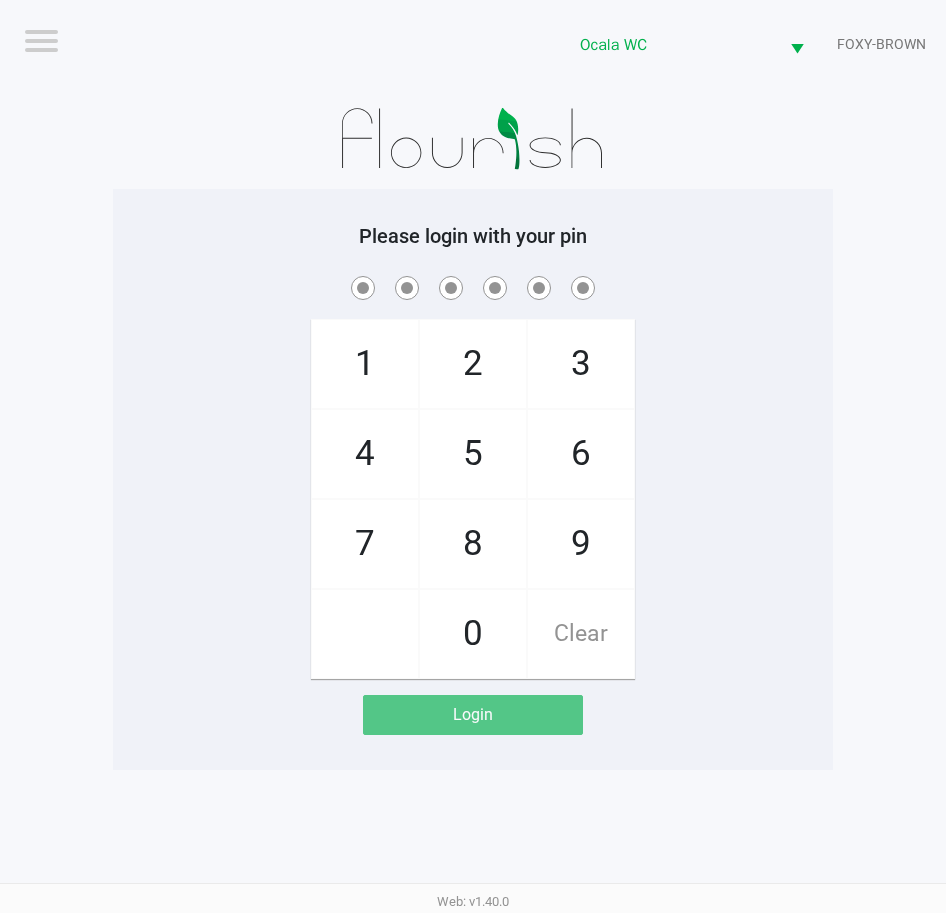 click on "Please login with your pin  1   4   7       2   5   8   0   3   6   9   Clear   Login" 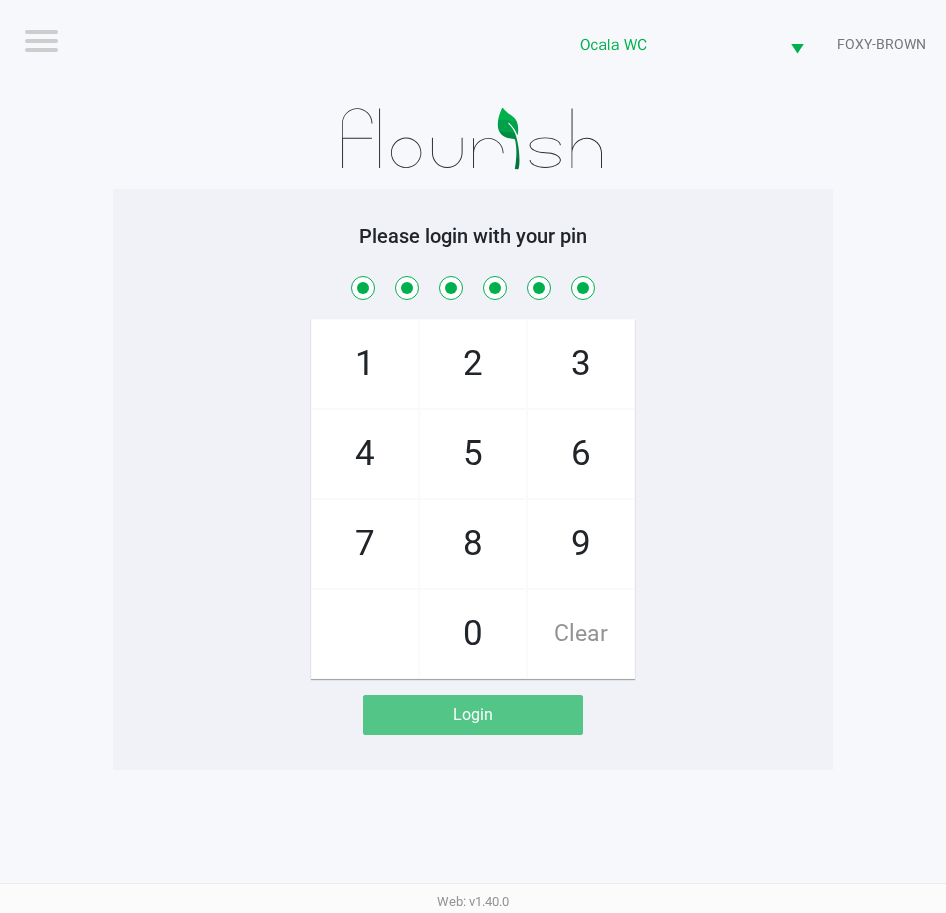 checkbox on "true" 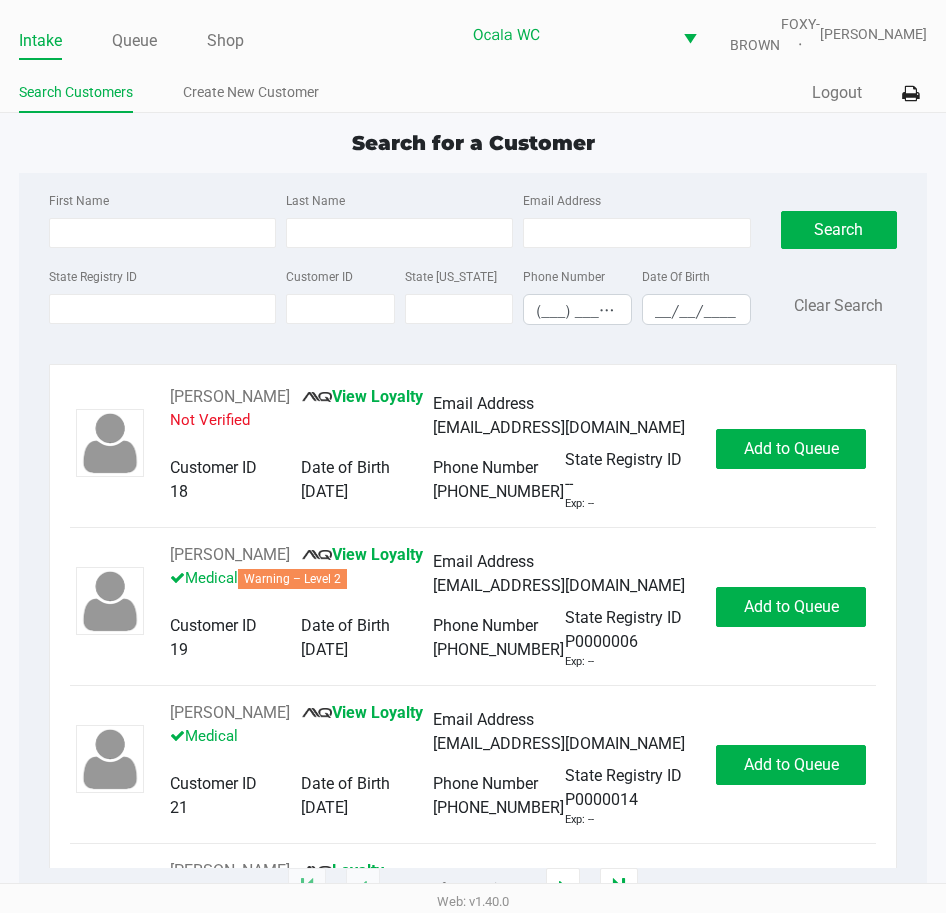 type on "PETER" 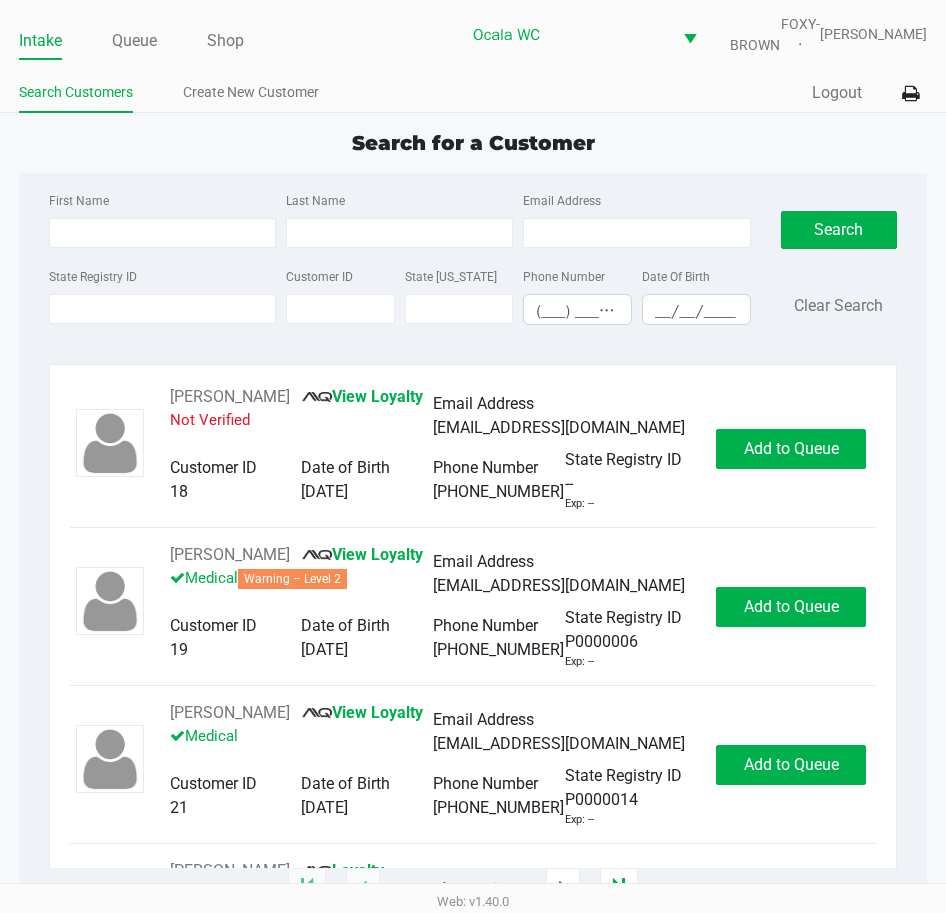 type on "HARST" 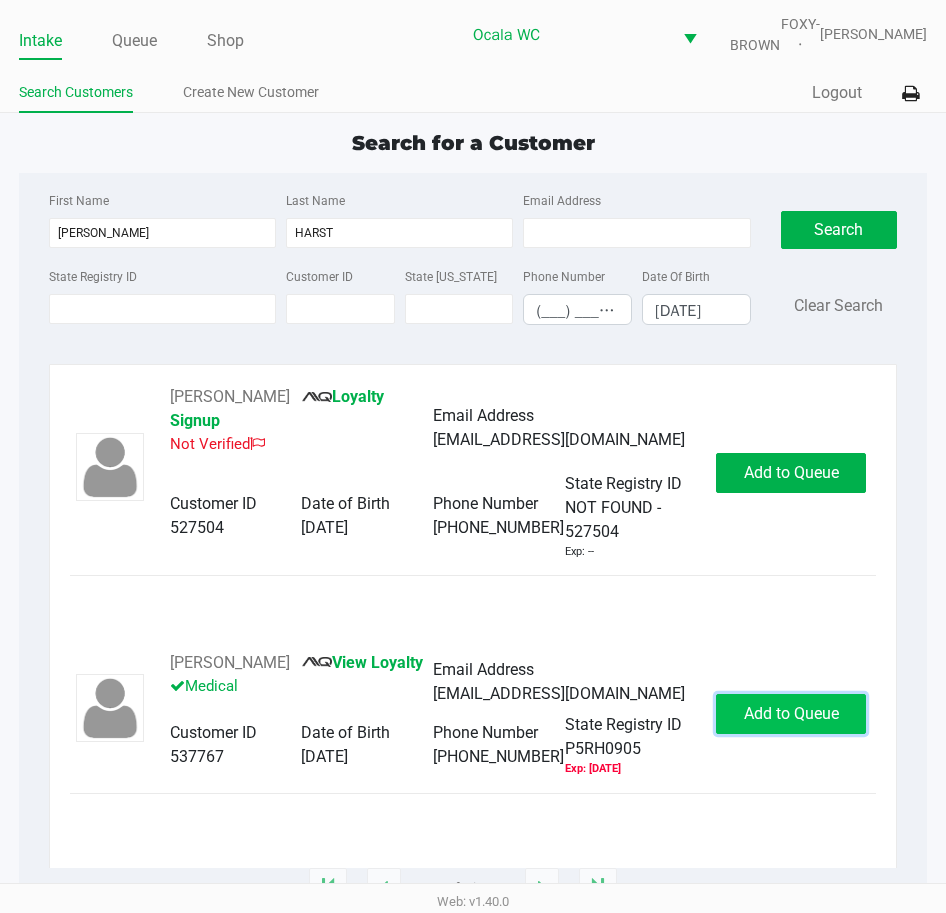 click on "Add to Queue" 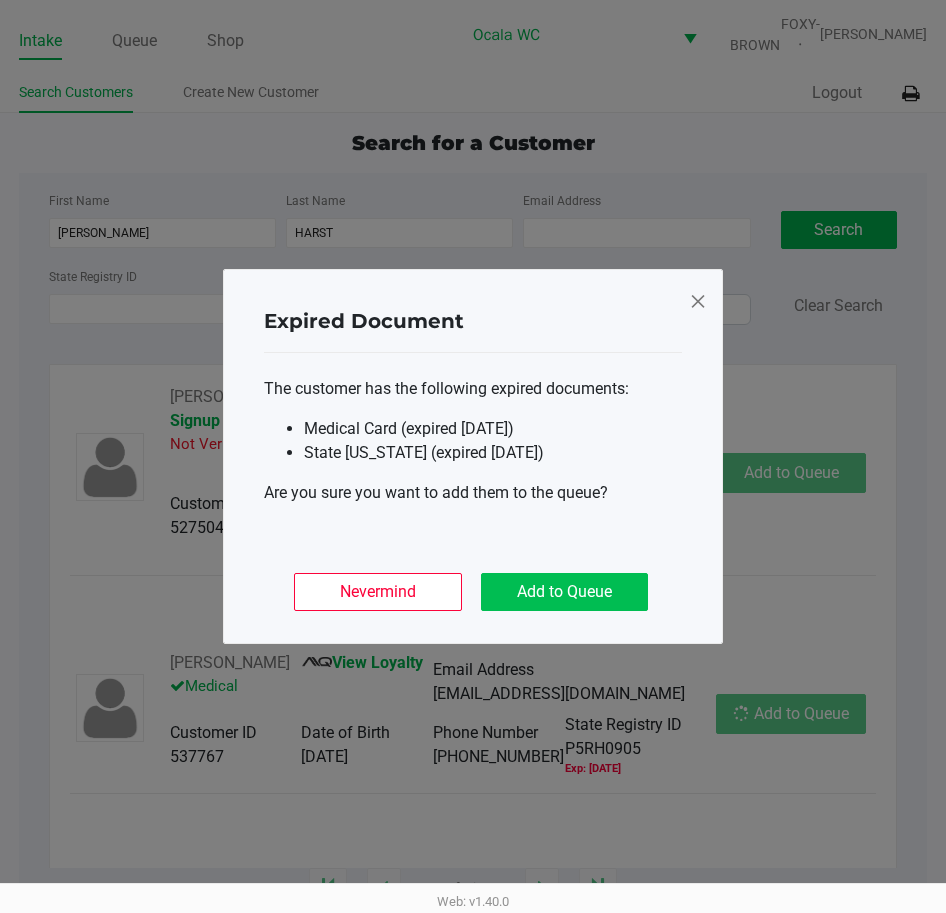 click on "Nevermind   Add to Queue" 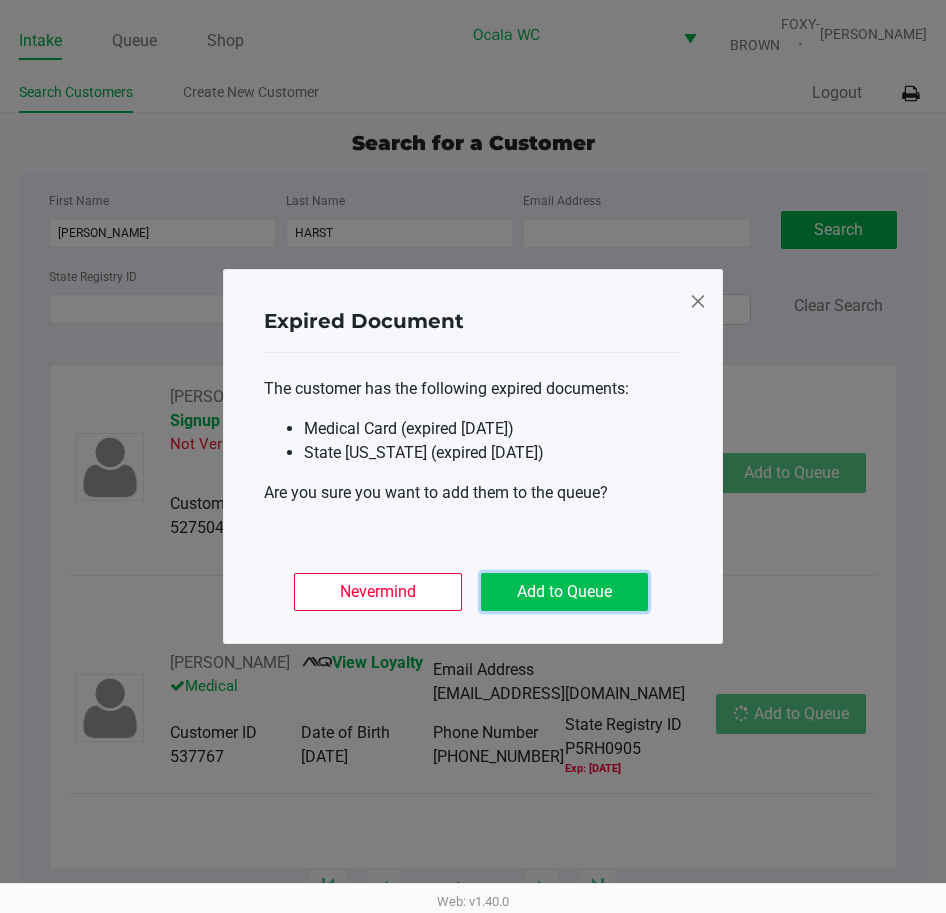 click on "Add to Queue" 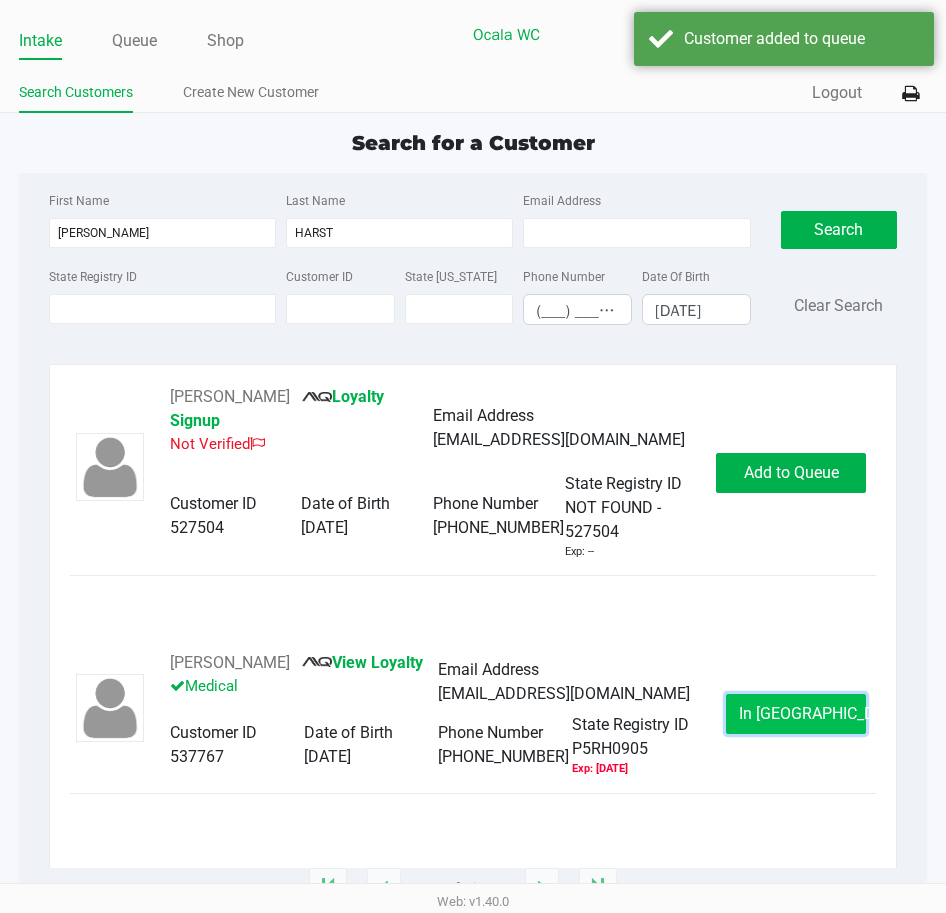 click on "In Queue" 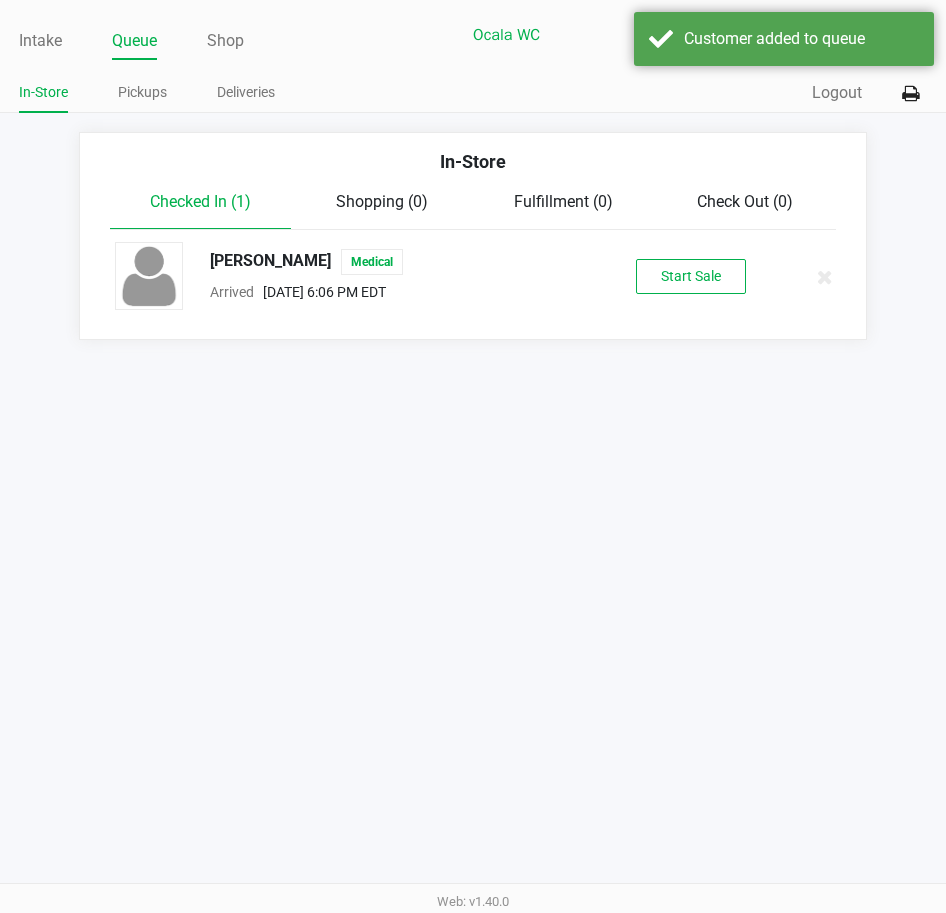 click on "PETER HARST   Medical  Arrived      Jul 21, 2025 6:06 PM EDT   Start Sale" 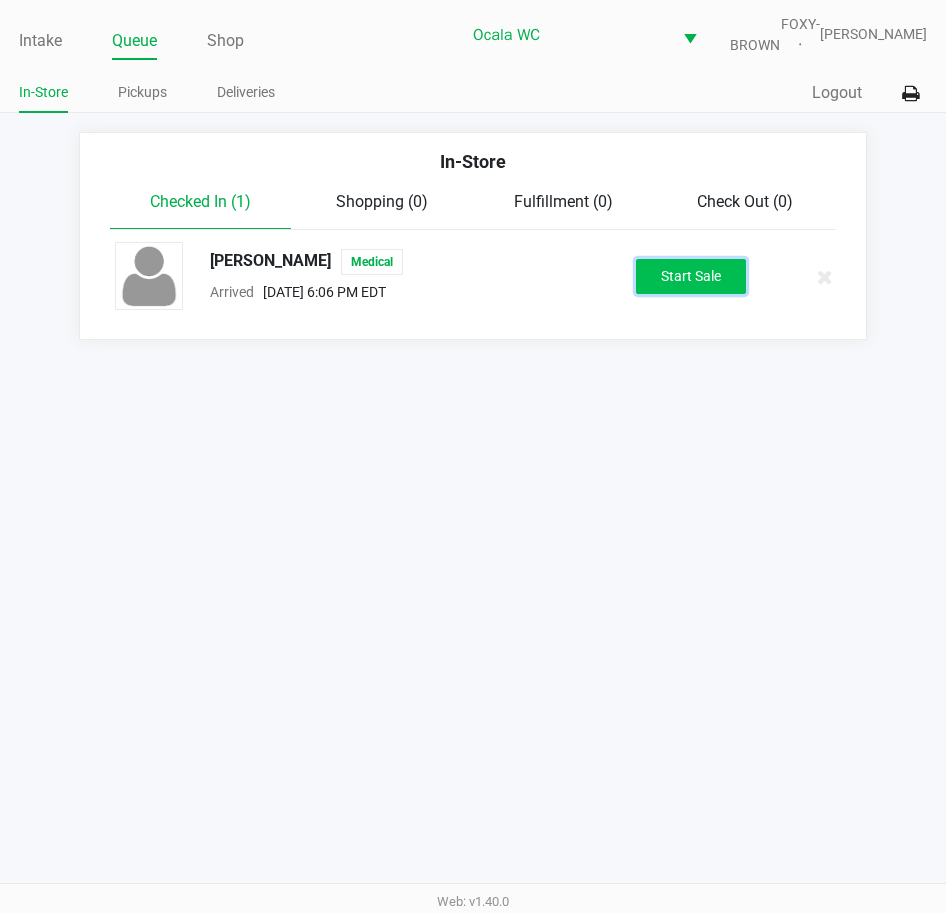 click on "Start Sale" 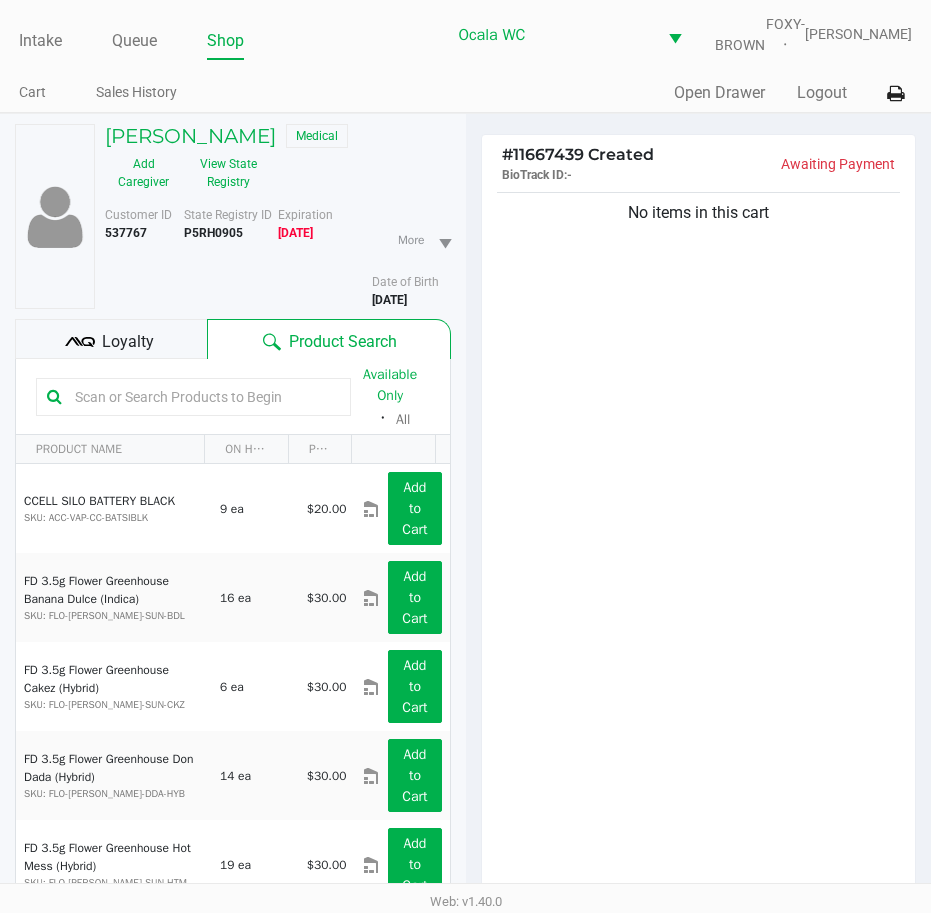 click 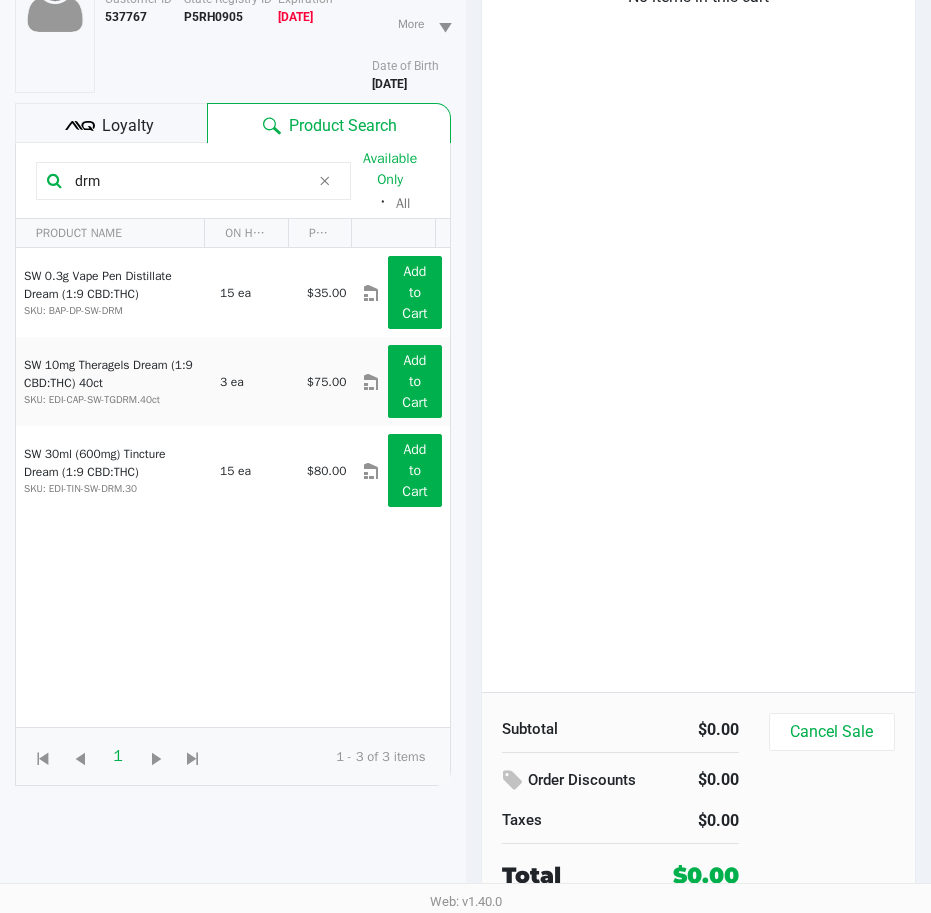 scroll, scrollTop: 230, scrollLeft: 0, axis: vertical 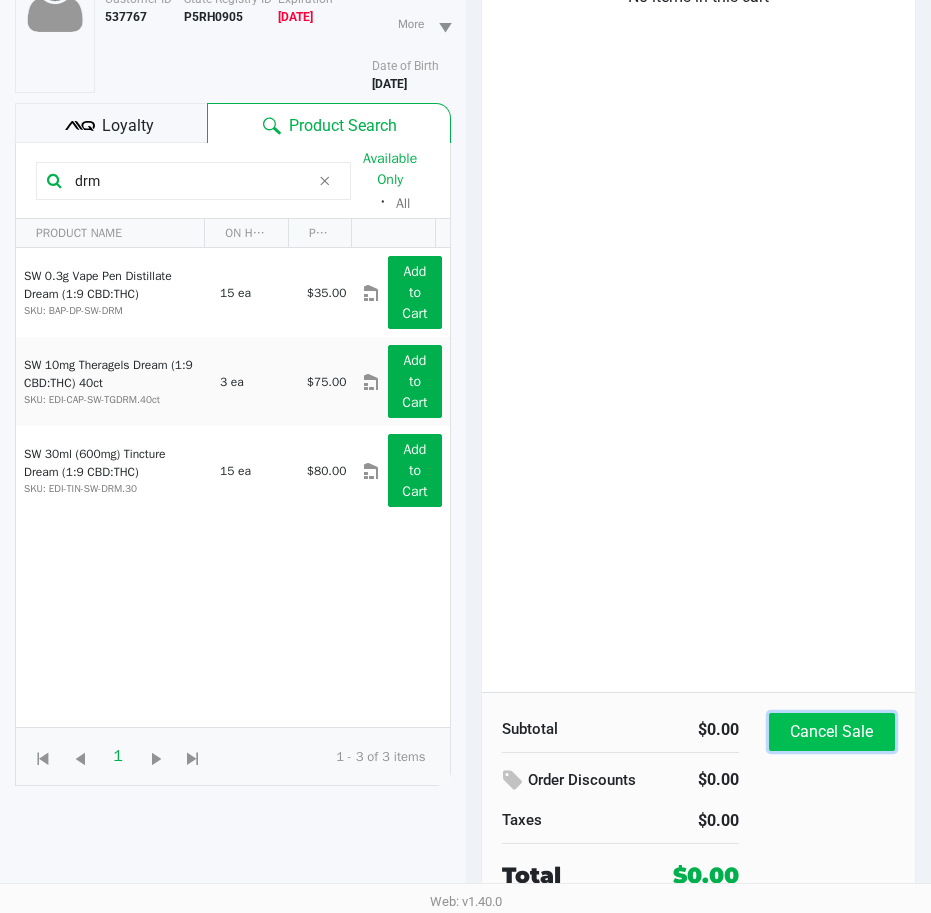 click on "Cancel Sale" 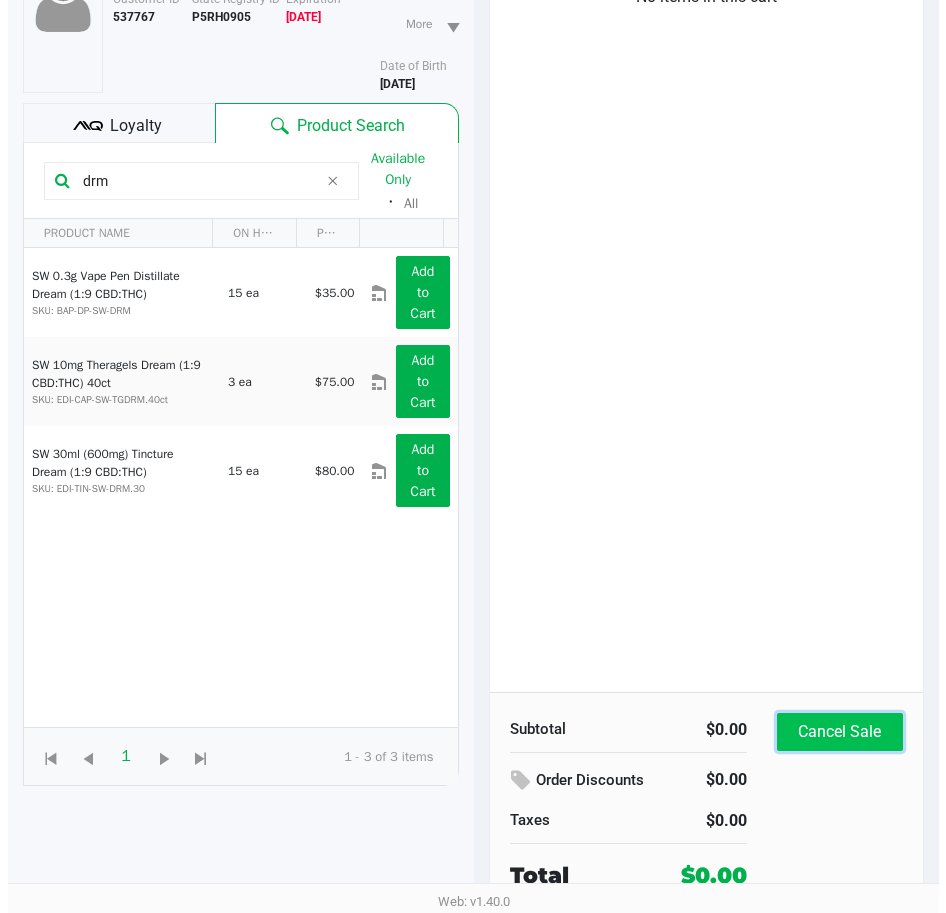 scroll, scrollTop: 0, scrollLeft: 0, axis: both 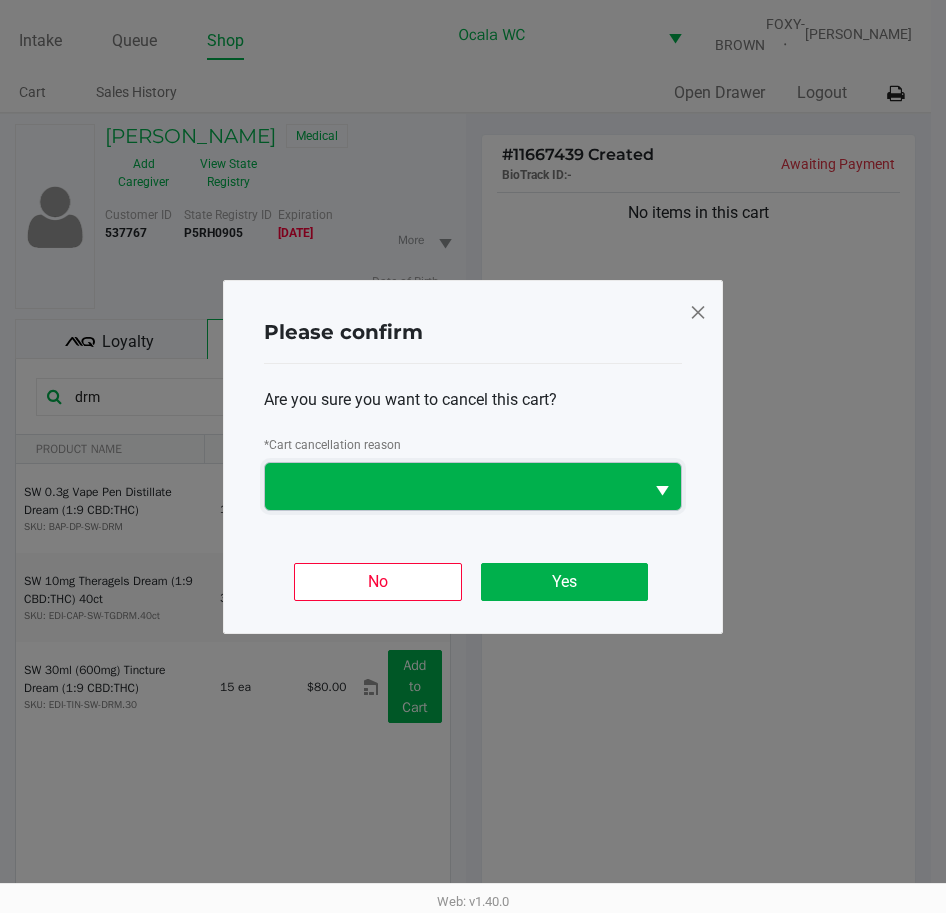 click at bounding box center [454, 486] 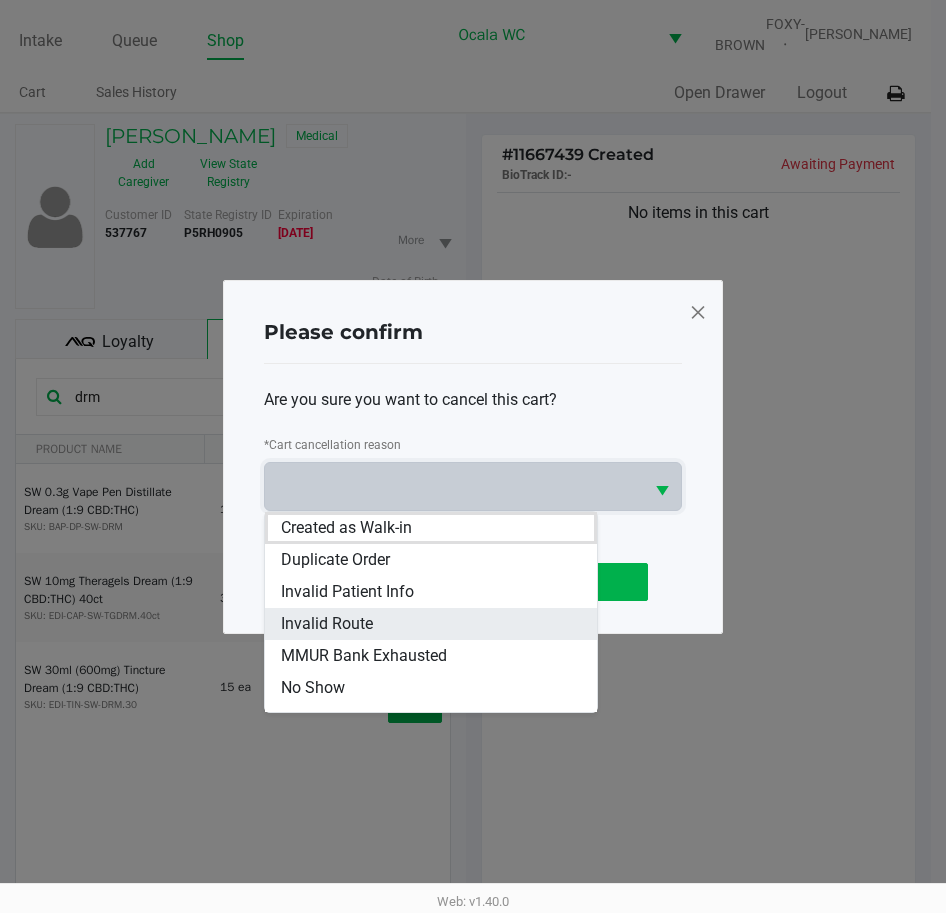 scroll, scrollTop: 88, scrollLeft: 0, axis: vertical 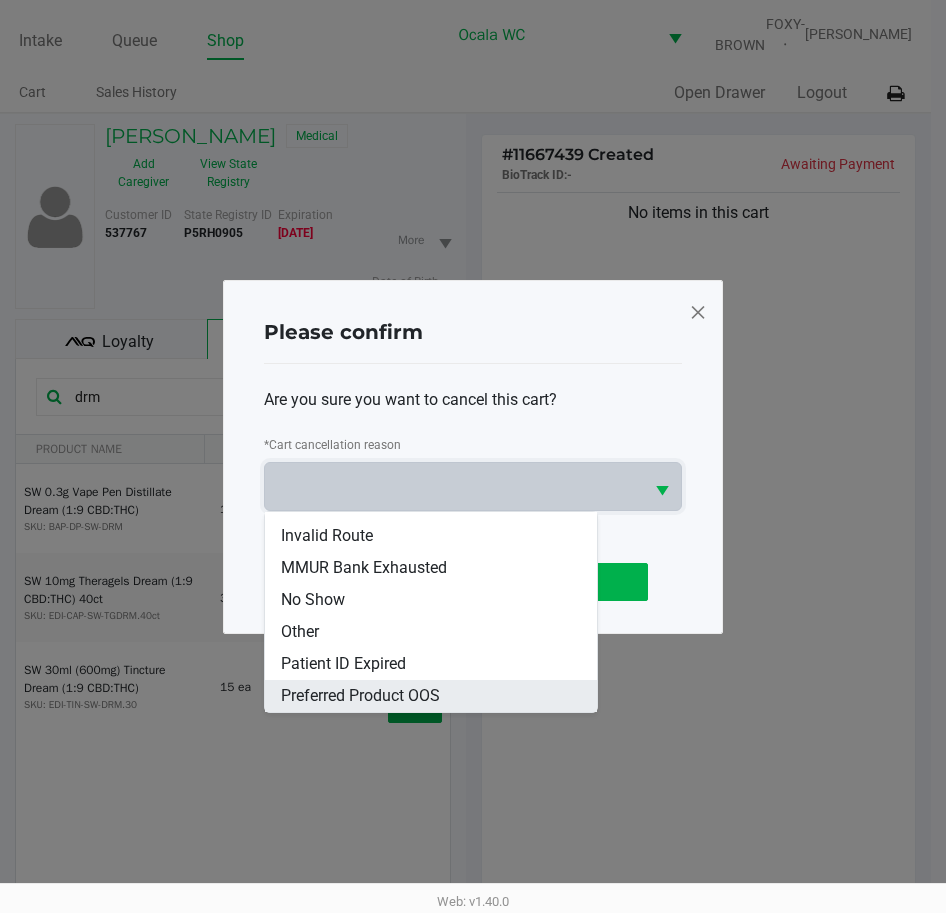 click on "Preferred Product OOS" at bounding box center [360, 696] 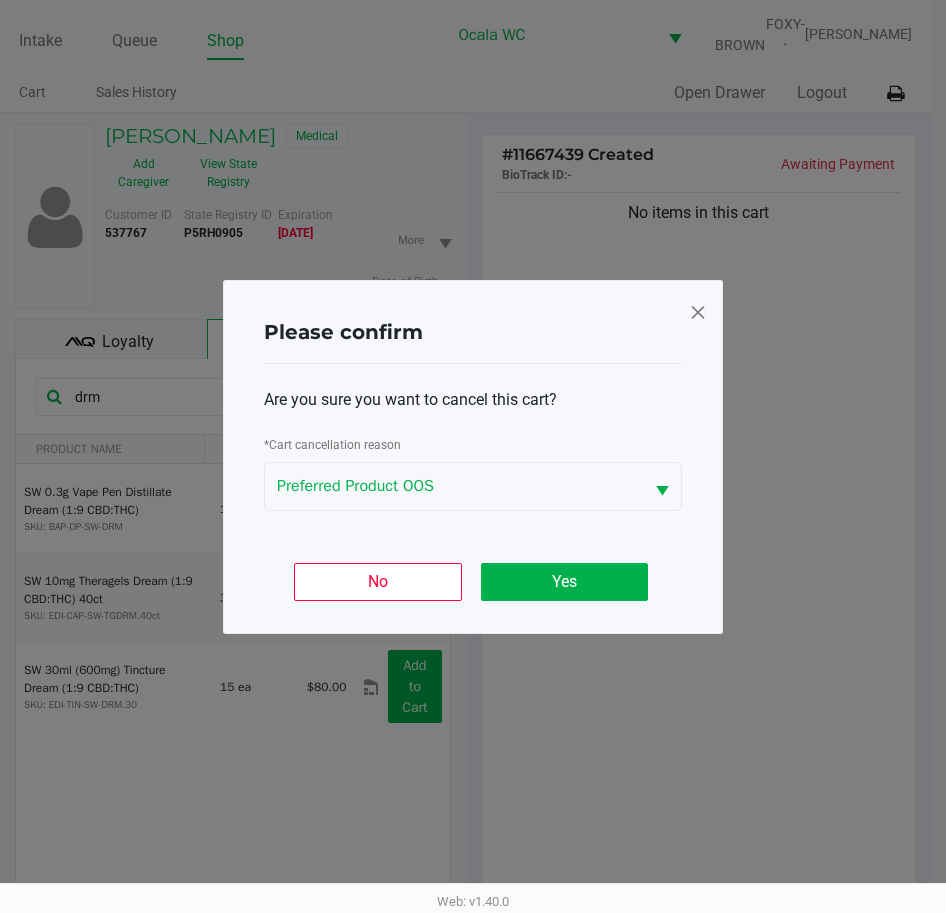 click 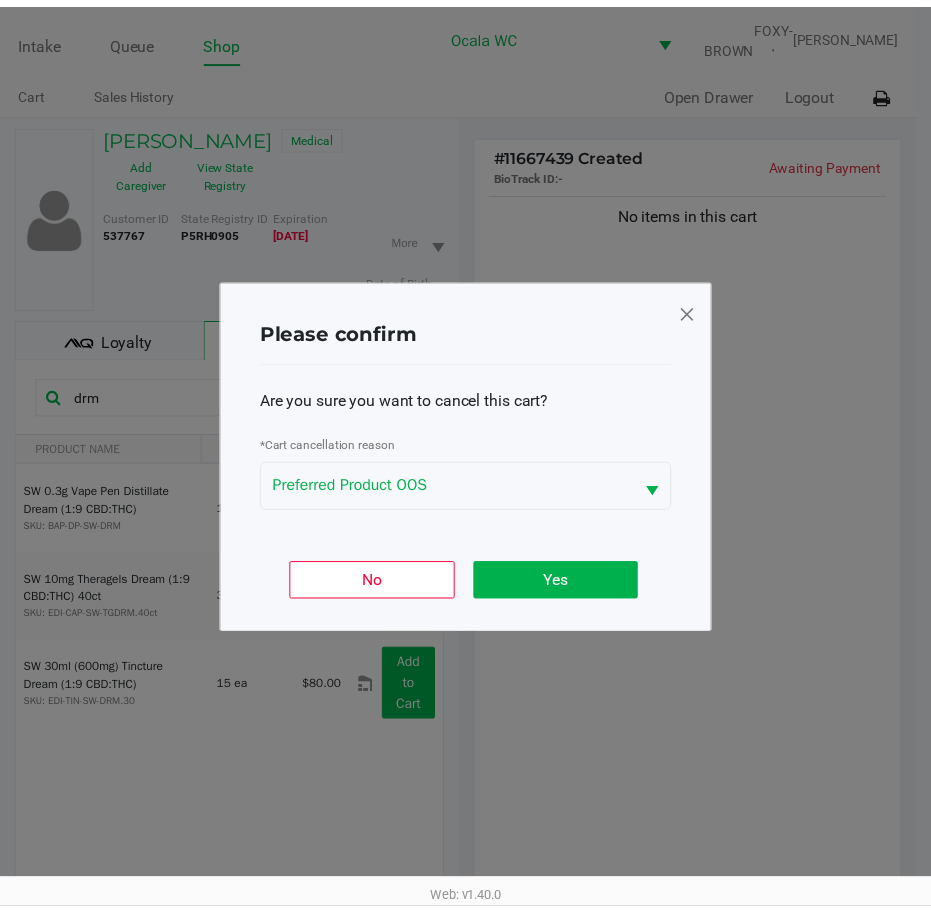 scroll, scrollTop: 230, scrollLeft: 0, axis: vertical 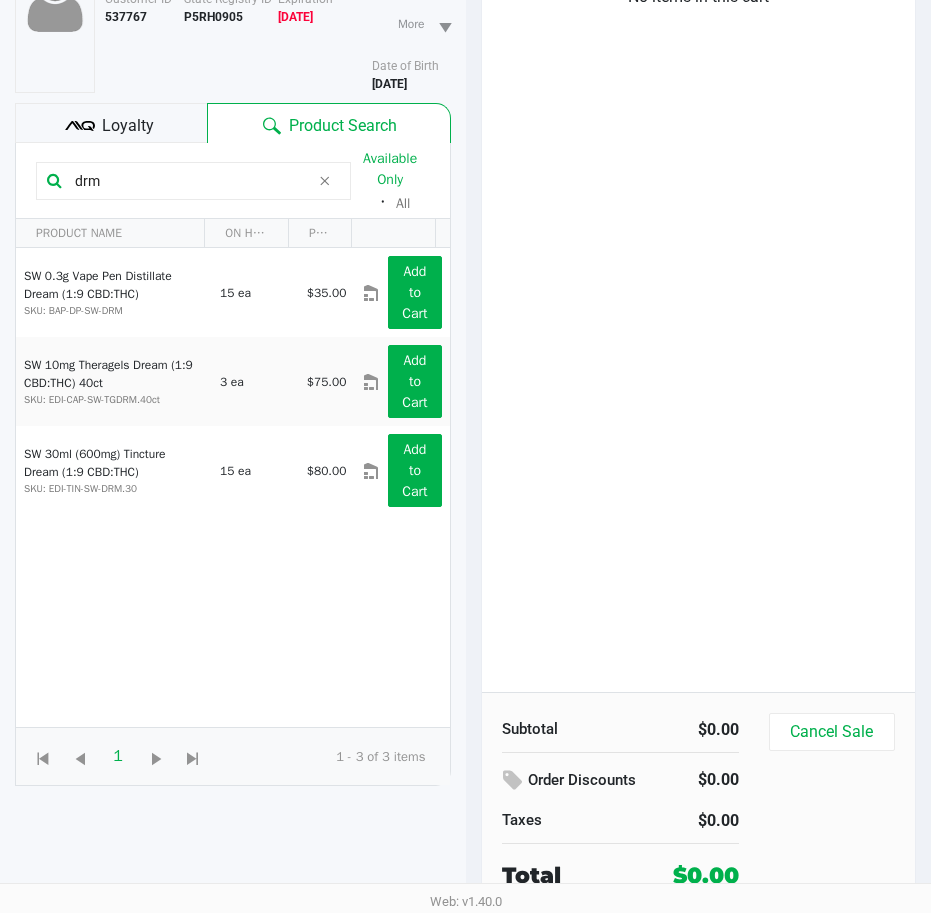 click on "drm" 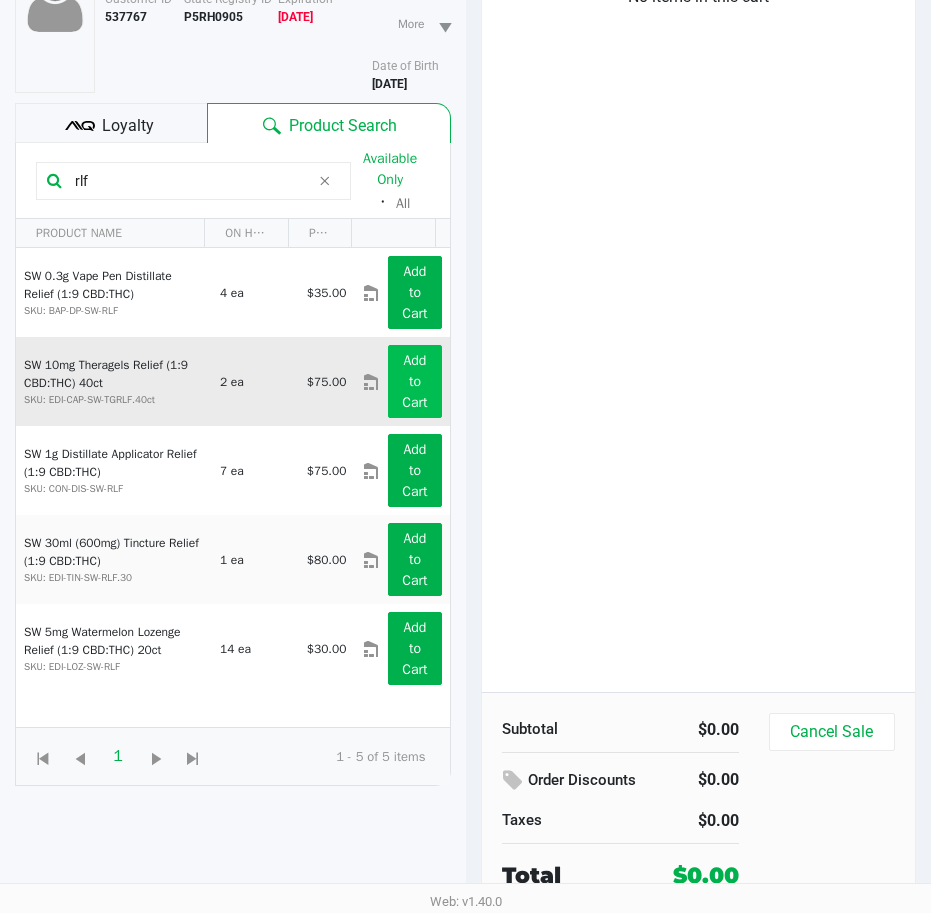 type on "rlf" 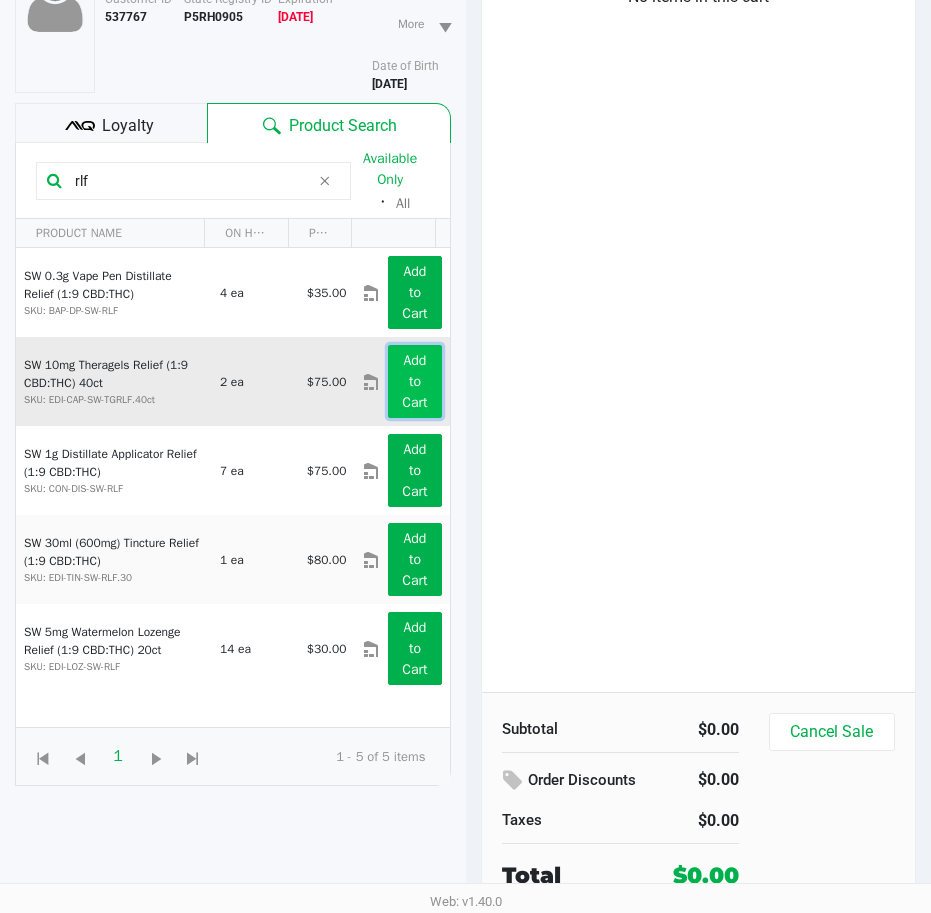 click on "Add to Cart" 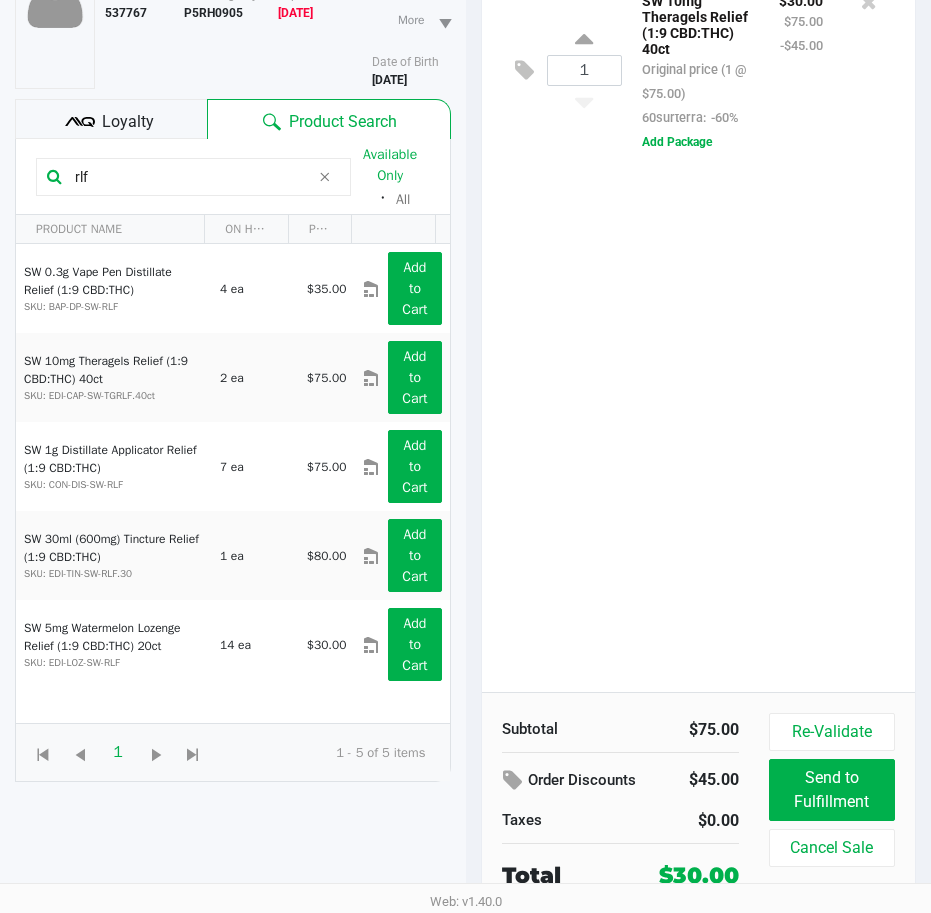 scroll, scrollTop: 130, scrollLeft: 0, axis: vertical 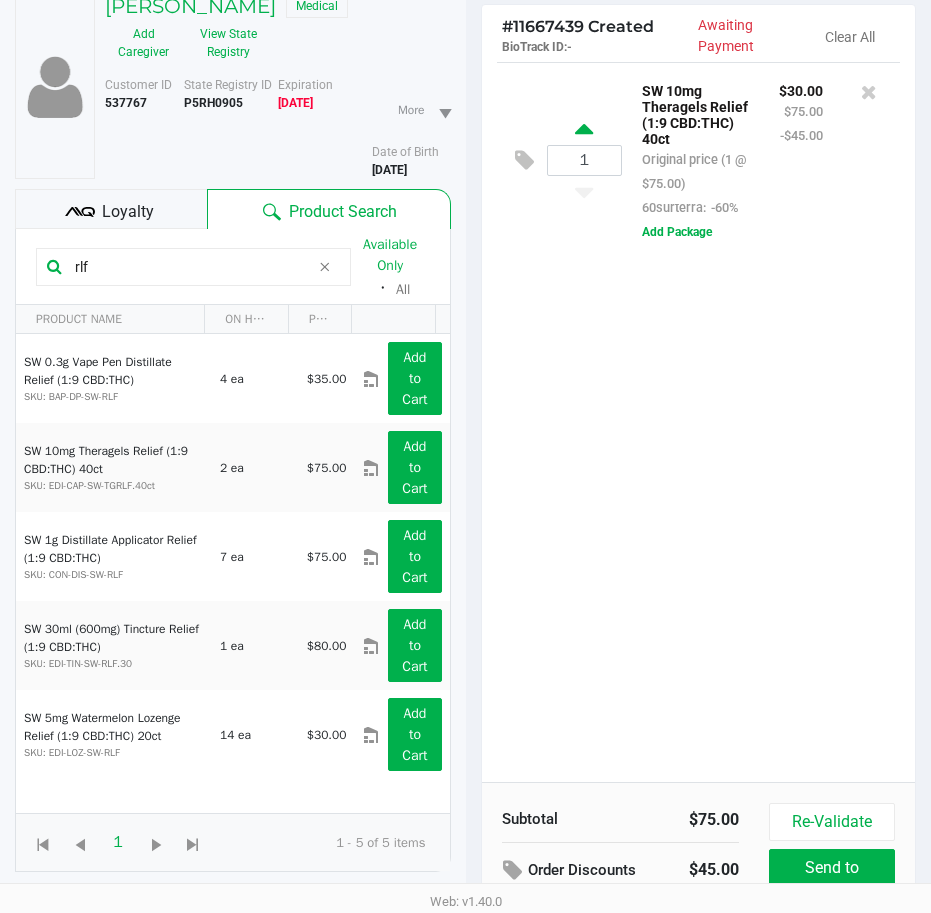 click 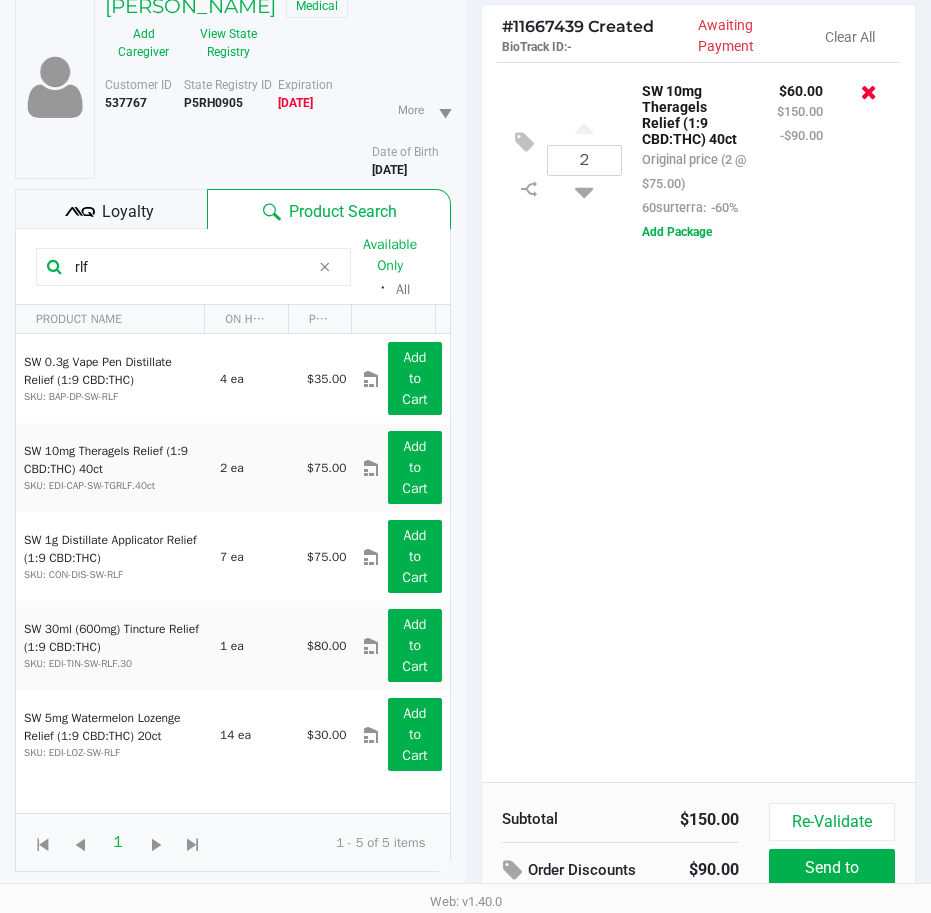 click 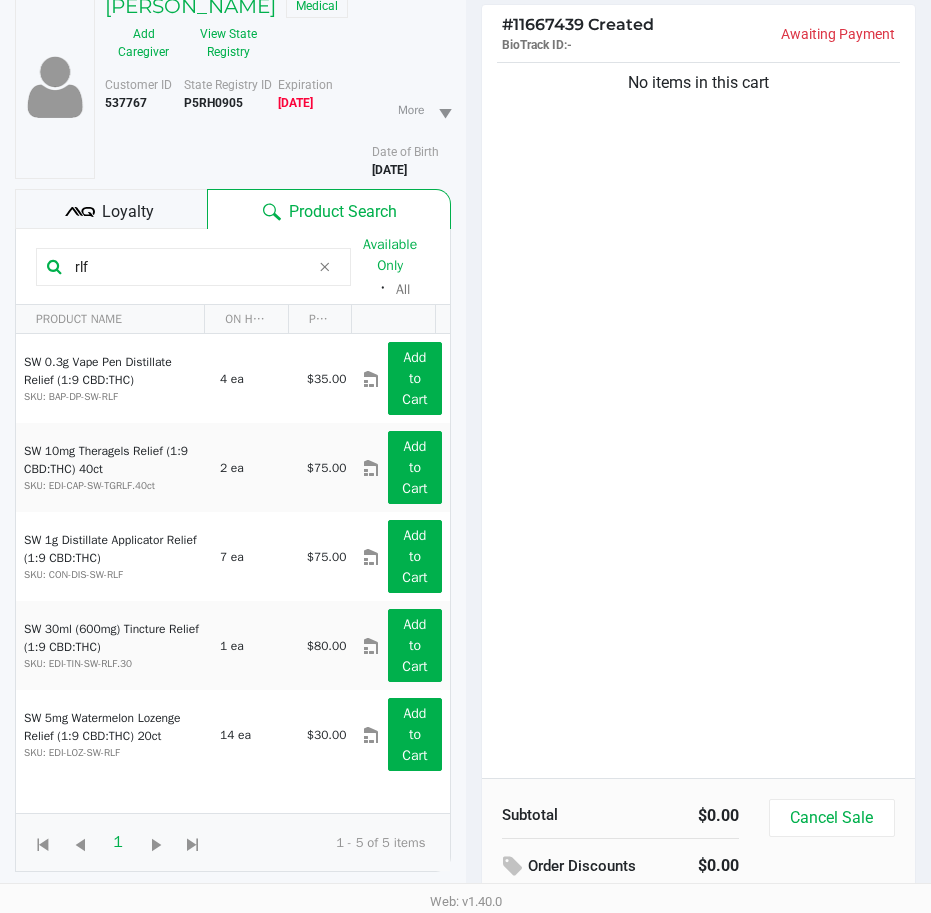 click on "No items in this cart" 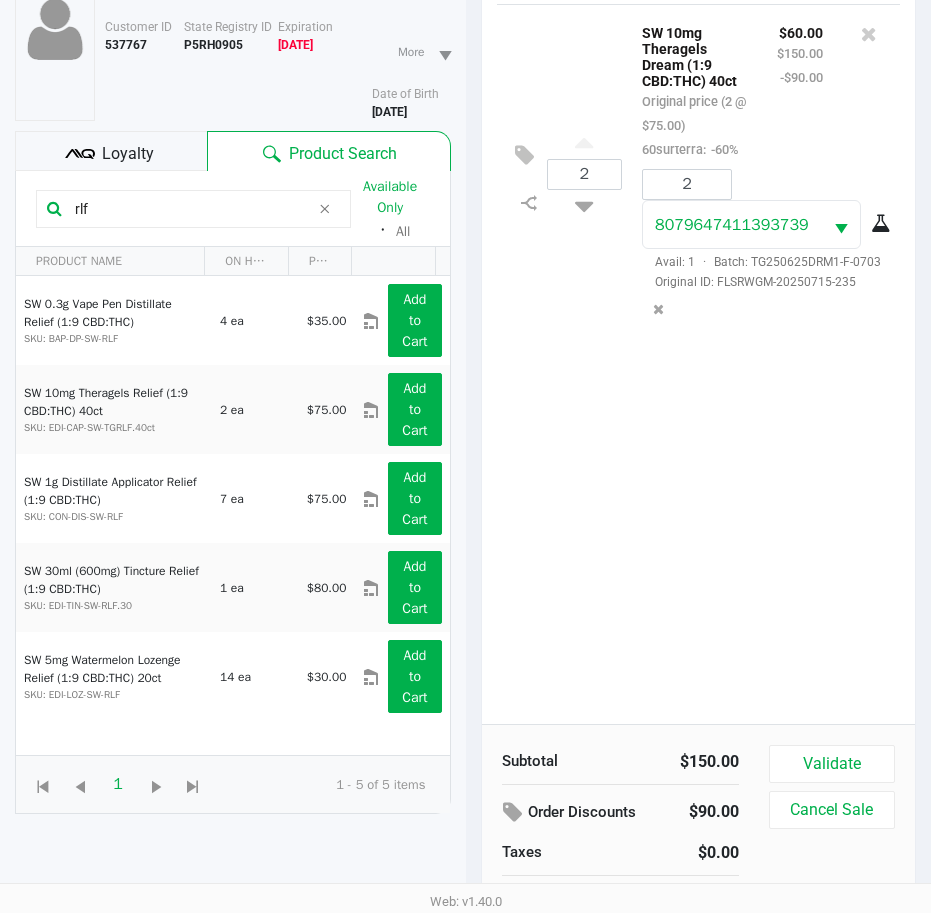 scroll, scrollTop: 234, scrollLeft: 0, axis: vertical 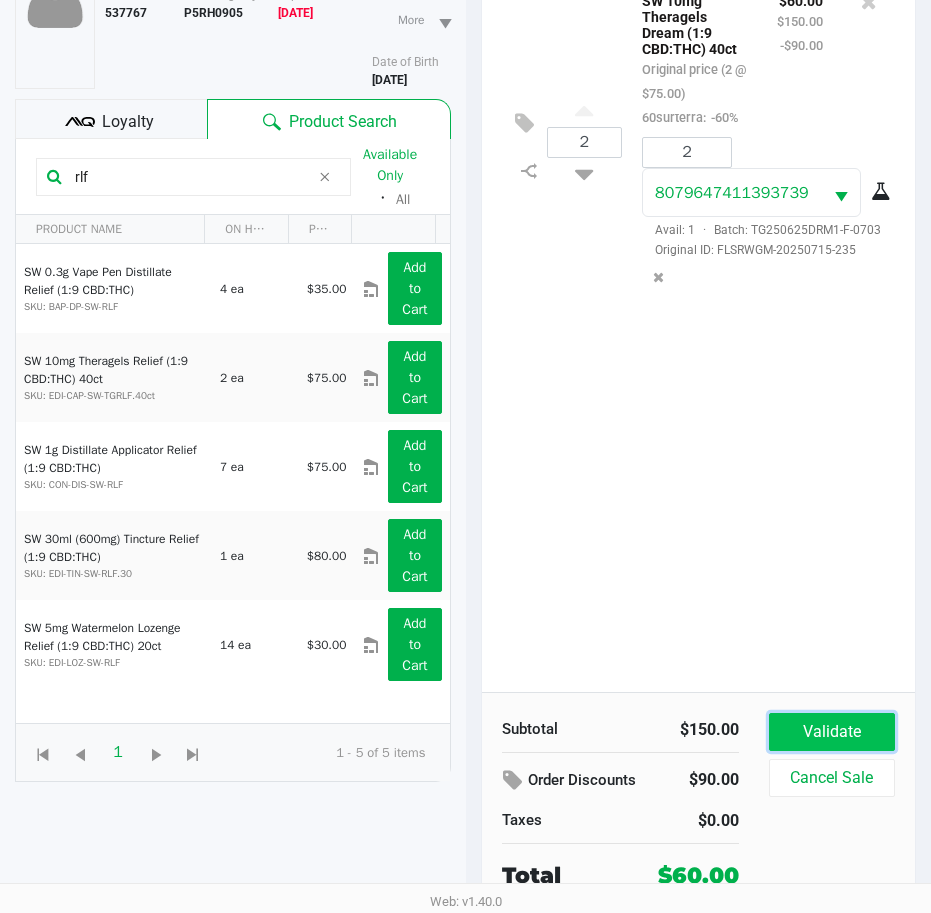 click on "Validate" 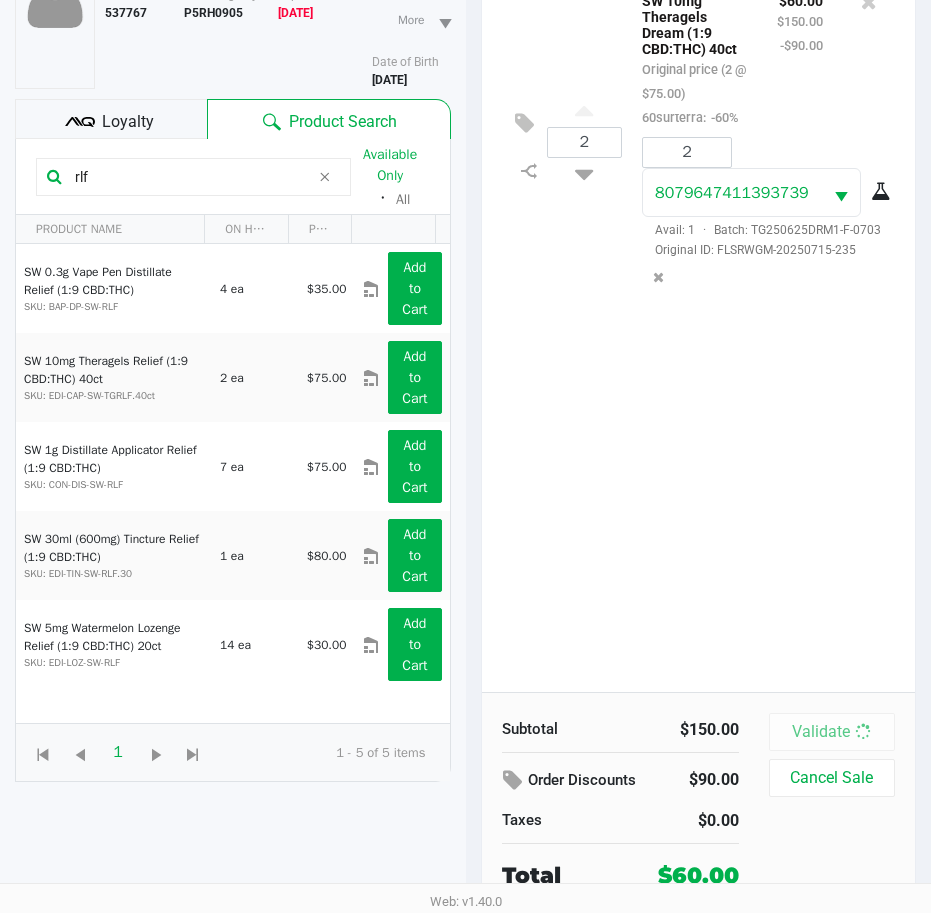 scroll, scrollTop: 0, scrollLeft: 0, axis: both 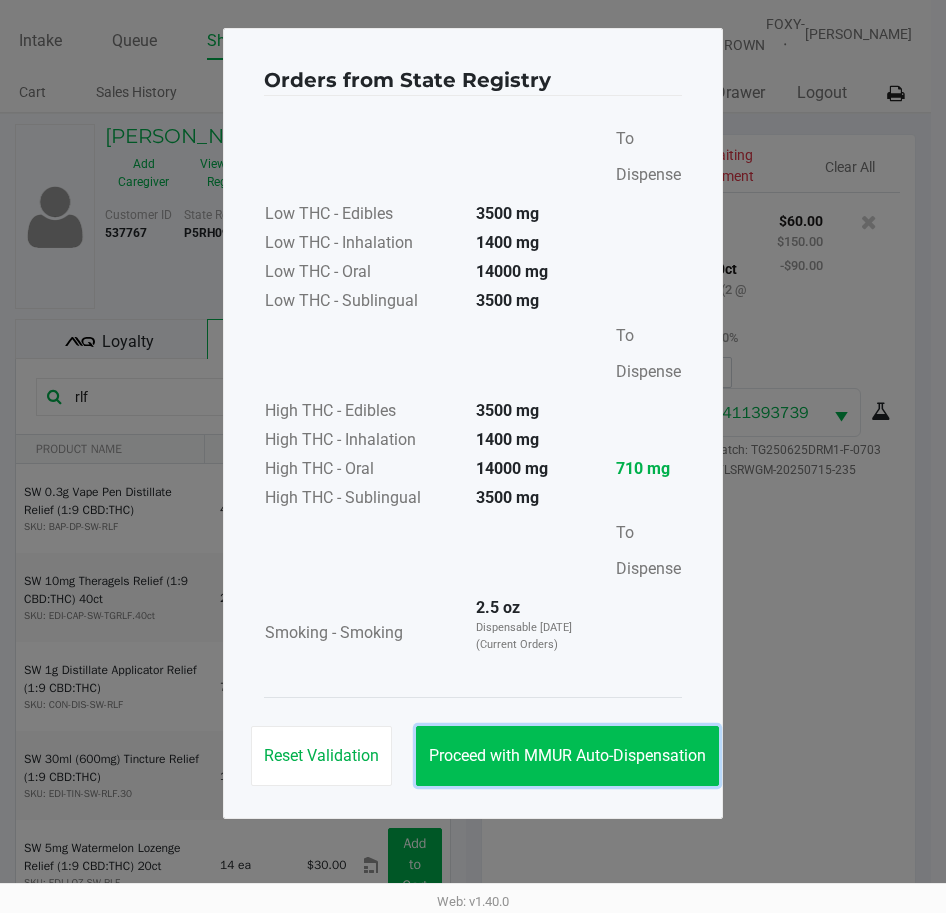click on "Proceed with MMUR Auto-Dispensation" 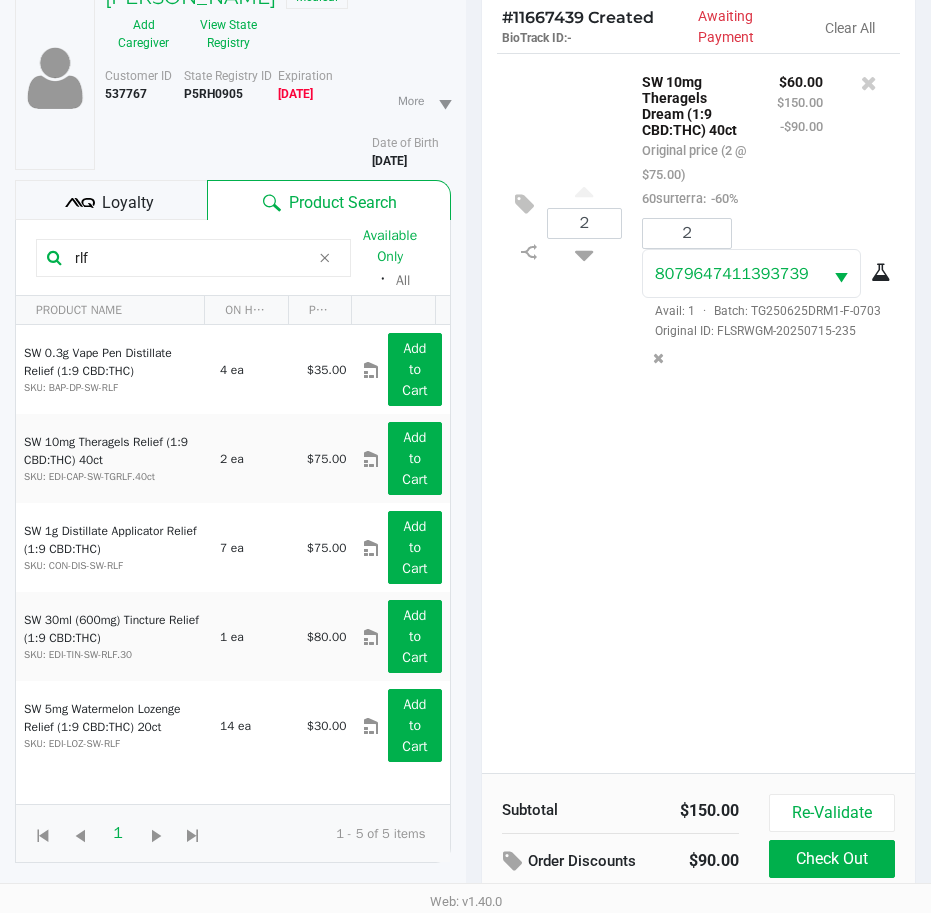 scroll, scrollTop: 279, scrollLeft: 0, axis: vertical 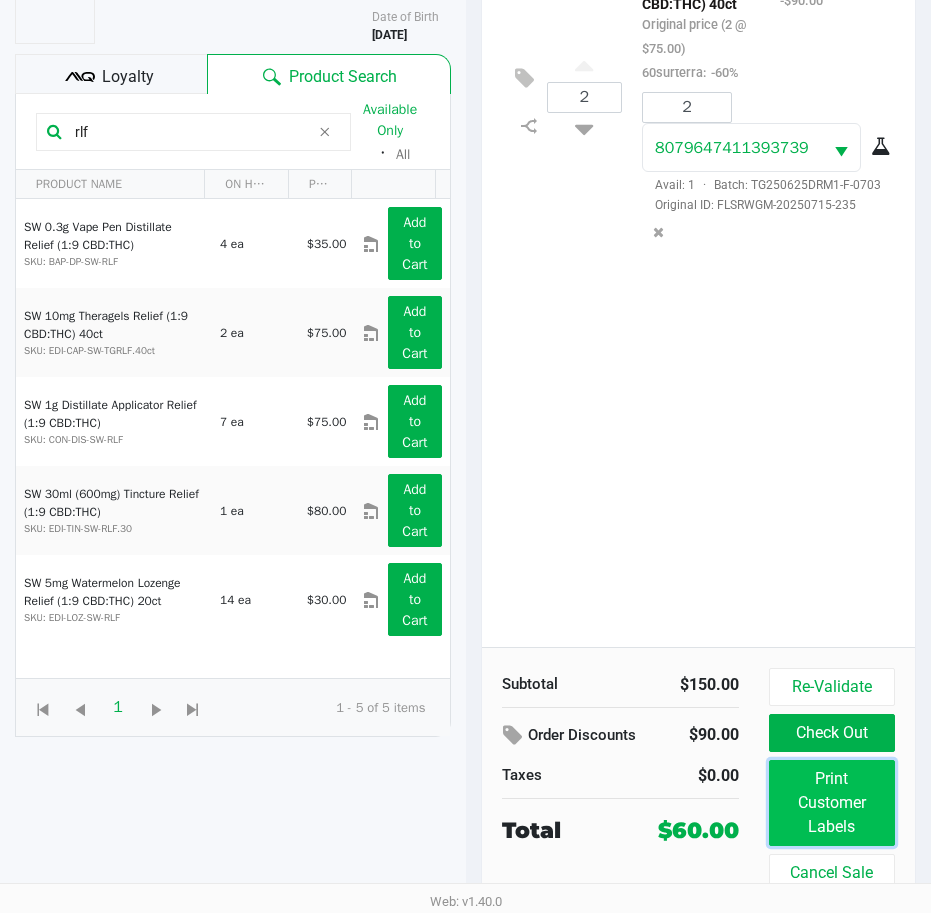 click on "Print Customer Labels" 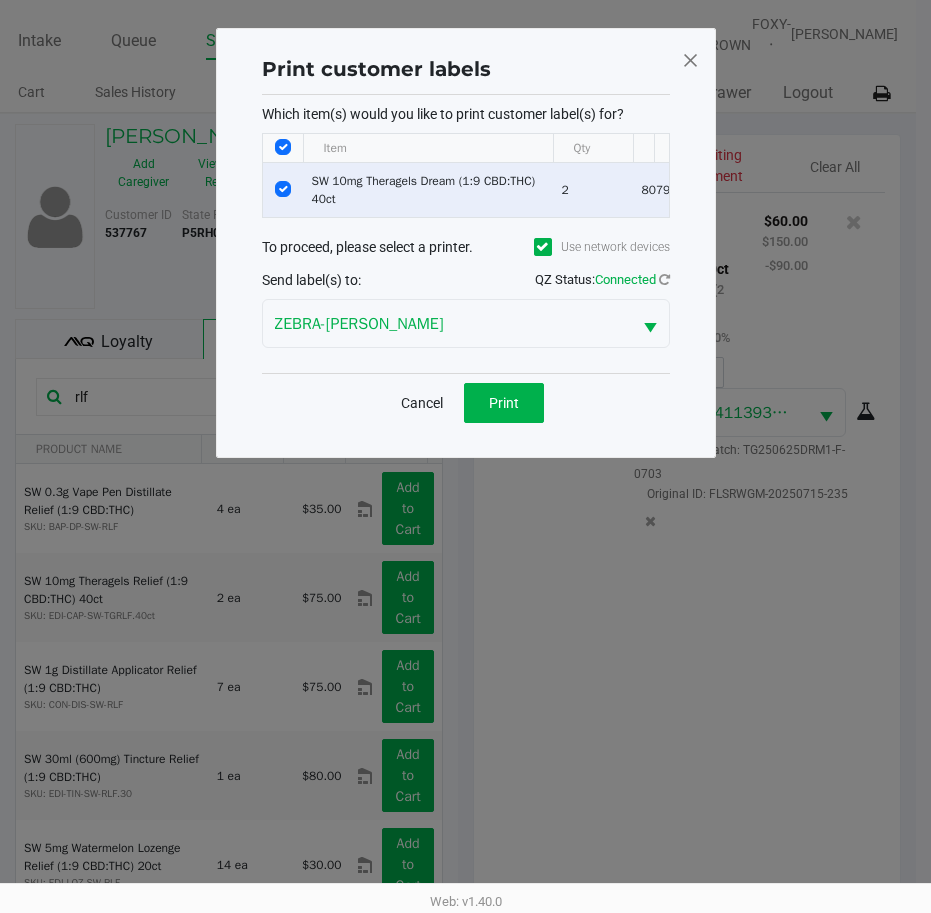 scroll, scrollTop: 0, scrollLeft: 0, axis: both 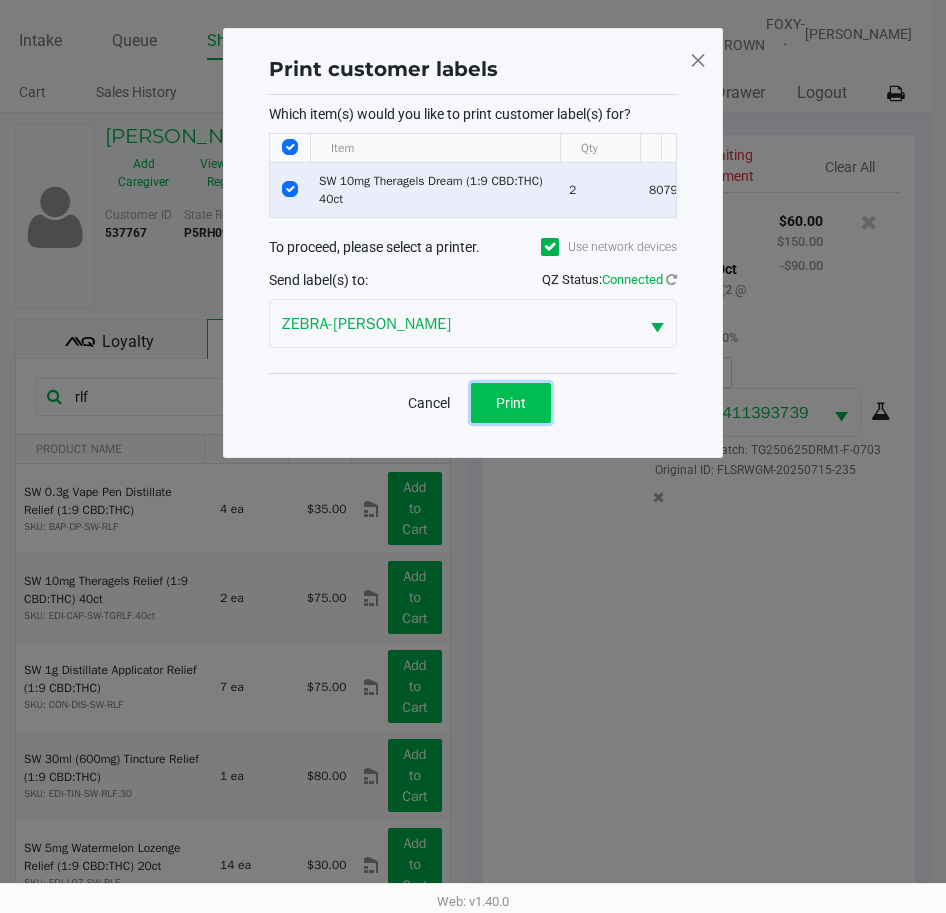 click on "Print" 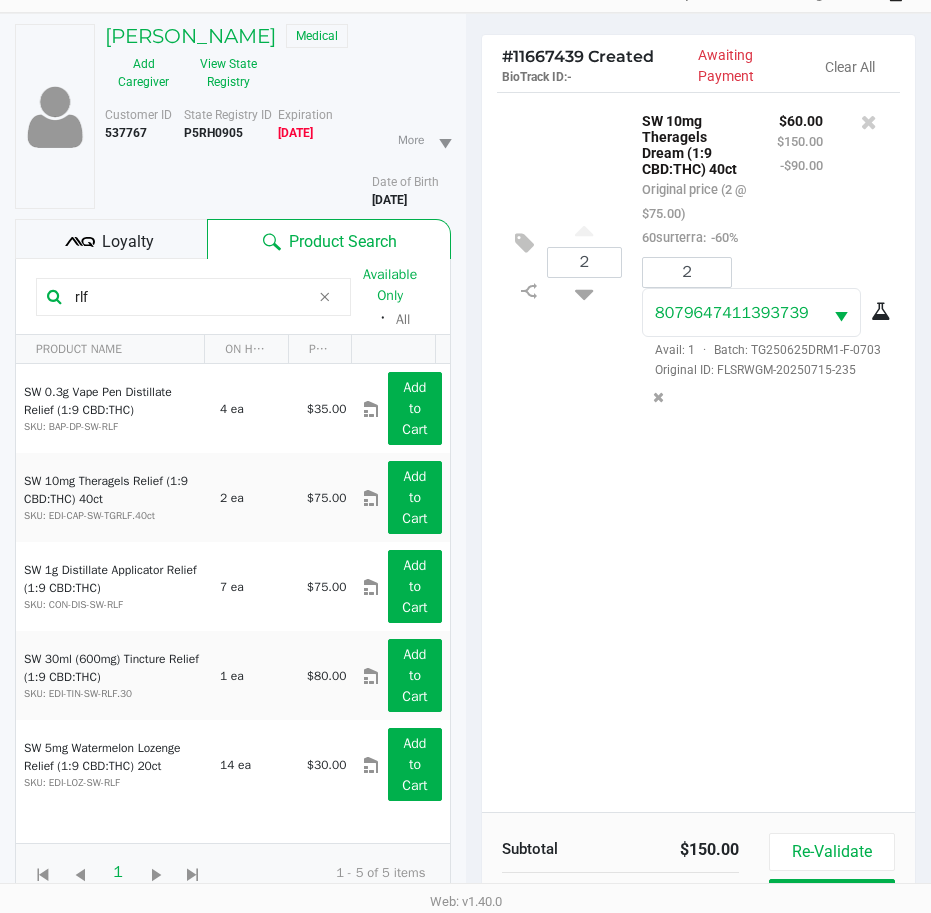 scroll, scrollTop: 279, scrollLeft: 0, axis: vertical 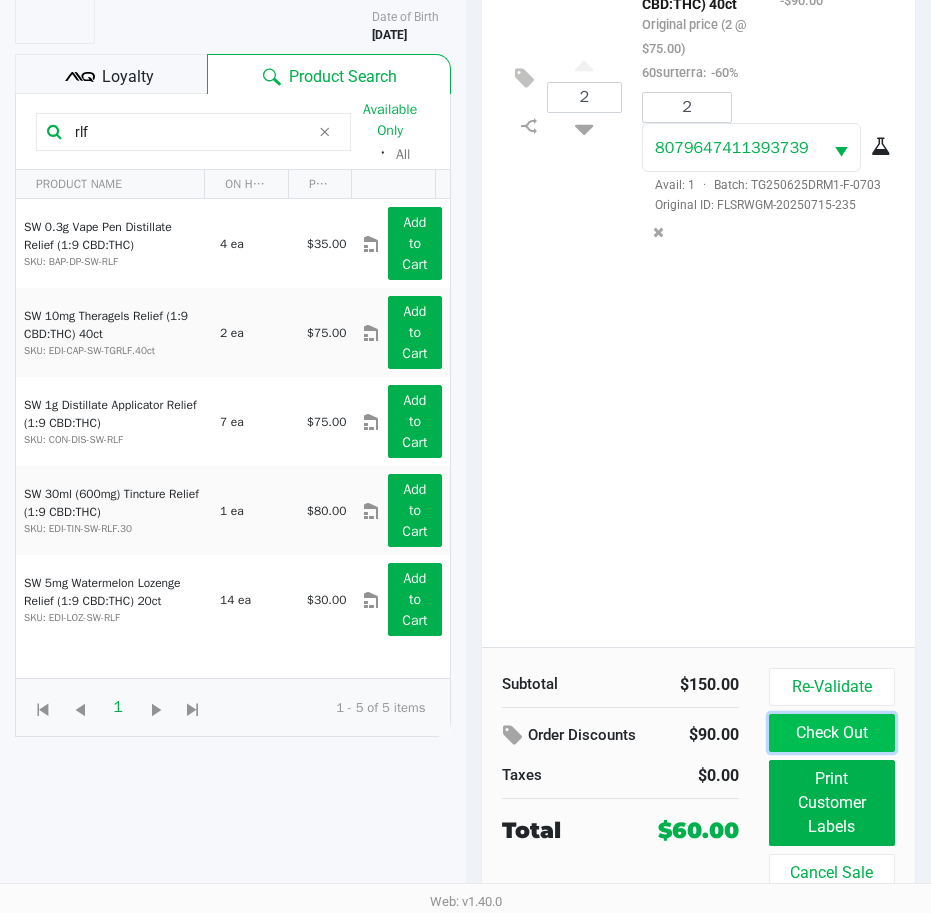 click on "Check Out" 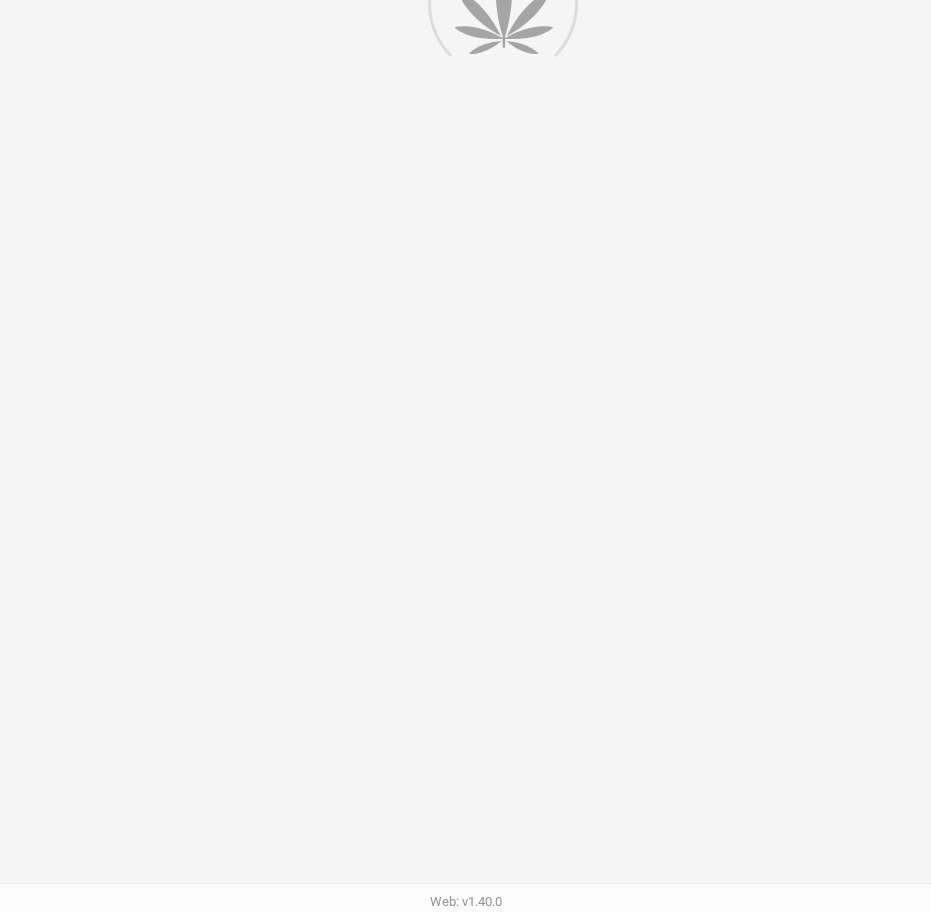 scroll, scrollTop: 0, scrollLeft: 0, axis: both 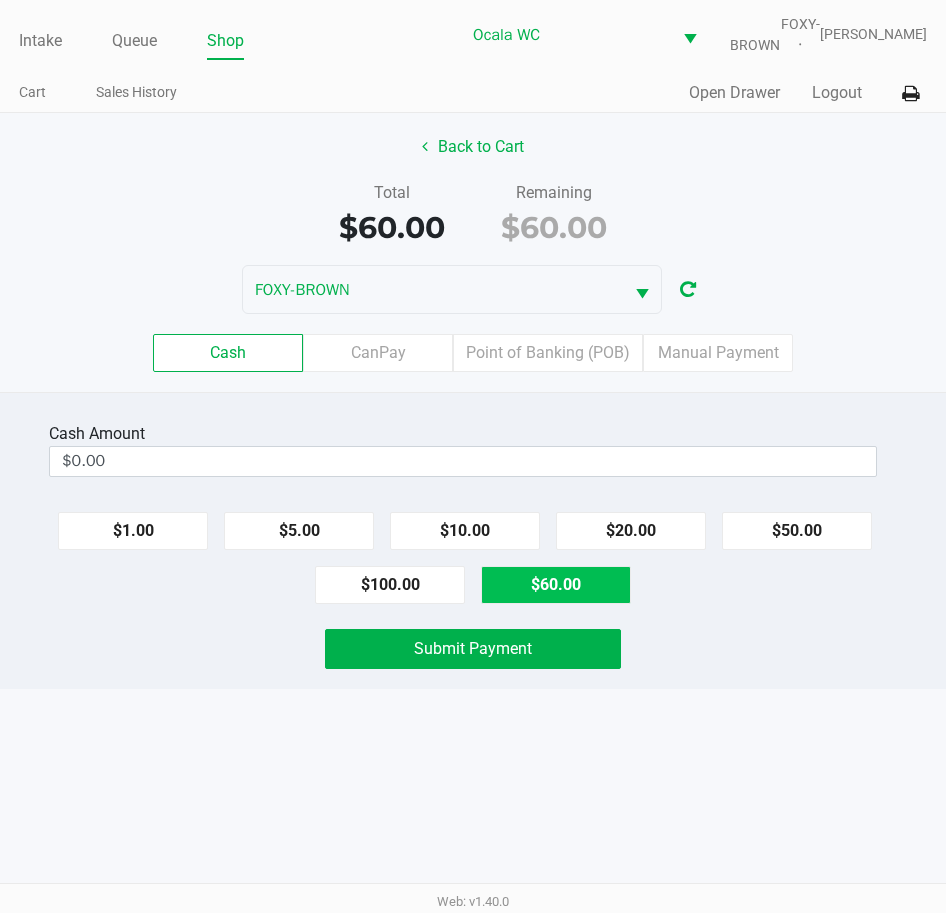 click on "$60.00" 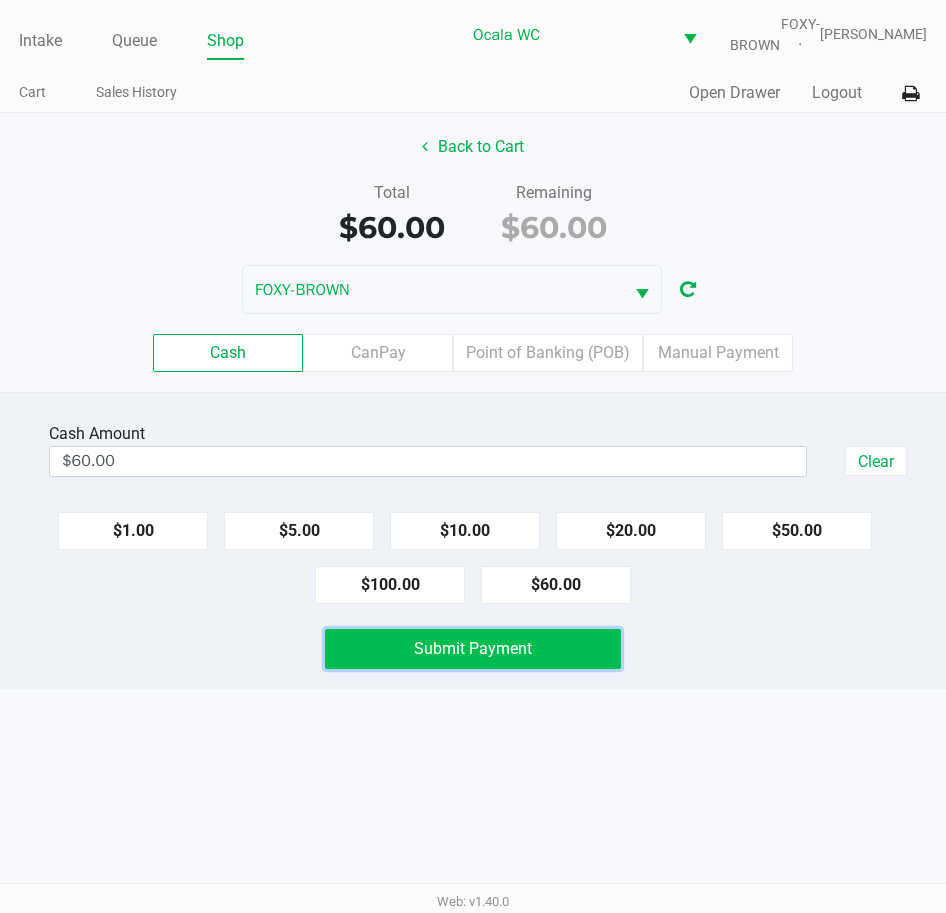 click on "Submit Payment" 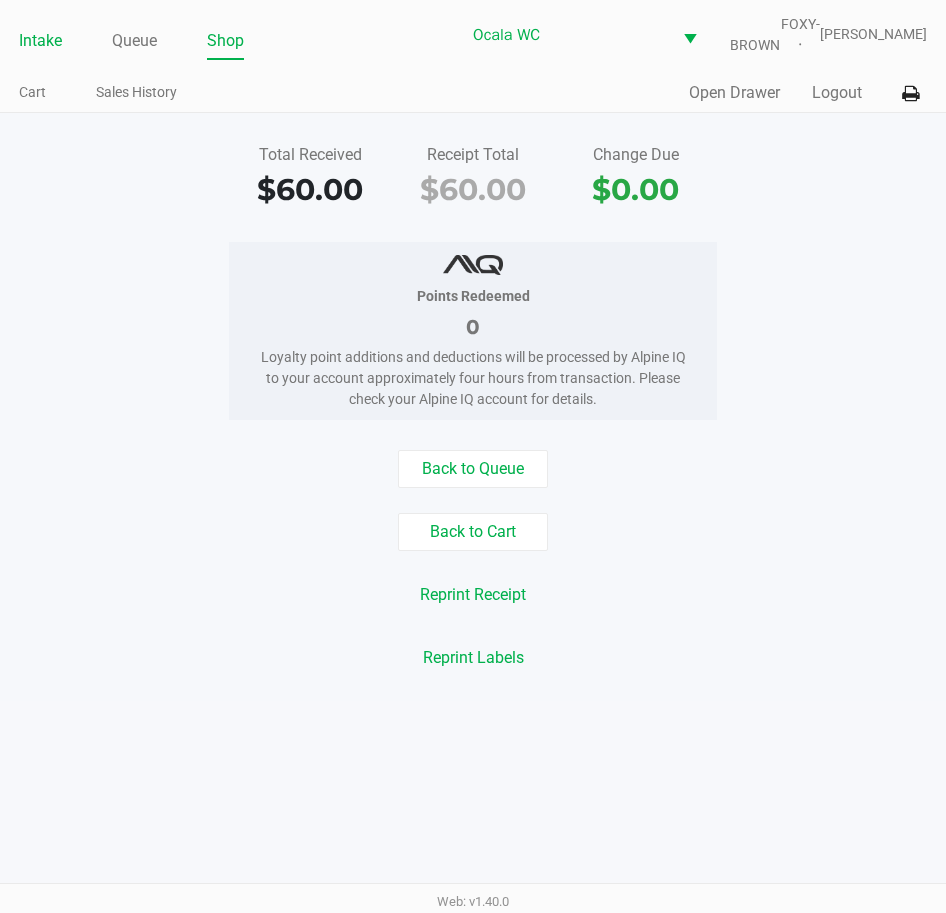 click on "Intake" 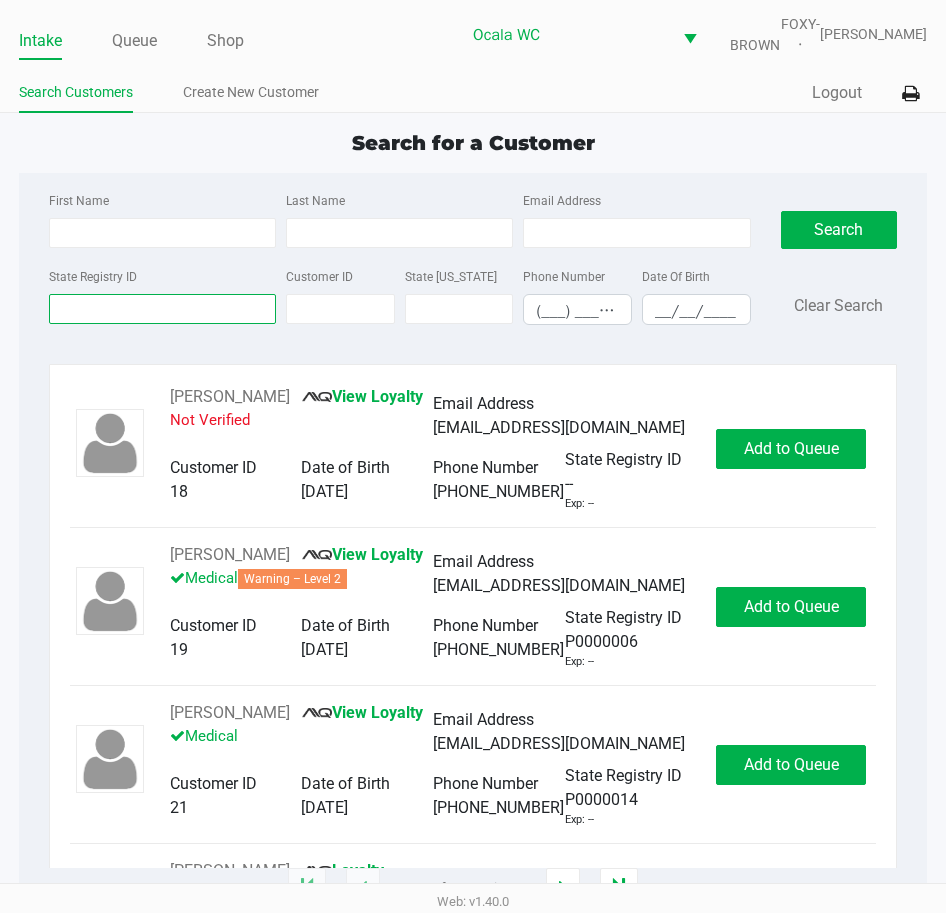 click on "State Registry ID" at bounding box center (162, 309) 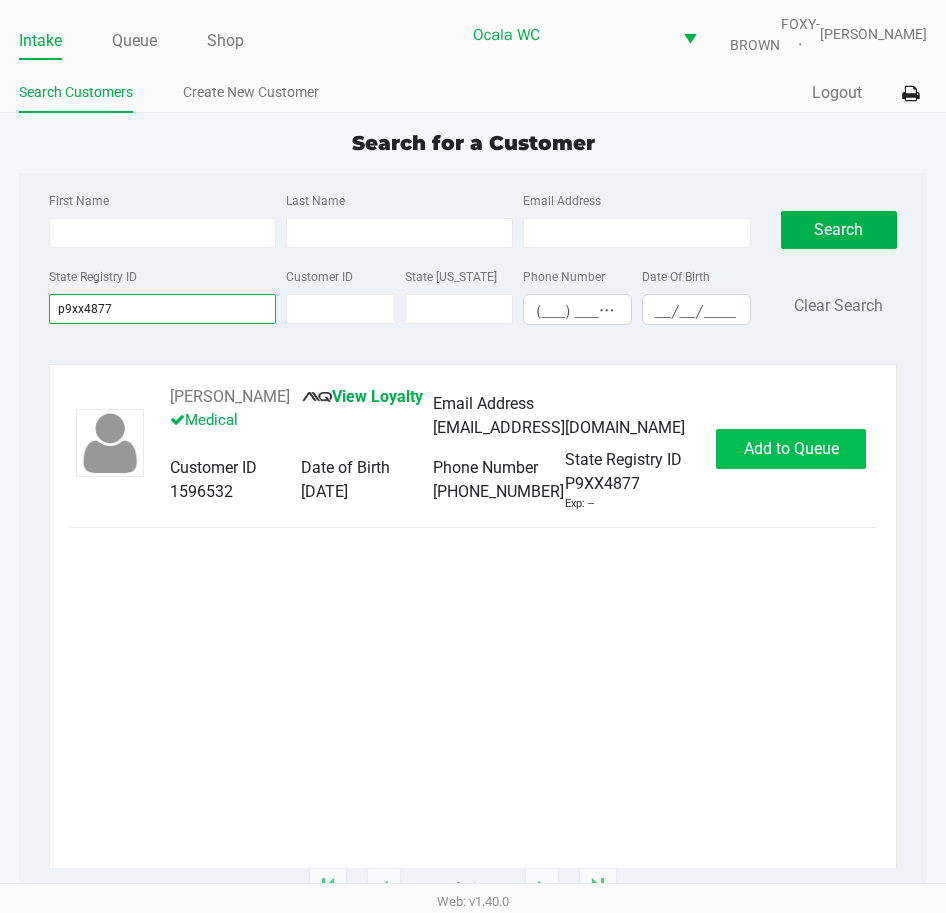 type on "p9xx4877" 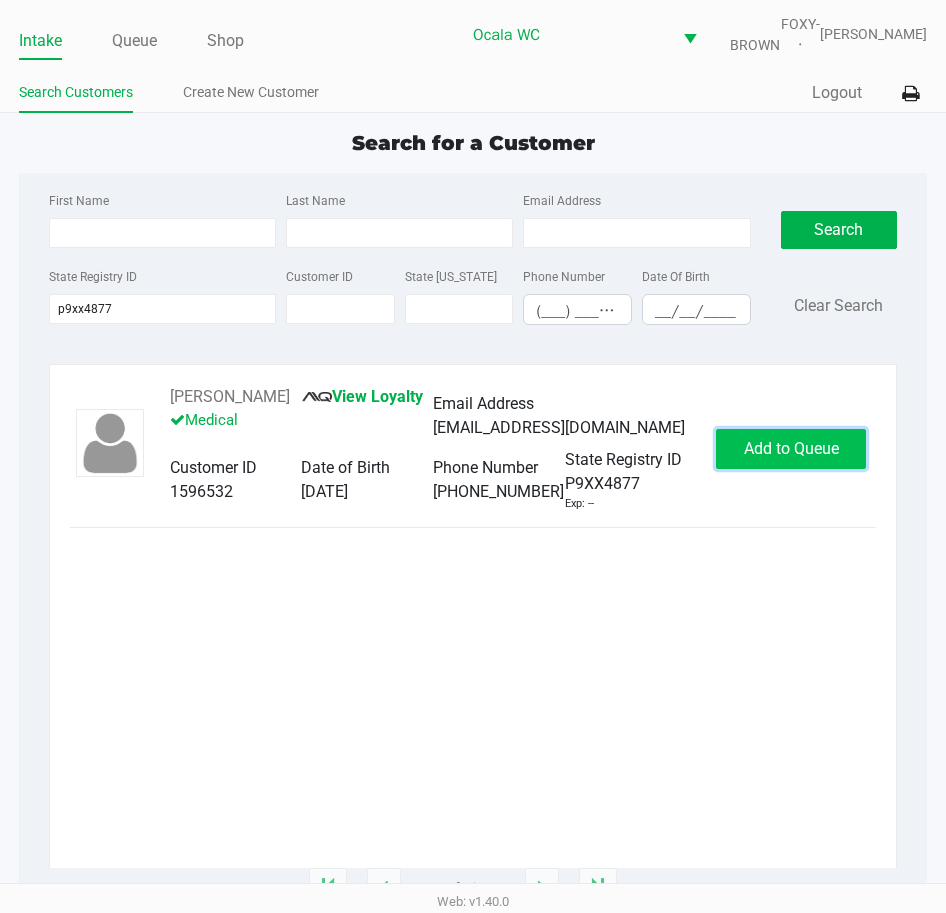 click on "Add to Queue" 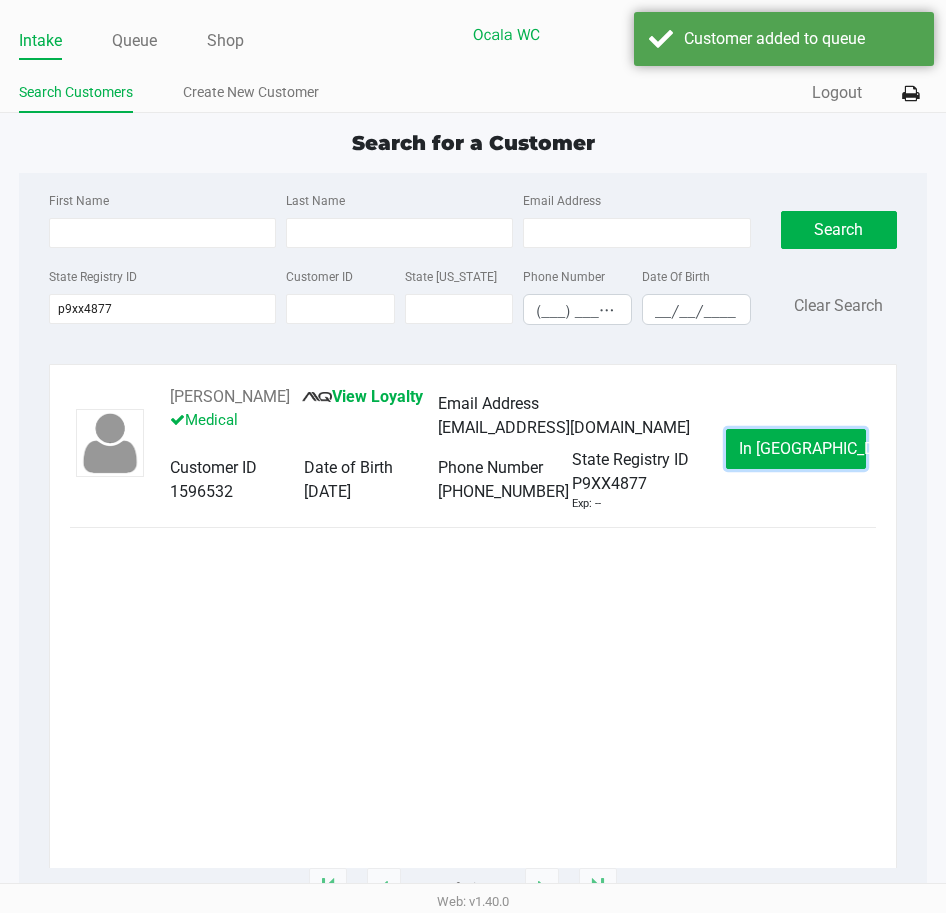 click on "In Queue" 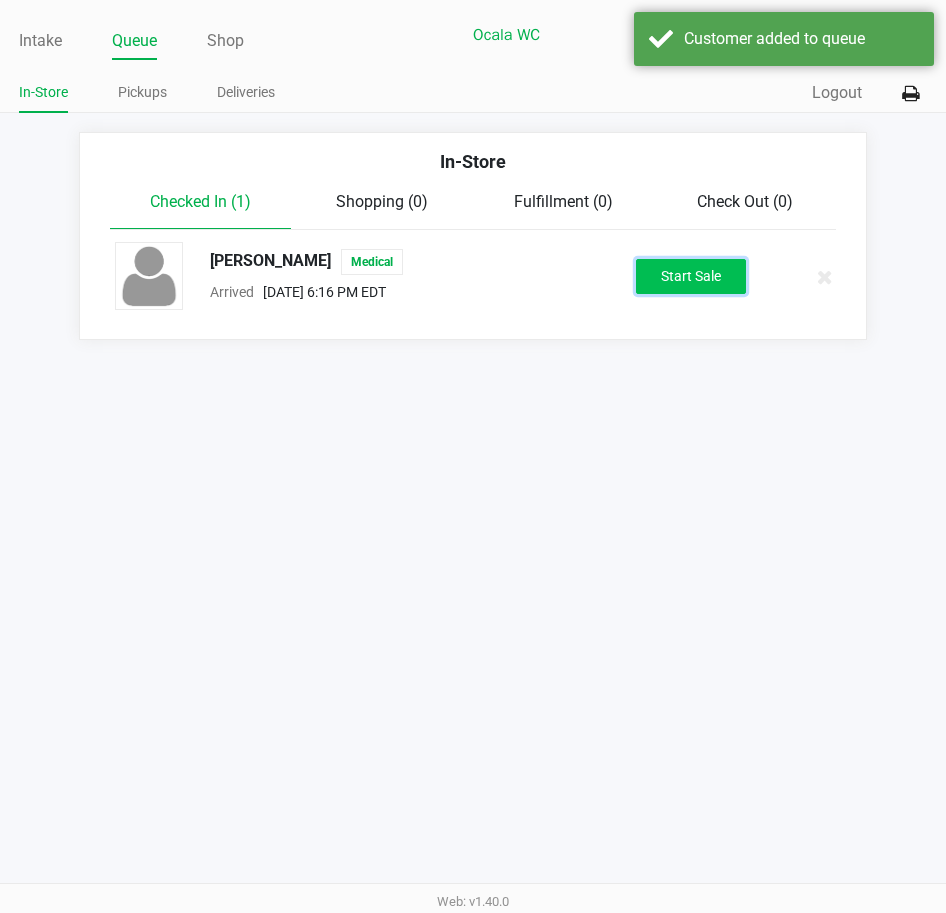 click on "Start Sale" 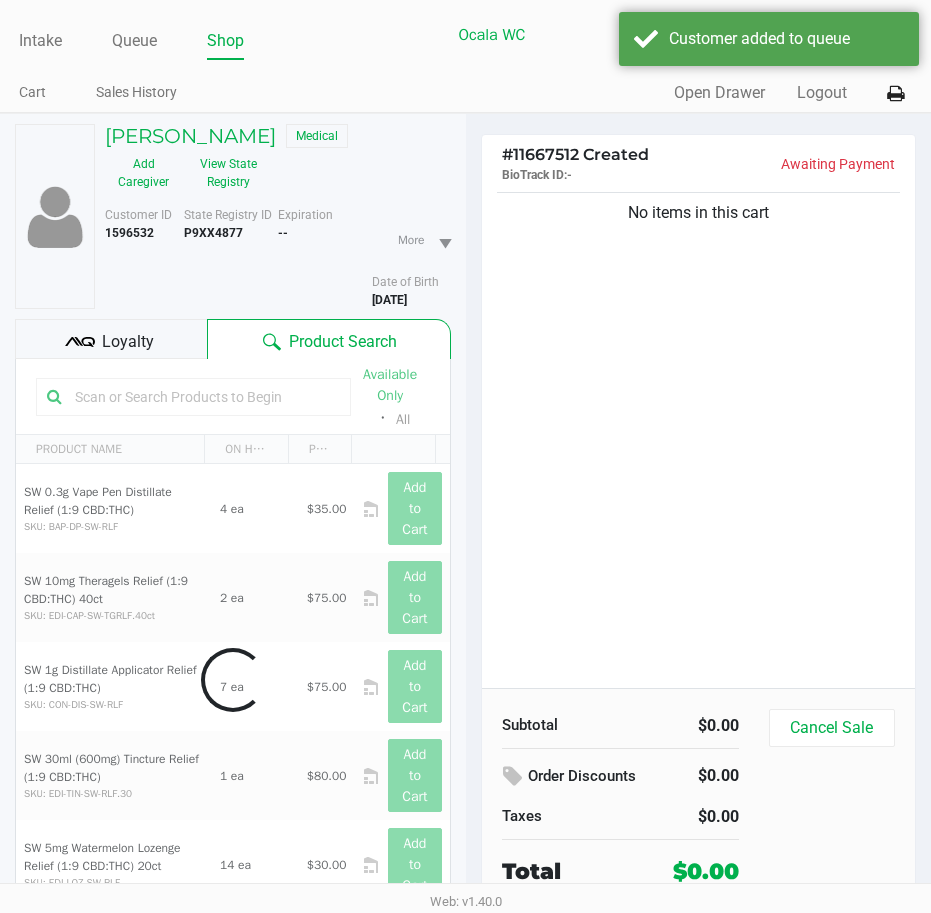 click on "Loyalty" 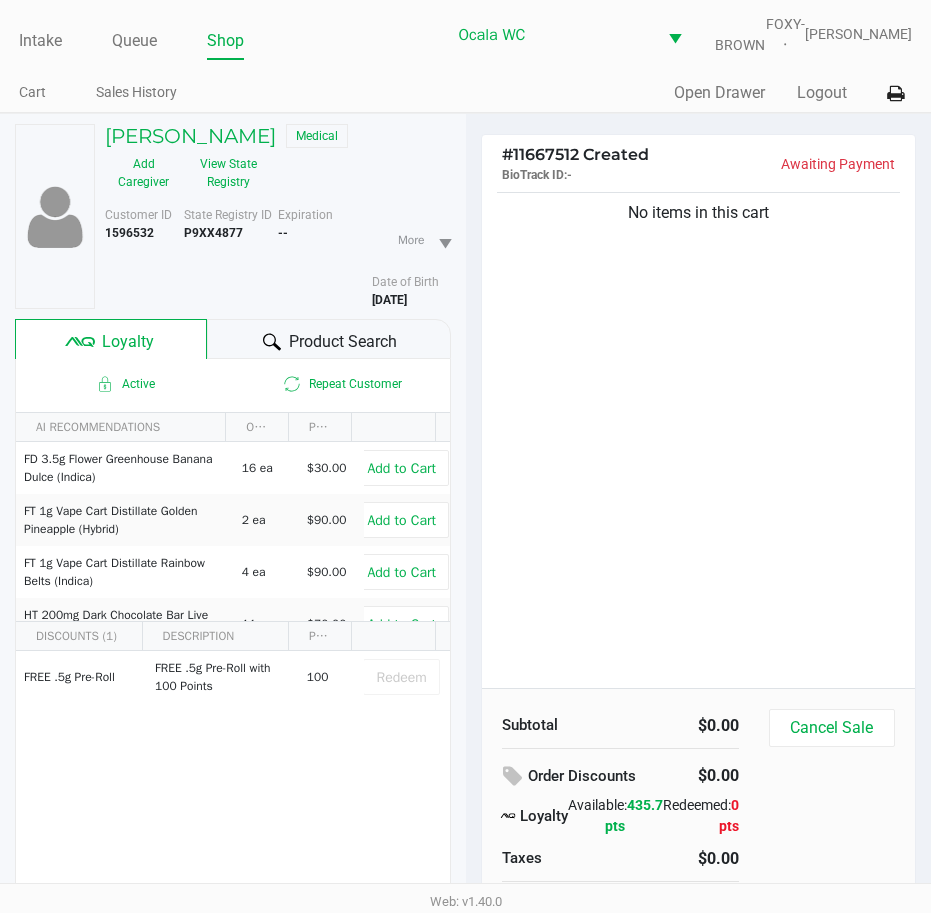 click on "Product Search" 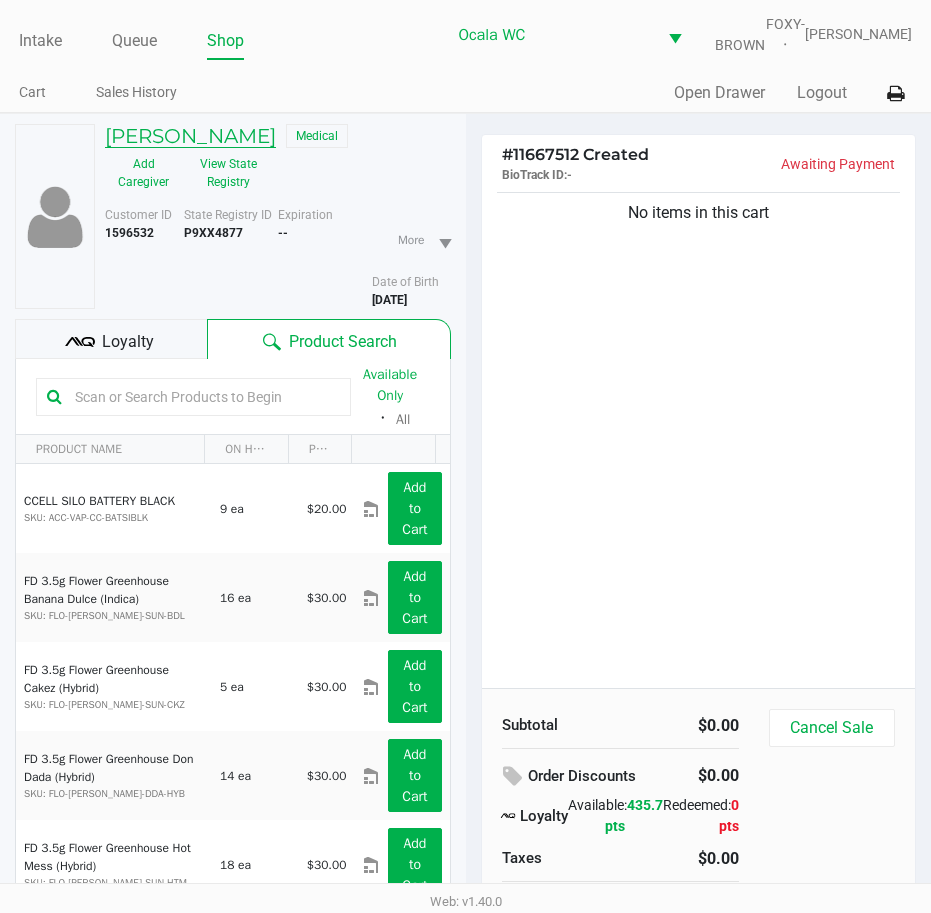 click on "BRIAN HAWK" 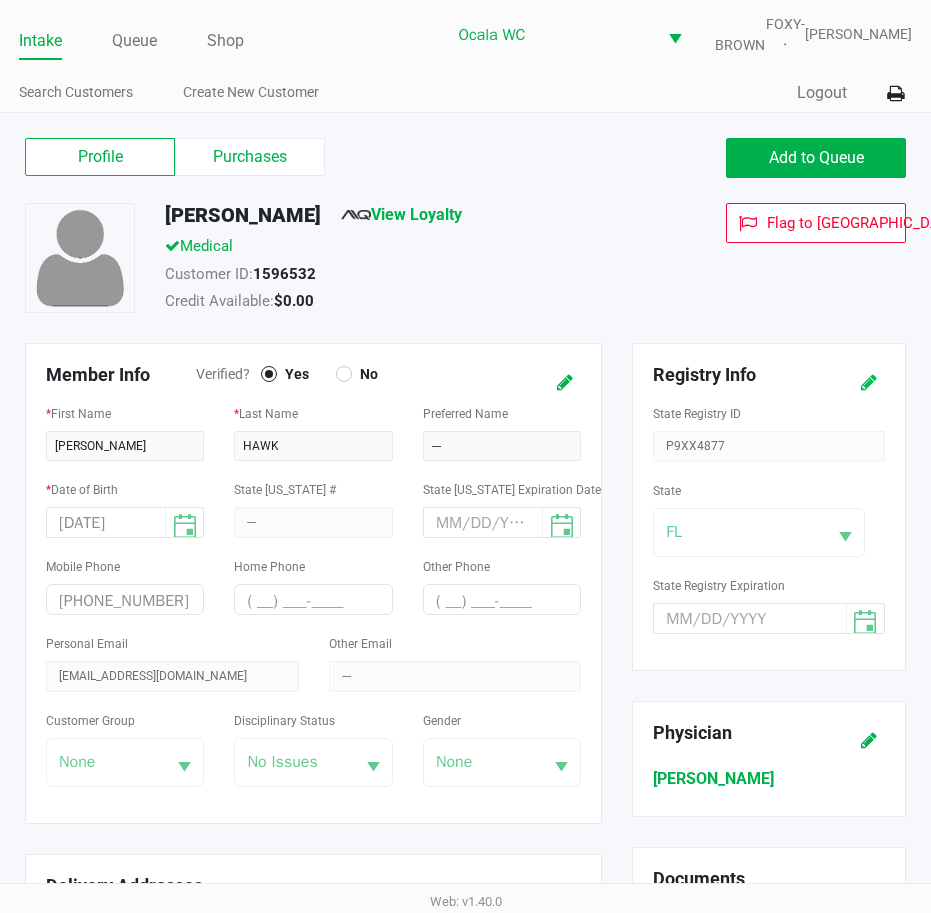 click 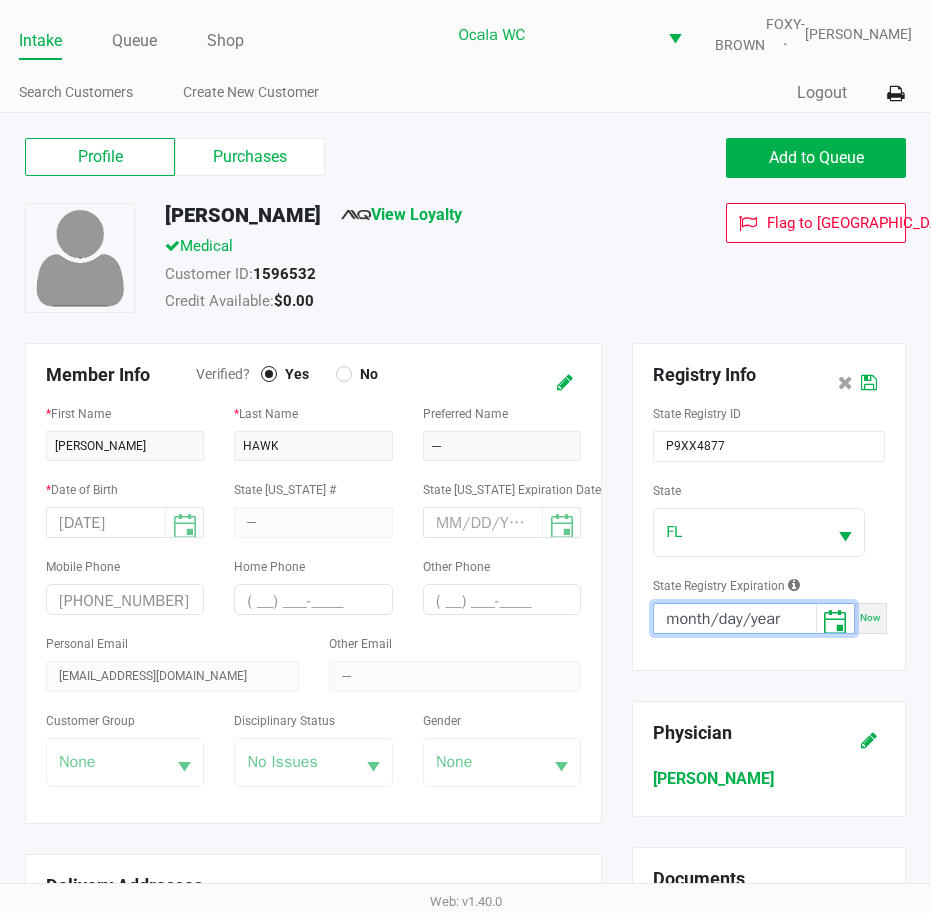 click on "month/day/year" at bounding box center (735, 619) 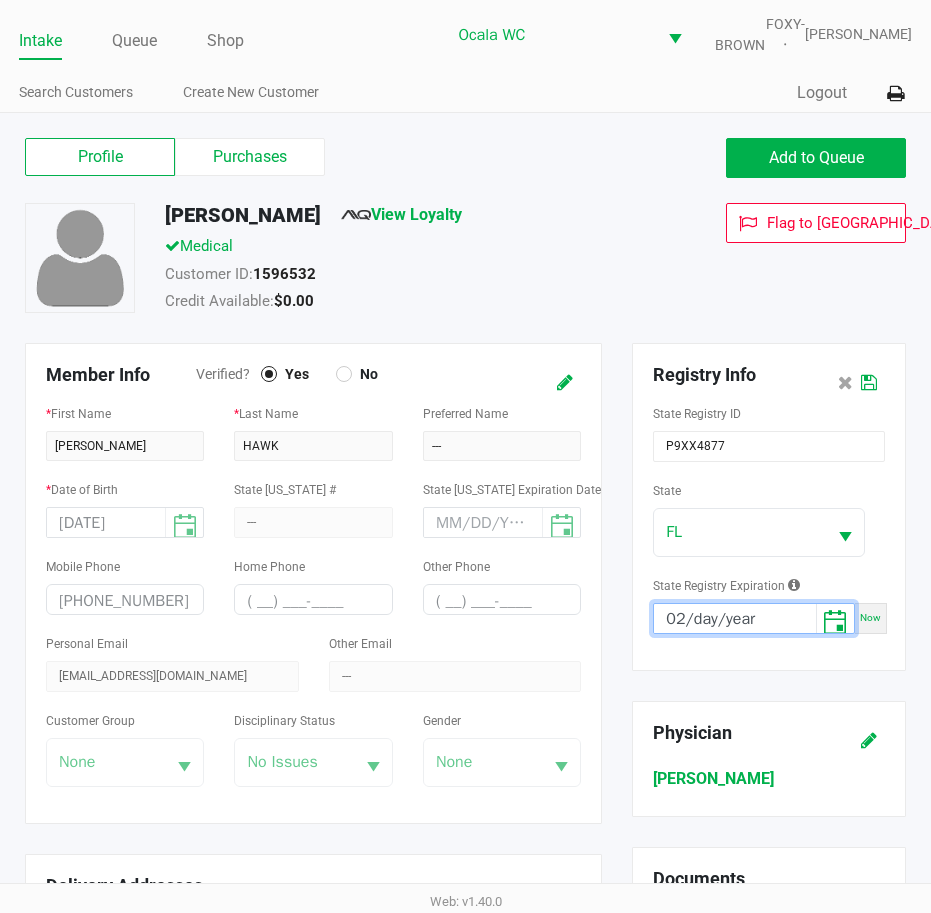 scroll, scrollTop: 0, scrollLeft: 1, axis: horizontal 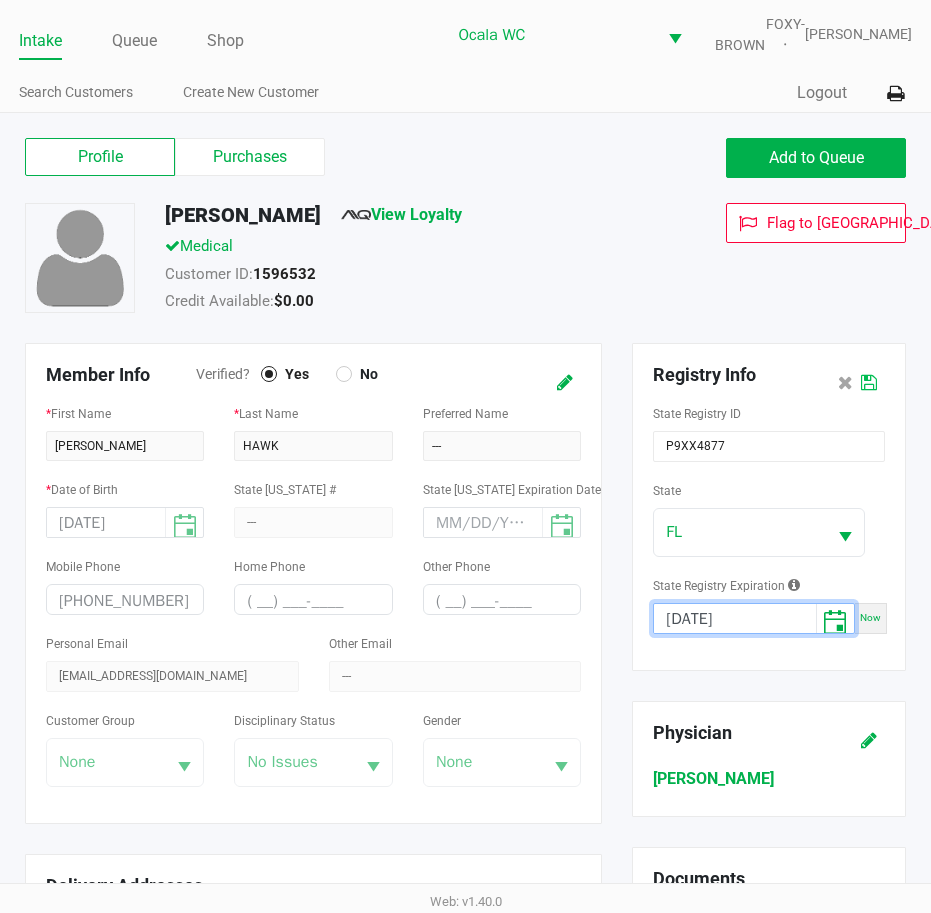 type on "02/08/2026" 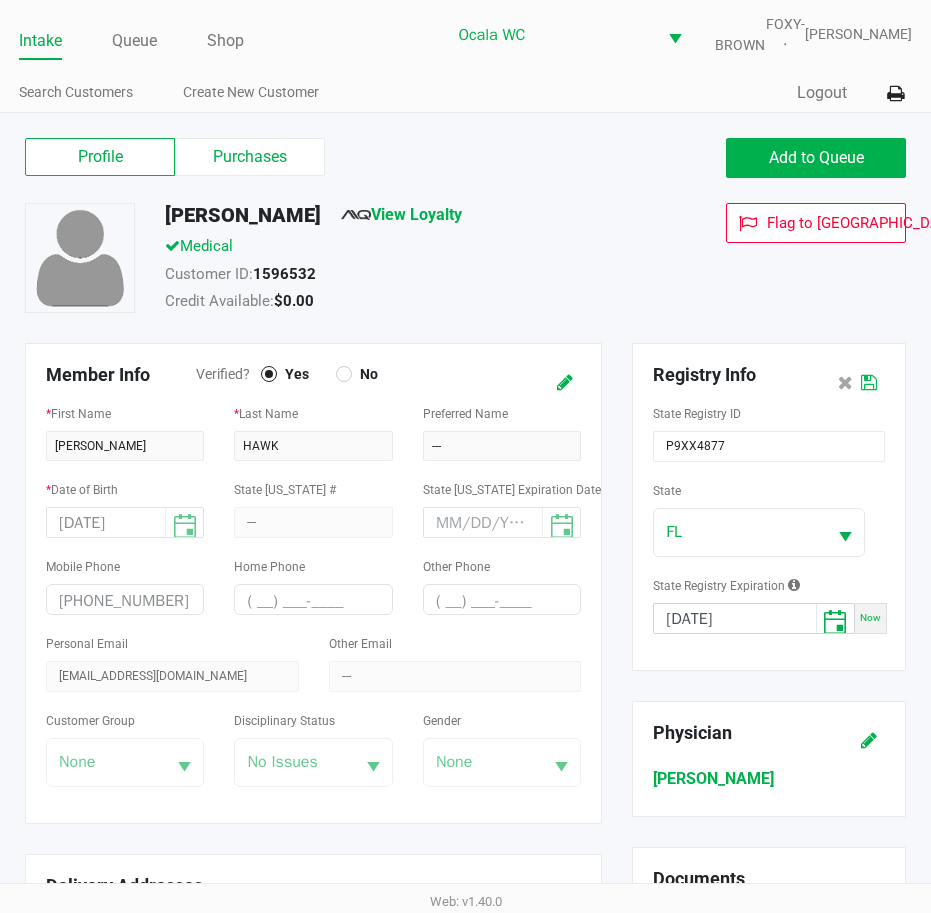 scroll, scrollTop: 0, scrollLeft: 0, axis: both 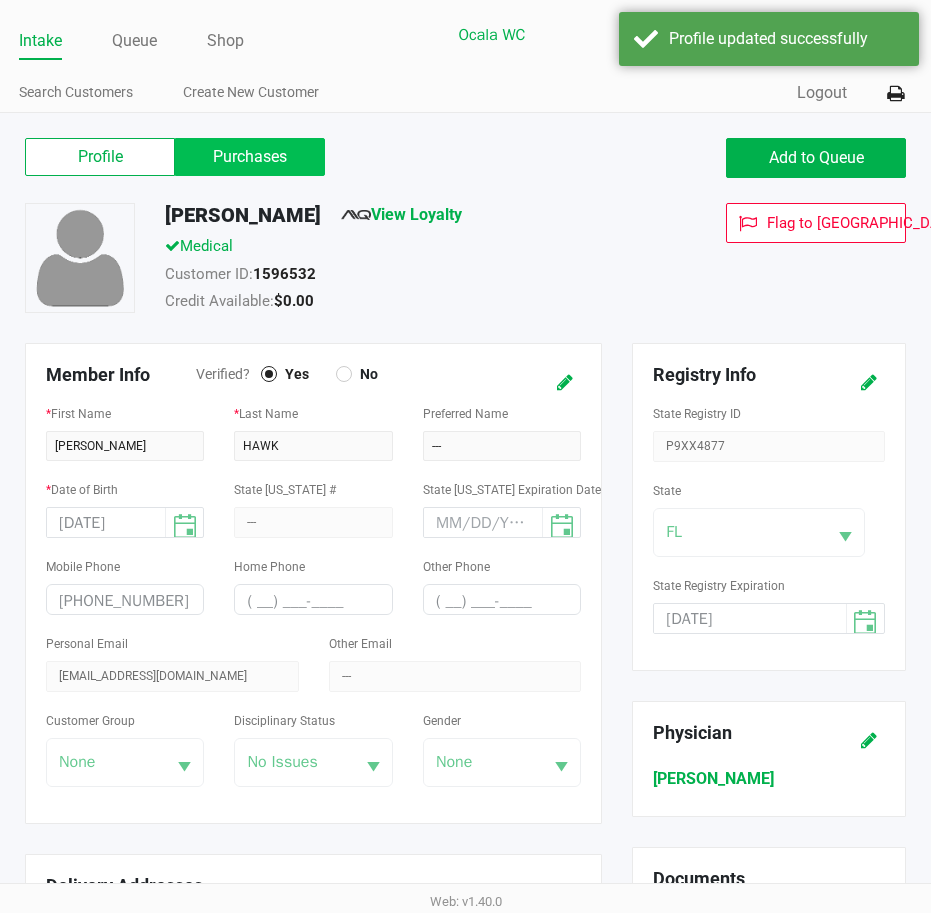 click on "Purchases" 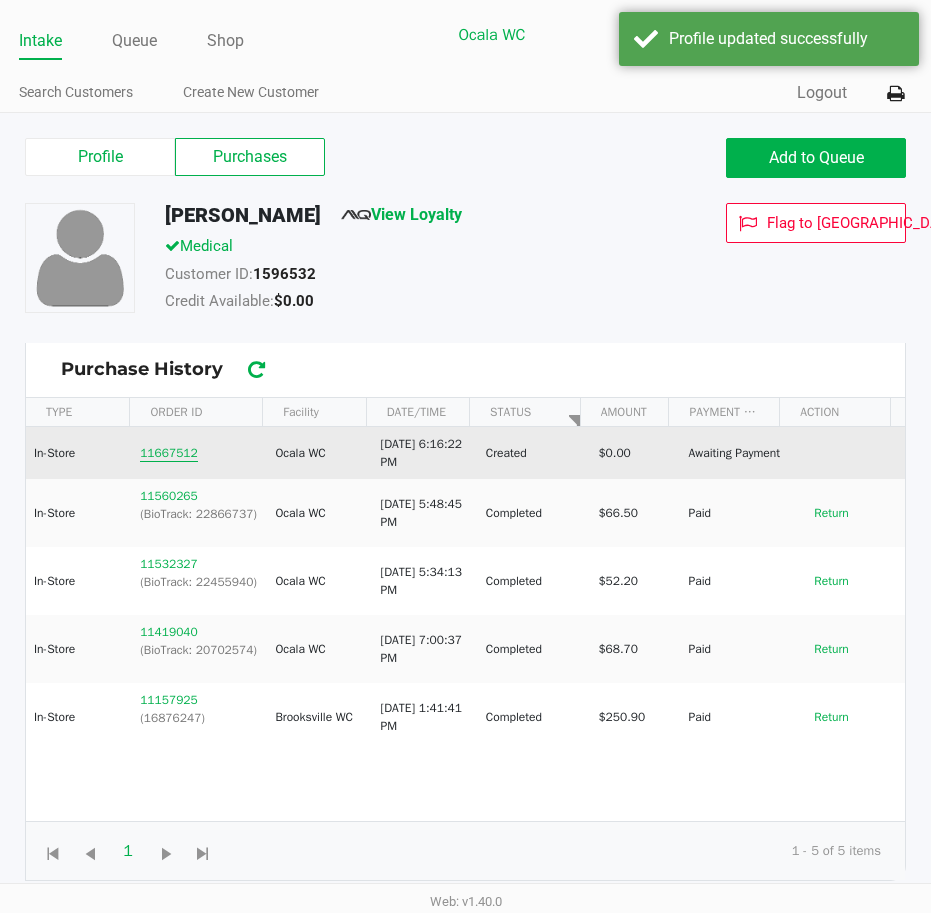click on "11667512" 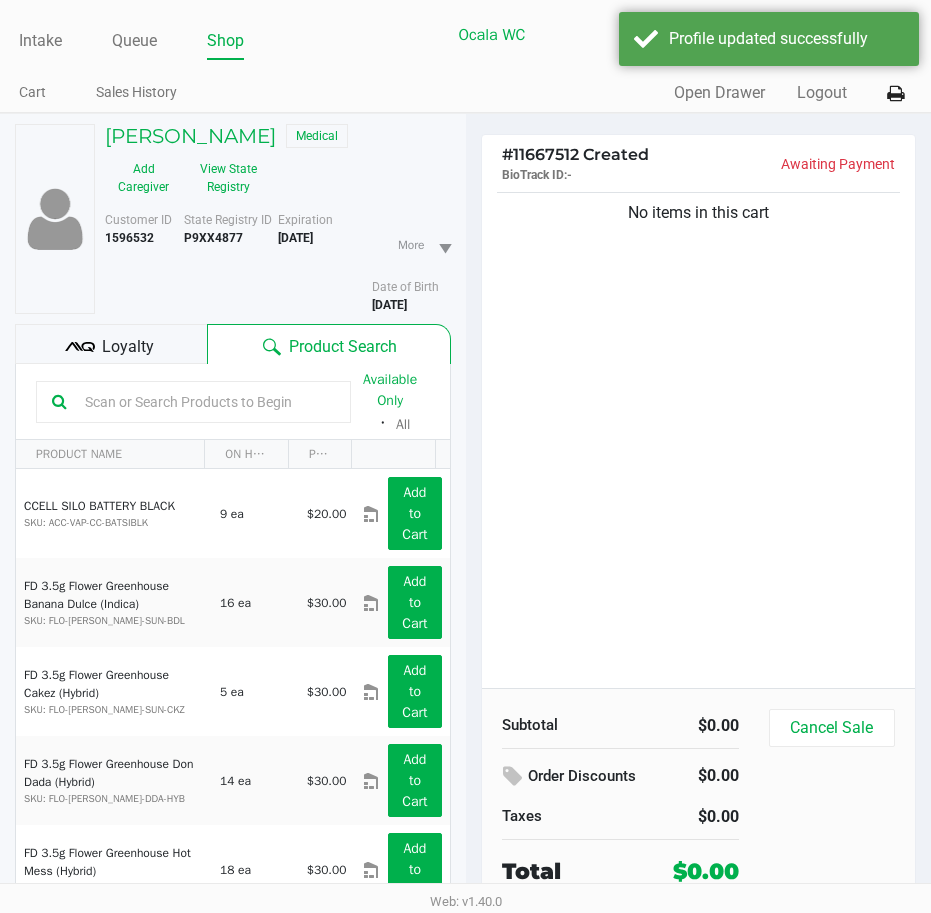 click 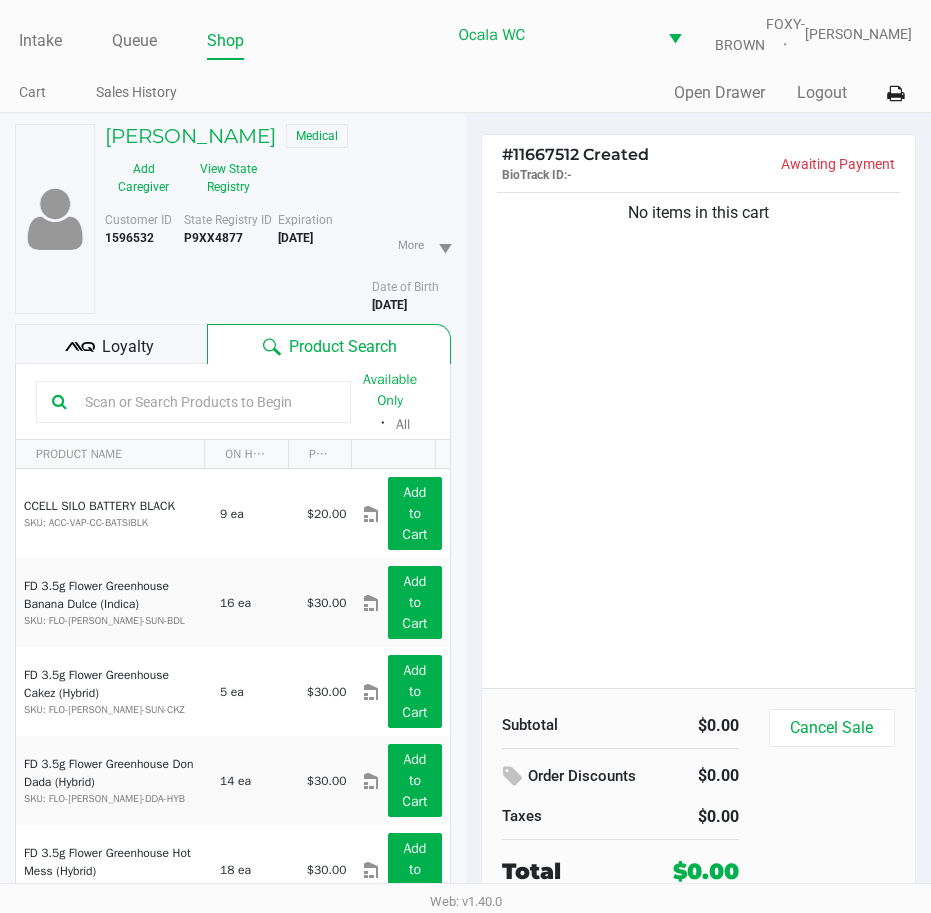 click 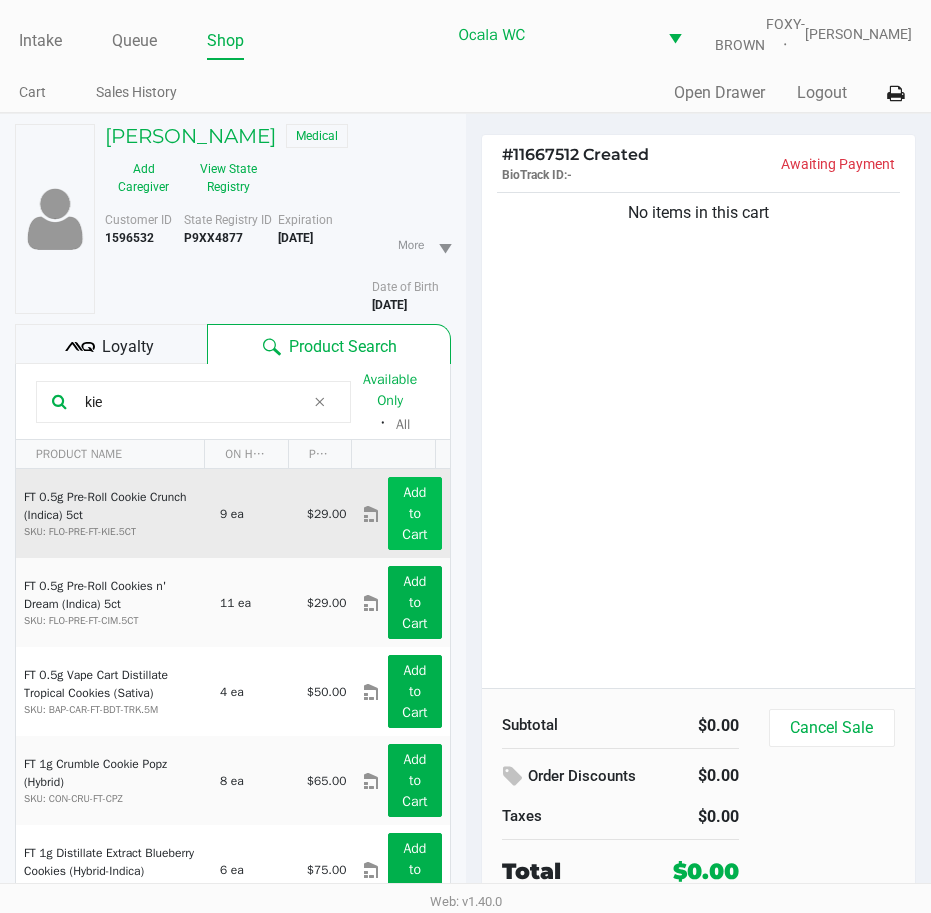 type on "kie" 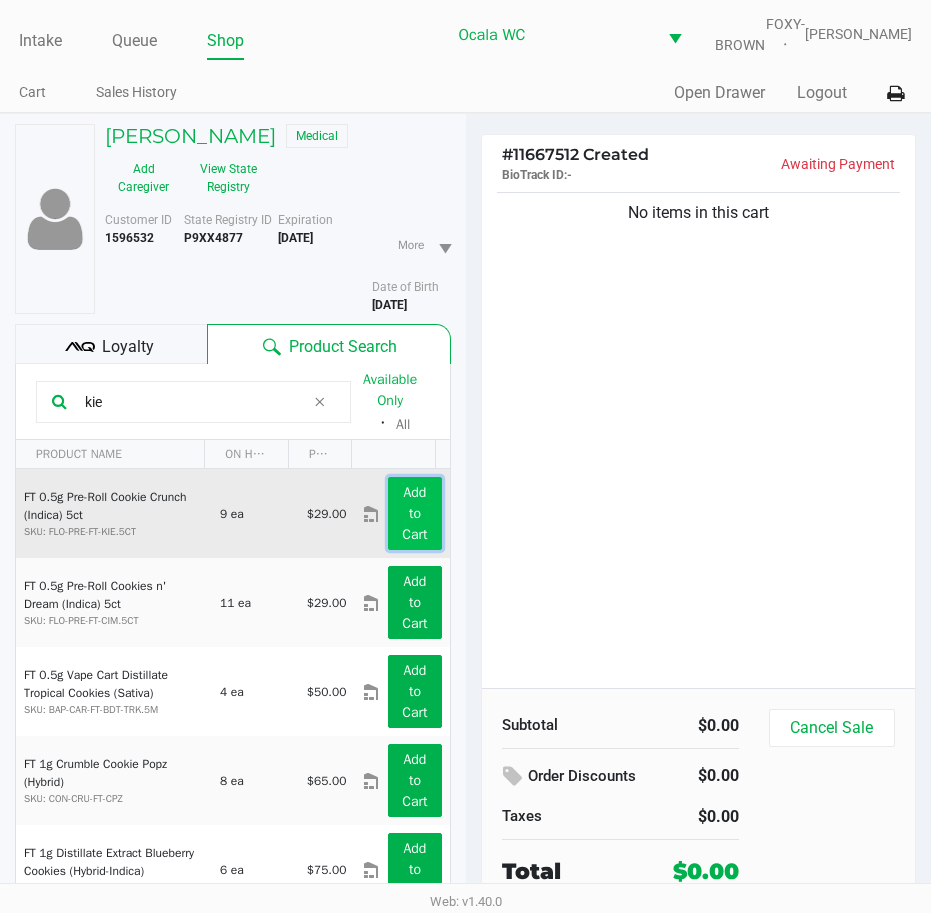 click on "Add to Cart" 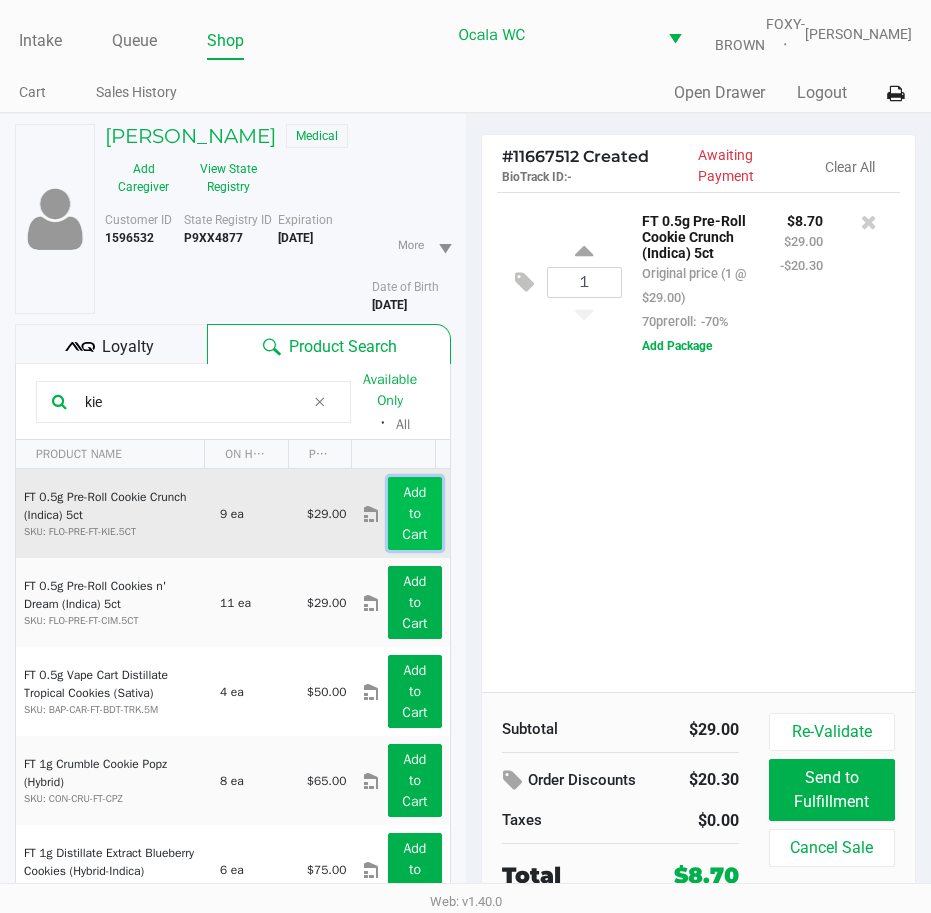 click on "Add to Cart" 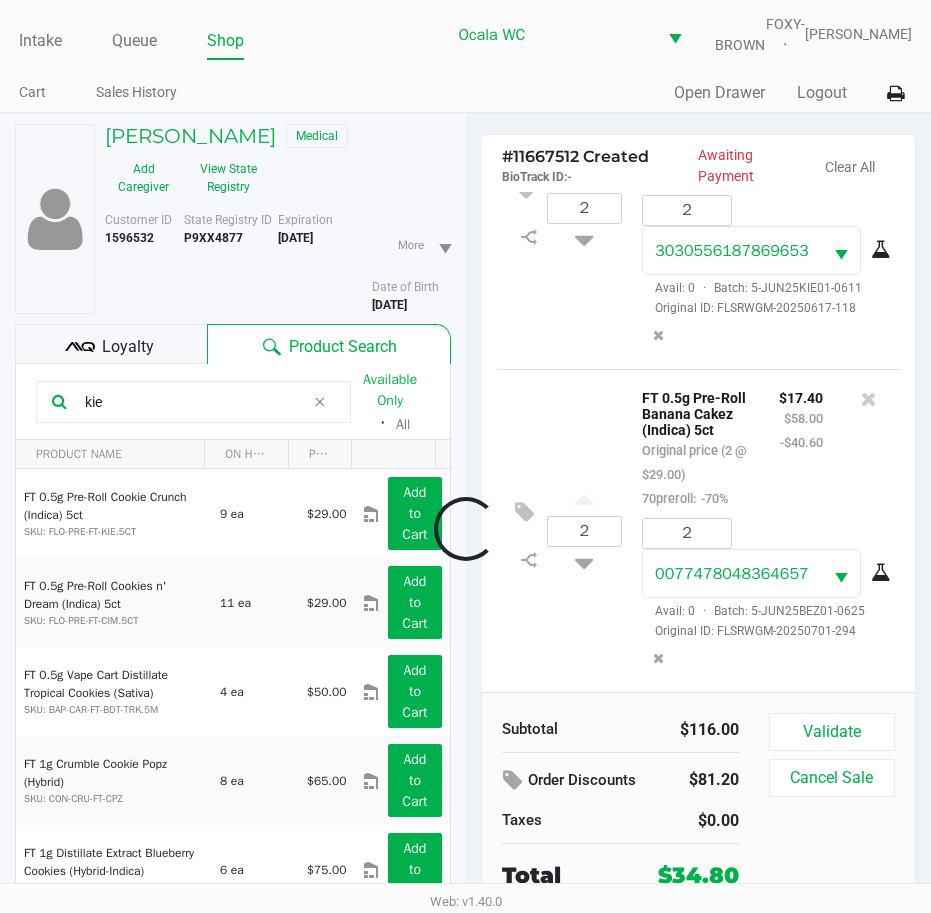 scroll, scrollTop: 186, scrollLeft: 0, axis: vertical 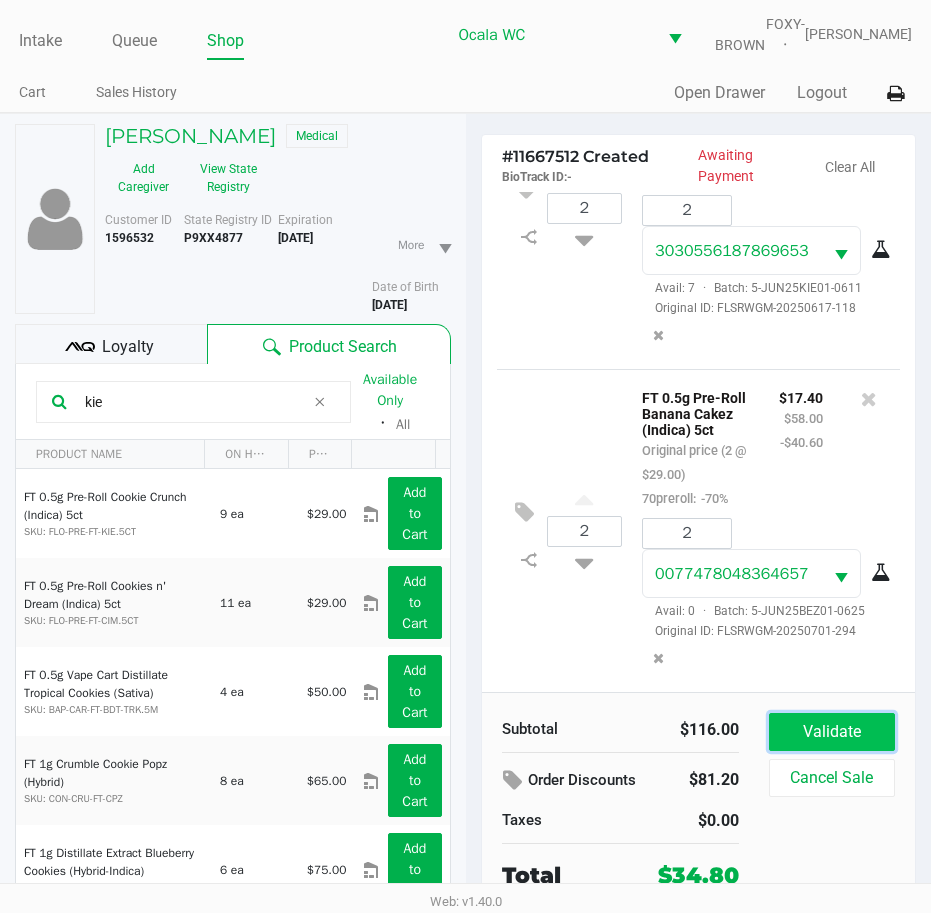 click on "Validate" 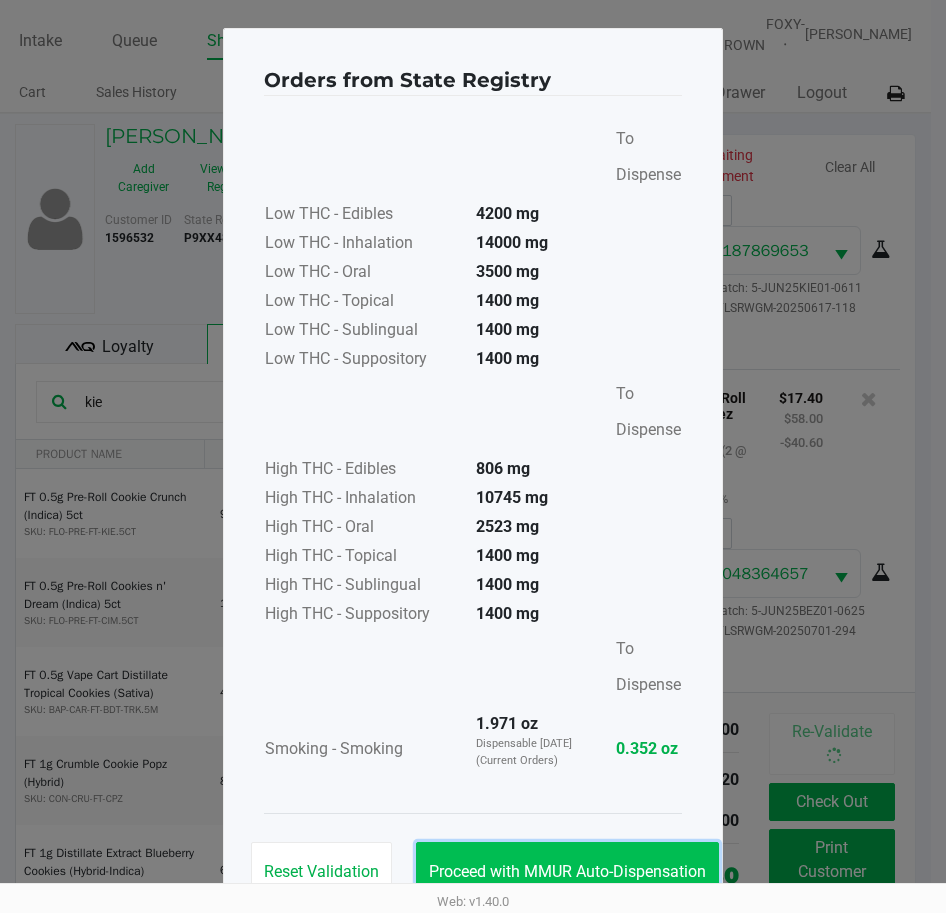 click on "Proceed with MMUR Auto-Dispensation" 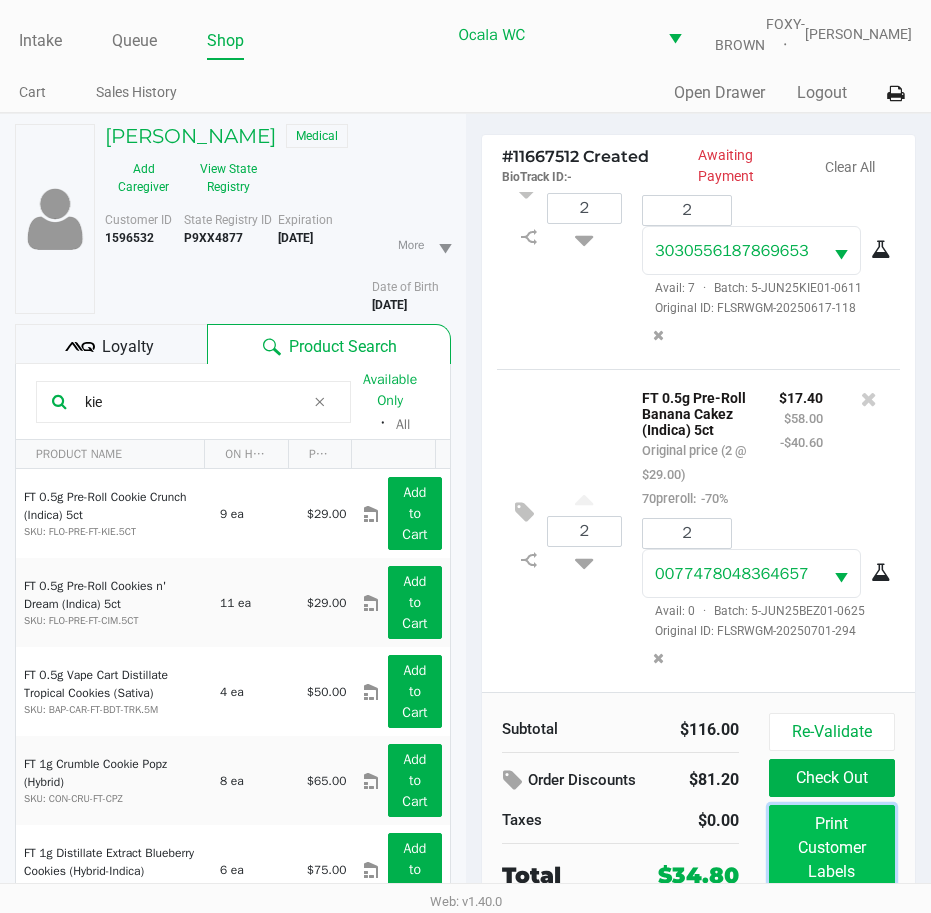 click on "Print Customer Labels" 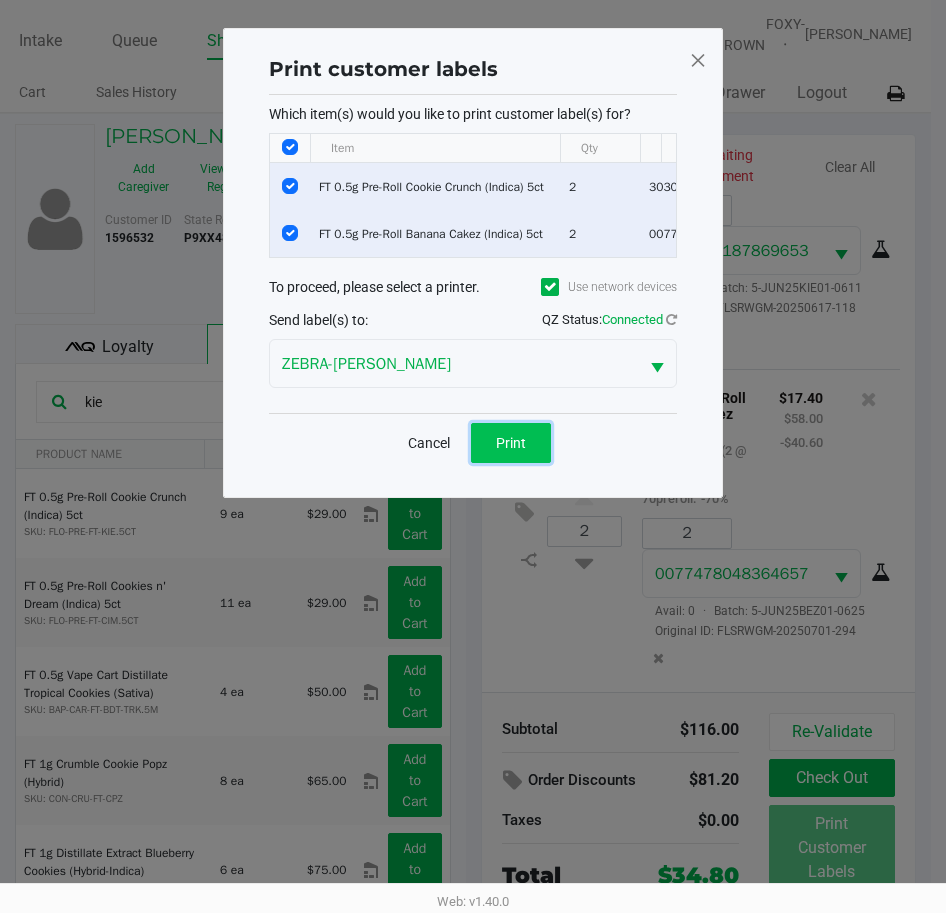 click on "Print" 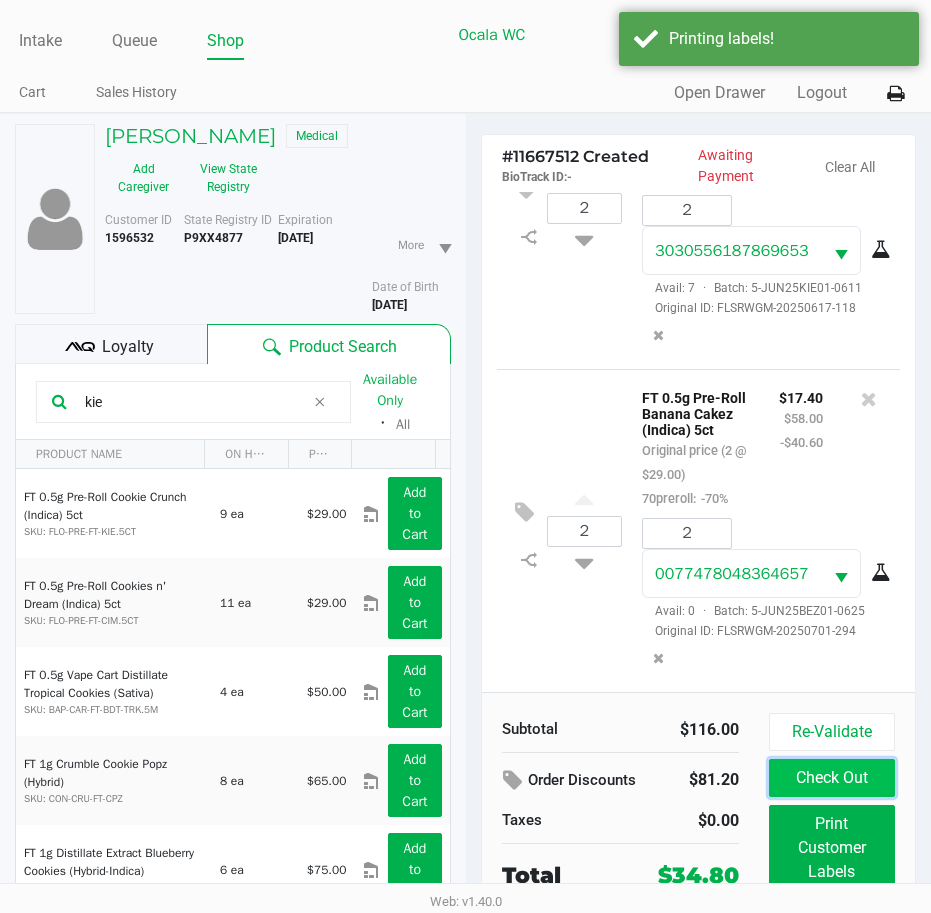 click on "Check Out" 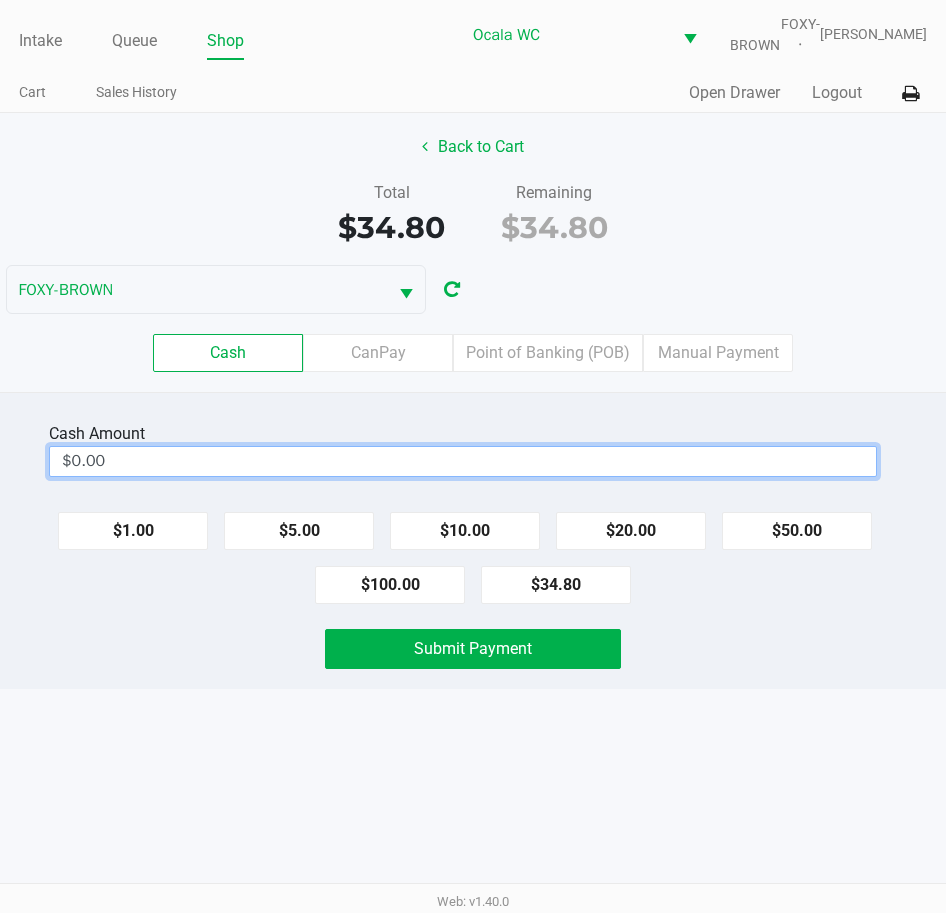 click on "$0.00" at bounding box center (463, 461) 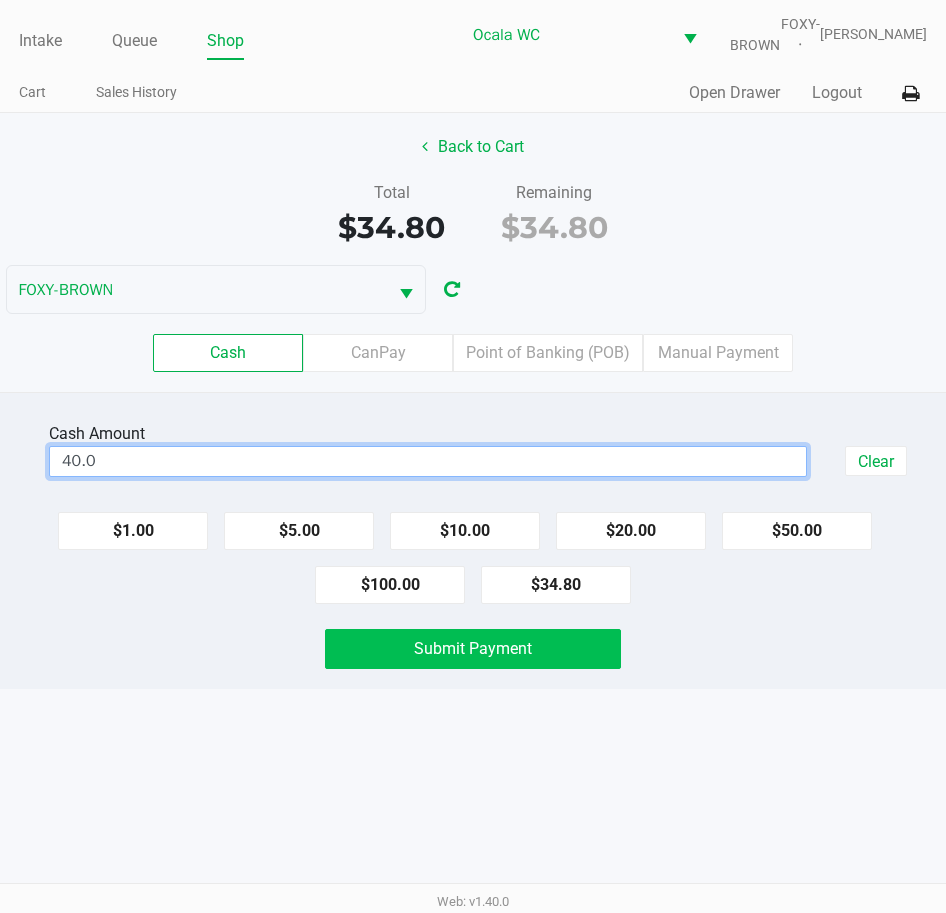 click on "Submit Payment" 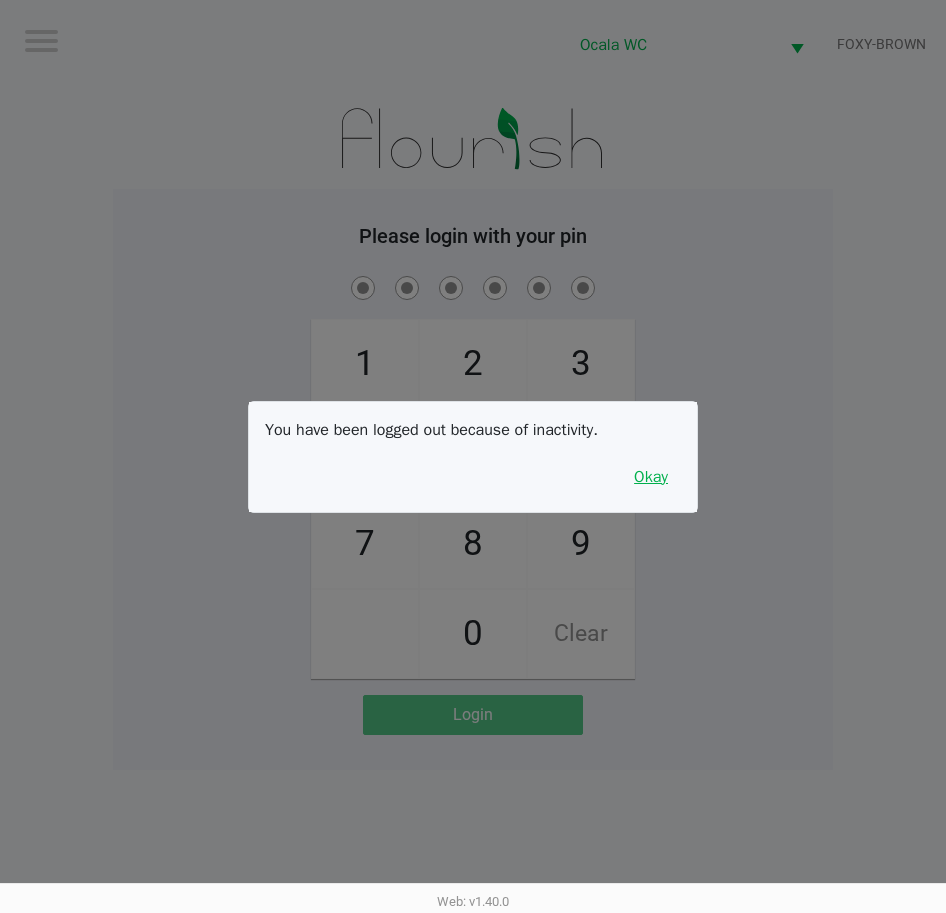 click on "Okay" at bounding box center [651, 477] 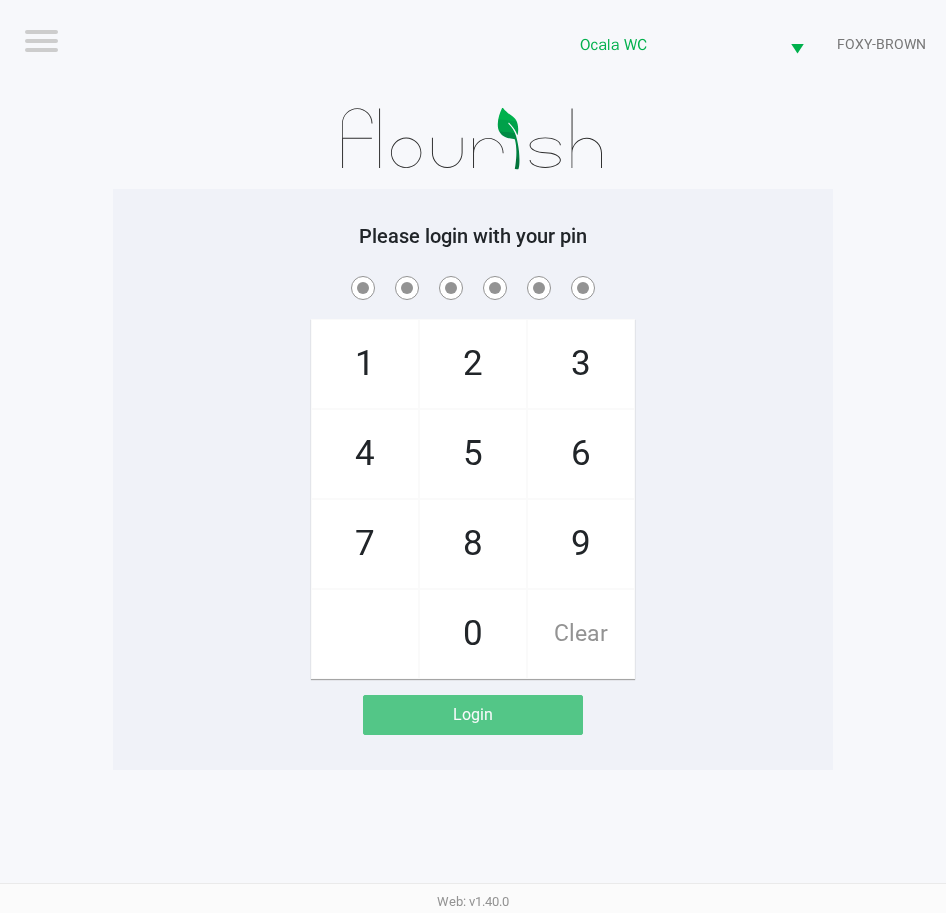 click on "1   4   7       2   5   8   0   3   6   9   Clear" 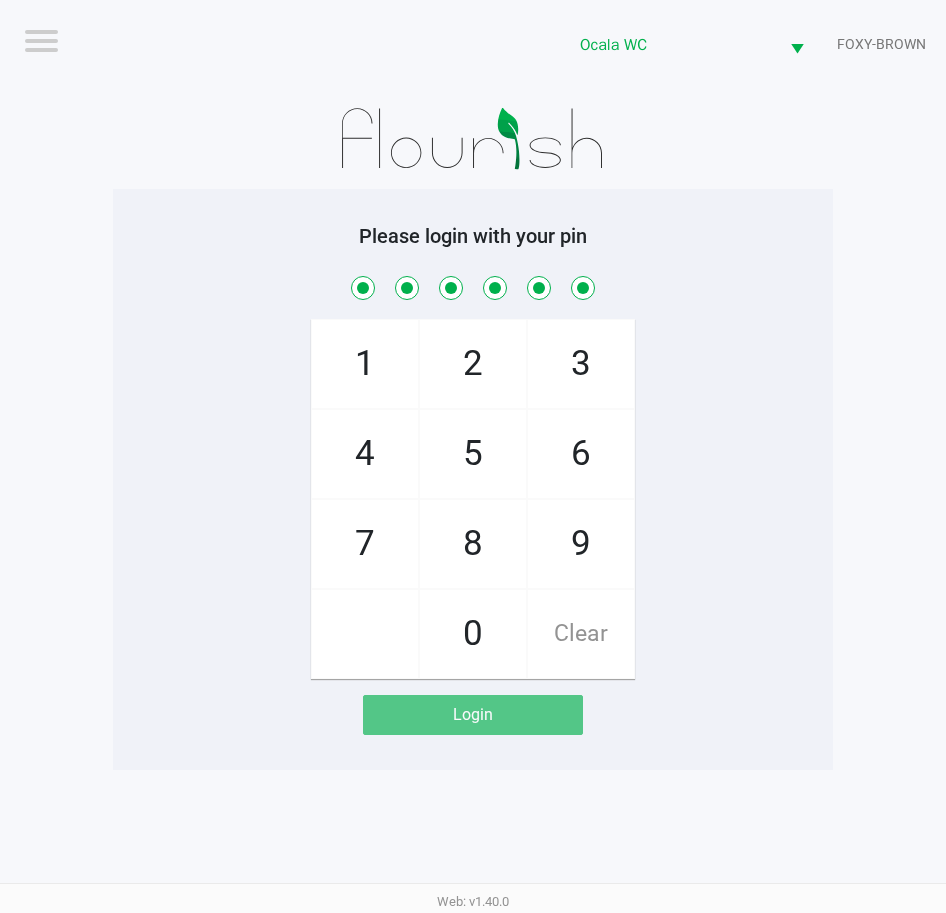 checkbox on "true" 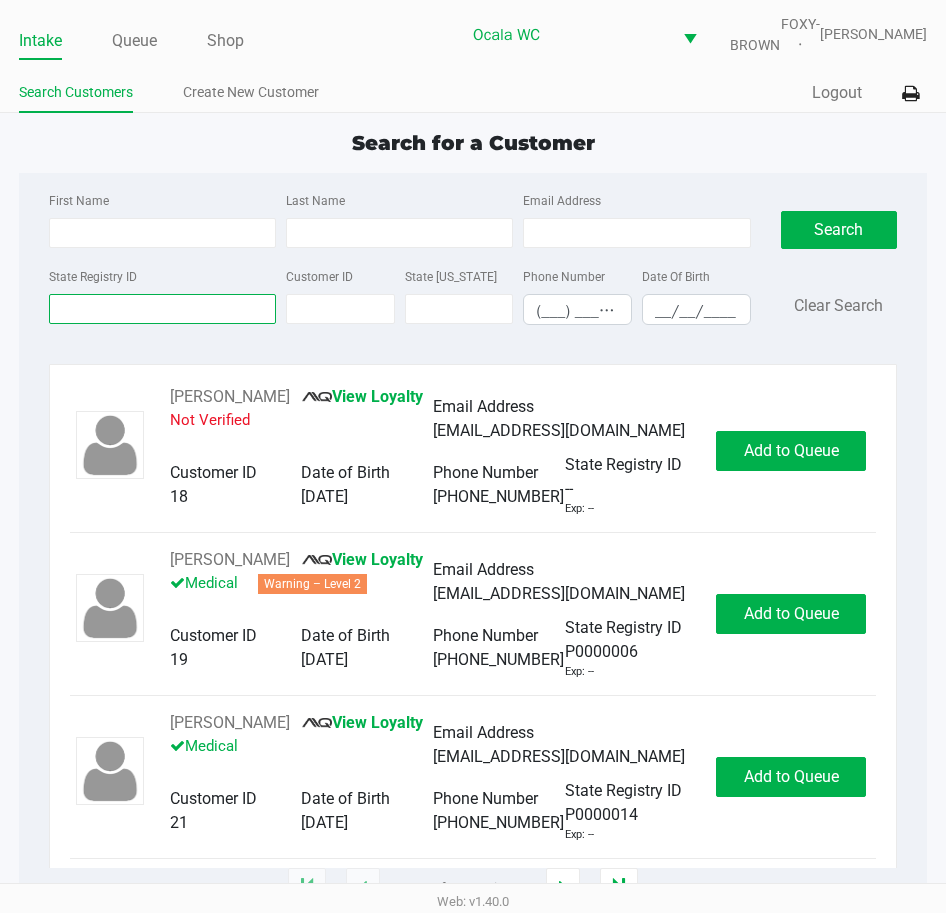 click on "State Registry ID" at bounding box center (162, 309) 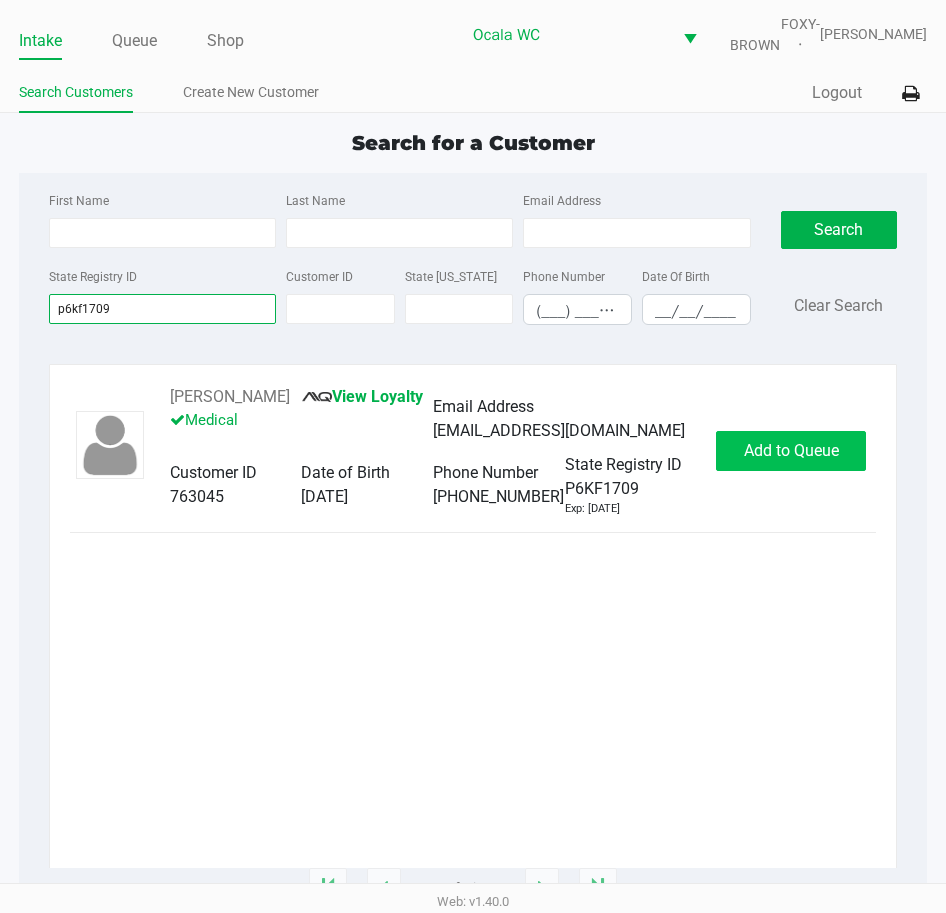 type on "p6kf1709" 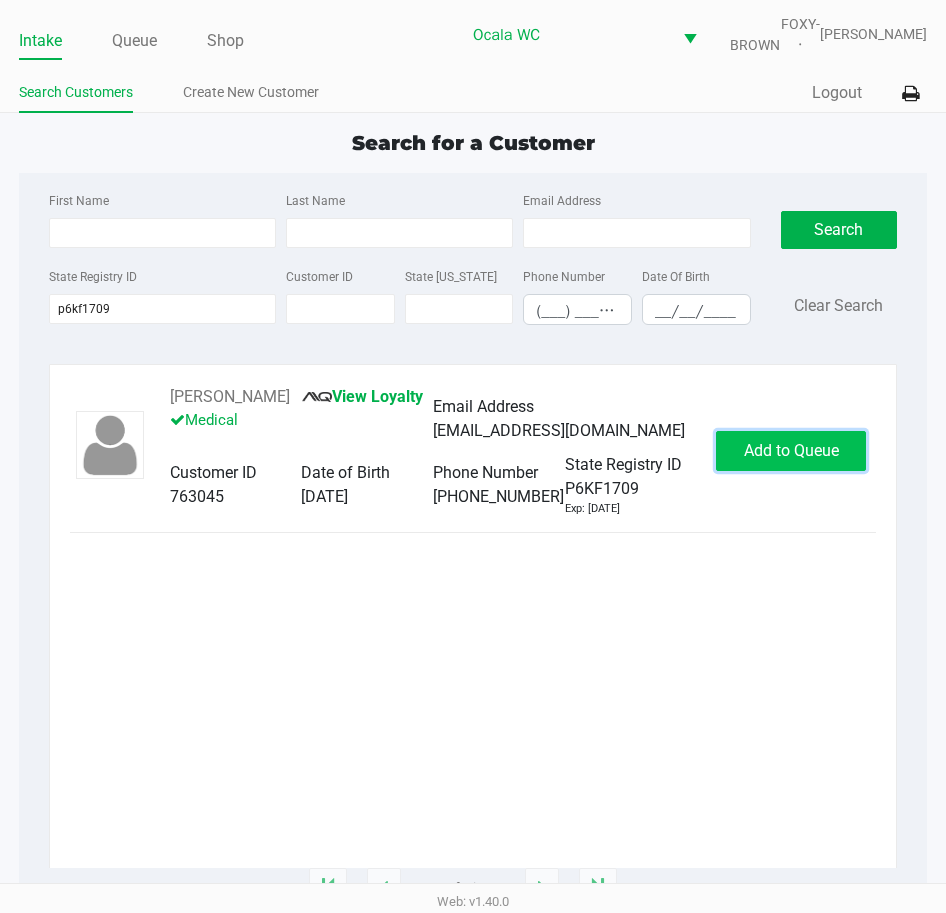 click on "Add to Queue" 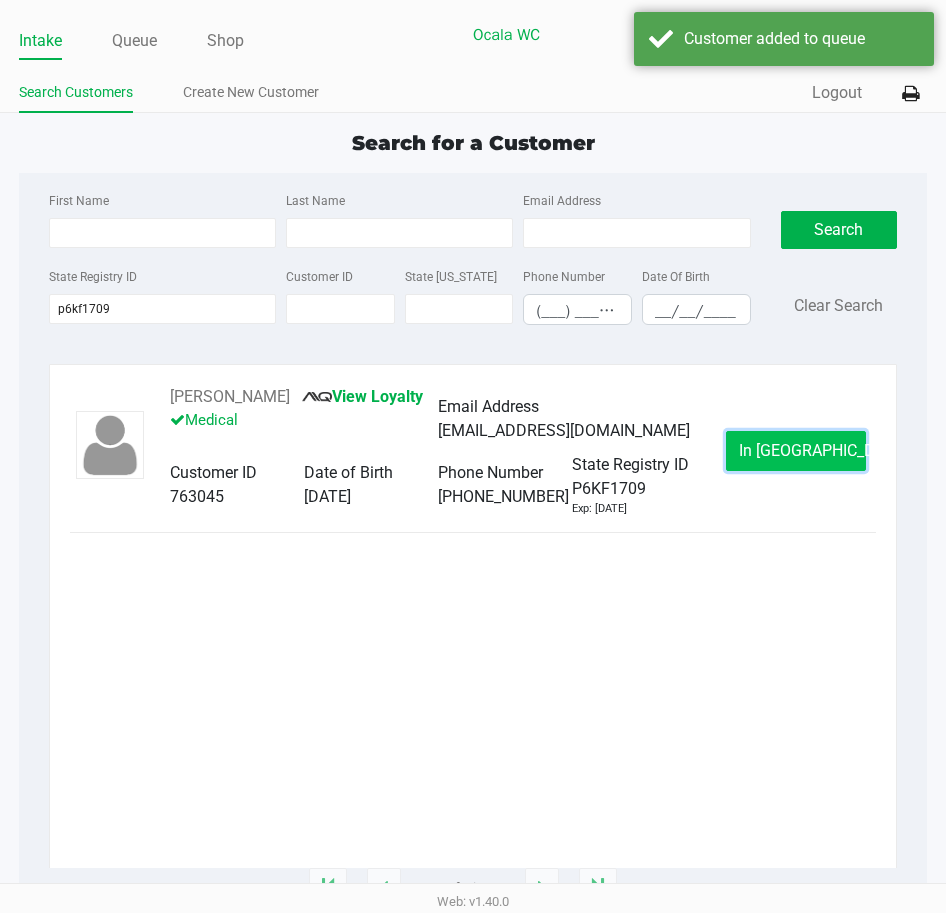 click on "In Queue" 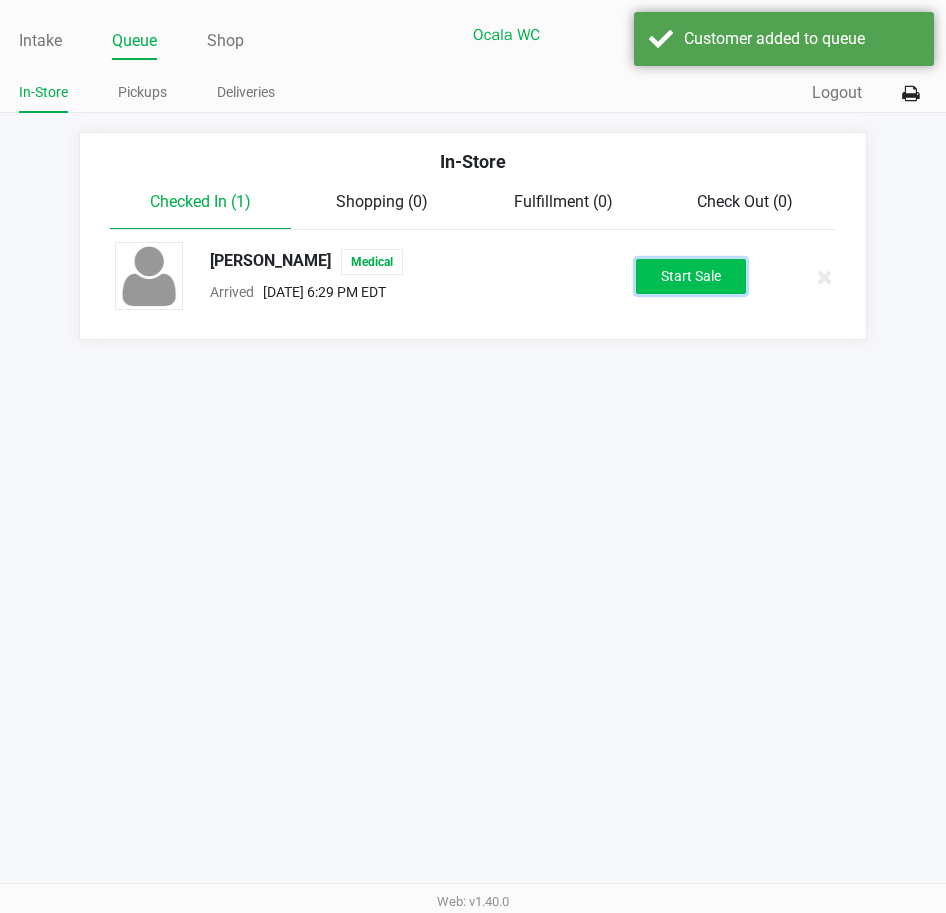 click on "Start Sale" 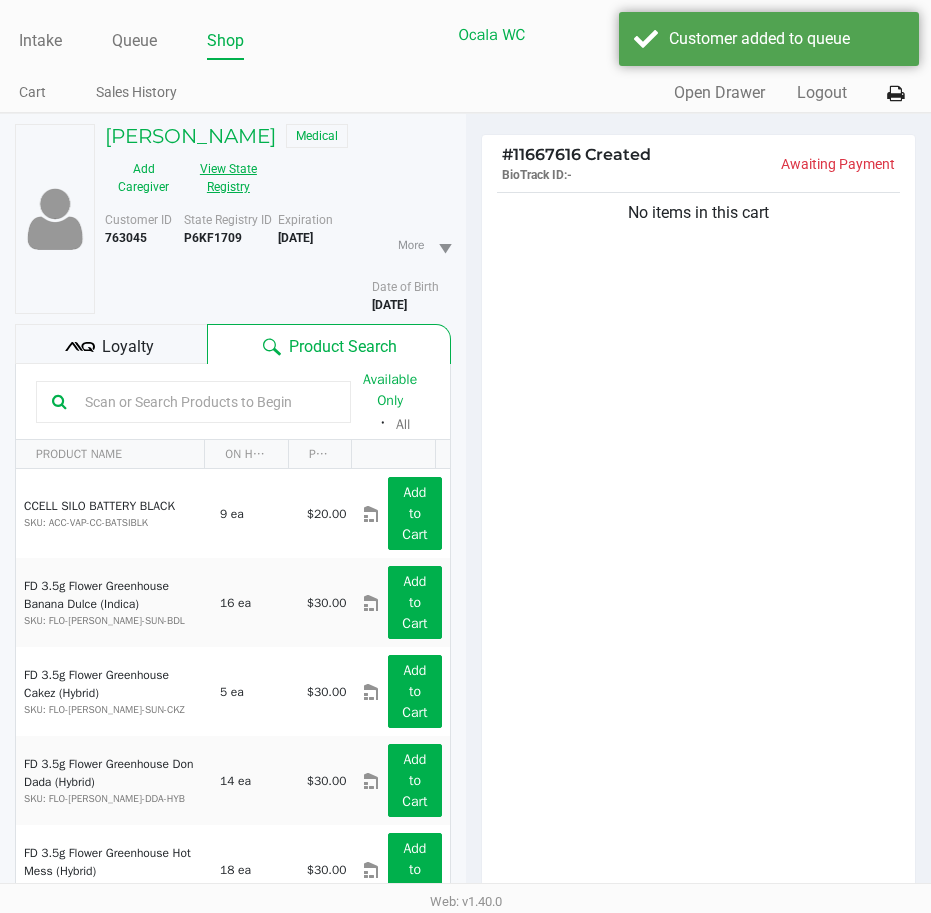 click on "View State Registry" 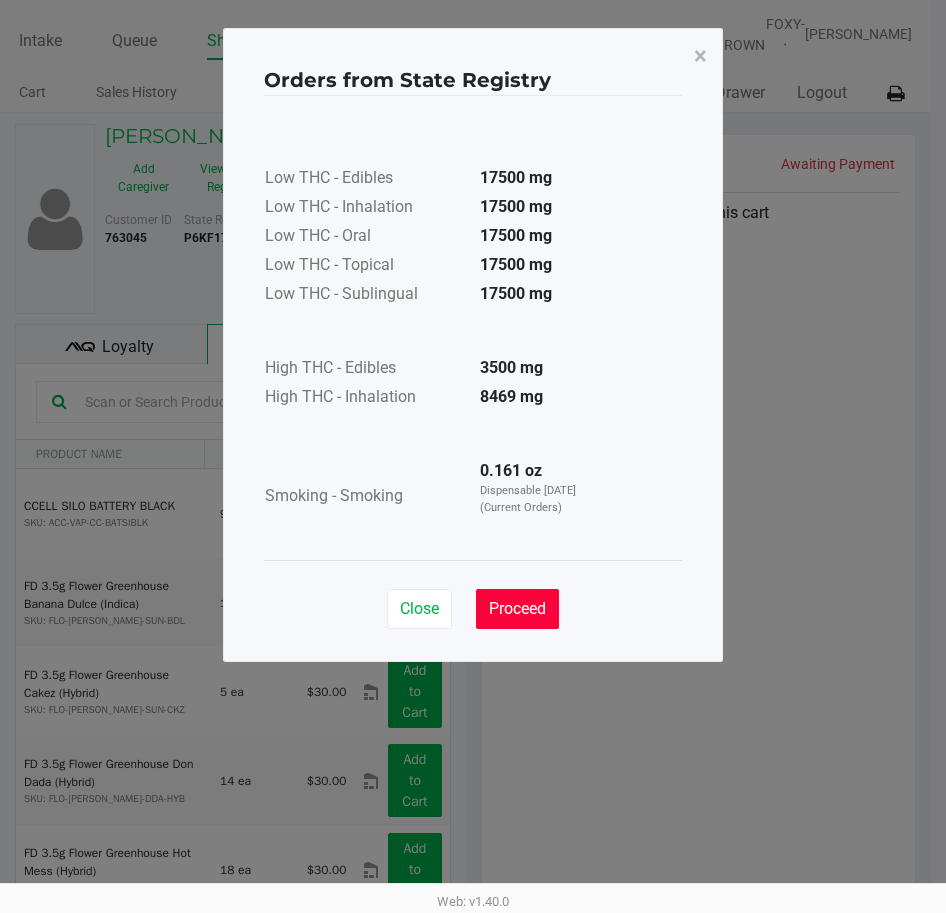 click on "Proceed" 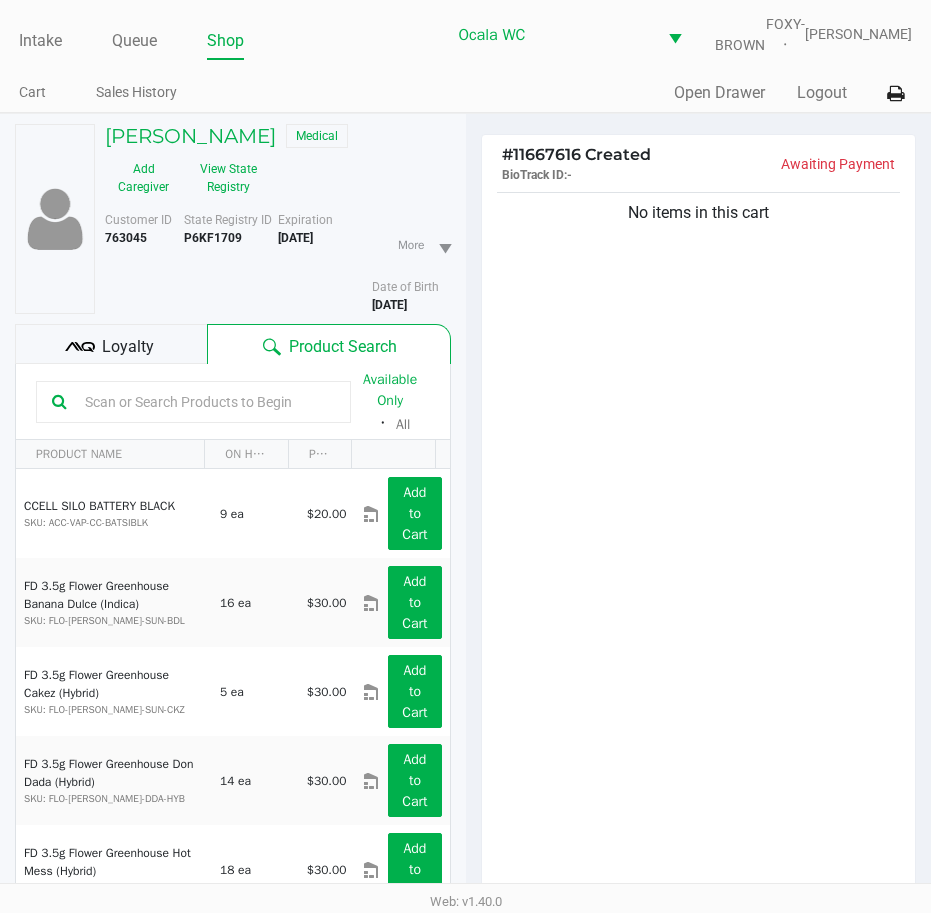 click on "Loyalty" 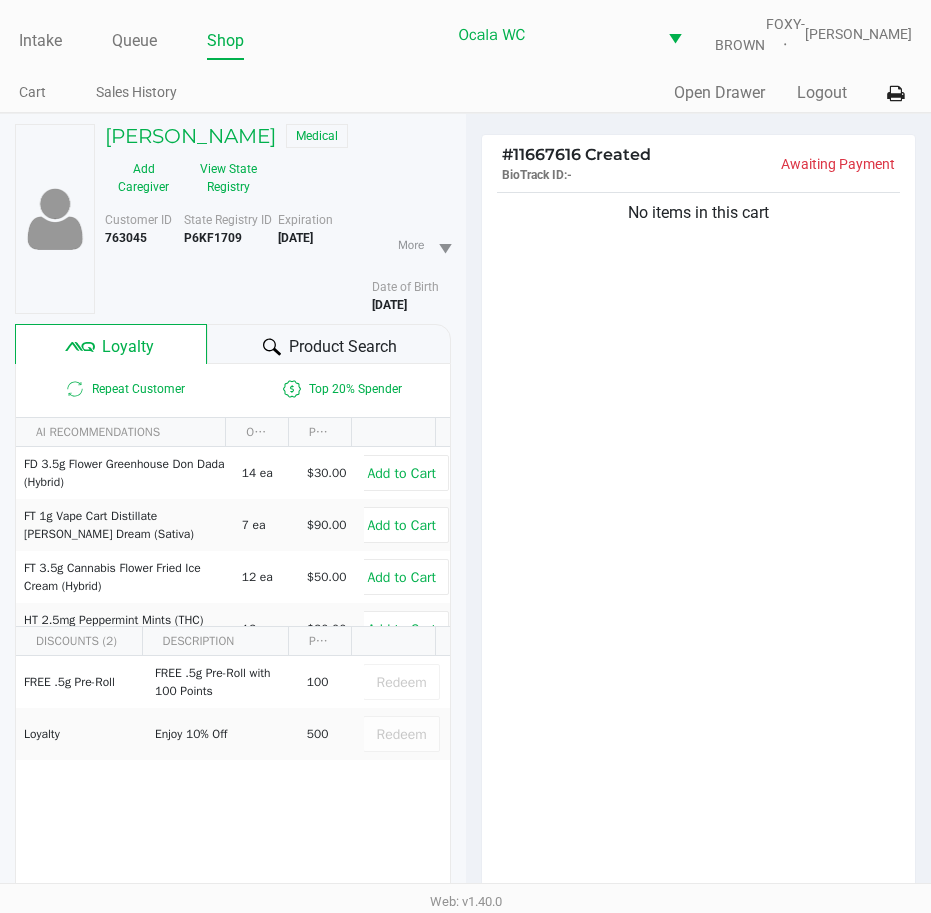 drag, startPoint x: 125, startPoint y: 361, endPoint x: 259, endPoint y: 355, distance: 134.13426 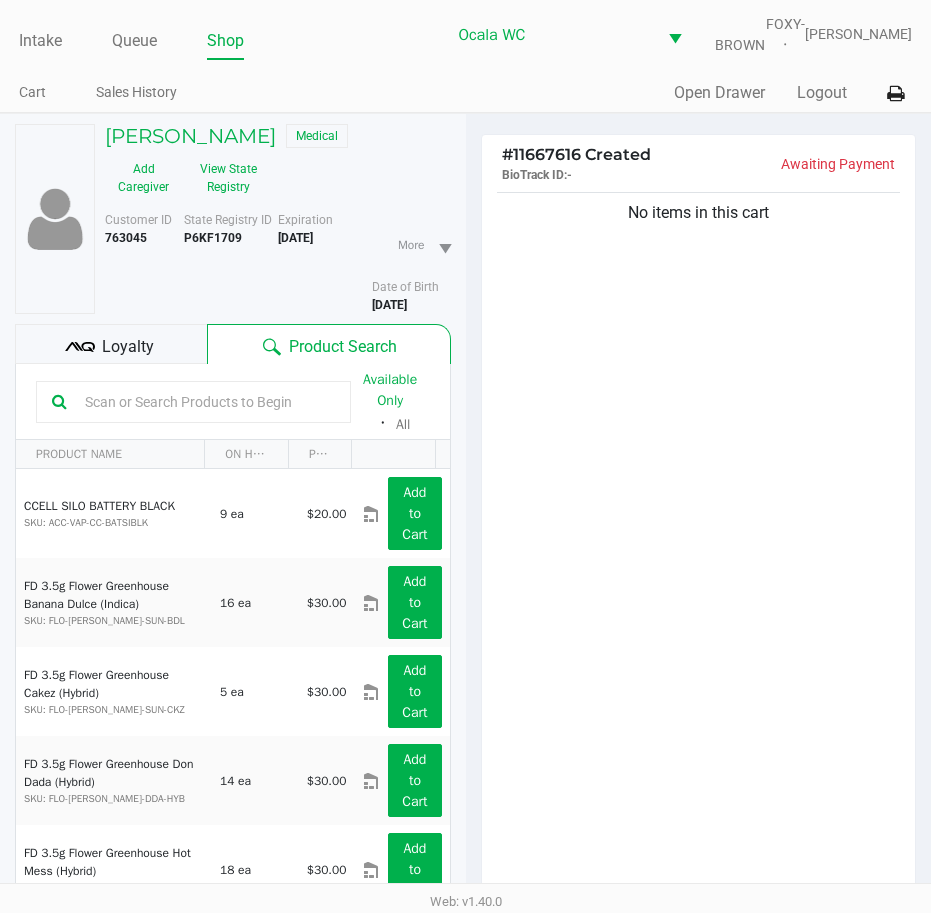 click 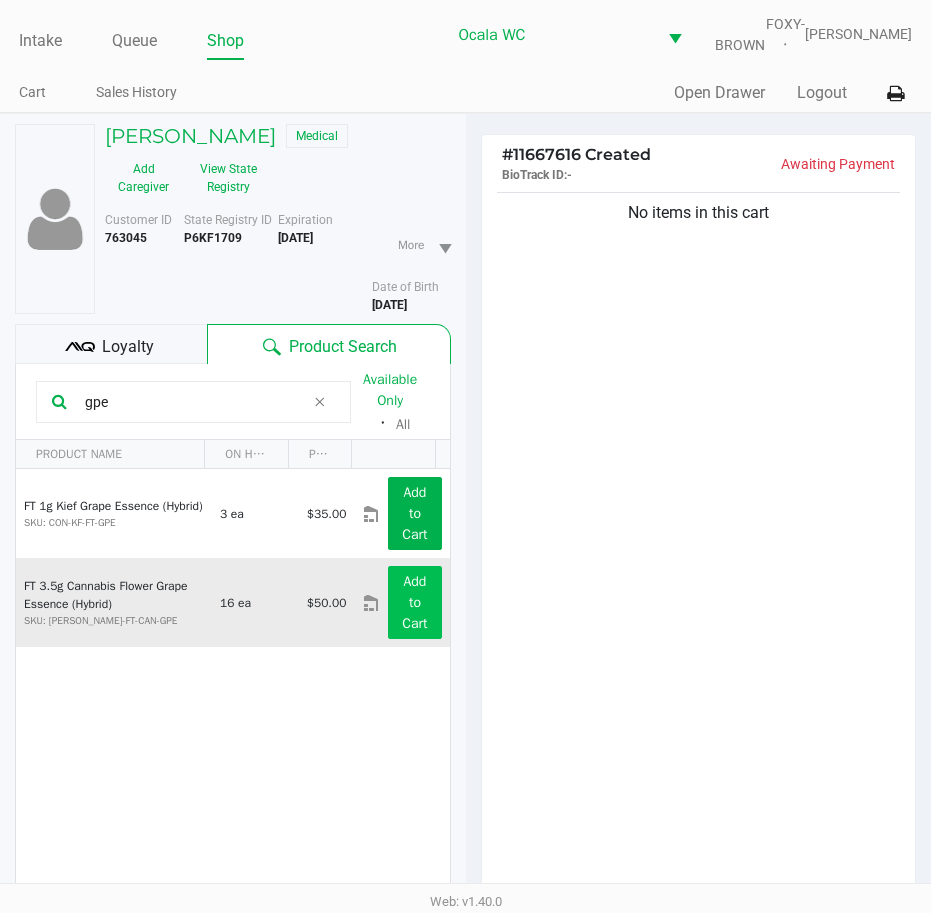 type on "gpe" 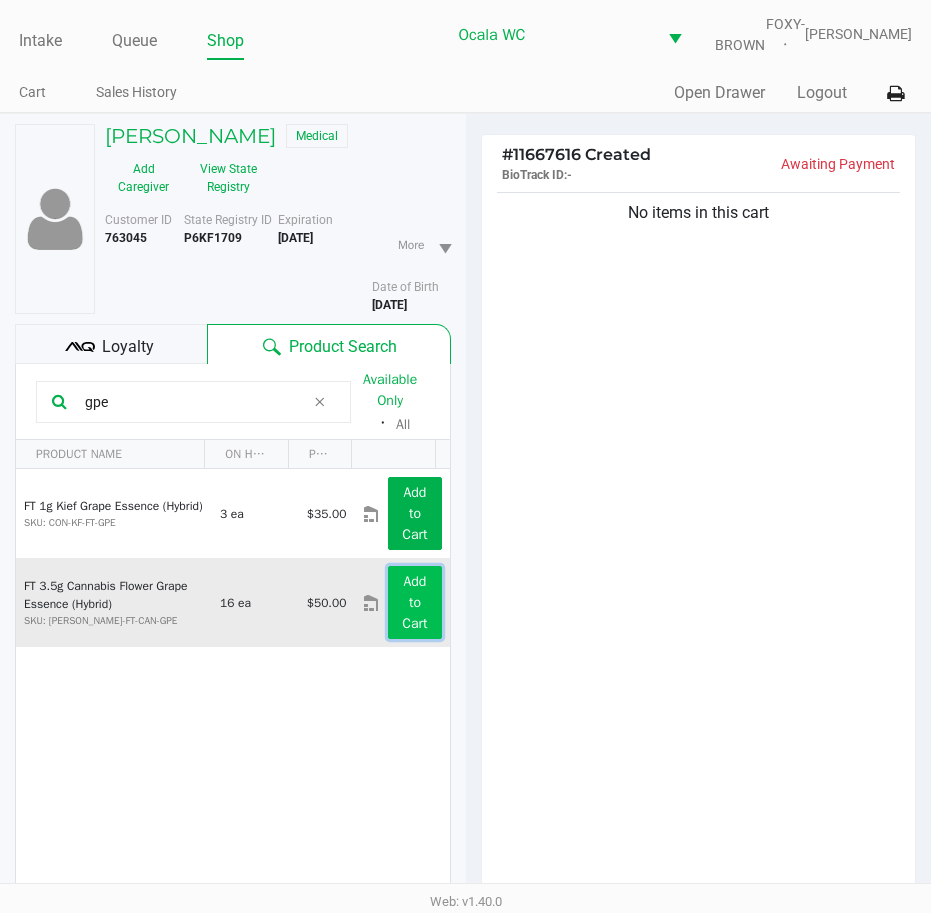 click on "Add to Cart" 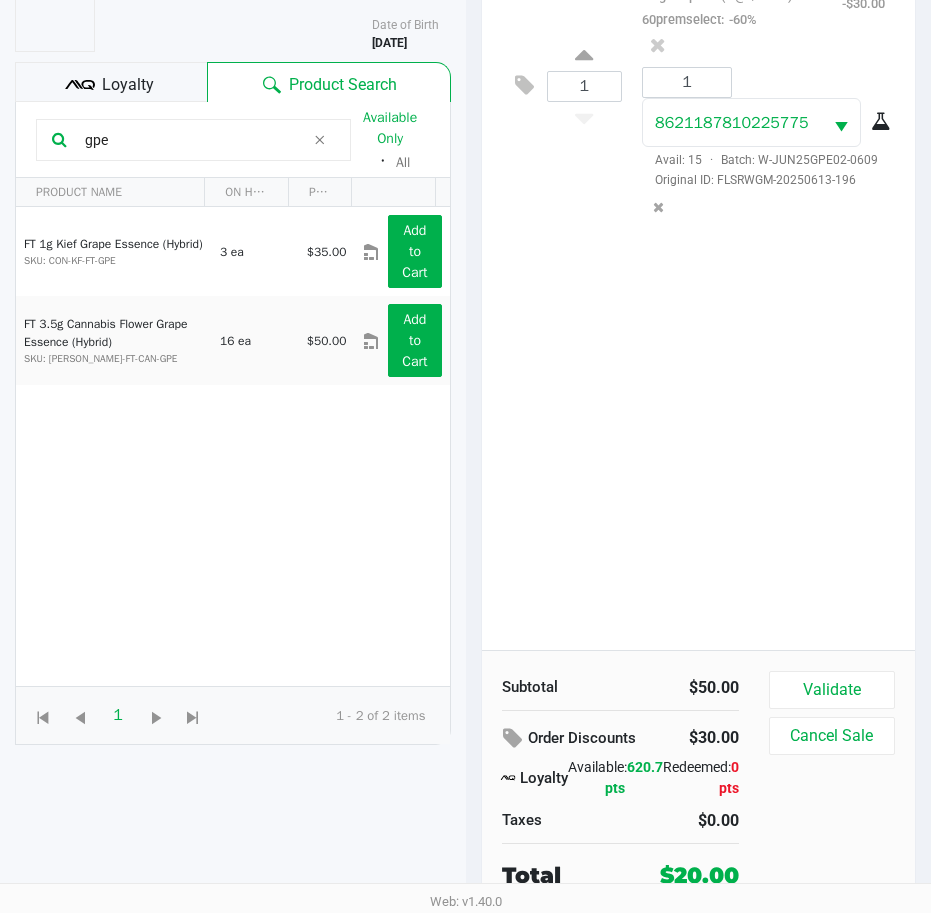 scroll, scrollTop: 276, scrollLeft: 0, axis: vertical 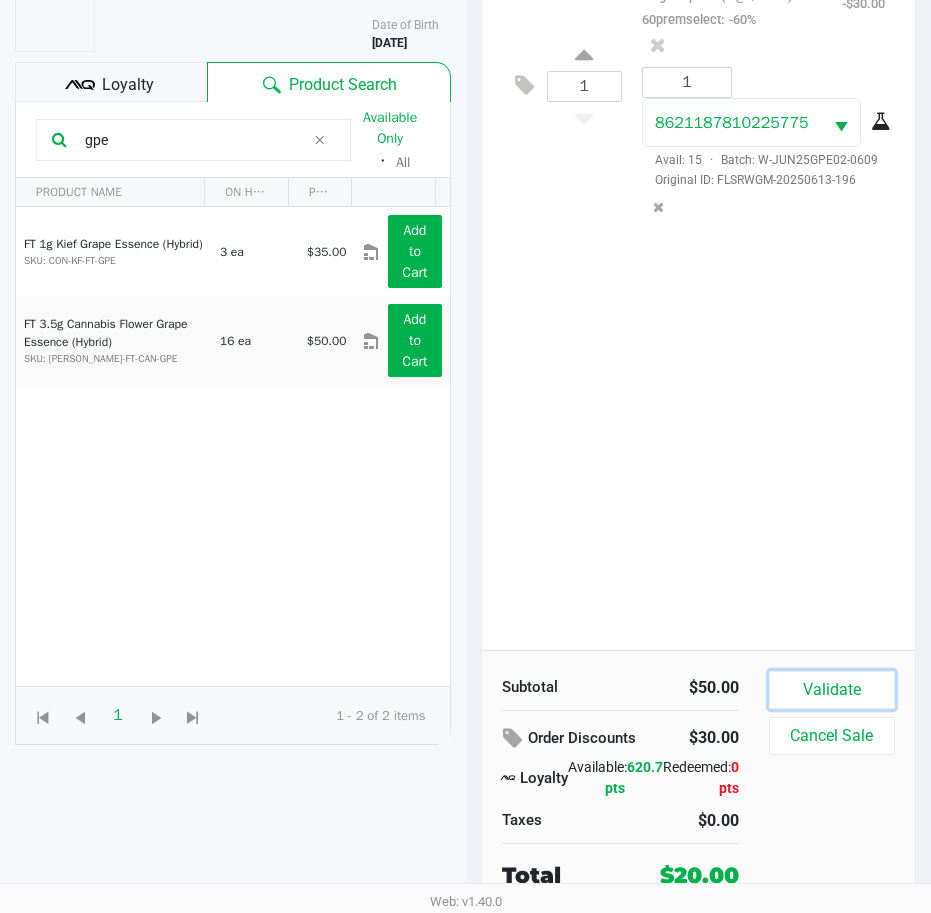 click on "Validate" 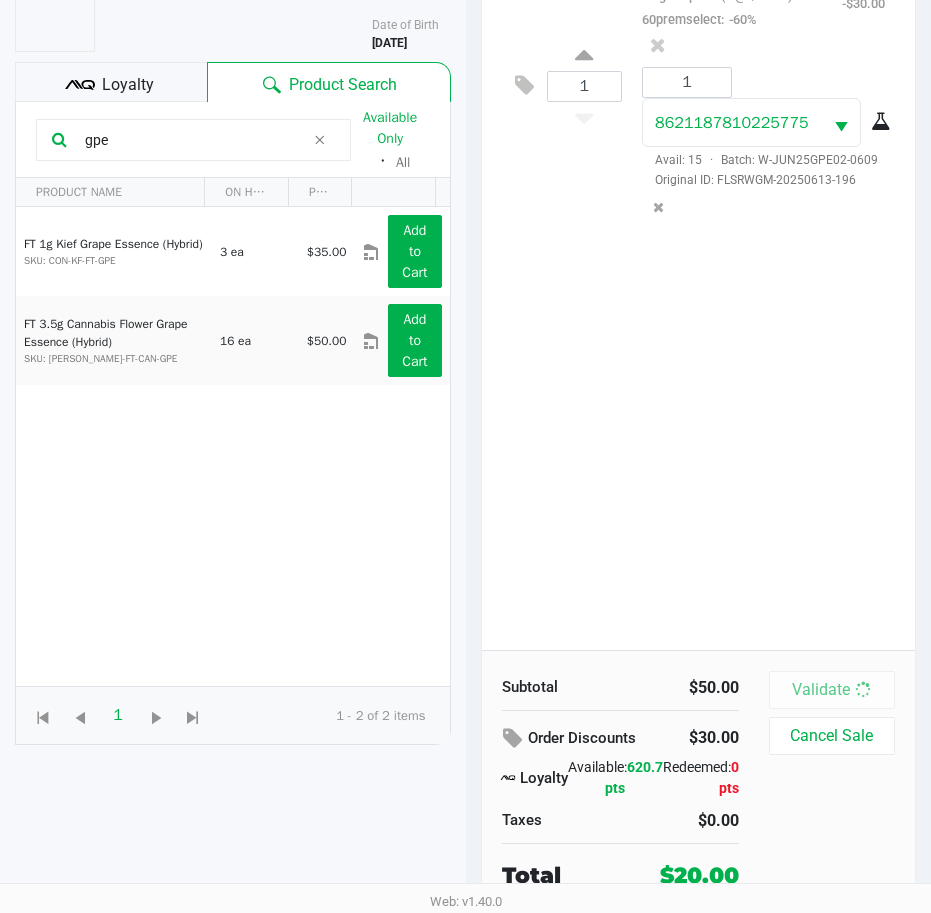 scroll, scrollTop: 0, scrollLeft: 0, axis: both 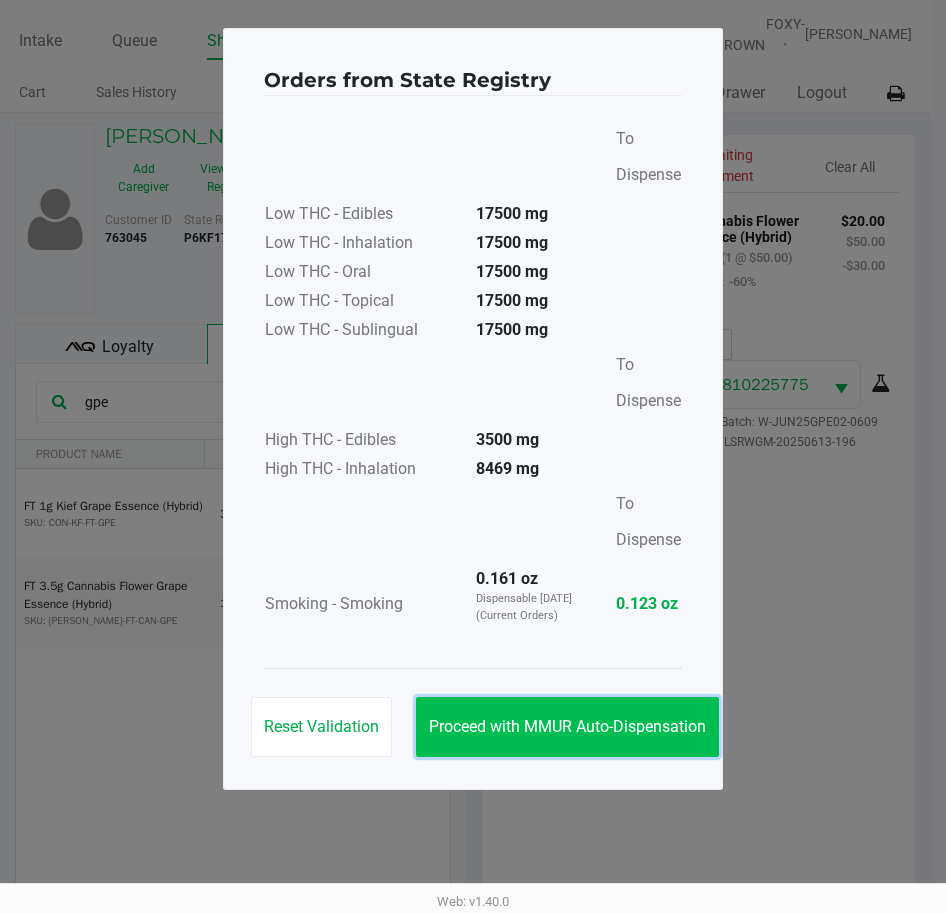 click on "Proceed with MMUR Auto-Dispensation" 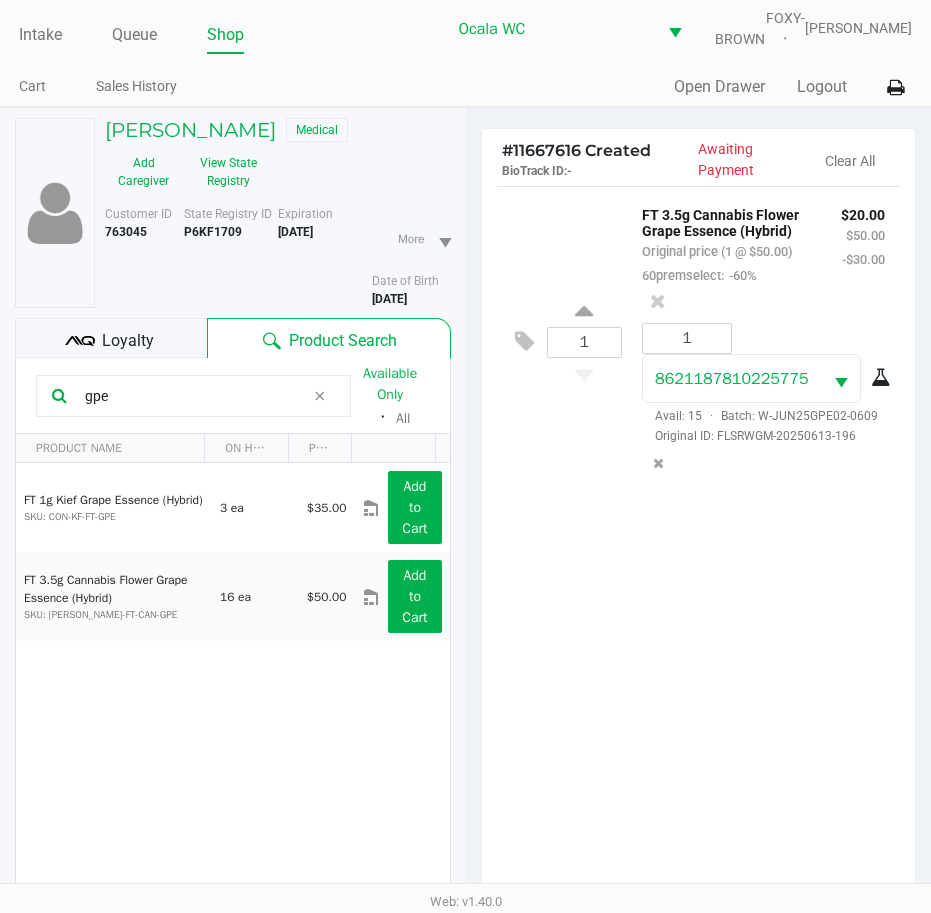 scroll, scrollTop: 279, scrollLeft: 0, axis: vertical 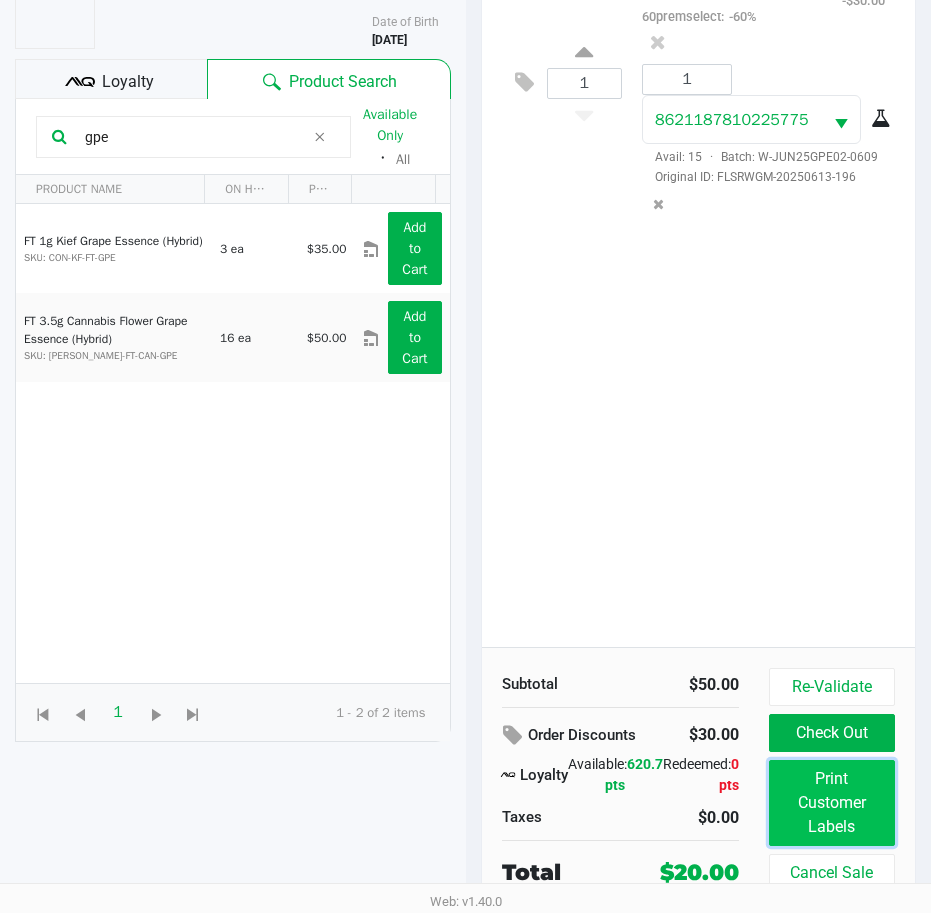 click on "Print Customer Labels" 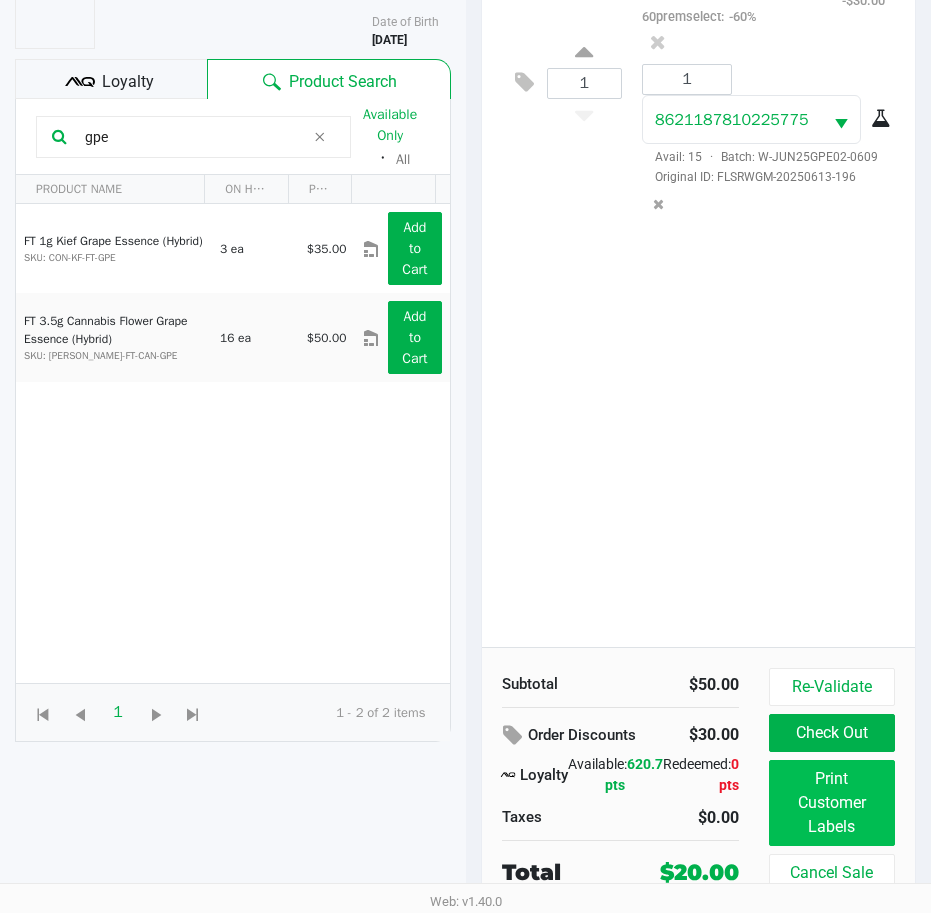 scroll, scrollTop: 0, scrollLeft: 0, axis: both 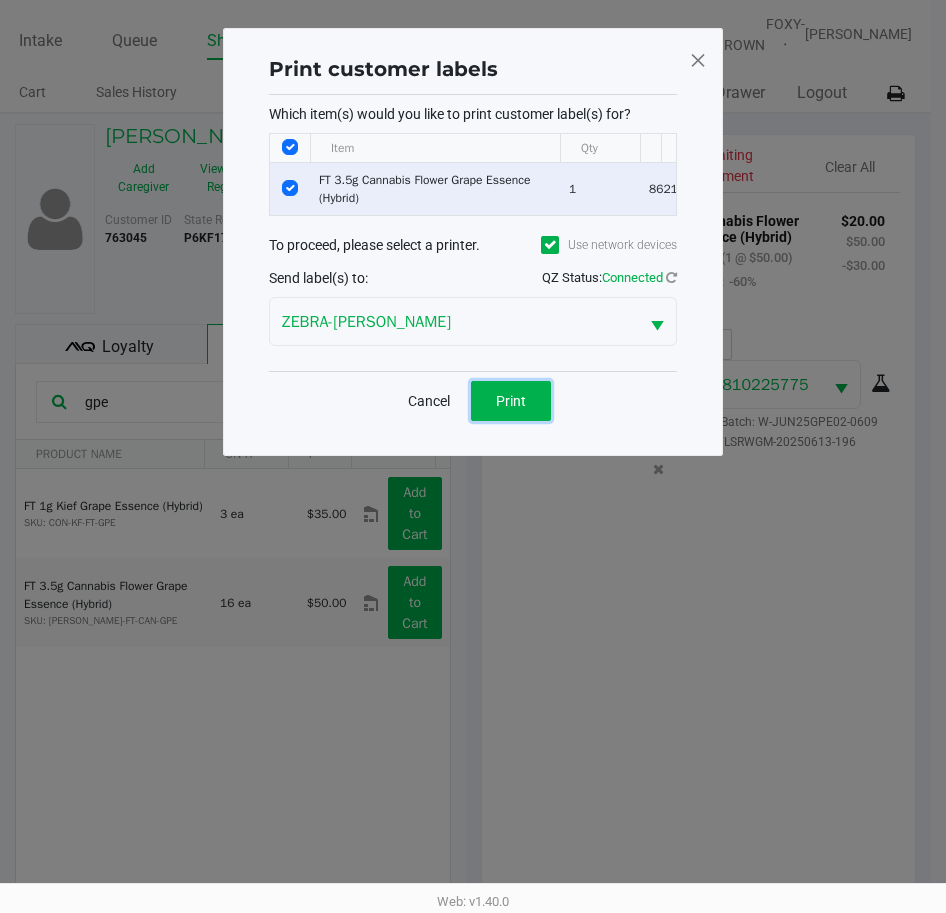 click on "Print" 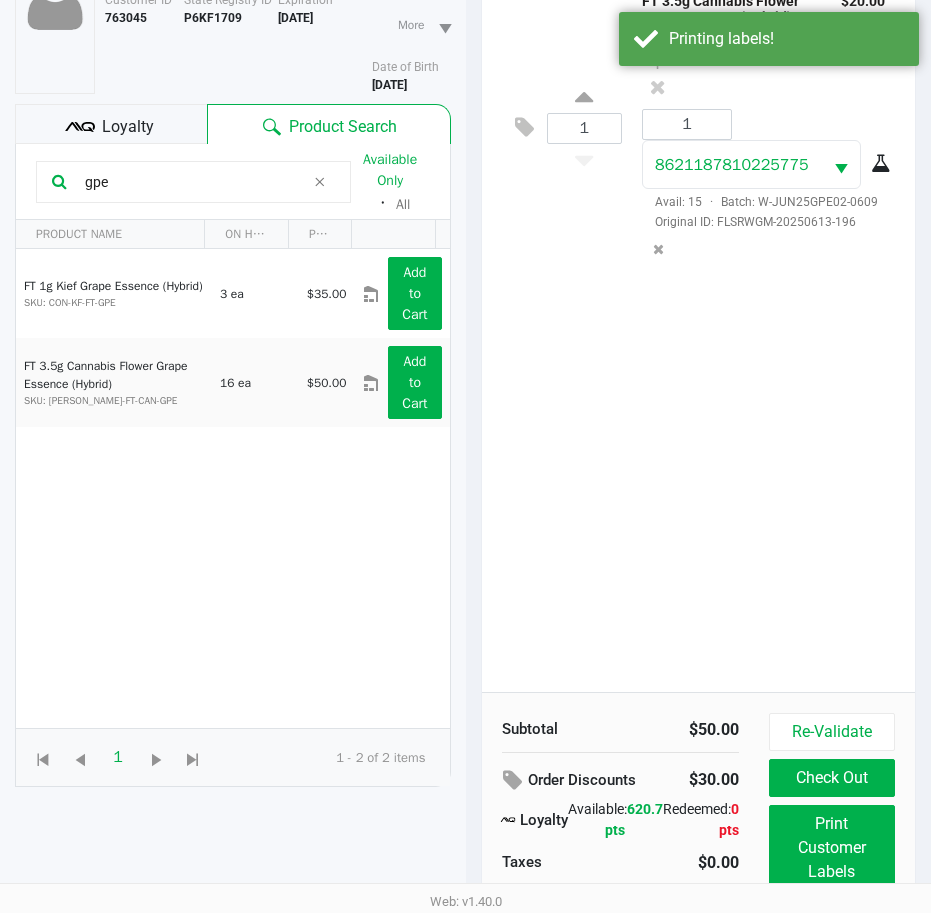 scroll, scrollTop: 279, scrollLeft: 0, axis: vertical 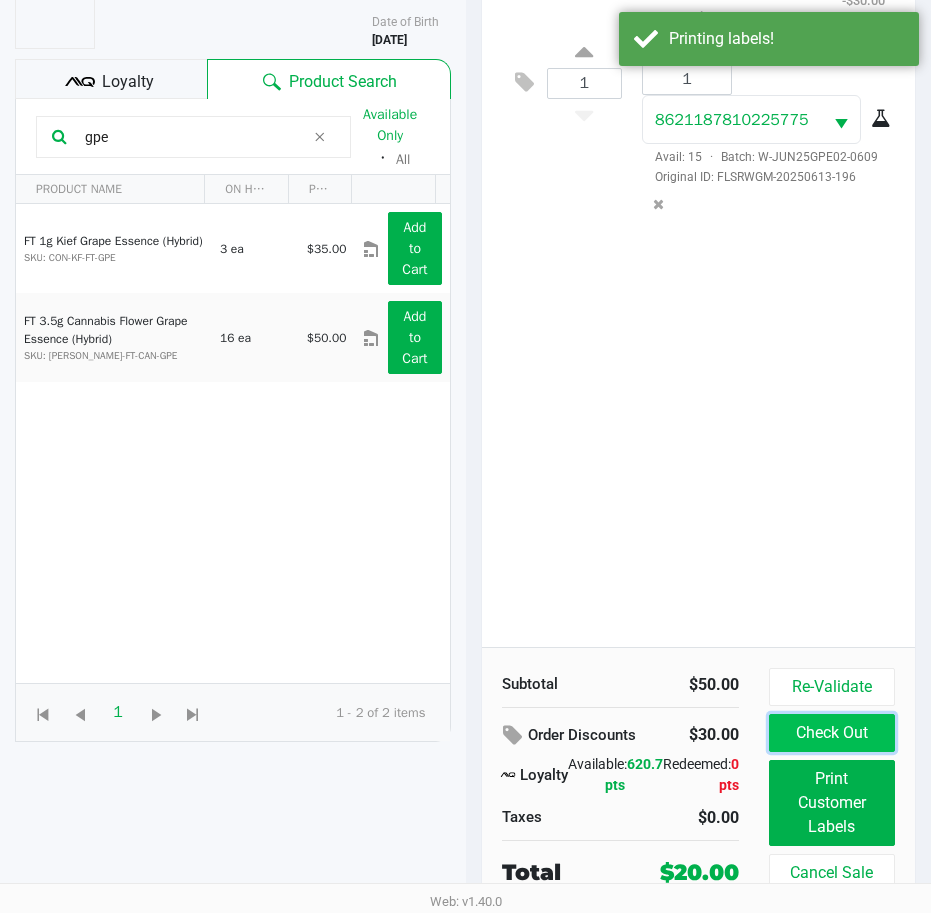 click on "Check Out" 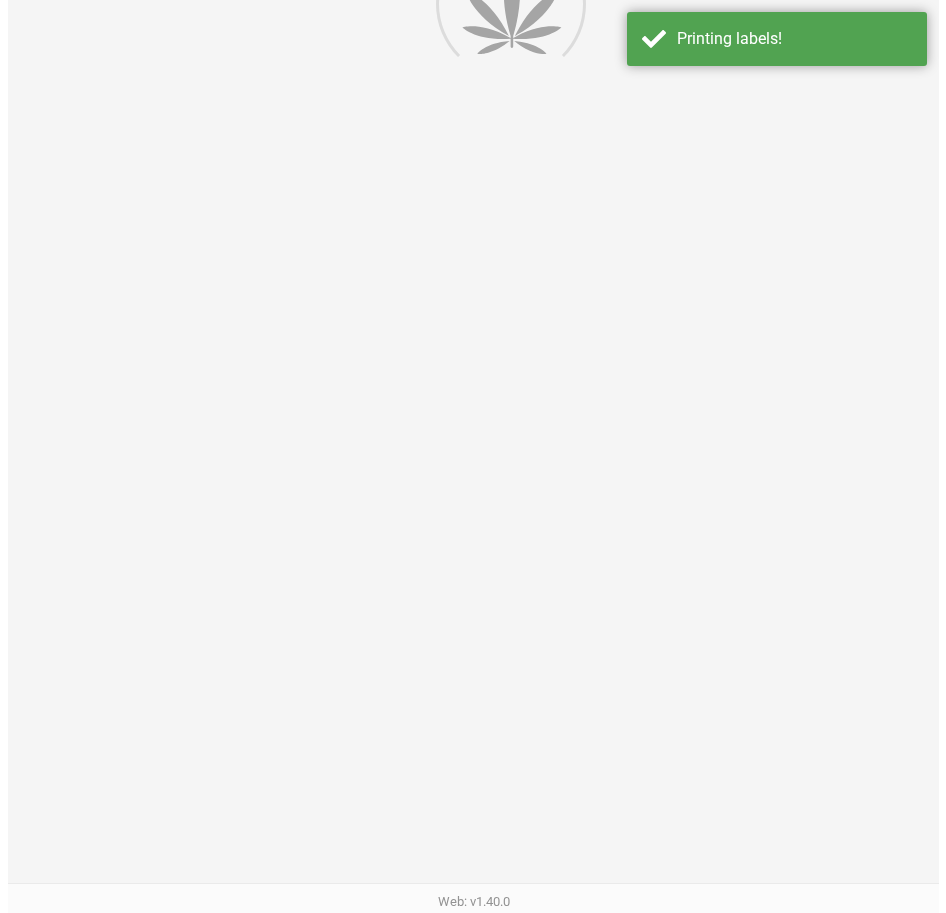 scroll, scrollTop: 0, scrollLeft: 0, axis: both 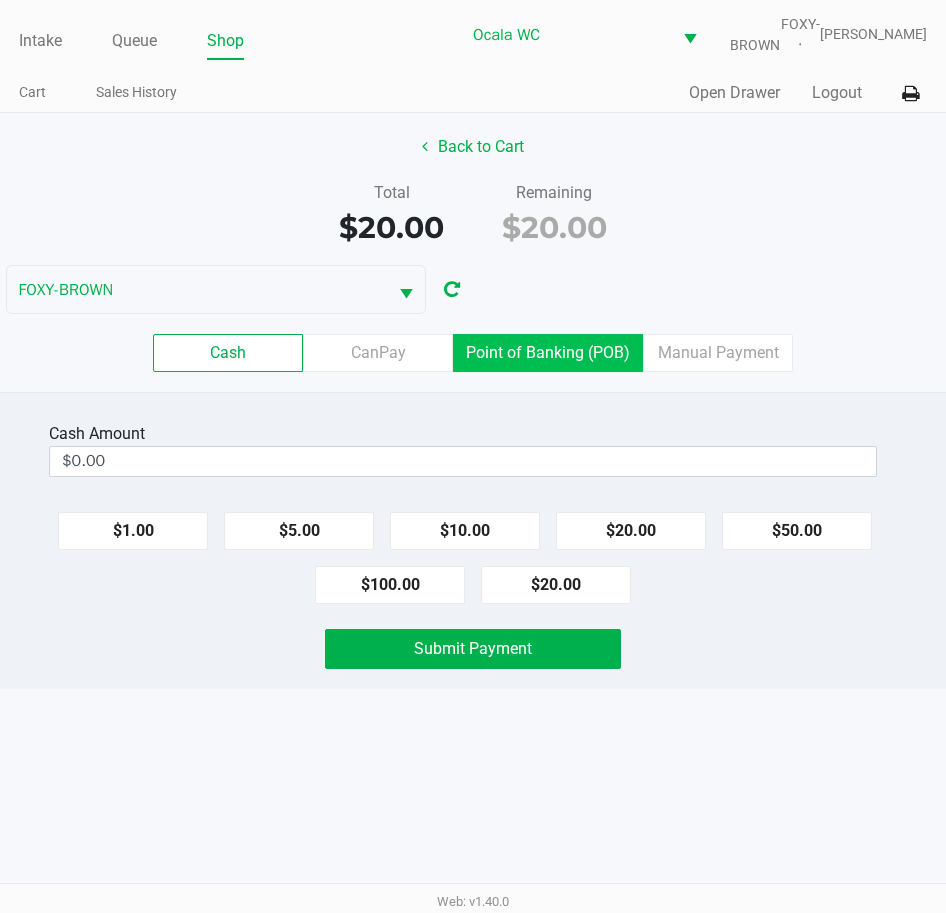click on "Point of Banking (POB)" 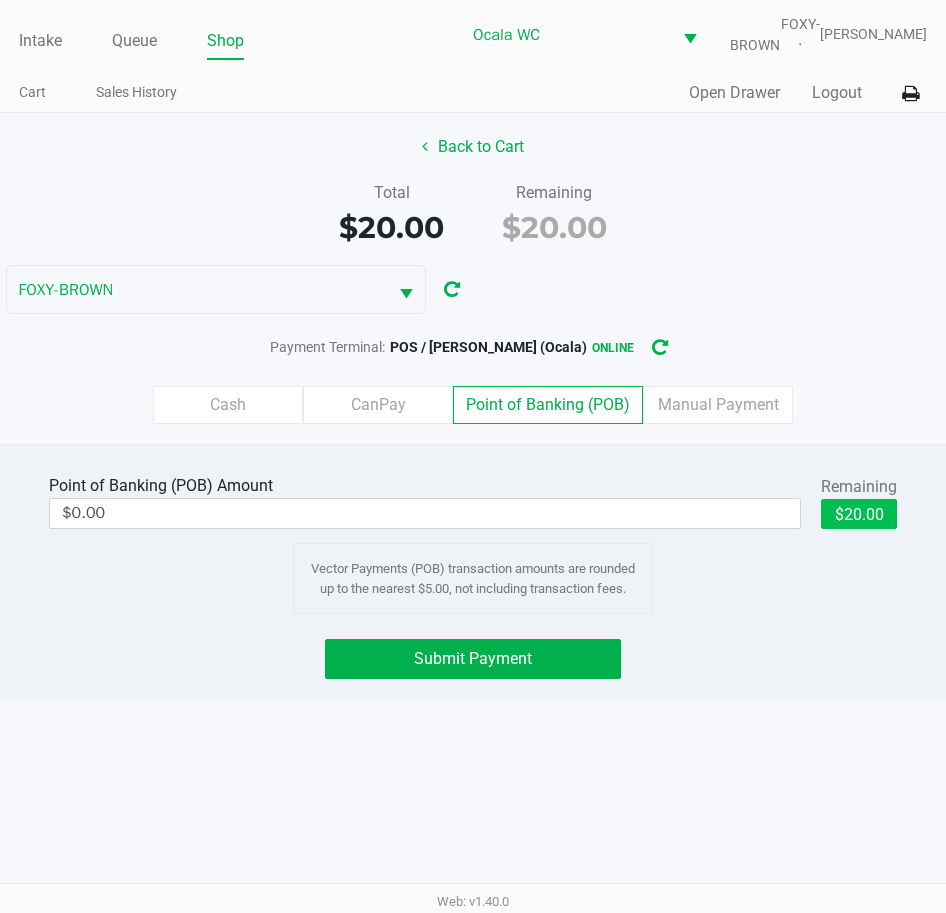 click on "$20.00" 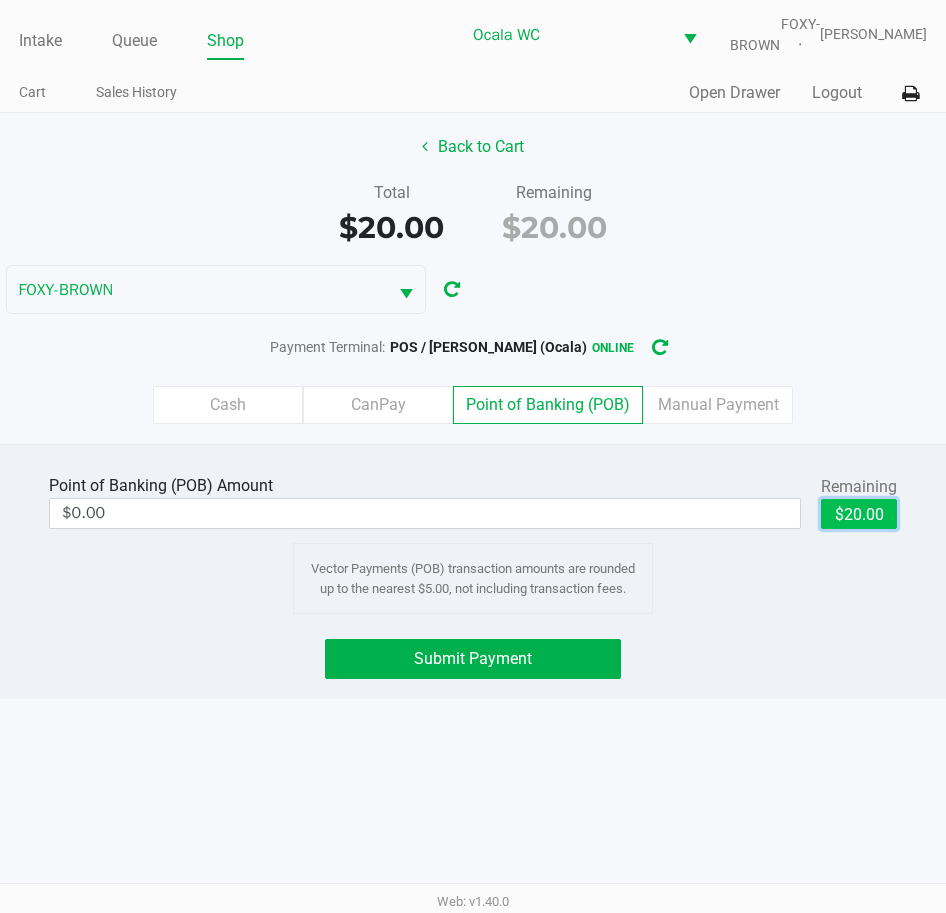 type on "$20.00" 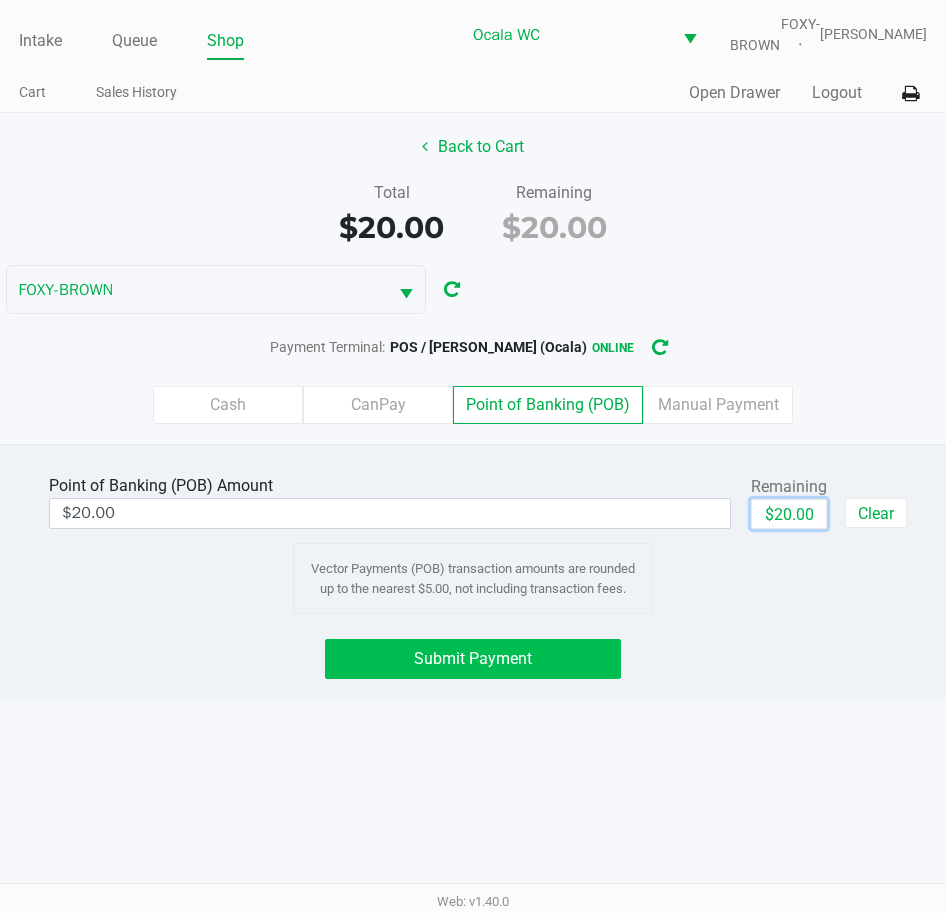 click on "Submit Payment" 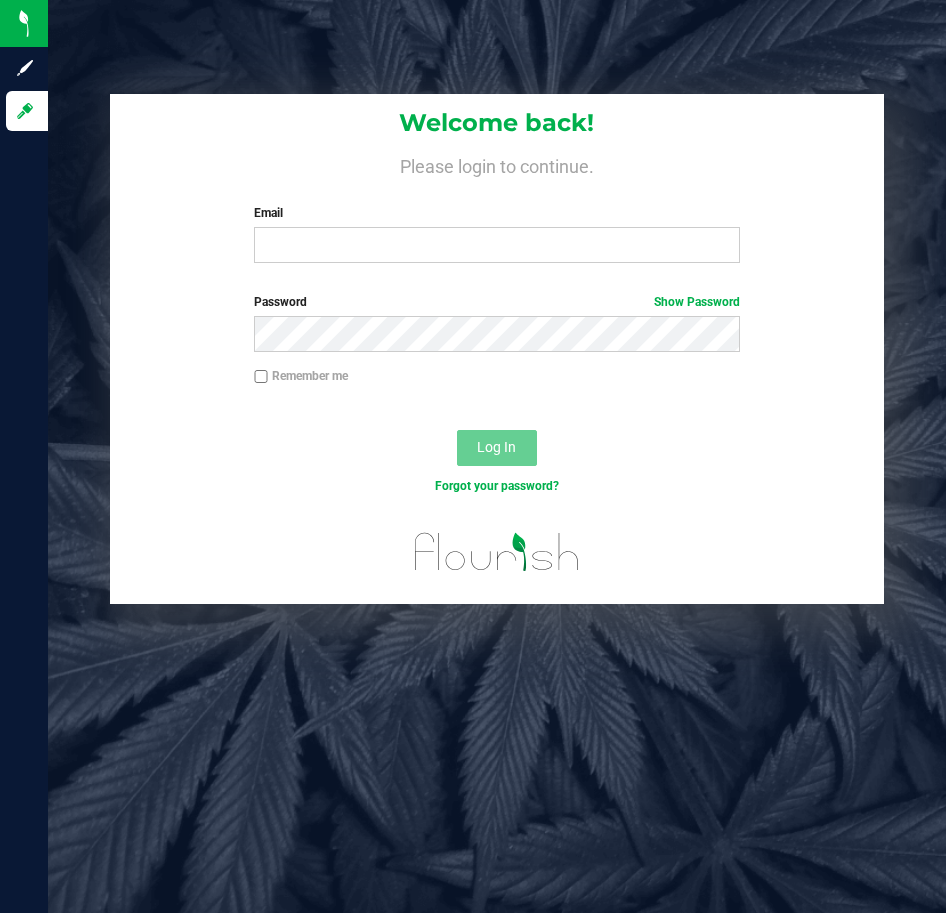 scroll, scrollTop: 0, scrollLeft: 0, axis: both 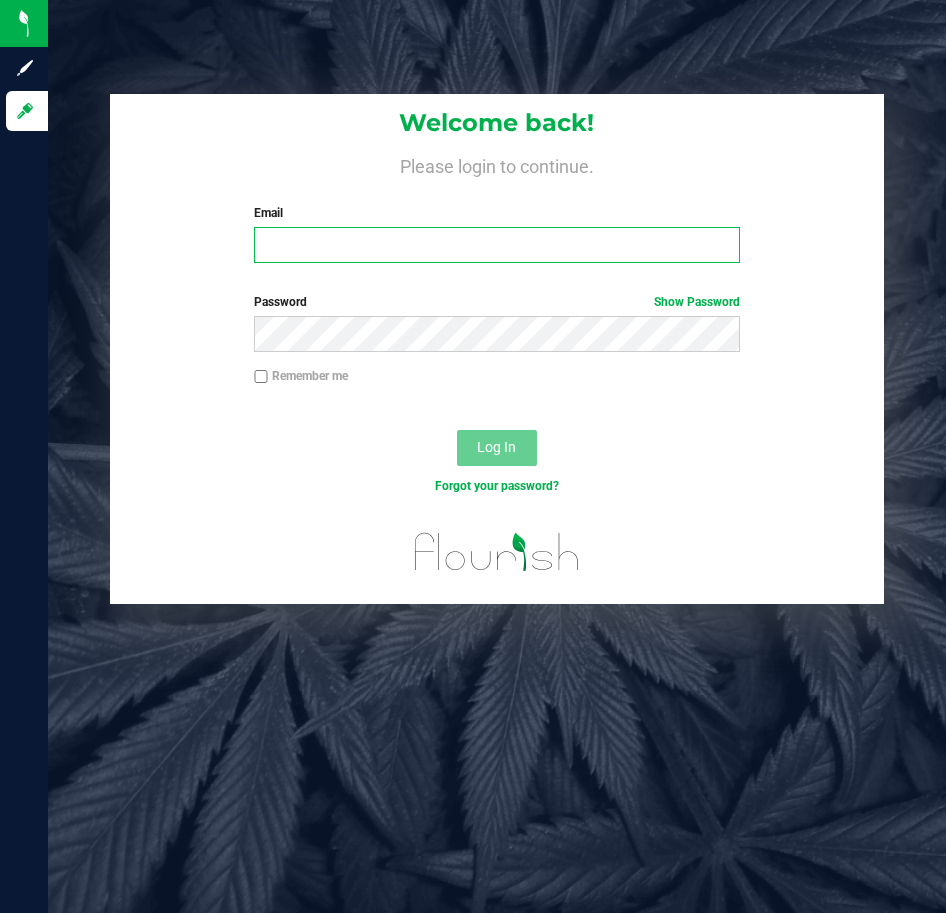 click on "Email" at bounding box center (497, 245) 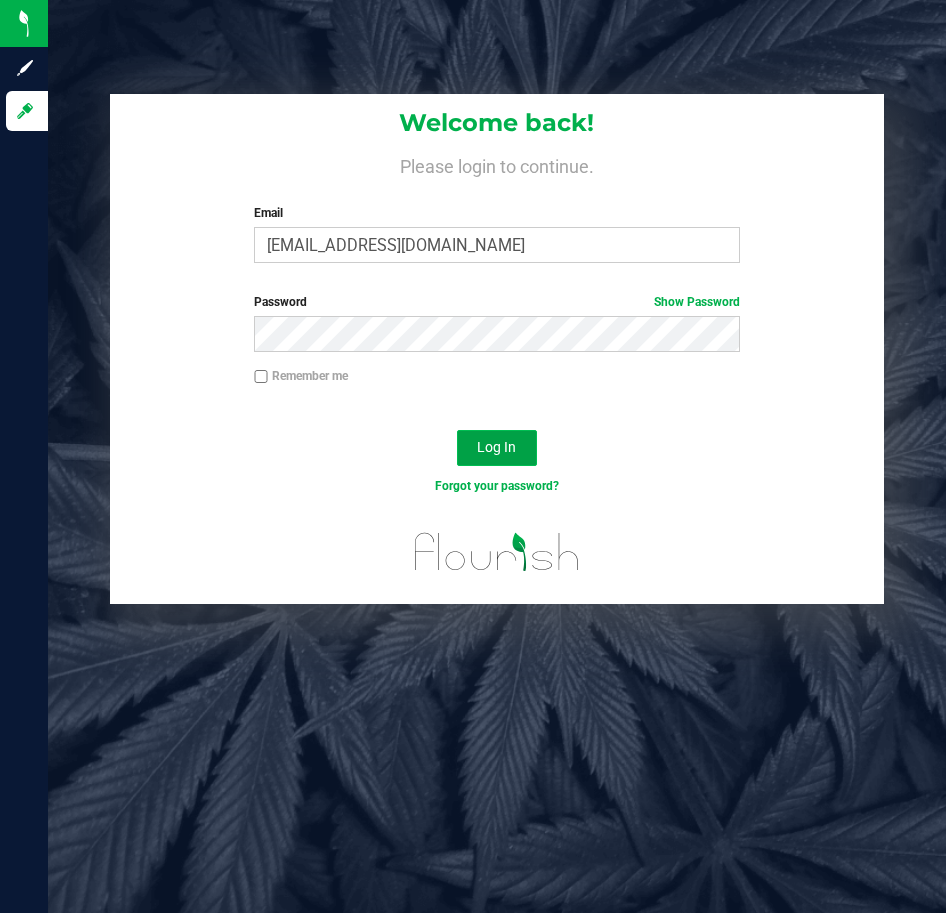 click on "Log In" at bounding box center [496, 447] 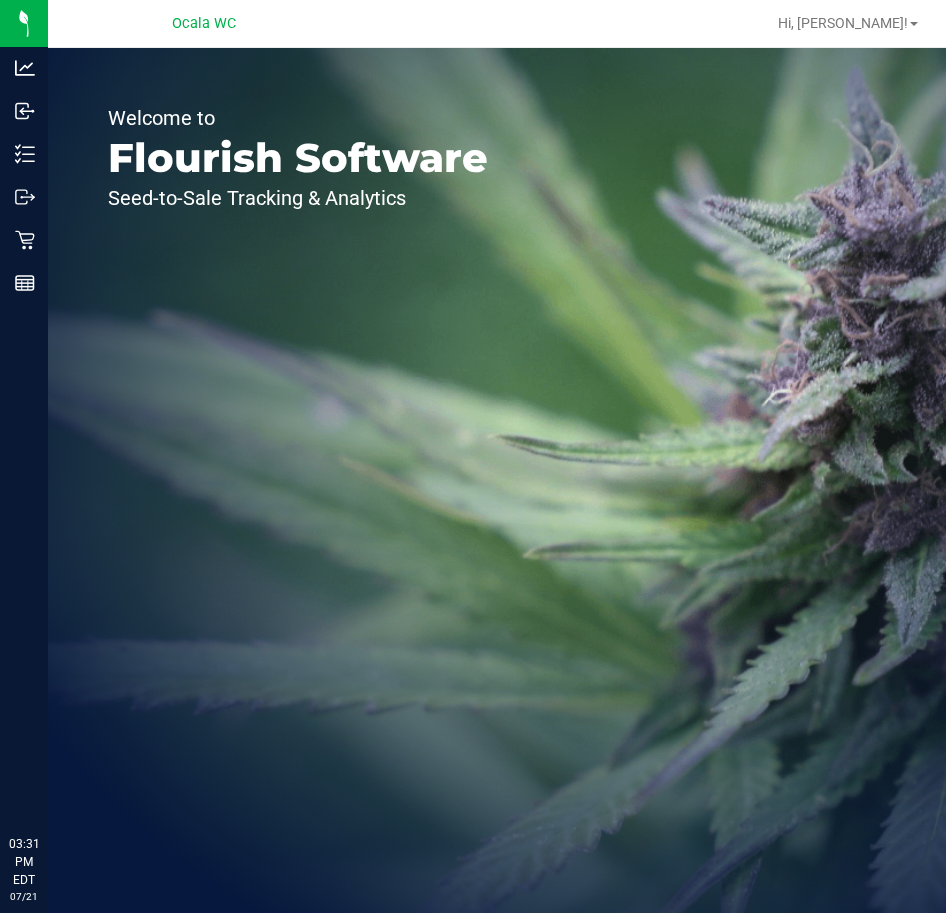 scroll, scrollTop: 0, scrollLeft: 0, axis: both 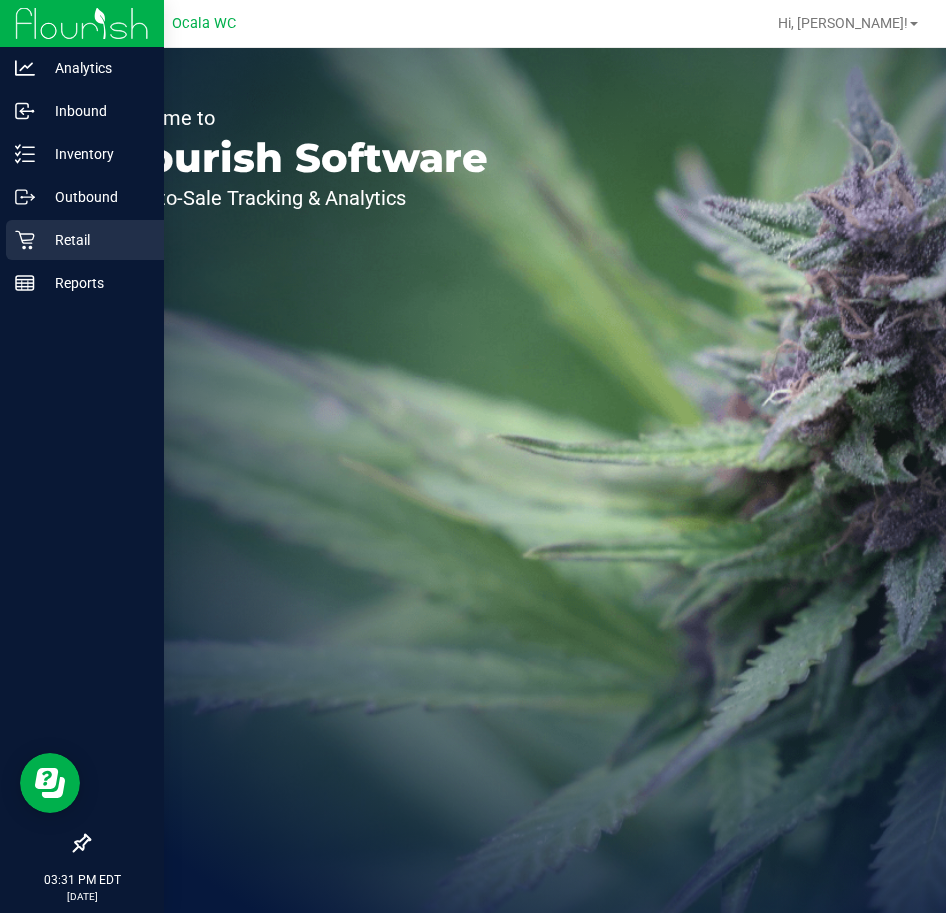 click on "Retail" at bounding box center [85, 240] 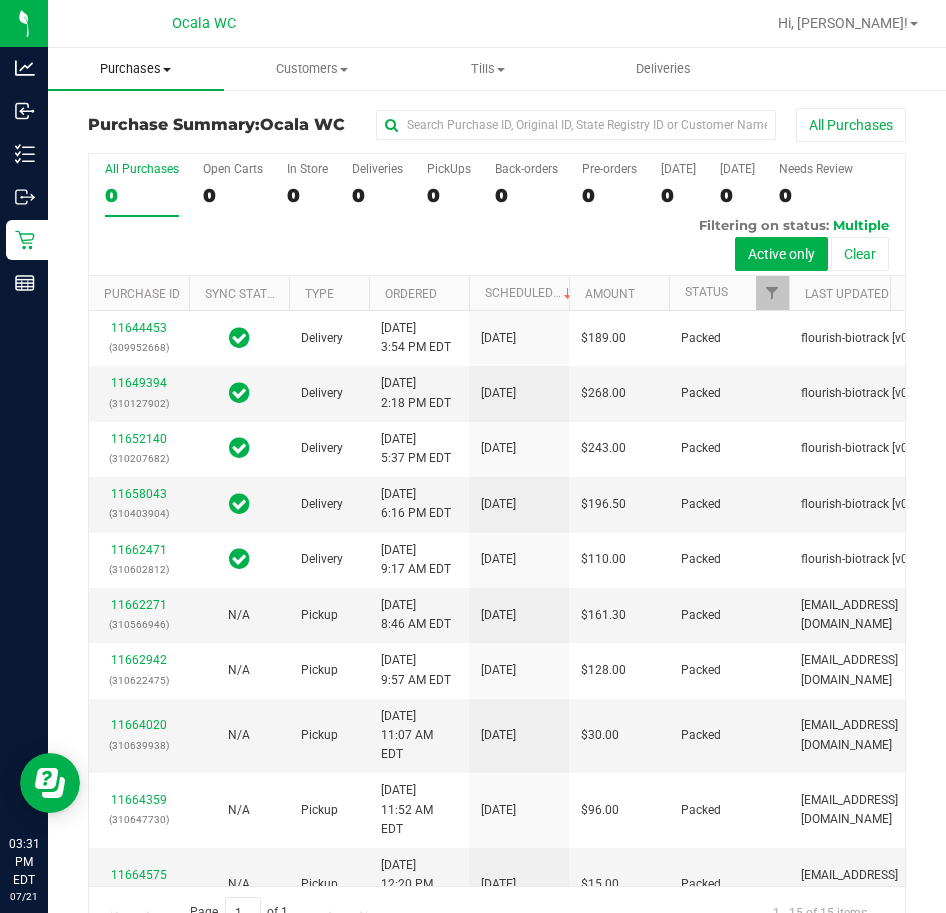 click on "Purchases" at bounding box center (136, 69) 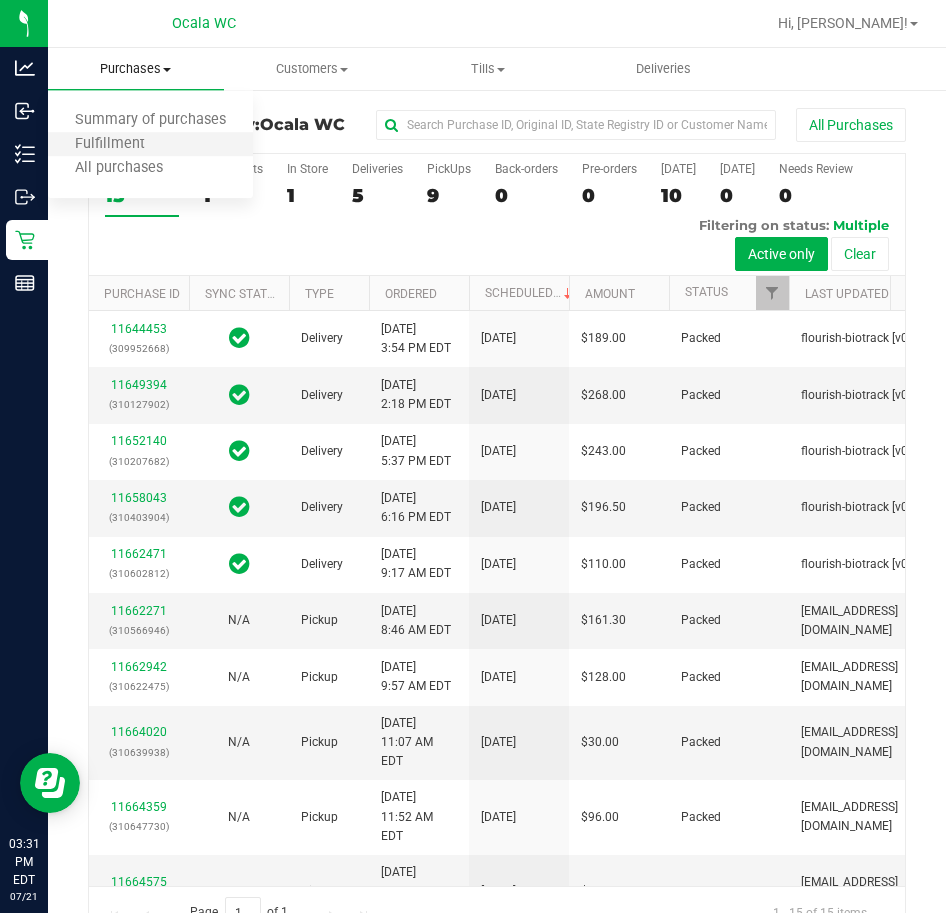 click on "Fulfillment" at bounding box center (150, 145) 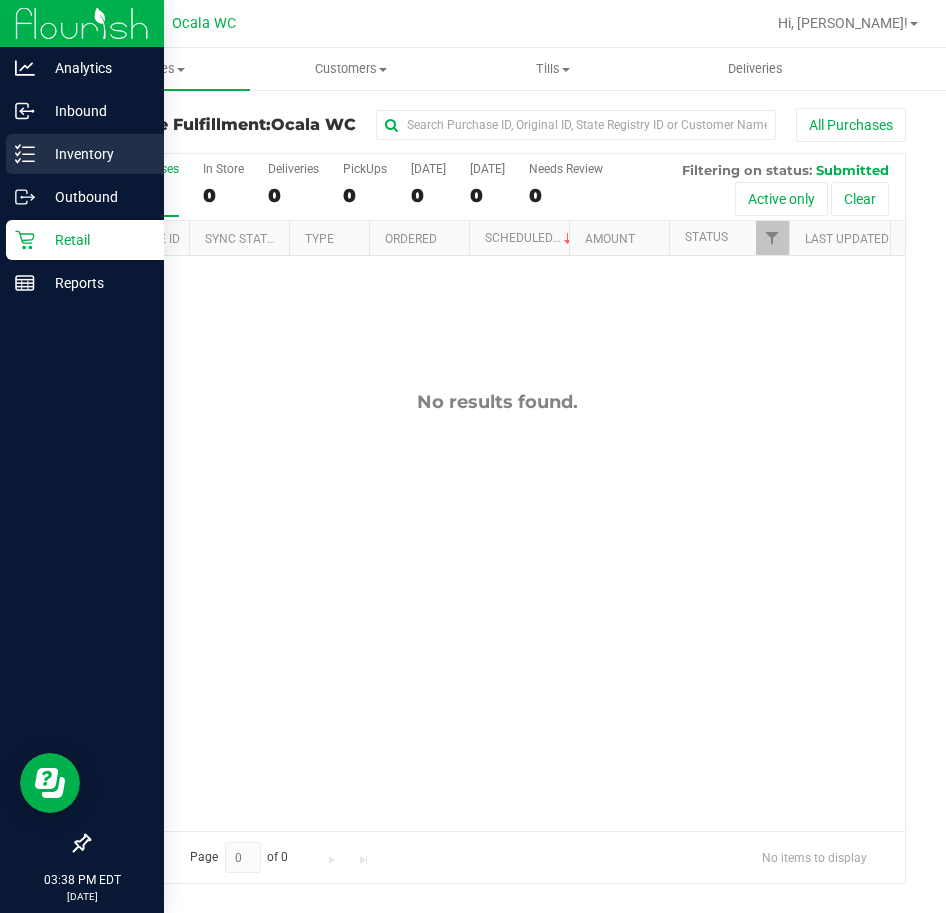 click on "Inventory" at bounding box center (95, 154) 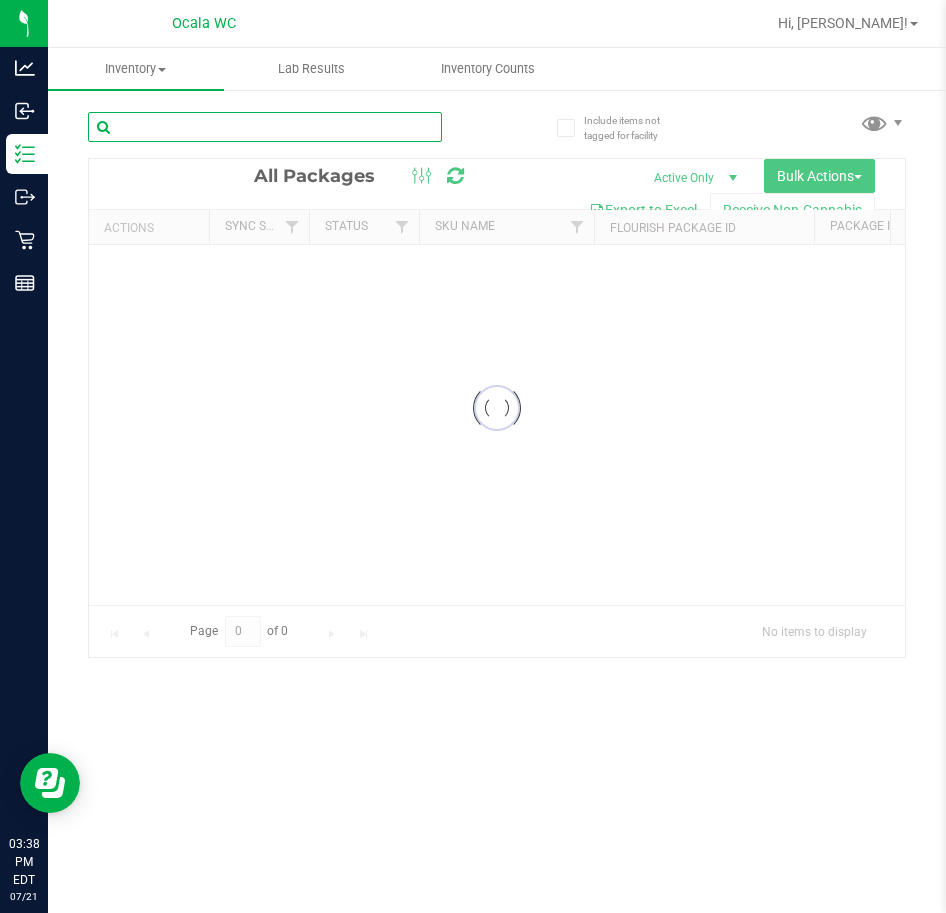 click at bounding box center [265, 127] 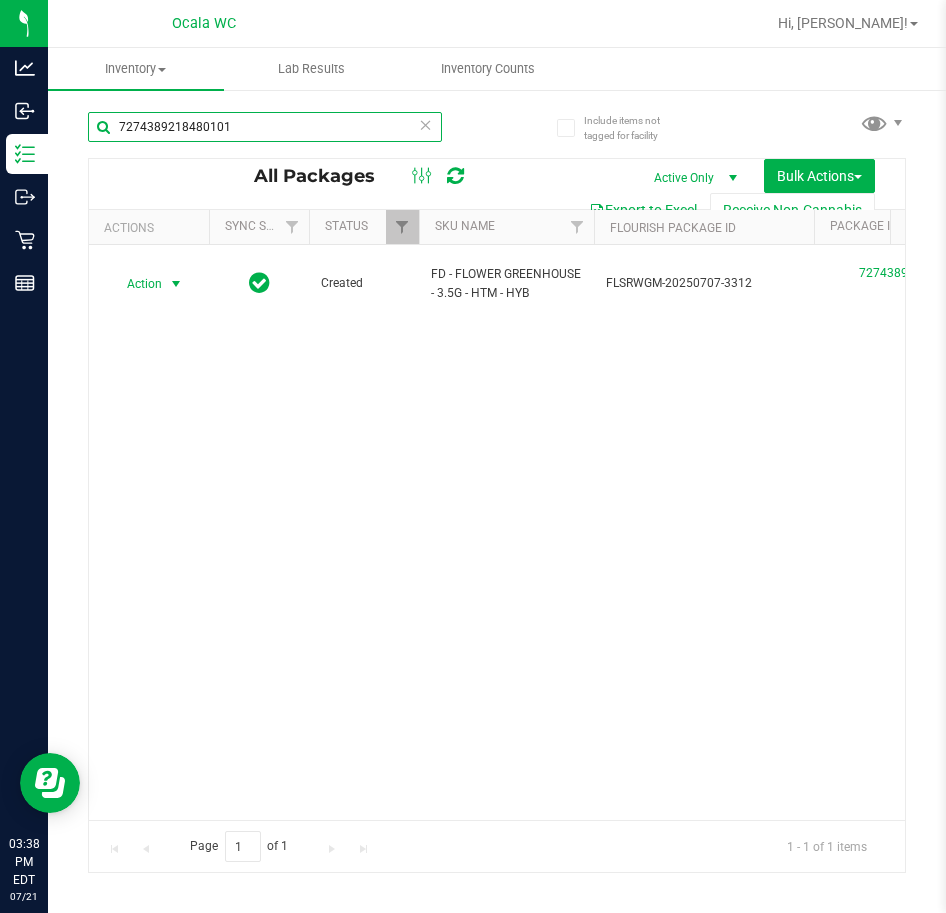 type on "7274389218480101" 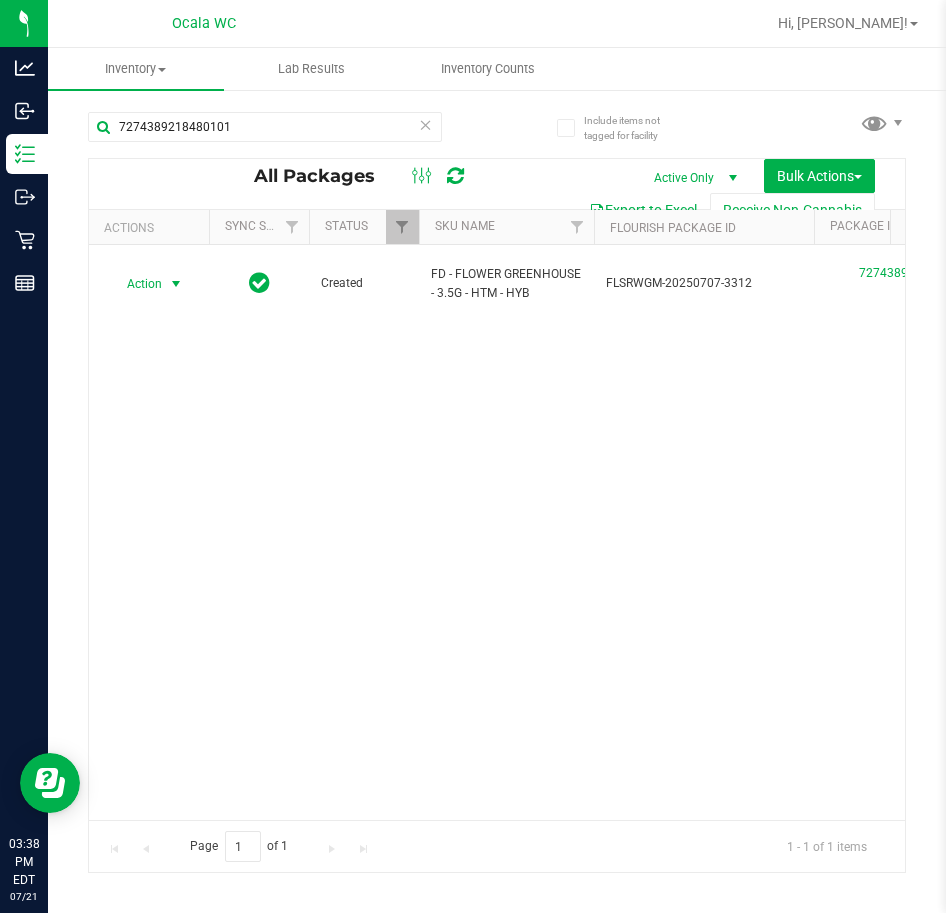 click at bounding box center (176, 284) 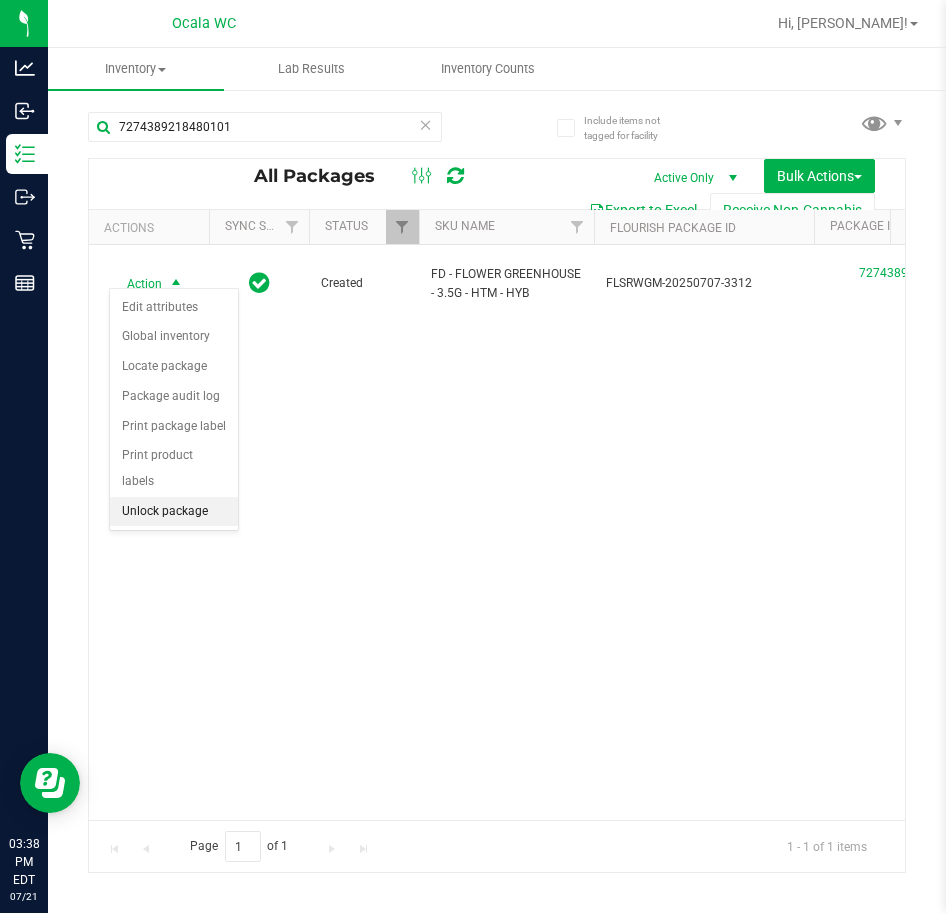 click on "Unlock package" at bounding box center [174, 512] 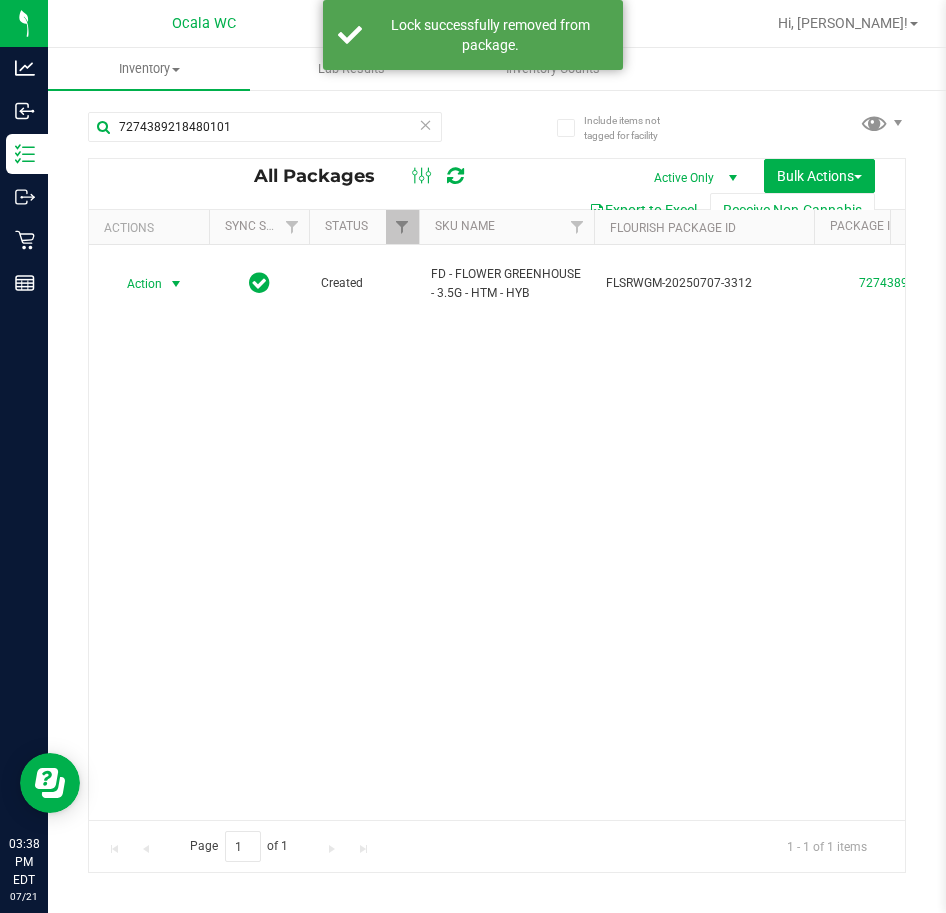 click at bounding box center (176, 284) 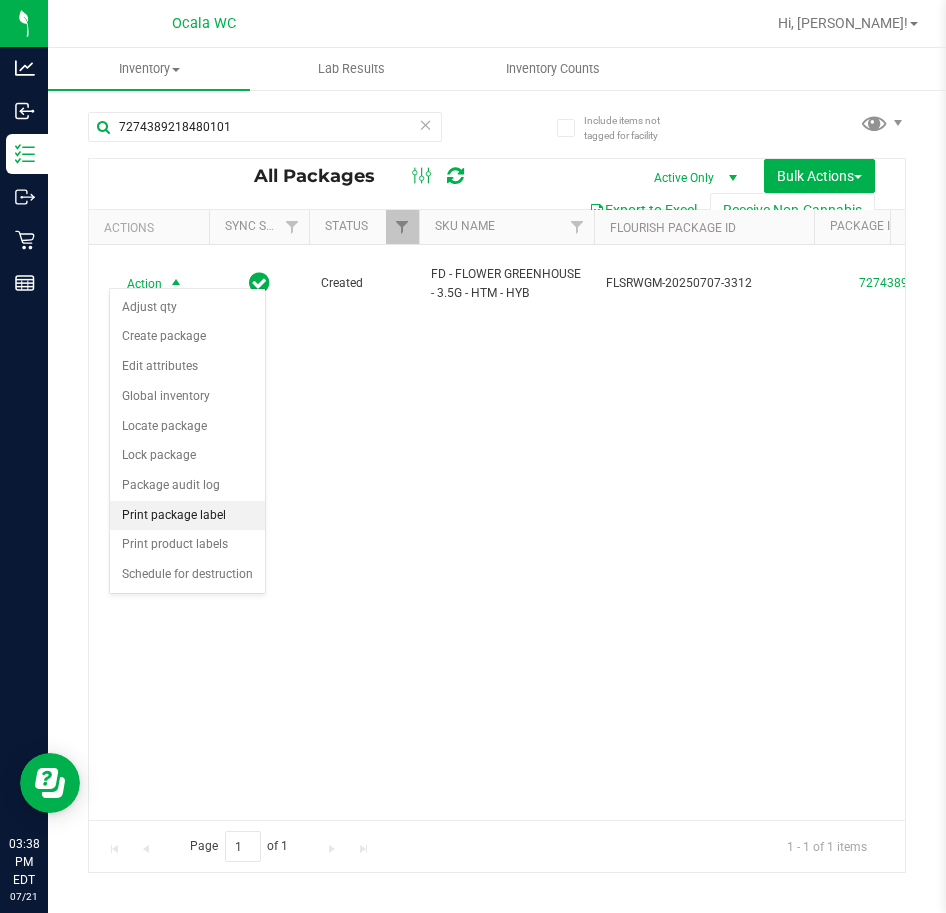 click on "Print package label" at bounding box center (187, 516) 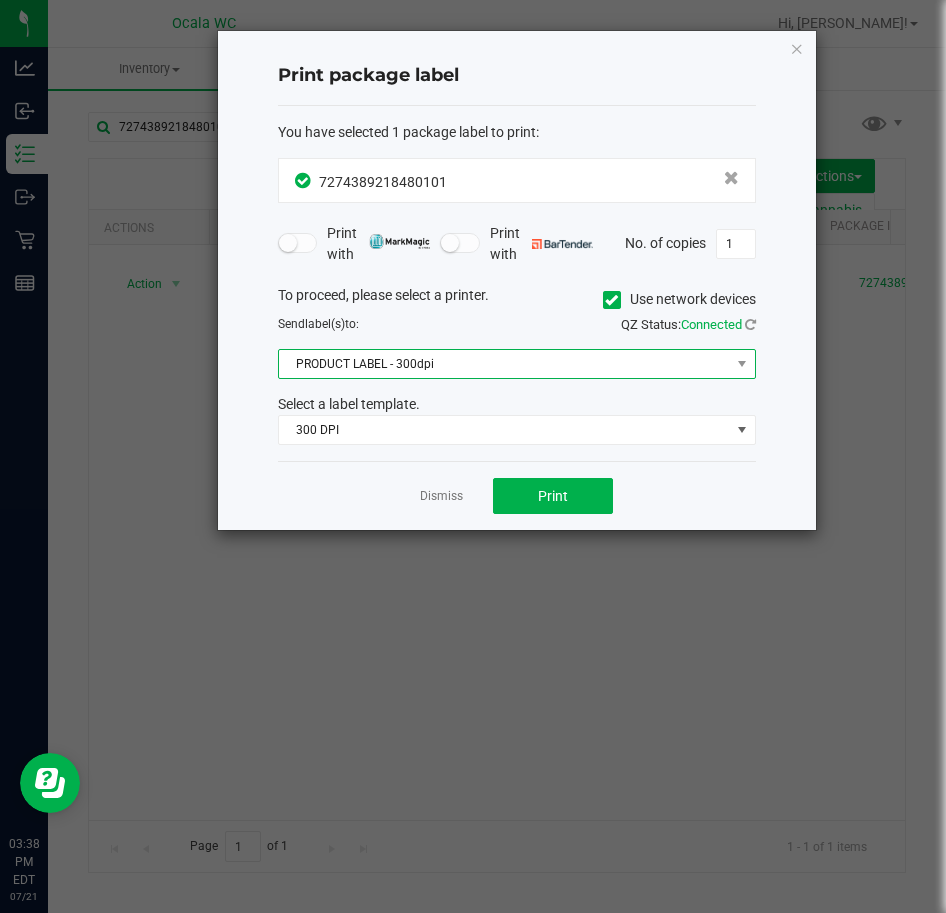 click on "PRODUCT LABEL - 300dpi" at bounding box center [504, 364] 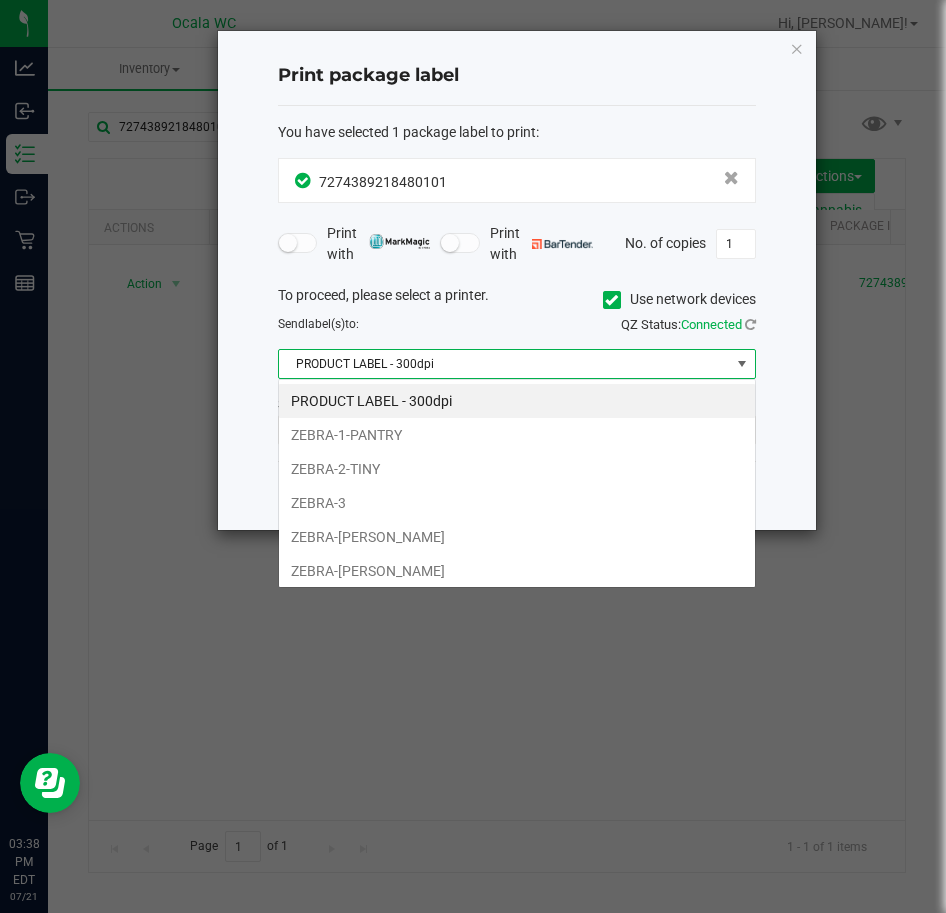 scroll, scrollTop: 99970, scrollLeft: 99522, axis: both 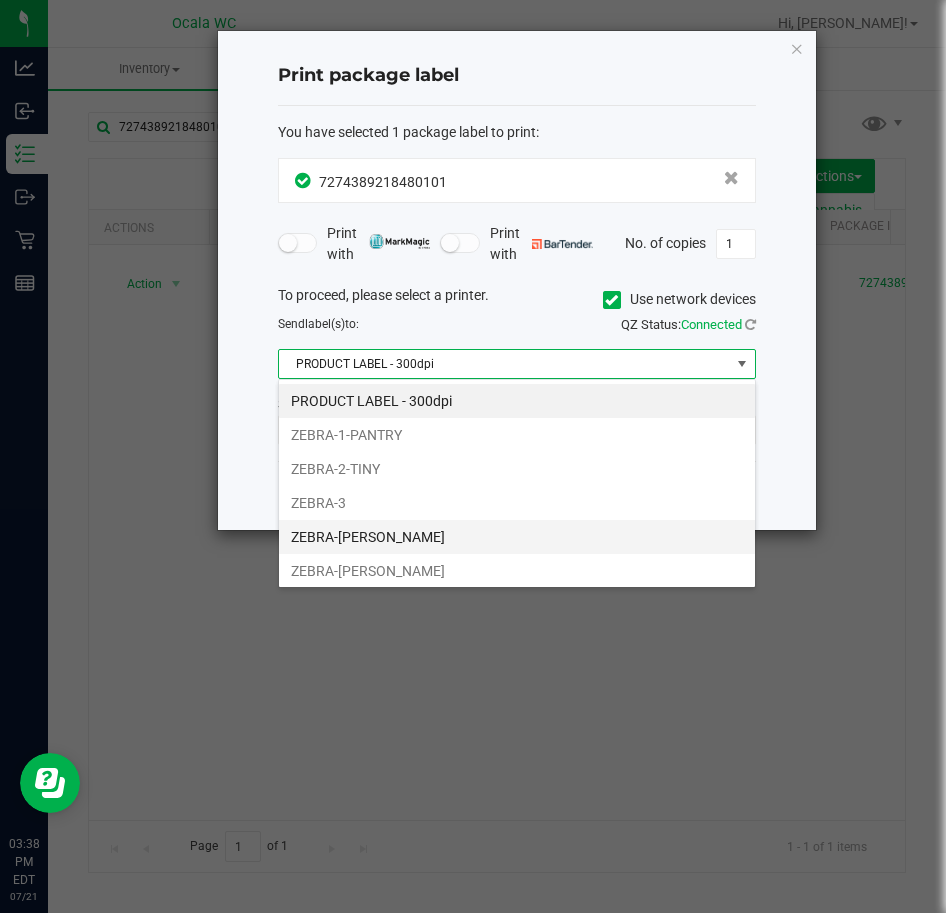 click on "ZEBRA-[PERSON_NAME]" at bounding box center [517, 537] 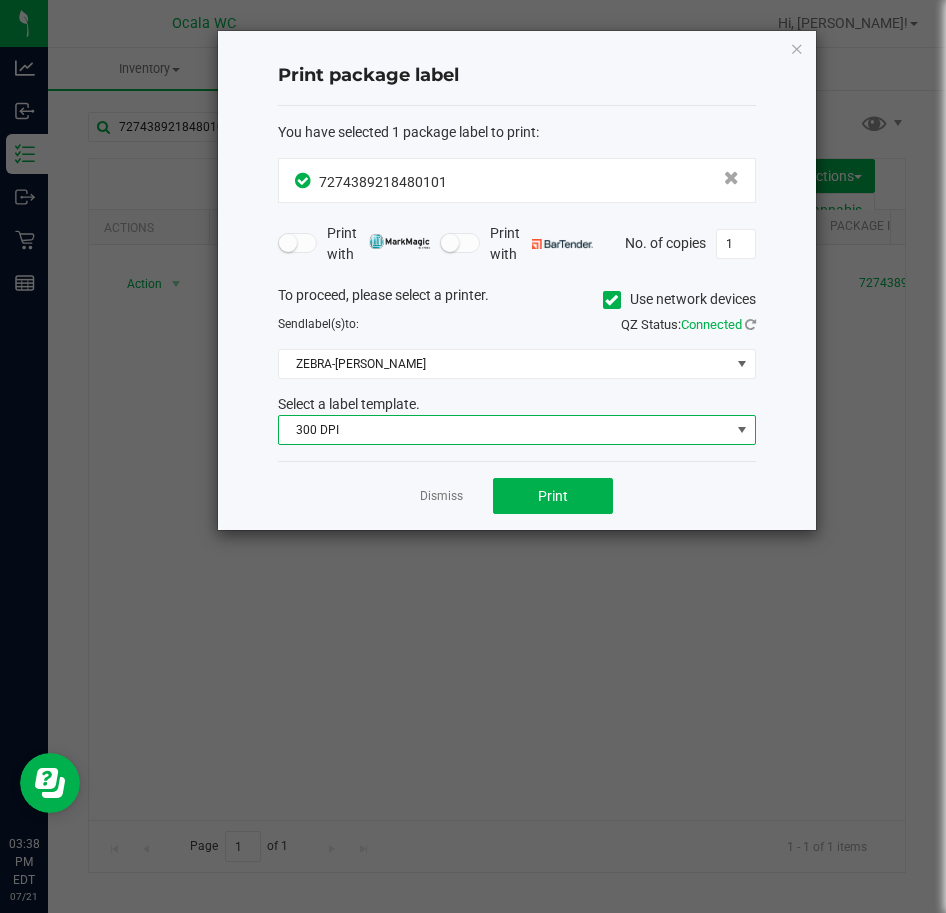 click on "300 DPI" at bounding box center (504, 430) 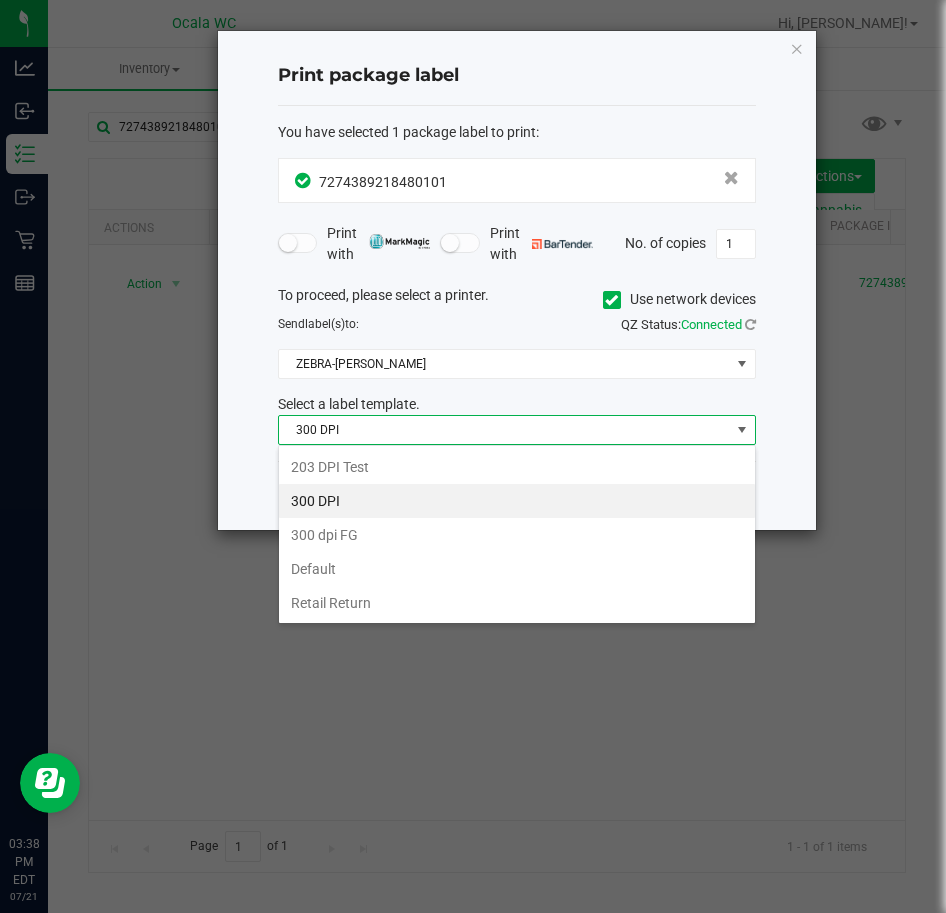 scroll, scrollTop: 99970, scrollLeft: 99522, axis: both 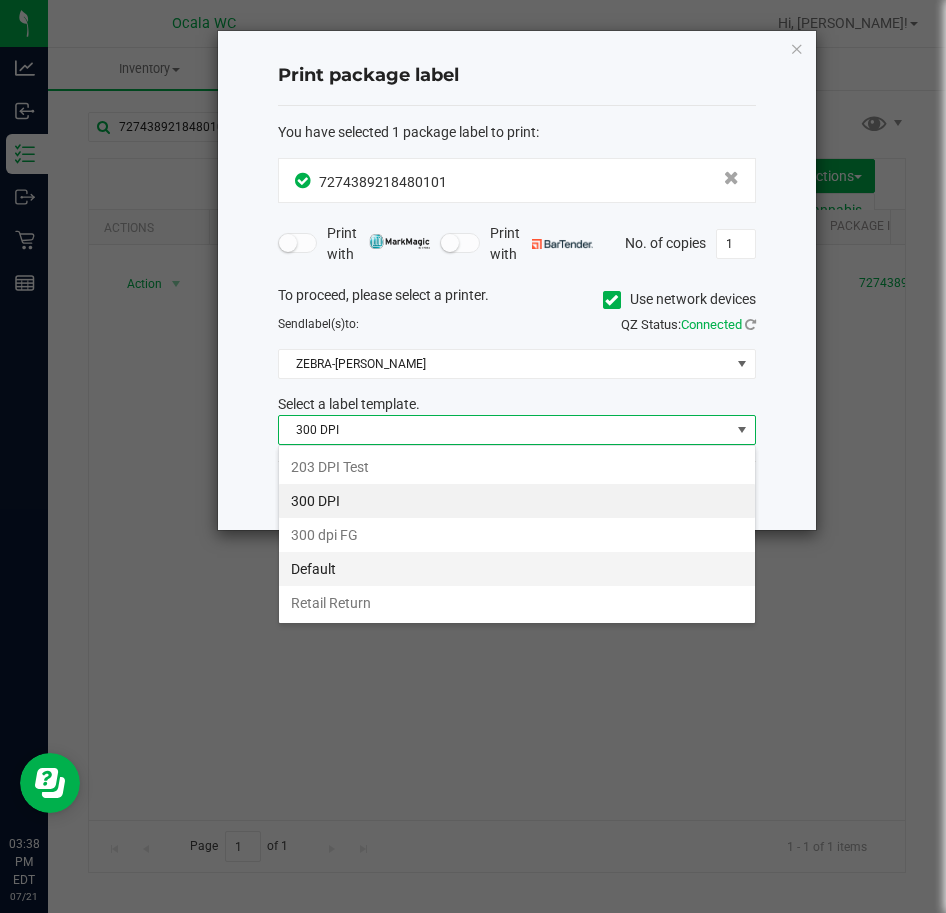 click on "Default" at bounding box center (517, 569) 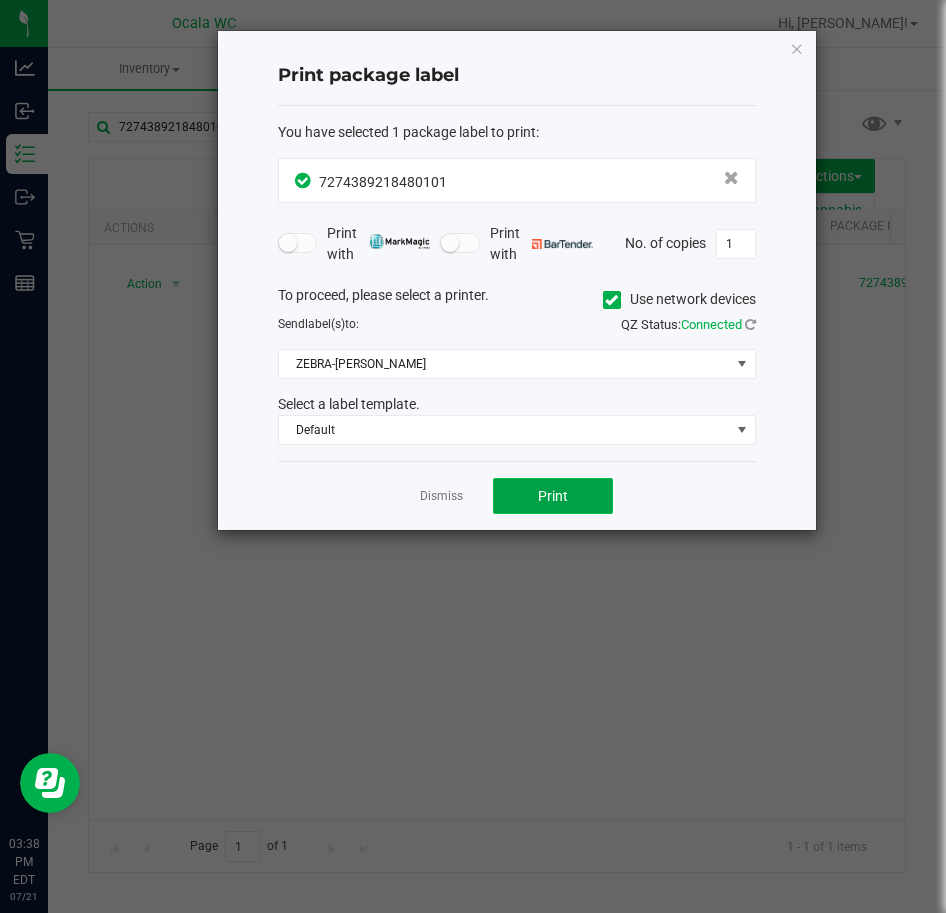 click on "Print" 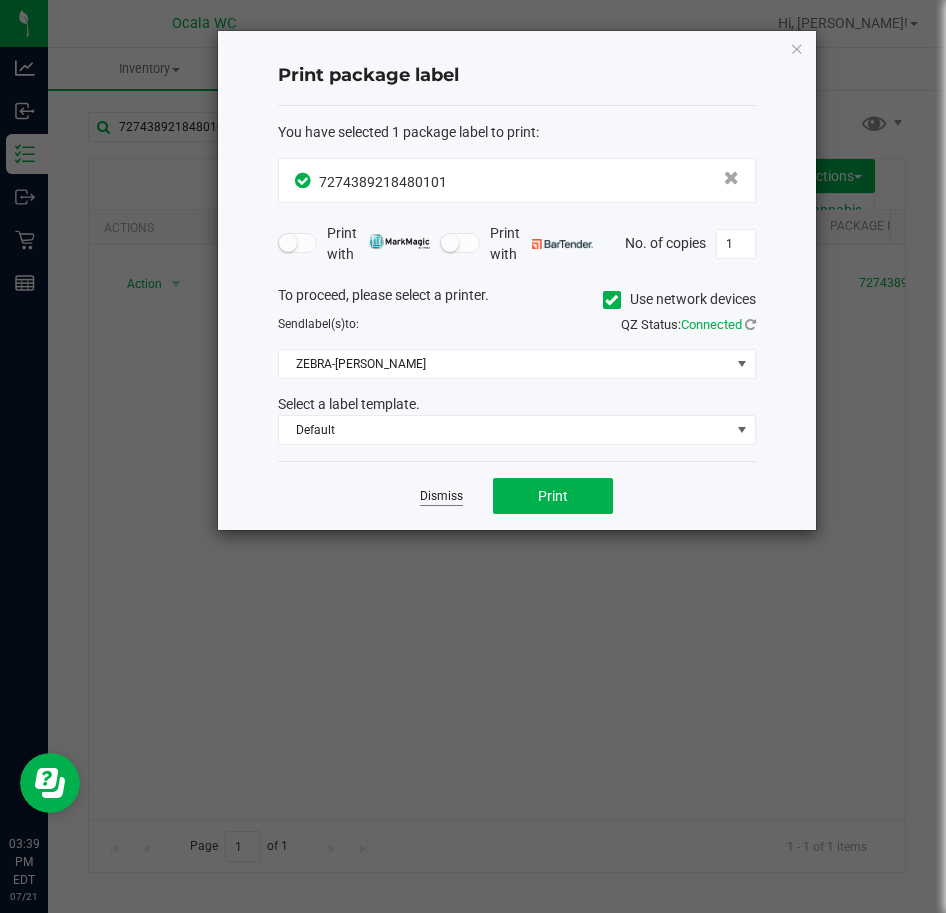 click on "Dismiss" 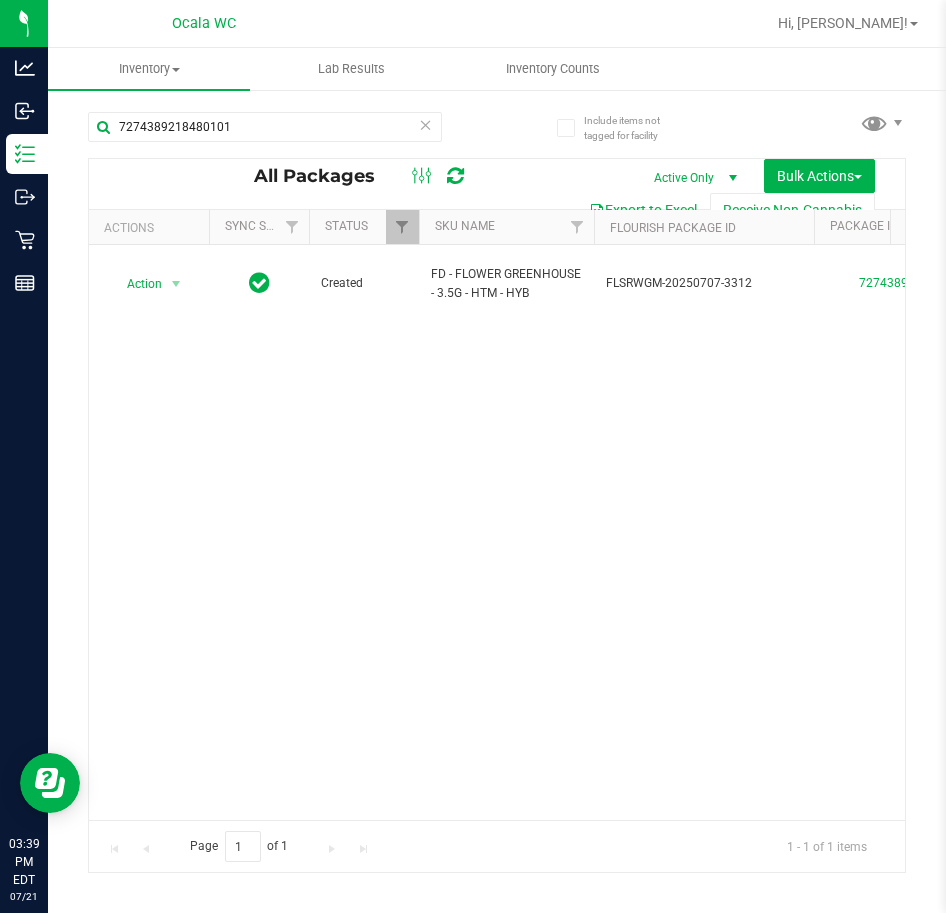click on "7274389218480101" at bounding box center [292, 126] 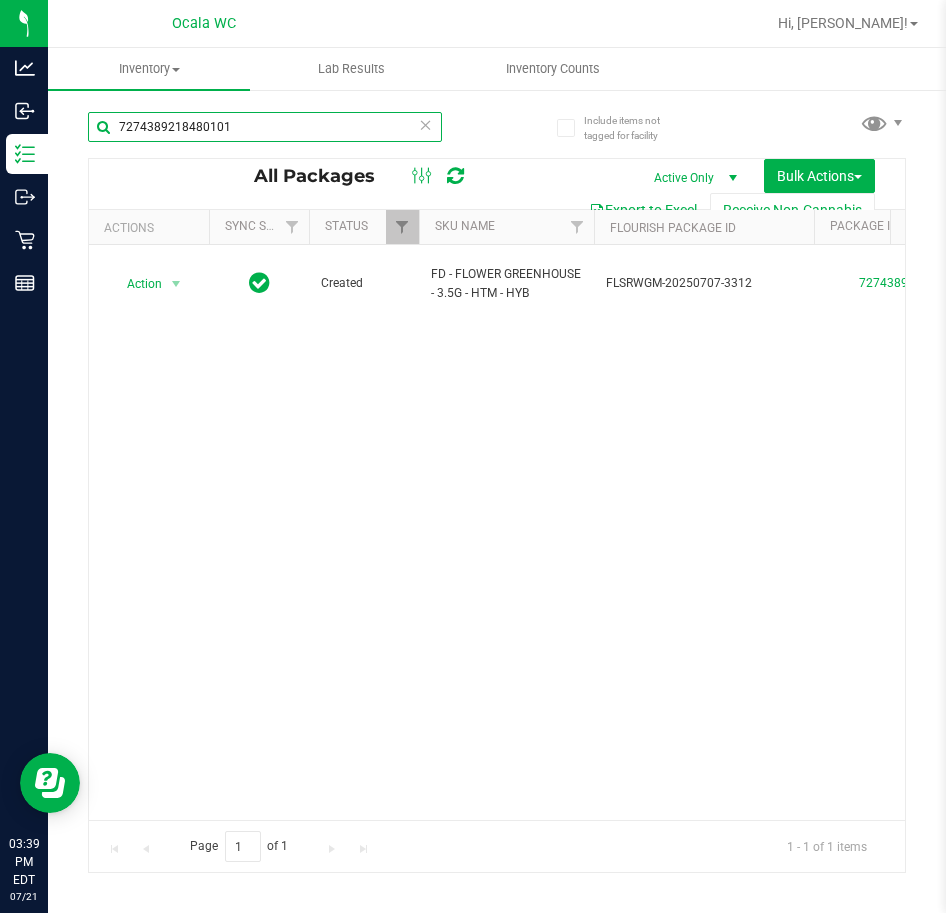 drag, startPoint x: 234, startPoint y: 114, endPoint x: 106, endPoint y: 133, distance: 129.40247 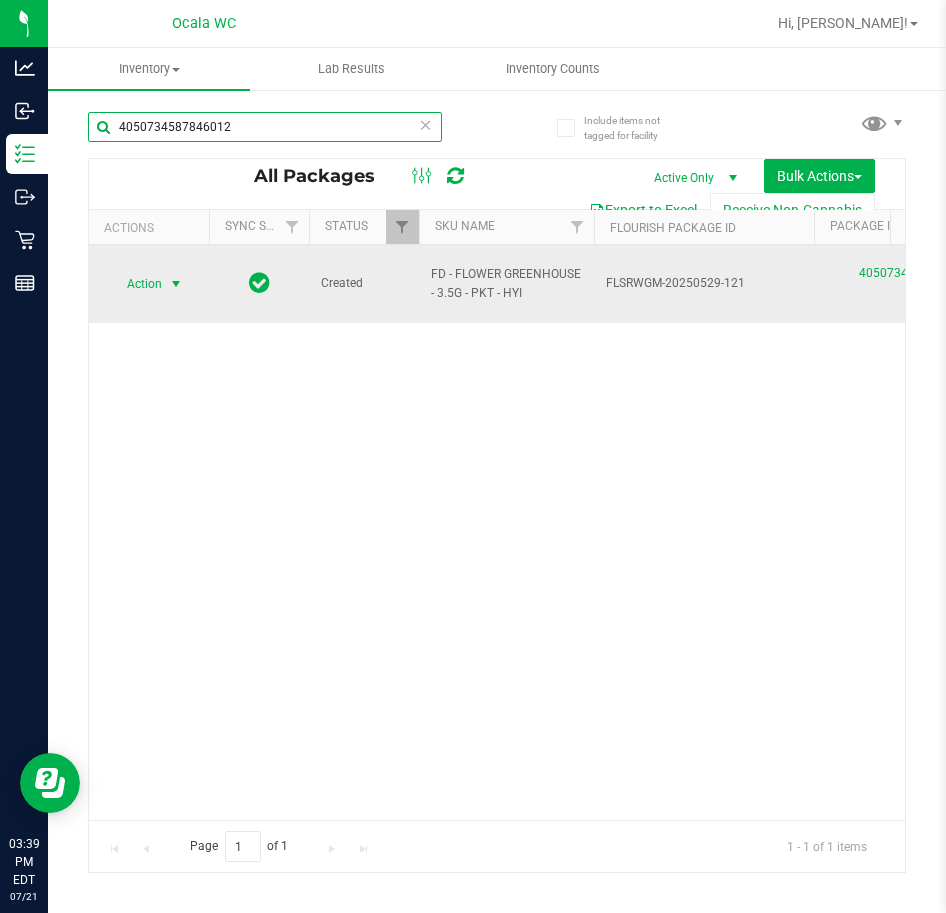 type on "4050734587846012" 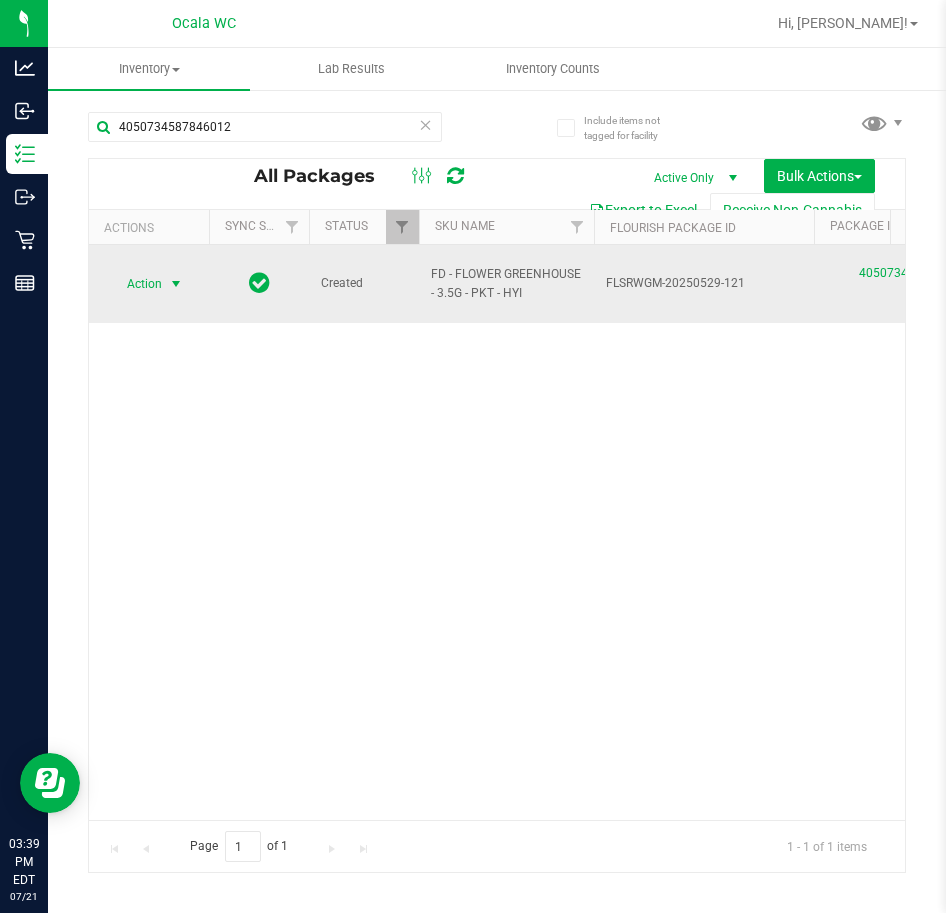click at bounding box center [176, 284] 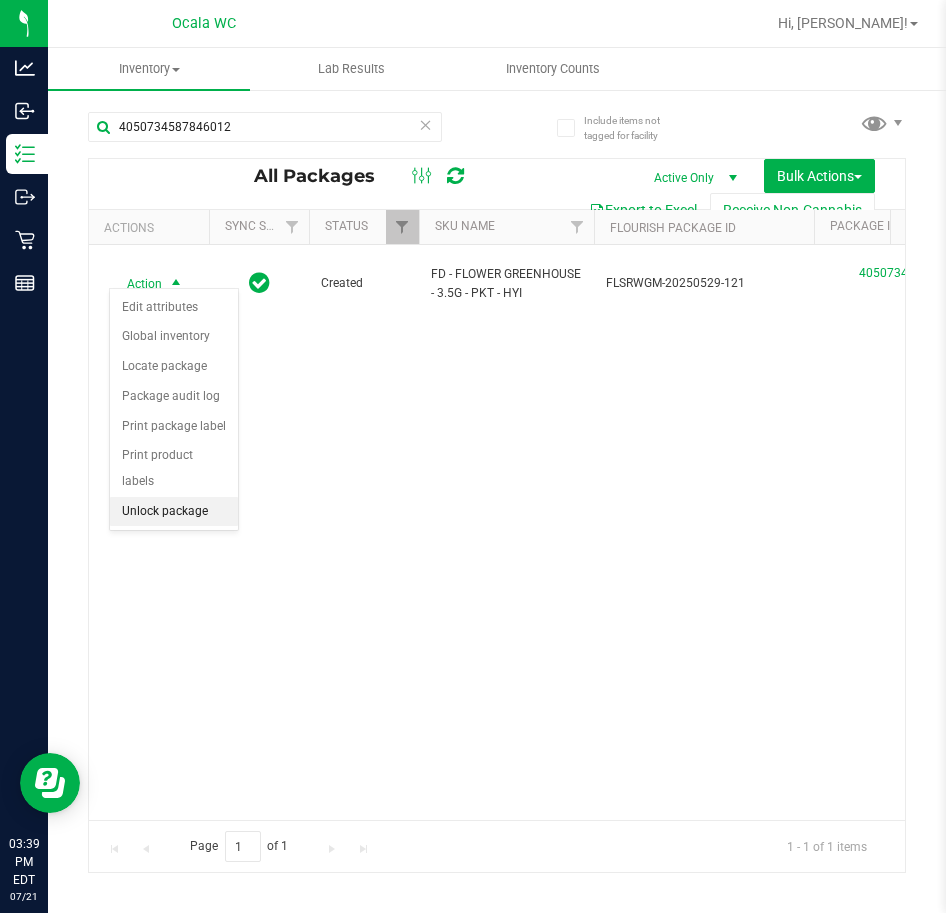 click on "Unlock package" at bounding box center (174, 512) 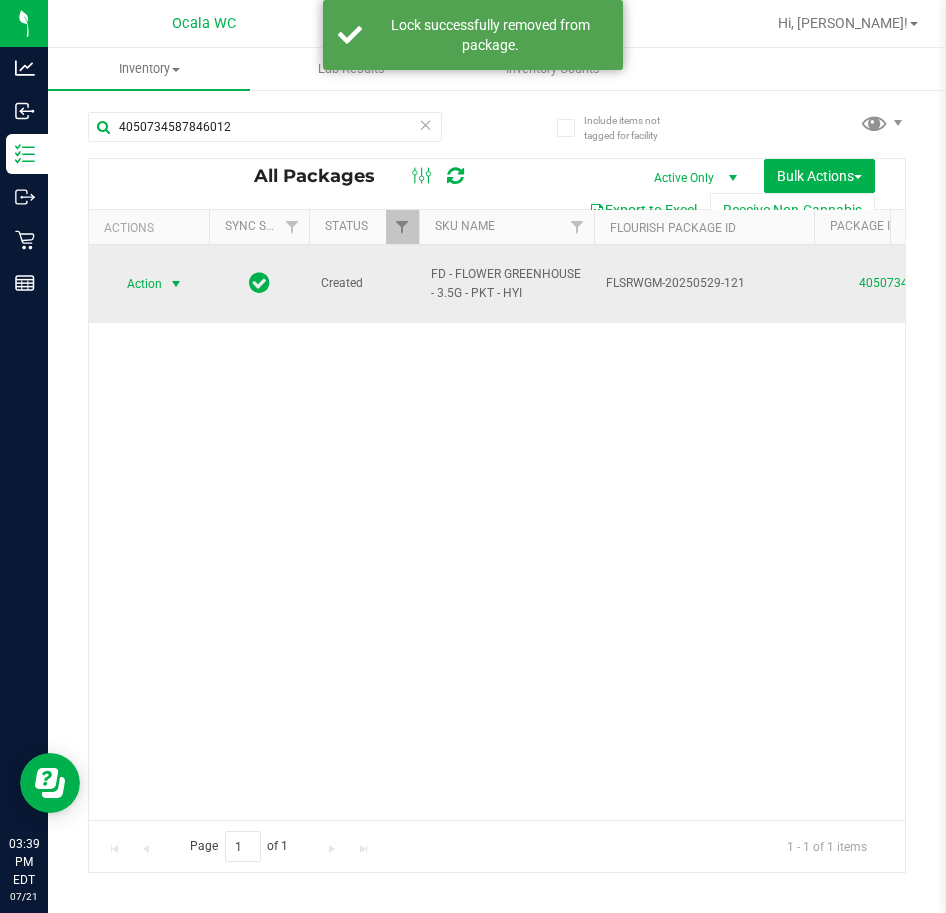 click at bounding box center [176, 284] 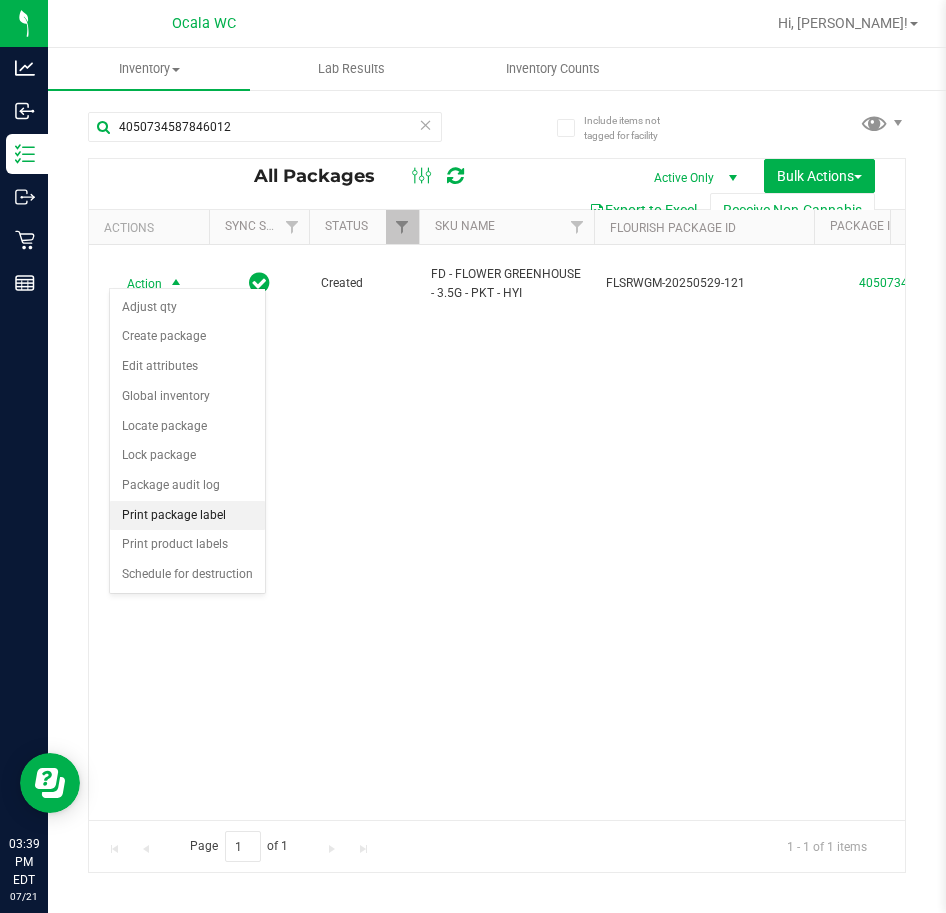click on "Print package label" at bounding box center [187, 516] 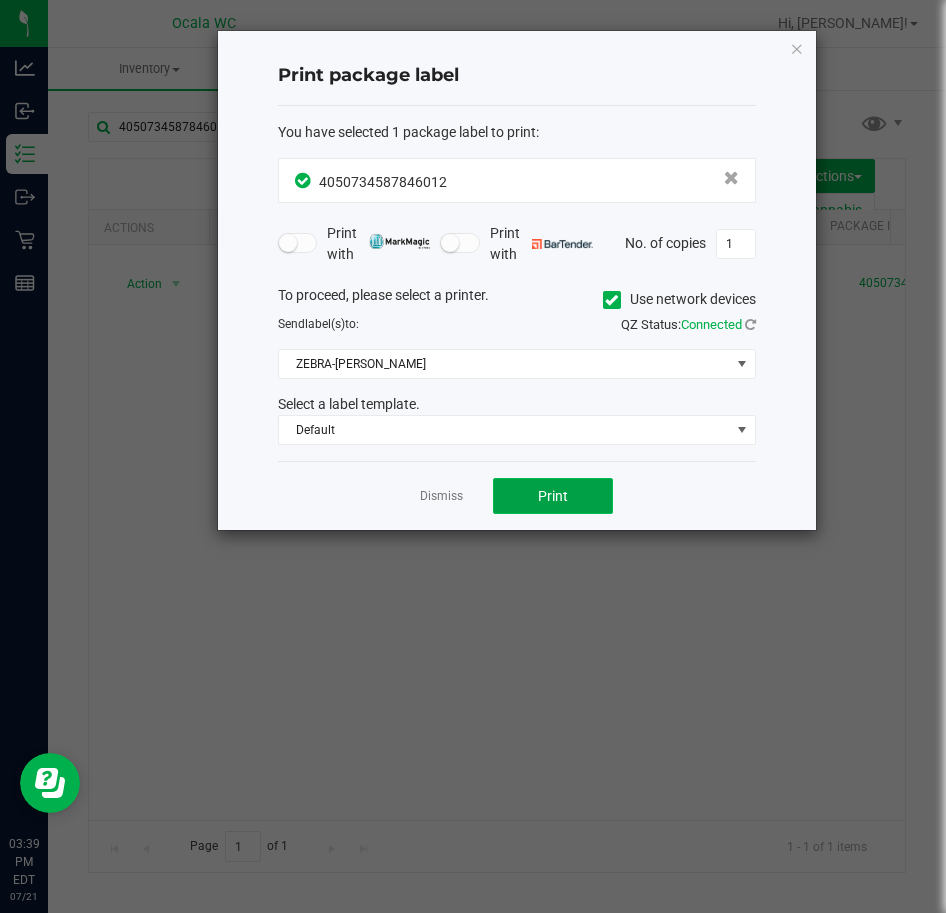 click on "Print" 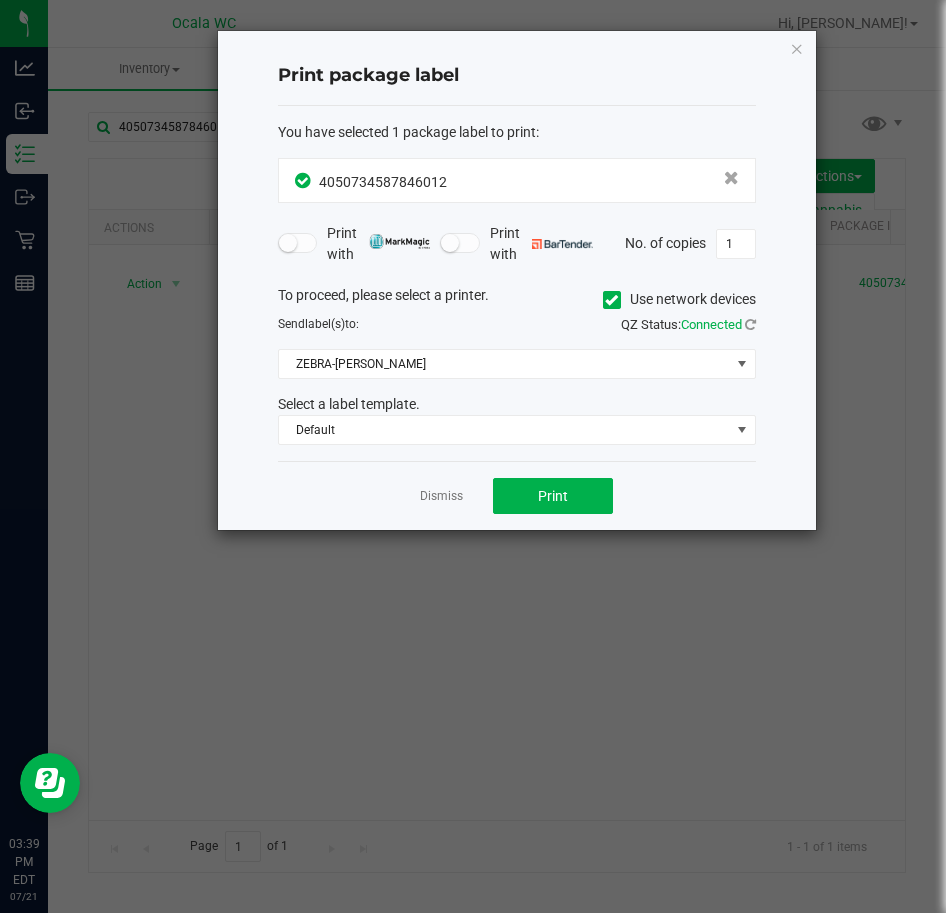 click on "Dismiss" 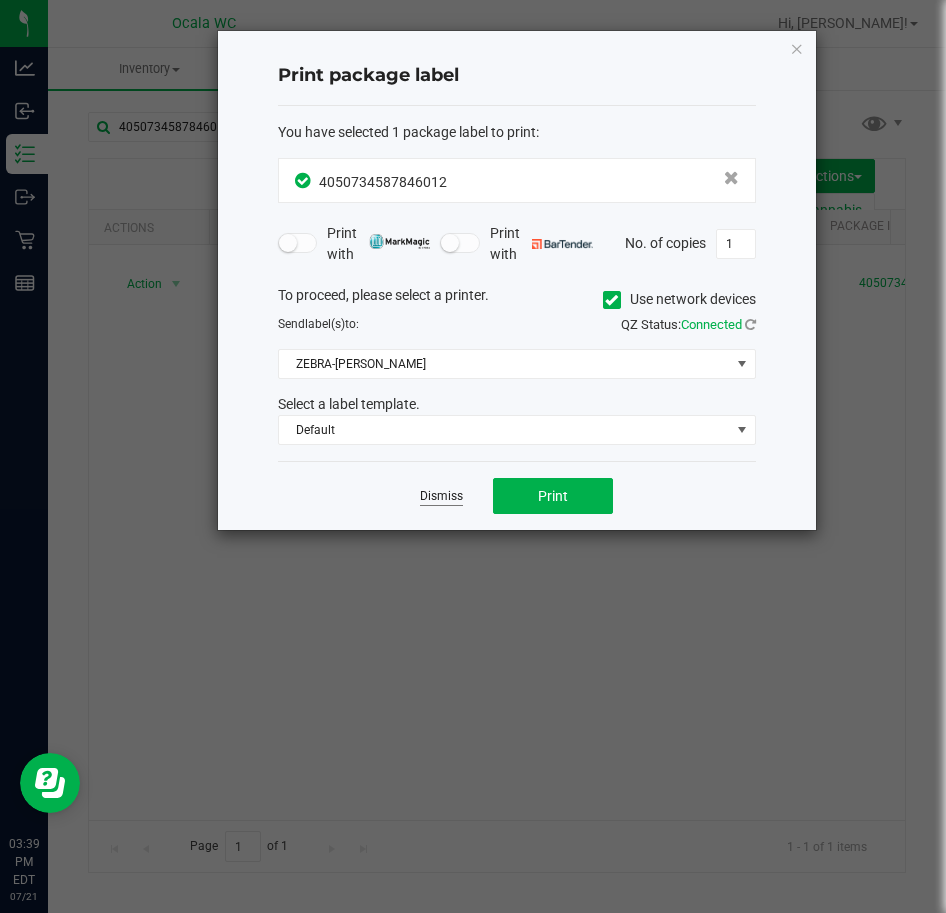 click on "Dismiss" 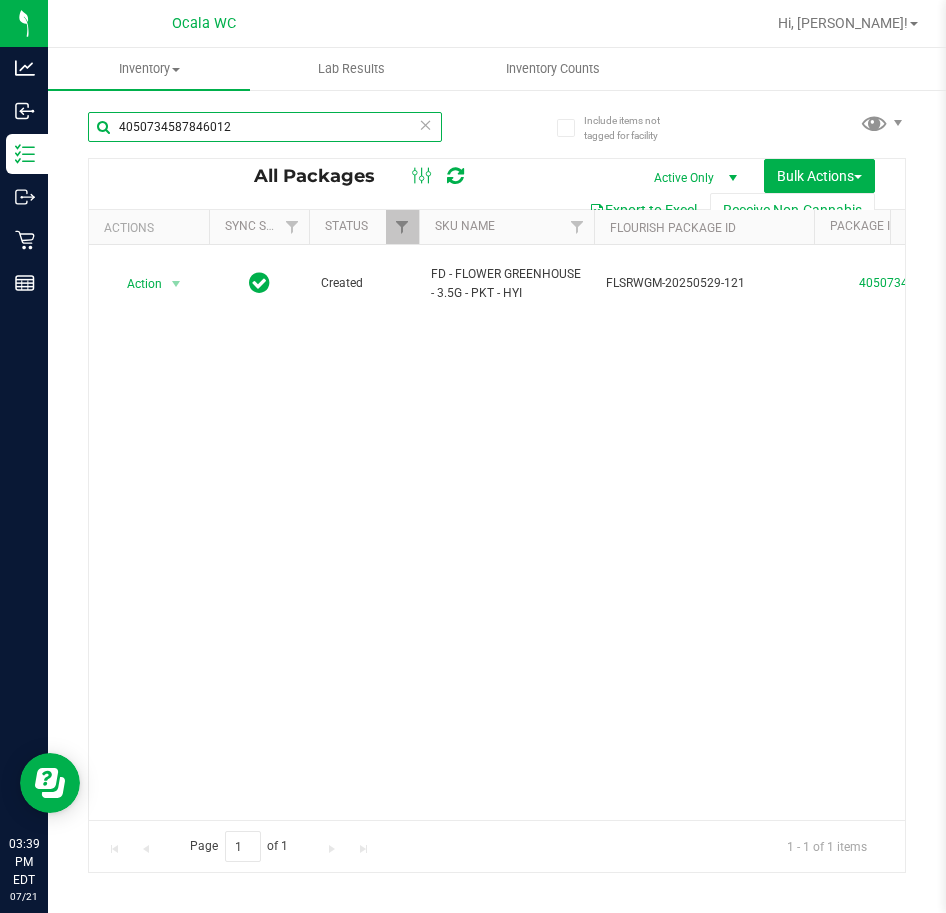 drag, startPoint x: 255, startPoint y: 126, endPoint x: -94, endPoint y: 132, distance: 349.05157 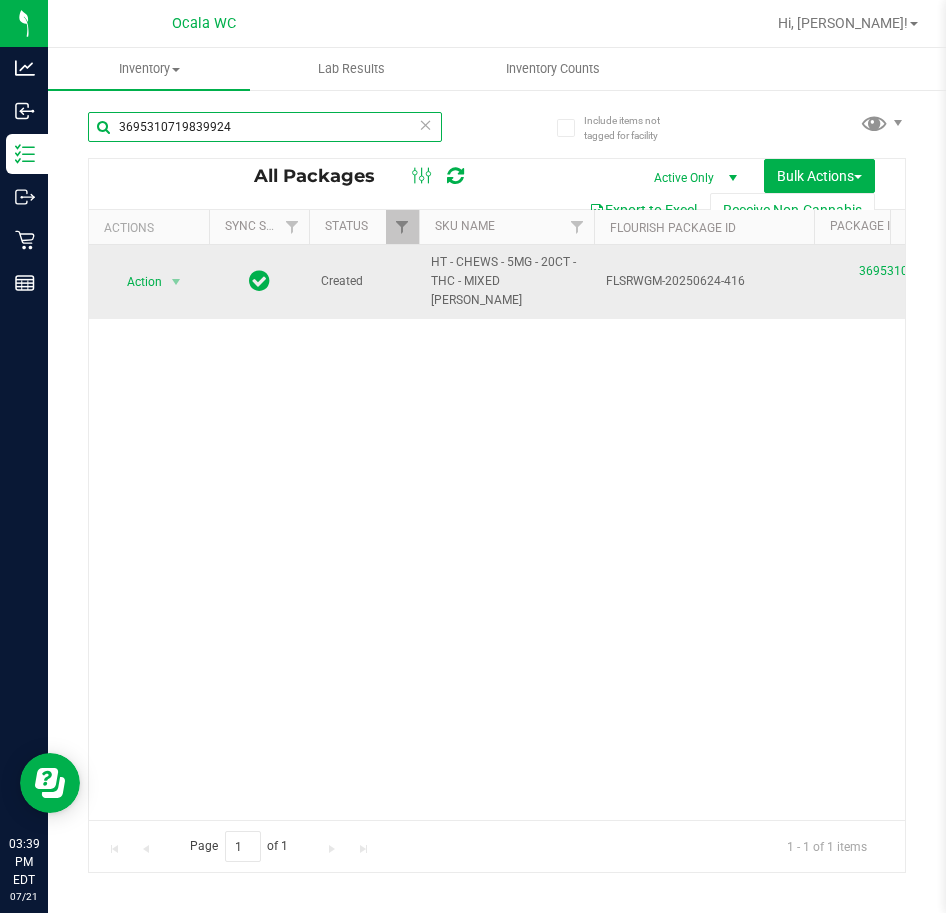 type on "3695310719839924" 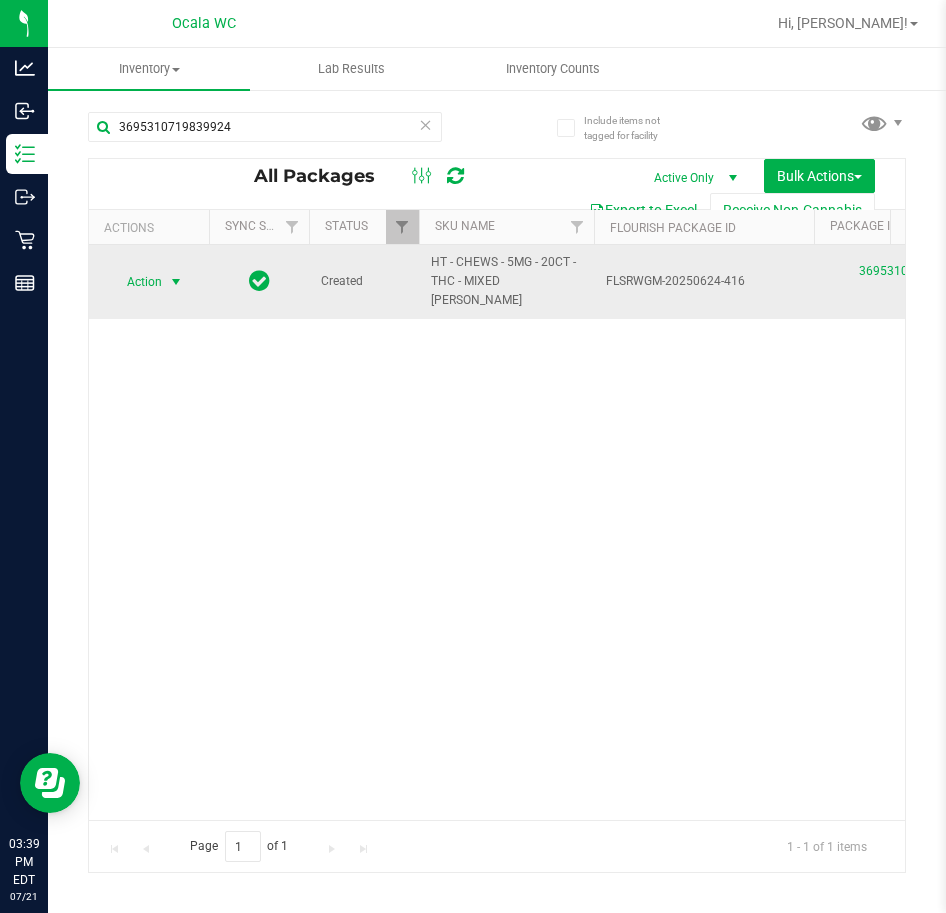 drag, startPoint x: 174, startPoint y: 258, endPoint x: 175, endPoint y: 269, distance: 11.045361 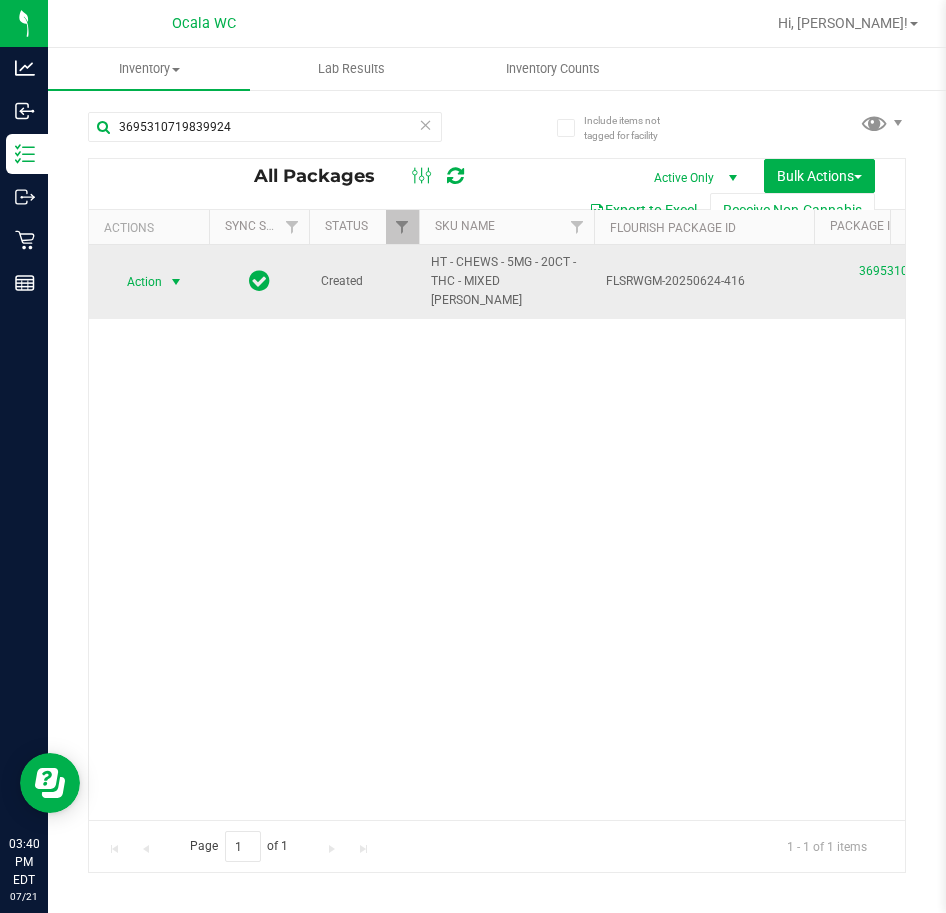 click at bounding box center [176, 282] 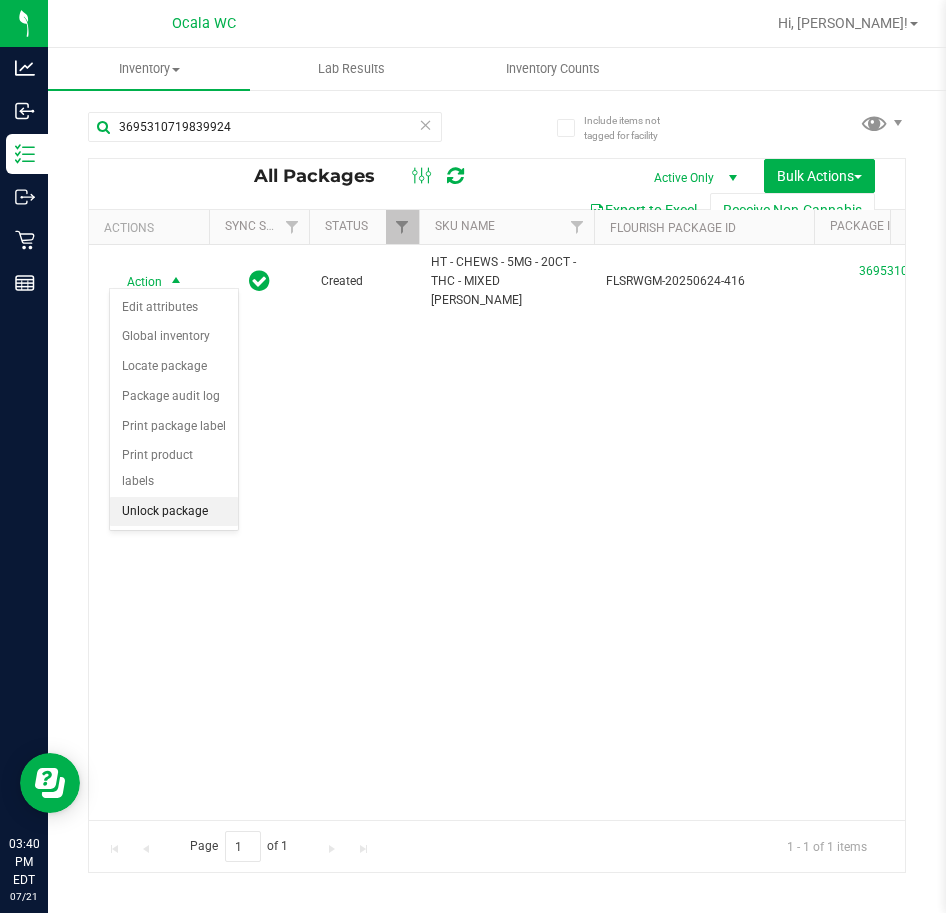 click on "Unlock package" at bounding box center (174, 512) 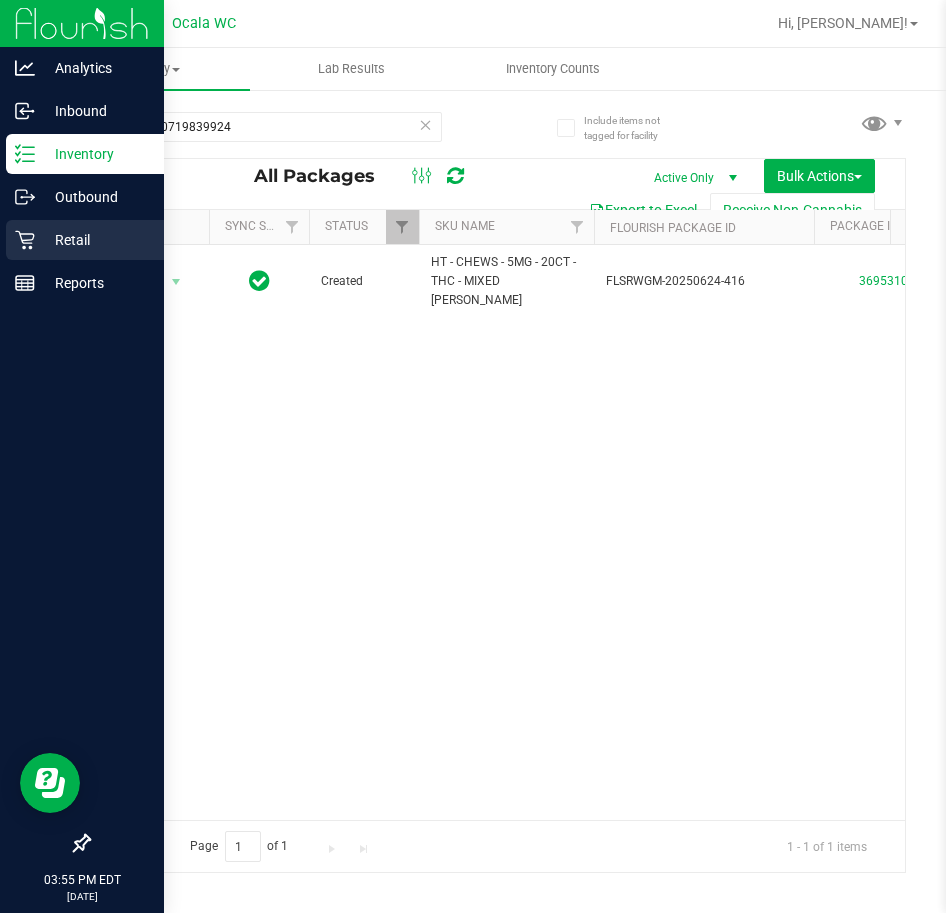click on "Retail" at bounding box center [85, 240] 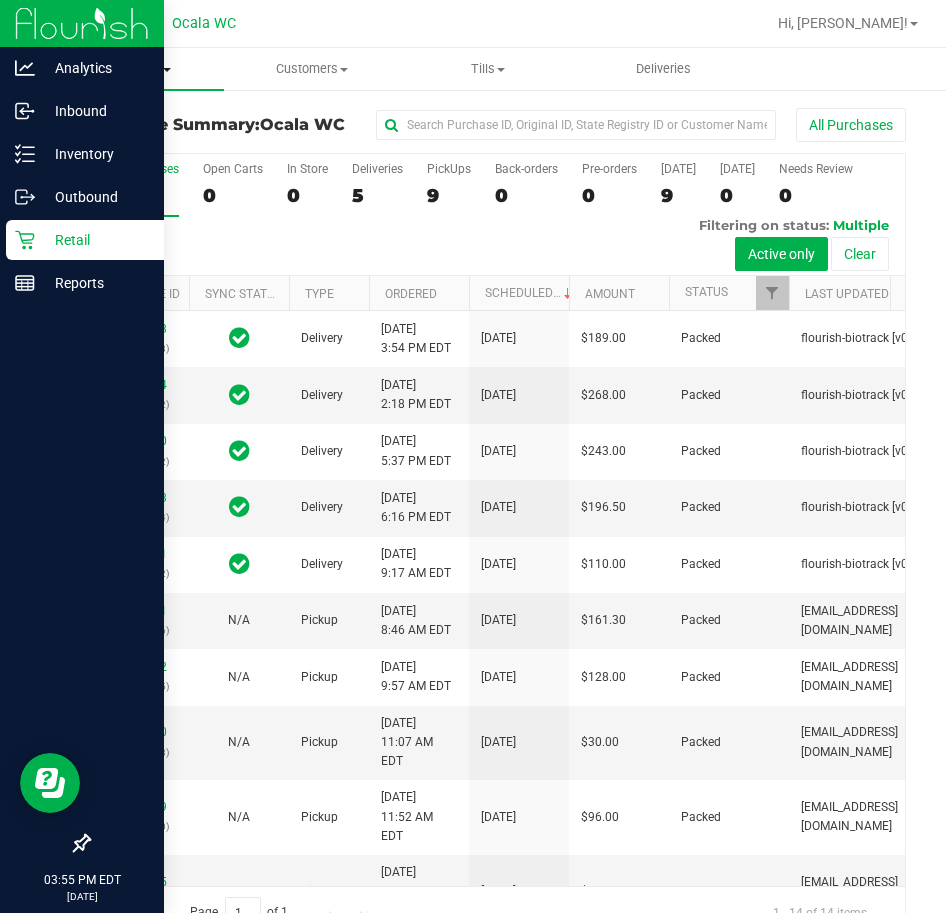 click on "Purchases" at bounding box center [136, 69] 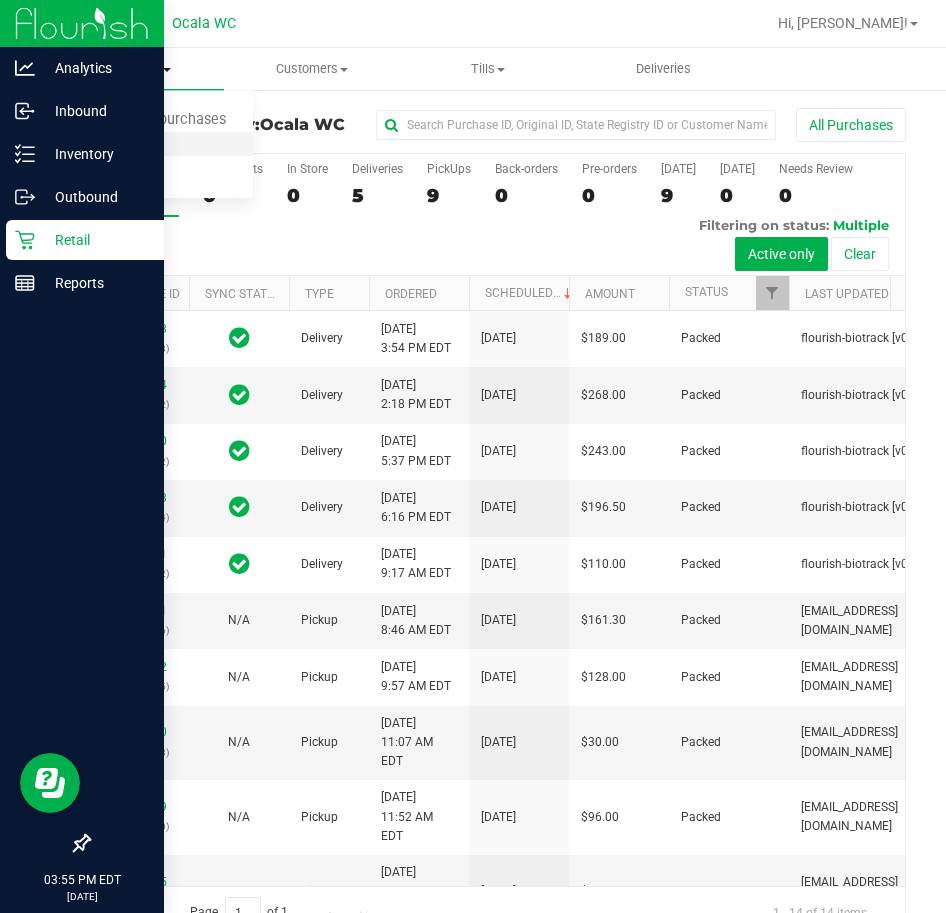 click on "Fulfillment" at bounding box center (150, 145) 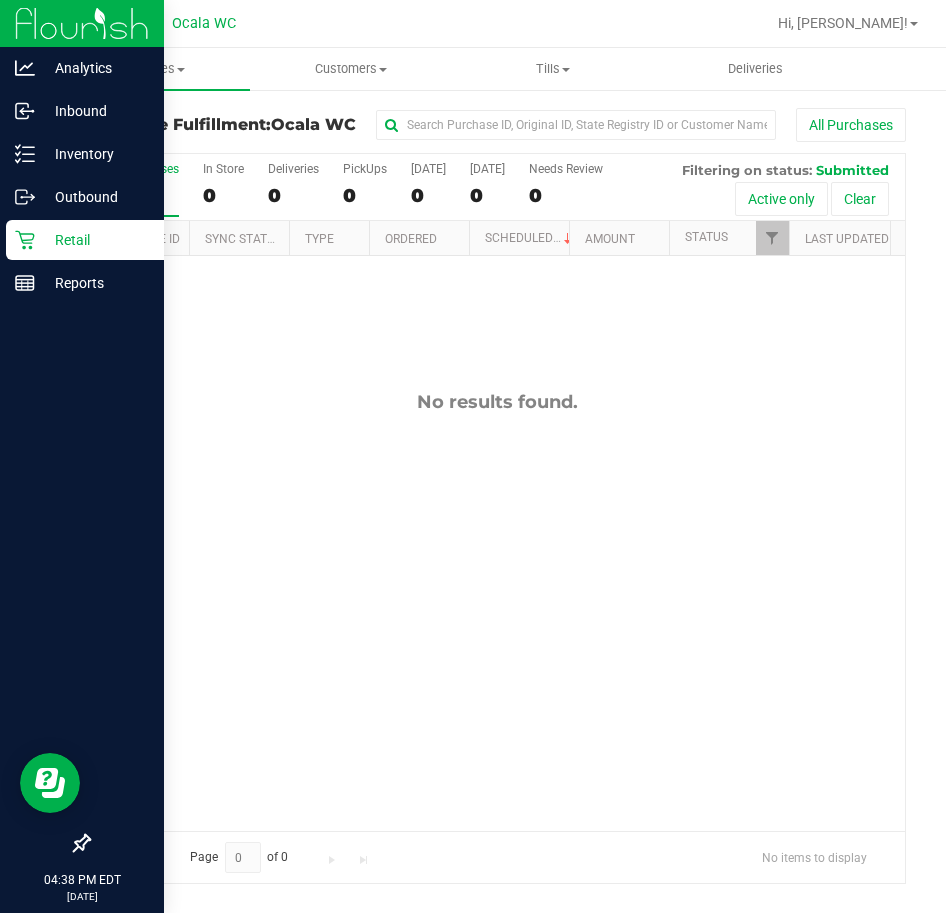 click 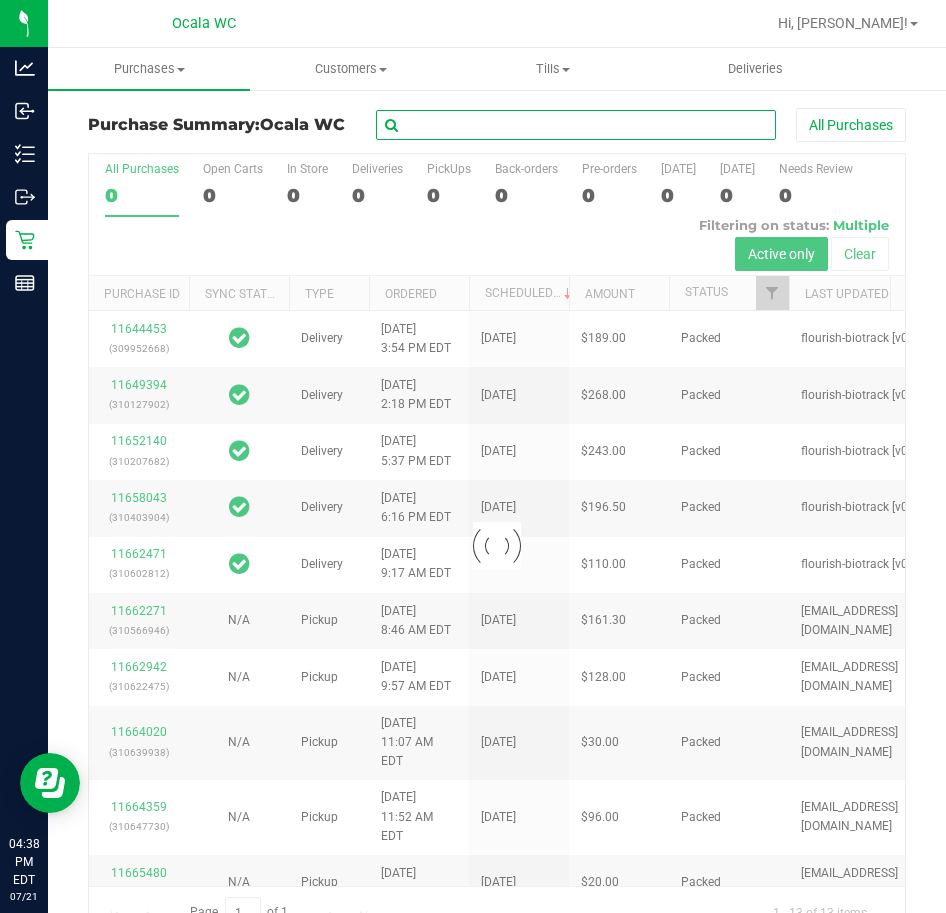 click at bounding box center [576, 125] 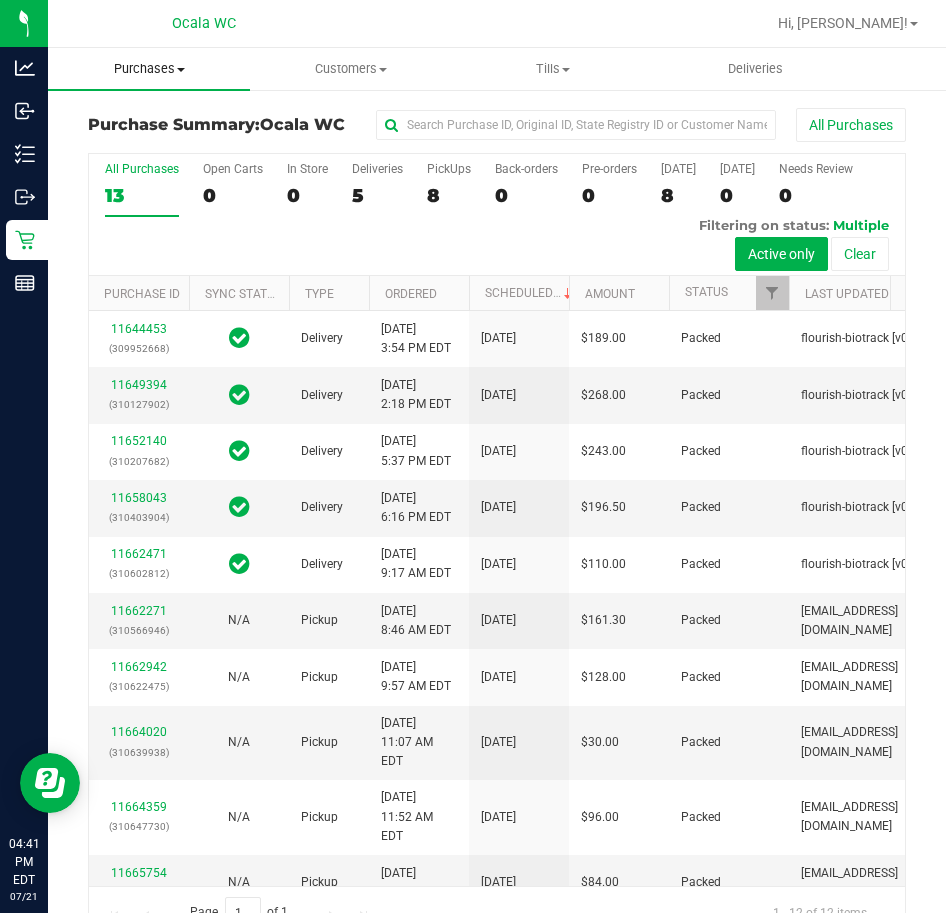 click on "Purchases" at bounding box center (149, 69) 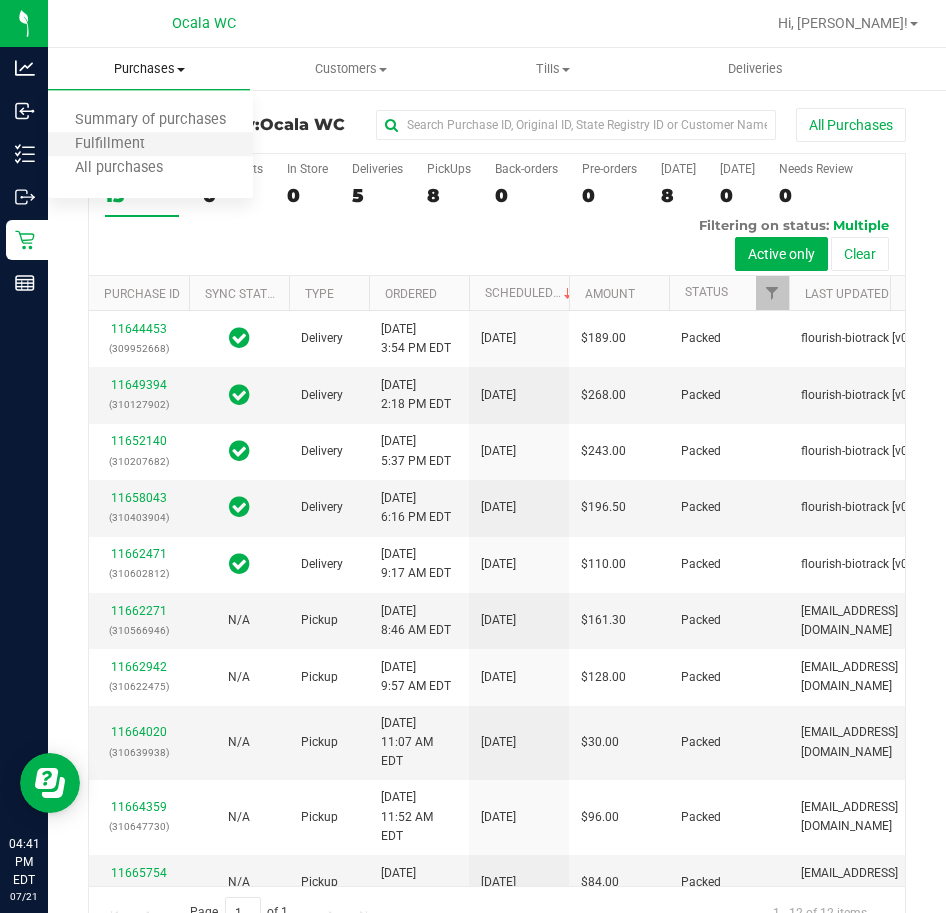 click on "Fulfillment" at bounding box center [150, 145] 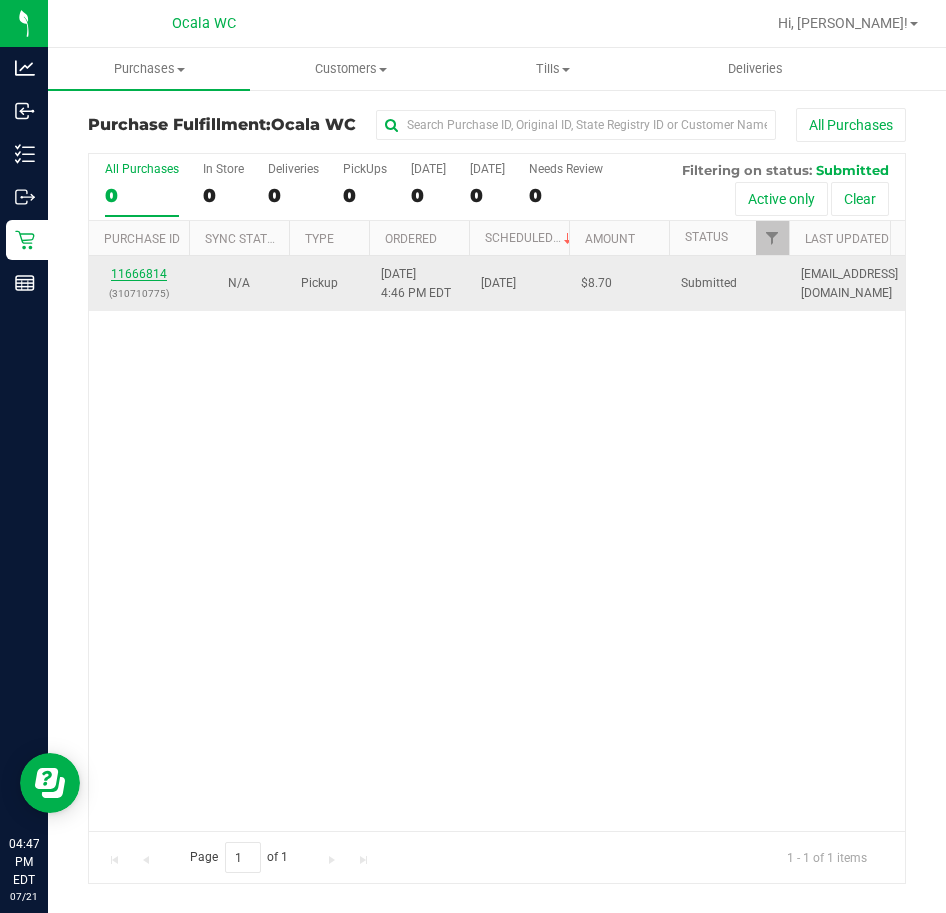 click on "11666814" at bounding box center [139, 274] 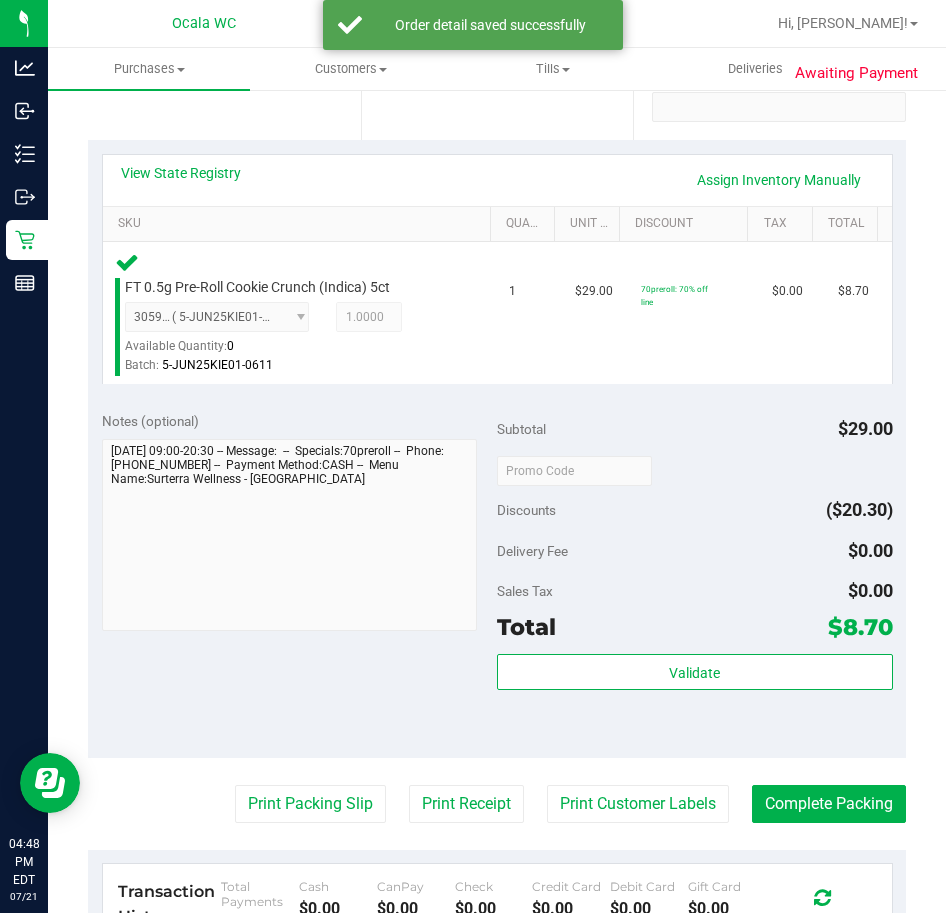 scroll, scrollTop: 400, scrollLeft: 0, axis: vertical 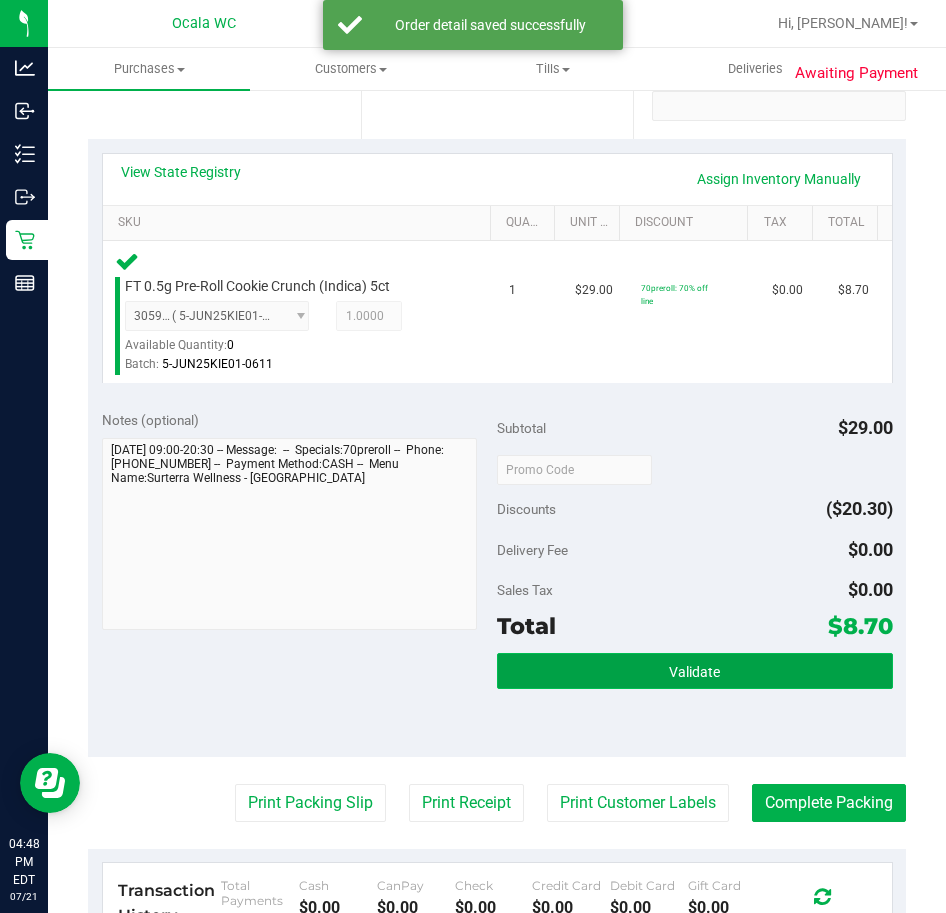 click on "Validate" at bounding box center [695, 671] 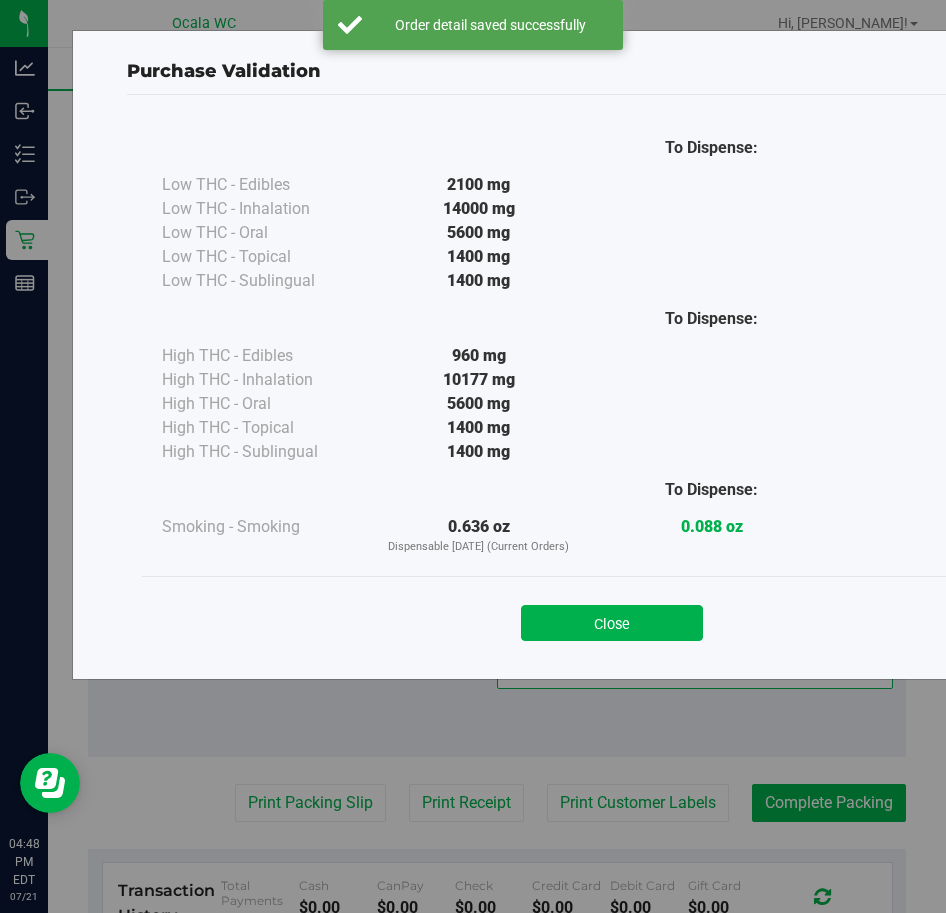 click on "Close" at bounding box center [612, 616] 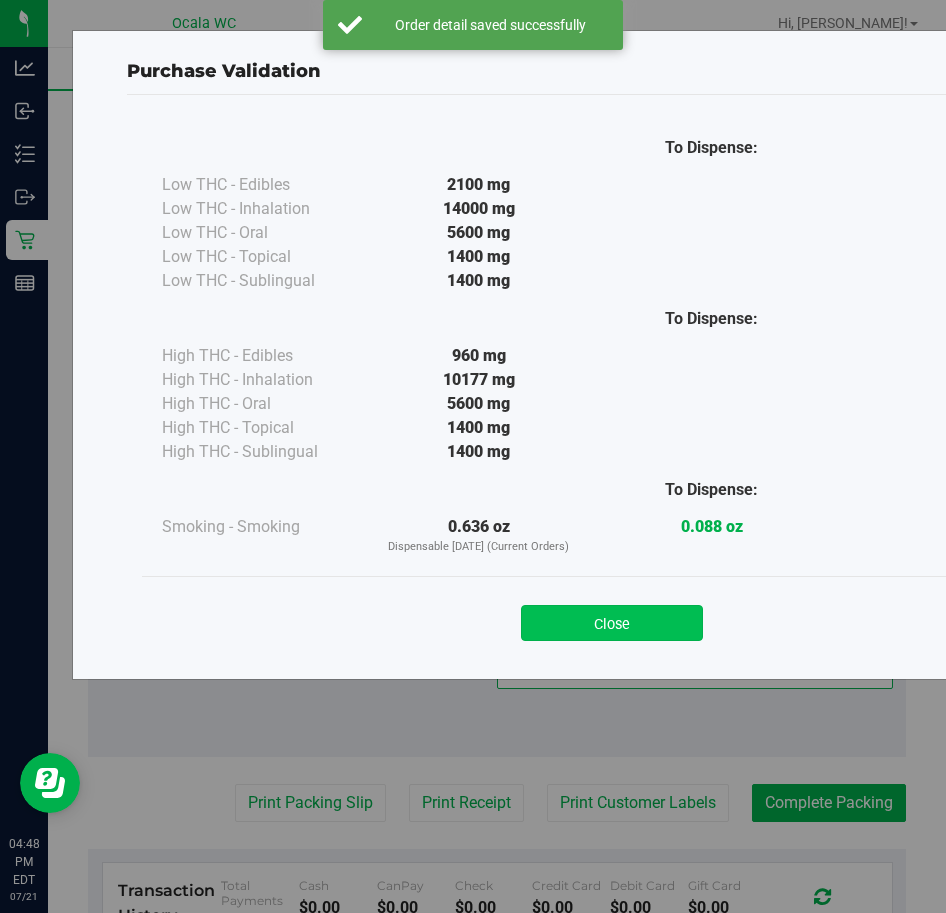 click on "Close" at bounding box center [612, 623] 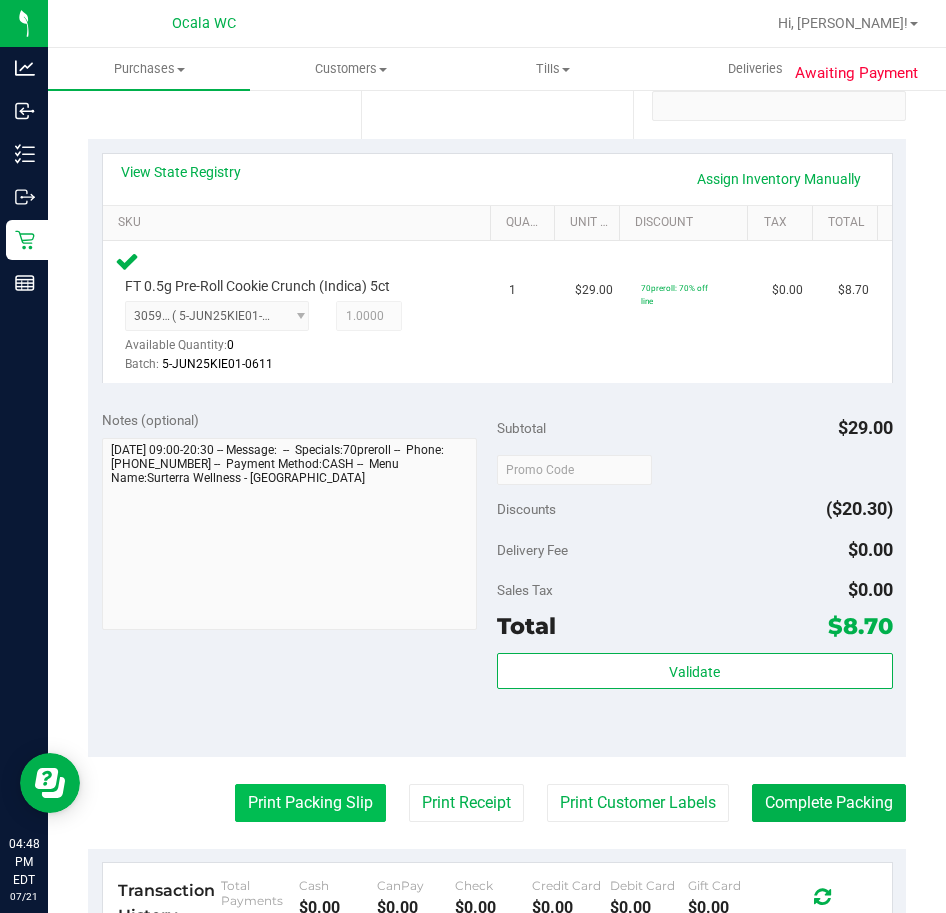 click on "Print Packing Slip" at bounding box center (310, 803) 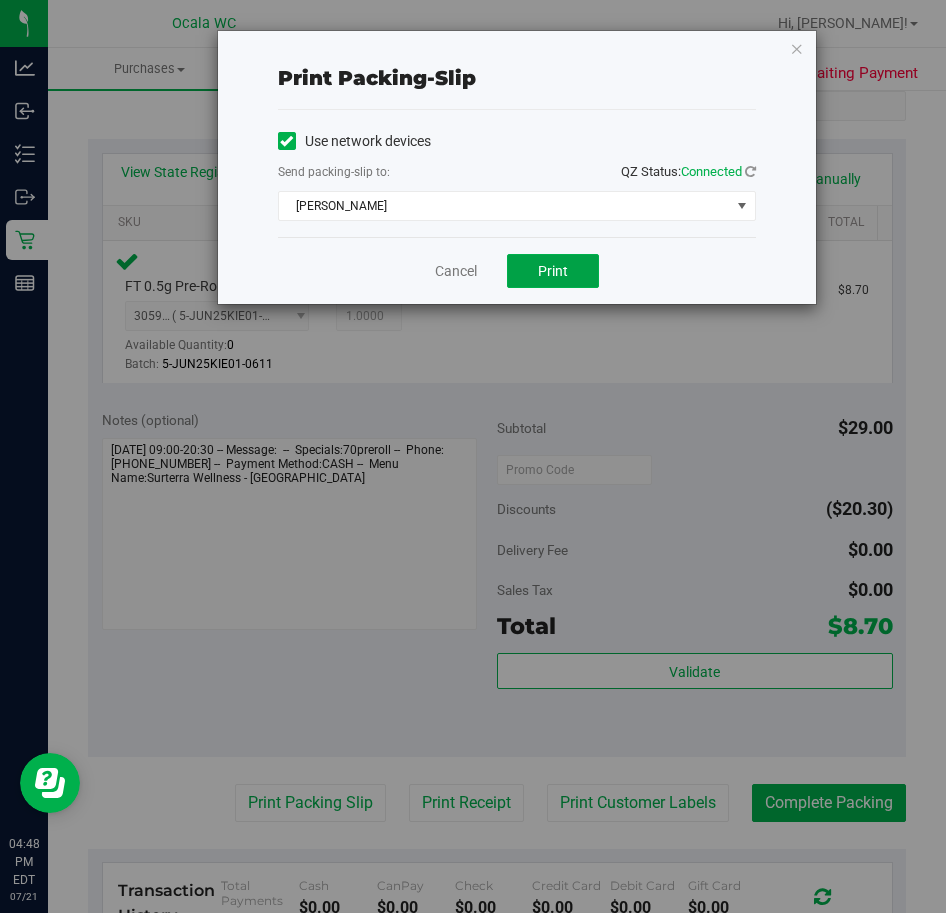 drag, startPoint x: 581, startPoint y: 256, endPoint x: 326, endPoint y: 252, distance: 255.03137 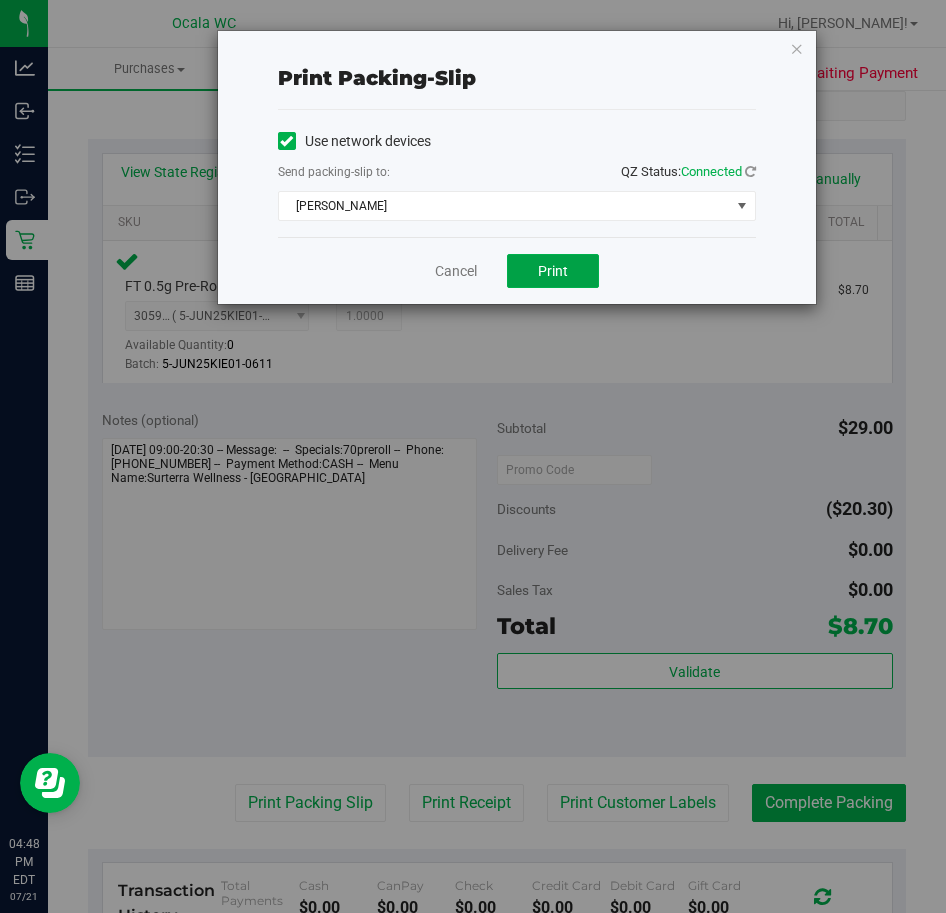 click on "Cancel
Print" at bounding box center (517, 270) 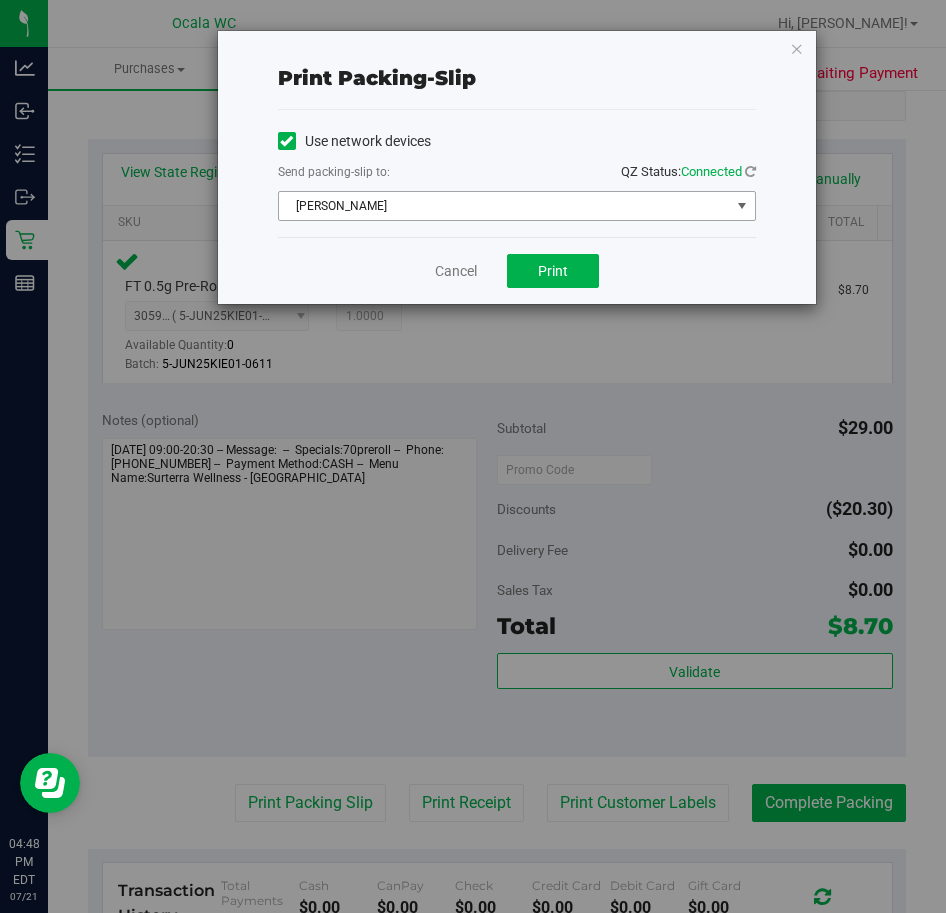 click on "[PERSON_NAME]" at bounding box center [504, 206] 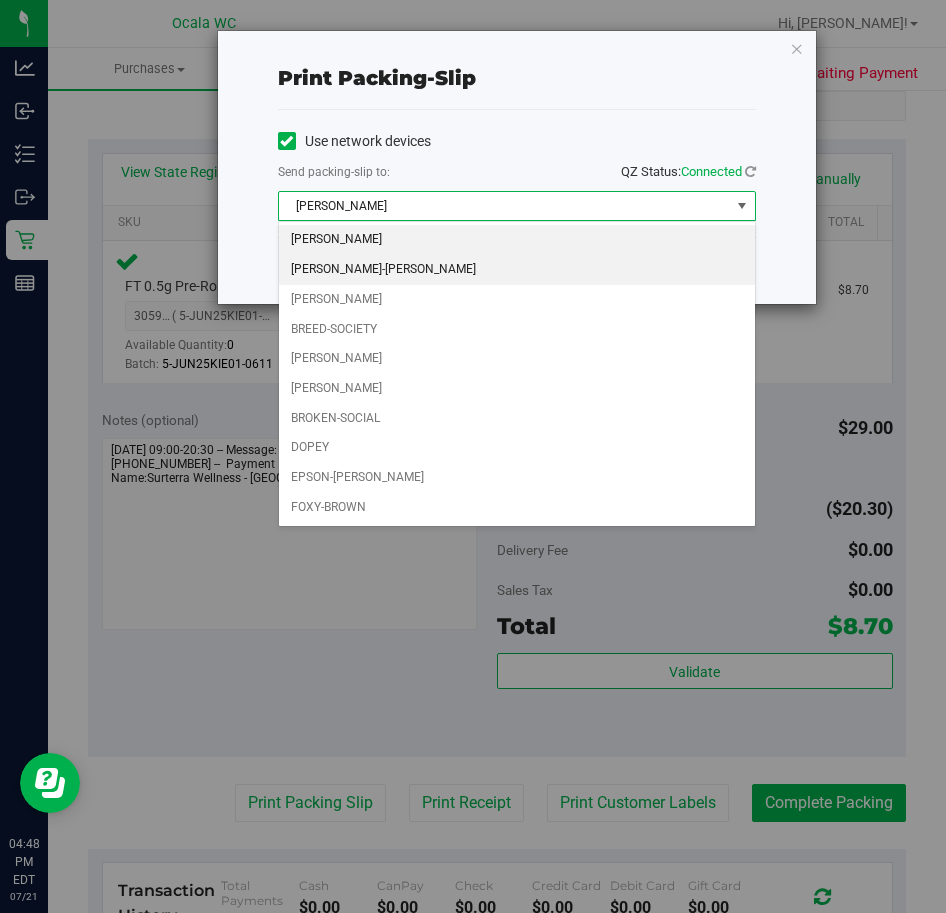 click on "[PERSON_NAME]-[PERSON_NAME]" at bounding box center (517, 270) 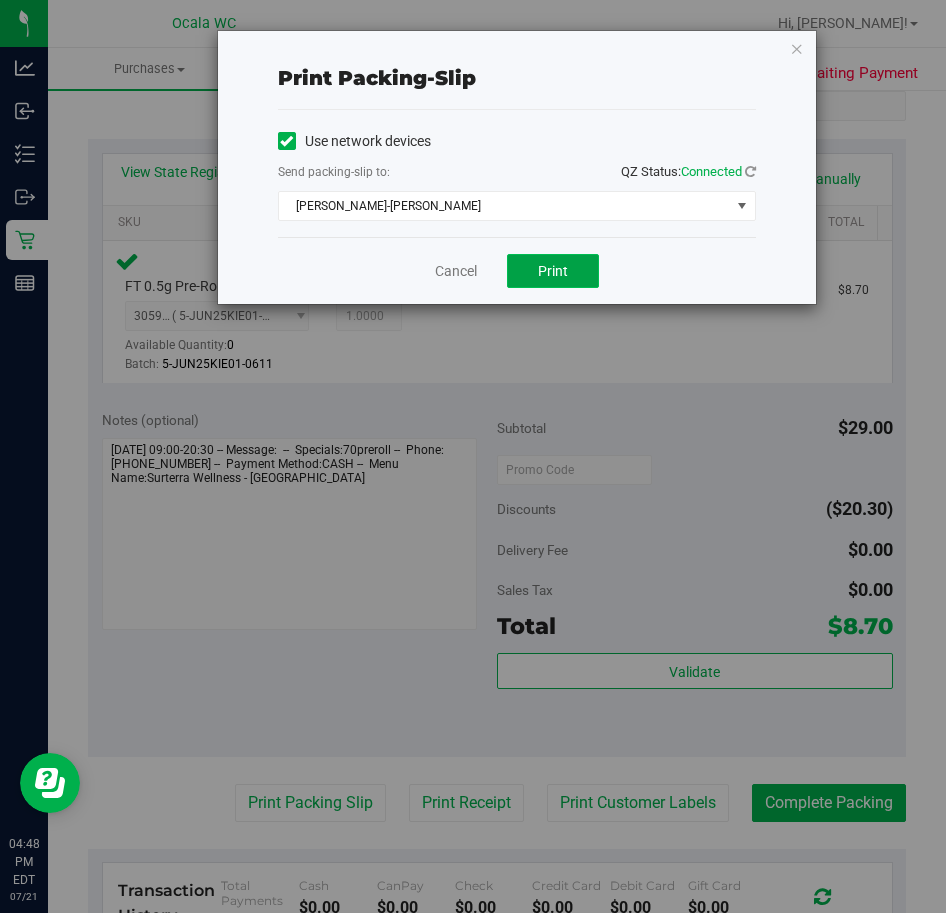 click on "Print" at bounding box center [553, 271] 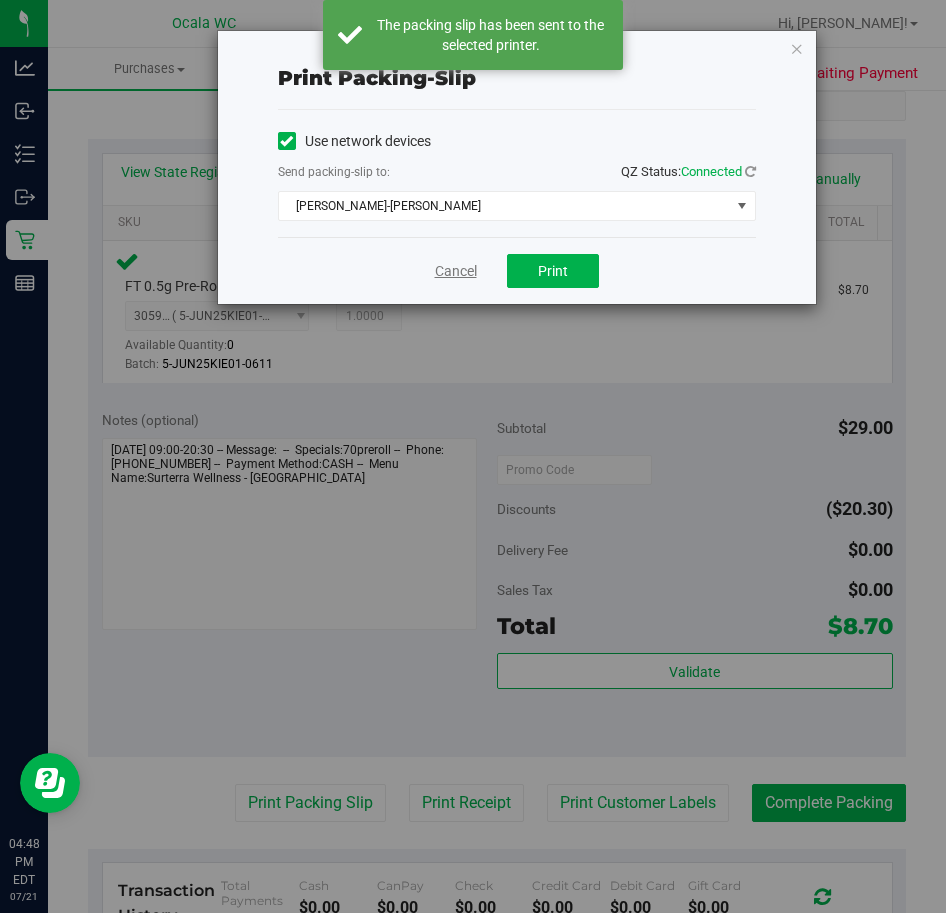 click on "Cancel" at bounding box center [456, 271] 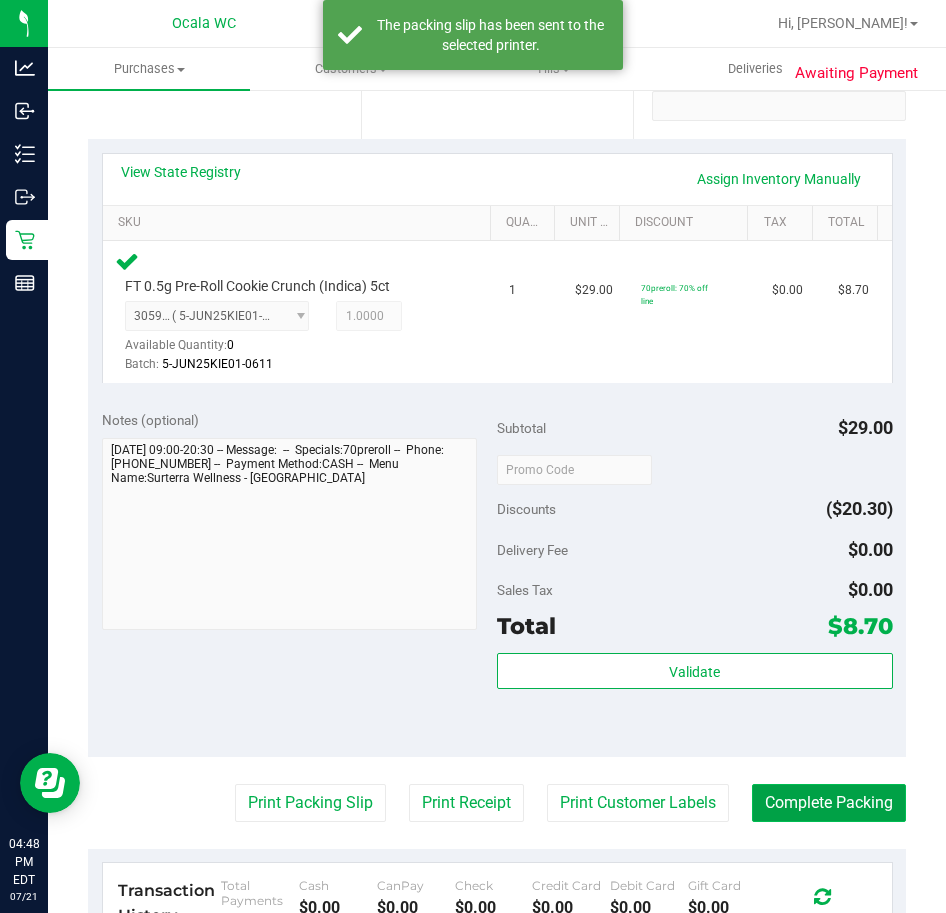 click on "Complete Packing" at bounding box center [829, 803] 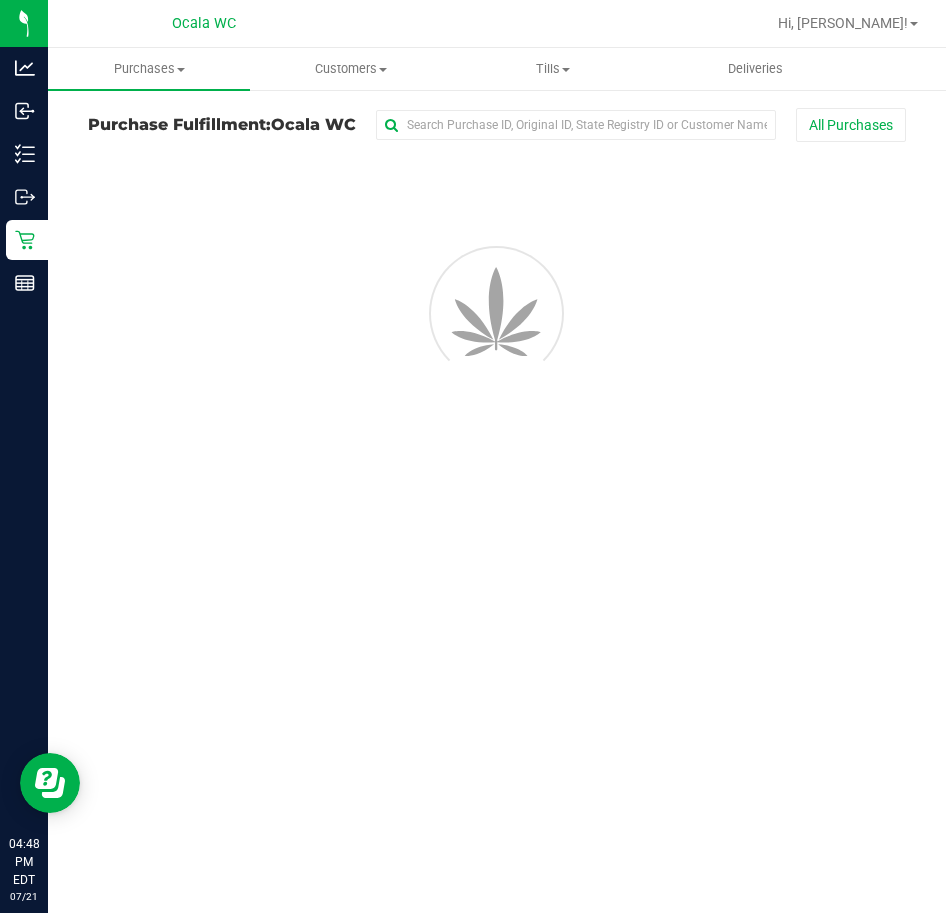 scroll, scrollTop: 0, scrollLeft: 0, axis: both 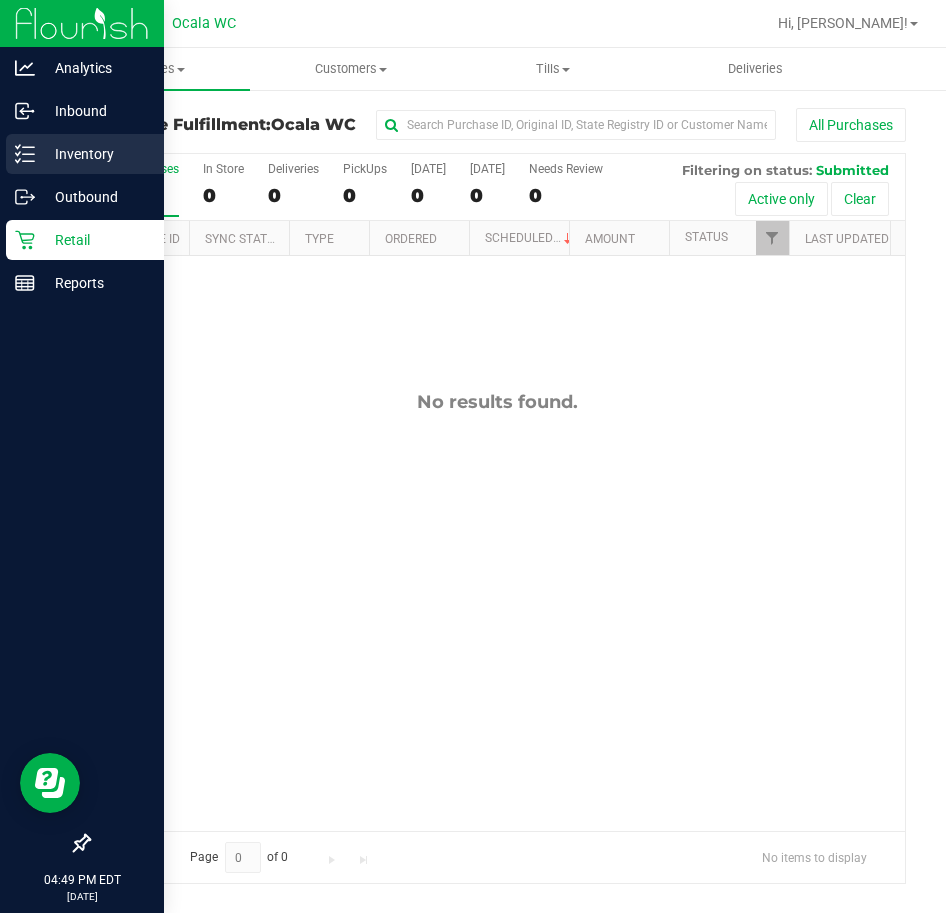 click on "Inventory" at bounding box center (95, 154) 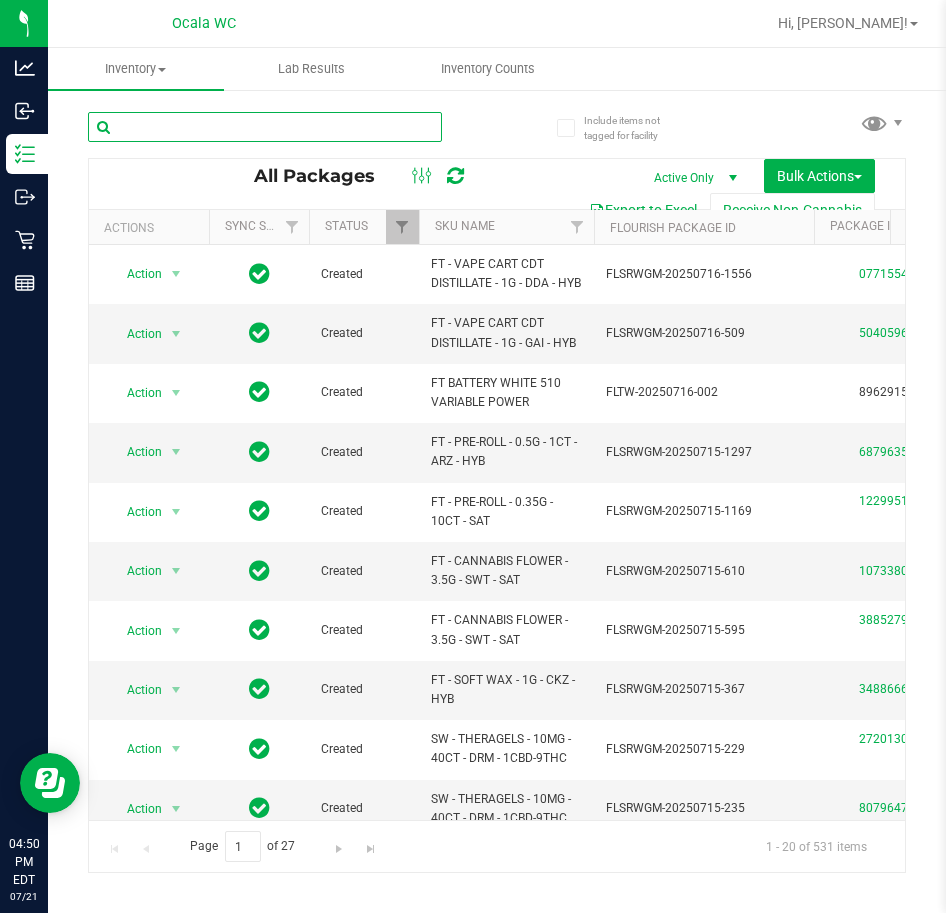 click at bounding box center (265, 127) 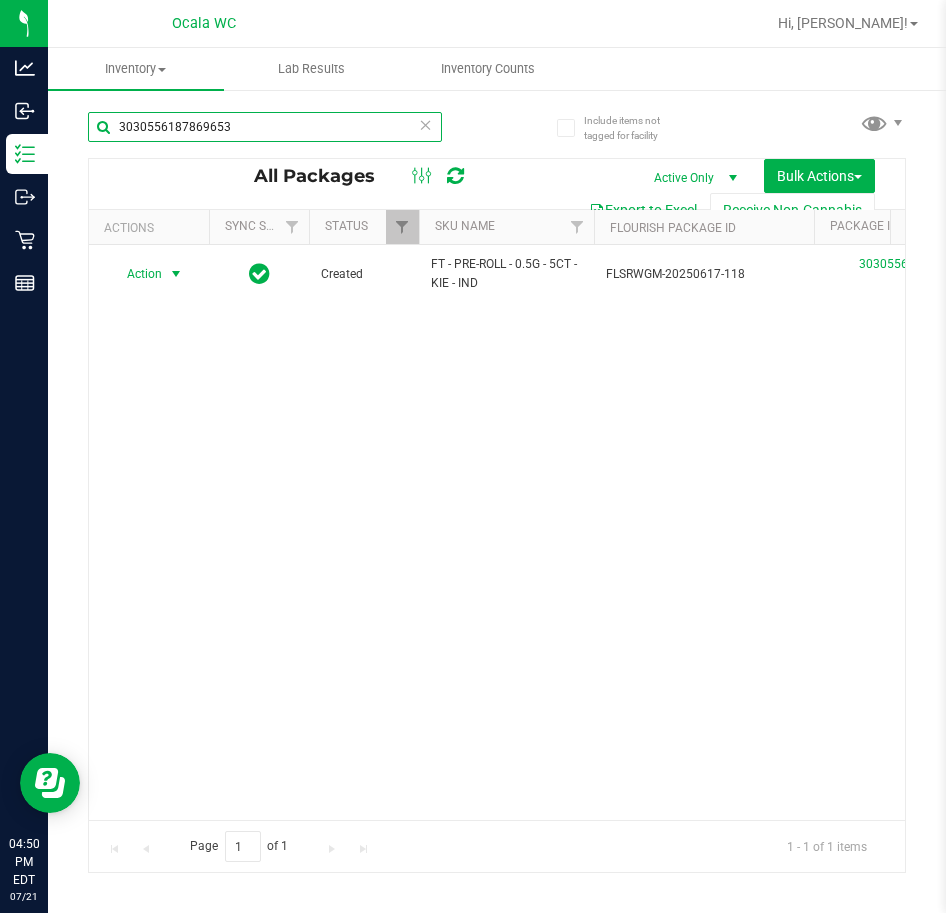 type on "3030556187869653" 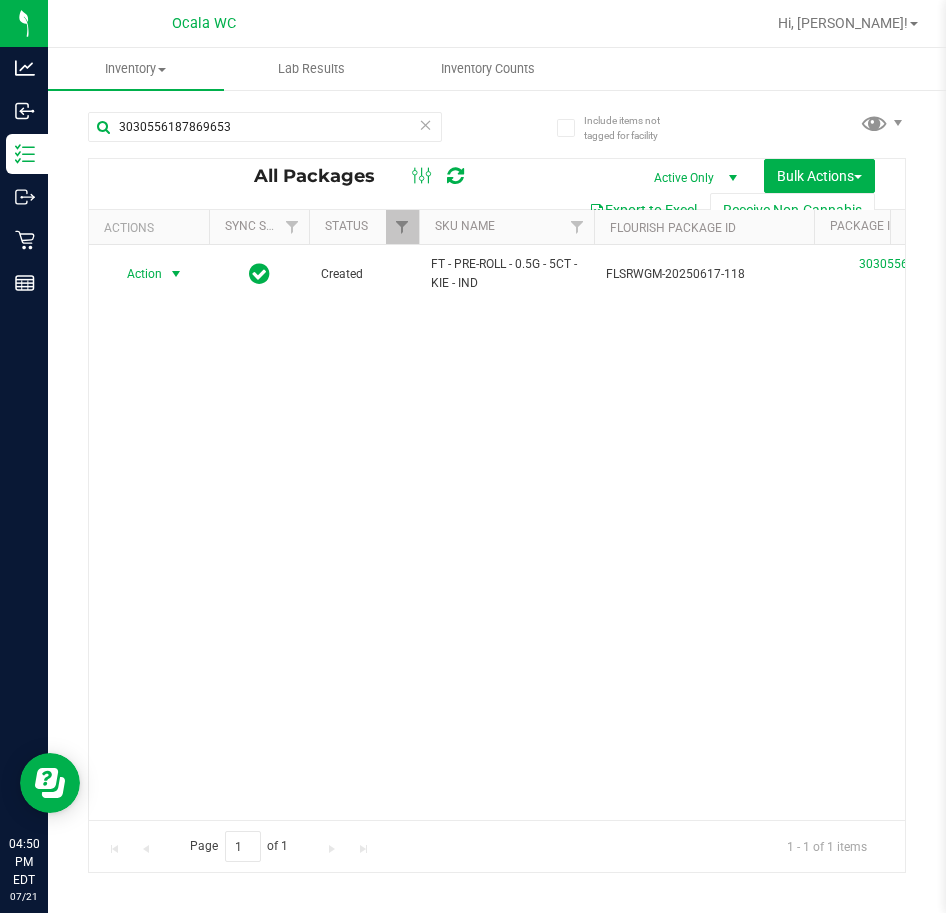 click at bounding box center [176, 274] 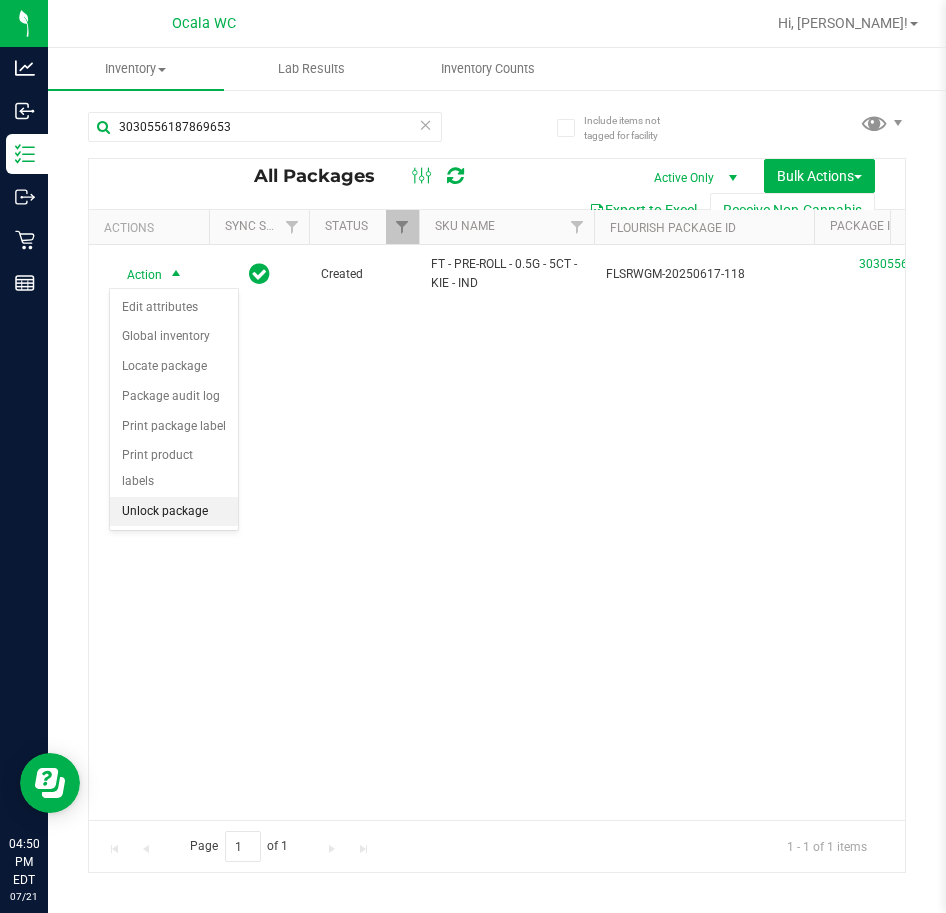 click on "Unlock package" at bounding box center (174, 512) 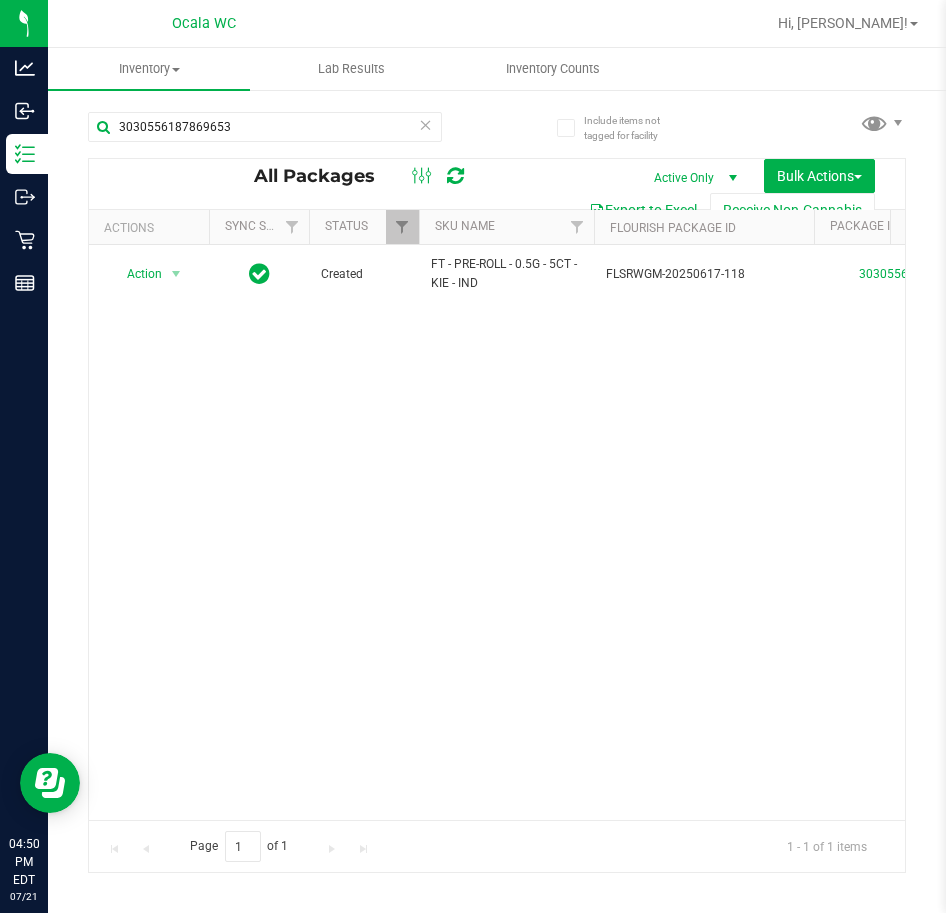 click on "Action Action Adjust qty Create package Edit attributes Global inventory Locate package Lock package Package audit log Print package label Print product labels Schedule for destruction
Created
FT - PRE-ROLL - 0.5G - 5CT - KIE - IND
FLSRWGM-20250617-118
3030556187869653
5-JUN25KIE01-0611
00001503
19.9000
12
FLO-PRE-FT-KIE.5CT
Cookie Crunch
FT 0.5g Pre-Roll Cookie Crunch (Indica) 5ct
12
Raw Pre-Roll
$29.00000" at bounding box center [497, 532] 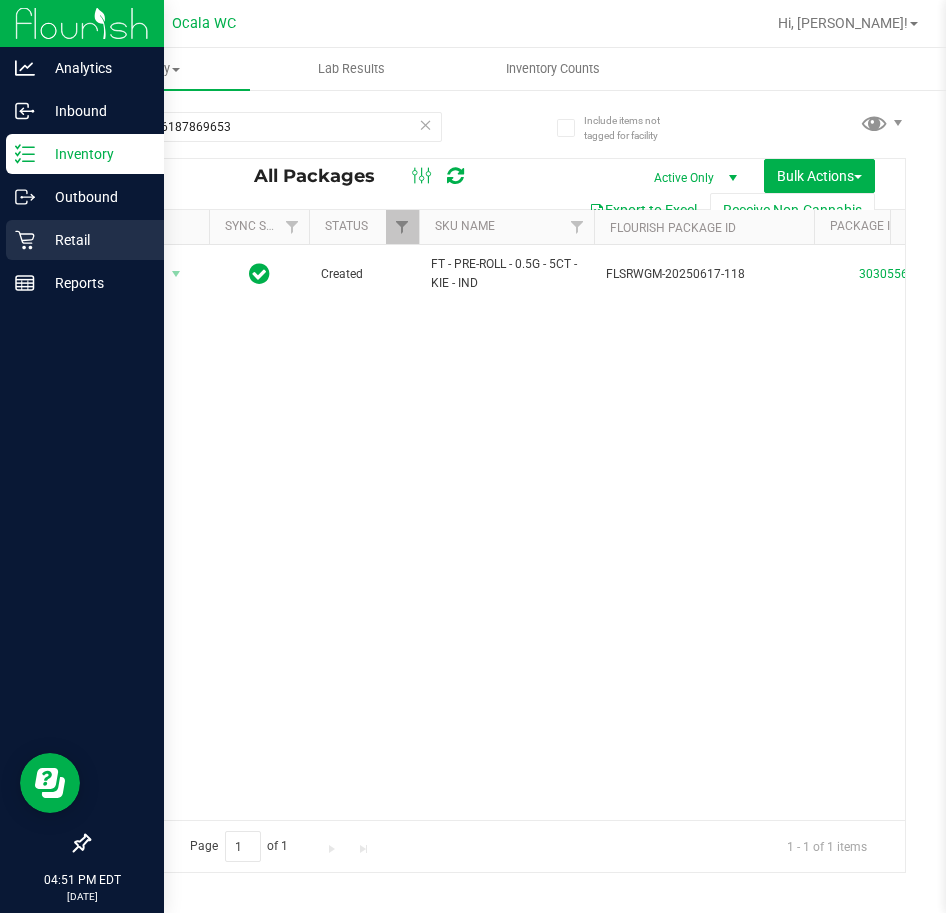click 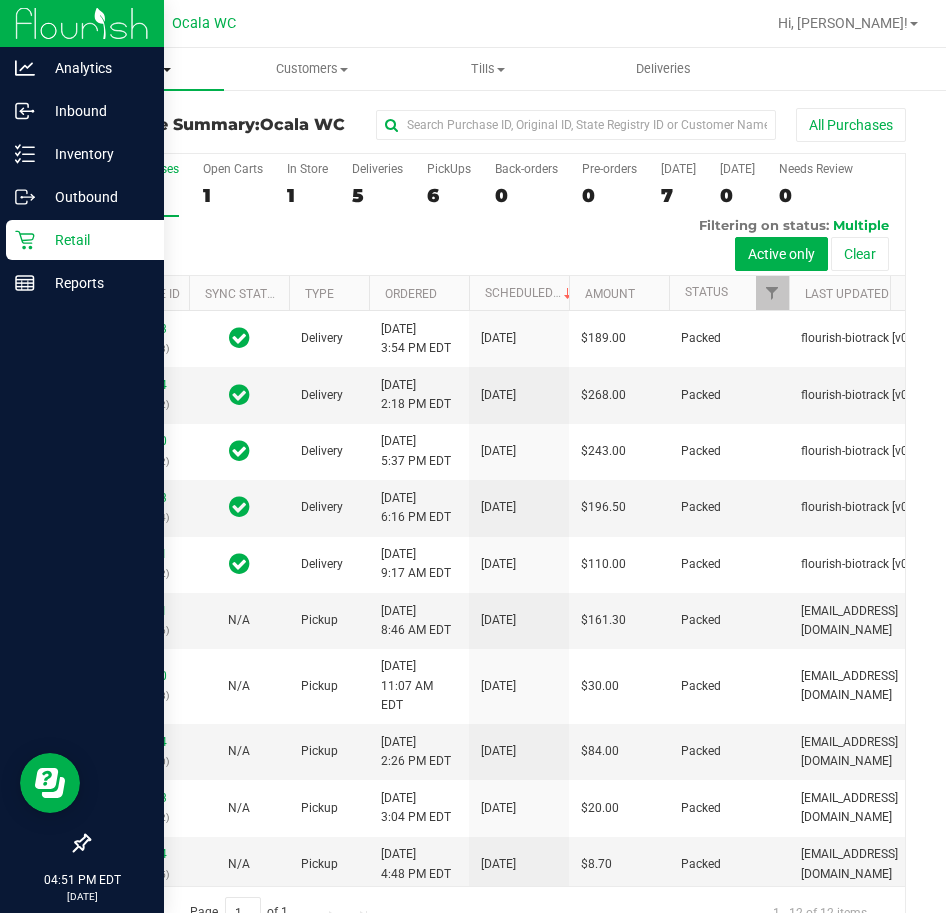 click on "Purchases" at bounding box center (136, 69) 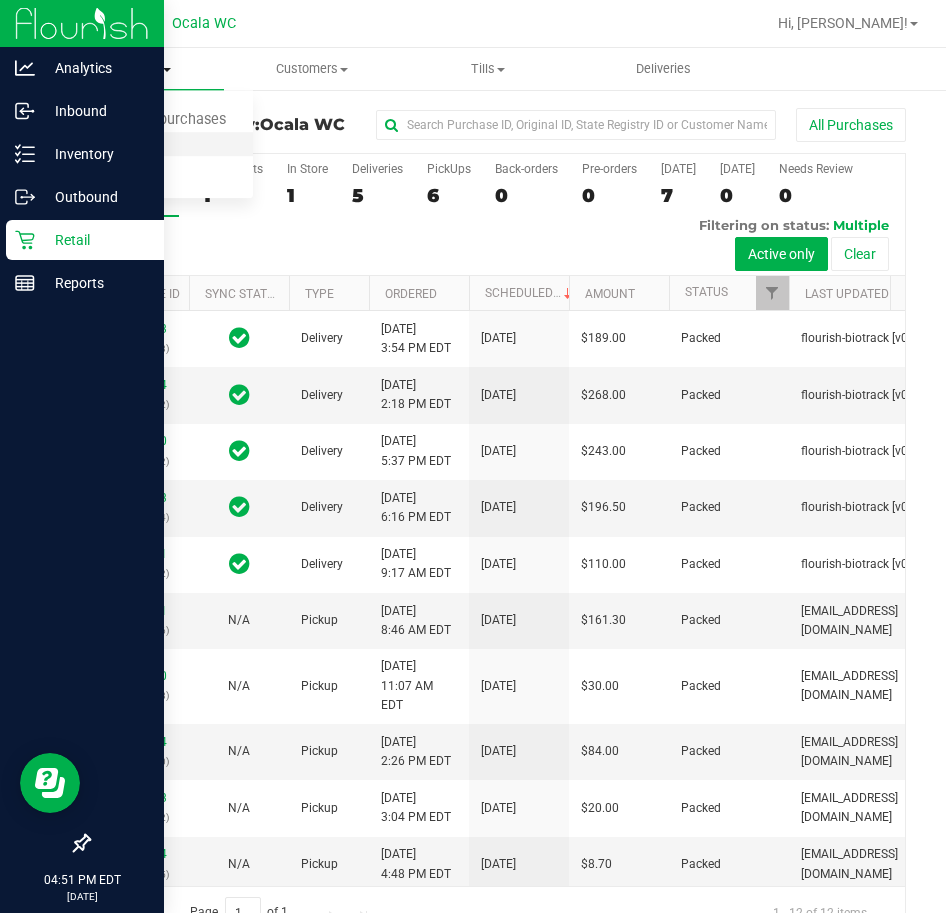 click on "Fulfillment" at bounding box center (110, 144) 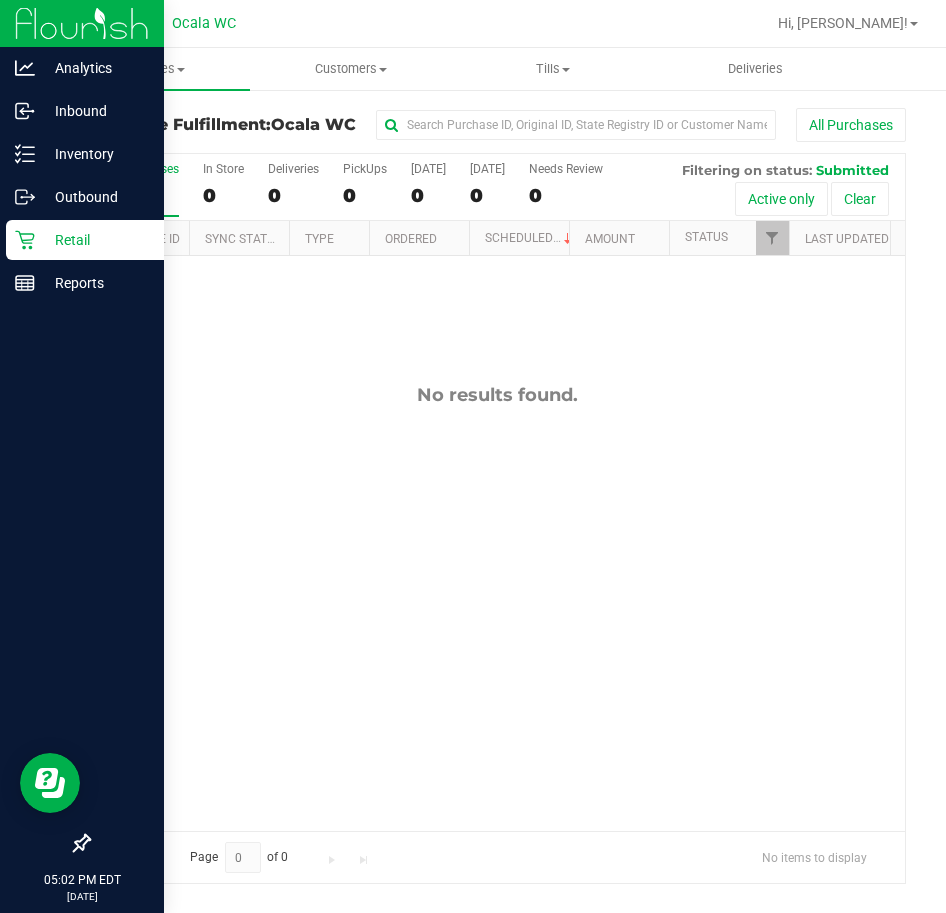 scroll, scrollTop: 0, scrollLeft: 0, axis: both 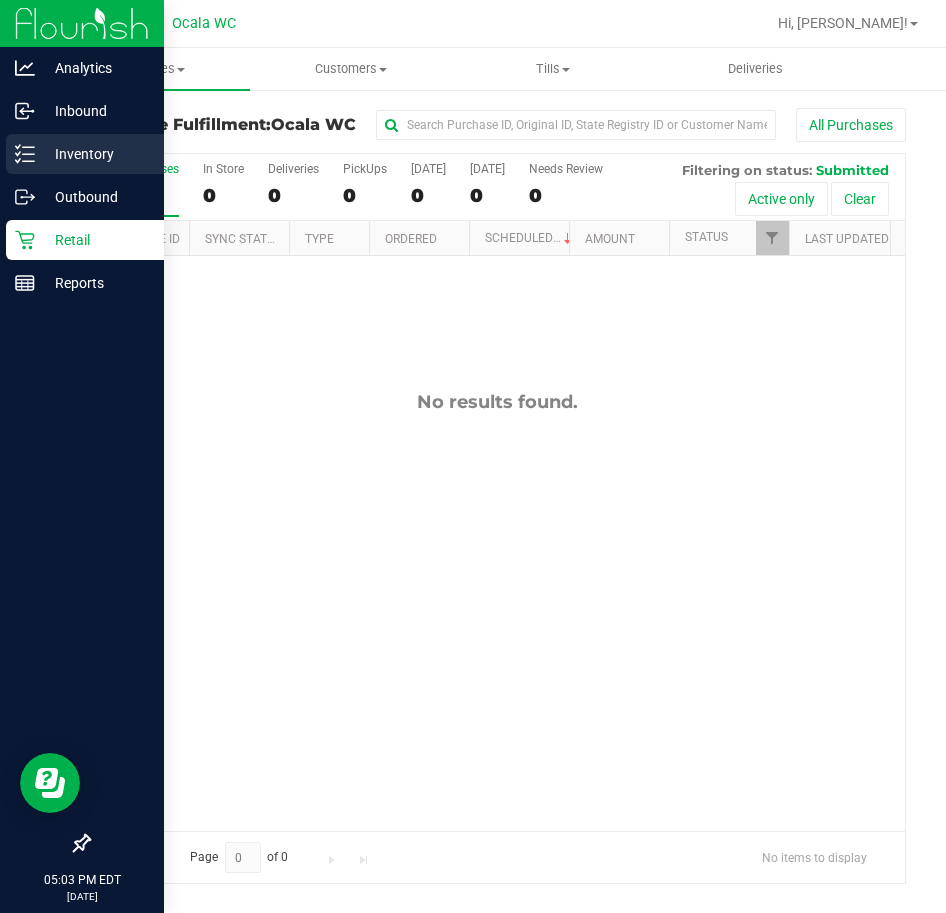 click 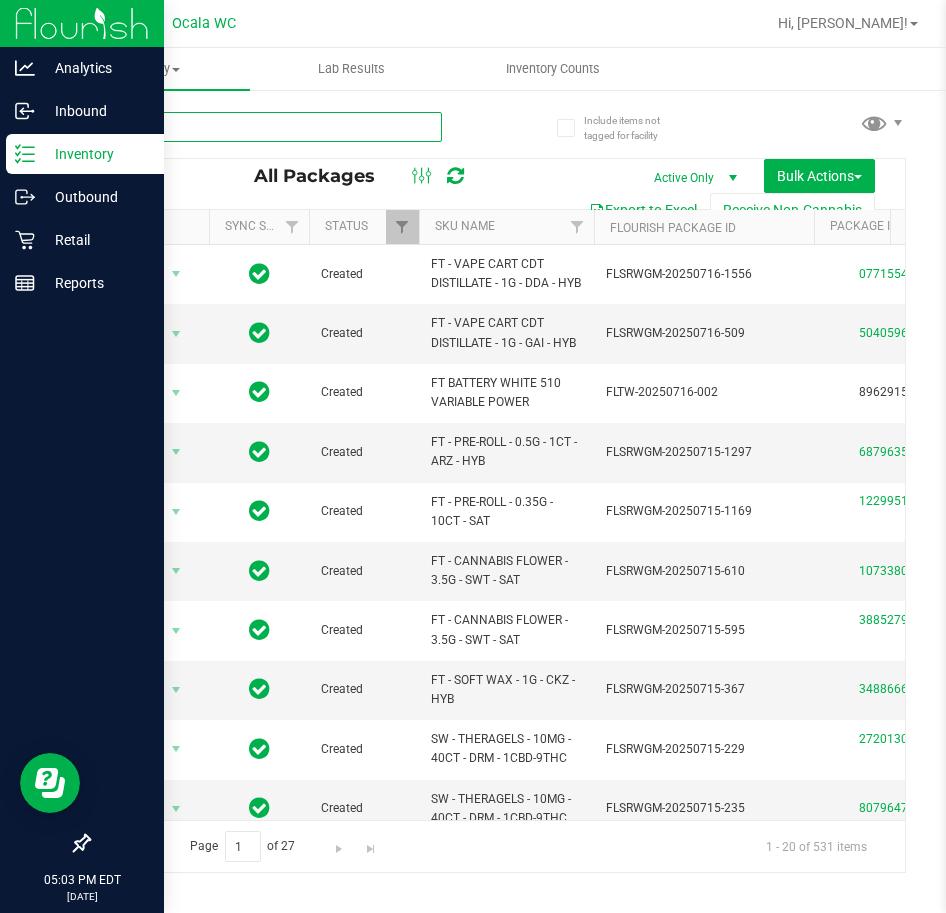 click at bounding box center [265, 127] 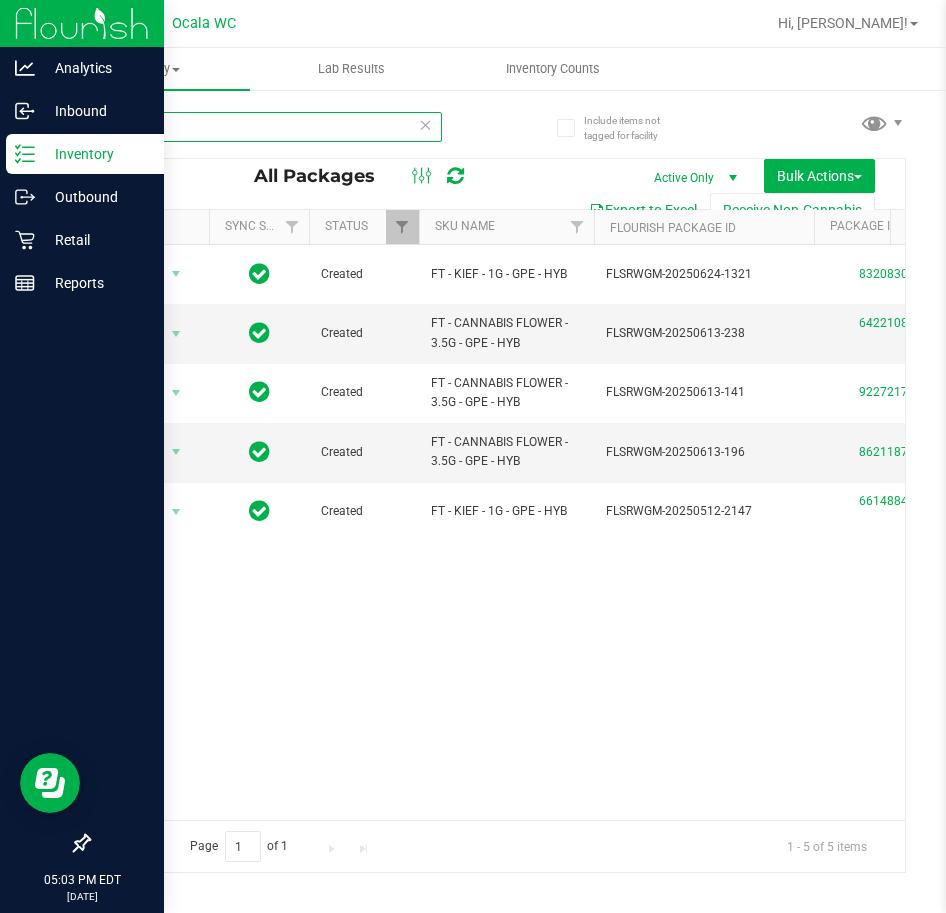 scroll, scrollTop: 0, scrollLeft: 114, axis: horizontal 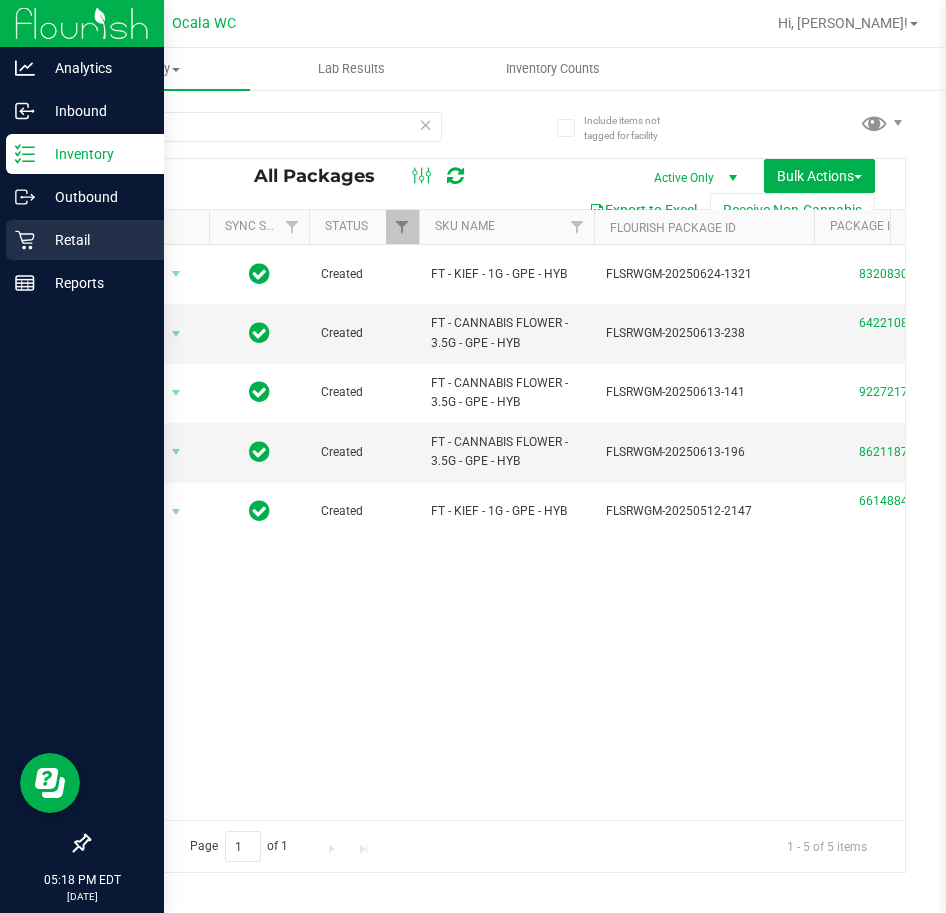 click 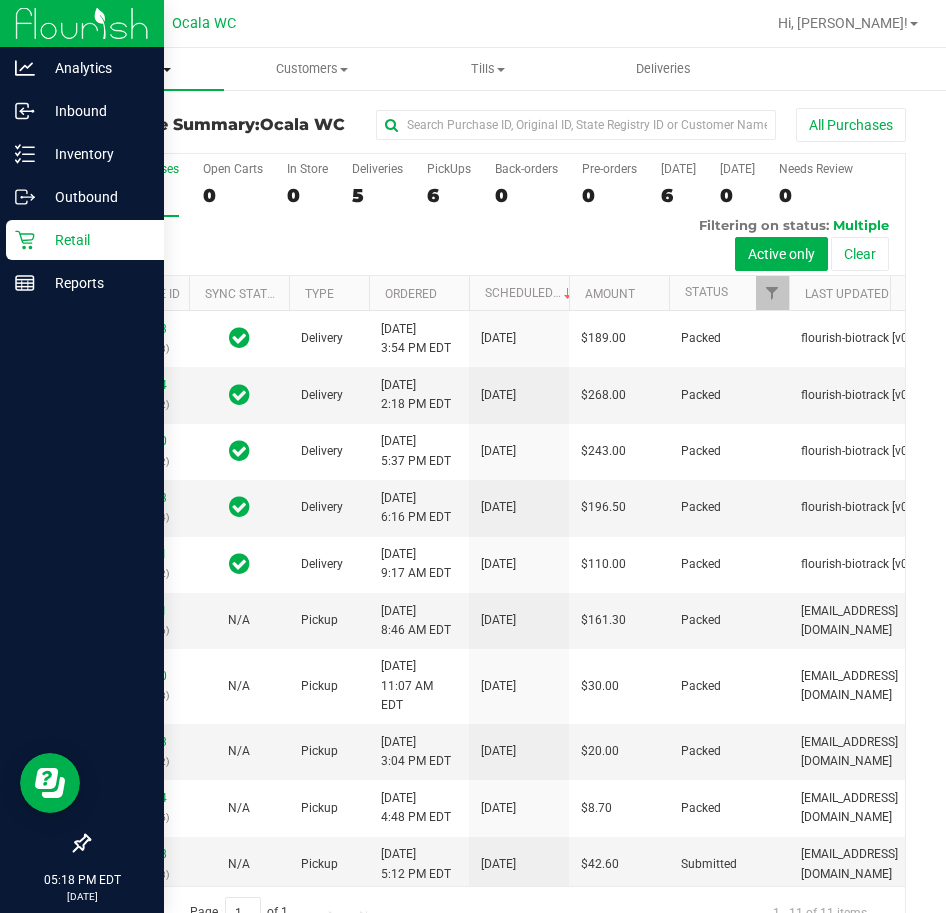 click on "Purchases" at bounding box center [136, 69] 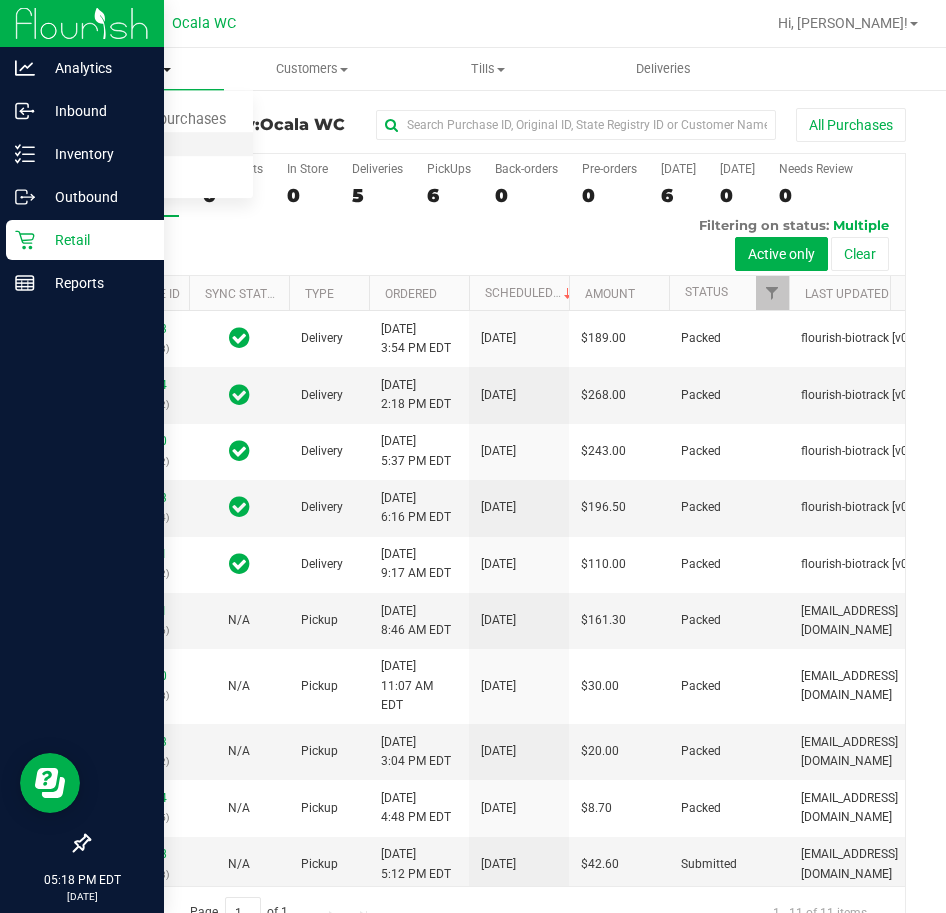 click on "Fulfillment" at bounding box center [110, 144] 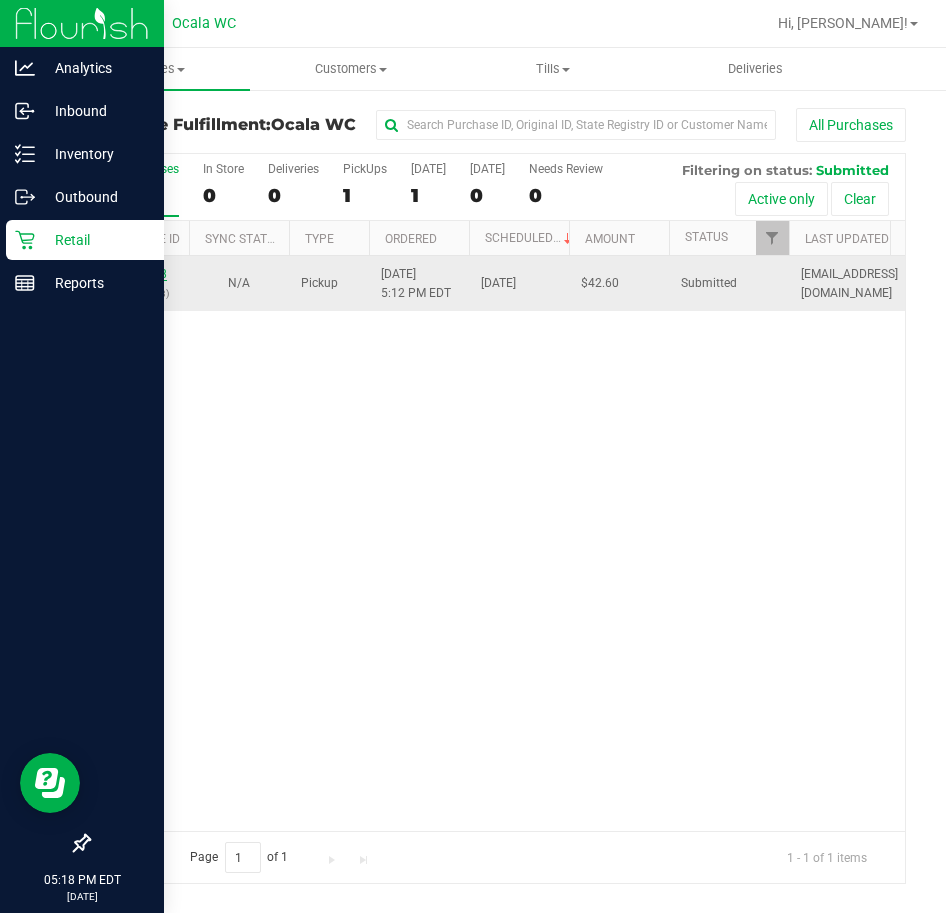 click on "11667018" at bounding box center (139, 274) 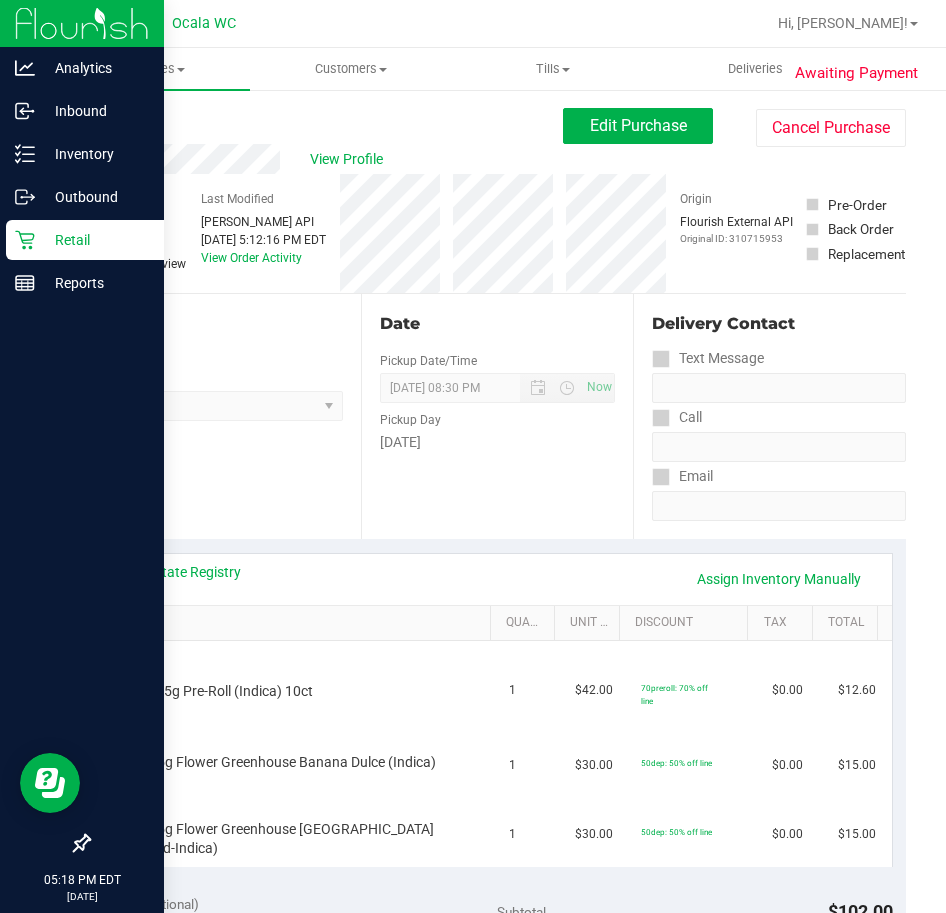 click on "Back" at bounding box center [103, 120] 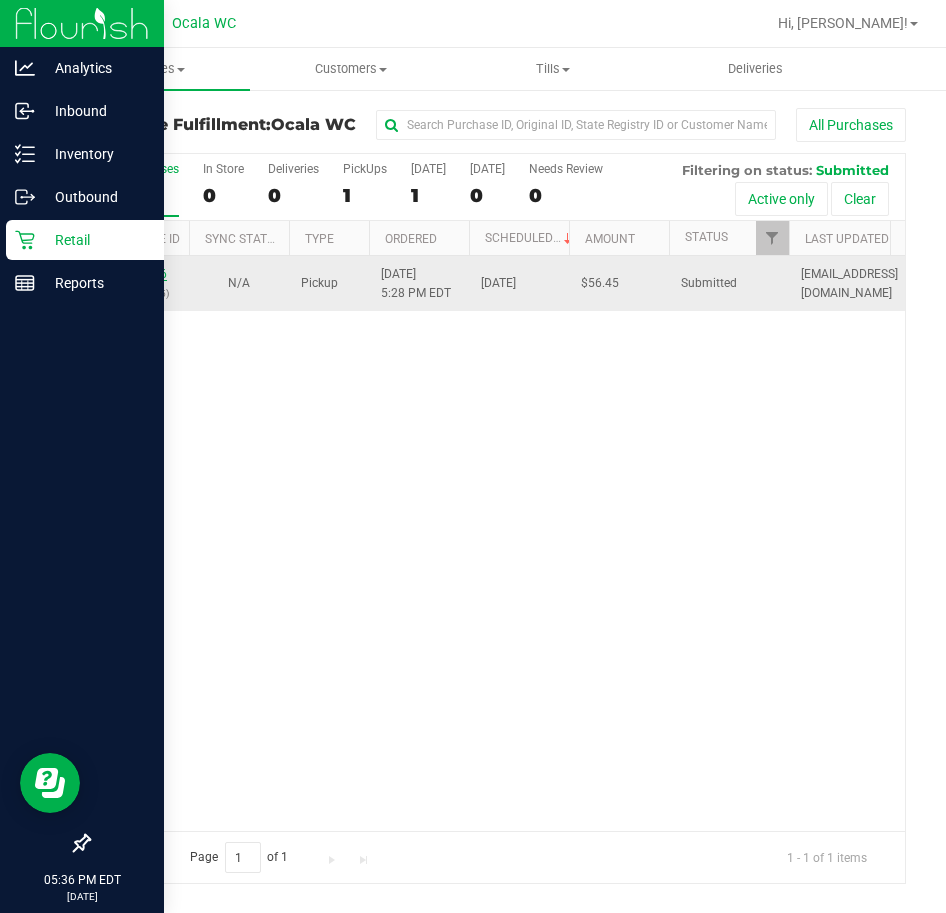click on "11667146" at bounding box center (139, 274) 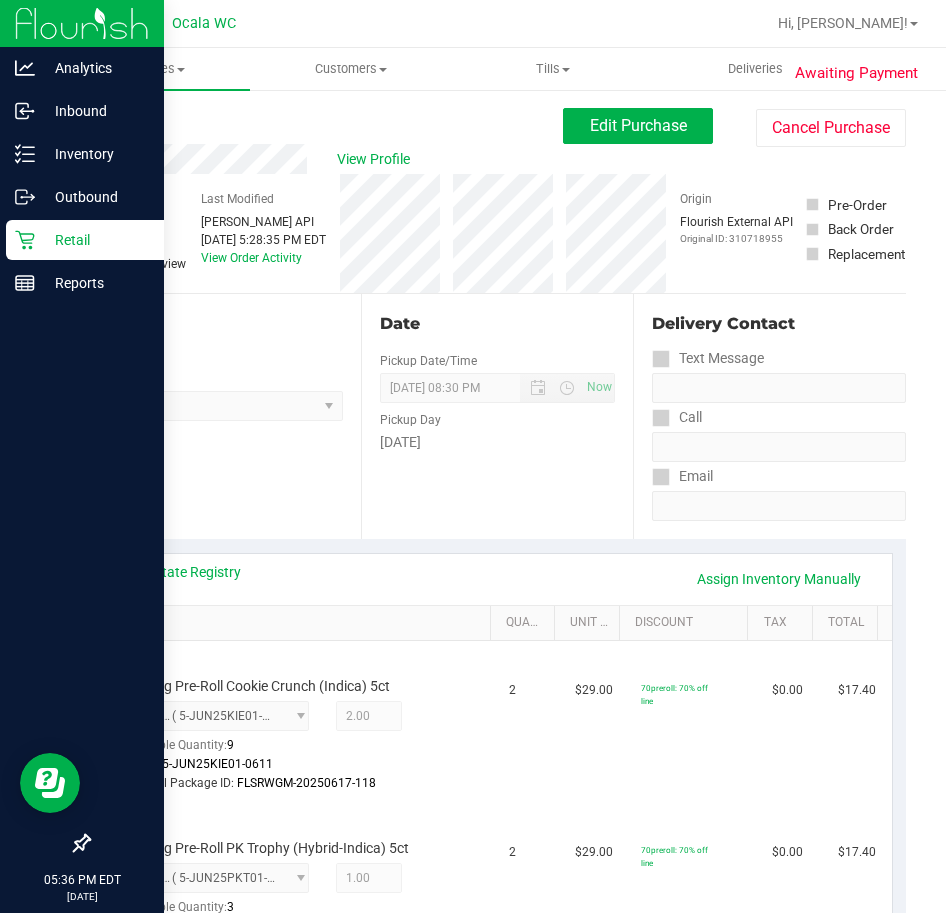 click on "Back" at bounding box center (103, 120) 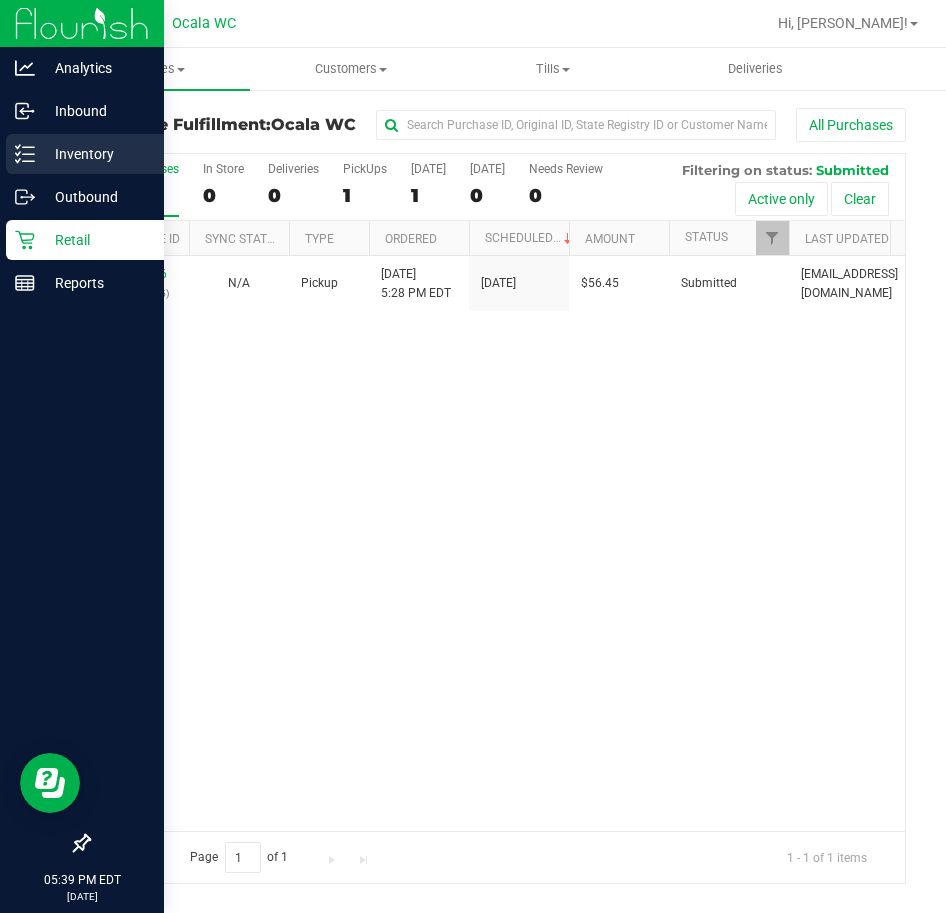 click on "Inventory" at bounding box center [95, 154] 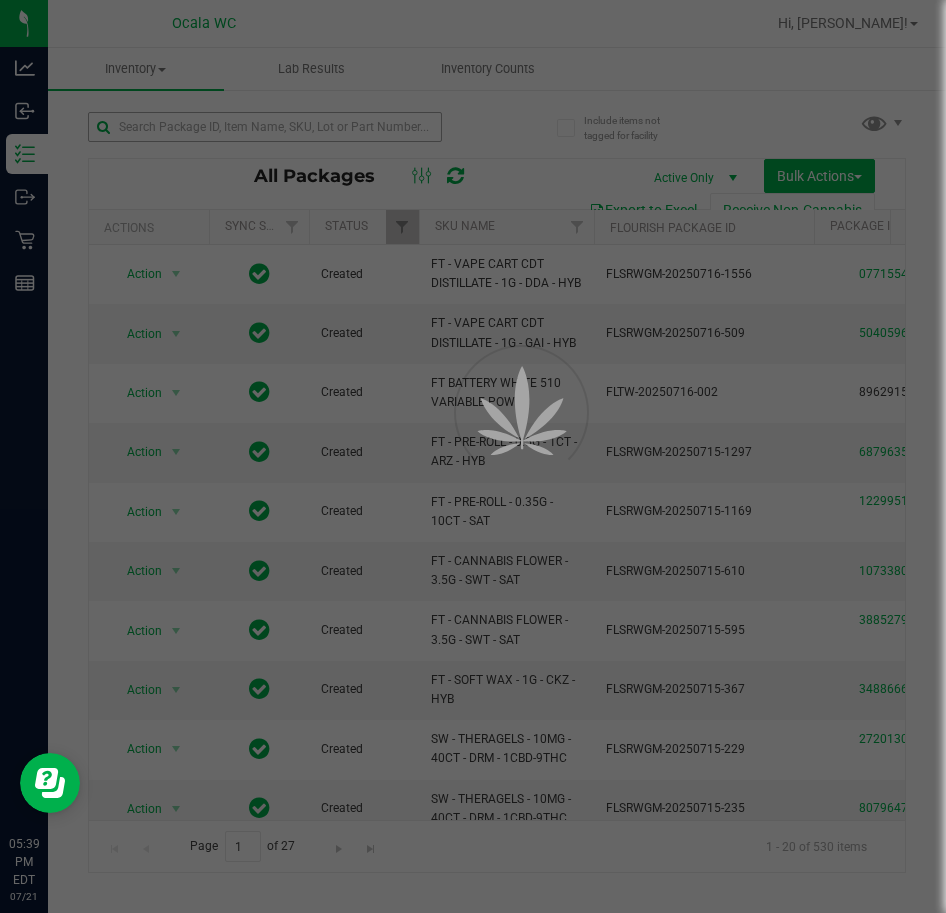 click at bounding box center (473, 456) 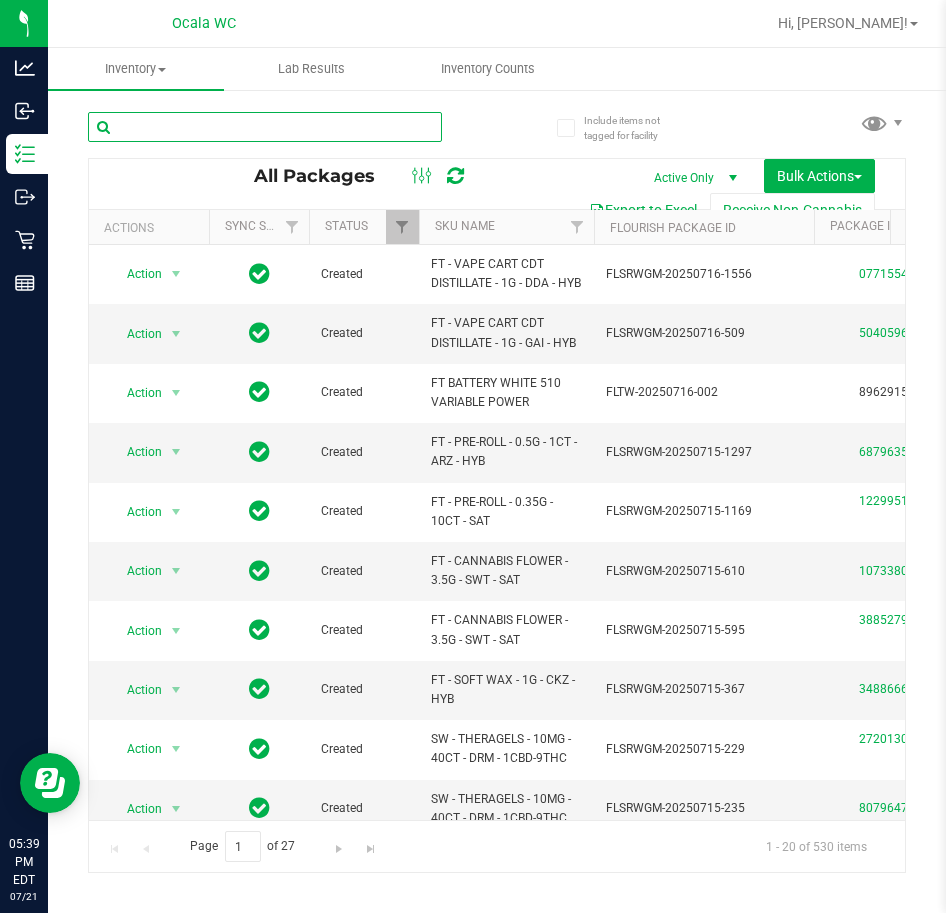 click at bounding box center (265, 127) 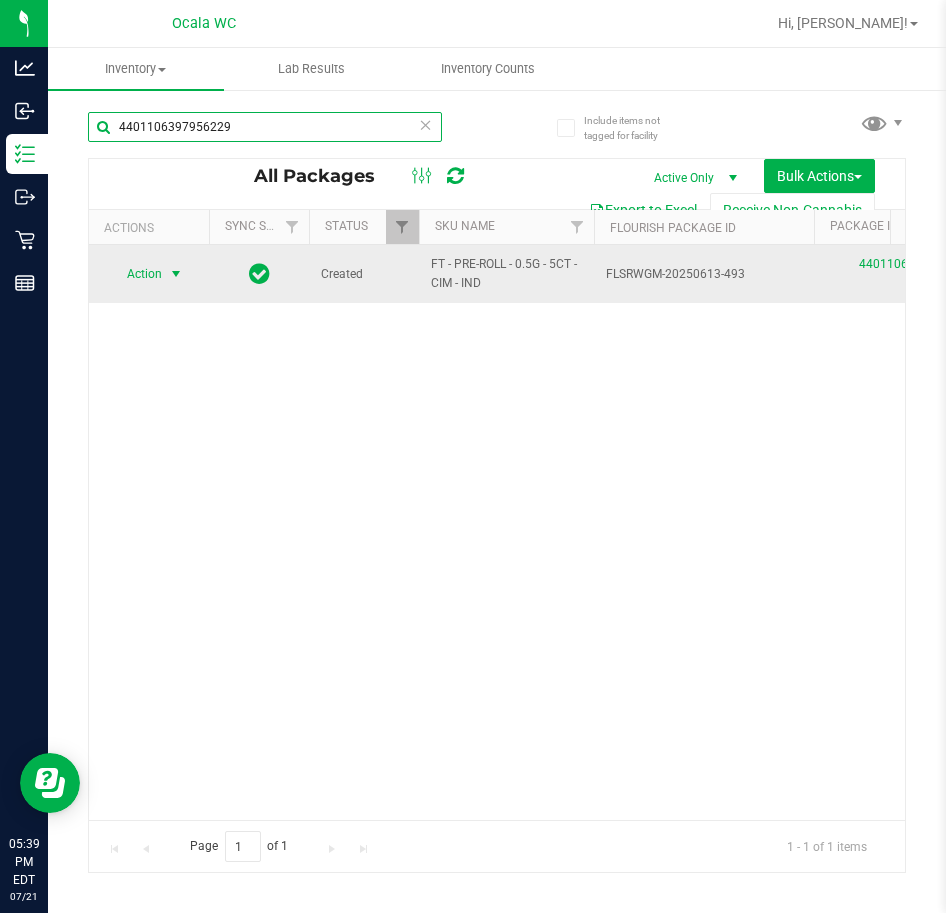 type on "4401106397956229" 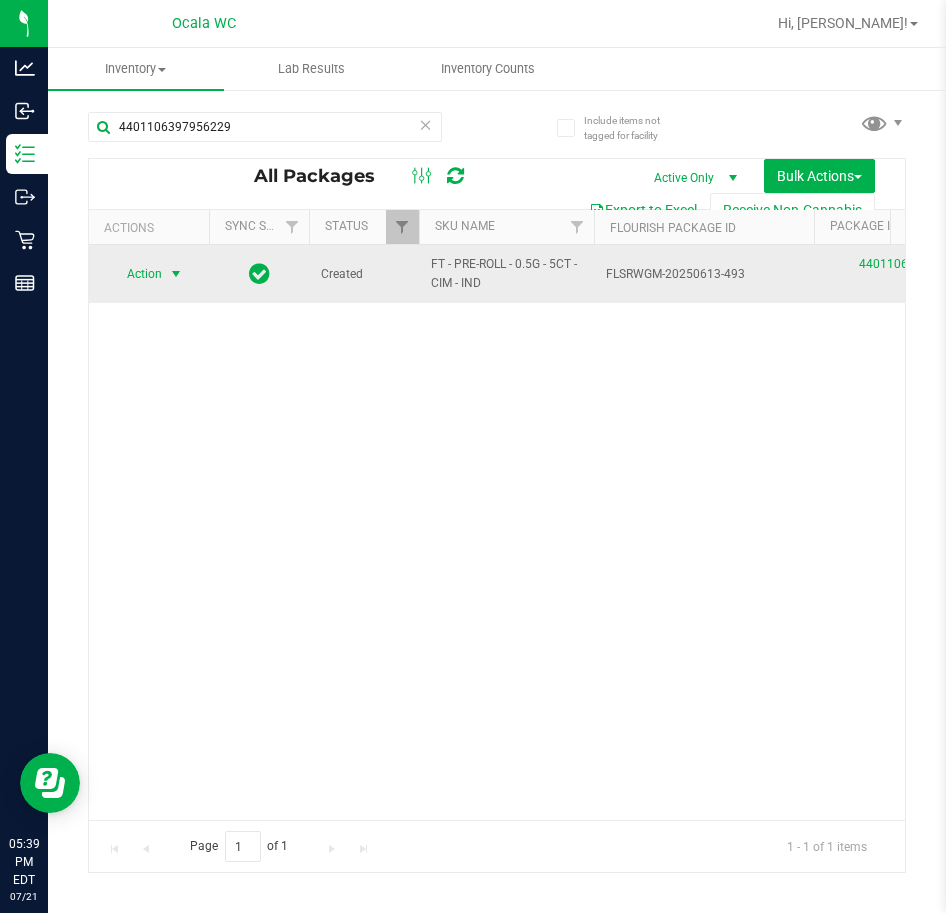 click at bounding box center [176, 274] 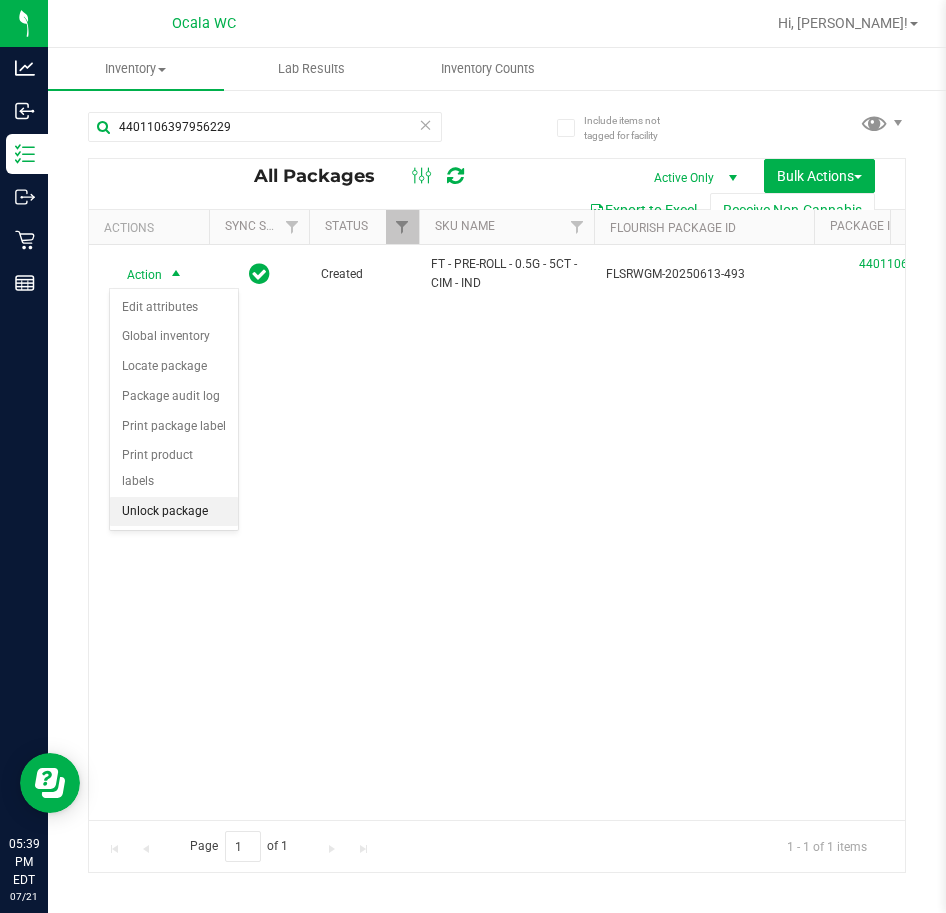 click on "Unlock package" at bounding box center (174, 512) 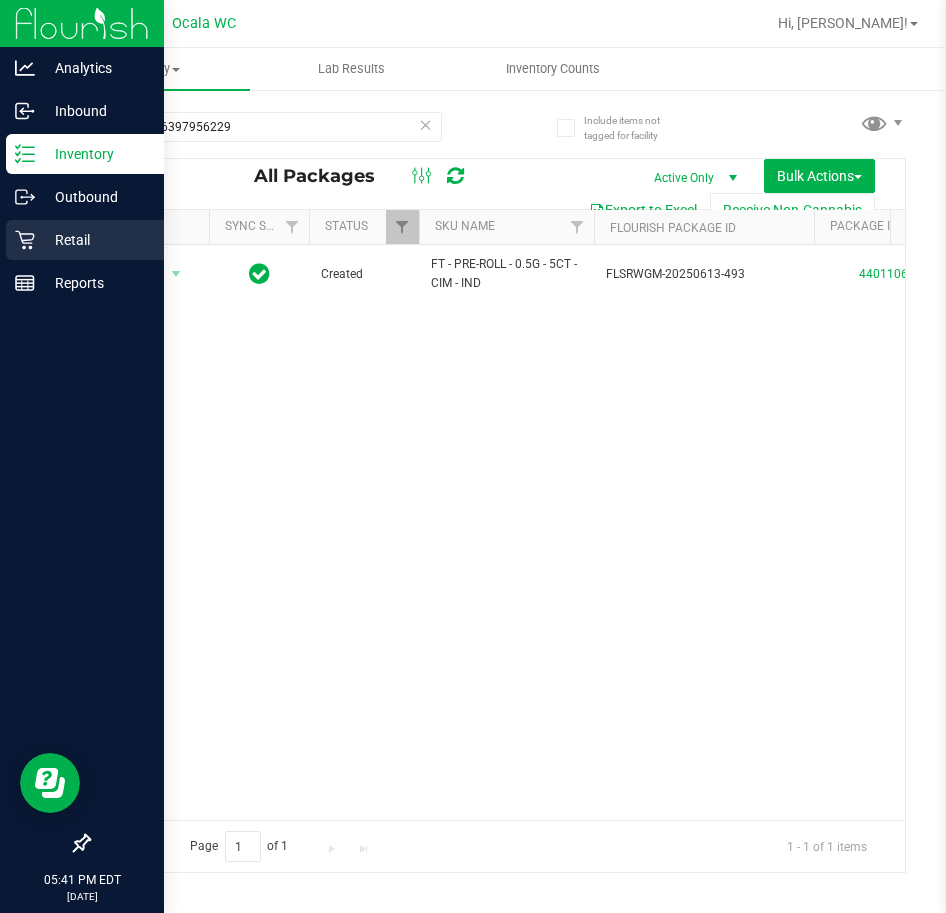click 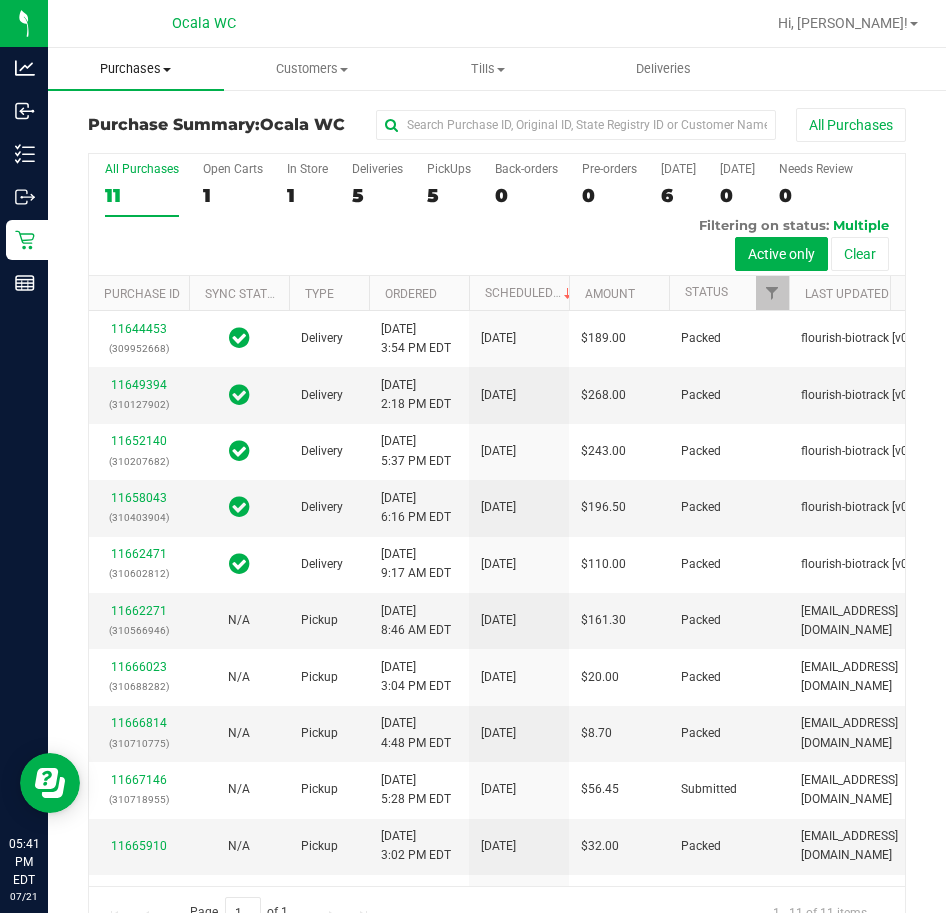 click on "Purchases" at bounding box center [136, 69] 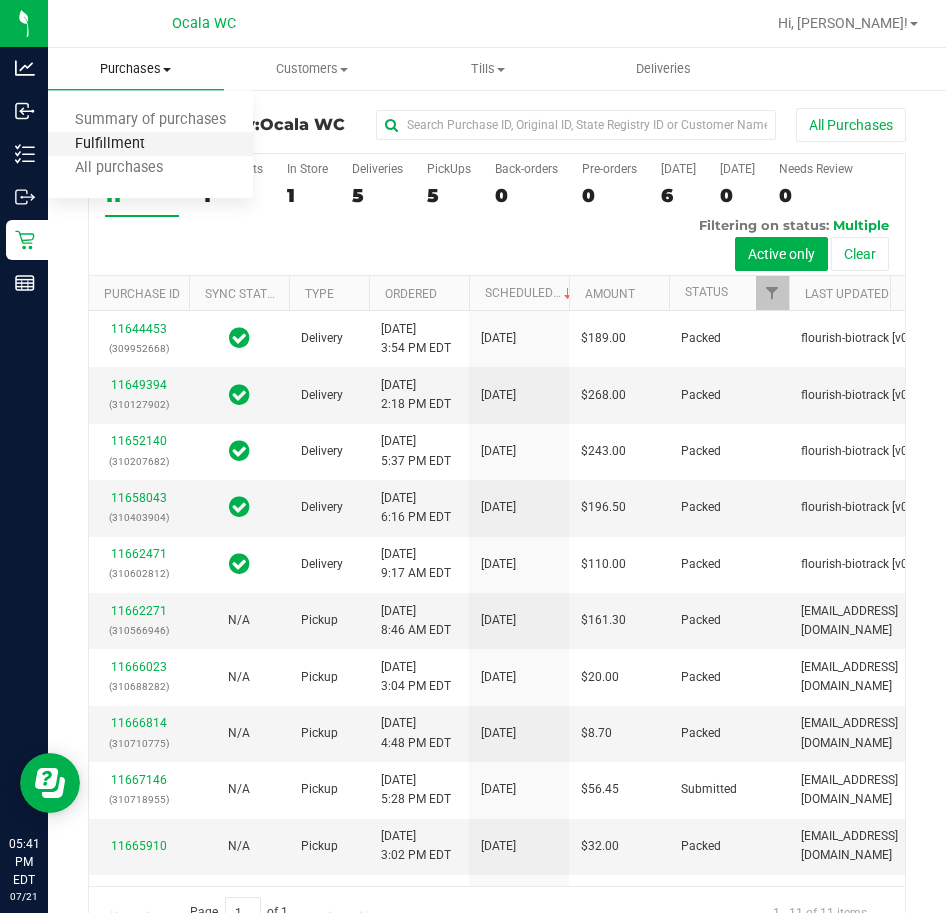 click on "Fulfillment" at bounding box center (110, 144) 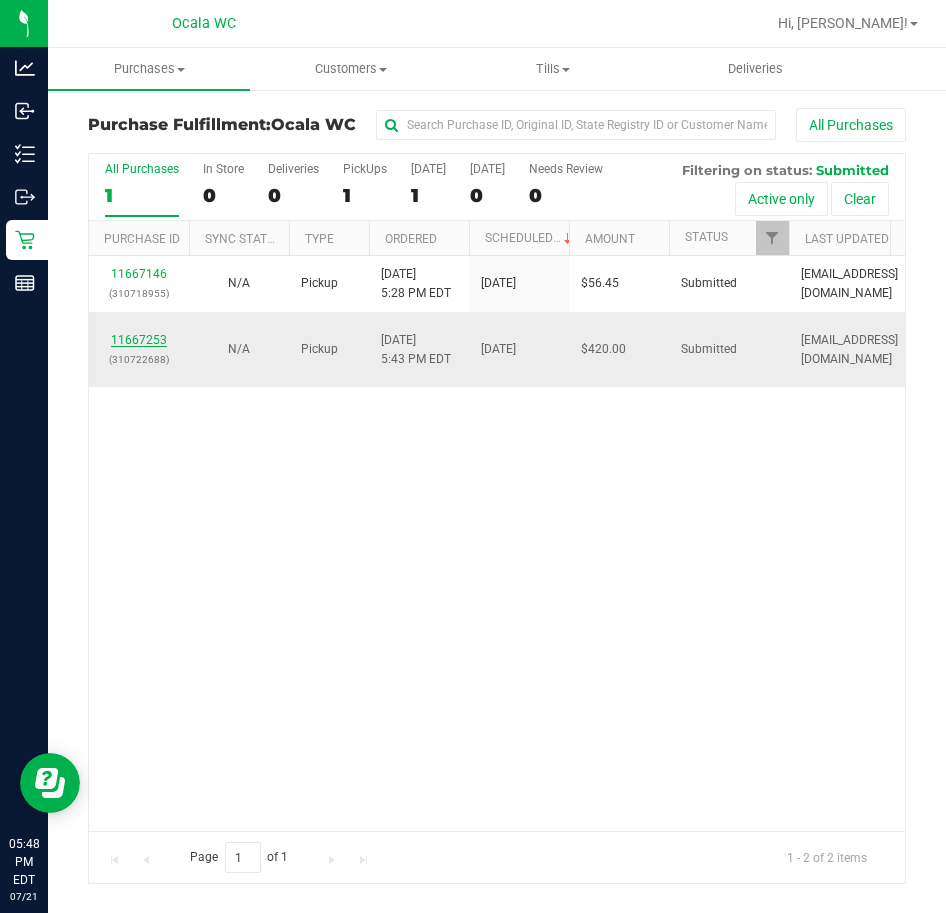 click on "11667253" at bounding box center (139, 340) 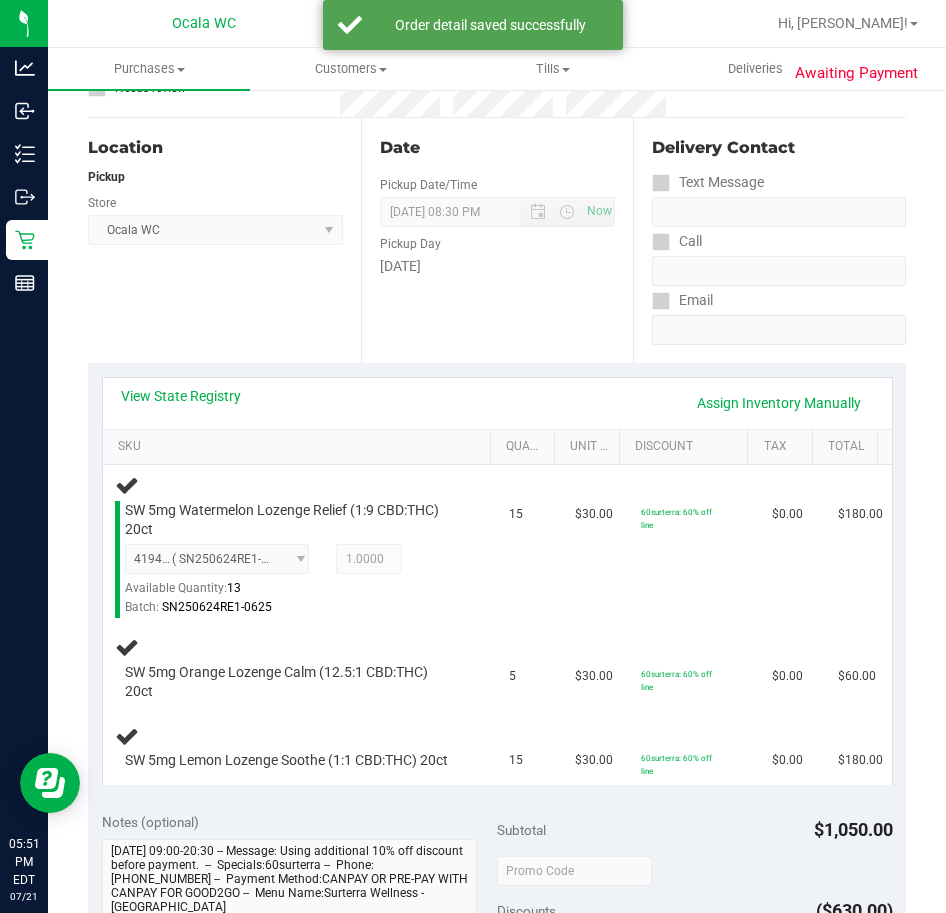 scroll, scrollTop: 200, scrollLeft: 0, axis: vertical 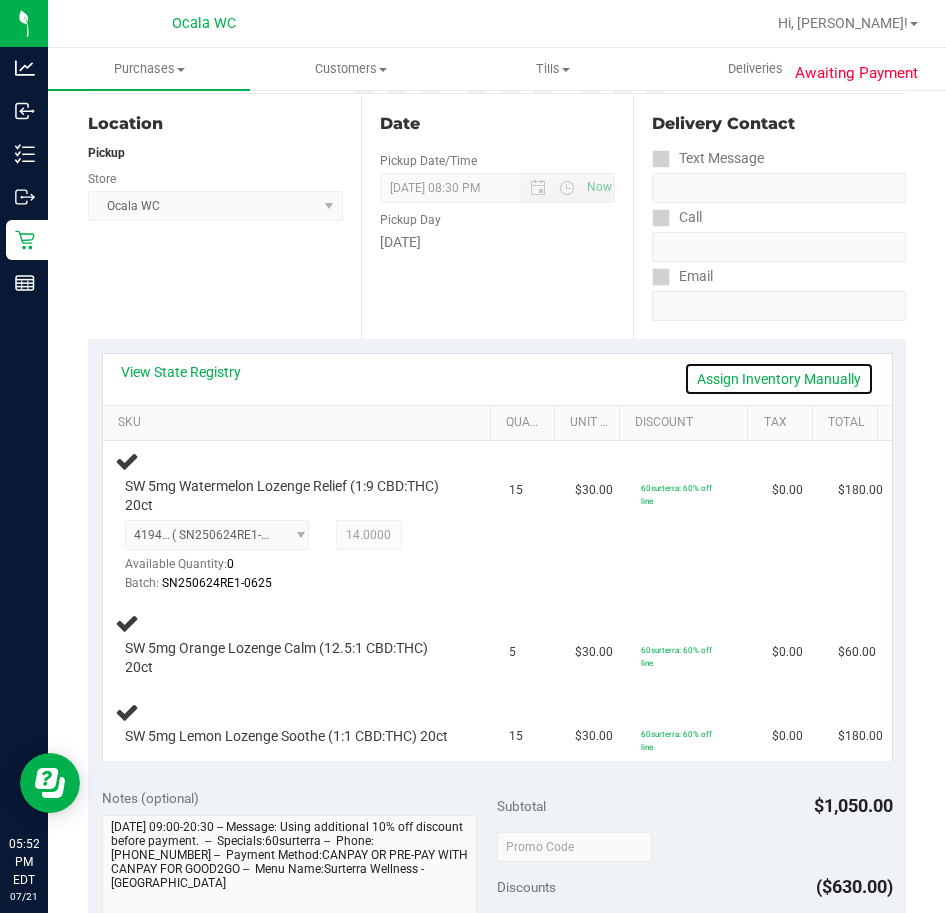 click on "Assign Inventory Manually" at bounding box center [779, 379] 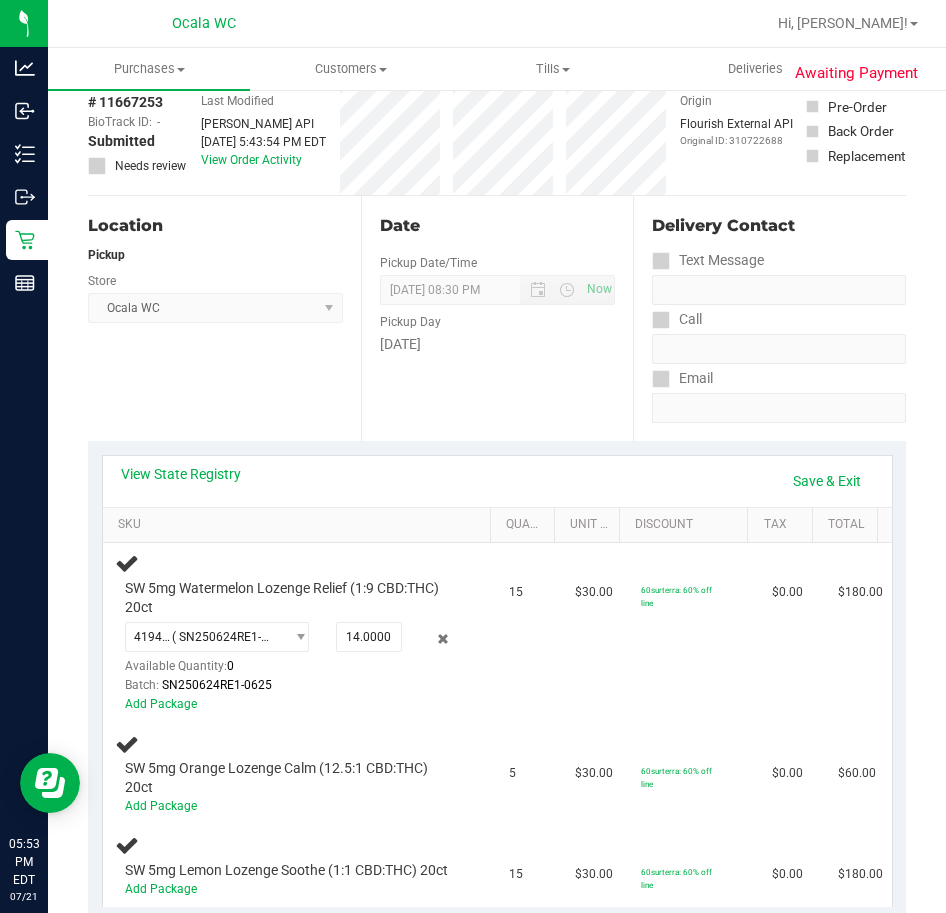 scroll, scrollTop: 0, scrollLeft: 0, axis: both 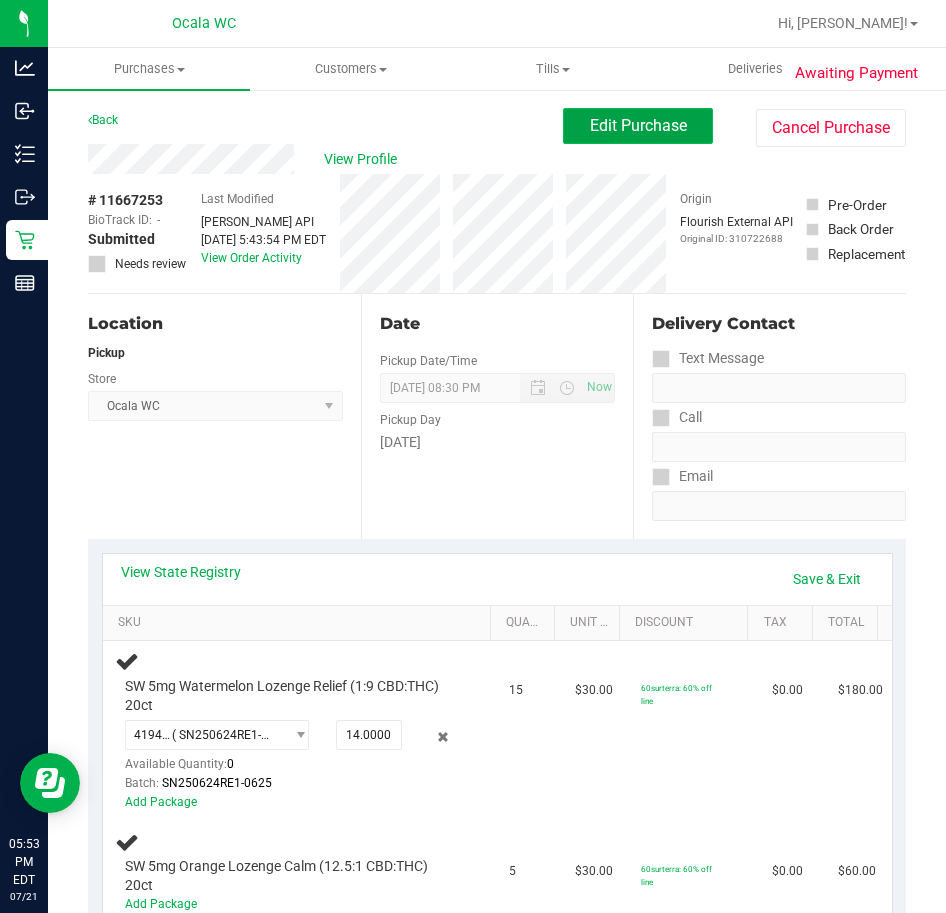 click on "Edit Purchase" at bounding box center (638, 125) 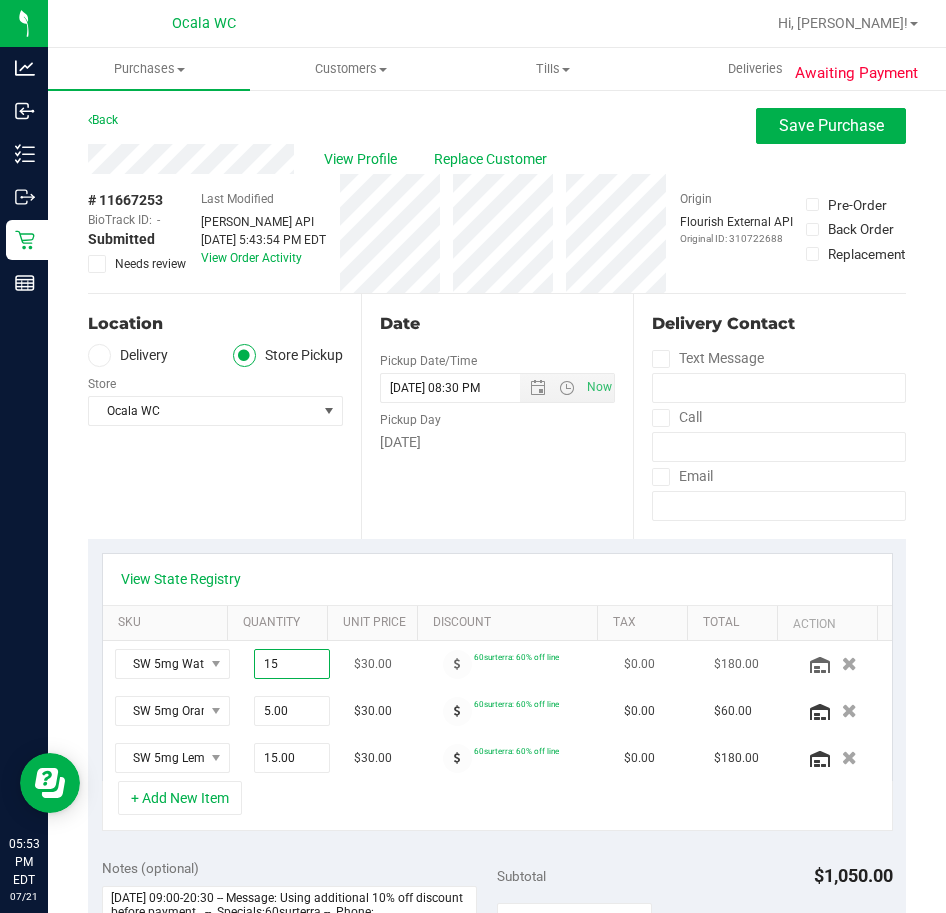 drag, startPoint x: 268, startPoint y: 667, endPoint x: 223, endPoint y: 660, distance: 45.54119 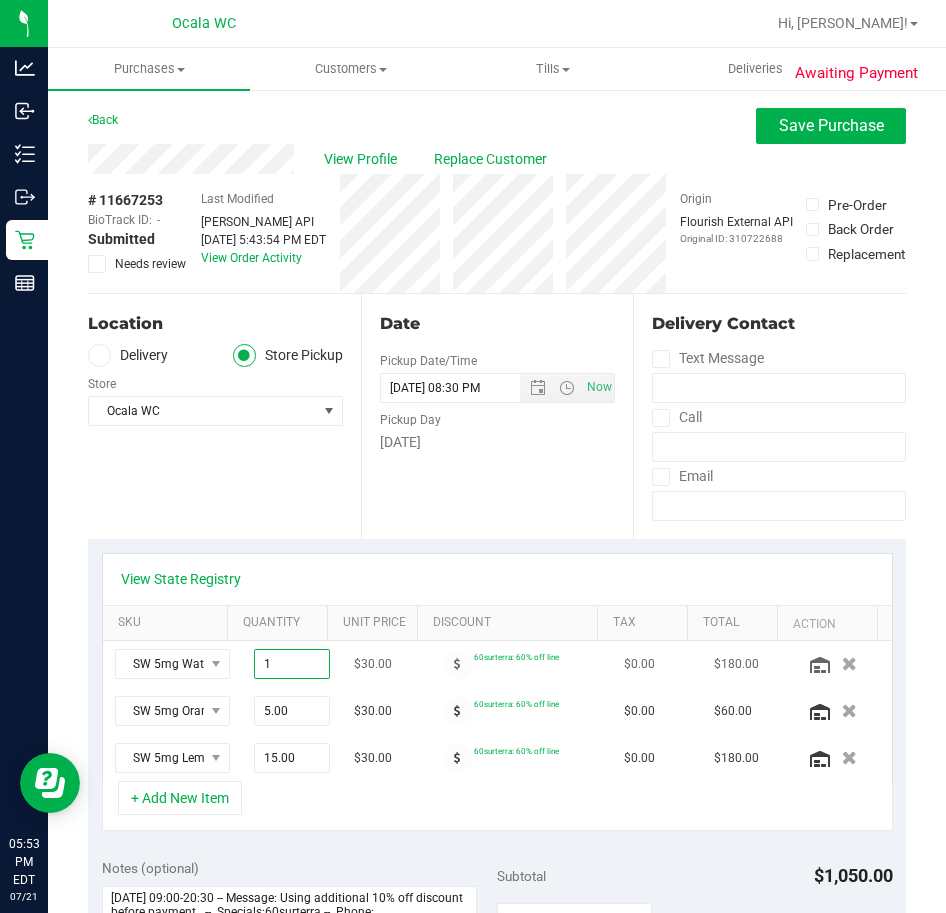 type on "14" 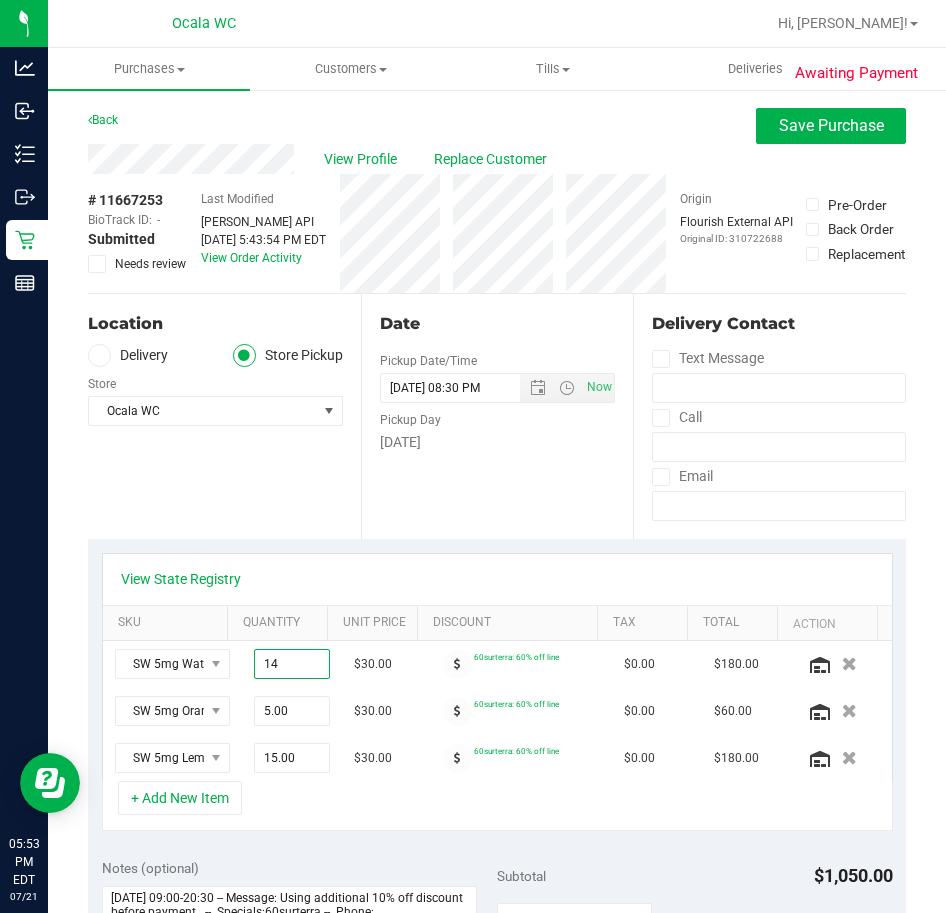 type on "14.00" 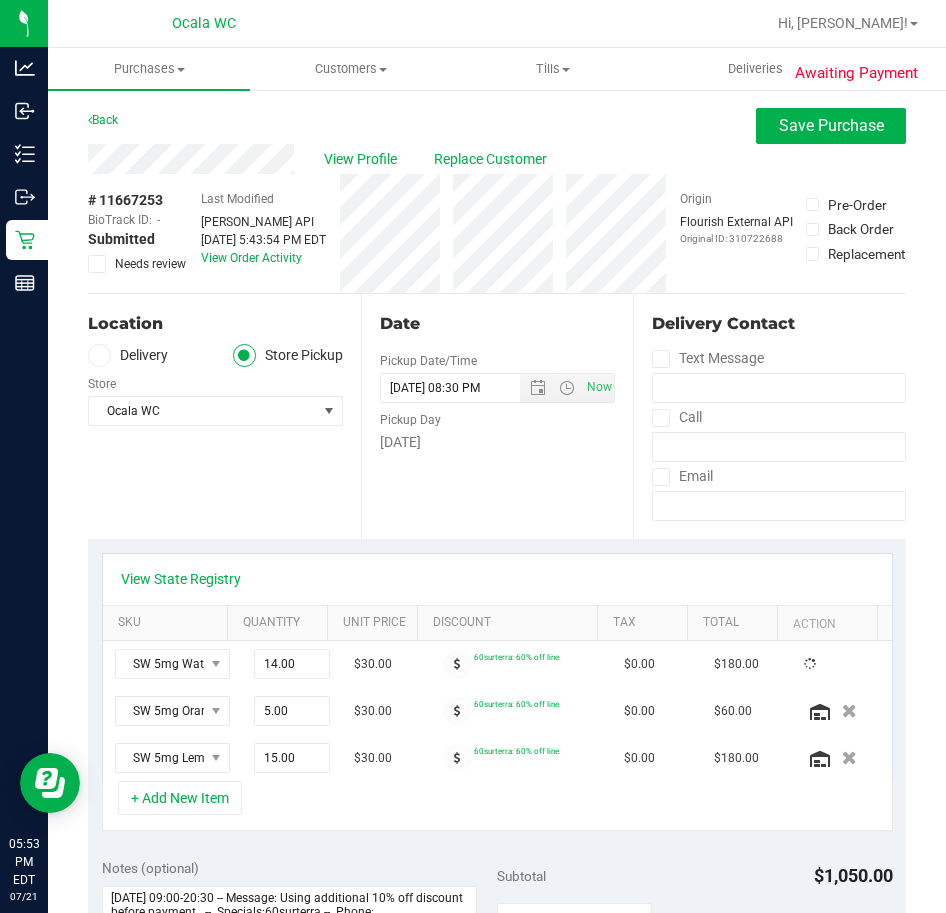 click on "View State Registry
SKU Quantity Unit Price Discount Tax Total Action
SW 5mg Watermelon Lozenge Relief (1:9 CBD:THC) 20ct
14.00 14
$30.00
60surterra:
60%
off
line
$0.00
$180.00
SW 5mg Orange Lozenge Calm (12.5:1 CBD:THC) 20ct
5.00 5
$30.00
60surterra:
60%
off
line" at bounding box center [497, 692] 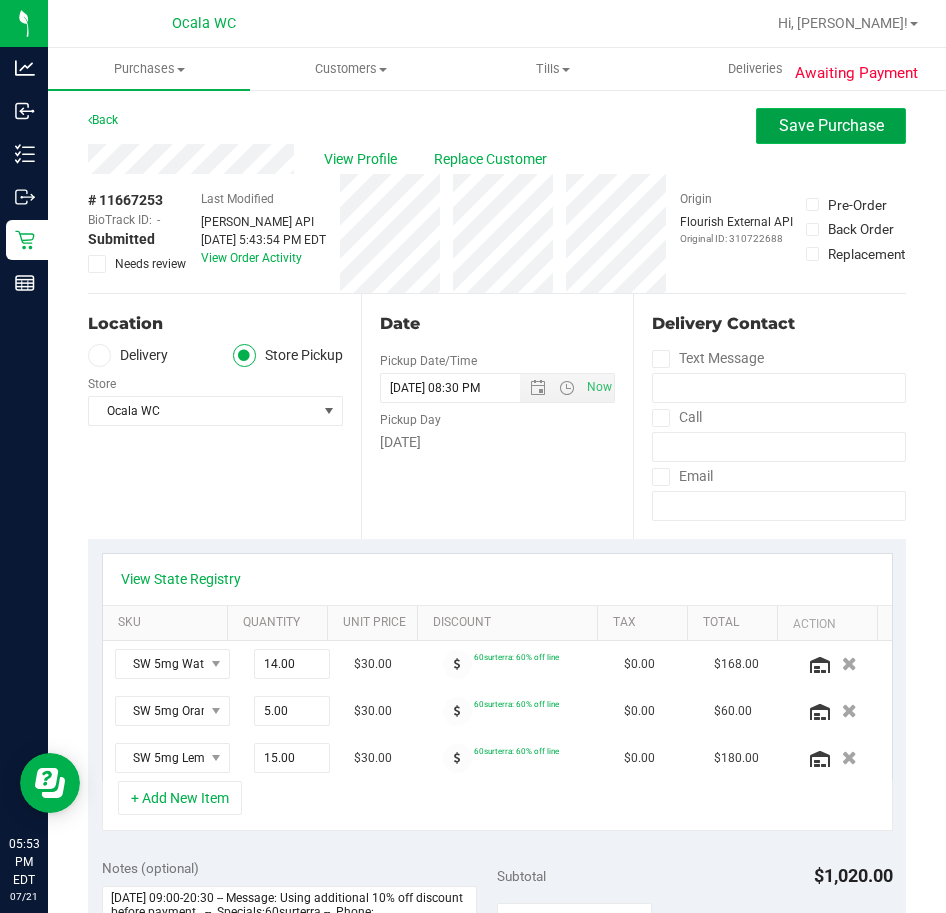 click on "Save Purchase" at bounding box center (831, 125) 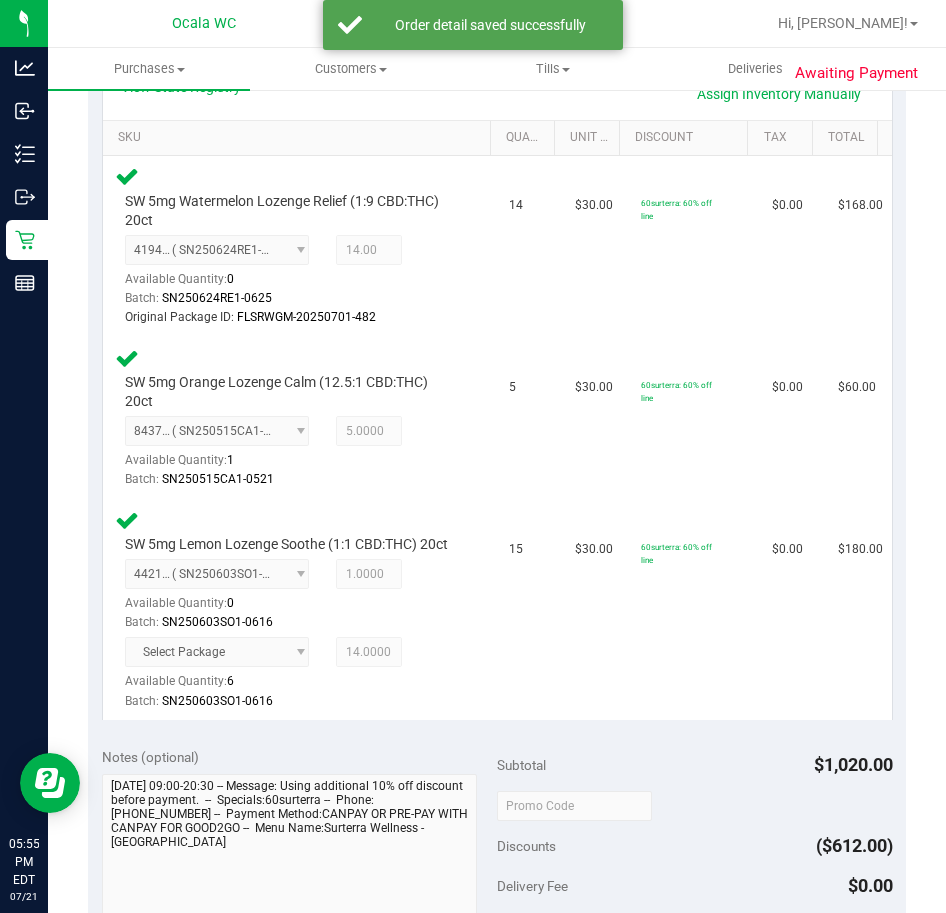 scroll, scrollTop: 700, scrollLeft: 0, axis: vertical 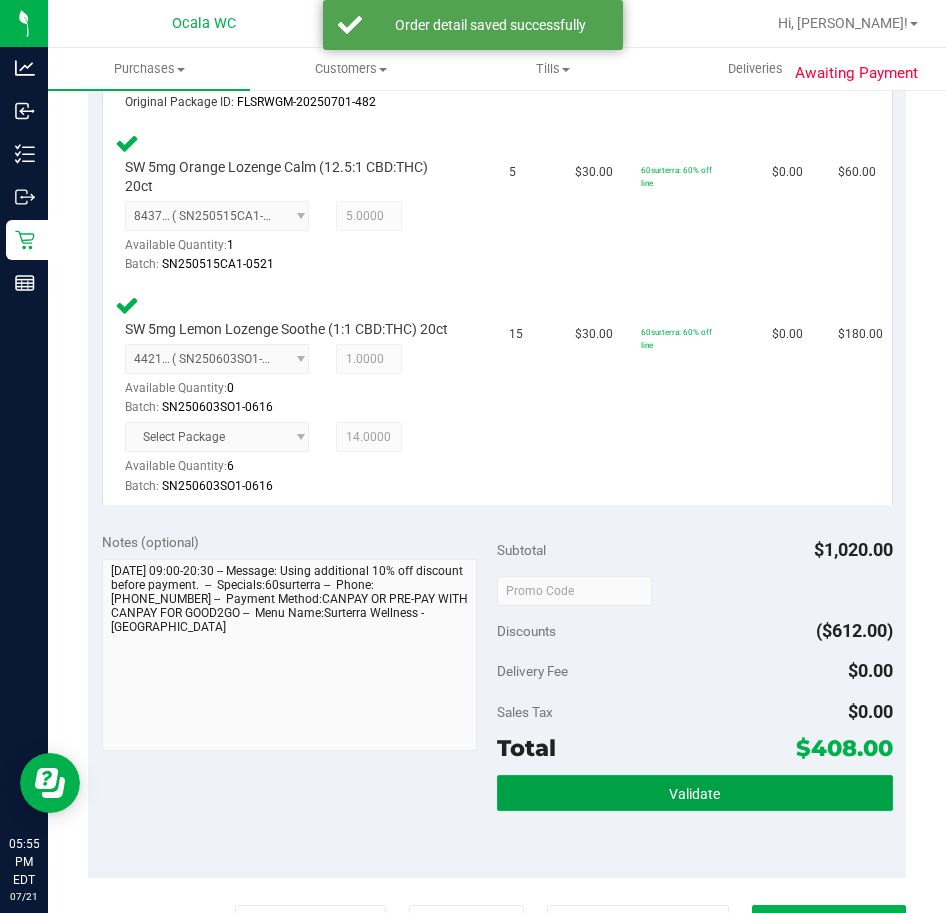 click on "Validate" at bounding box center [695, 793] 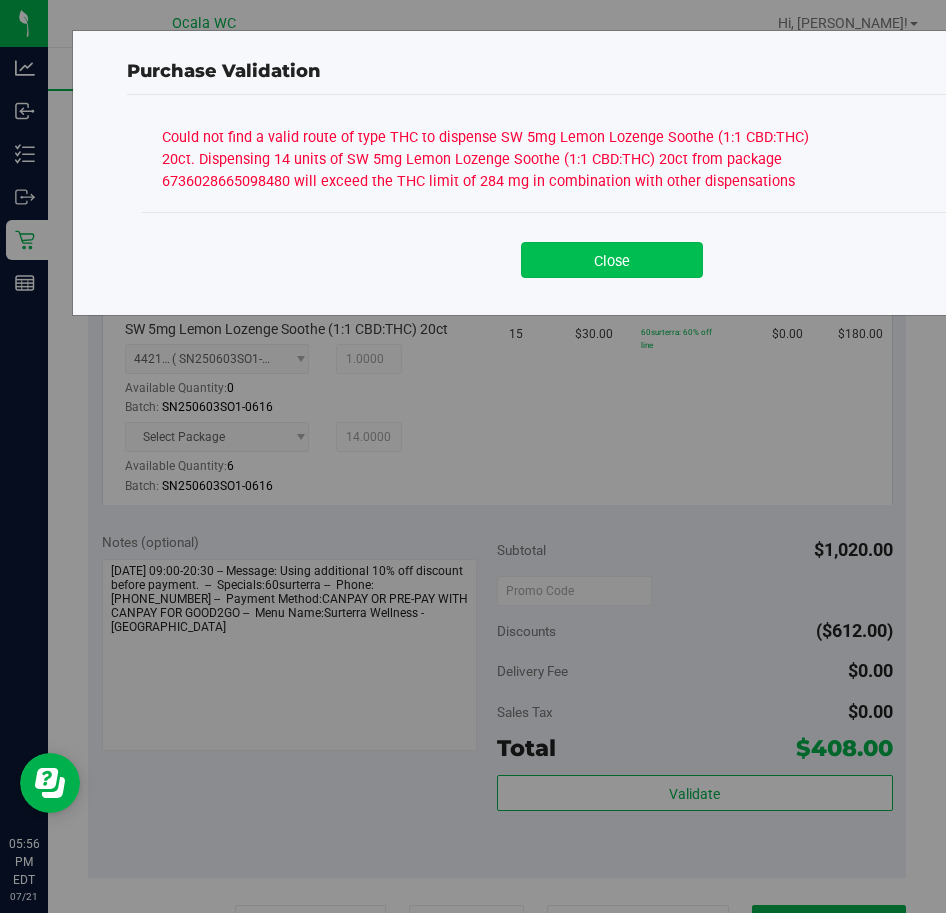 click on "Close" at bounding box center [612, 260] 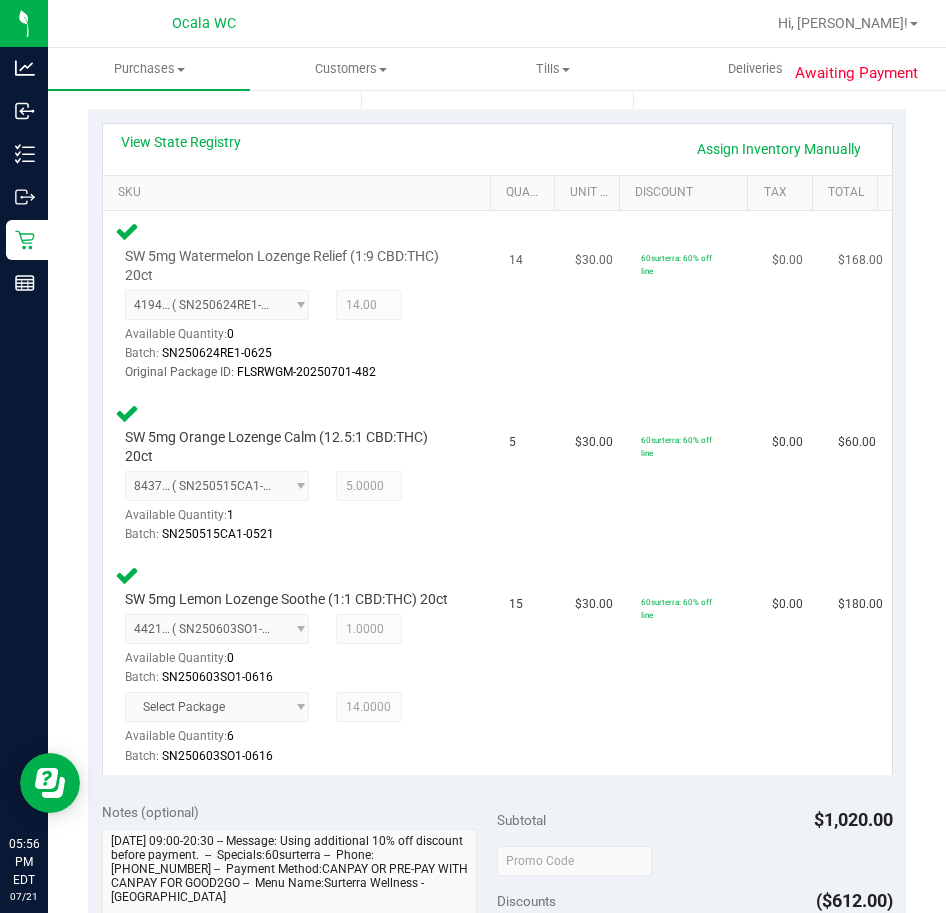 scroll, scrollTop: 400, scrollLeft: 0, axis: vertical 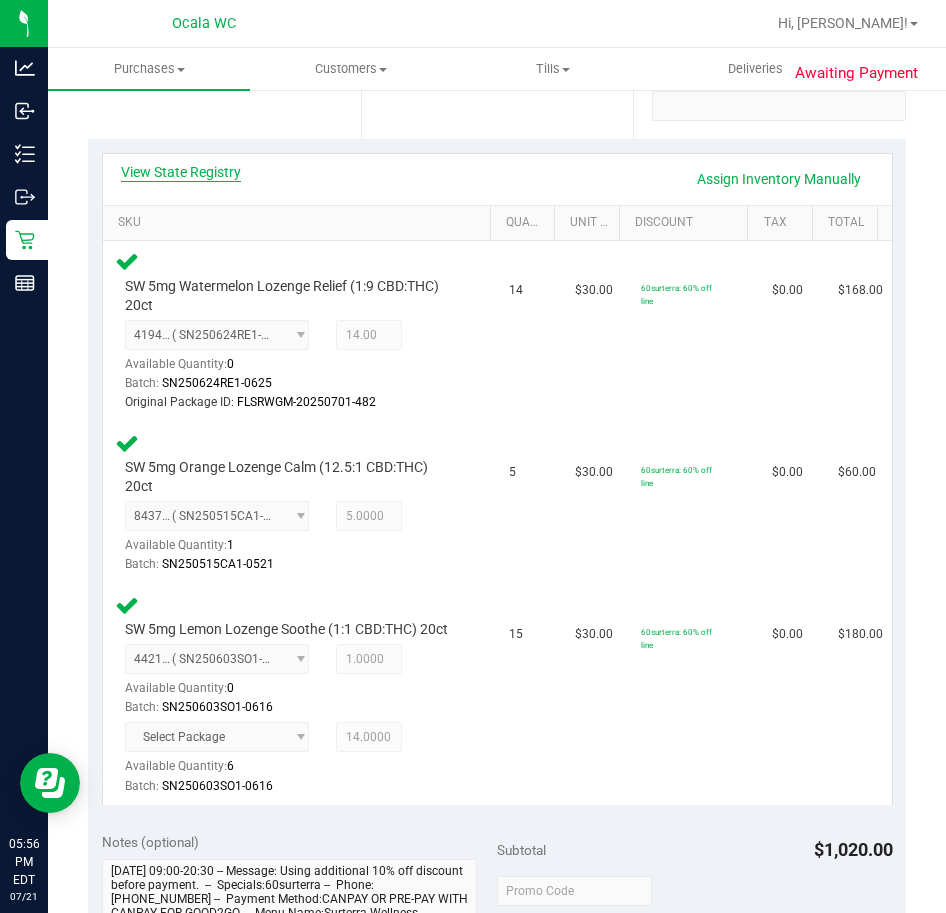 click on "View State Registry" at bounding box center (181, 172) 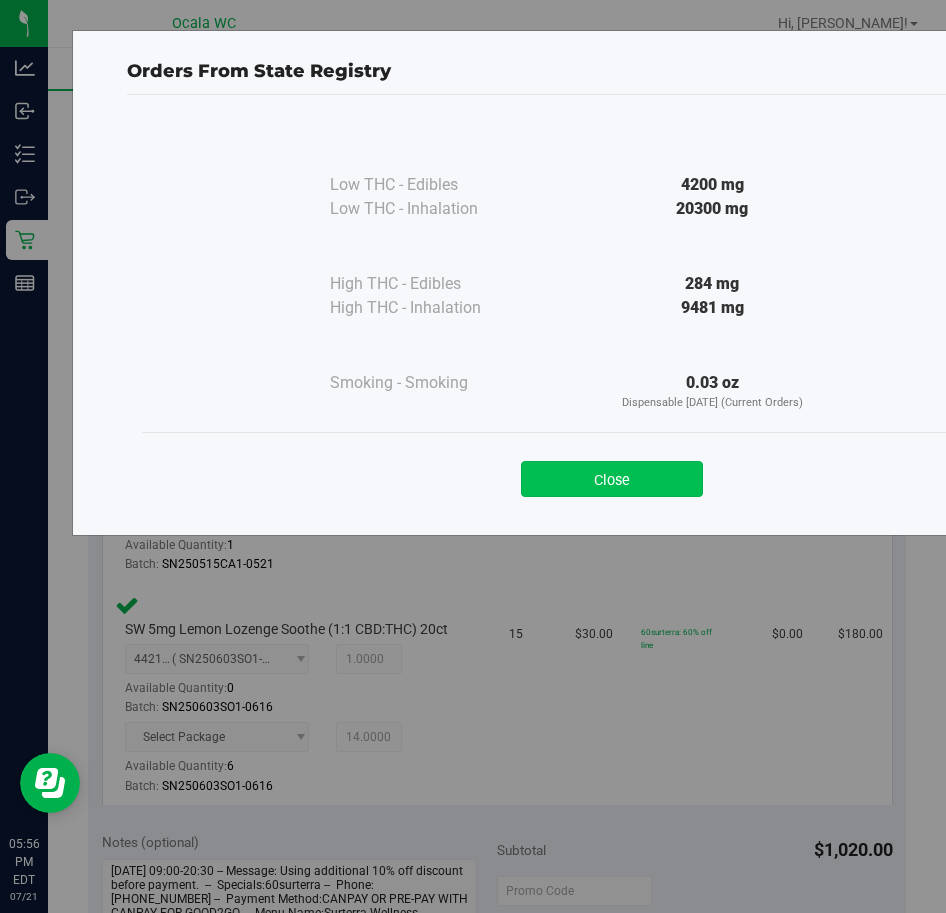 click on "Close" at bounding box center [612, 479] 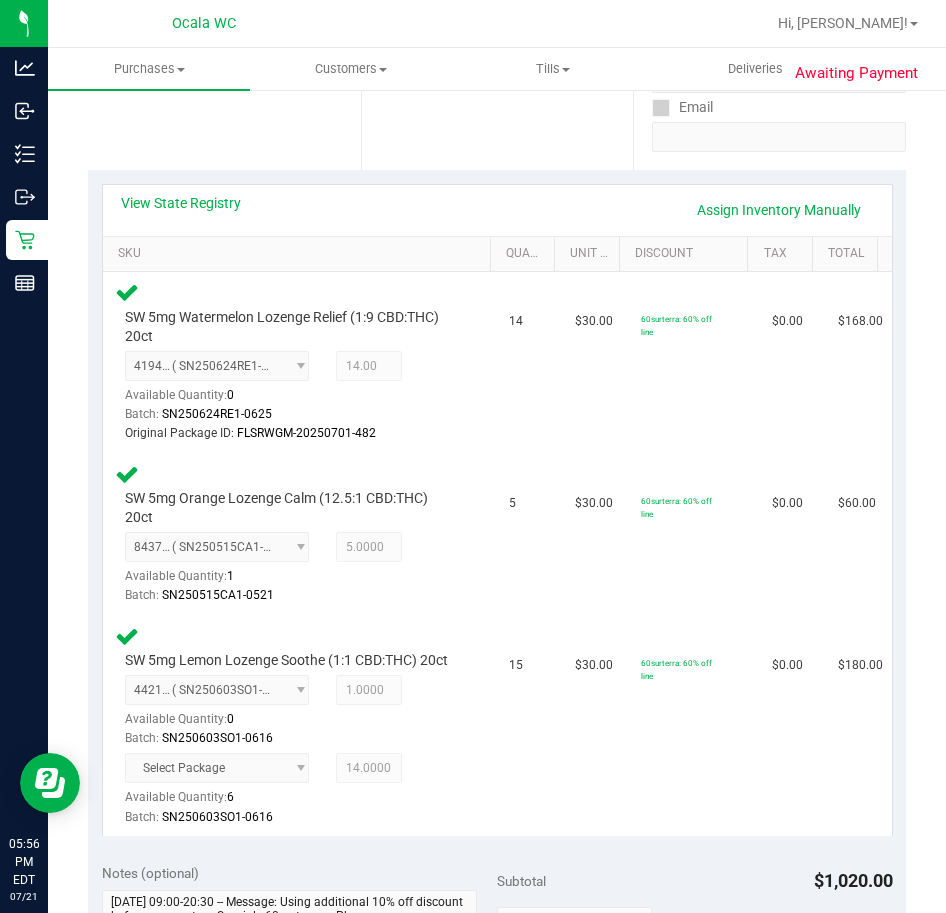 scroll, scrollTop: 300, scrollLeft: 0, axis: vertical 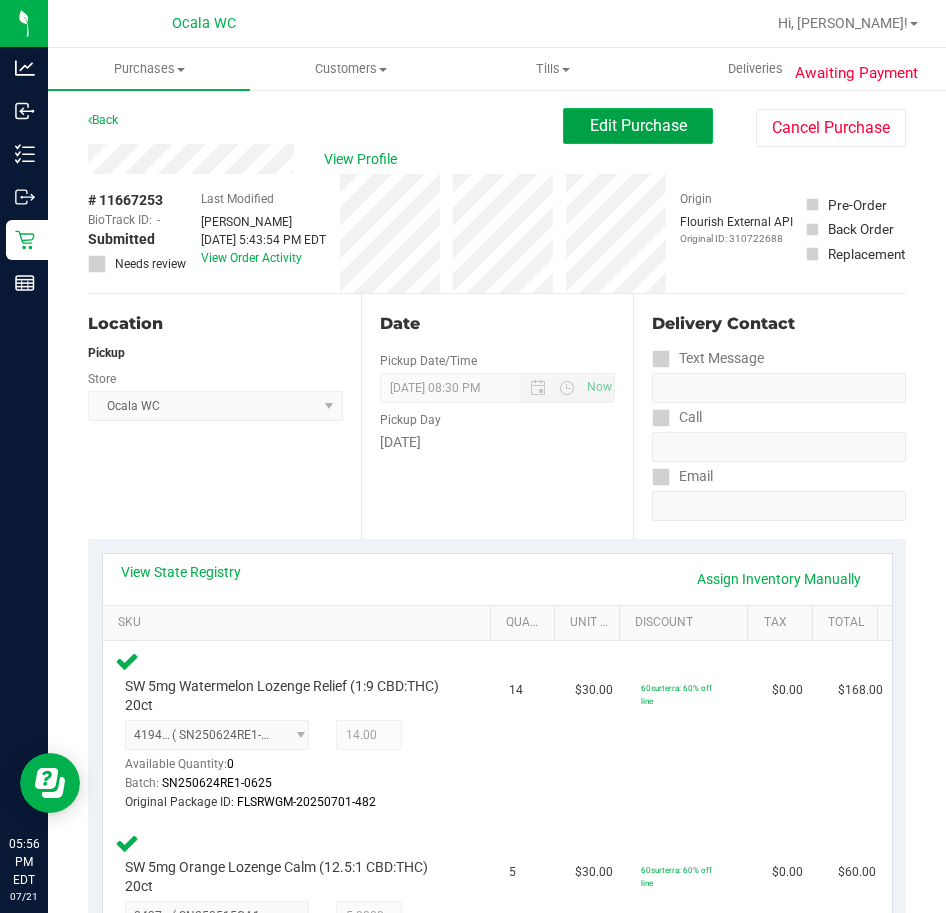 click on "Edit Purchase" at bounding box center [638, 125] 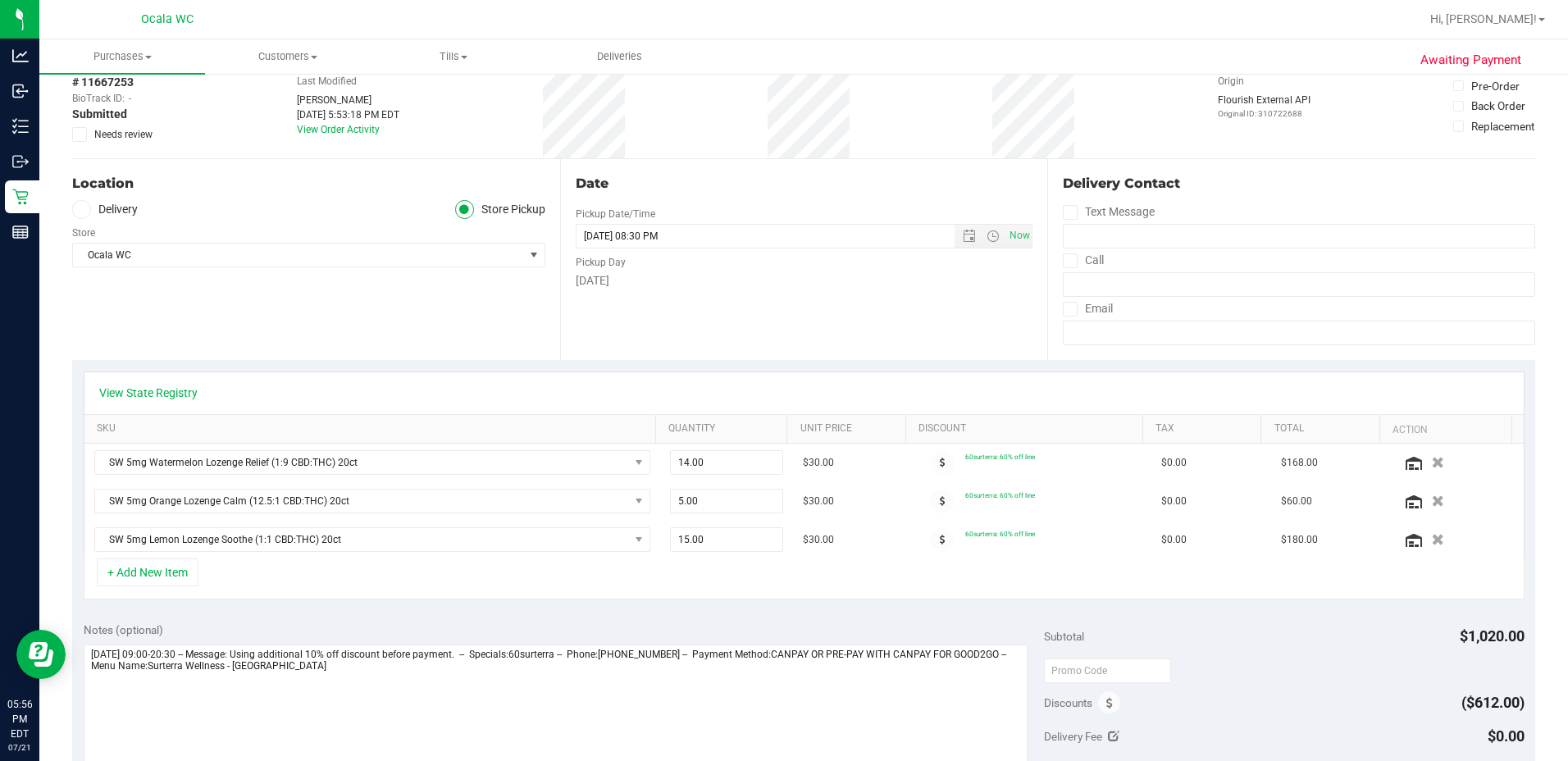scroll, scrollTop: 0, scrollLeft: 0, axis: both 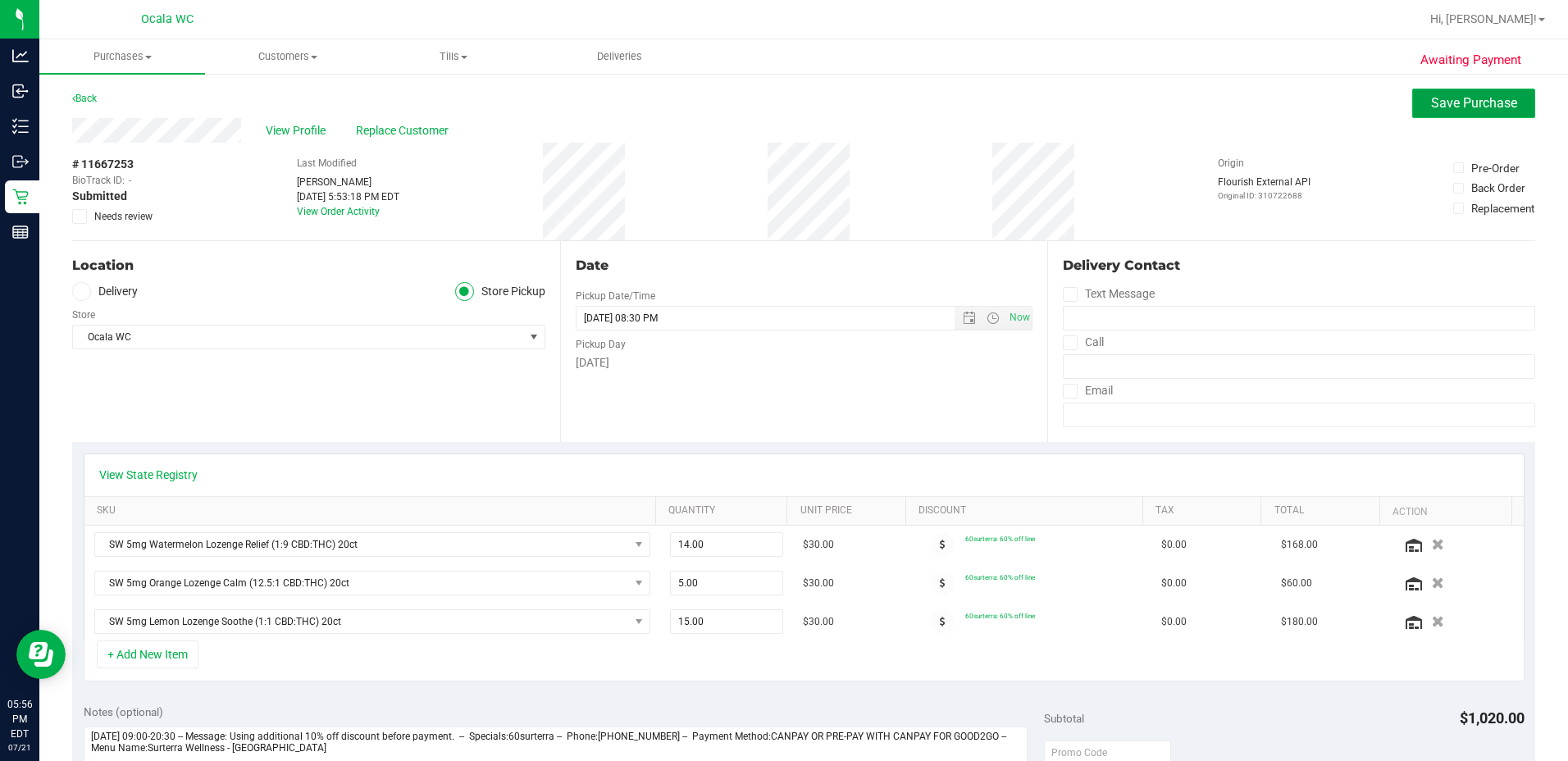 click on "Save Purchase" at bounding box center [1474, 103] 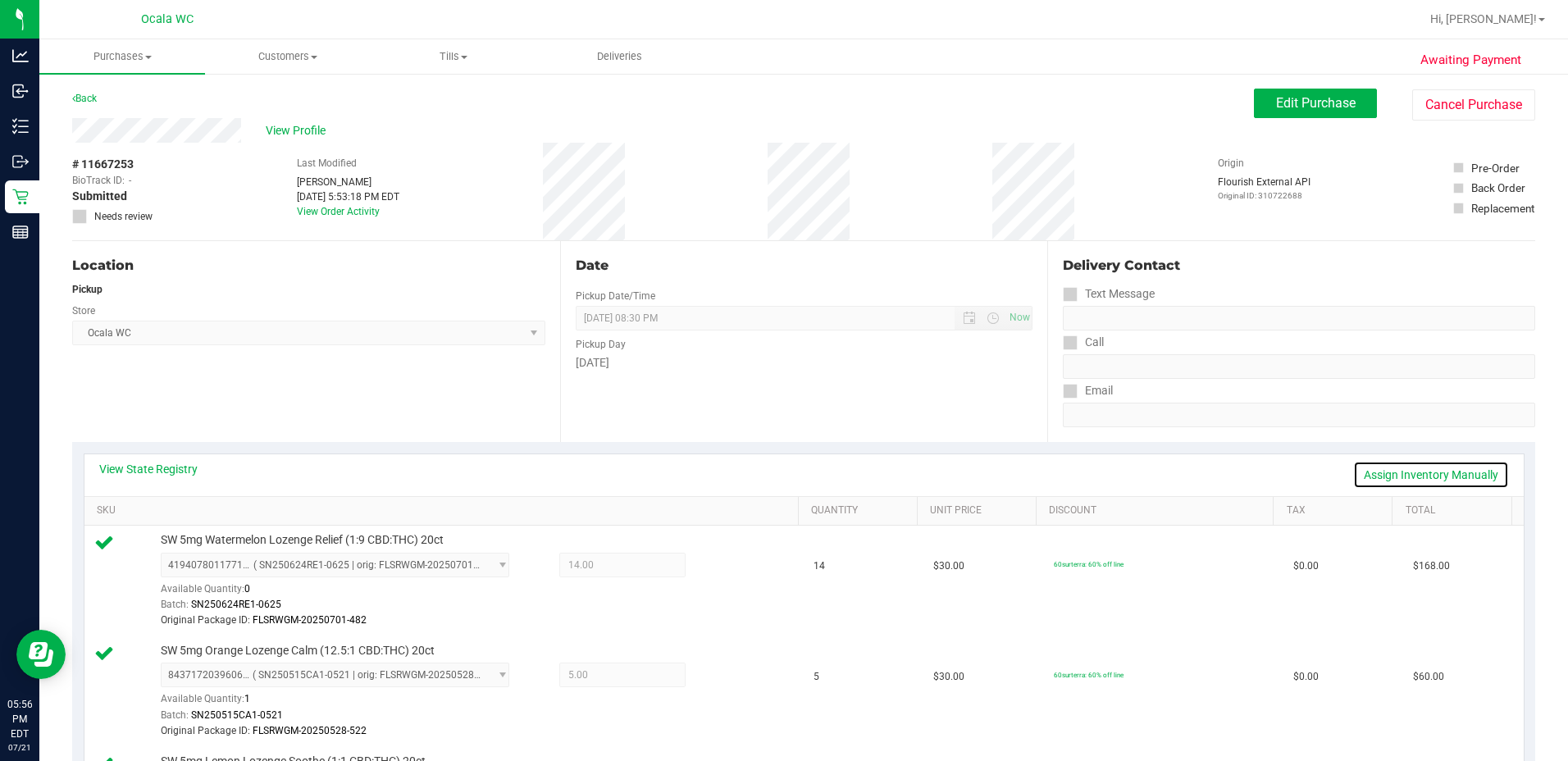 click on "Assign Inventory Manually" at bounding box center [1431, 475] 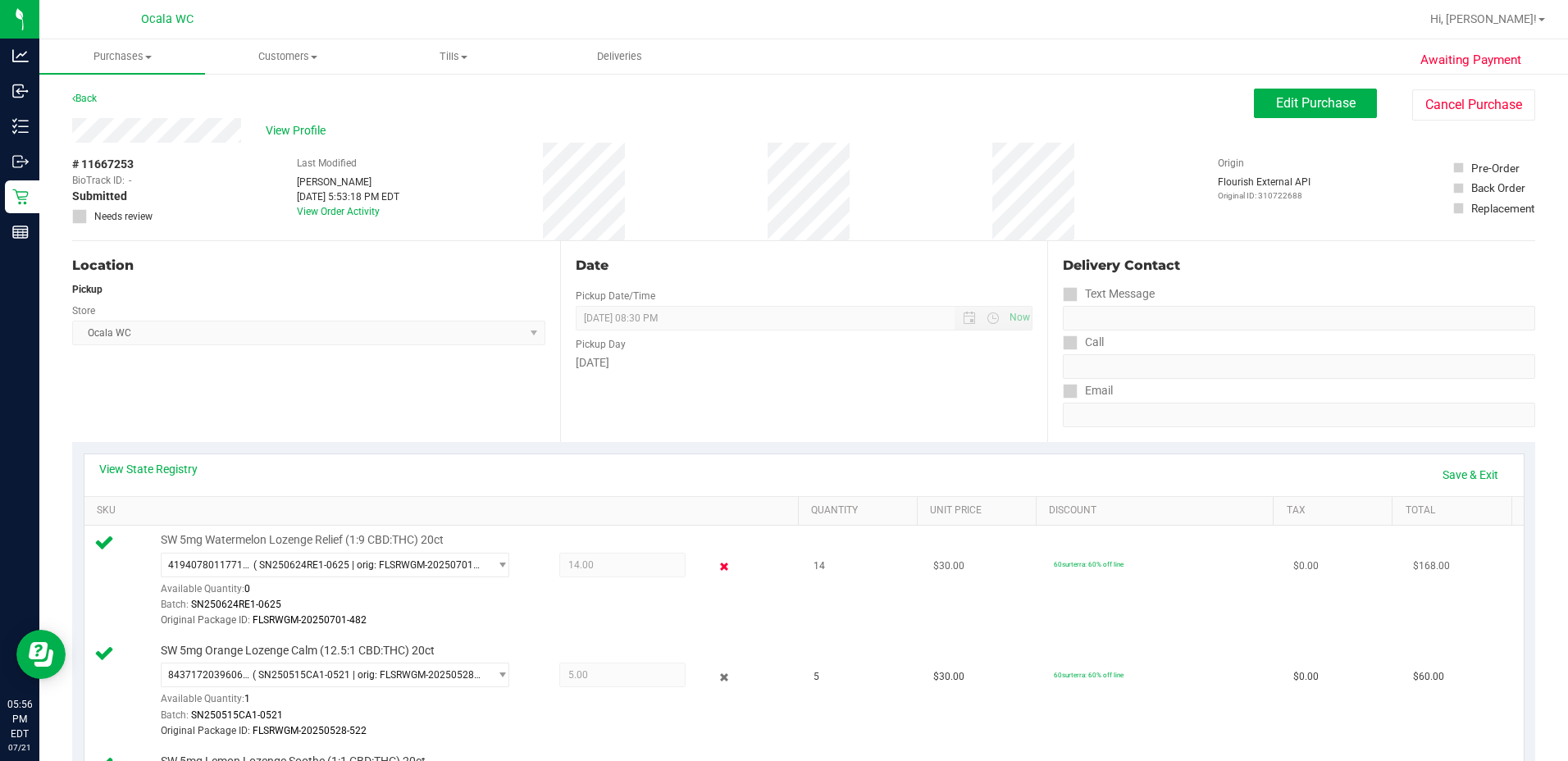 click at bounding box center (723, 567) 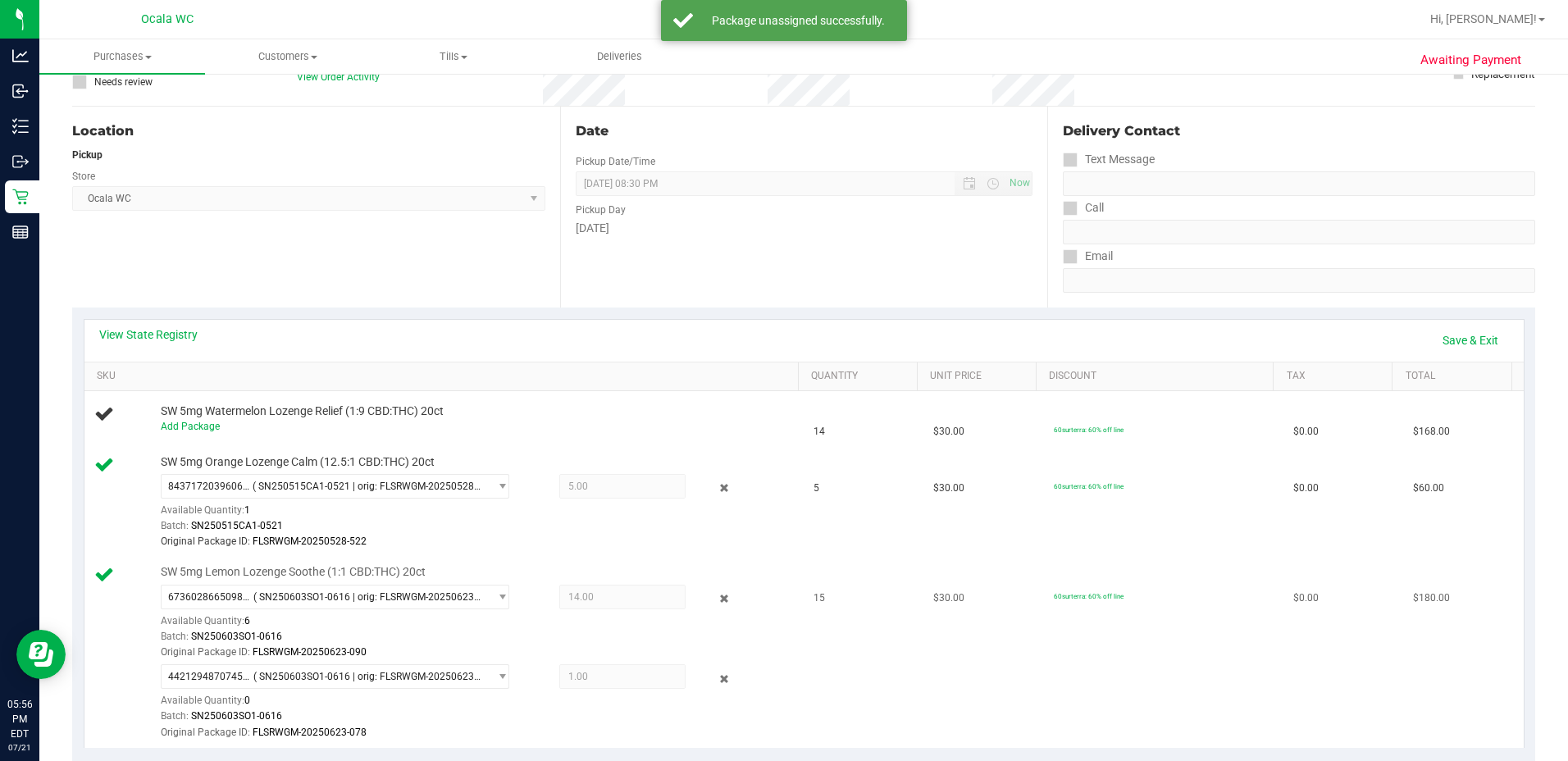 scroll, scrollTop: 164, scrollLeft: 0, axis: vertical 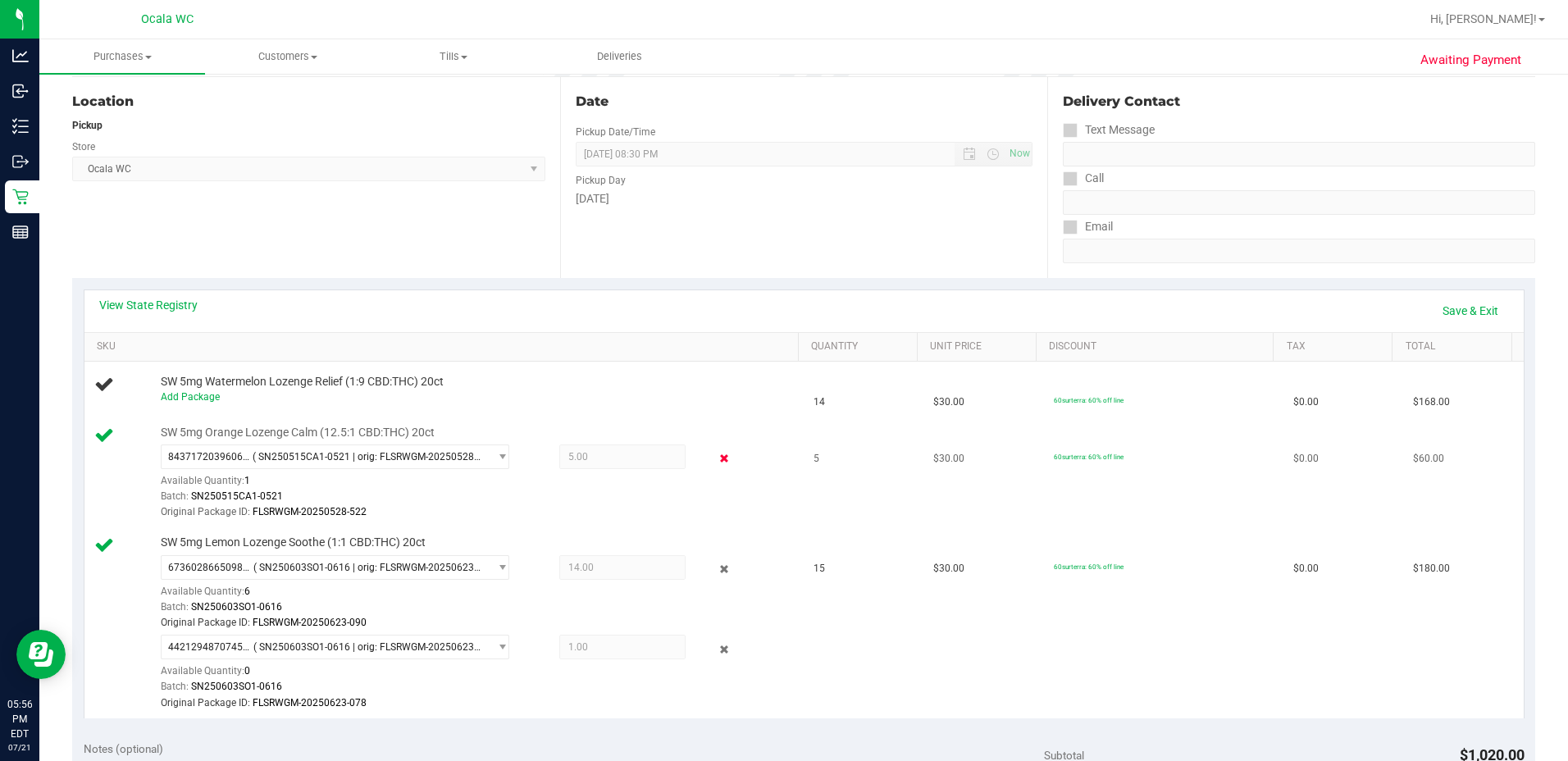 click at bounding box center (723, 458) 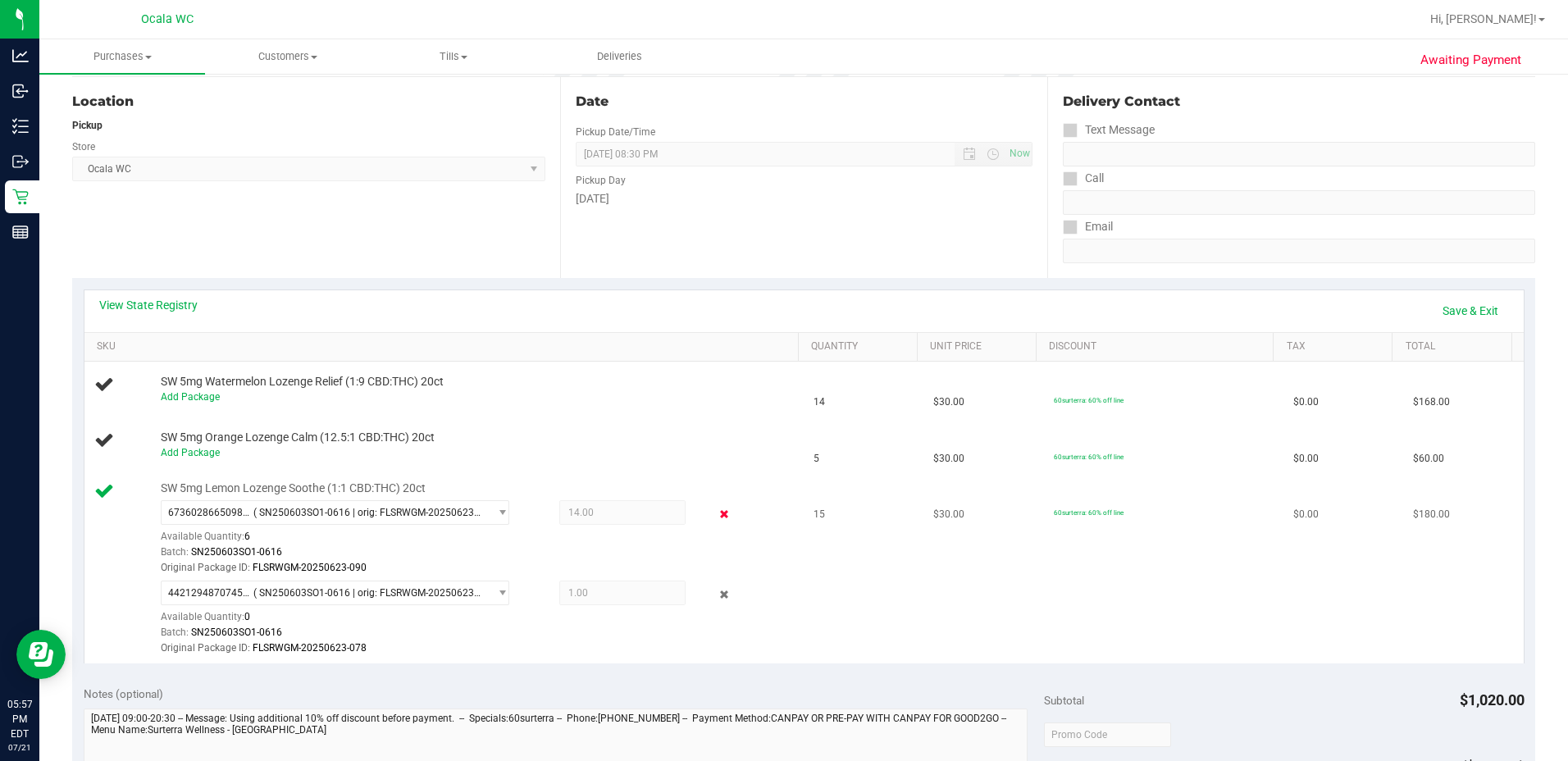 click at bounding box center [723, 514] 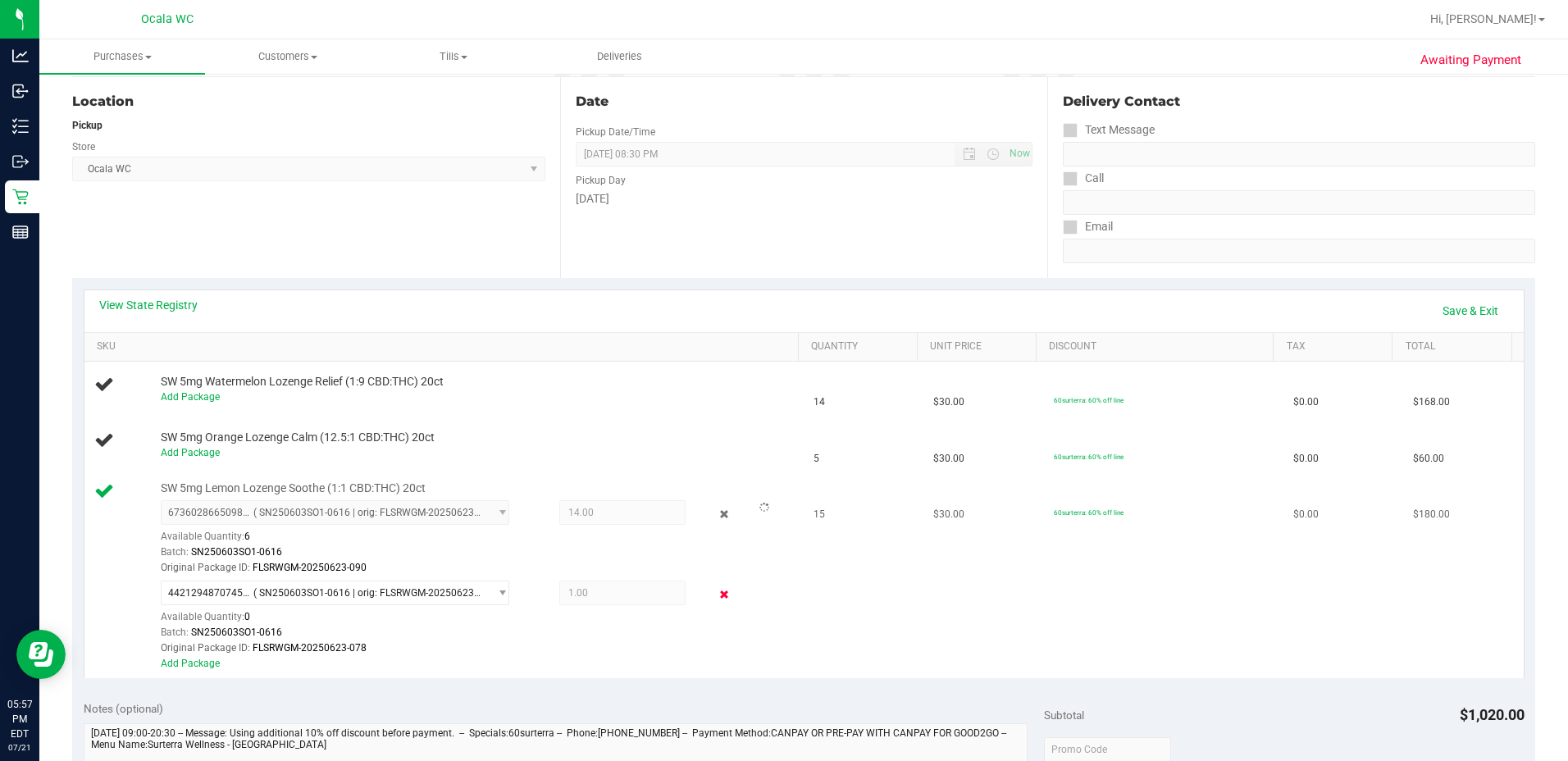 click at bounding box center [723, 595] 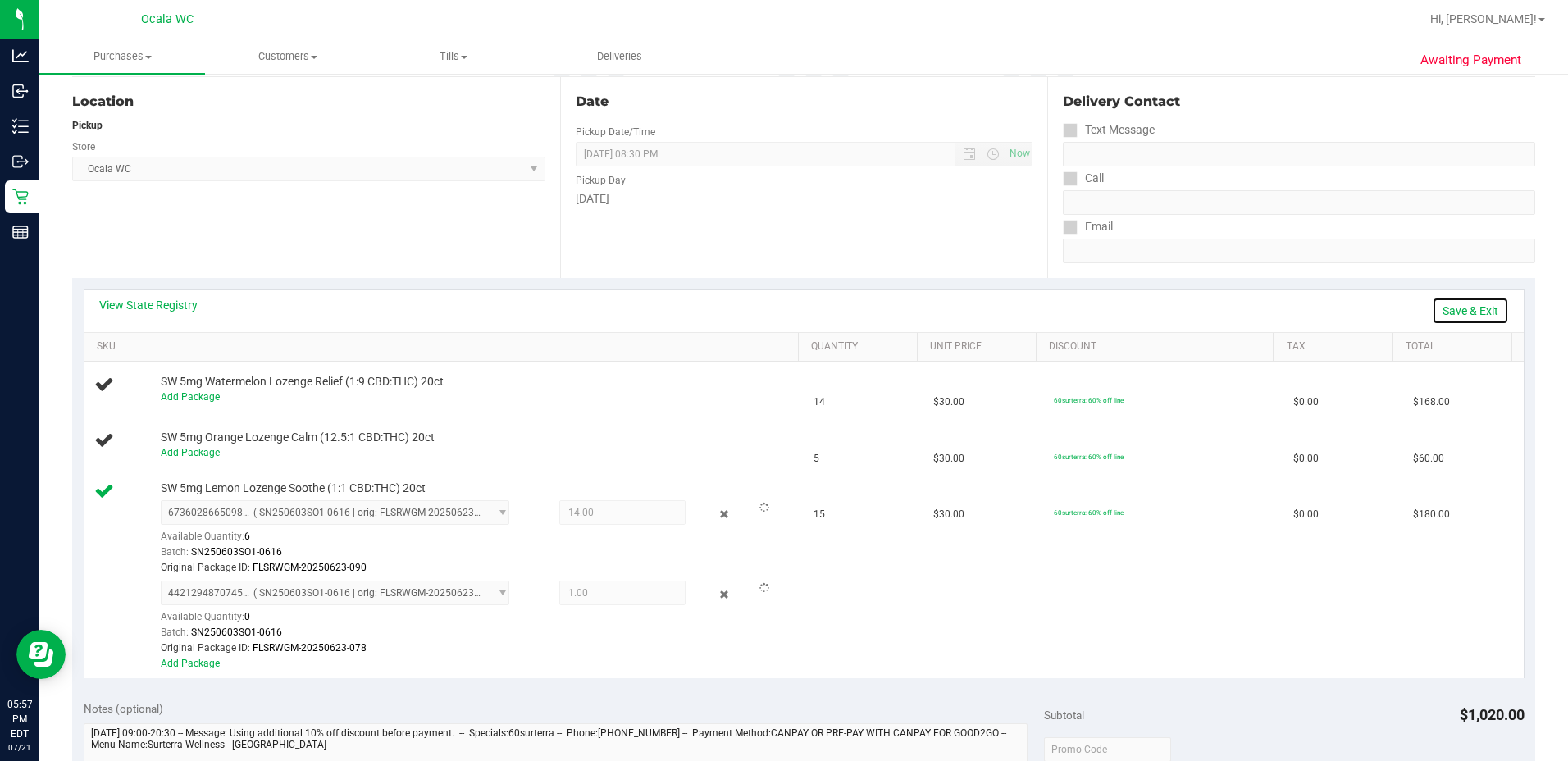 click on "Save & Exit" at bounding box center (1470, 311) 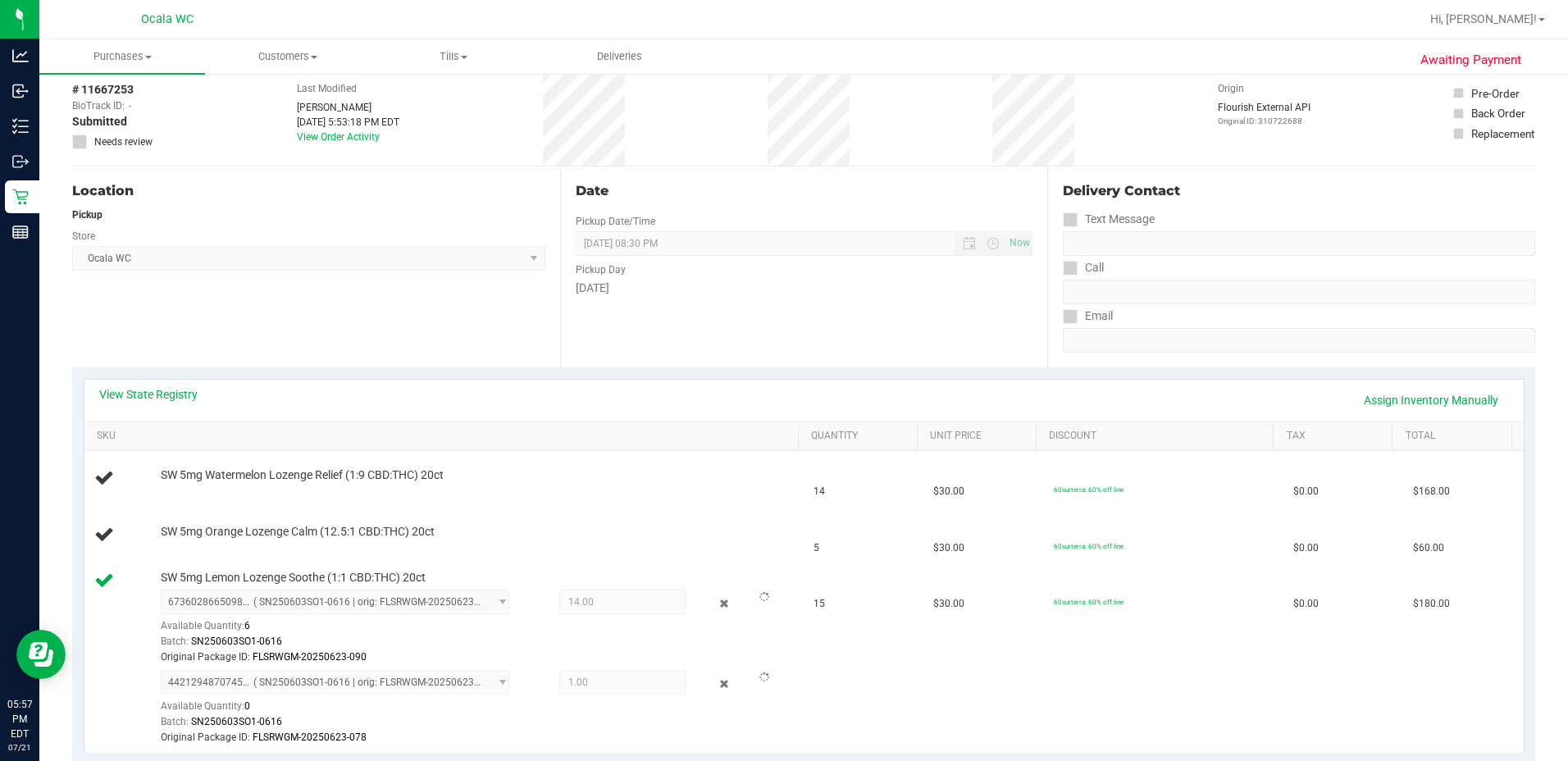scroll, scrollTop: 0, scrollLeft: 0, axis: both 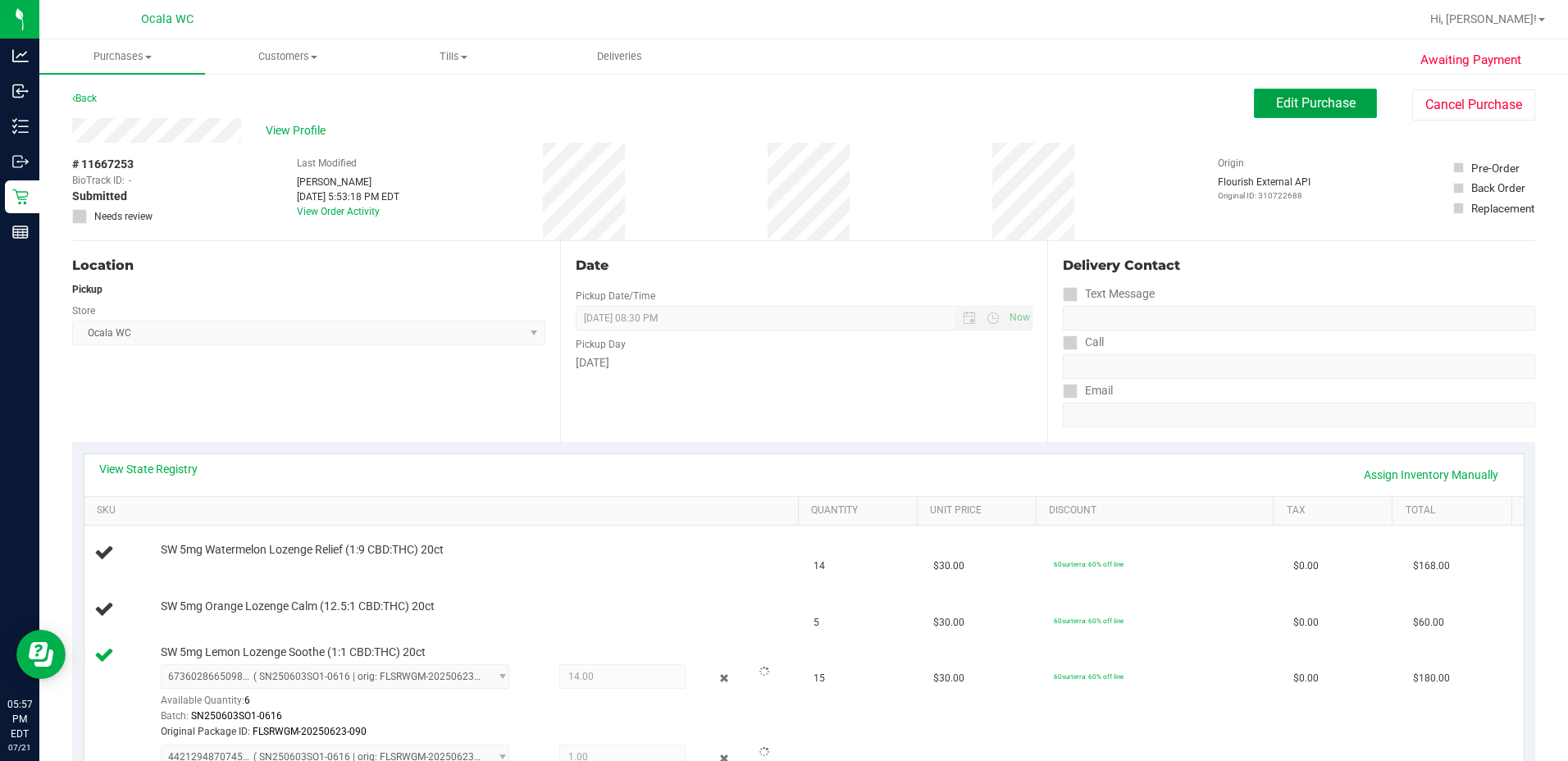 click on "Edit Purchase" at bounding box center (1315, 103) 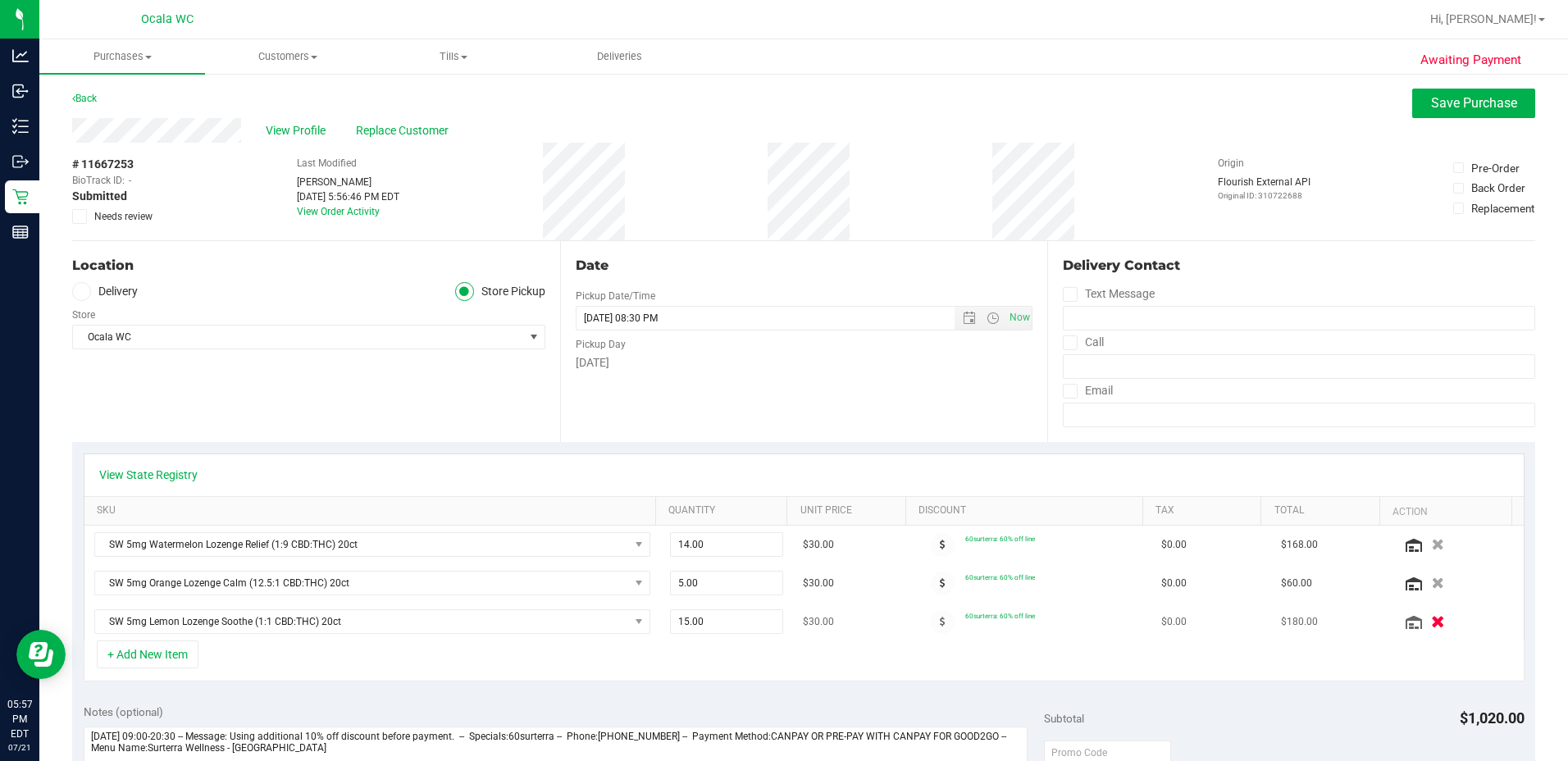 click at bounding box center [1438, 621] 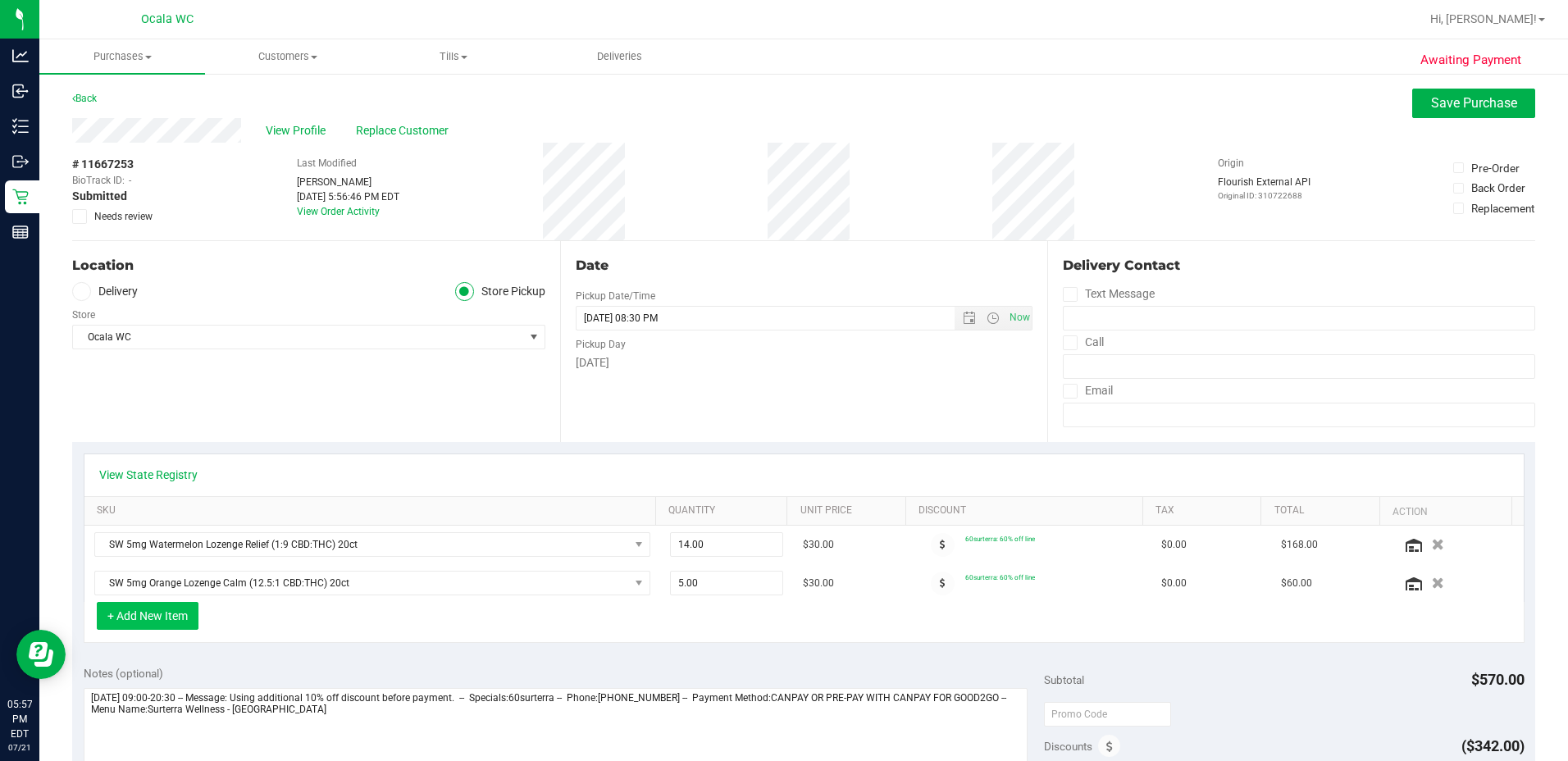 click on "+ Add New Item" at bounding box center [148, 616] 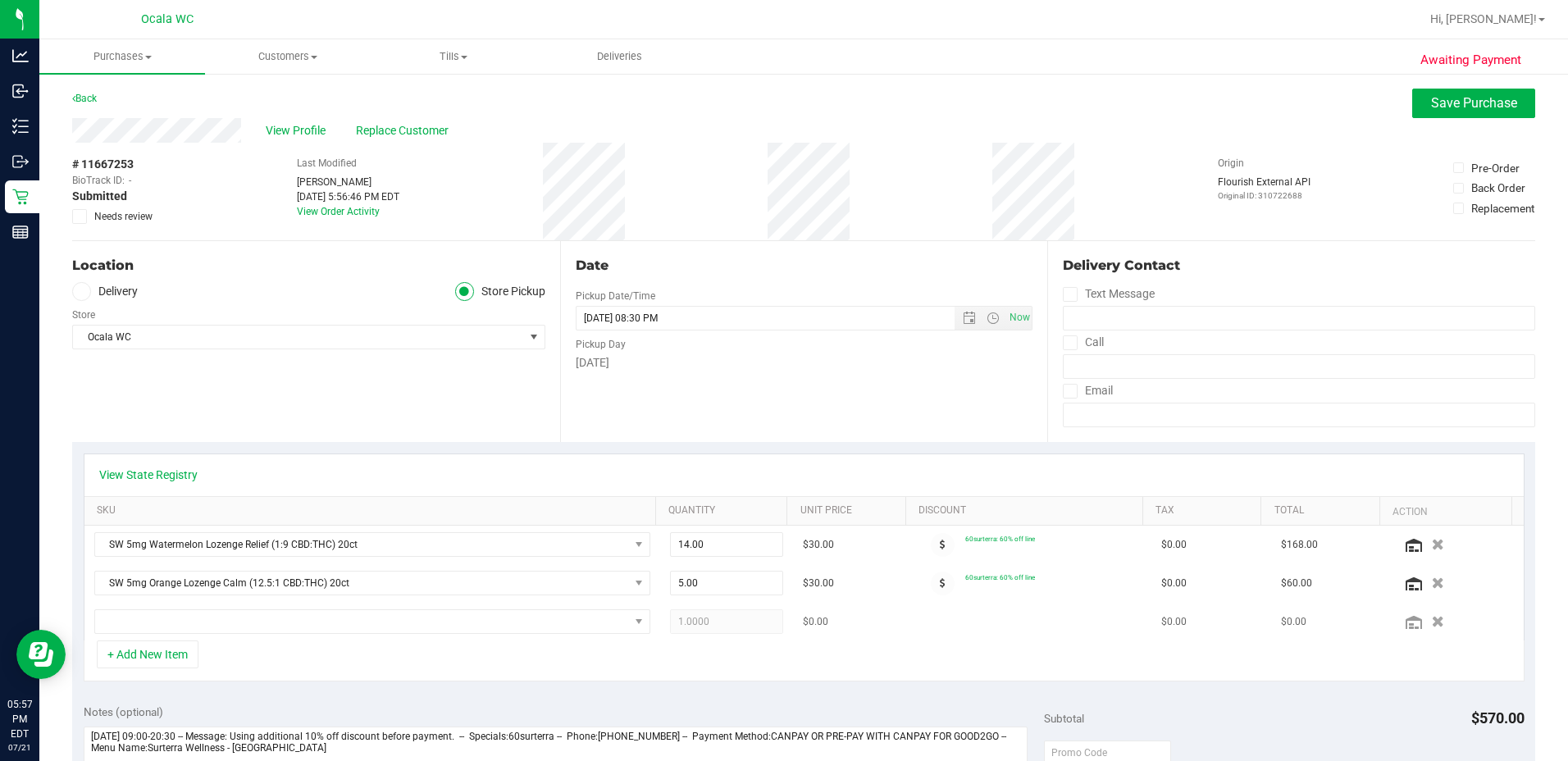 type 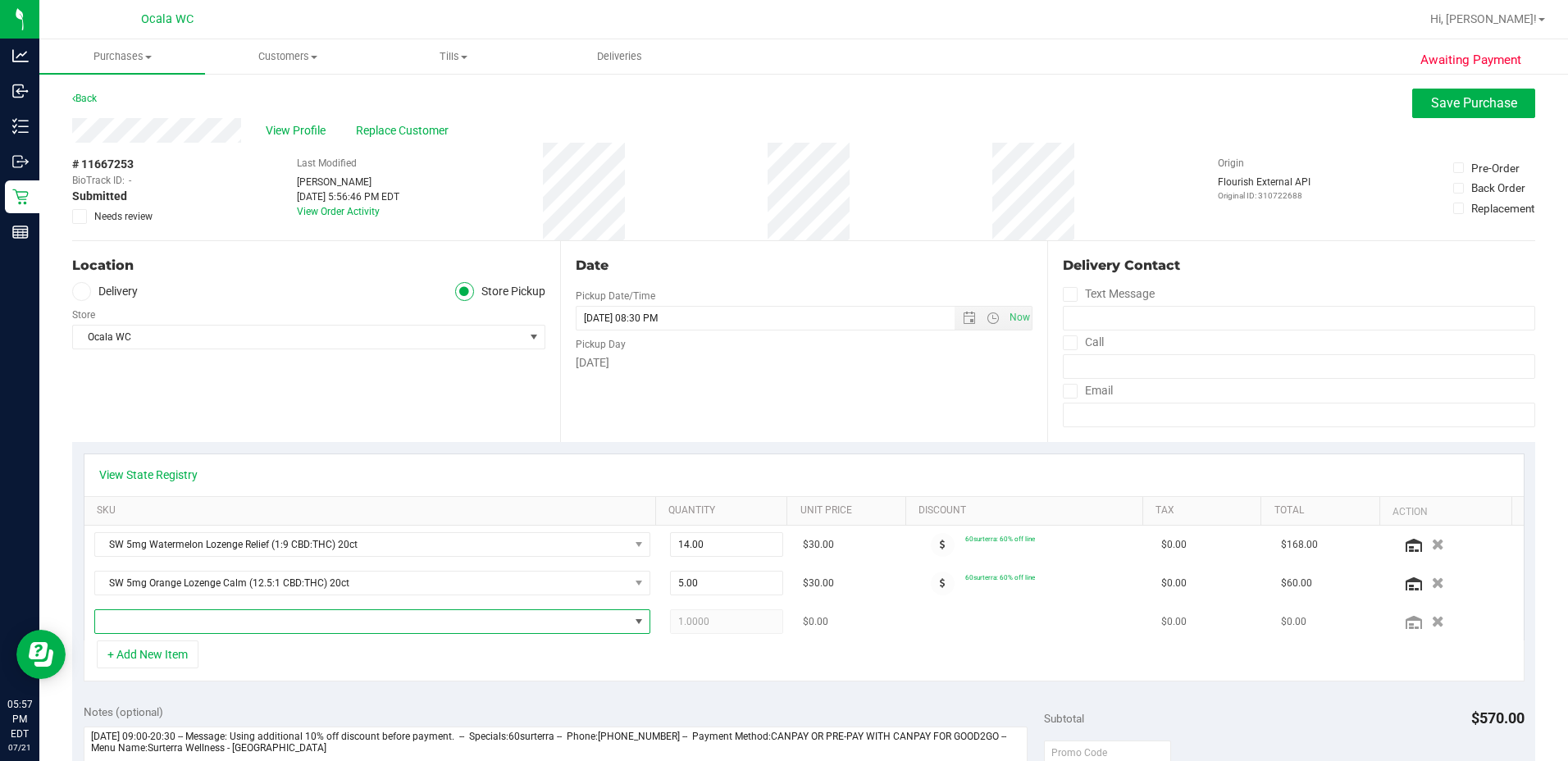 click at bounding box center (362, 622) 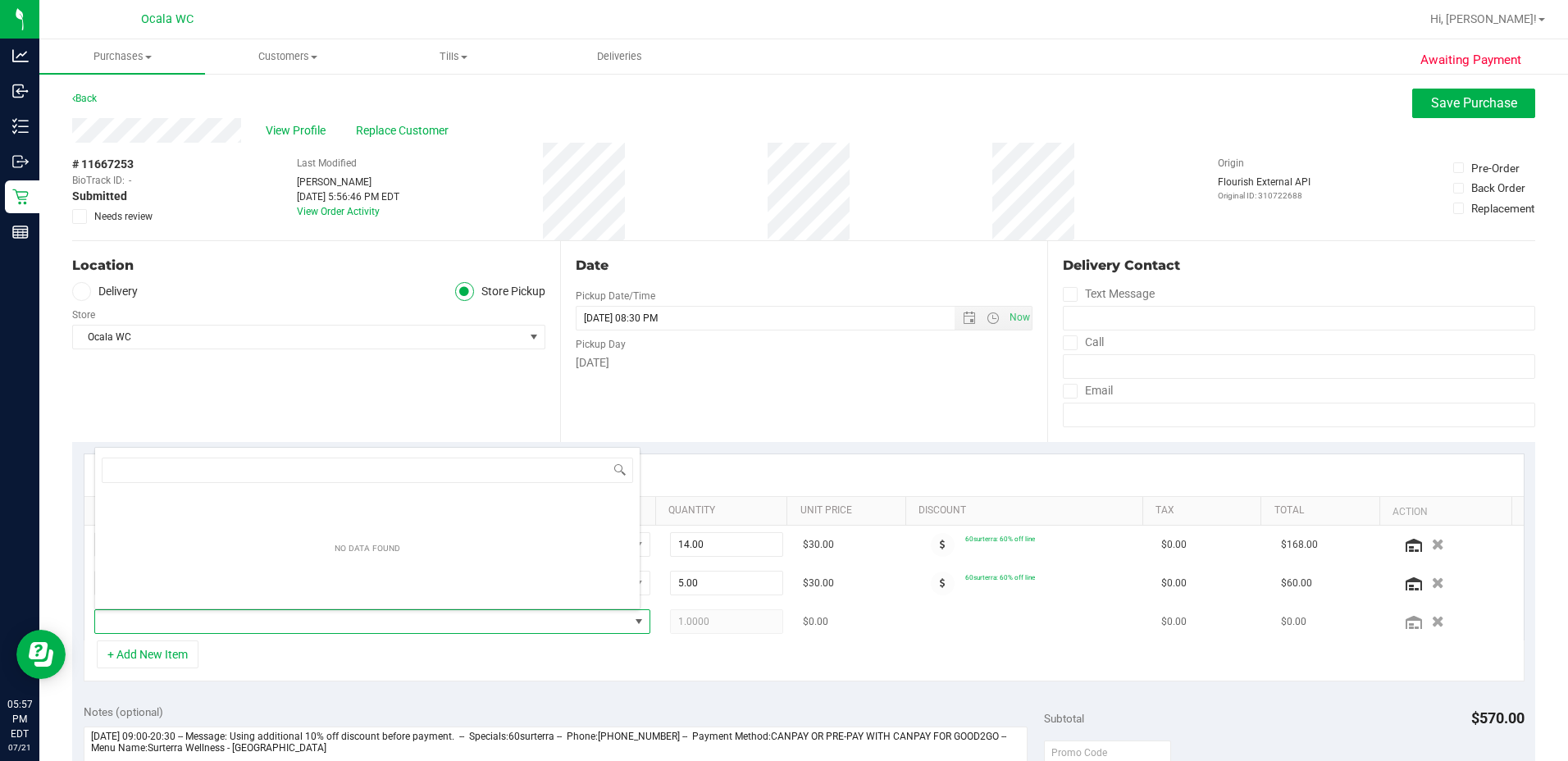 scroll, scrollTop: 81980, scrollLeft: 81462, axis: both 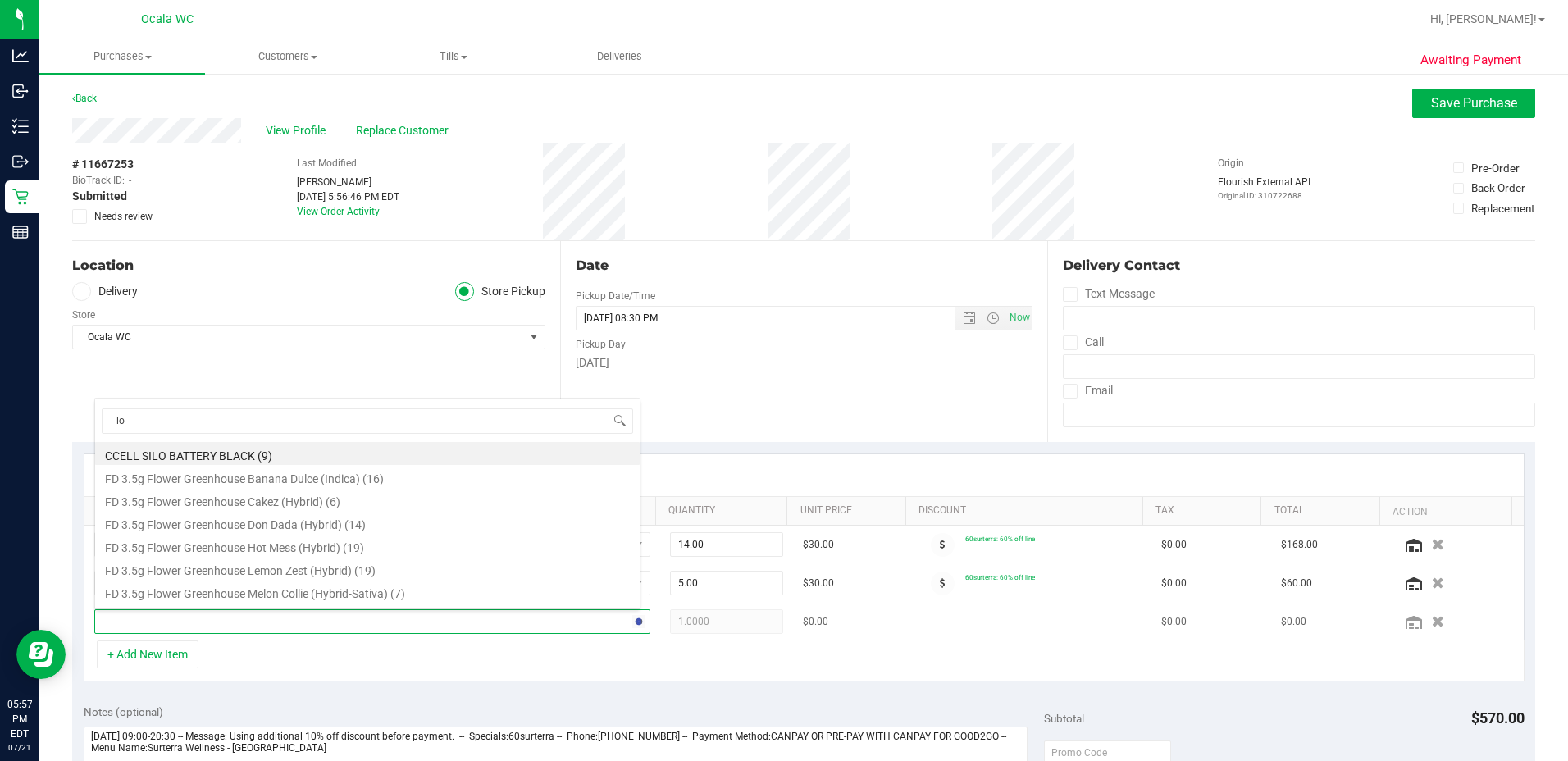 type on "loz" 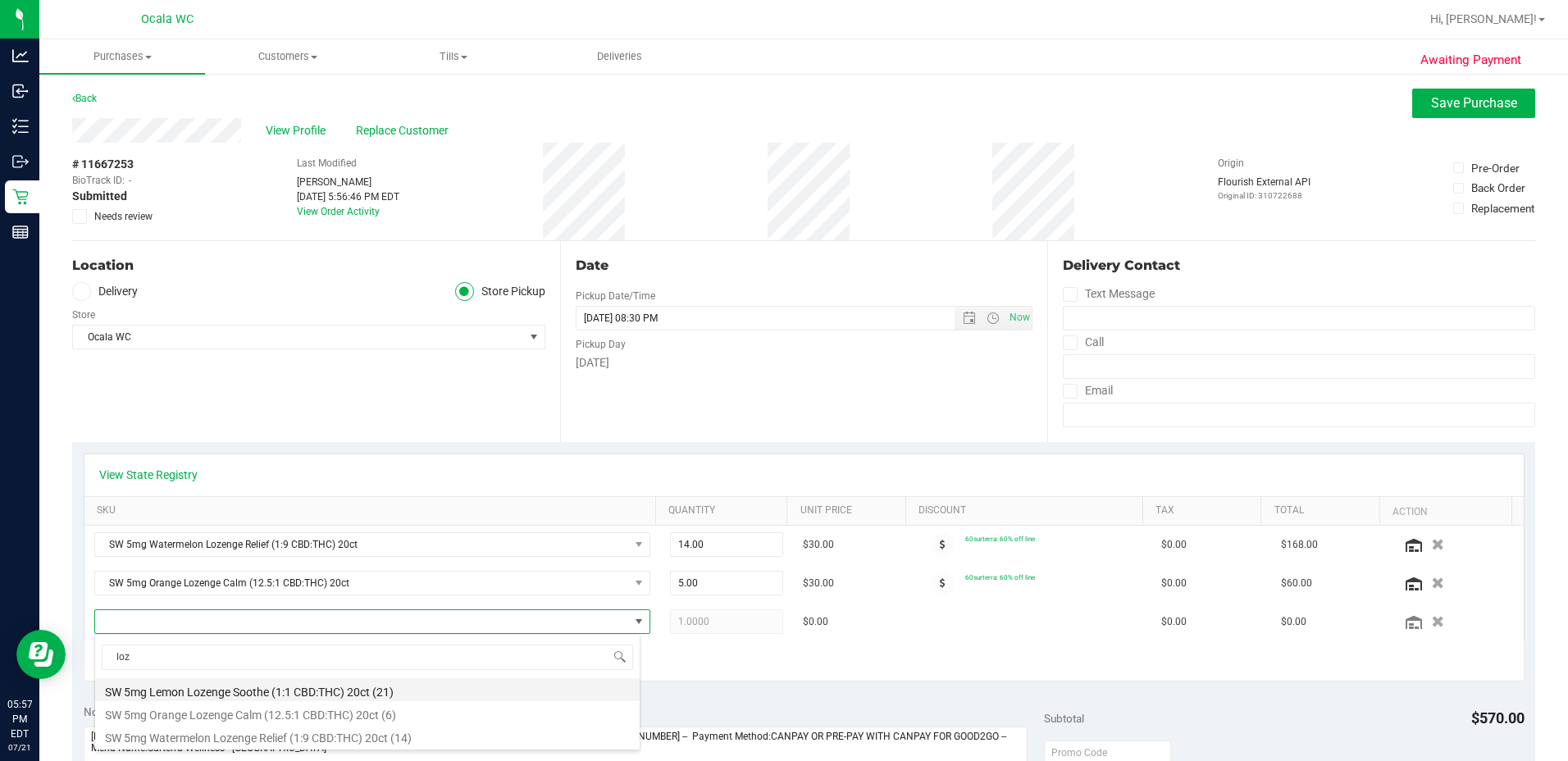 click on "SW 5mg Lemon Lozenge Soothe (1:1 CBD:THC) 20ct (21)" at bounding box center [367, 690] 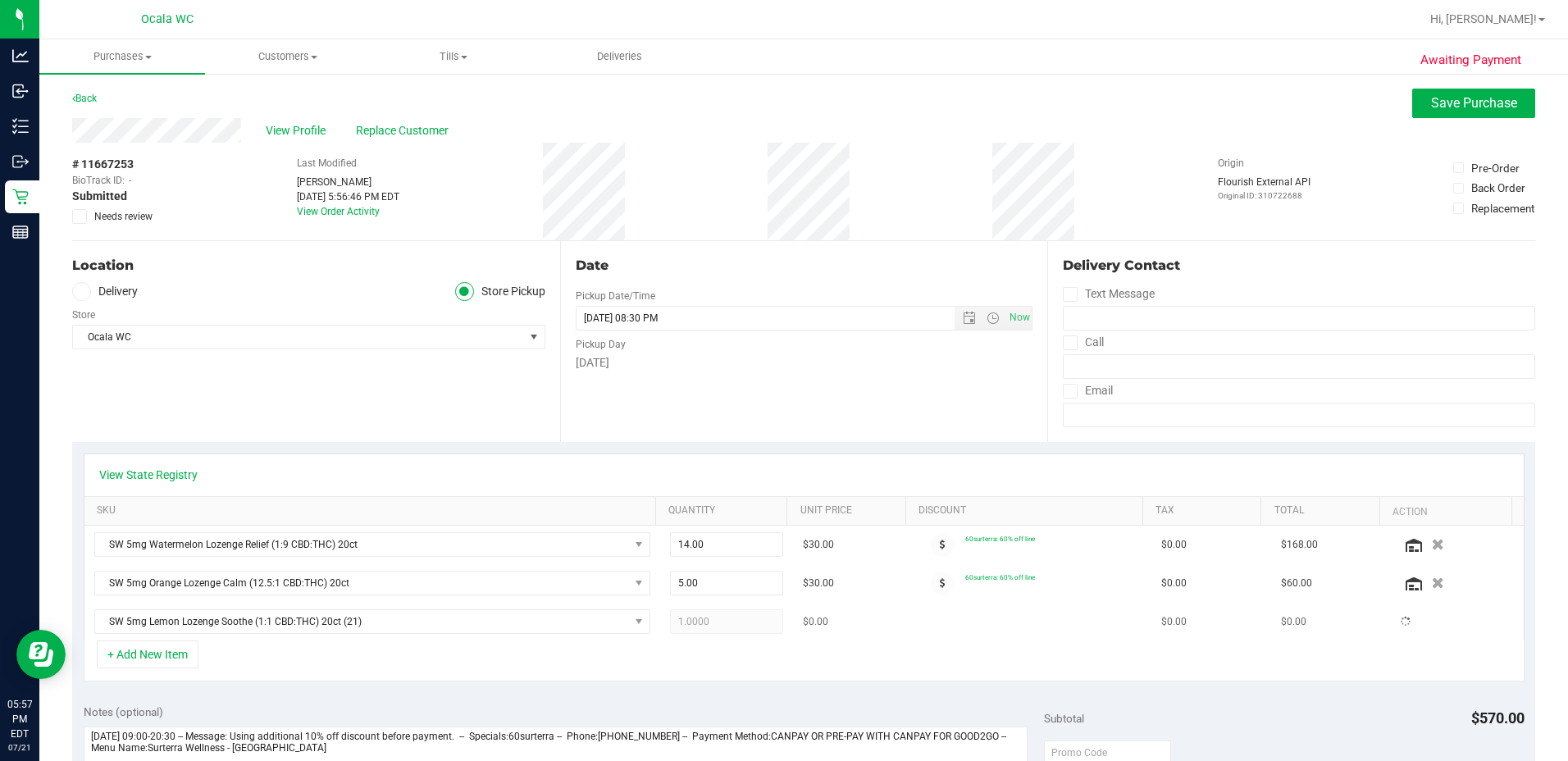 click on "1.0000 1" at bounding box center [727, 622] 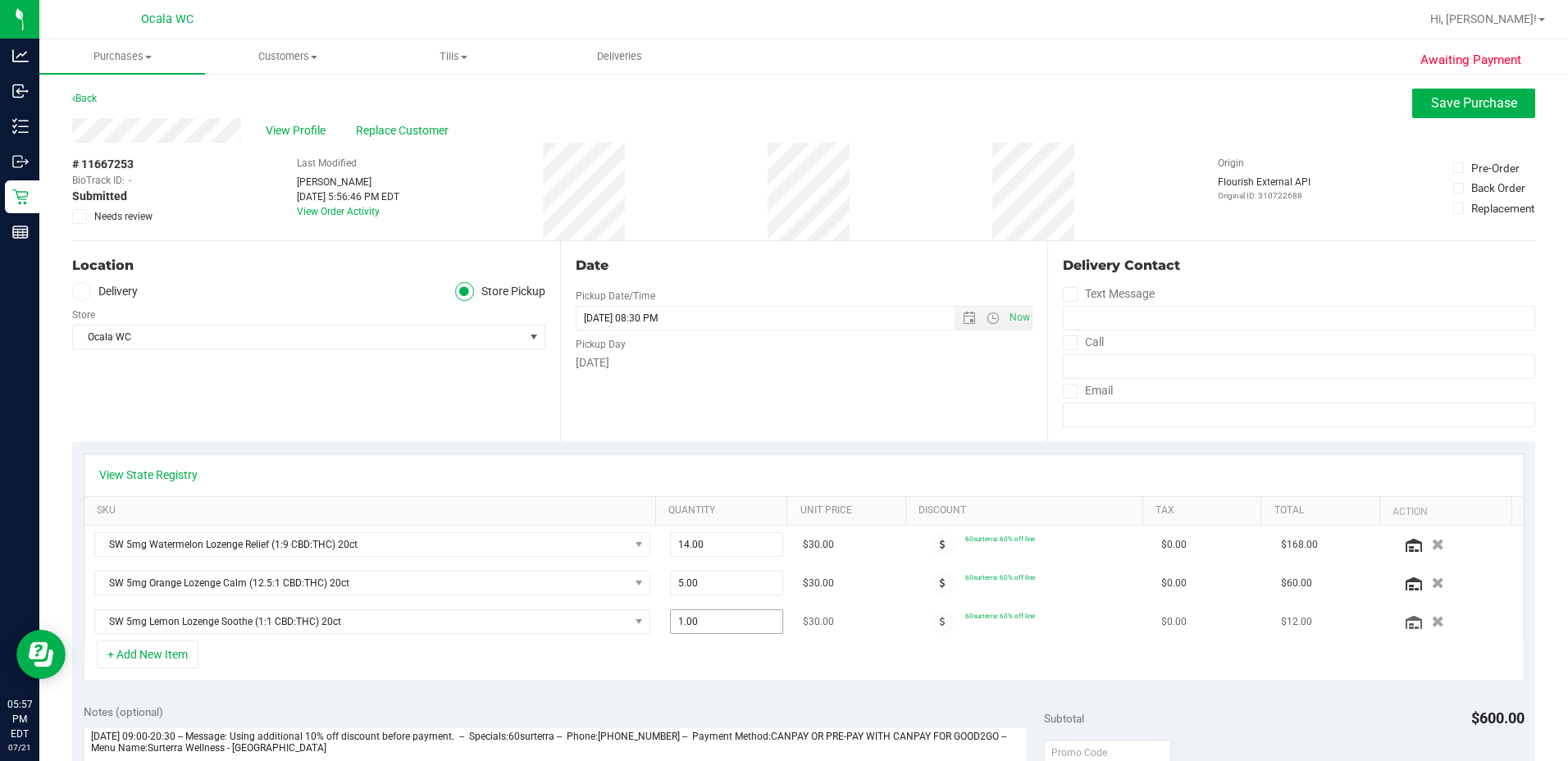 click on "1.00 1" at bounding box center [727, 622] 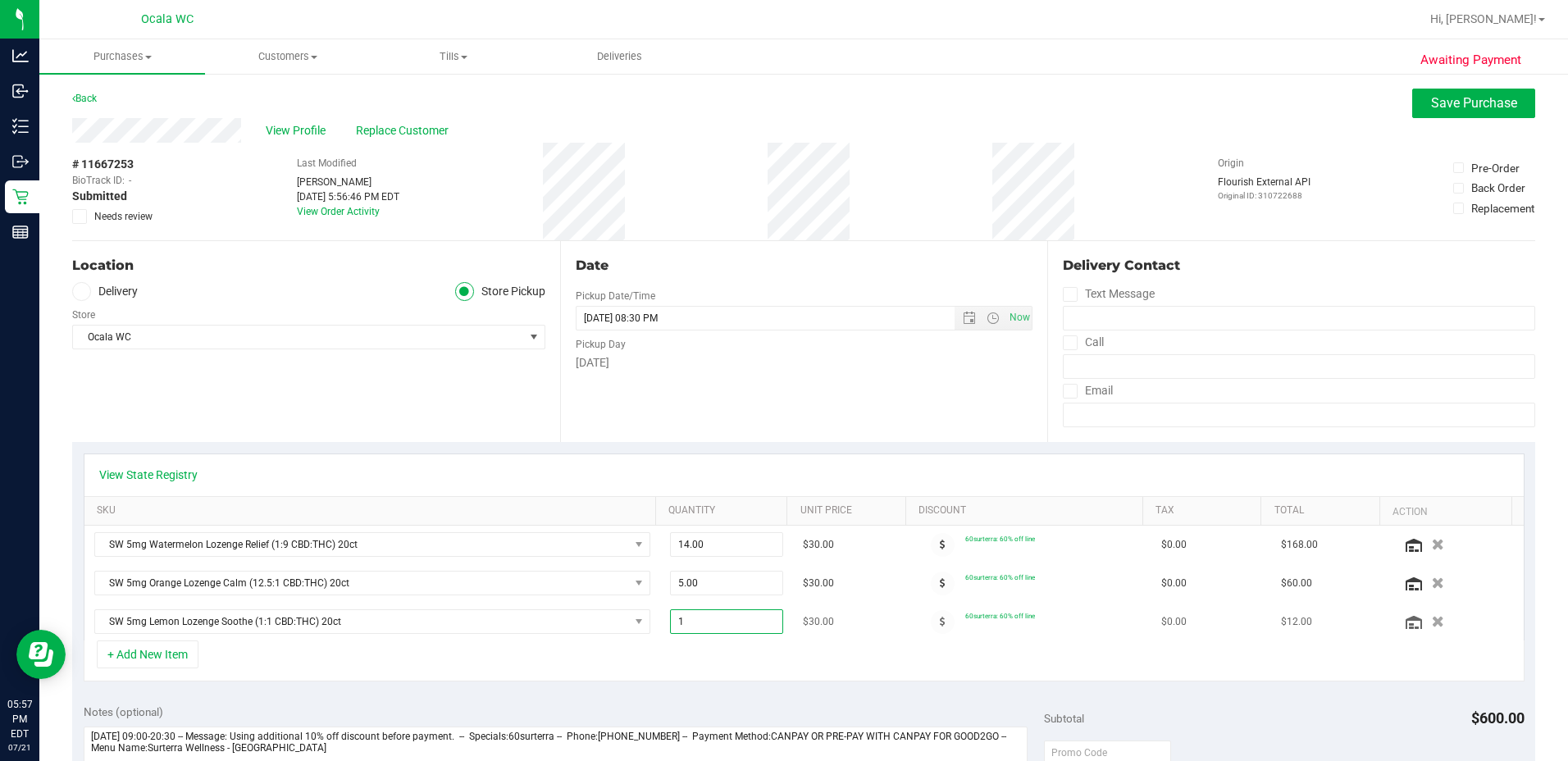 click on "1" at bounding box center (727, 622) 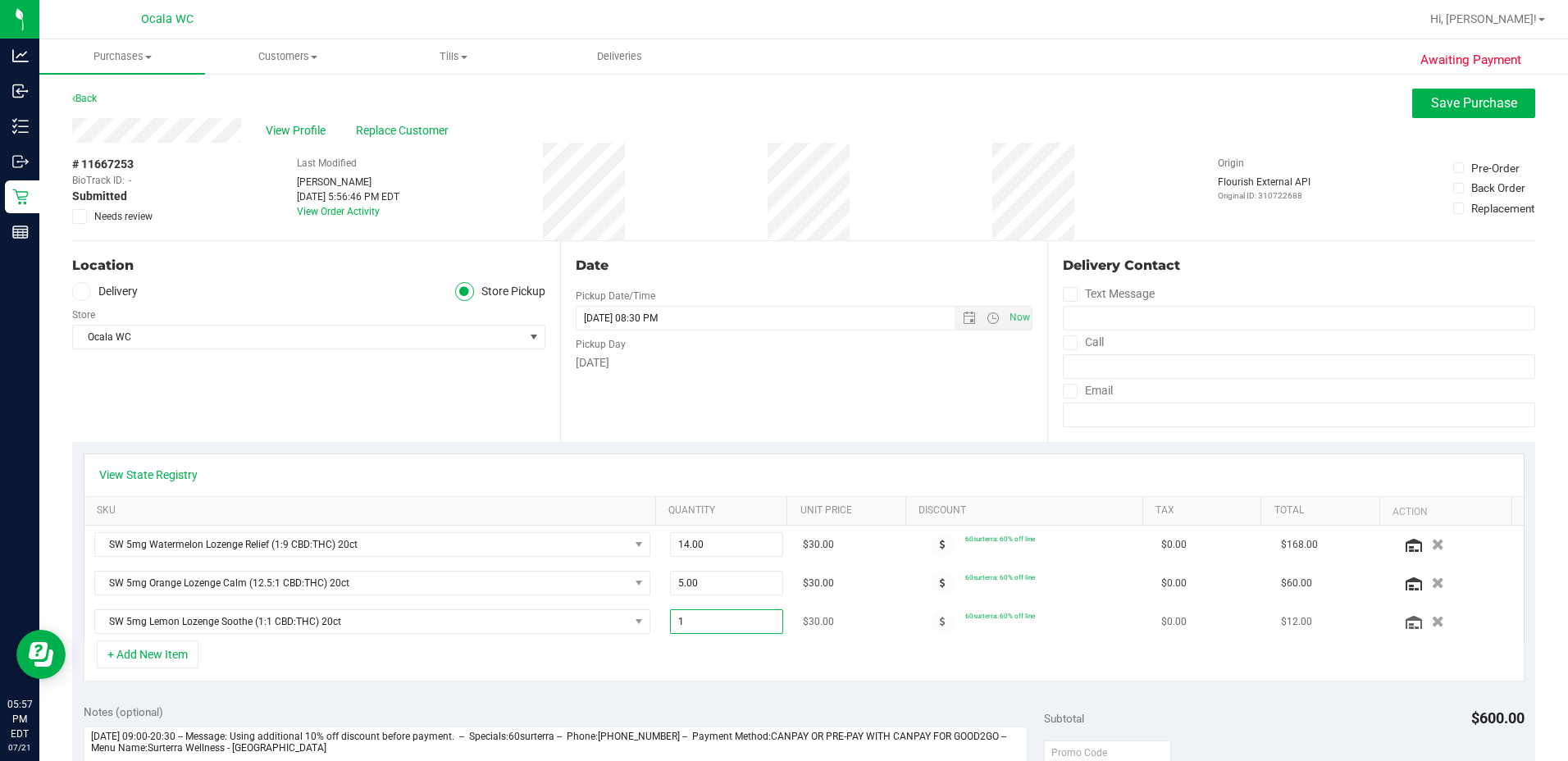 type on "15" 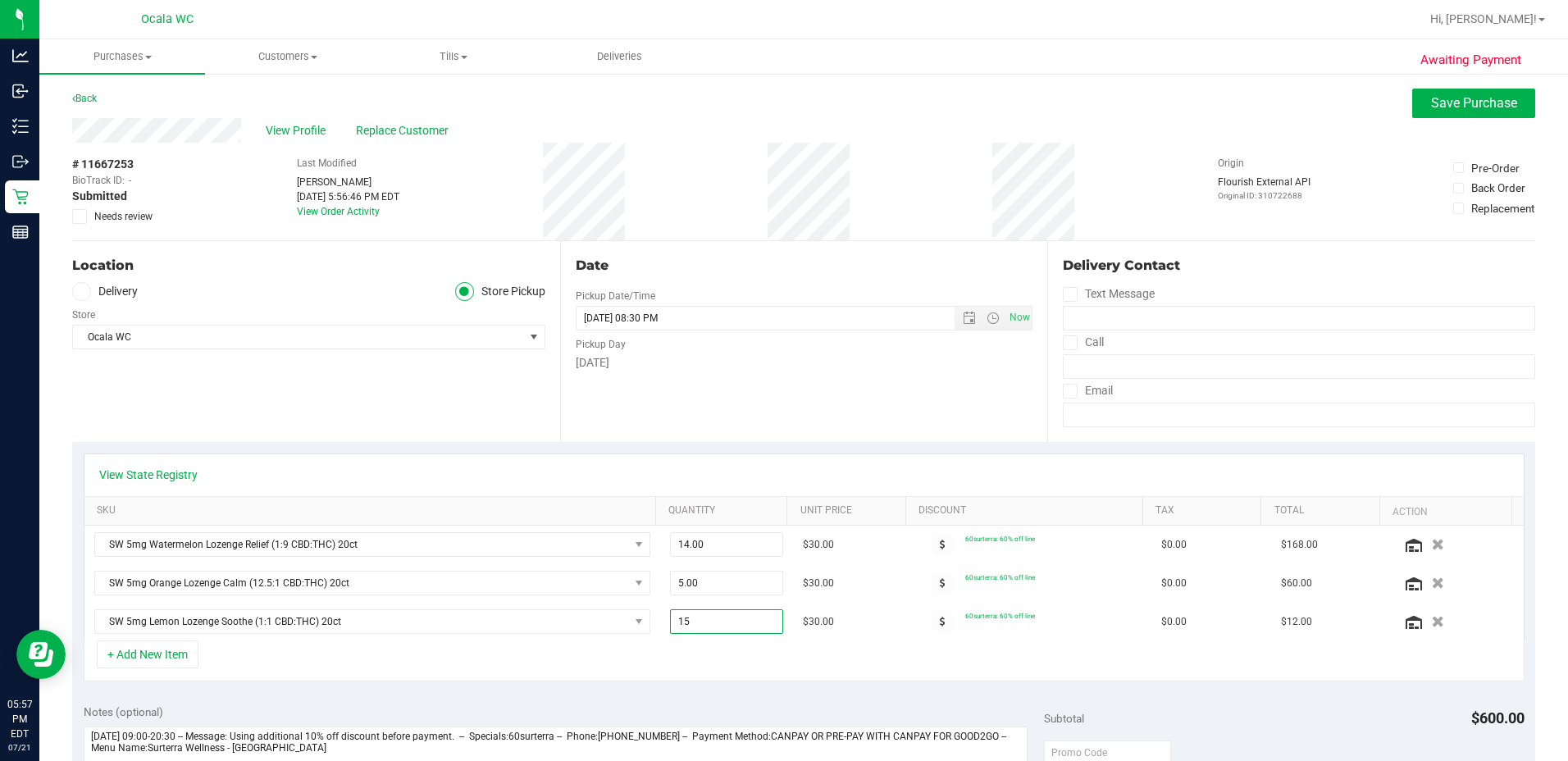 type on "15.00" 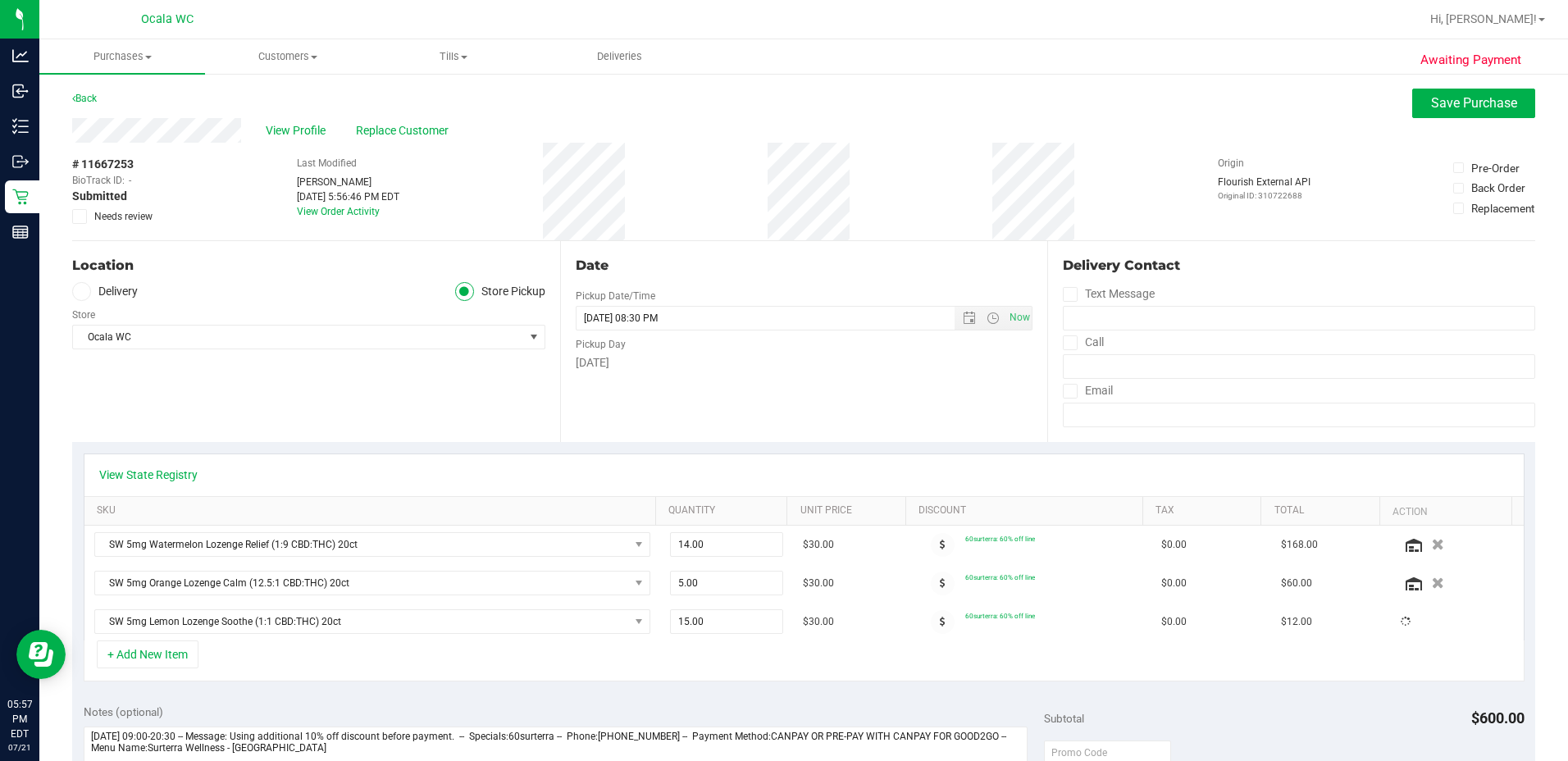 click on "+ Add New Item" at bounding box center (804, 661) 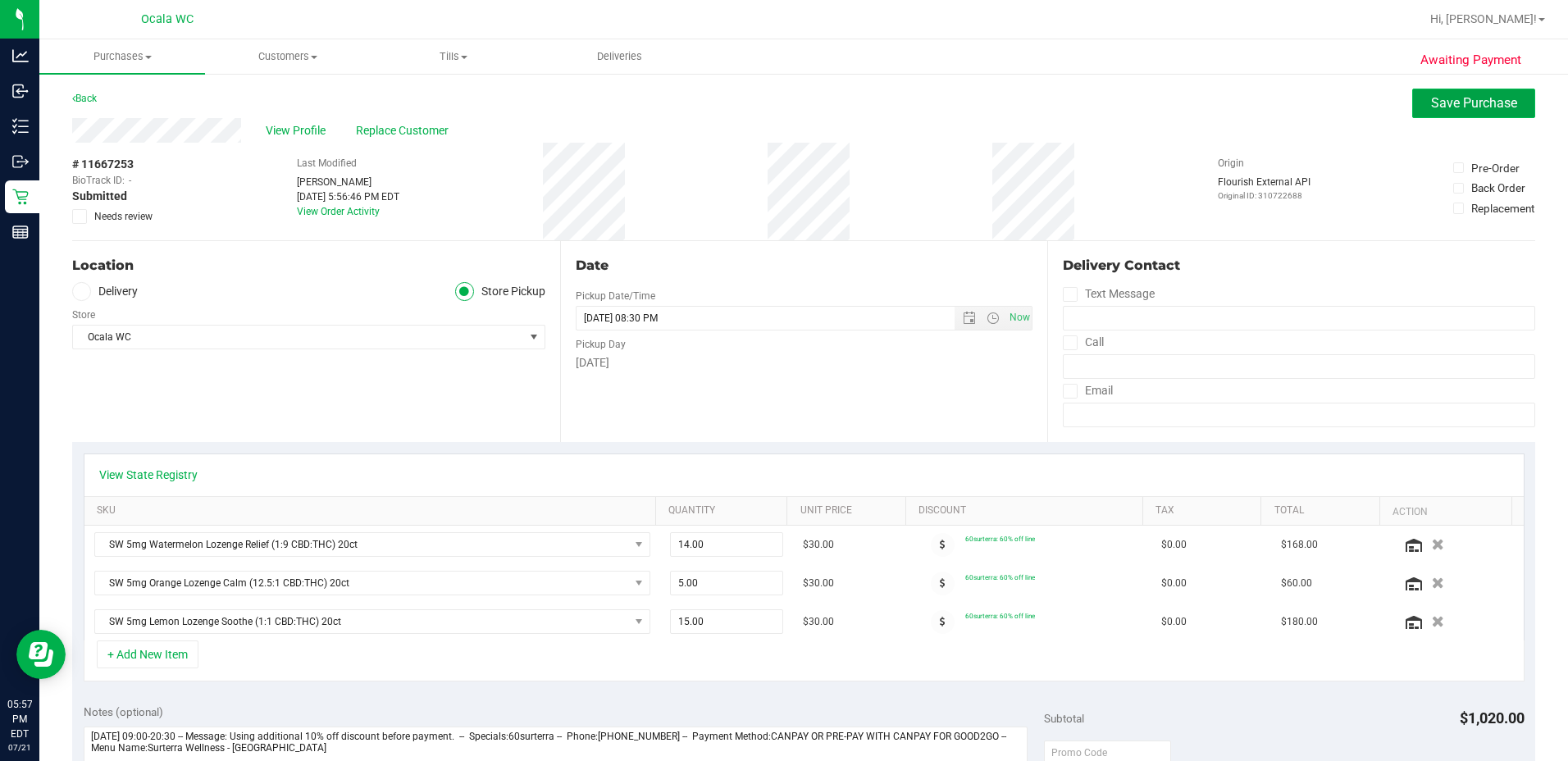 click on "Save Purchase" at bounding box center (1474, 103) 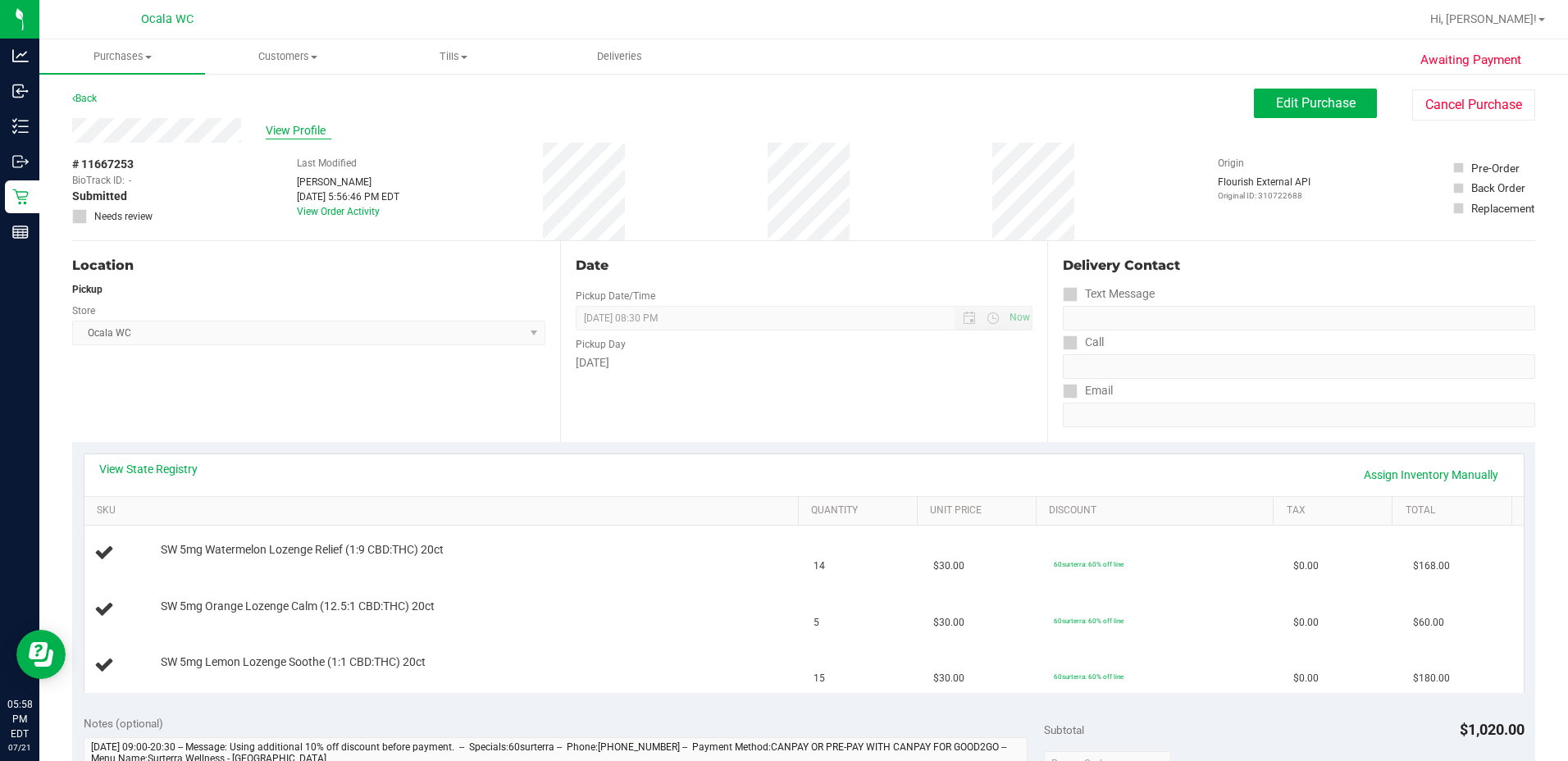 click on "View Profile" at bounding box center (299, 130) 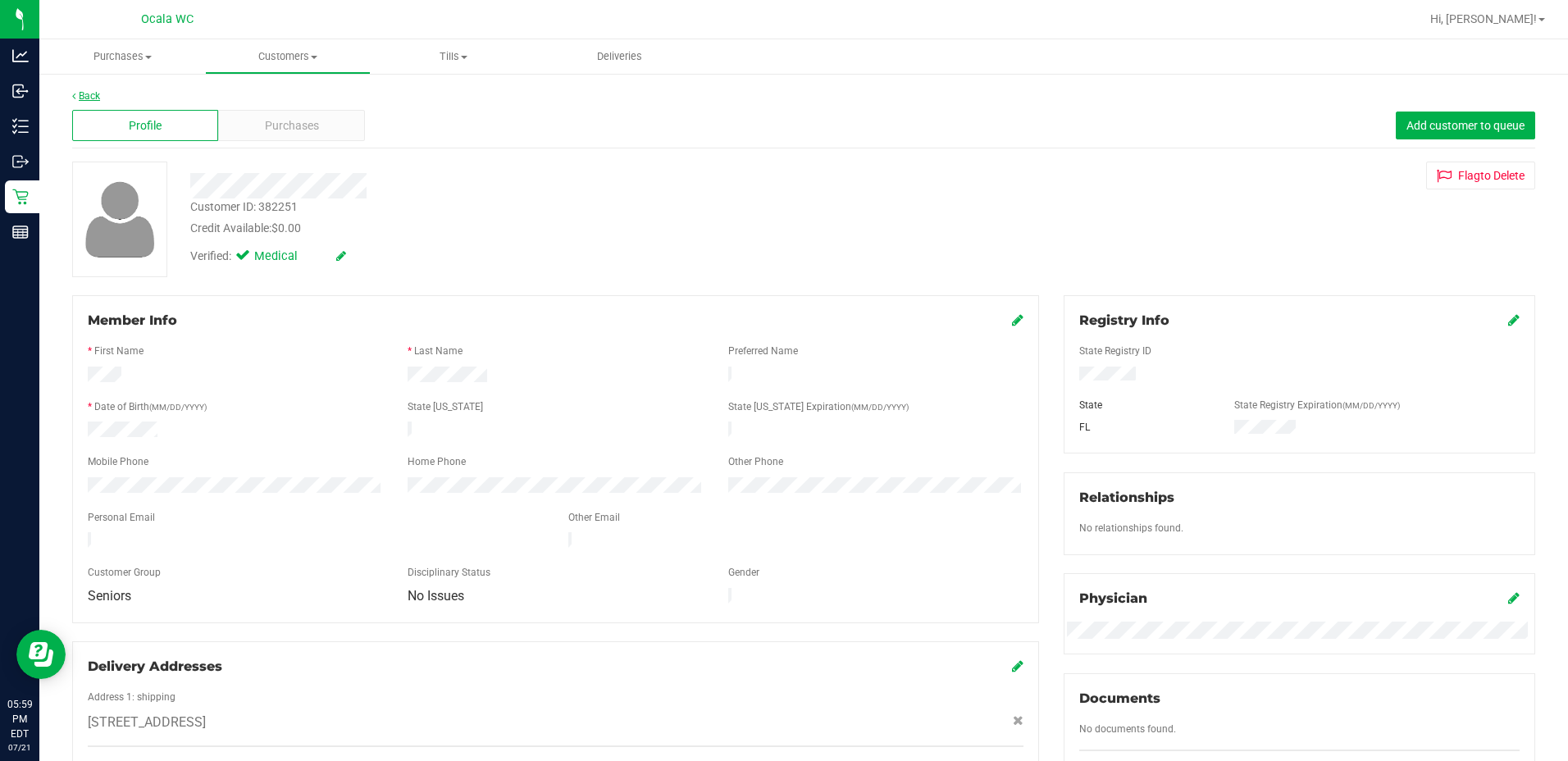 click on "Back" at bounding box center (86, 96) 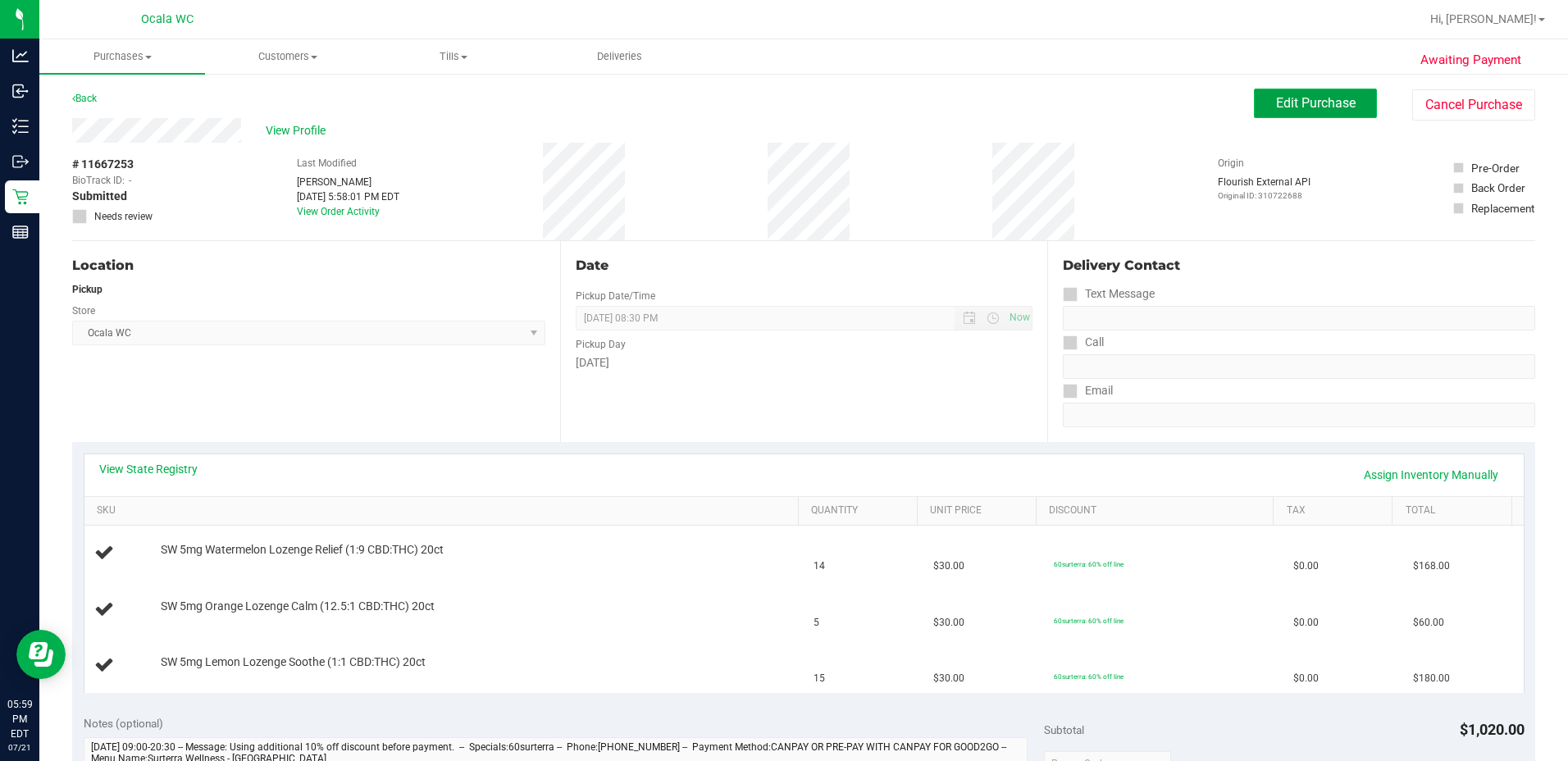 click on "Edit Purchase" at bounding box center [1315, 103] 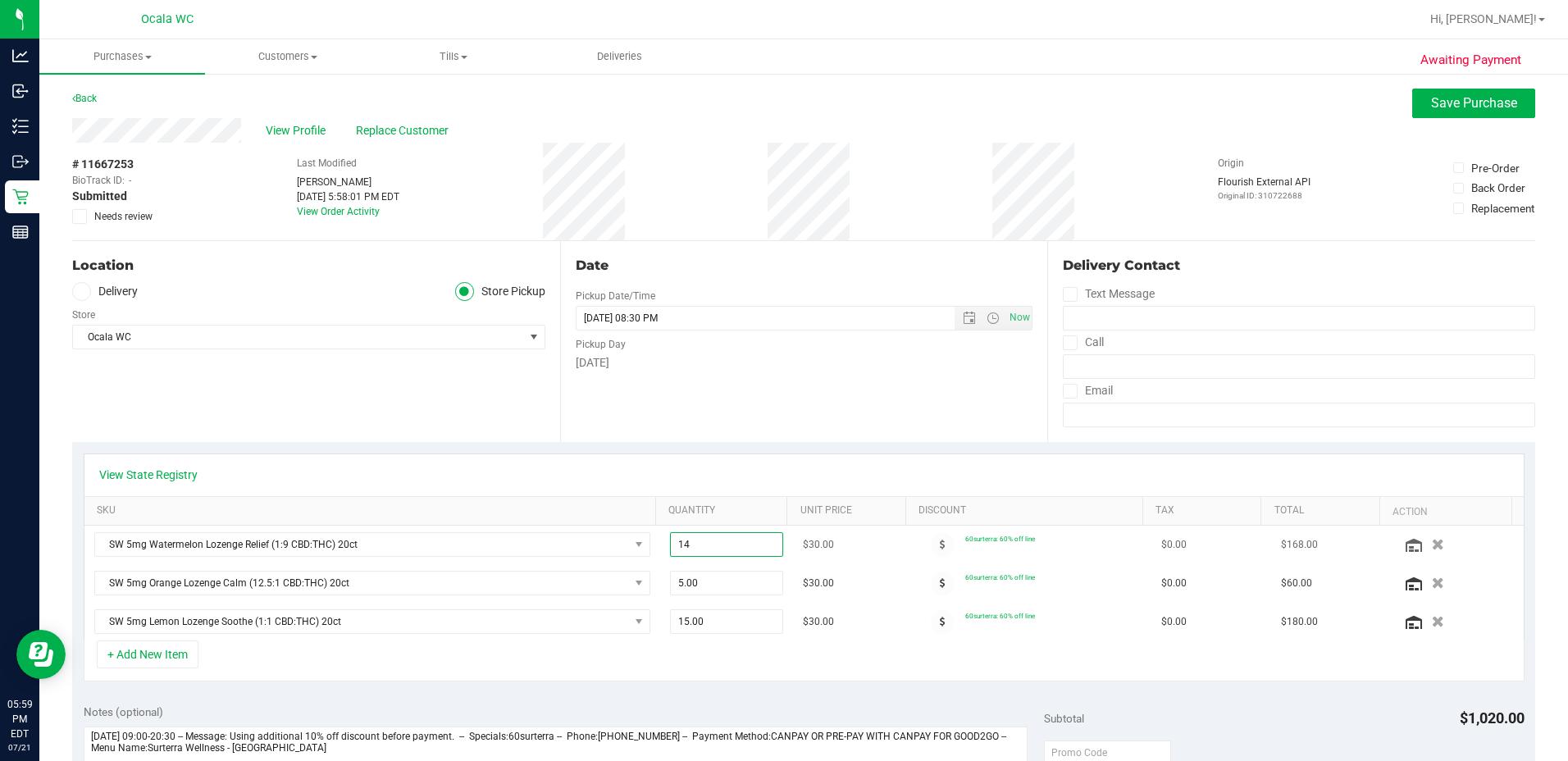 drag, startPoint x: 677, startPoint y: 547, endPoint x: 648, endPoint y: 553, distance: 29.61419 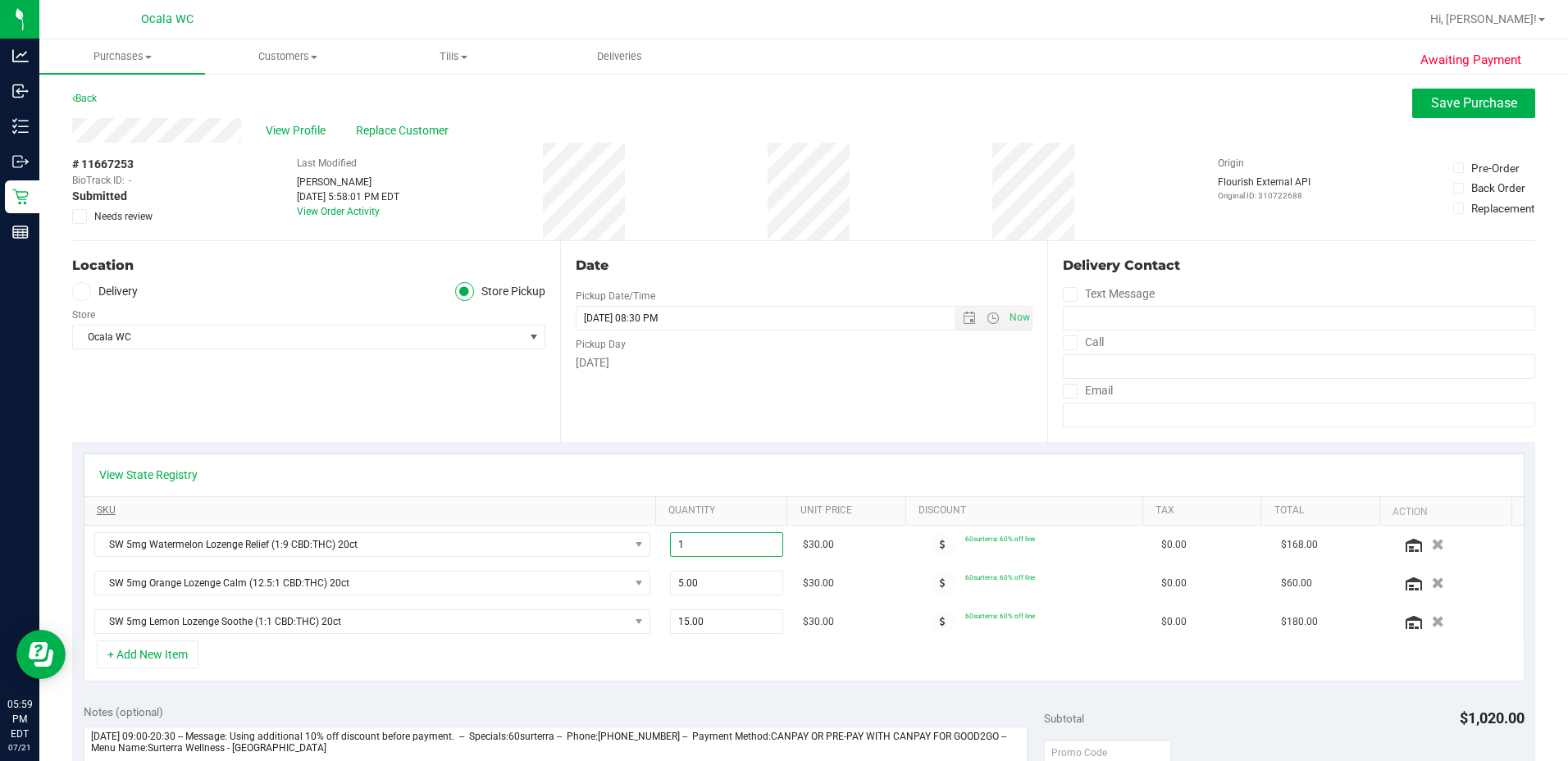 type on "15" 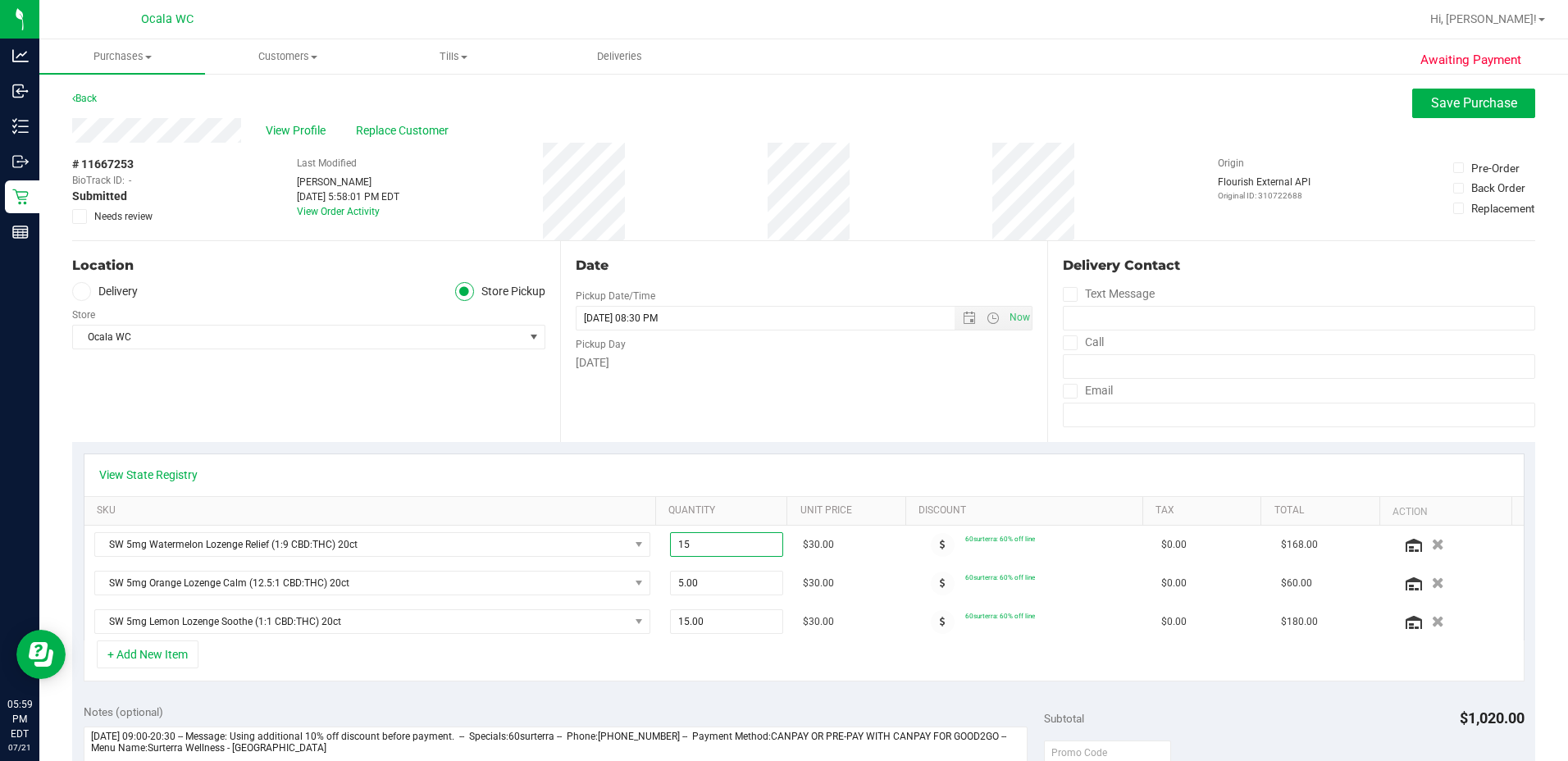 type on "15.00" 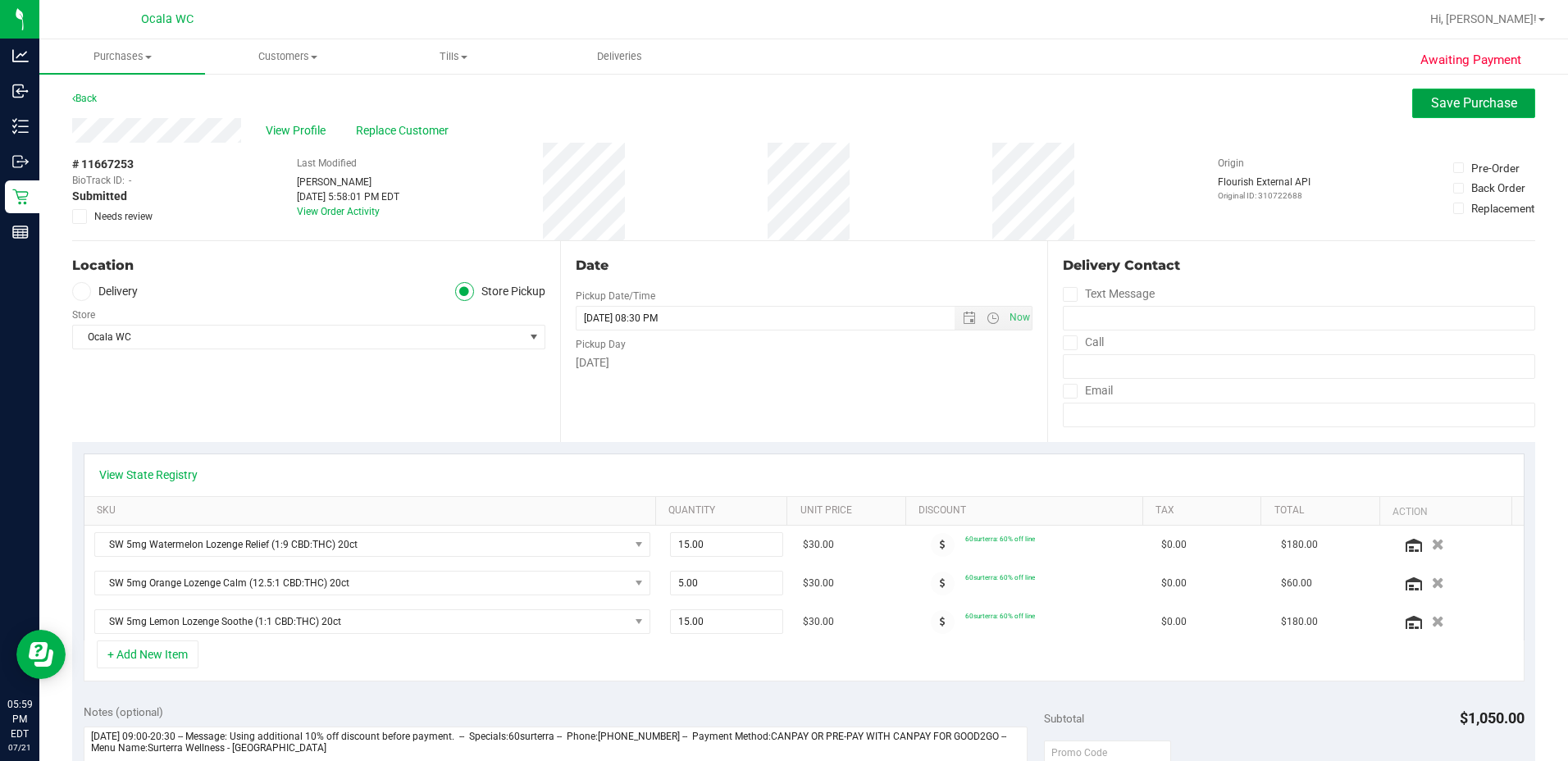 click on "Save Purchase" at bounding box center [1474, 103] 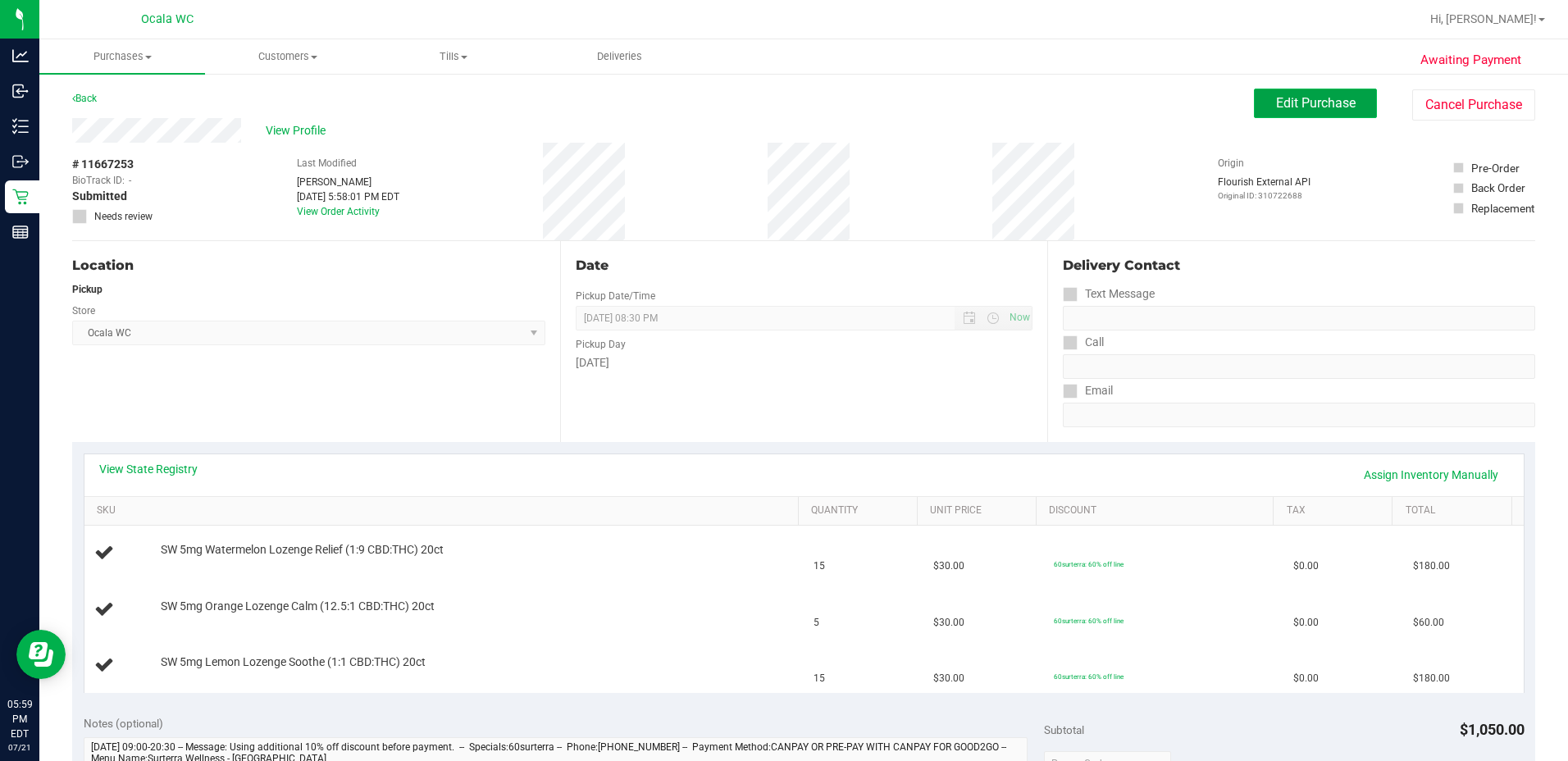 click on "Edit Purchase" at bounding box center (1315, 103) 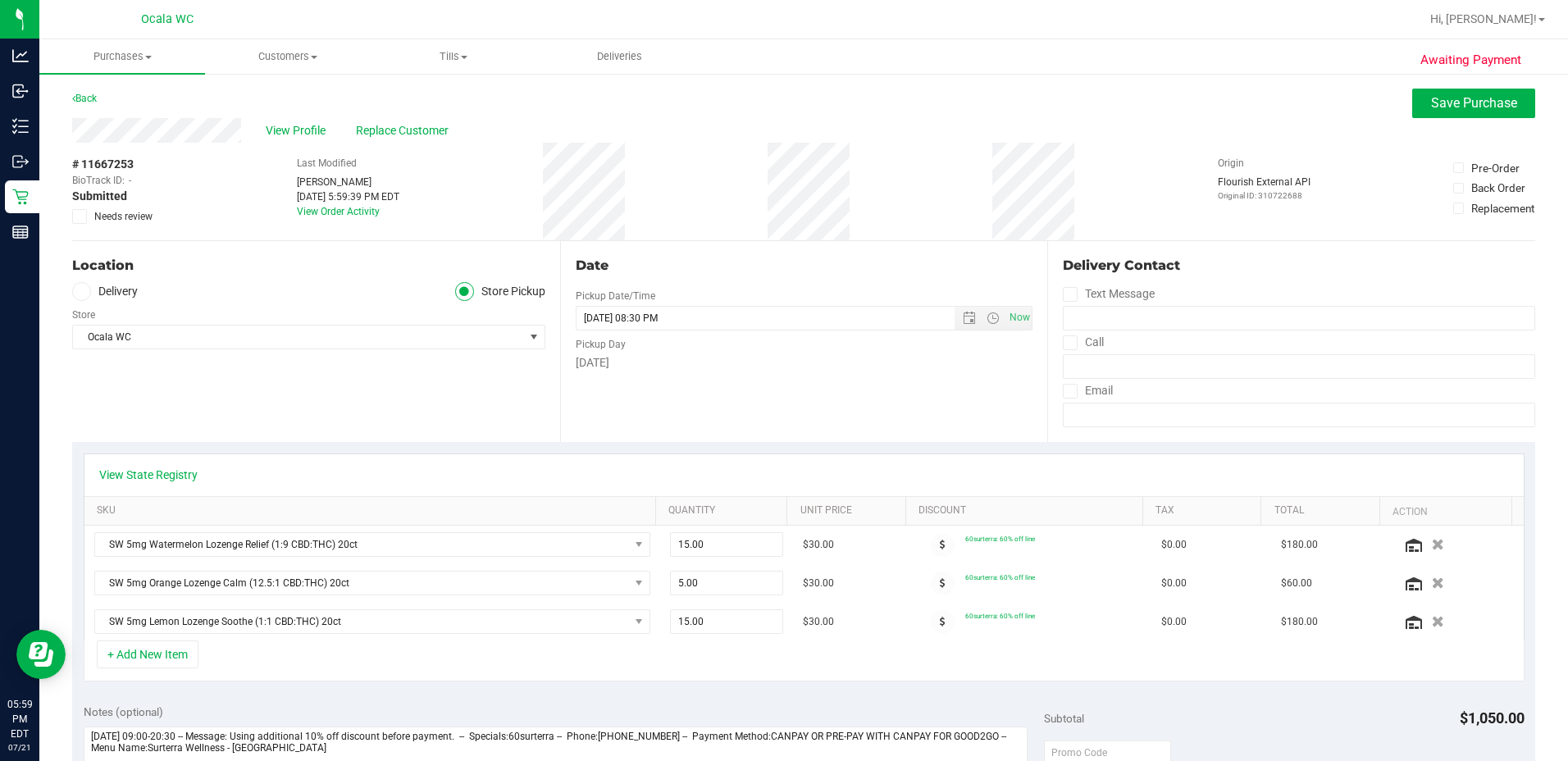 click at bounding box center (80, 216) 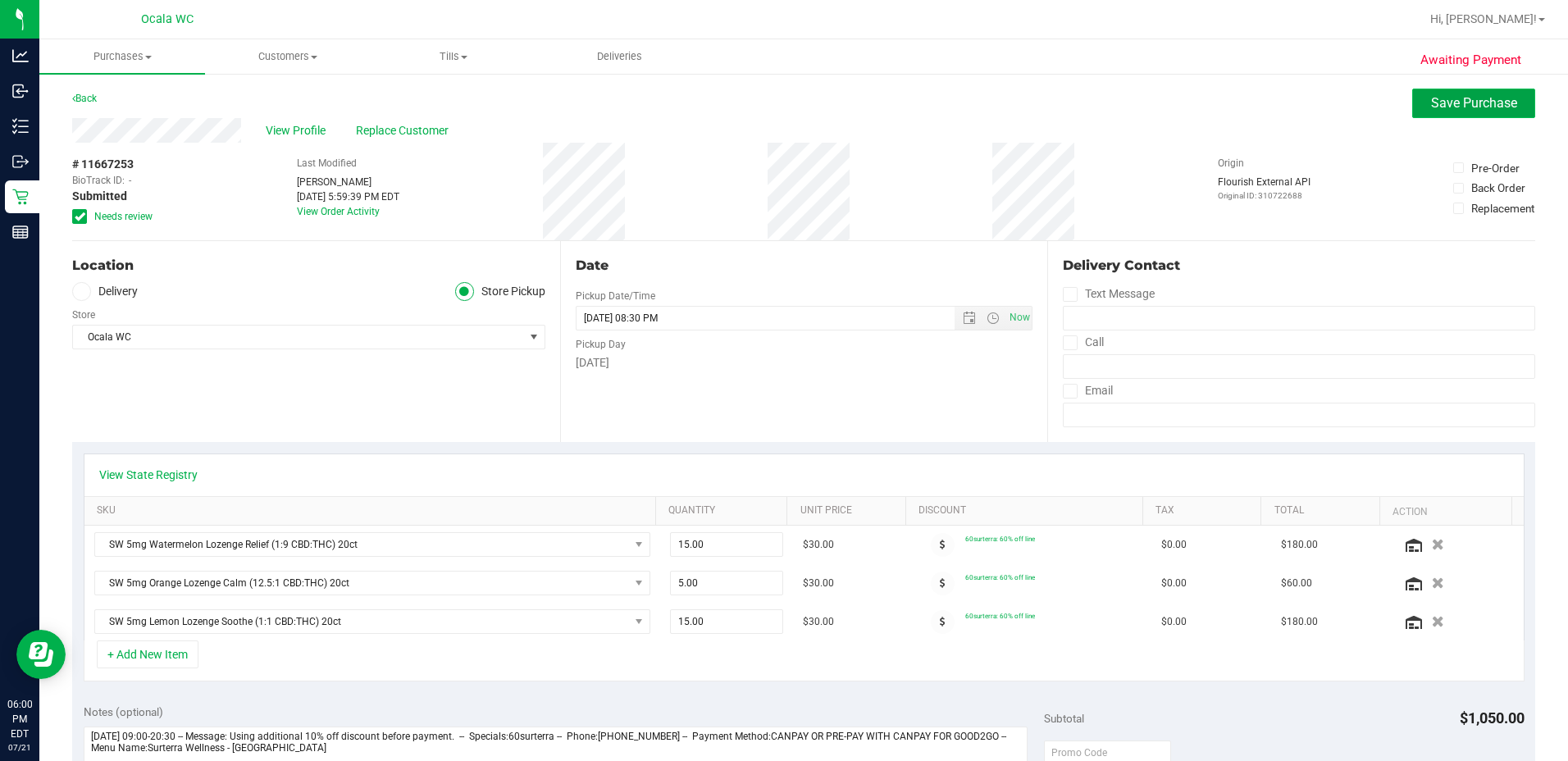 click on "Save Purchase" at bounding box center (1474, 103) 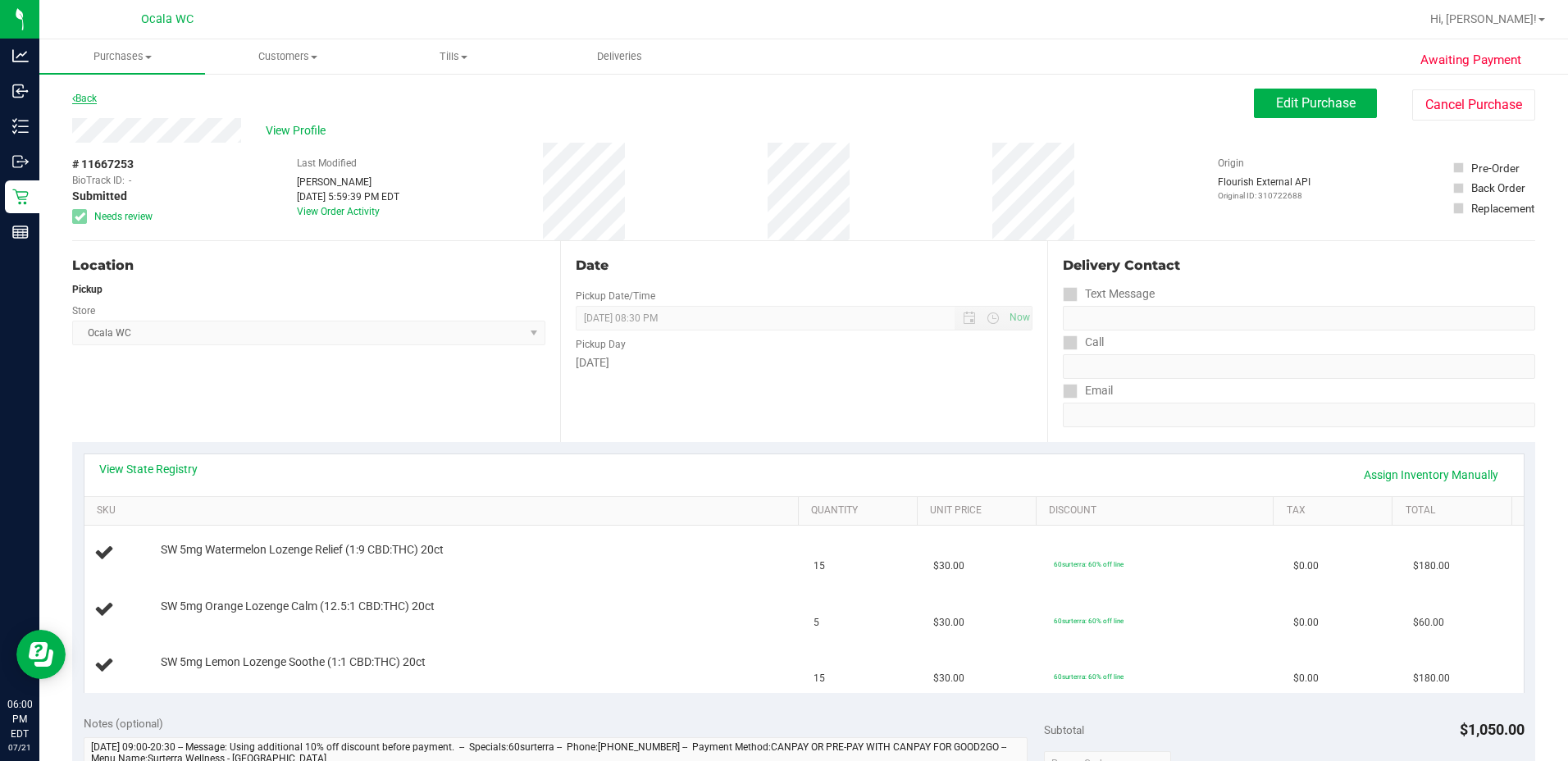 click on "Back" at bounding box center (84, 98) 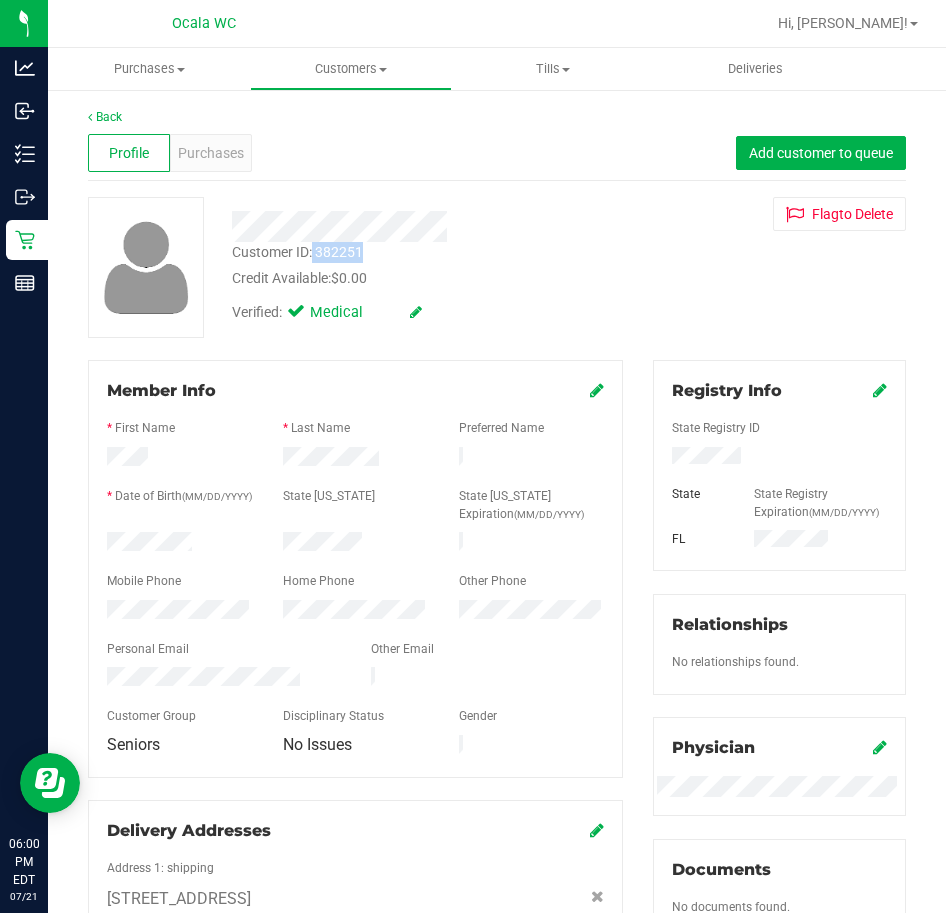 drag, startPoint x: 367, startPoint y: 248, endPoint x: 313, endPoint y: 245, distance: 54.08327 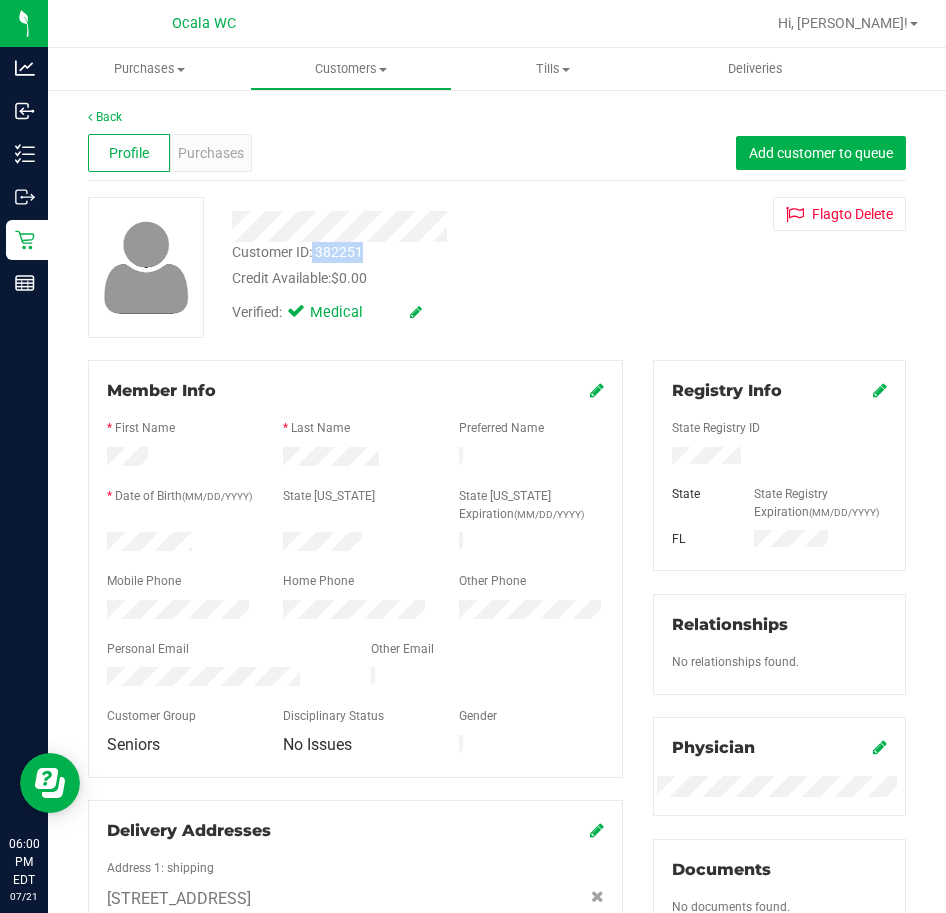 copy on "382251" 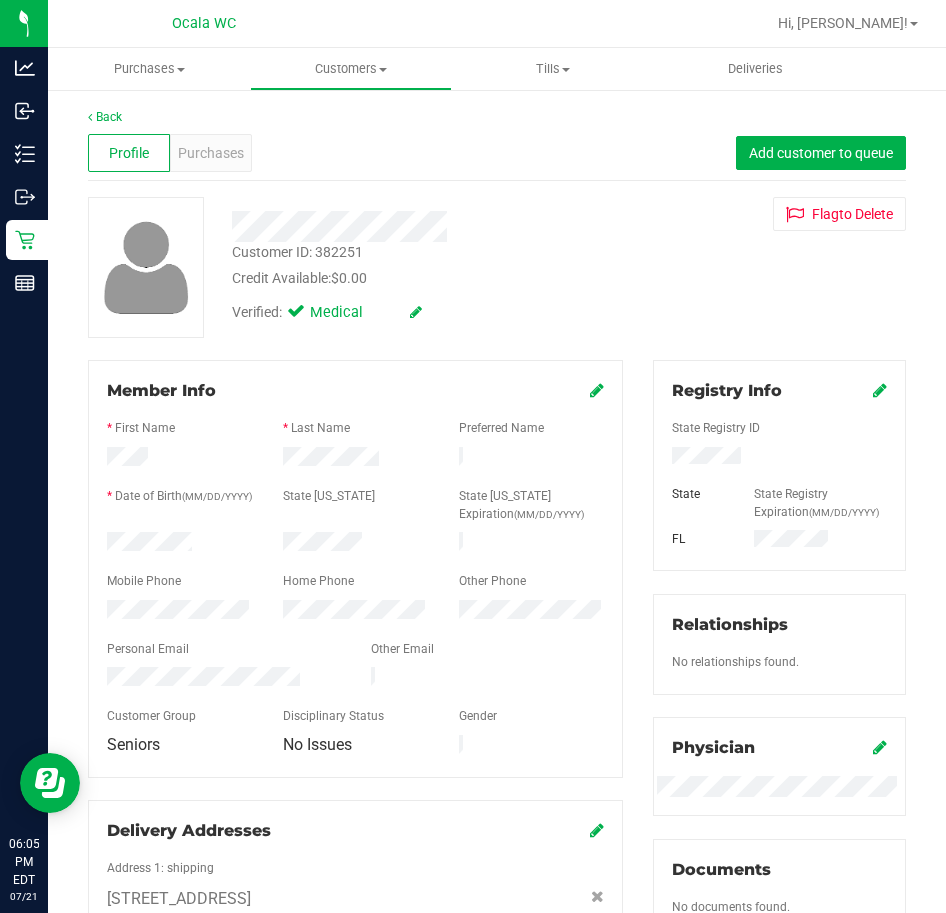 click on "Back" at bounding box center [497, 117] 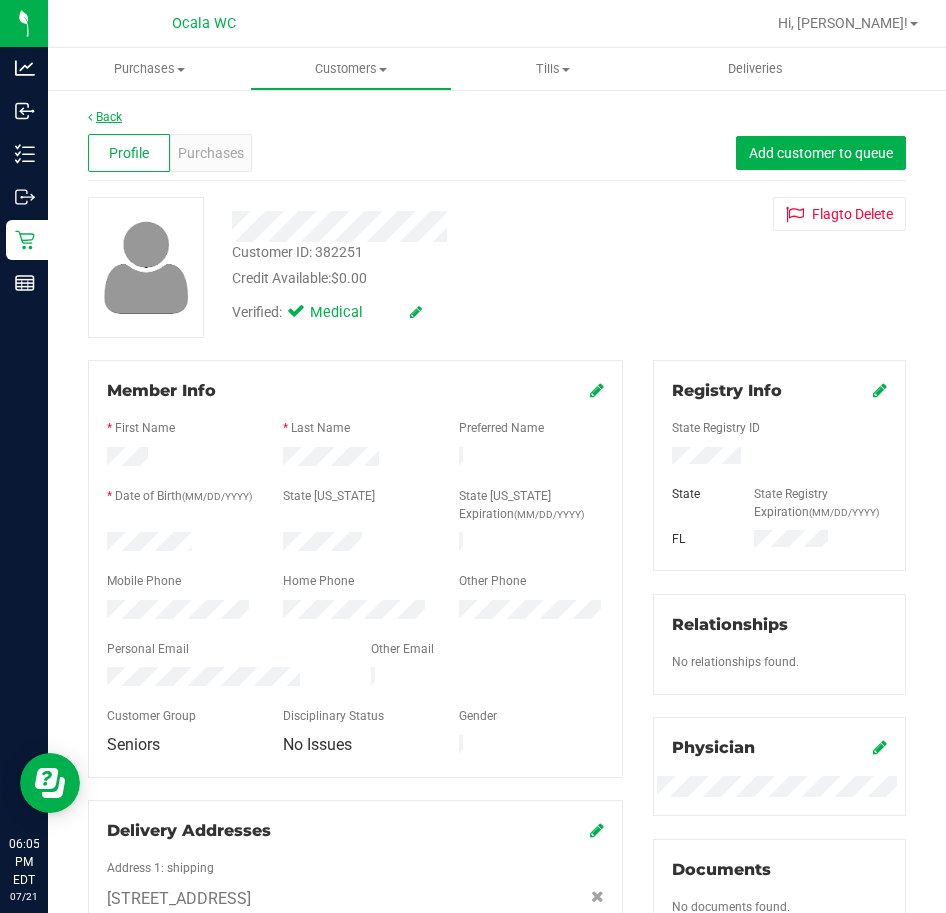 click on "Back" at bounding box center (105, 117) 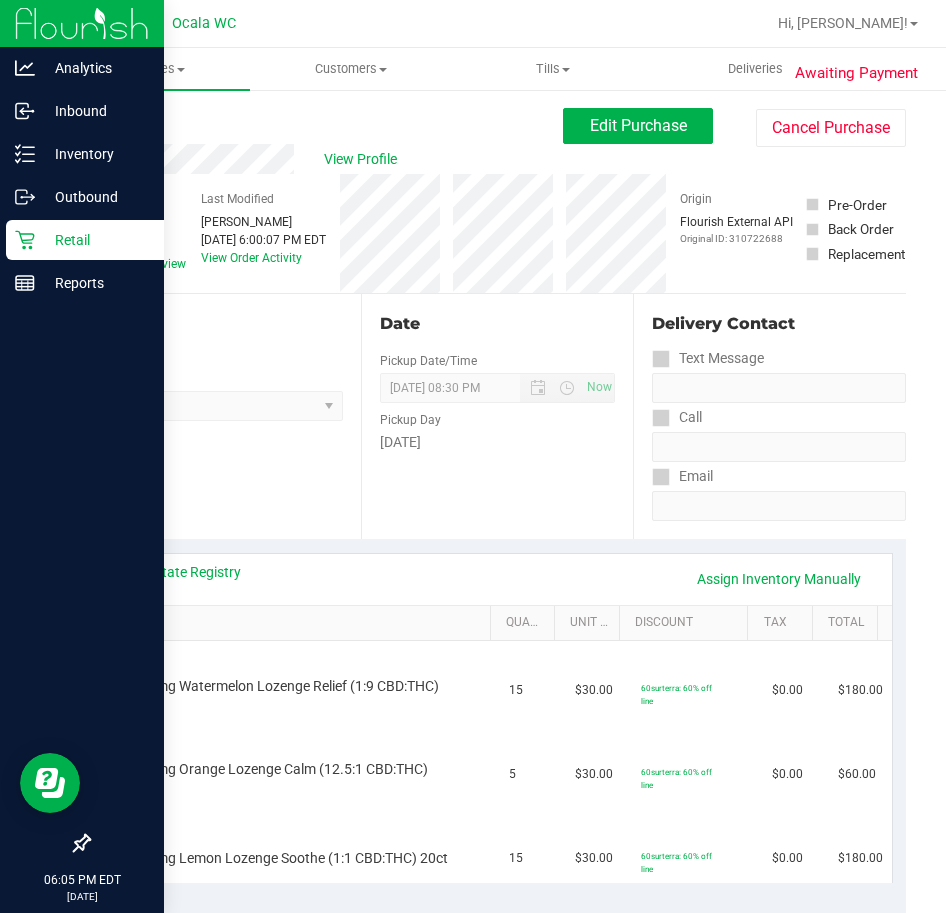 click on "Retail" at bounding box center [95, 240] 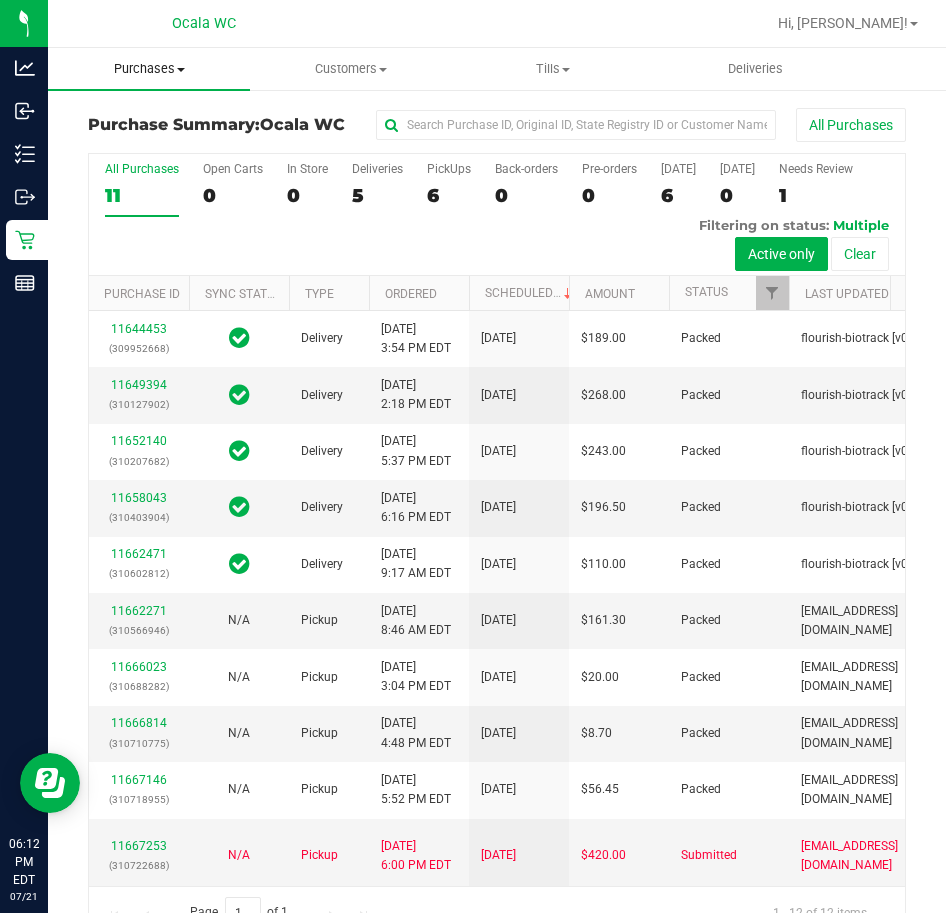 click on "Purchases" at bounding box center (149, 69) 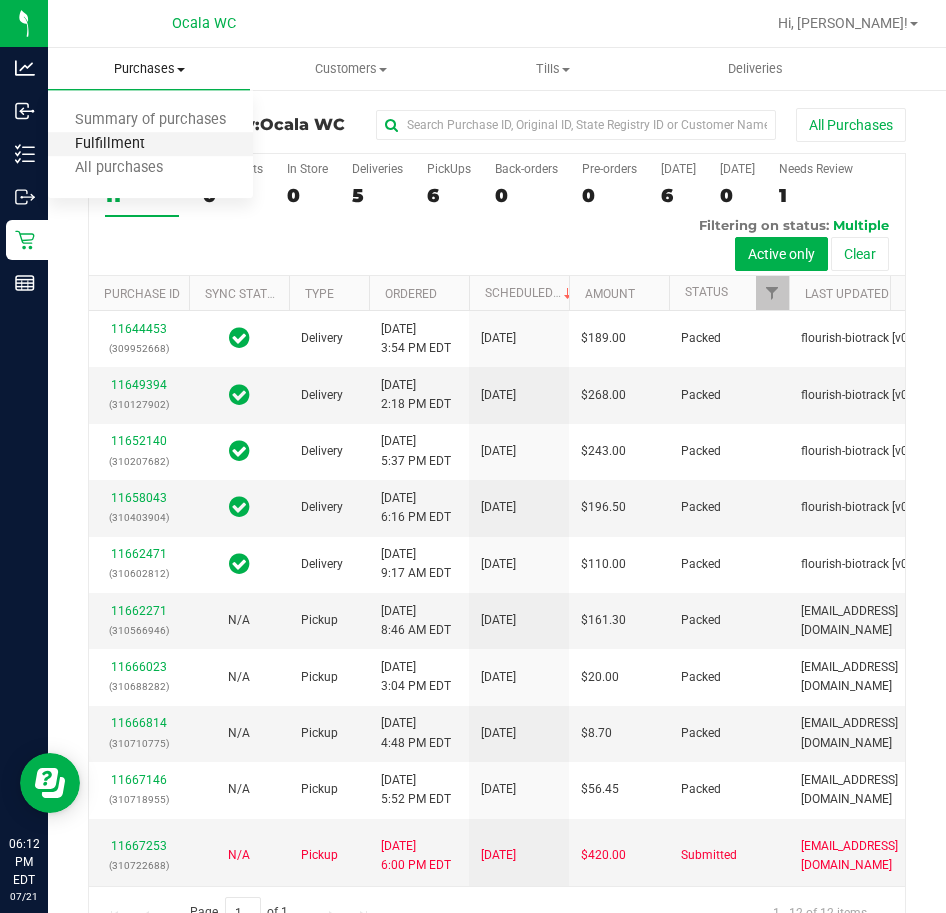 click on "Fulfillment" at bounding box center [110, 144] 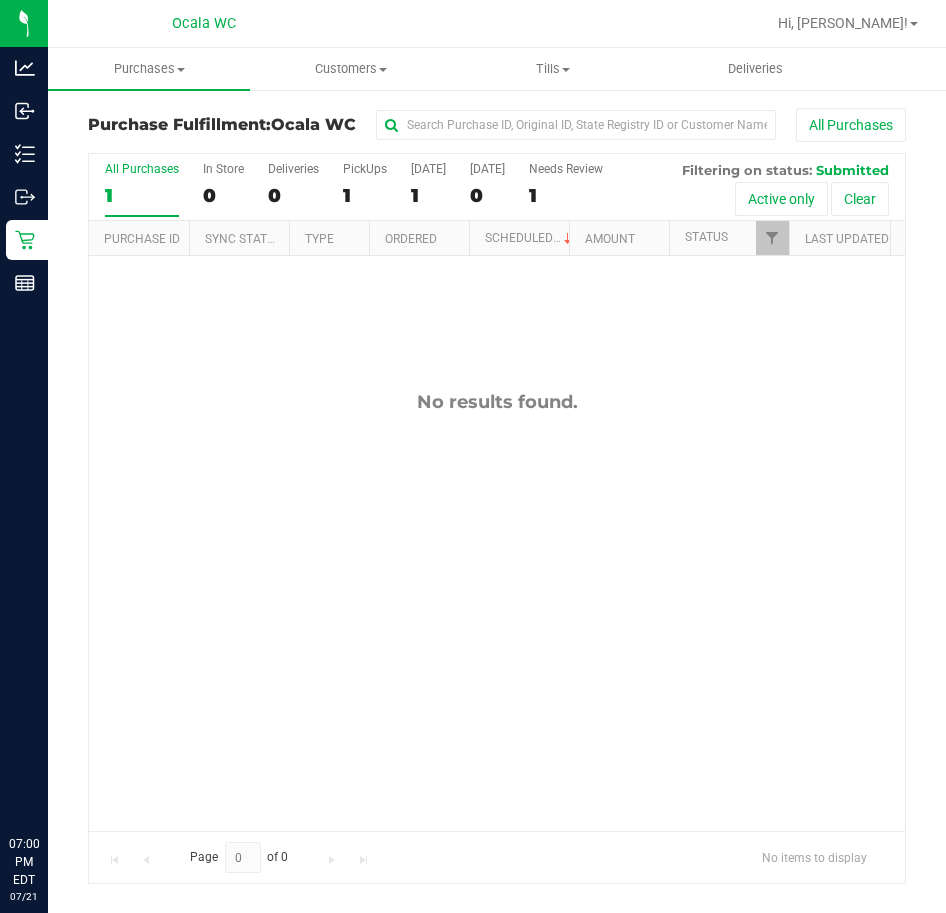scroll, scrollTop: 0, scrollLeft: 0, axis: both 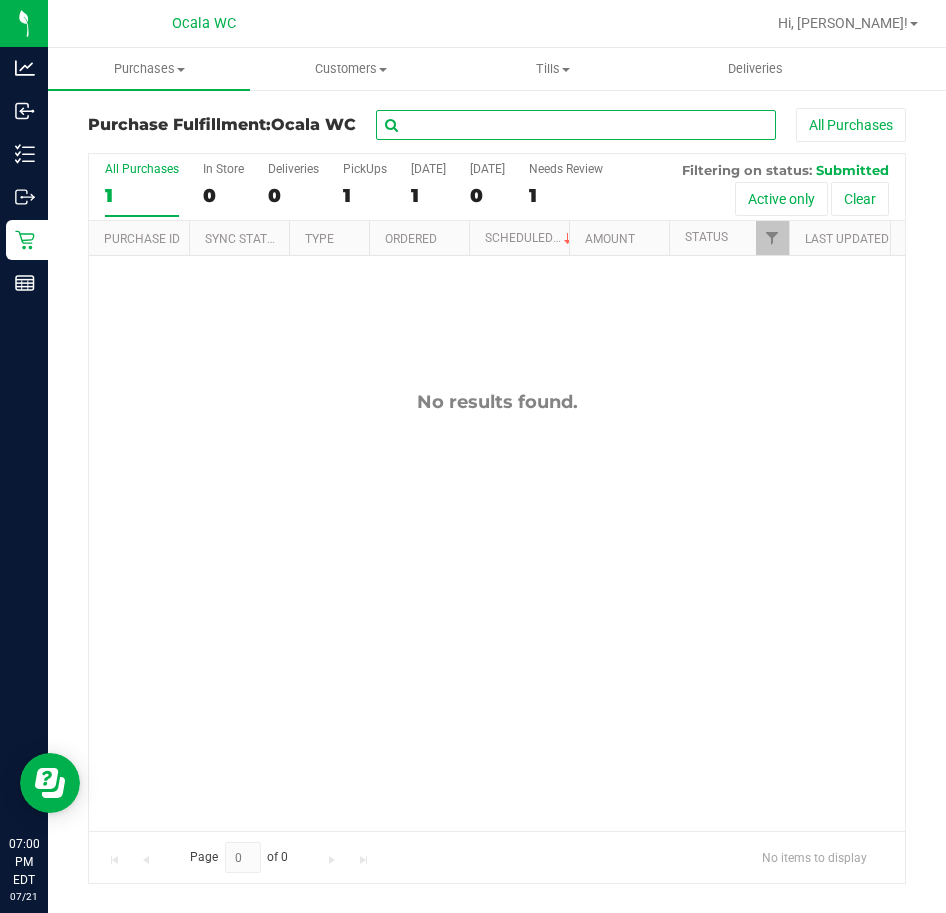 click at bounding box center (576, 125) 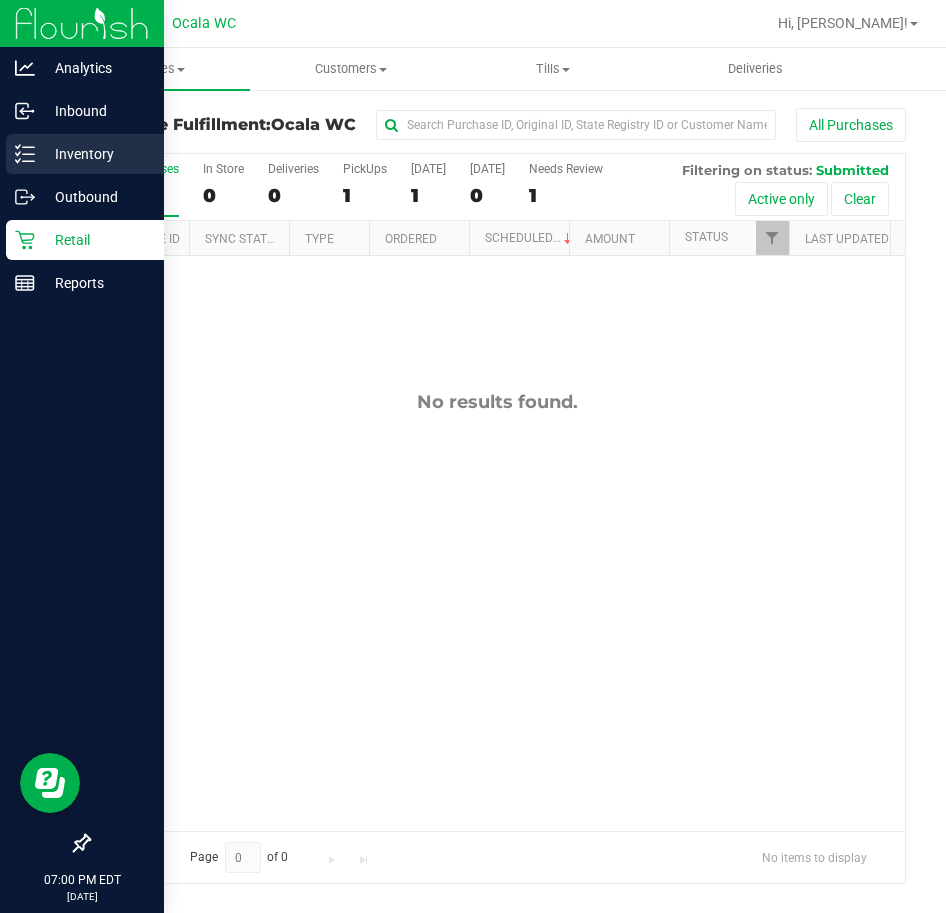 click on "Inventory" at bounding box center (95, 154) 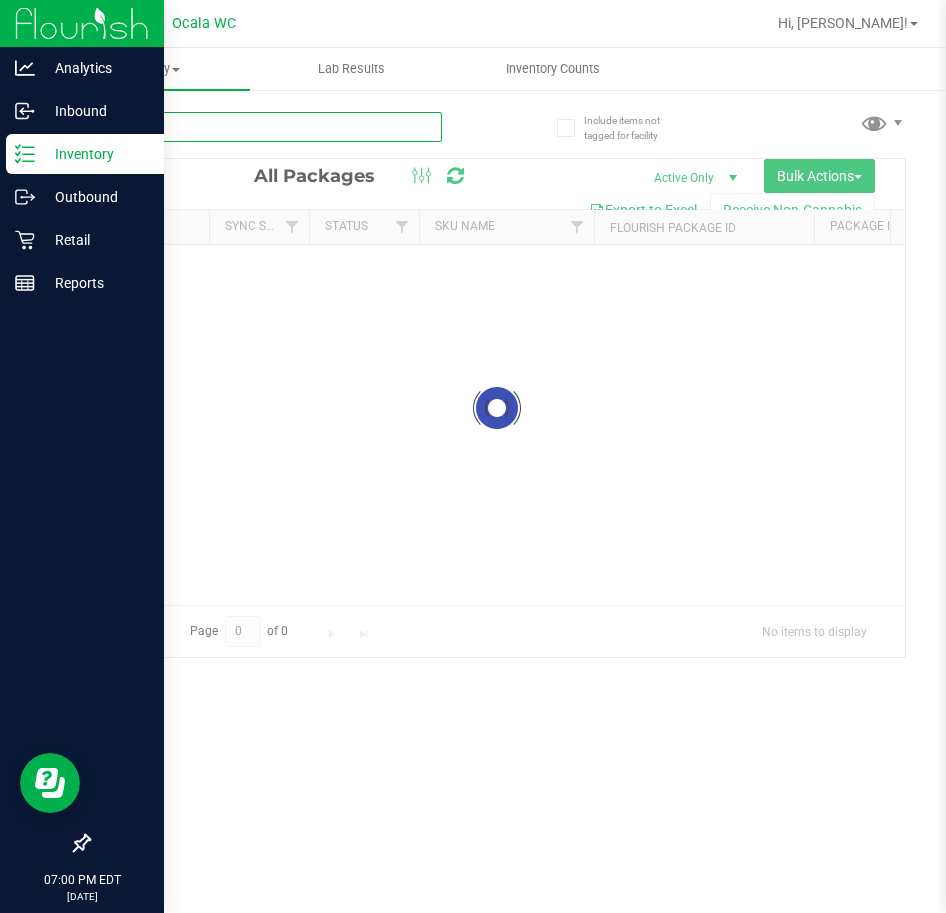click at bounding box center [265, 127] 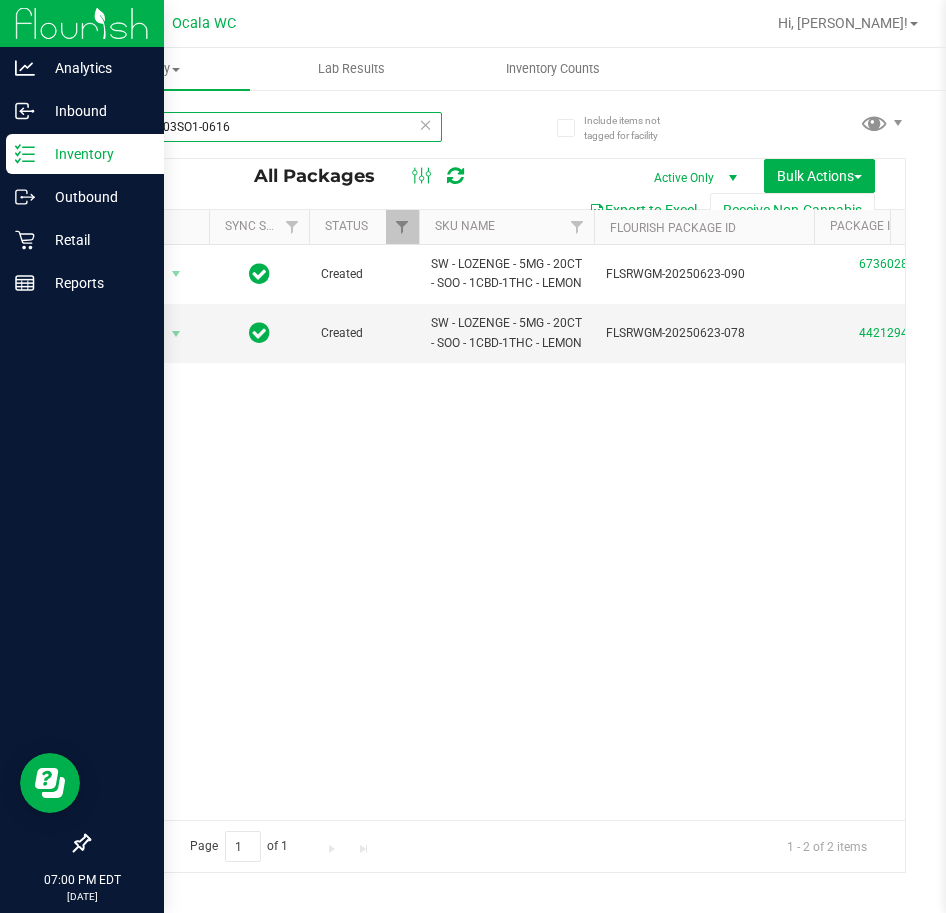 scroll, scrollTop: 0, scrollLeft: 102, axis: horizontal 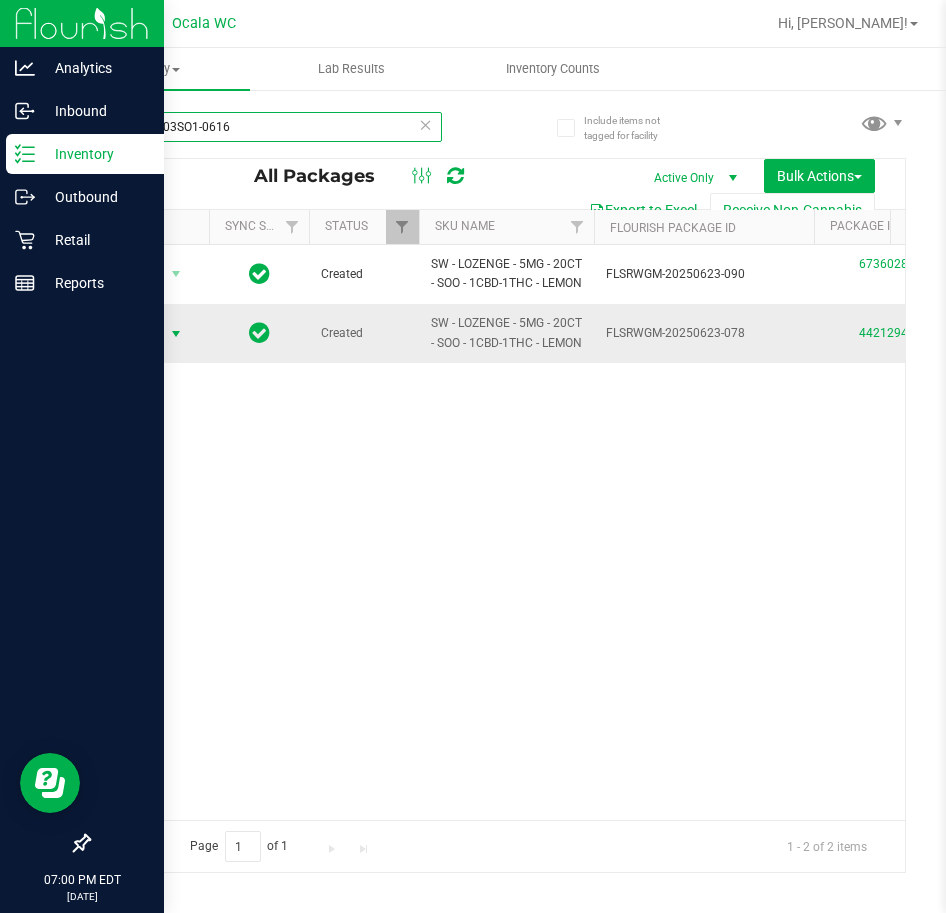 type on "SN250603SO1-0616" 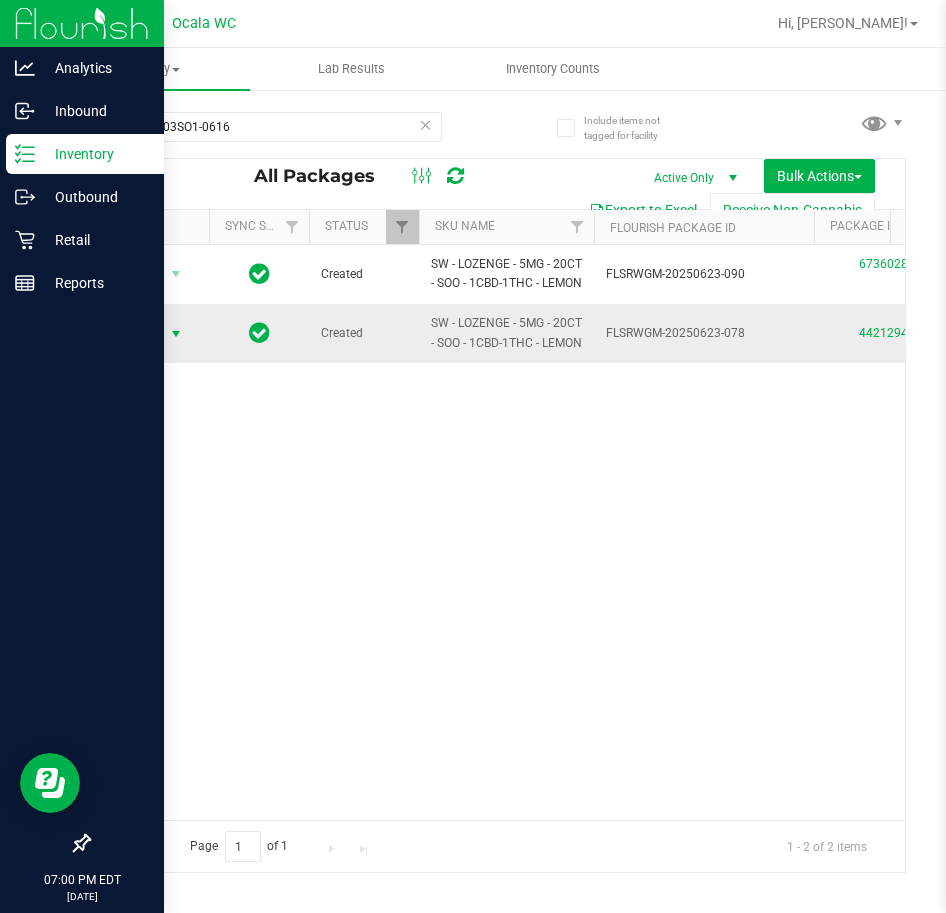 click at bounding box center [176, 334] 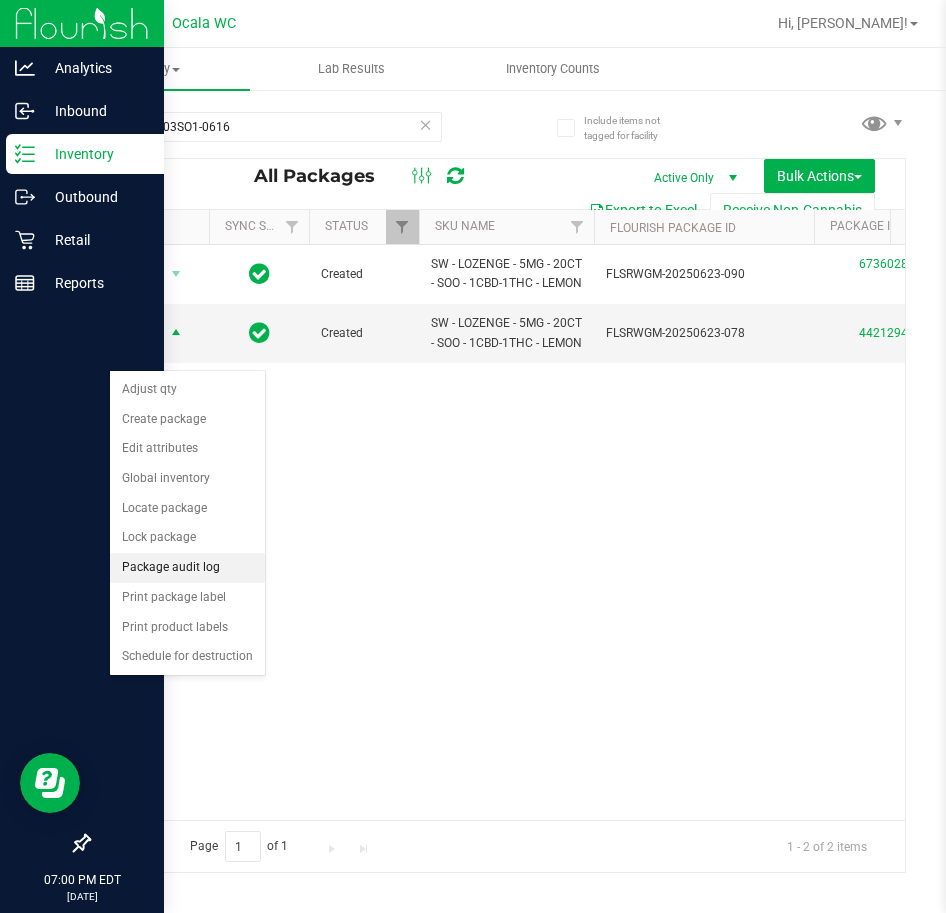 click on "Package audit log" at bounding box center [187, 568] 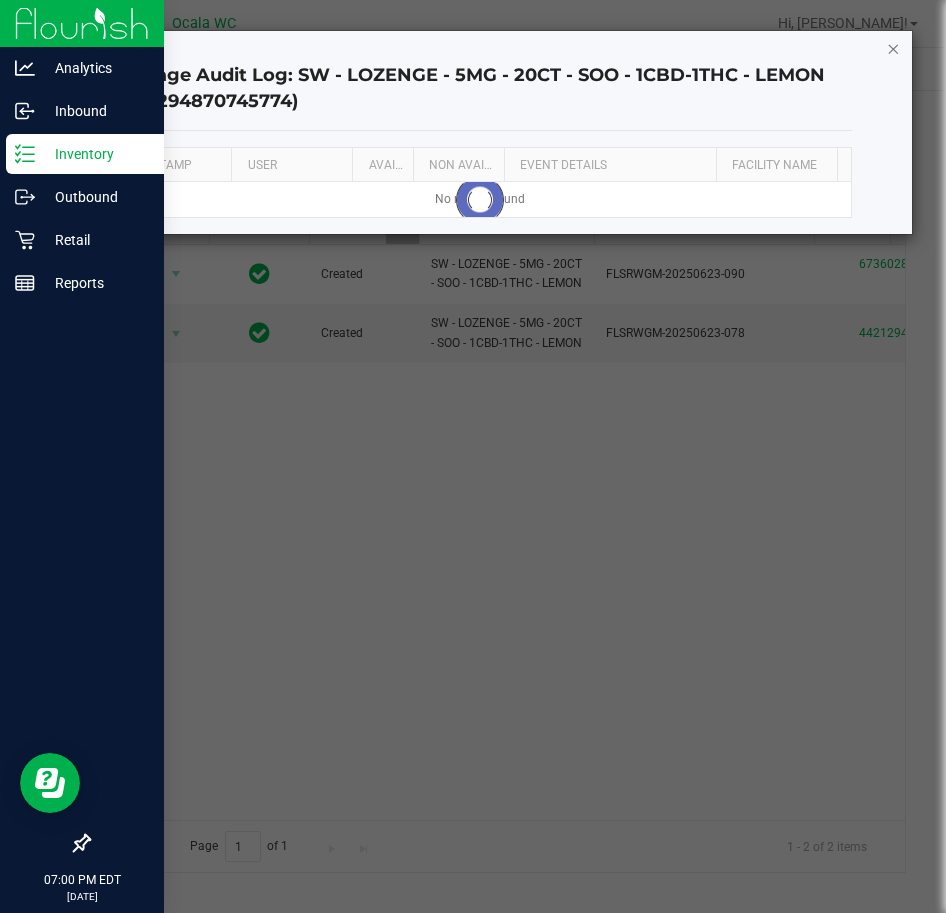 click 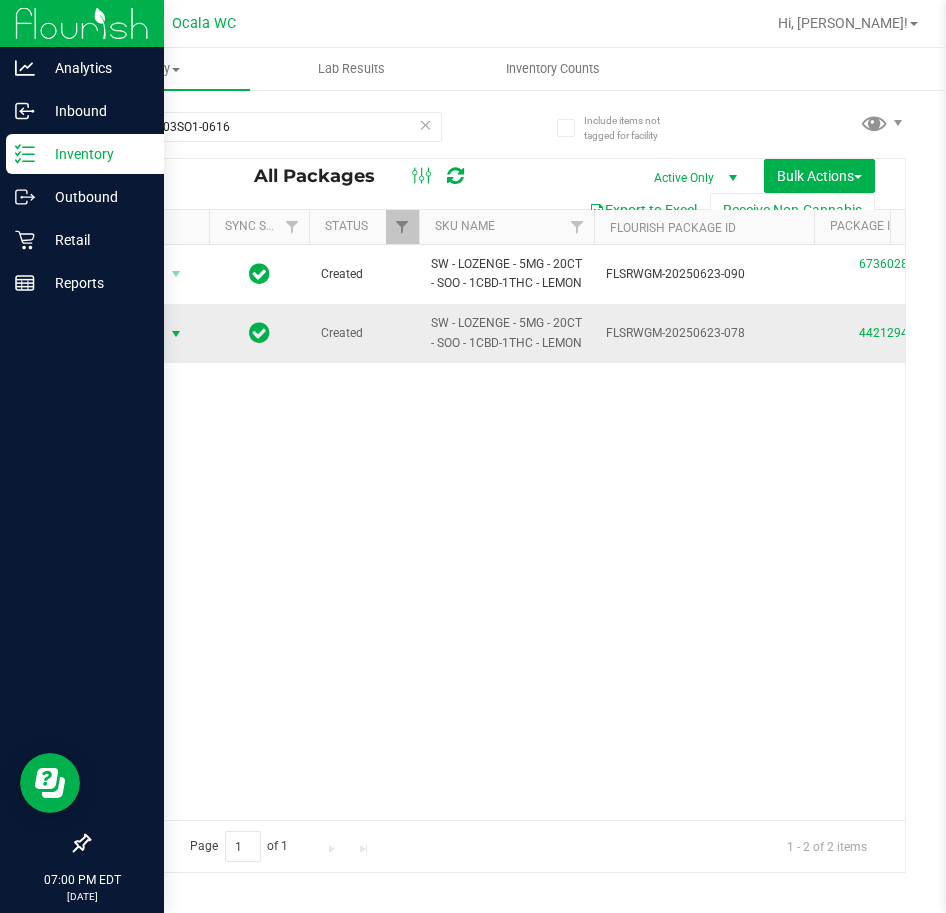 click at bounding box center [176, 334] 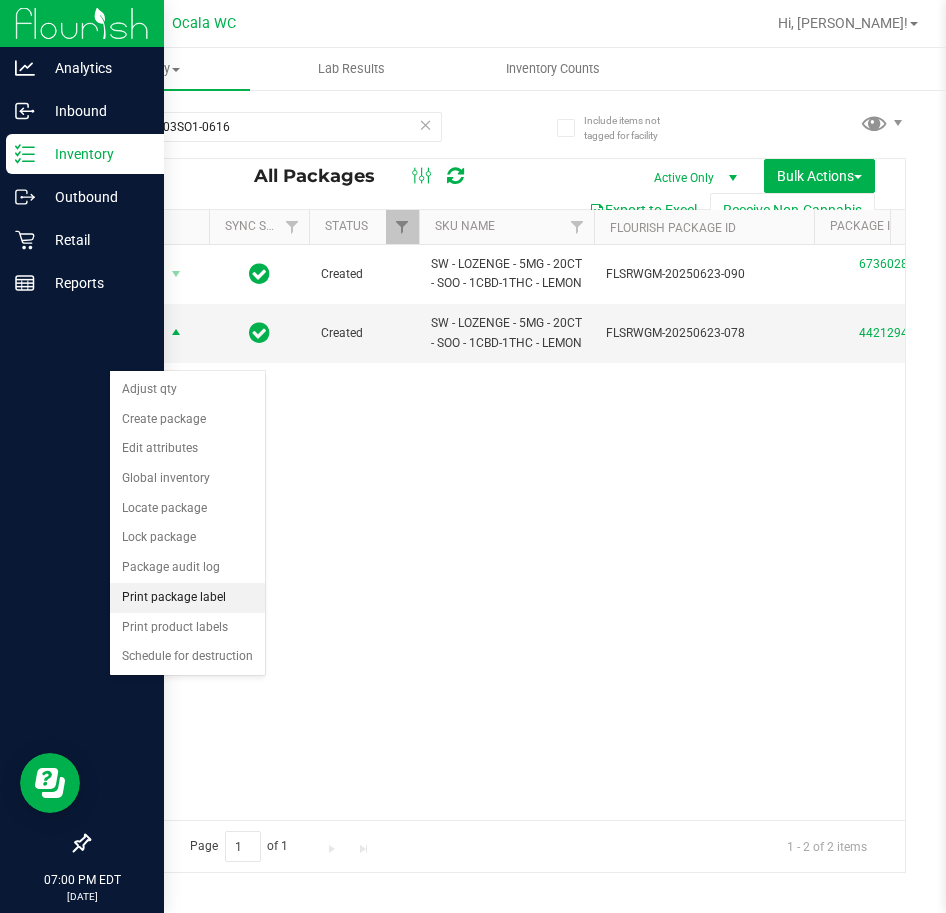 click on "Print package label" at bounding box center (187, 598) 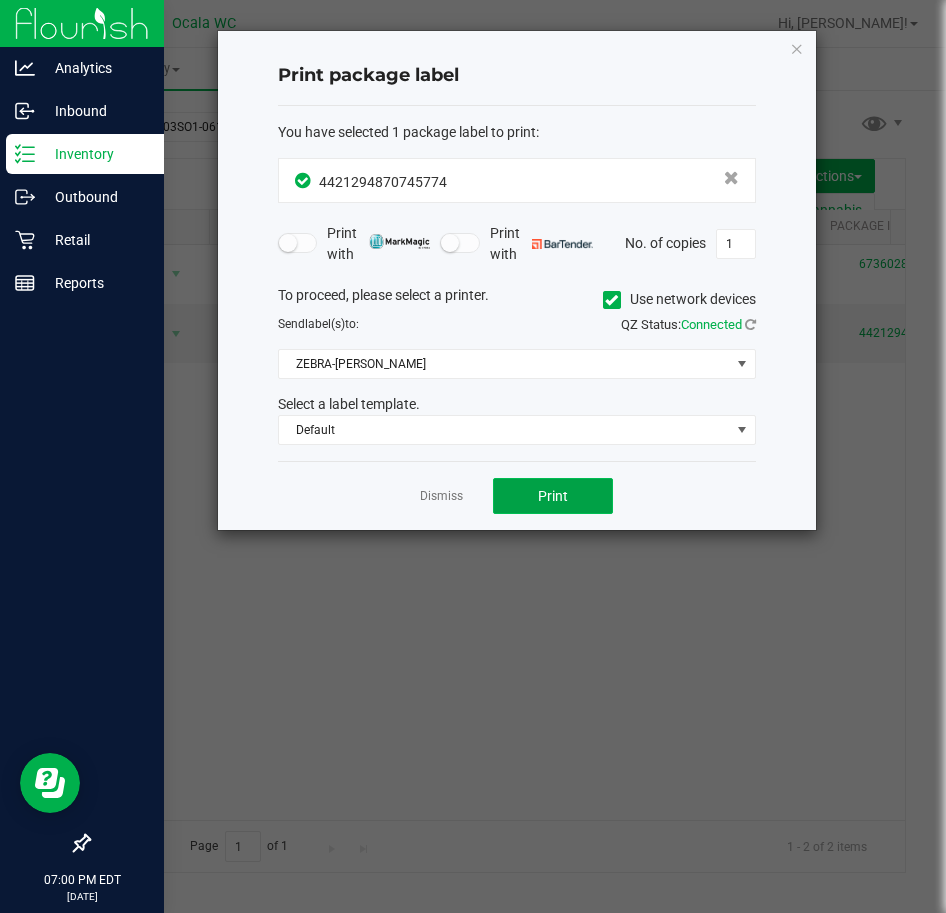 click on "Print" 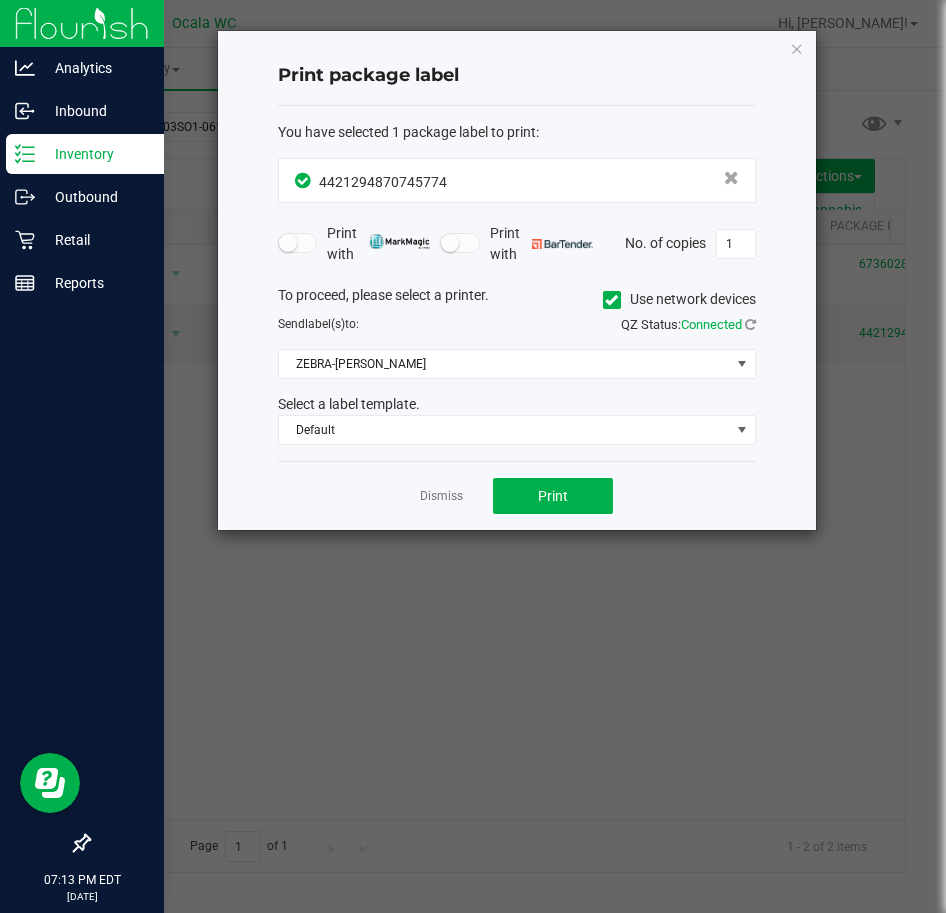 click on "Dismiss" 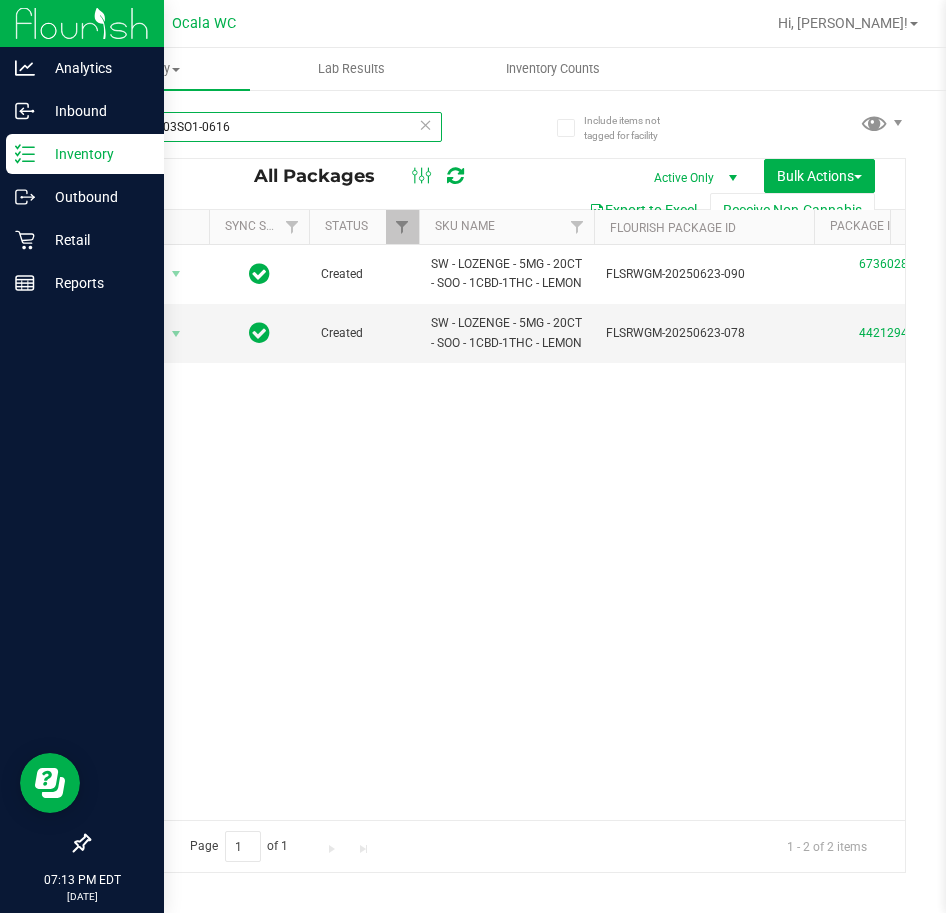 drag, startPoint x: 237, startPoint y: 125, endPoint x: 99, endPoint y: 122, distance: 138.03261 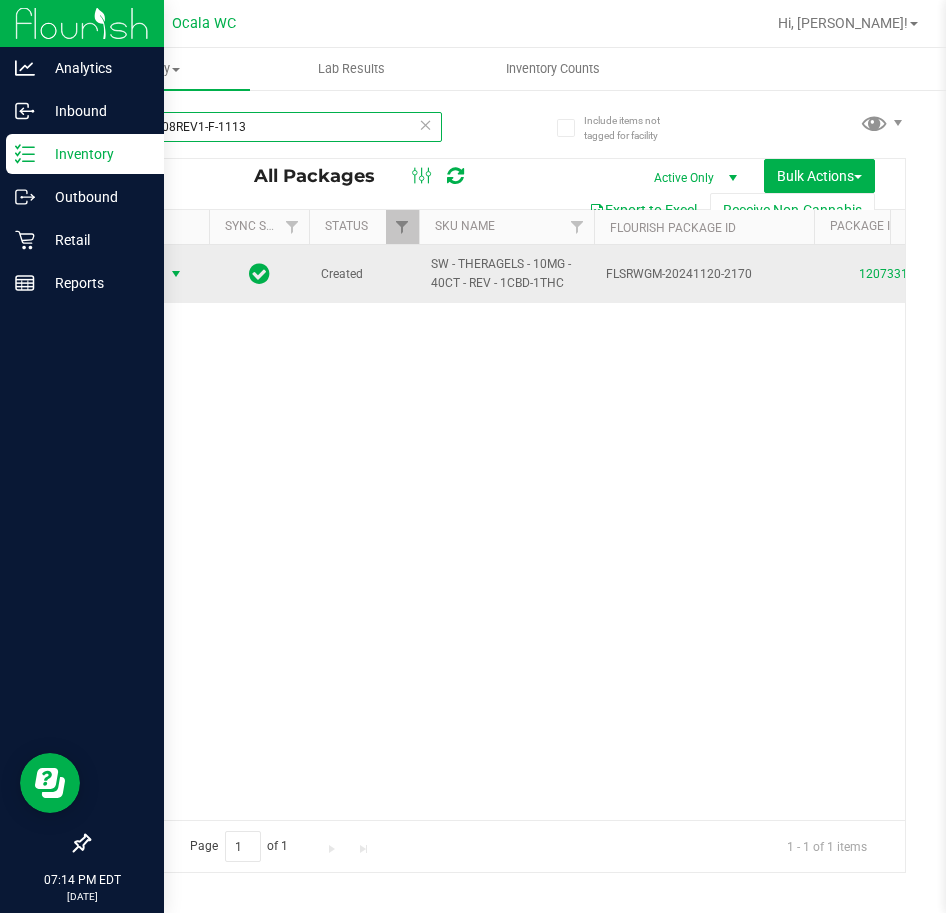 type on "TG241108REV1-F-1113" 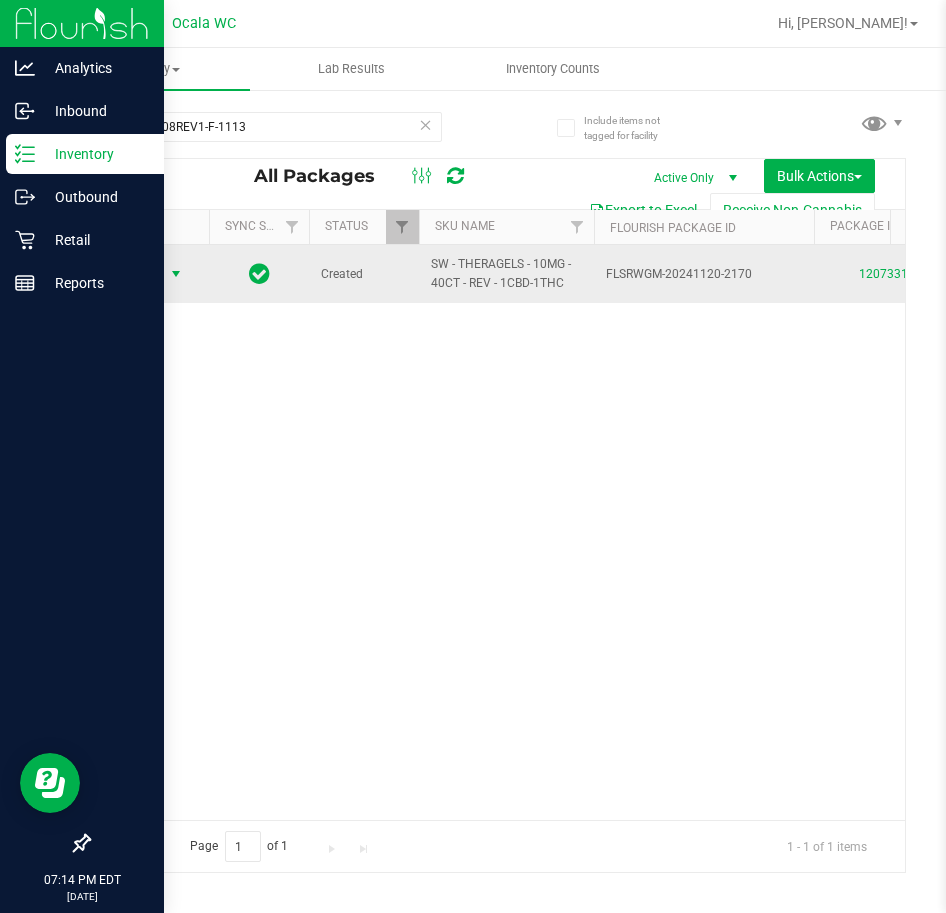 click at bounding box center (176, 274) 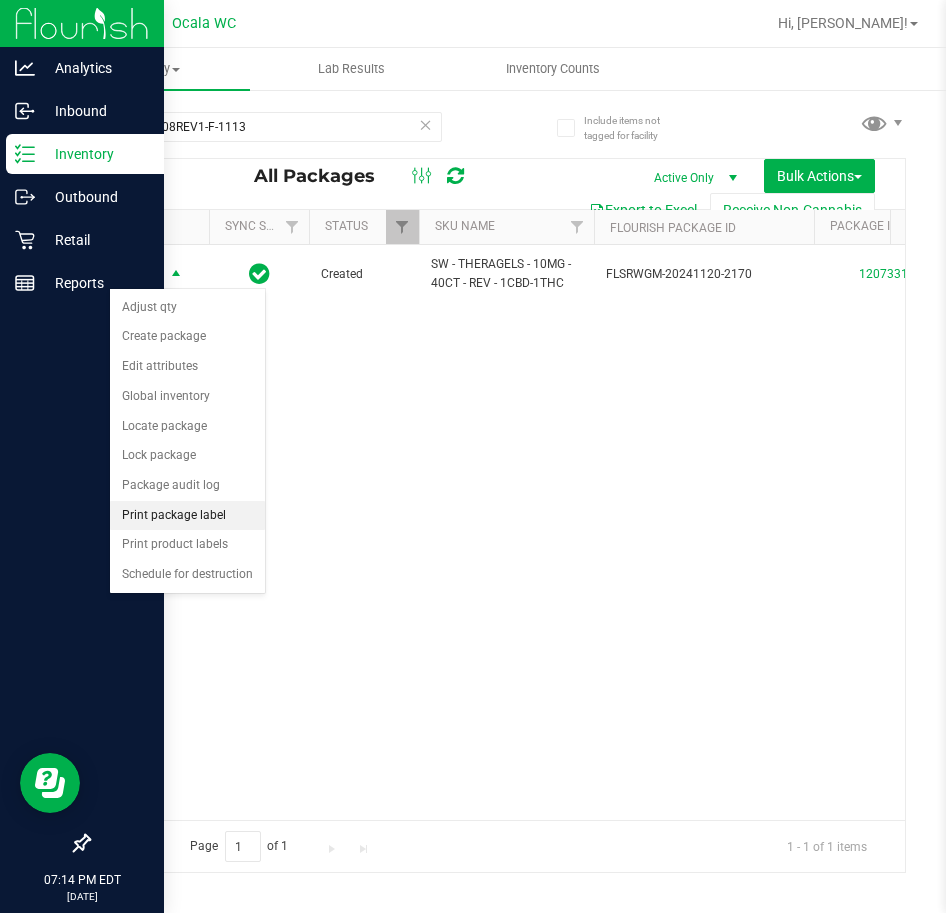 click on "Print package label" at bounding box center [187, 516] 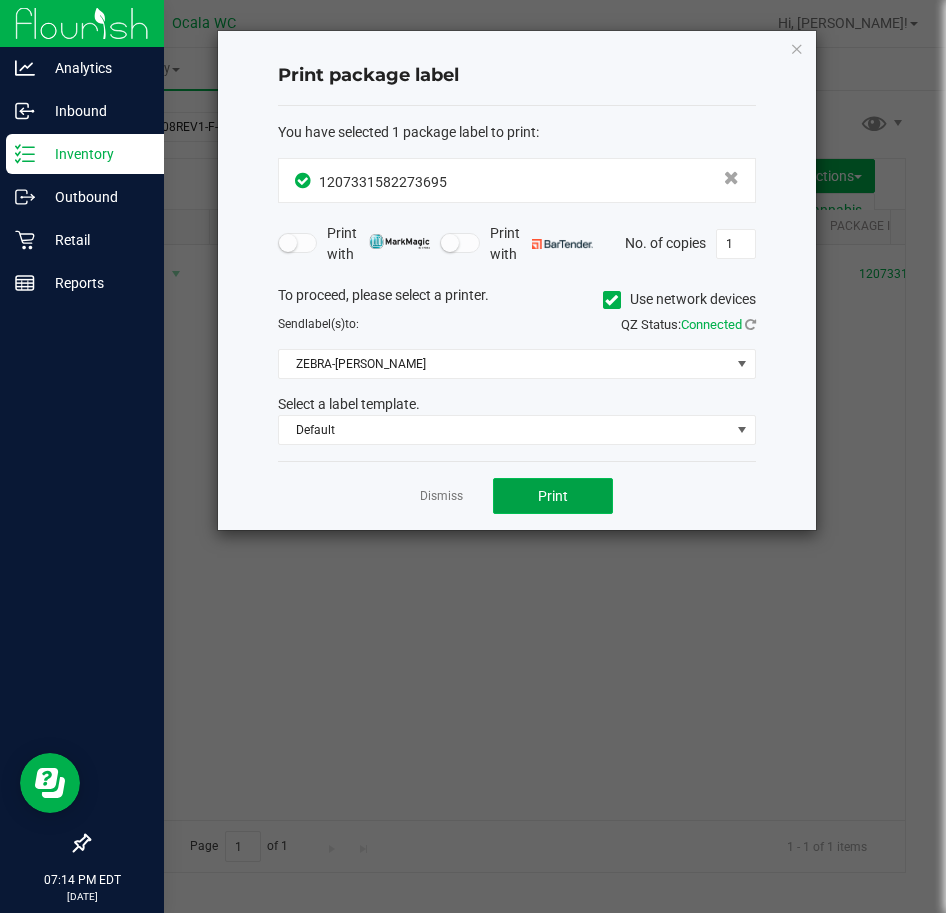 click on "Print" 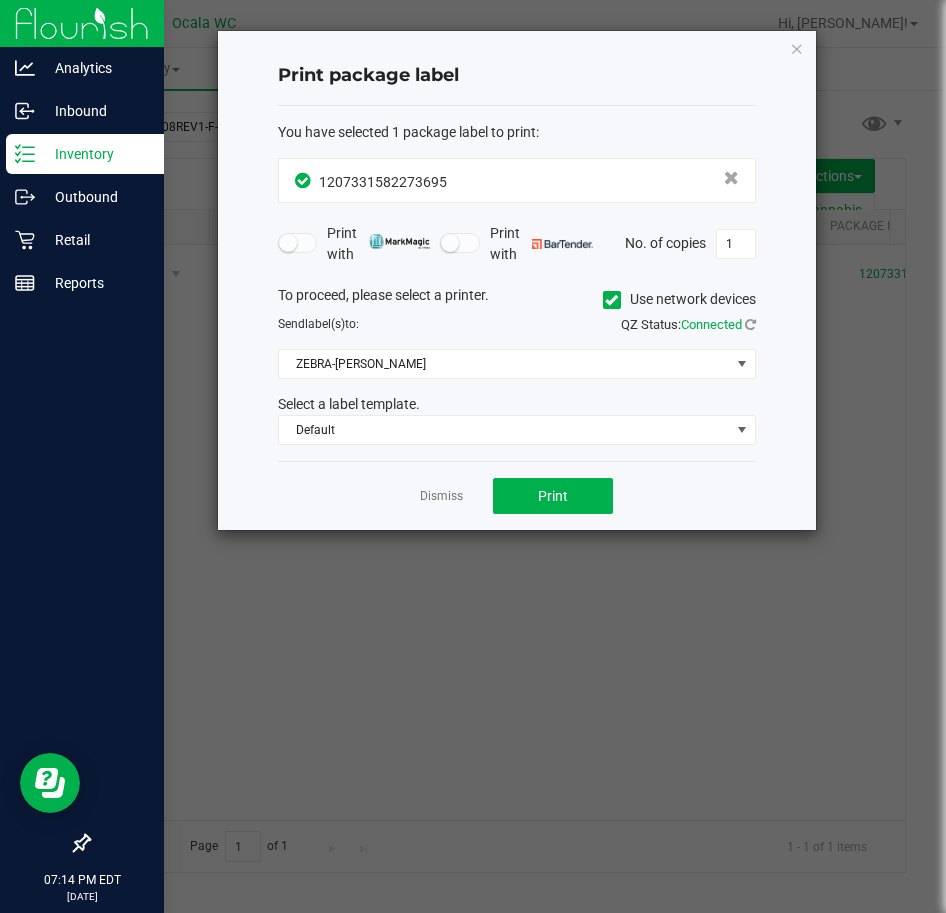 click on "Dismiss" 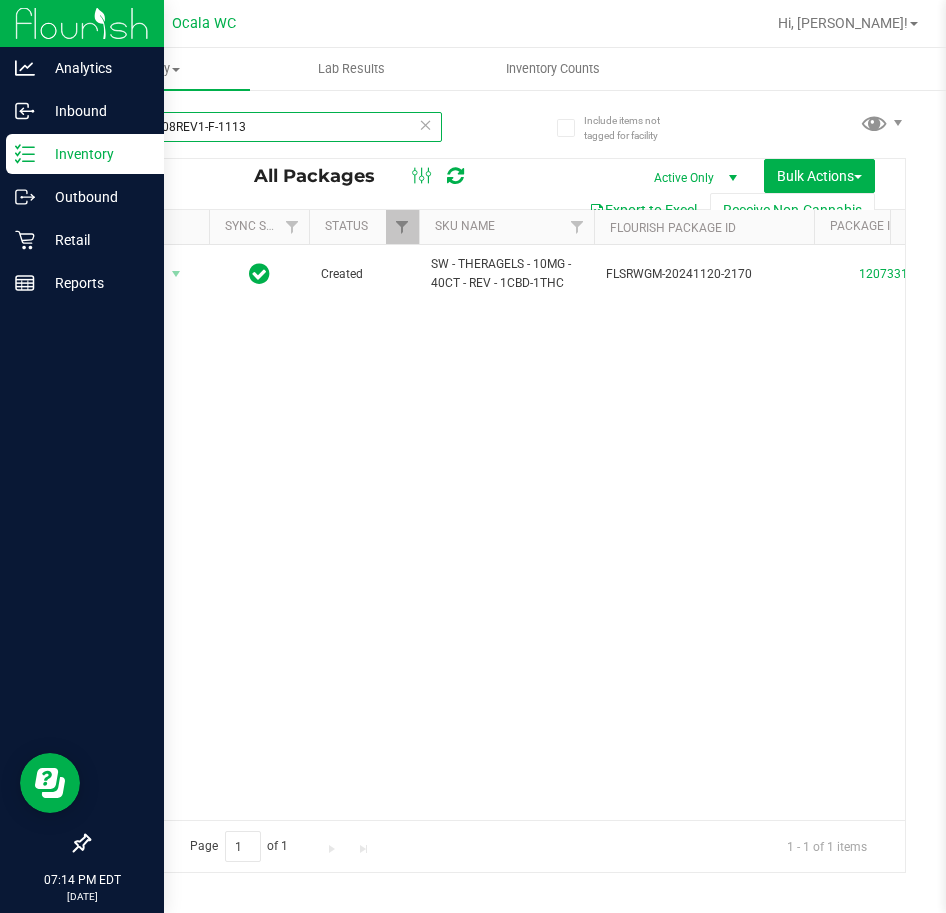 drag, startPoint x: 262, startPoint y: 134, endPoint x: -11, endPoint y: 137, distance: 273.01648 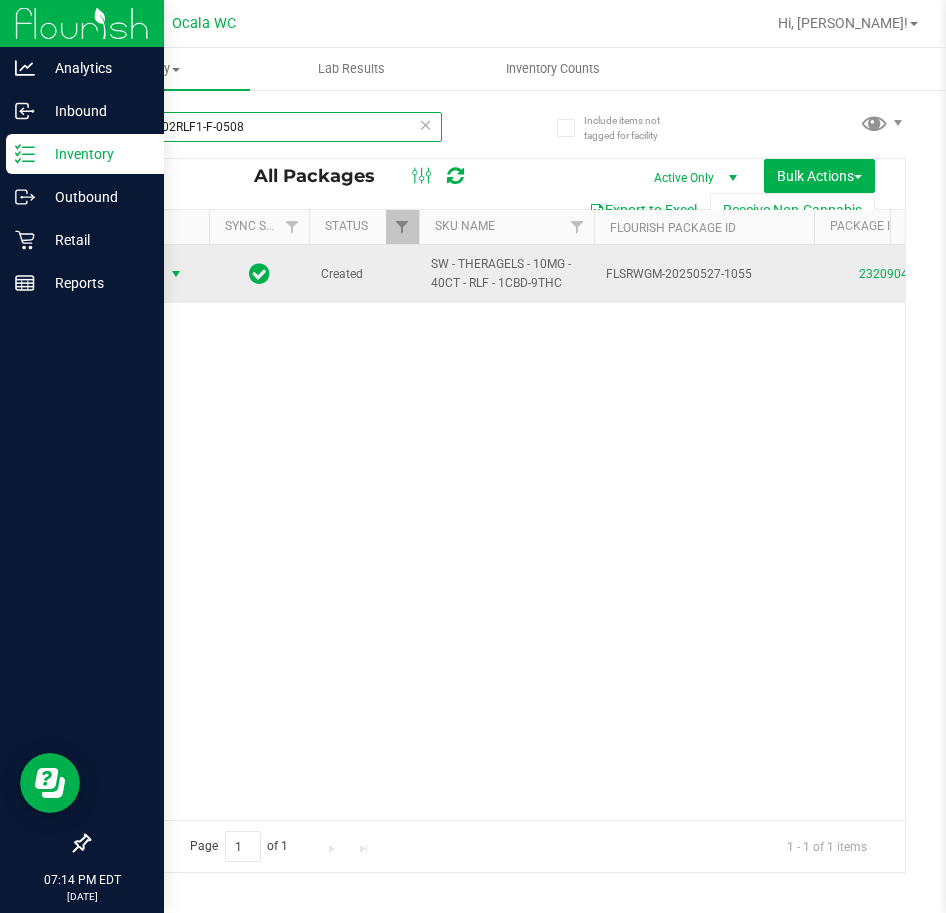 type on "TG250502RLF1-F-0508" 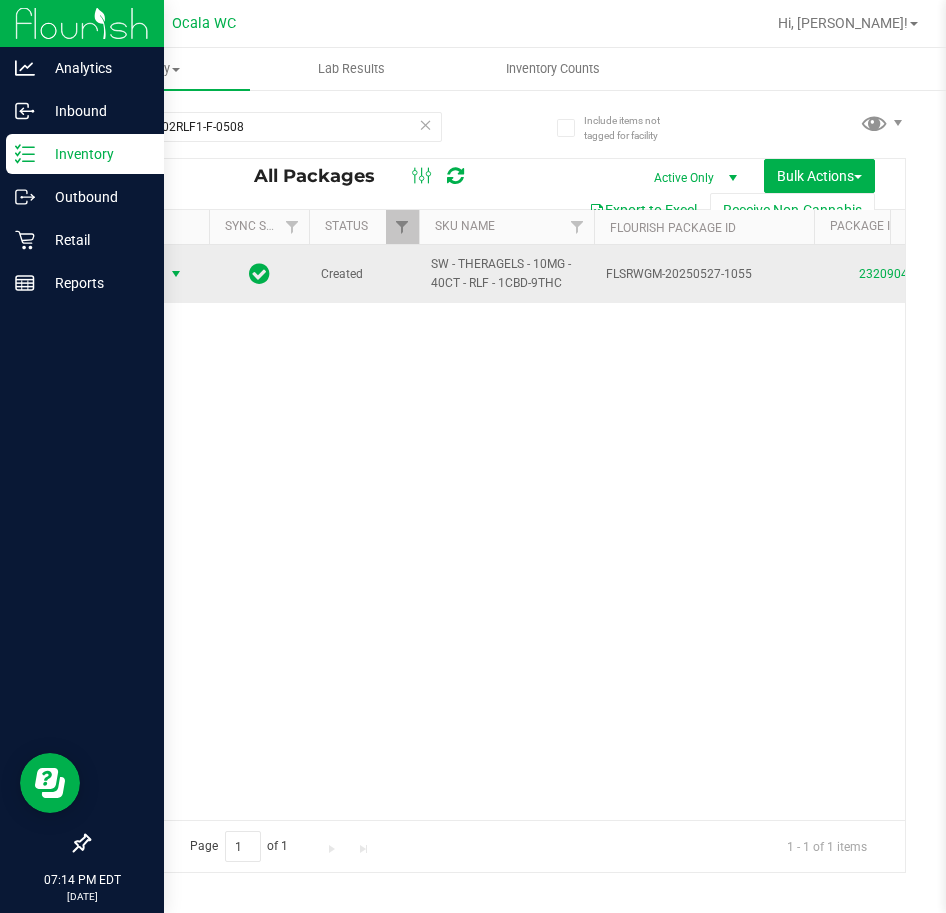 click at bounding box center (176, 274) 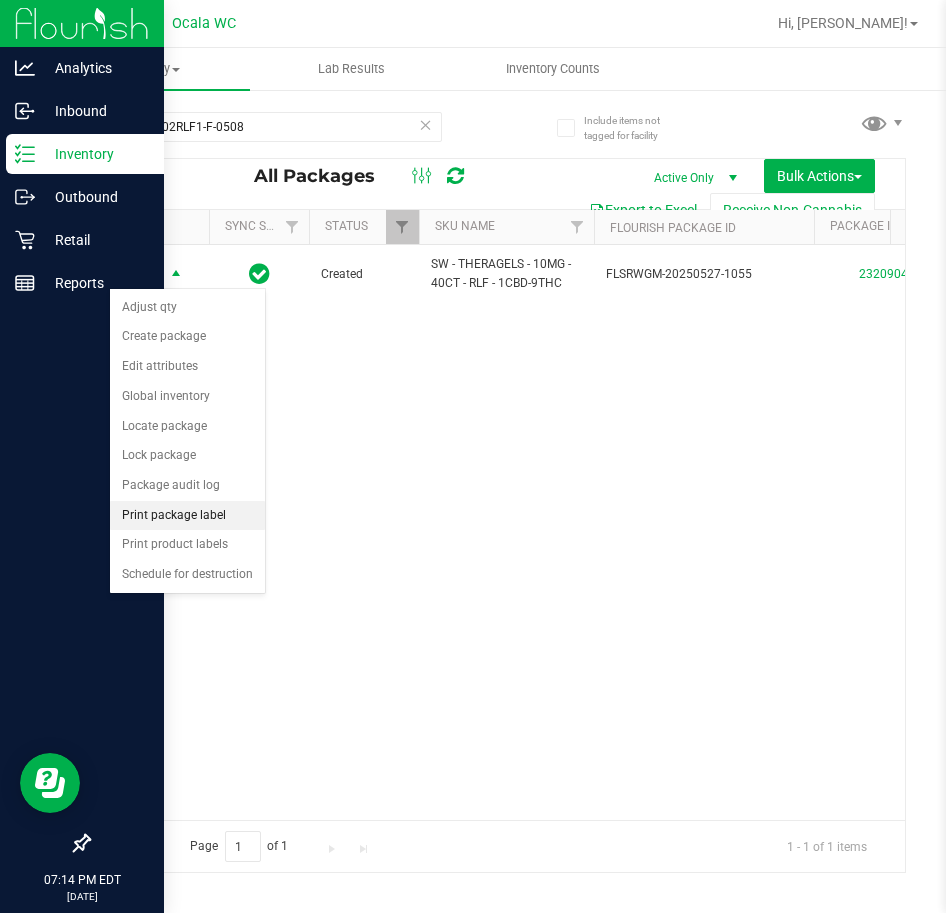 click on "Print package label" at bounding box center (187, 516) 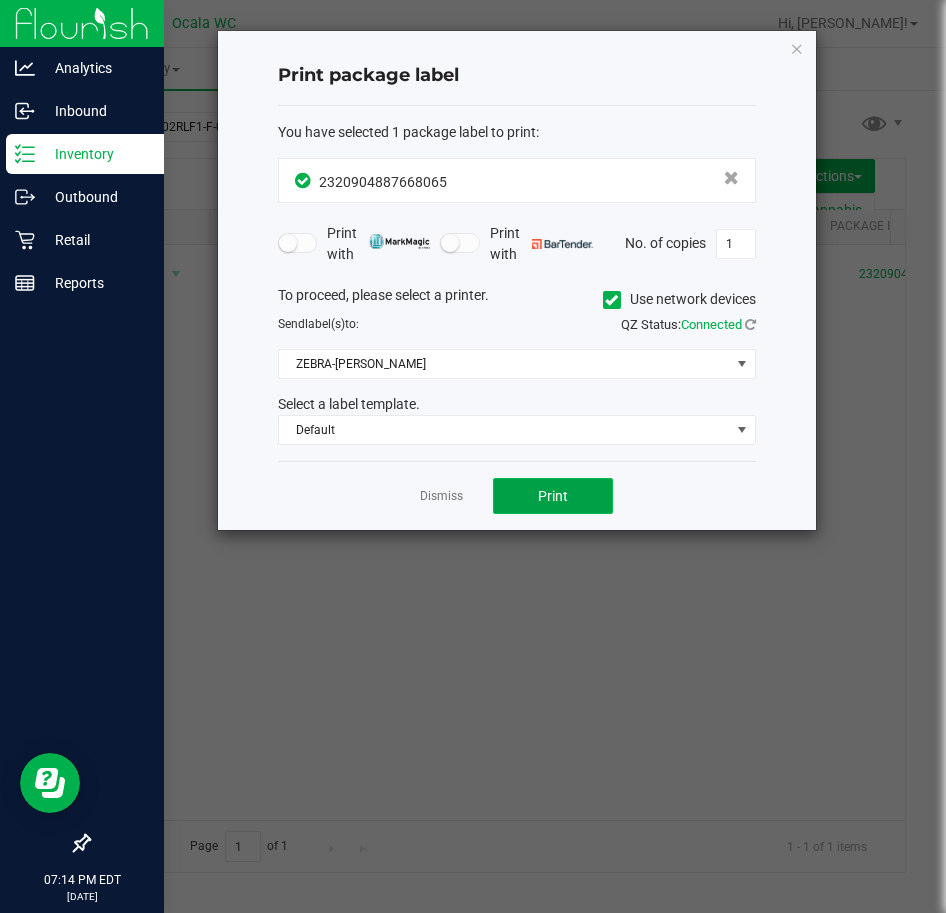 click on "Print" 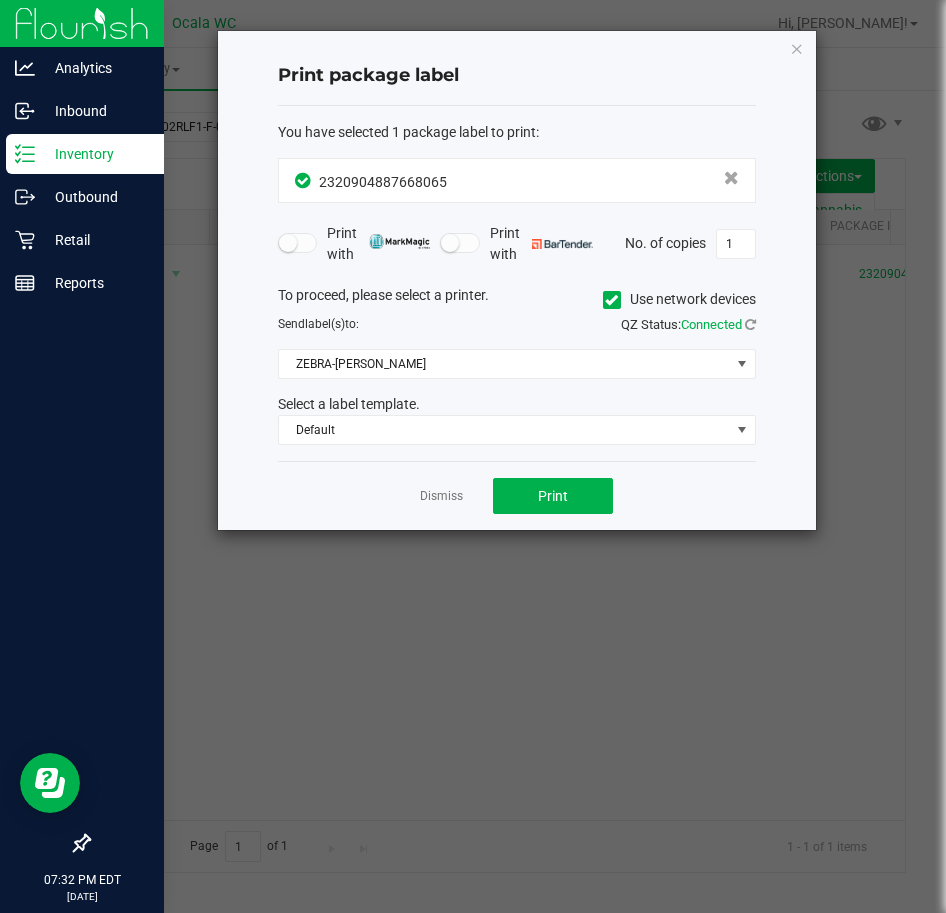 click on "Dismiss" 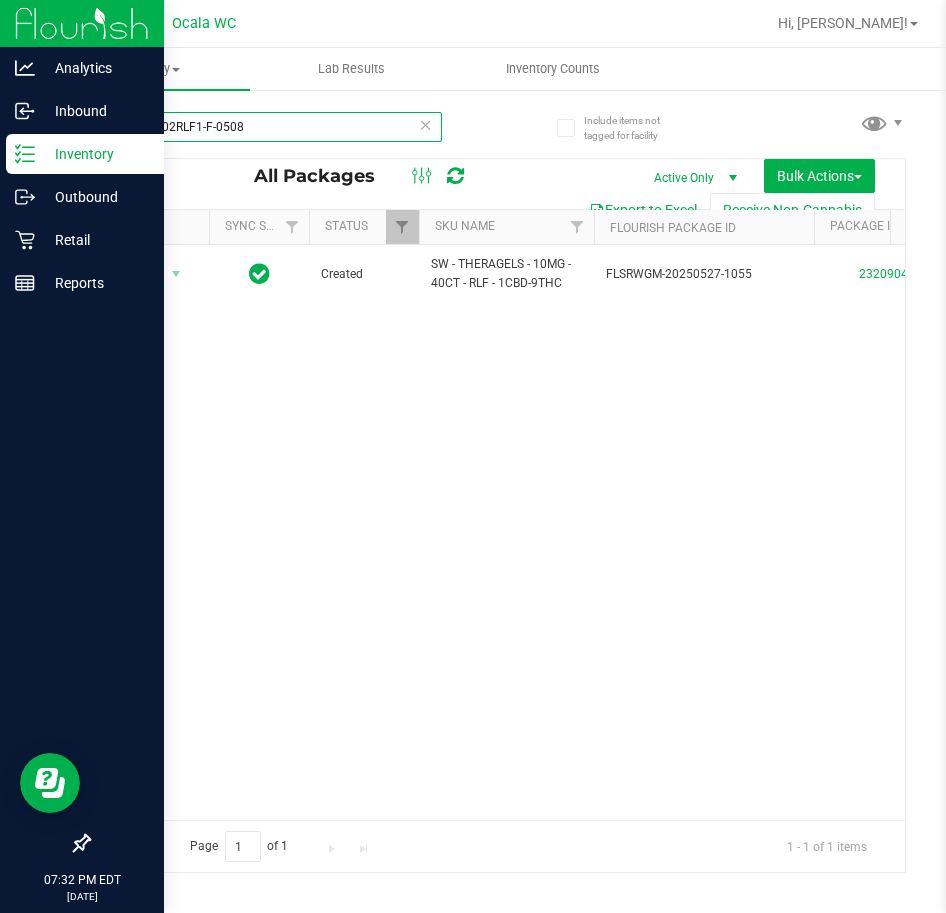 drag, startPoint x: 269, startPoint y: 120, endPoint x: 109, endPoint y: 137, distance: 160.90059 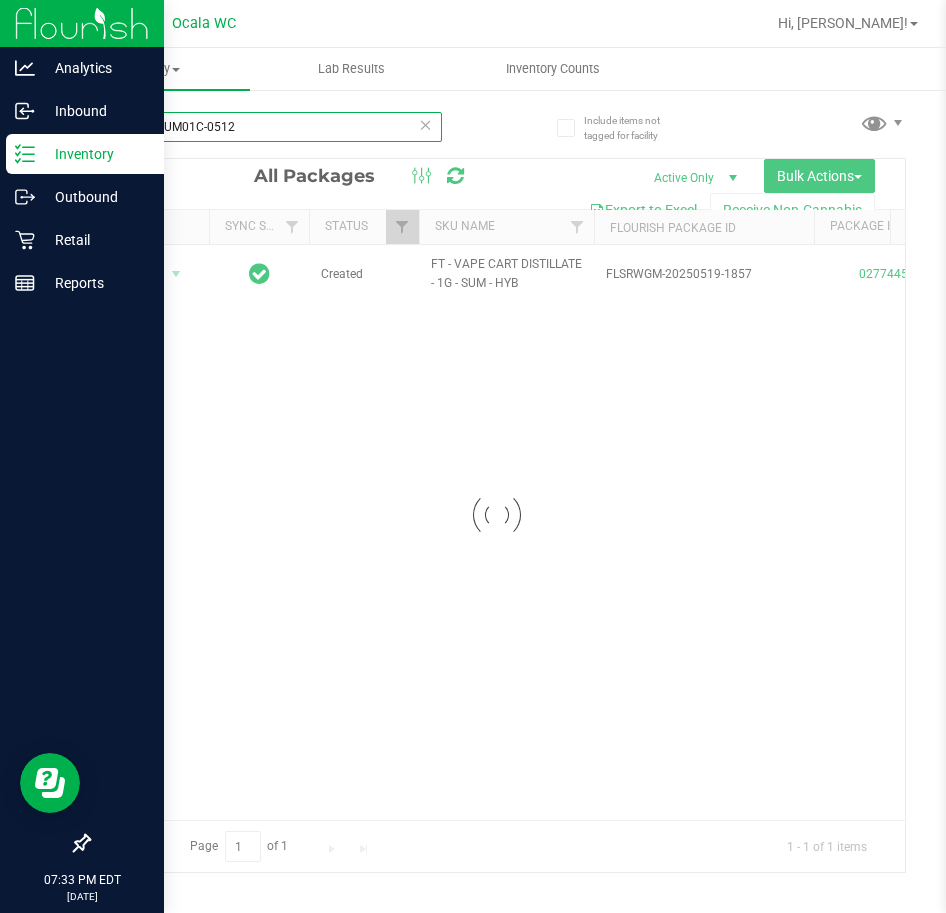type on "MAY25SUM01C-0512" 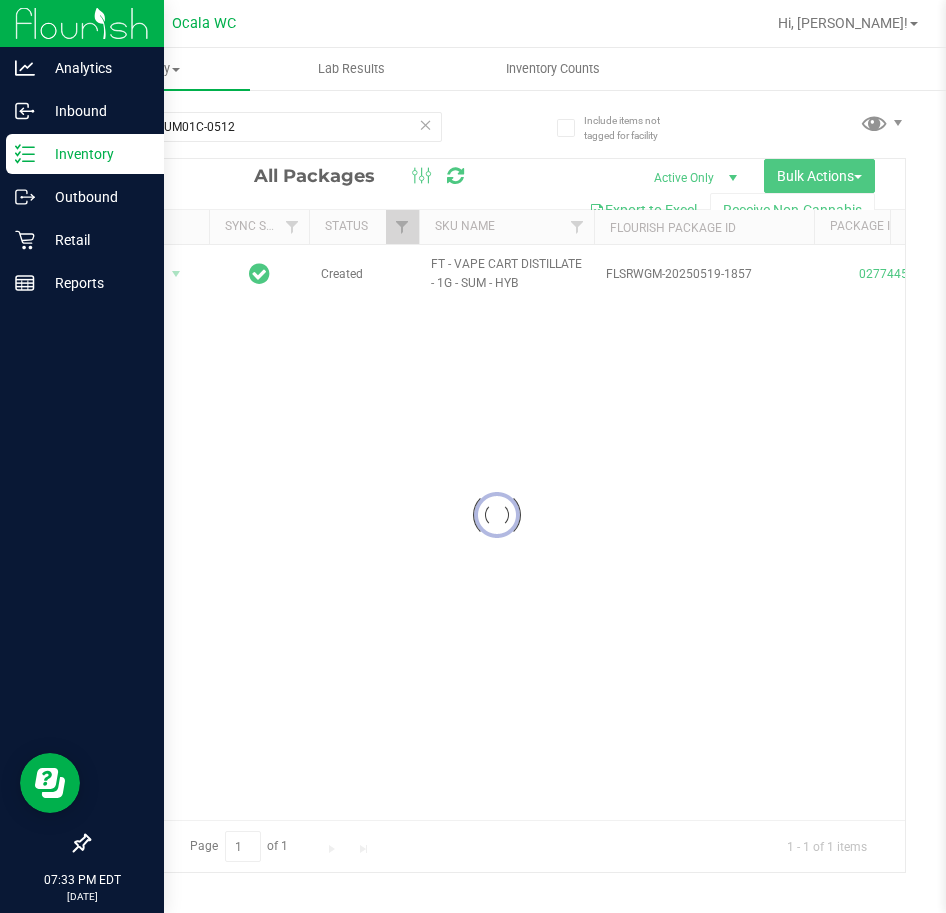 click at bounding box center [497, 515] 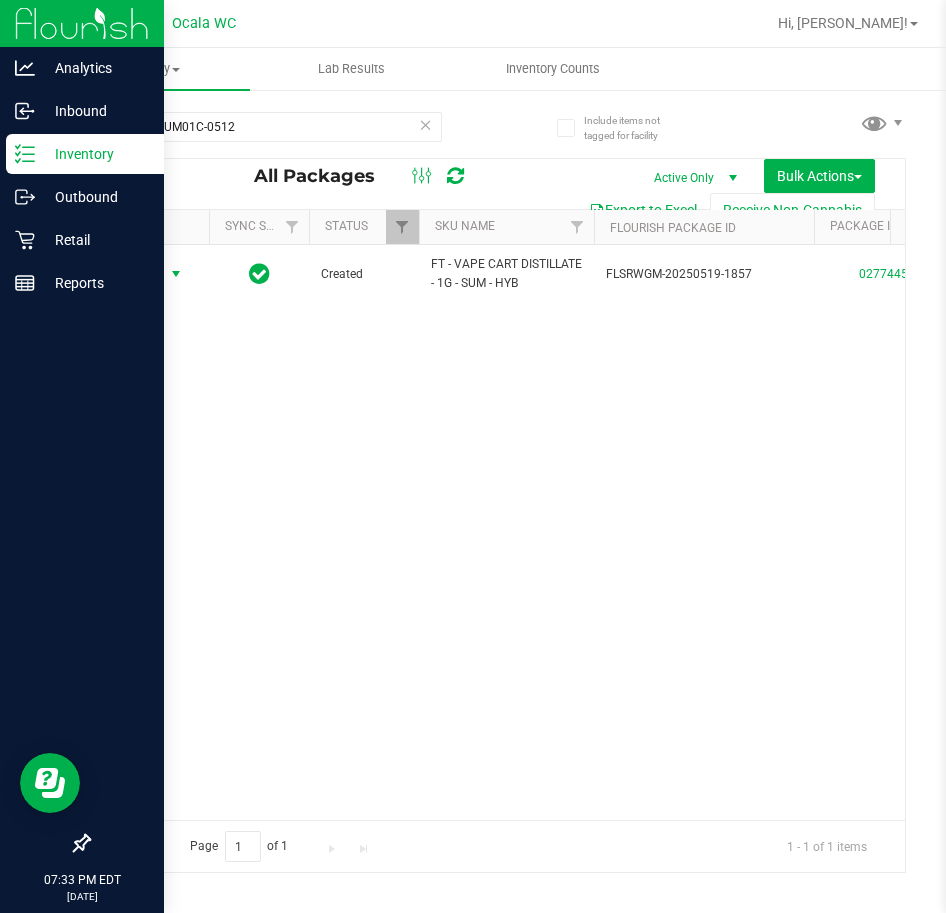 click at bounding box center (176, 274) 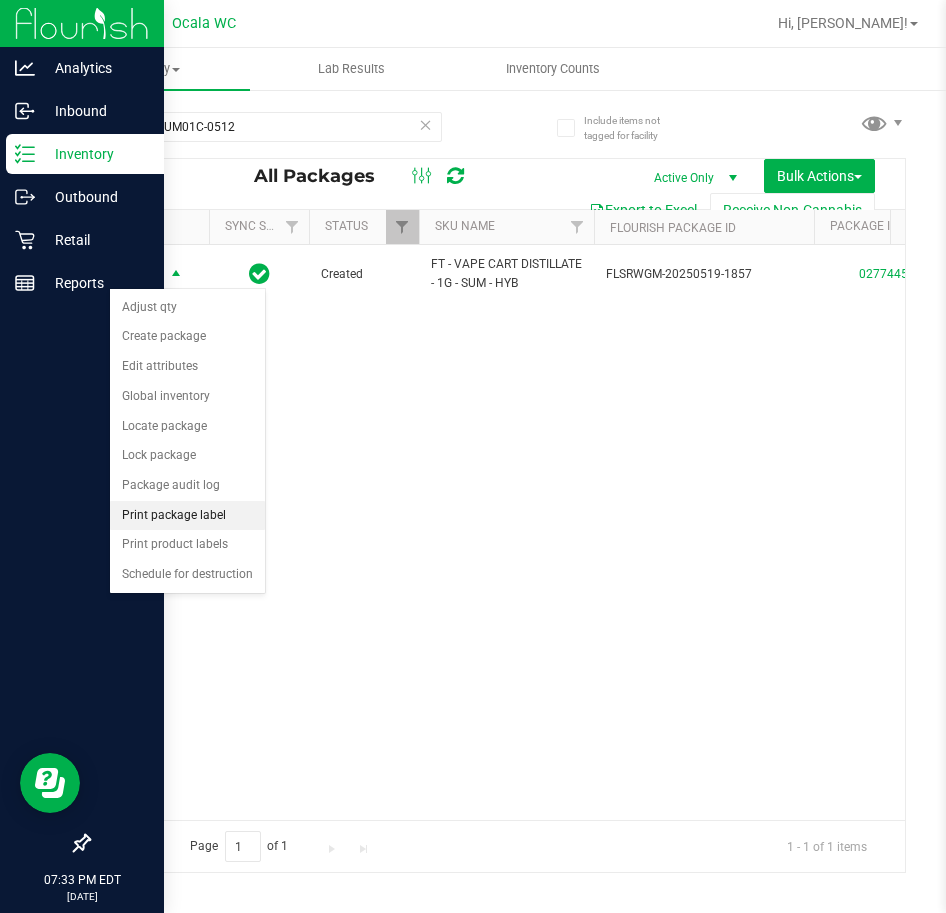 click on "Print package label" at bounding box center (187, 516) 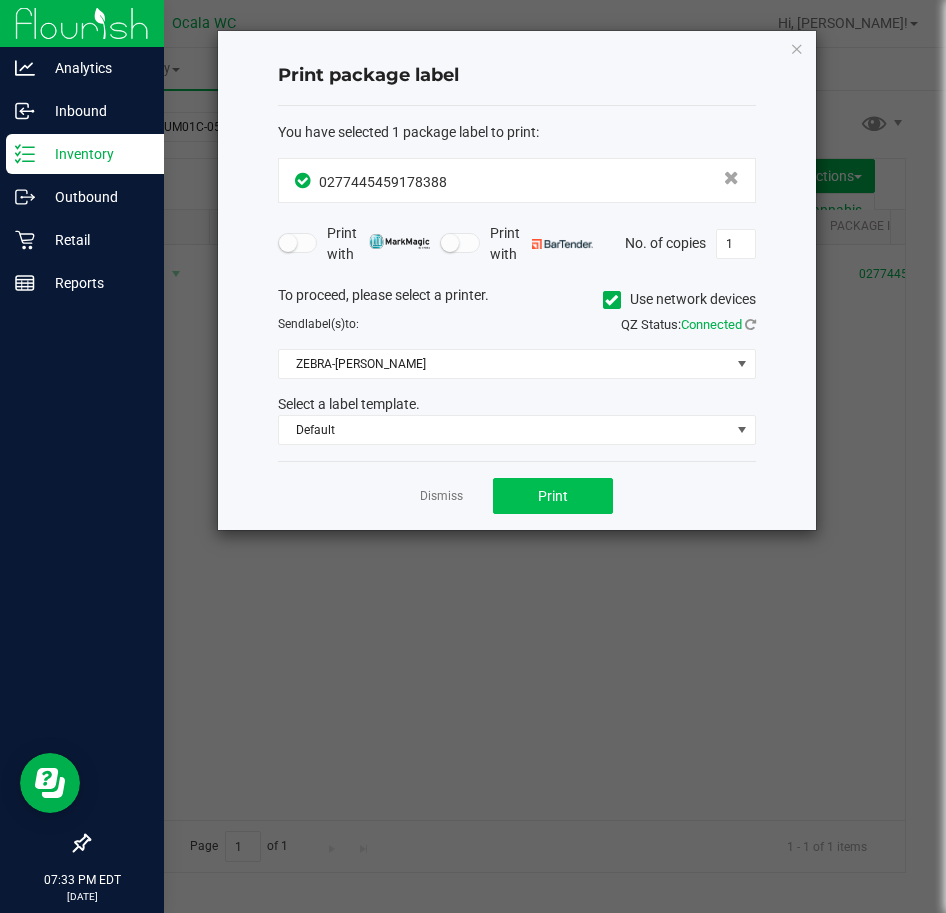 drag, startPoint x: 530, startPoint y: 476, endPoint x: 519, endPoint y: 491, distance: 18.601076 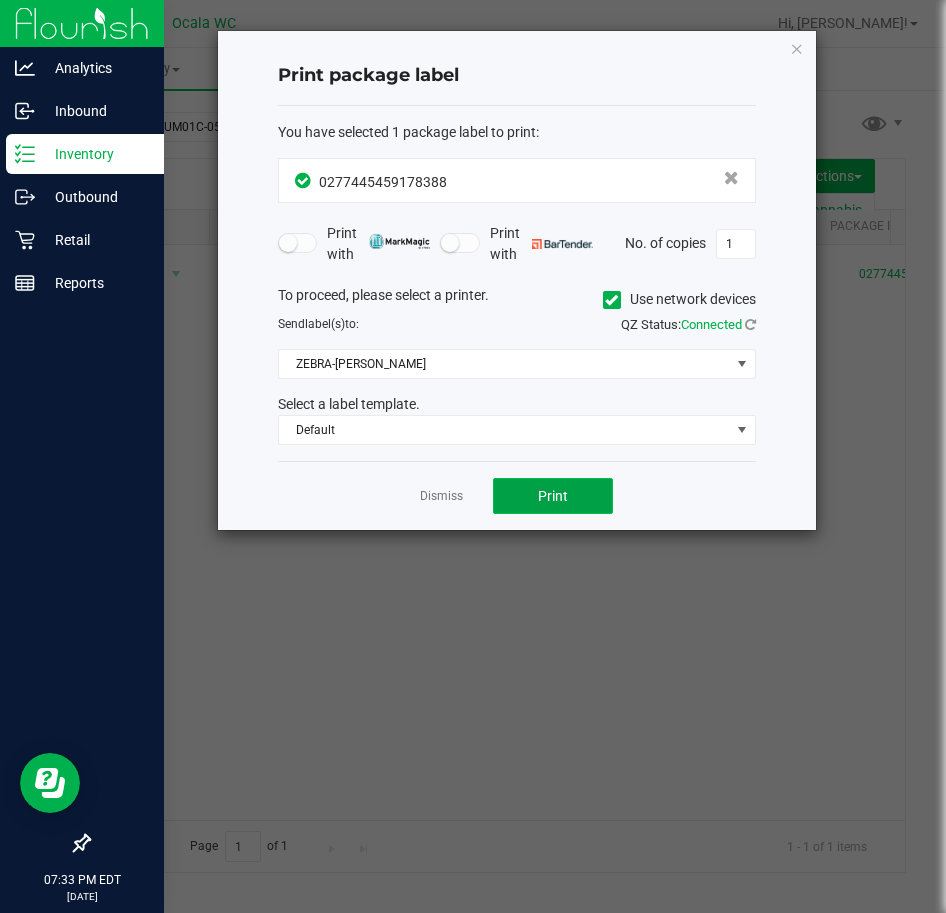 click on "Print" 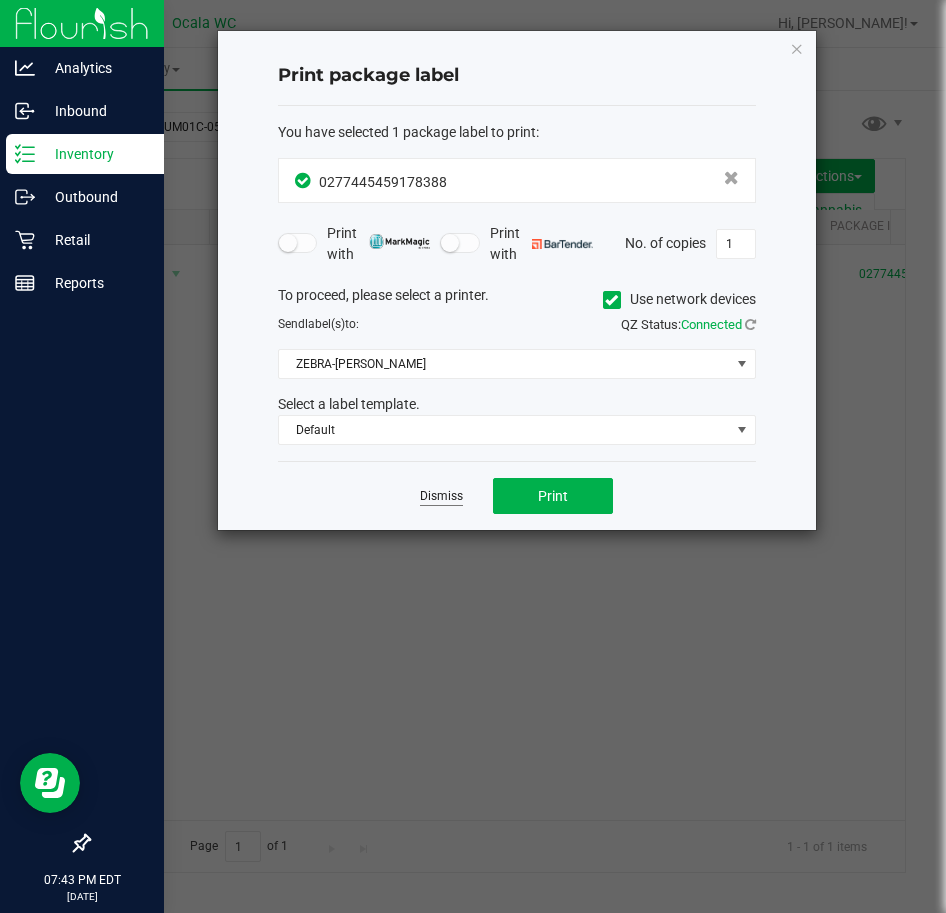 click on "Dismiss" 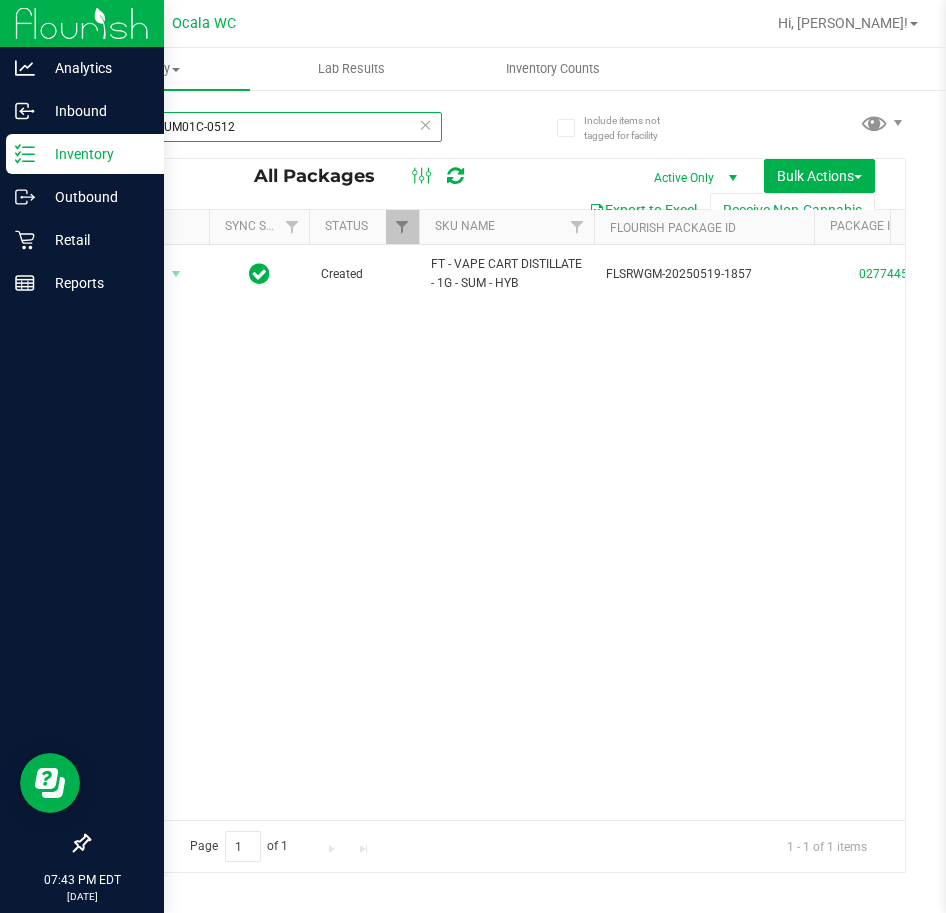 drag, startPoint x: 265, startPoint y: 130, endPoint x: 58, endPoint y: 143, distance: 207.4078 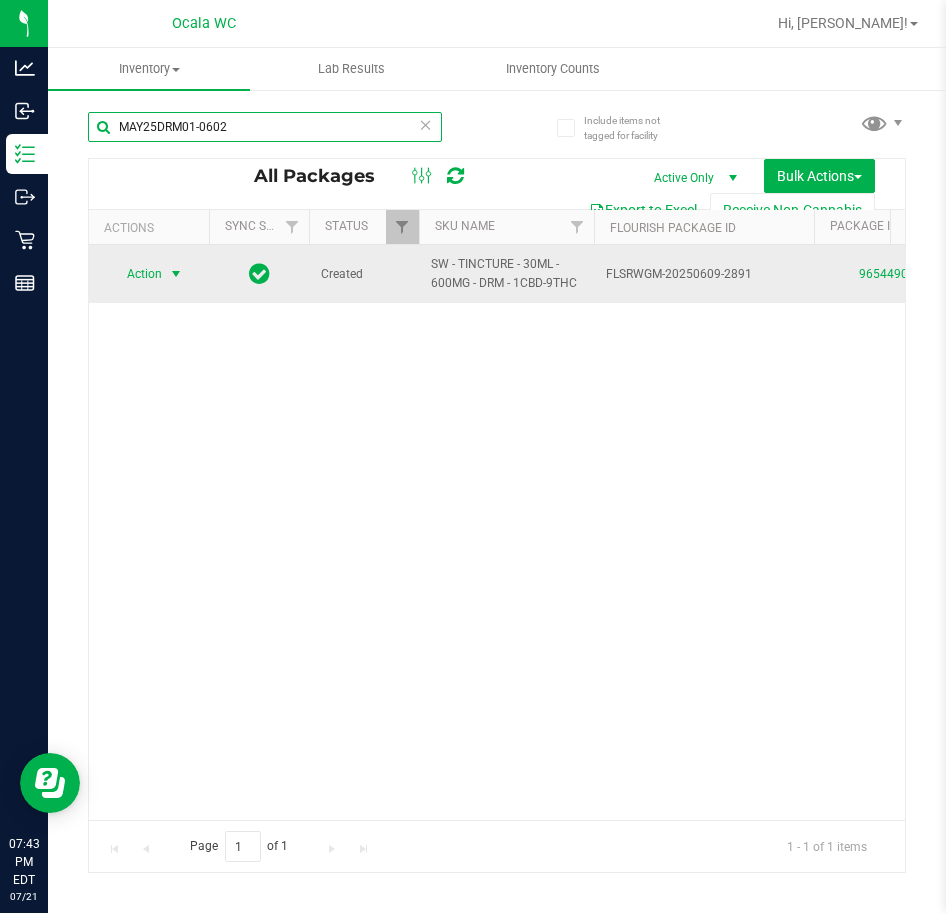 type on "MAY25DRM01-0602" 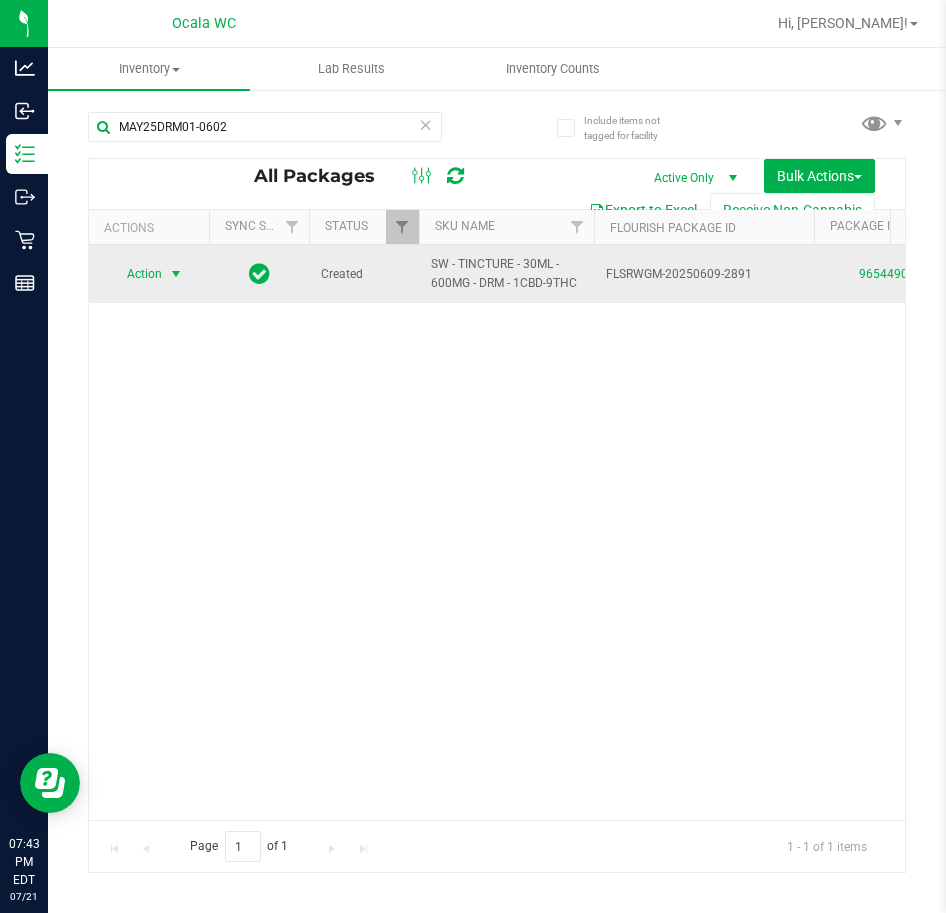 click at bounding box center (176, 274) 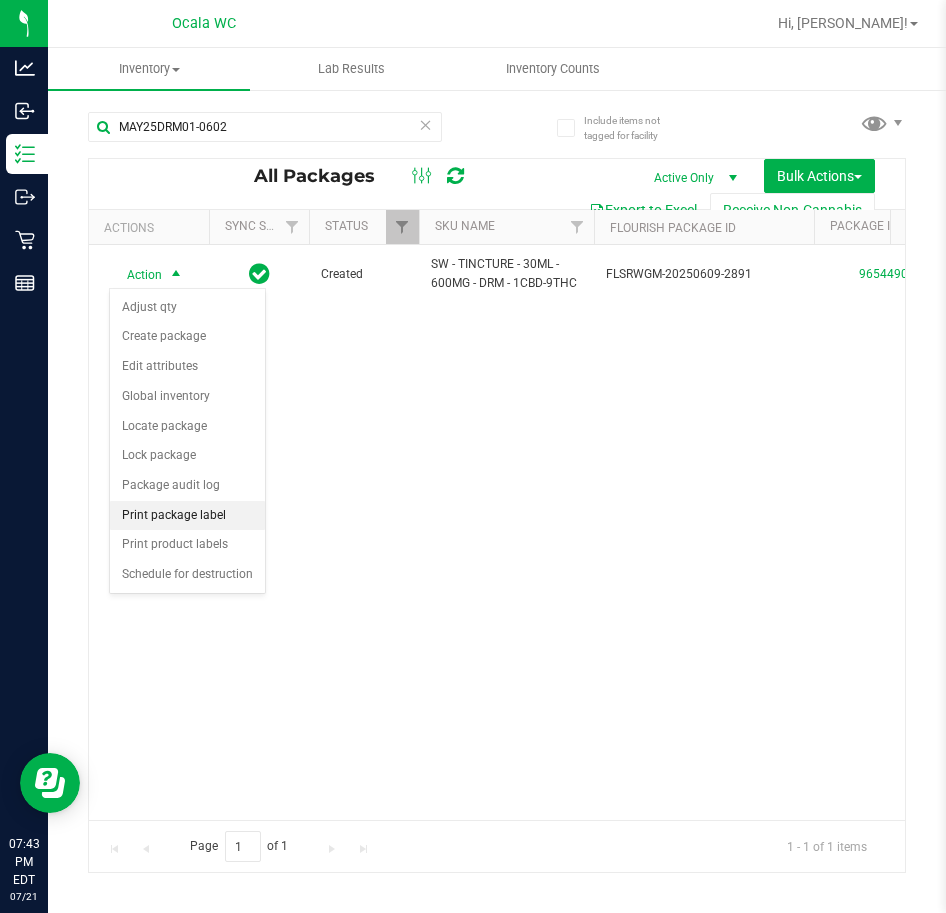 click on "Print package label" at bounding box center (187, 516) 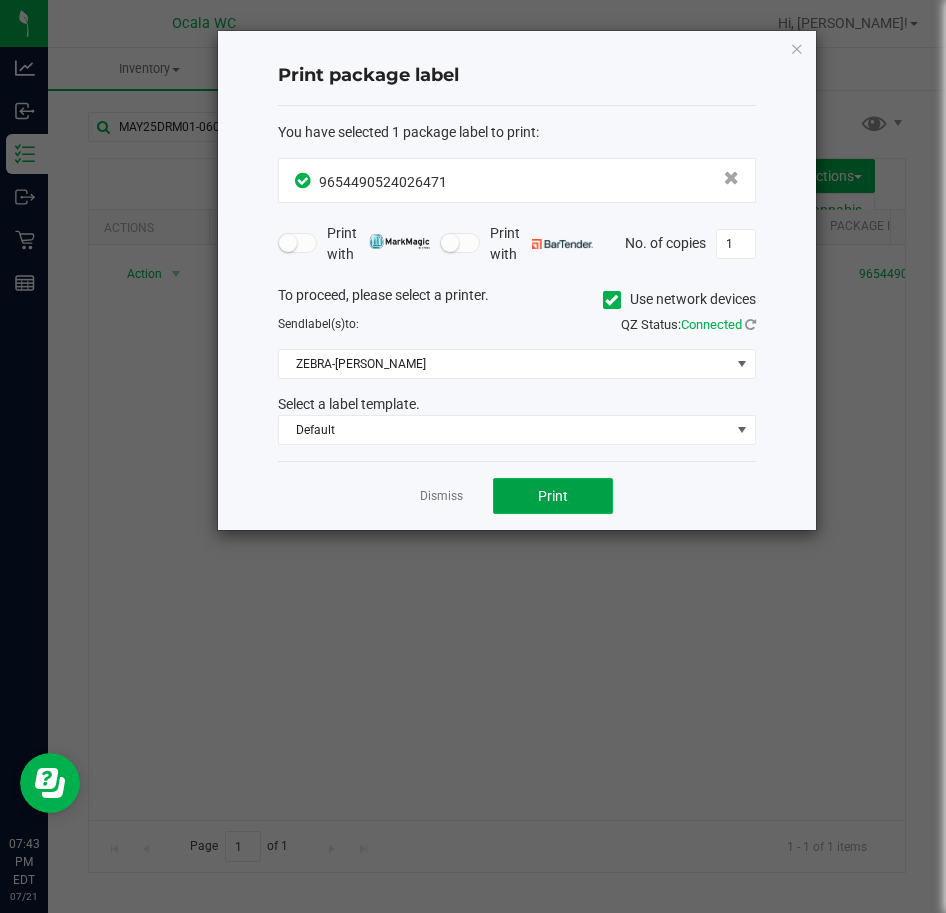 click on "Print" 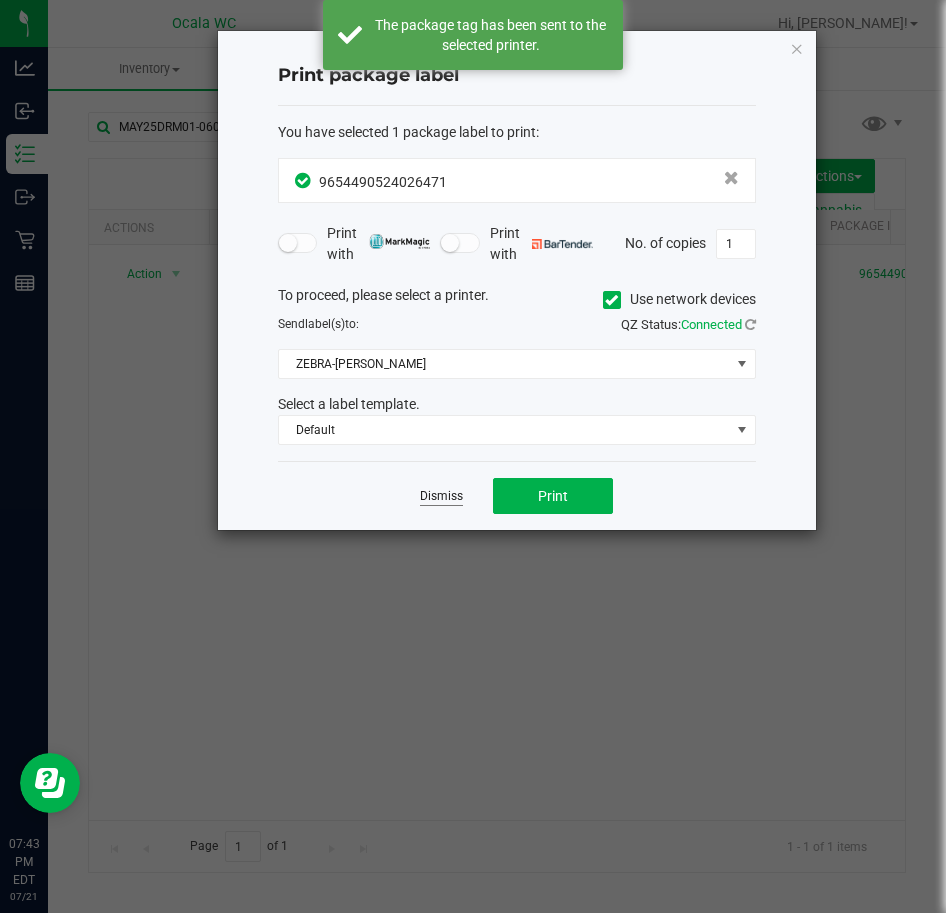 click on "Dismiss" 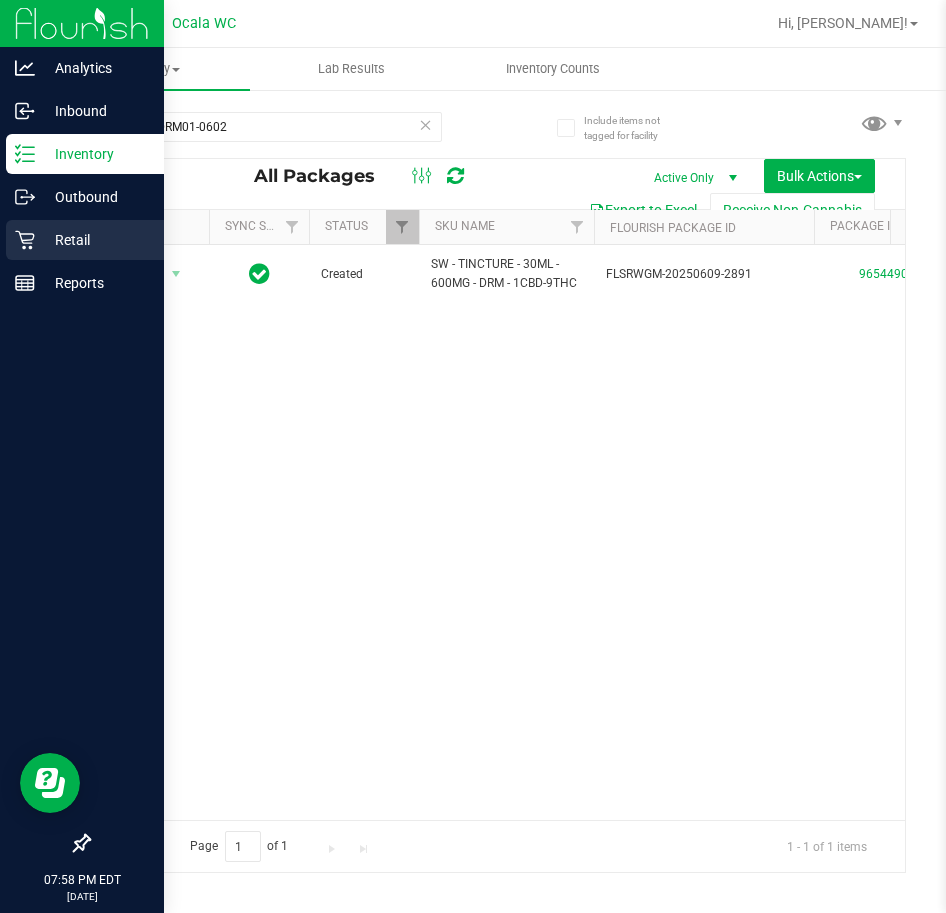 click 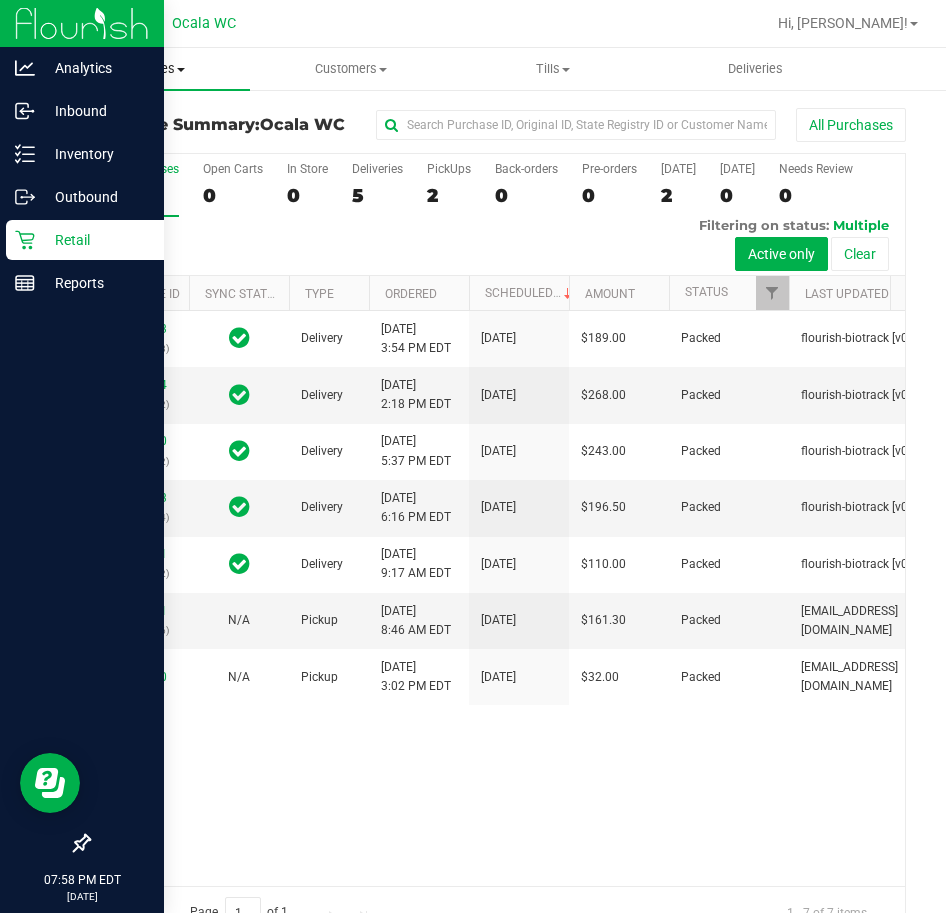 click on "Purchases" at bounding box center [149, 69] 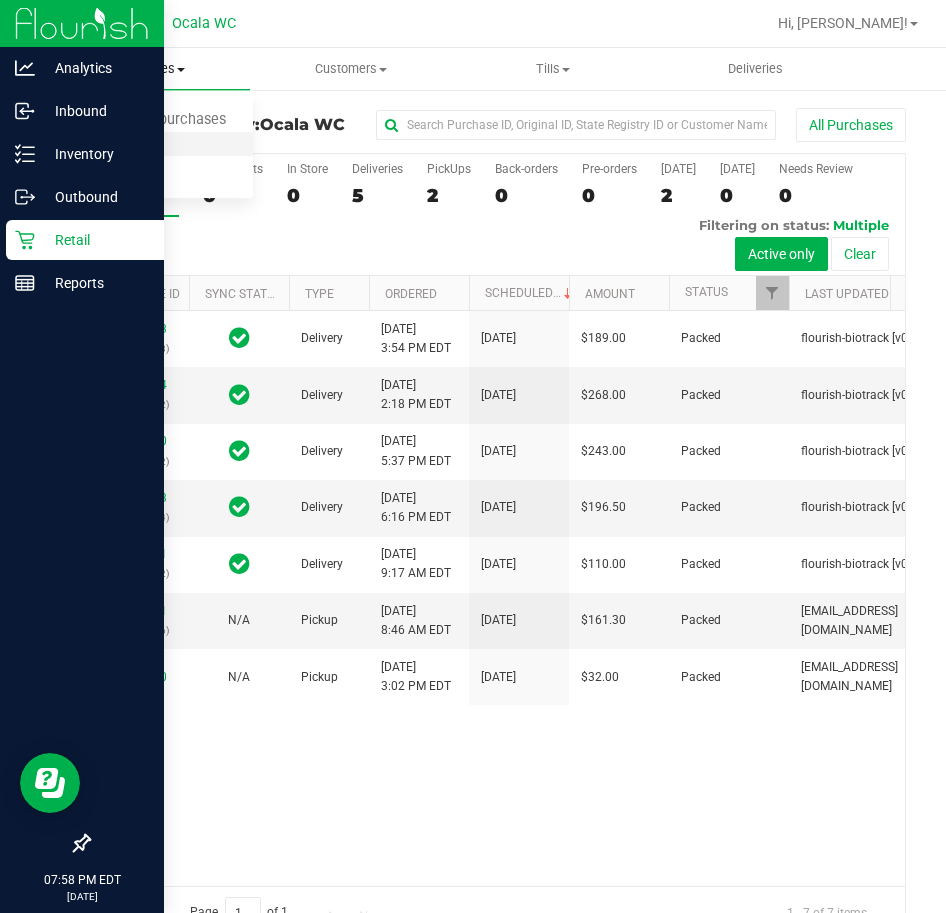 click on "Fulfillment" at bounding box center [110, 144] 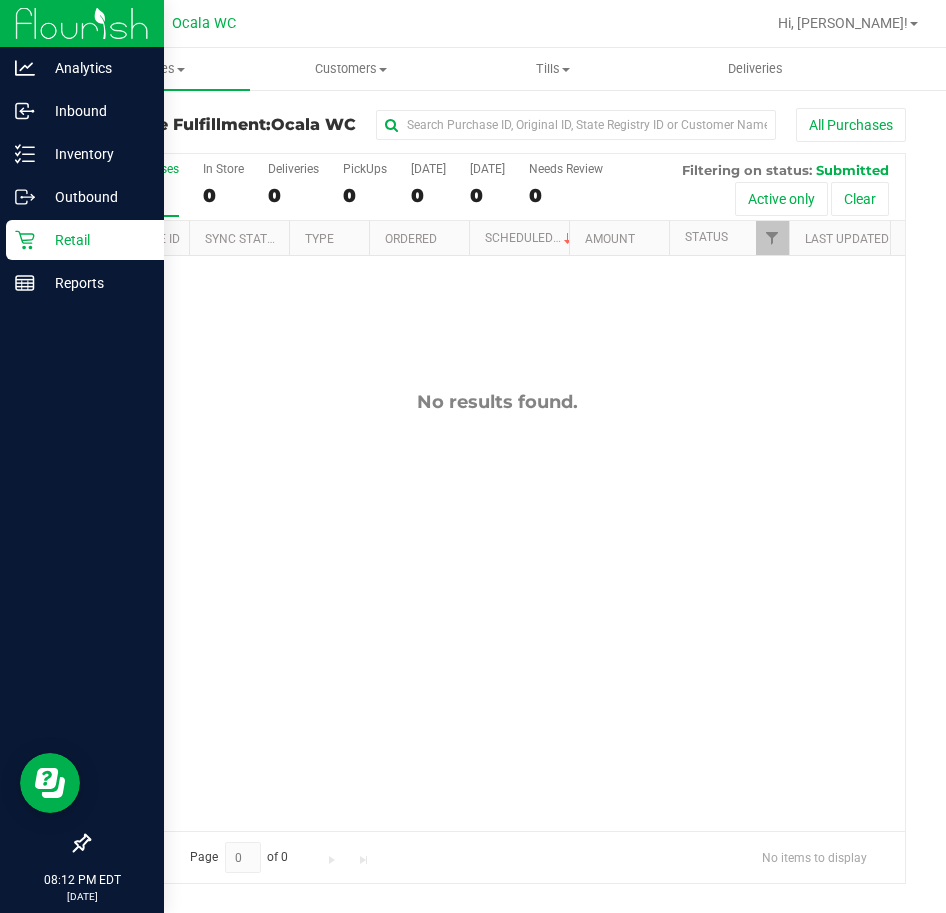 click on "Retail" at bounding box center [85, 240] 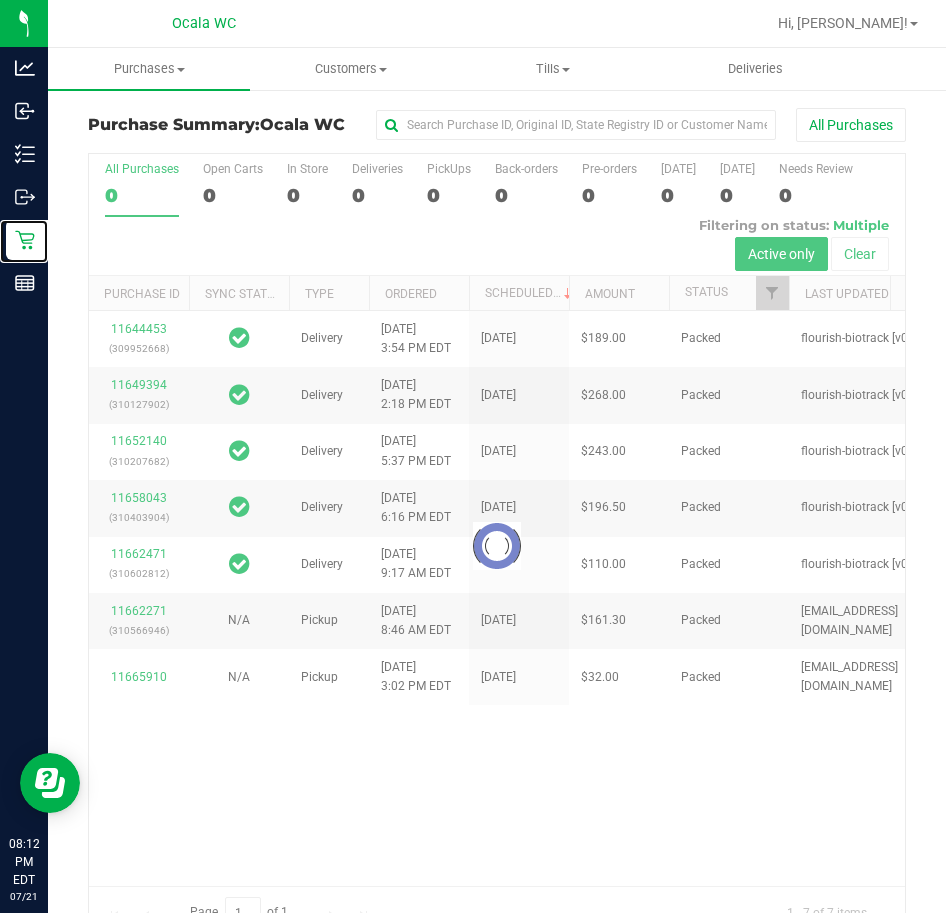 scroll, scrollTop: 46, scrollLeft: 0, axis: vertical 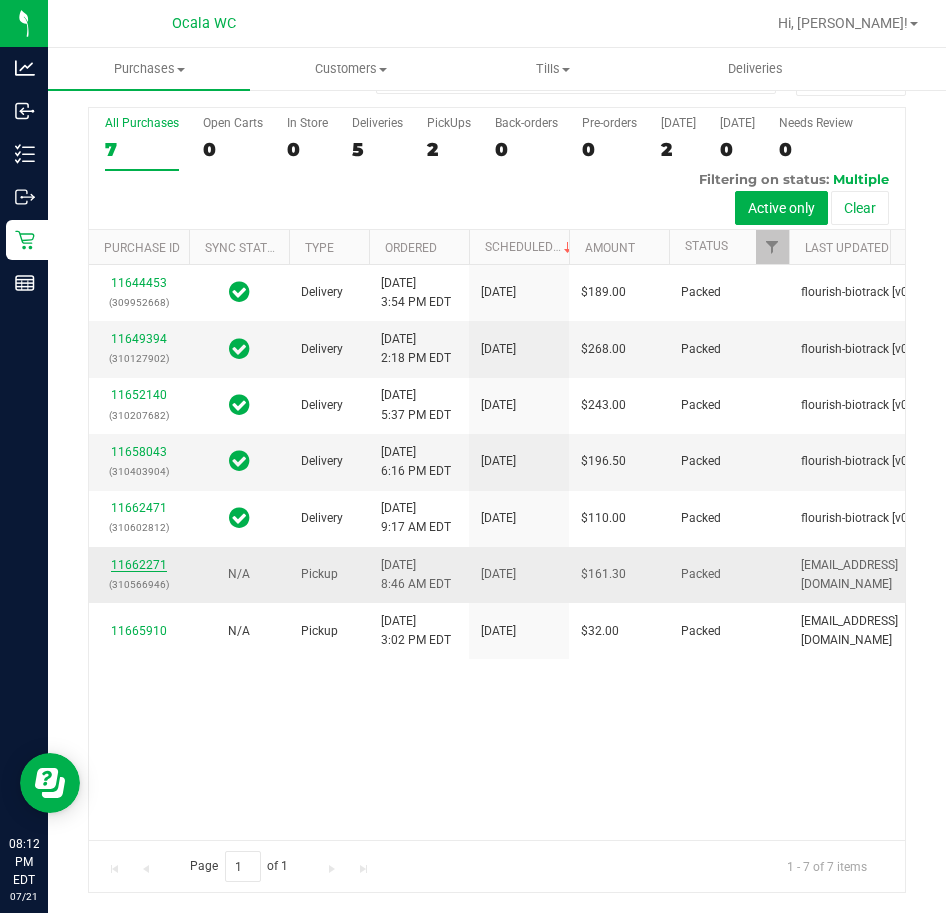 click on "11662271" at bounding box center [139, 565] 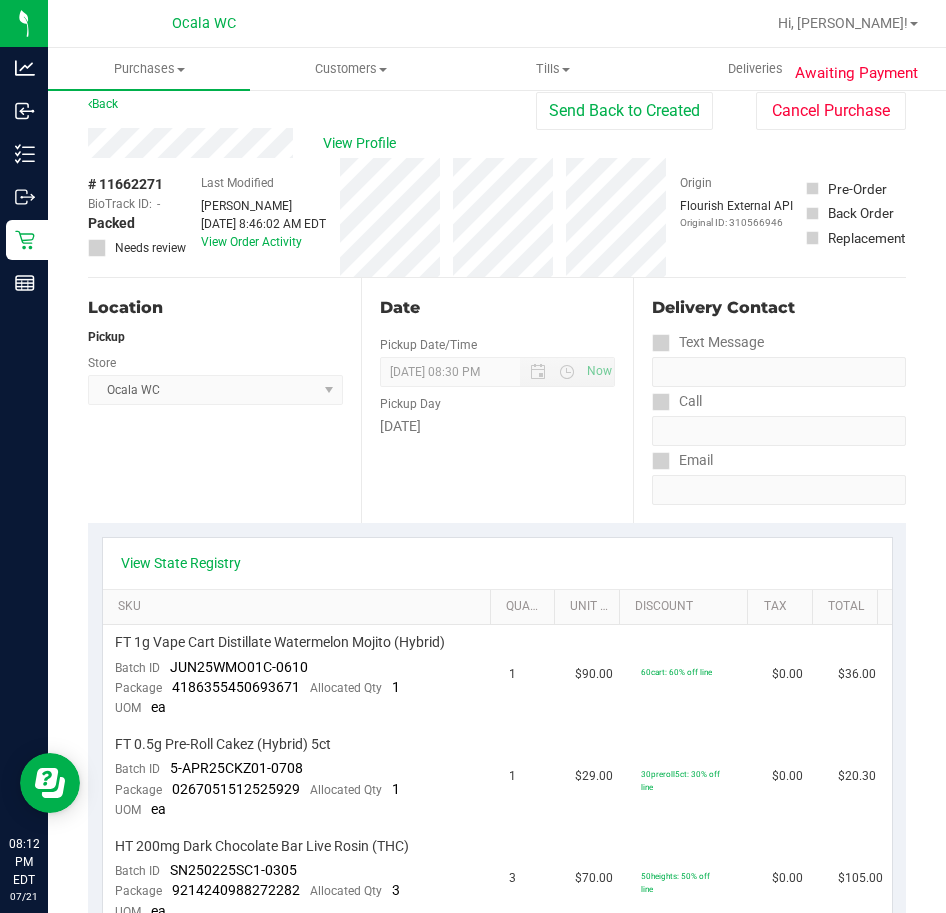 scroll, scrollTop: 0, scrollLeft: 0, axis: both 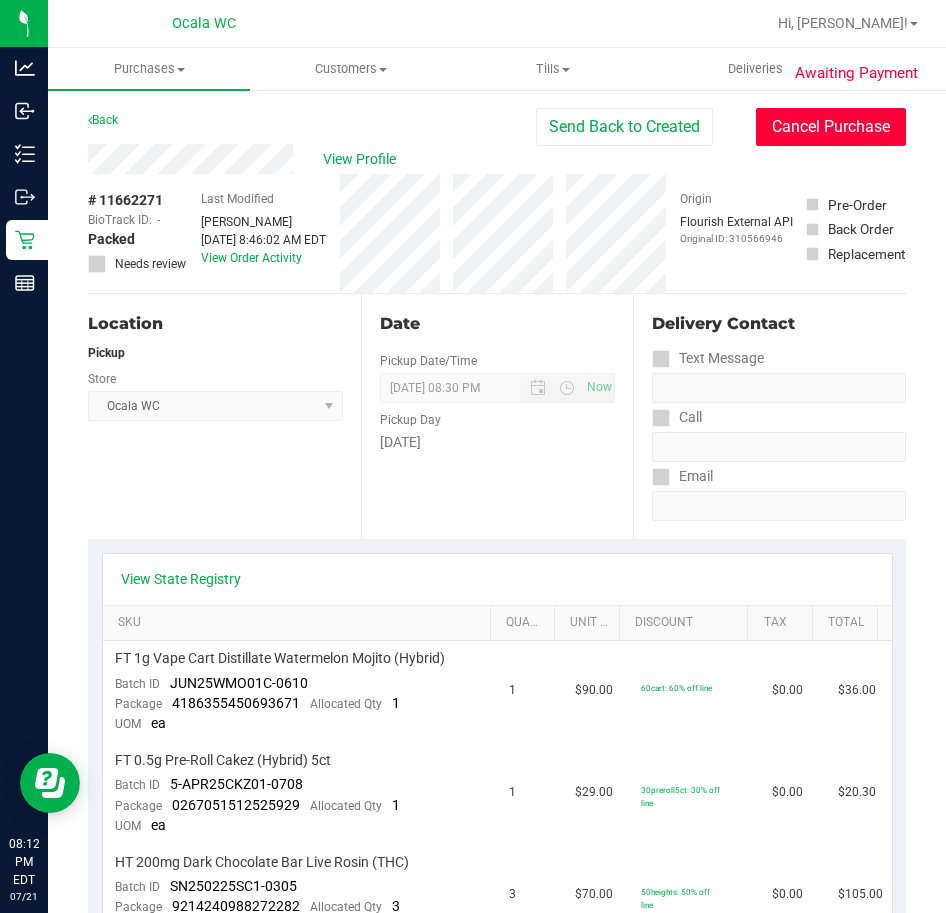 click on "Cancel Purchase" at bounding box center (831, 127) 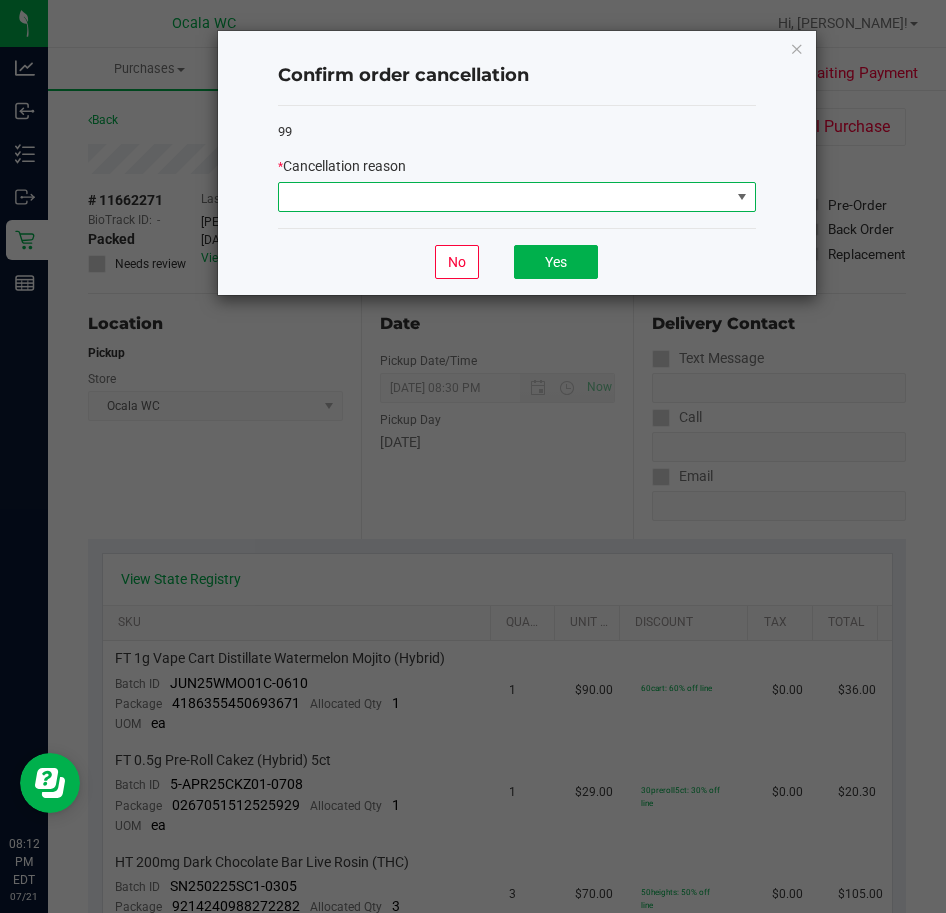 click at bounding box center [504, 197] 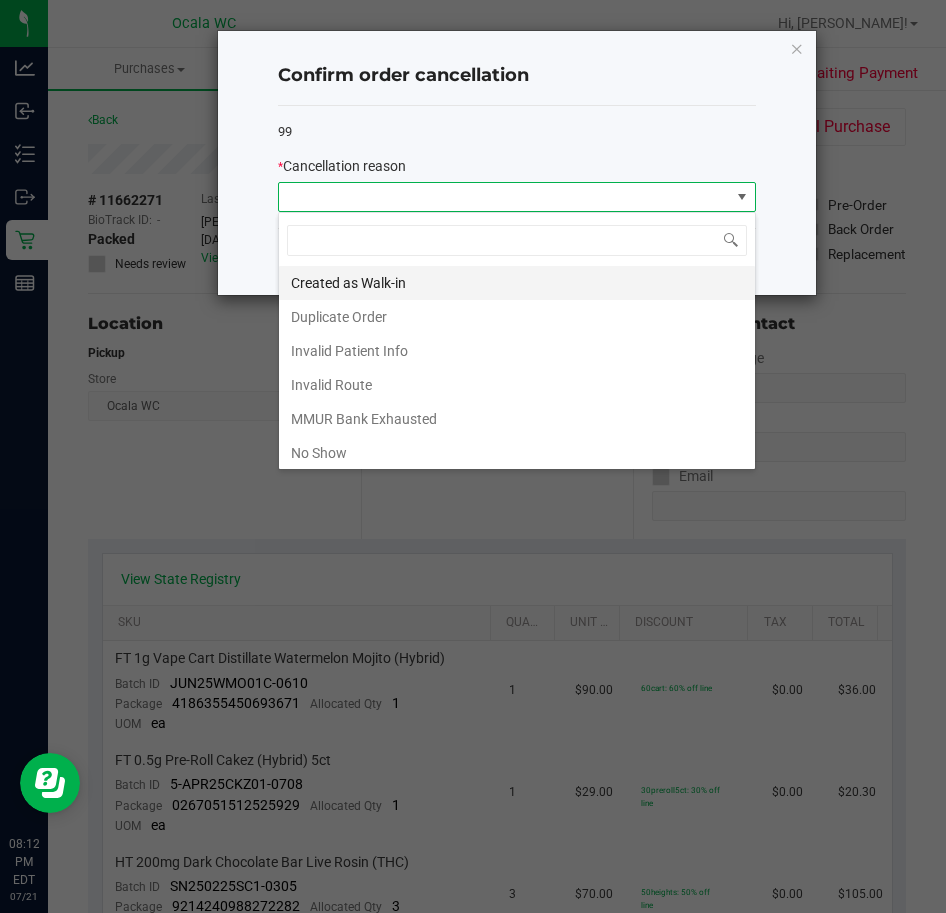 scroll, scrollTop: 99970, scrollLeft: 99522, axis: both 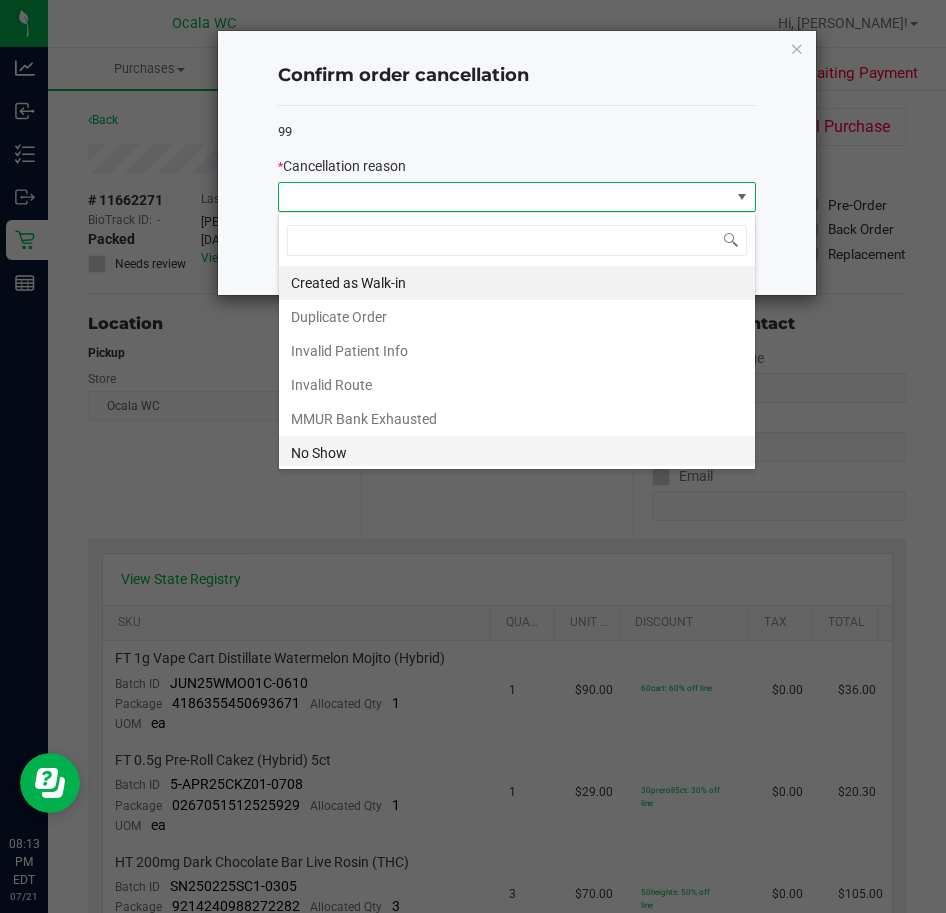 click on "No Show" at bounding box center [517, 453] 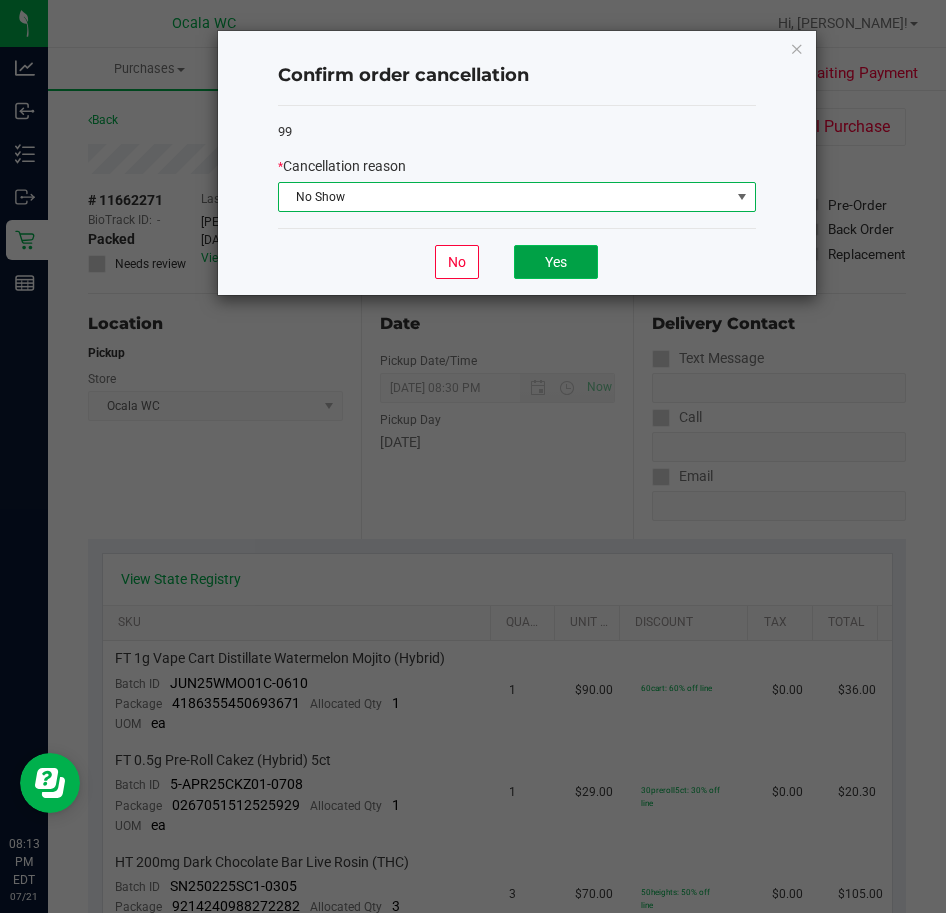 click on "Yes" 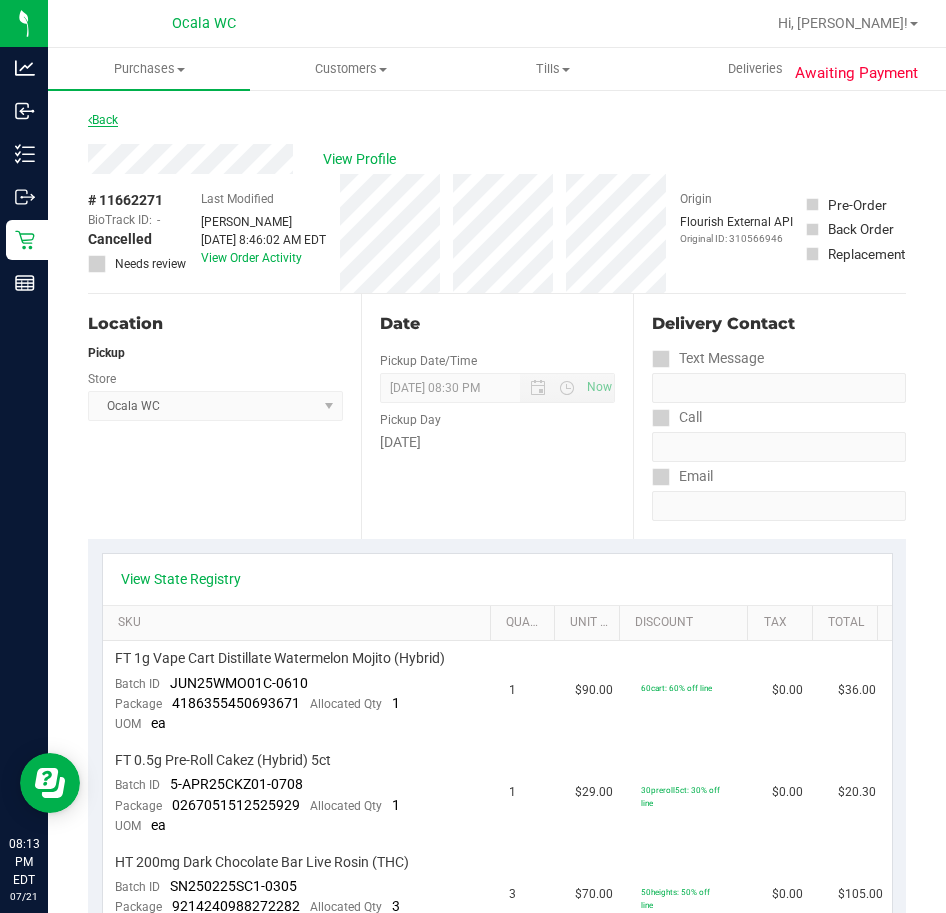 click on "Back" at bounding box center (103, 120) 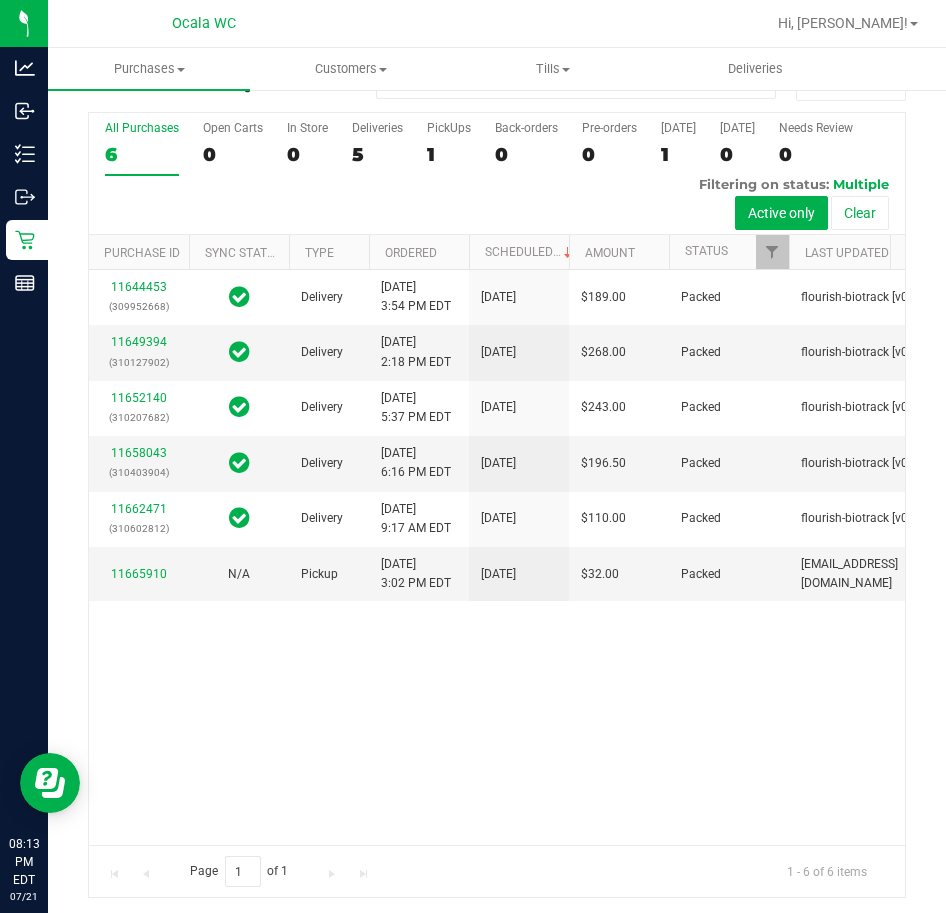 scroll, scrollTop: 46, scrollLeft: 0, axis: vertical 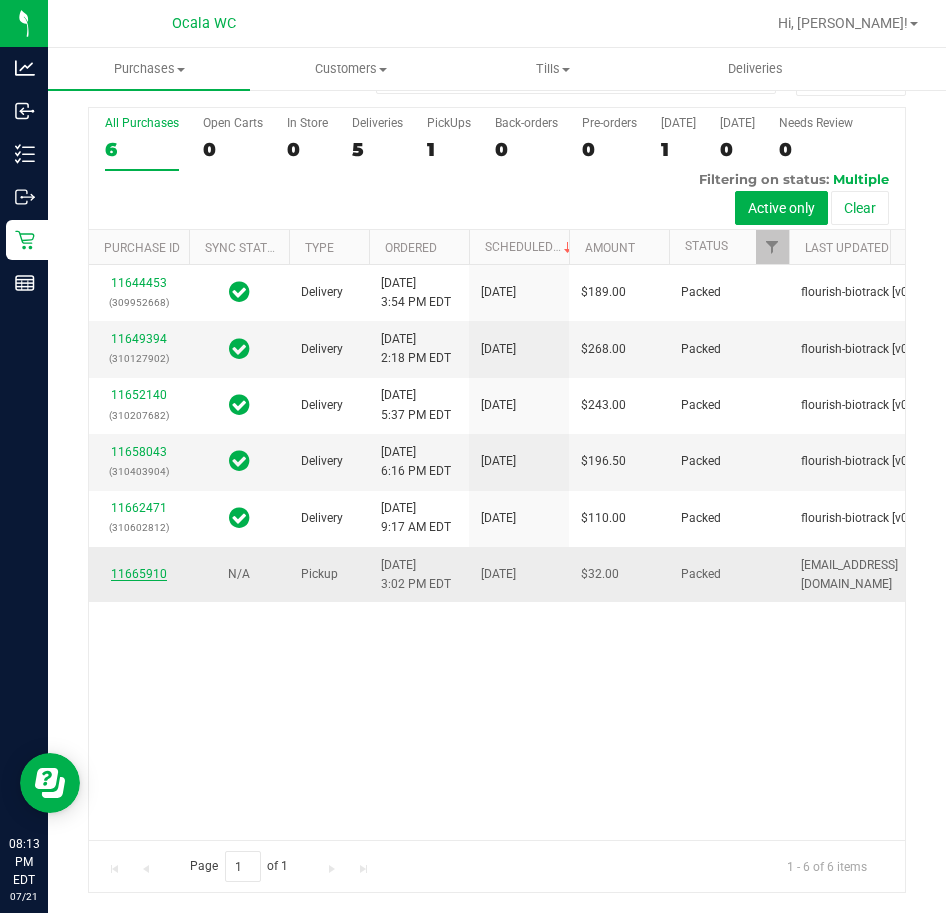 click on "11665910" at bounding box center (139, 574) 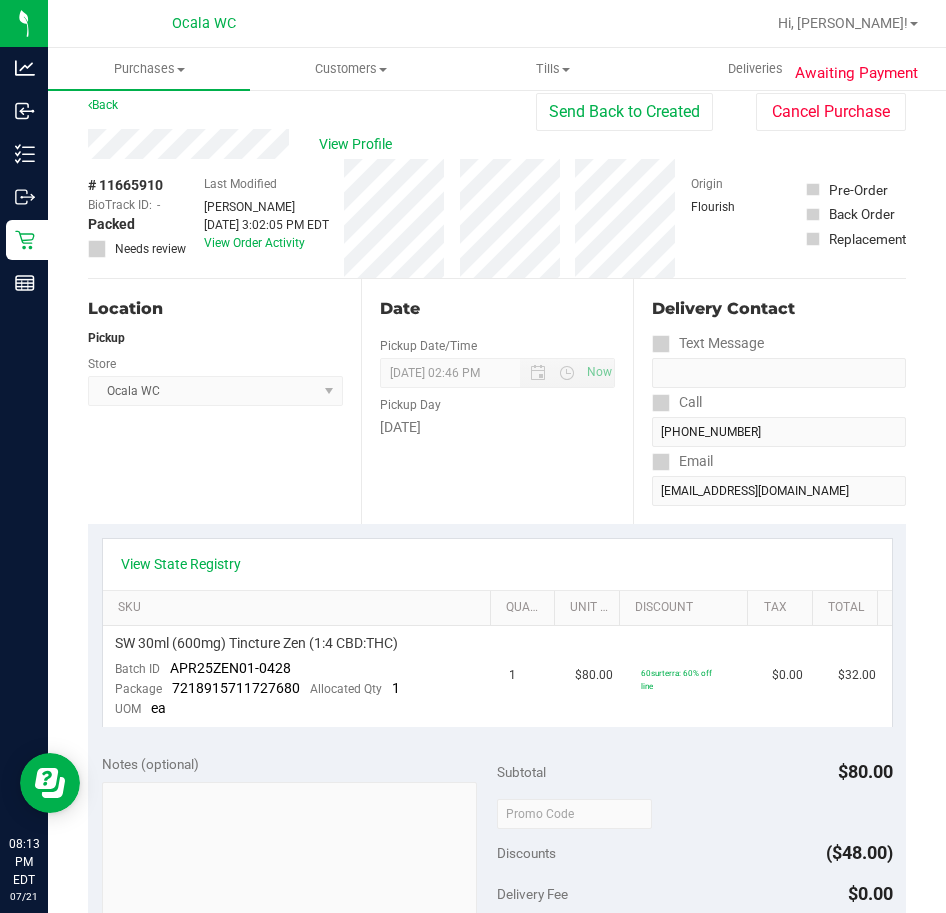 scroll, scrollTop: 0, scrollLeft: 0, axis: both 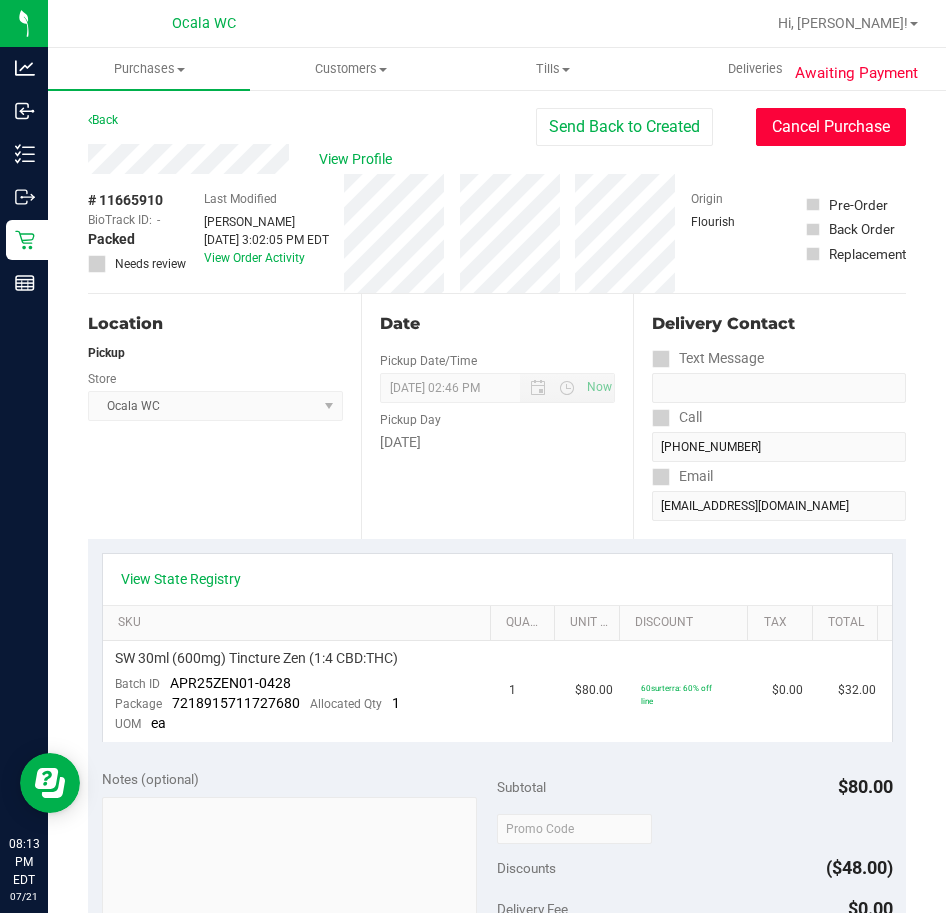click on "Cancel Purchase" at bounding box center [831, 127] 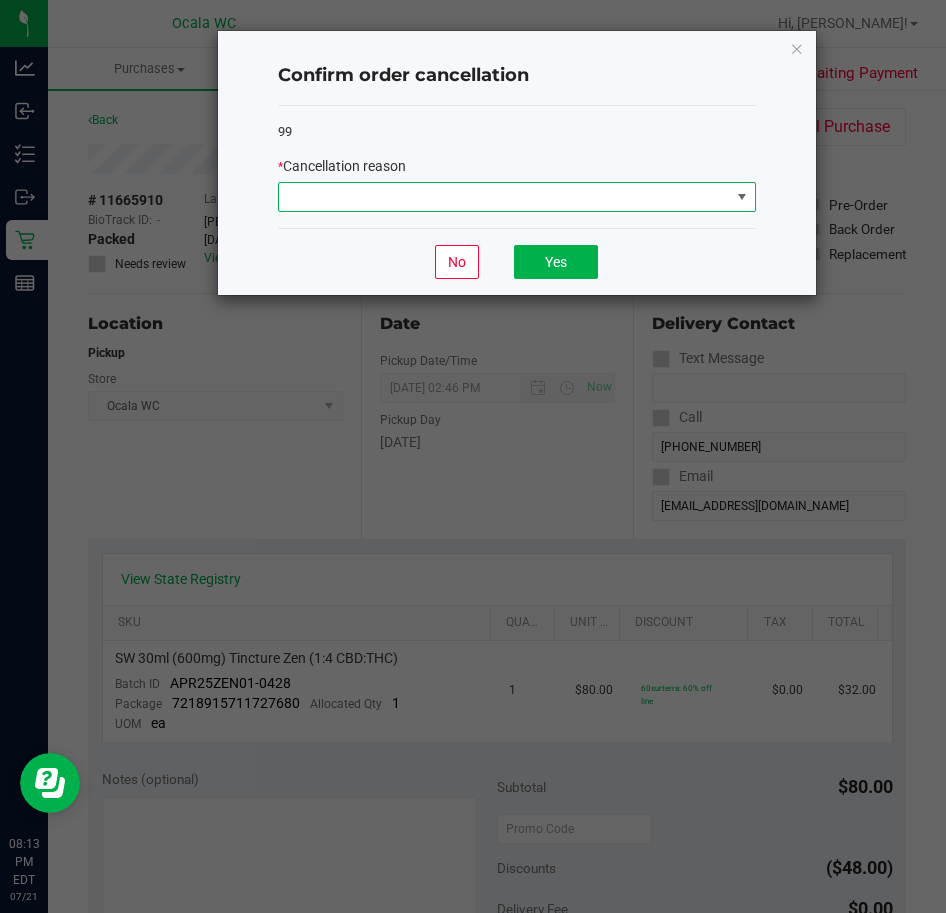 click at bounding box center (504, 197) 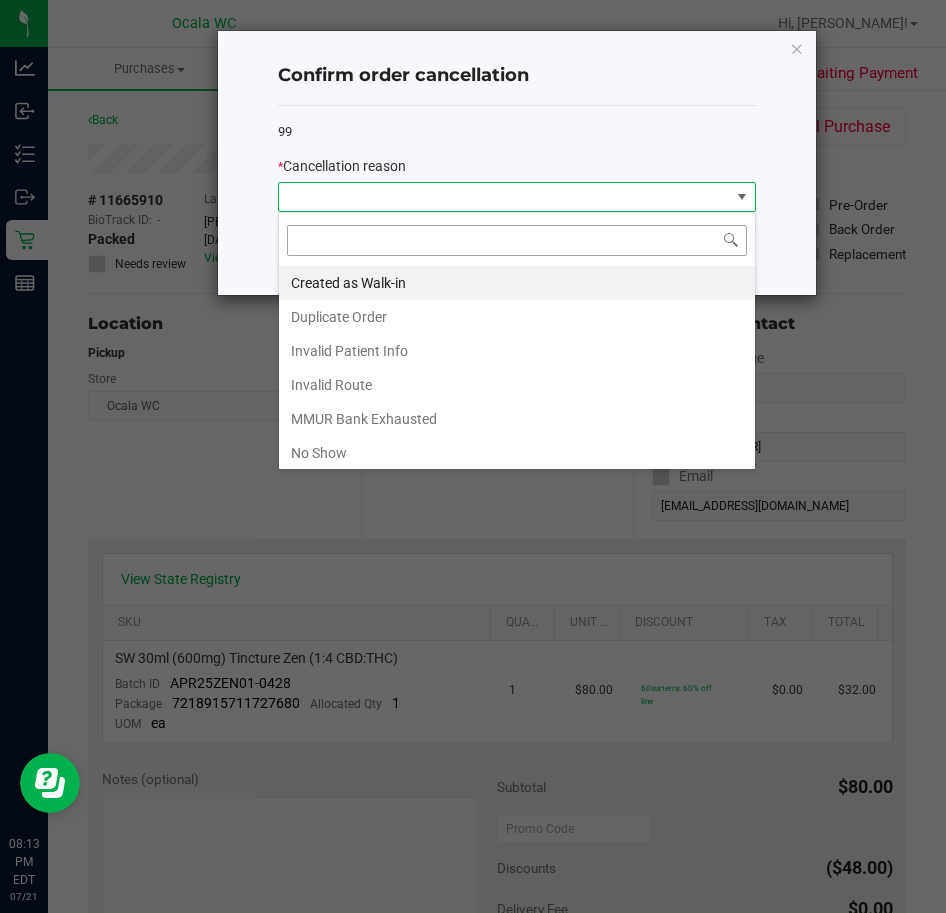 scroll, scrollTop: 99970, scrollLeft: 99522, axis: both 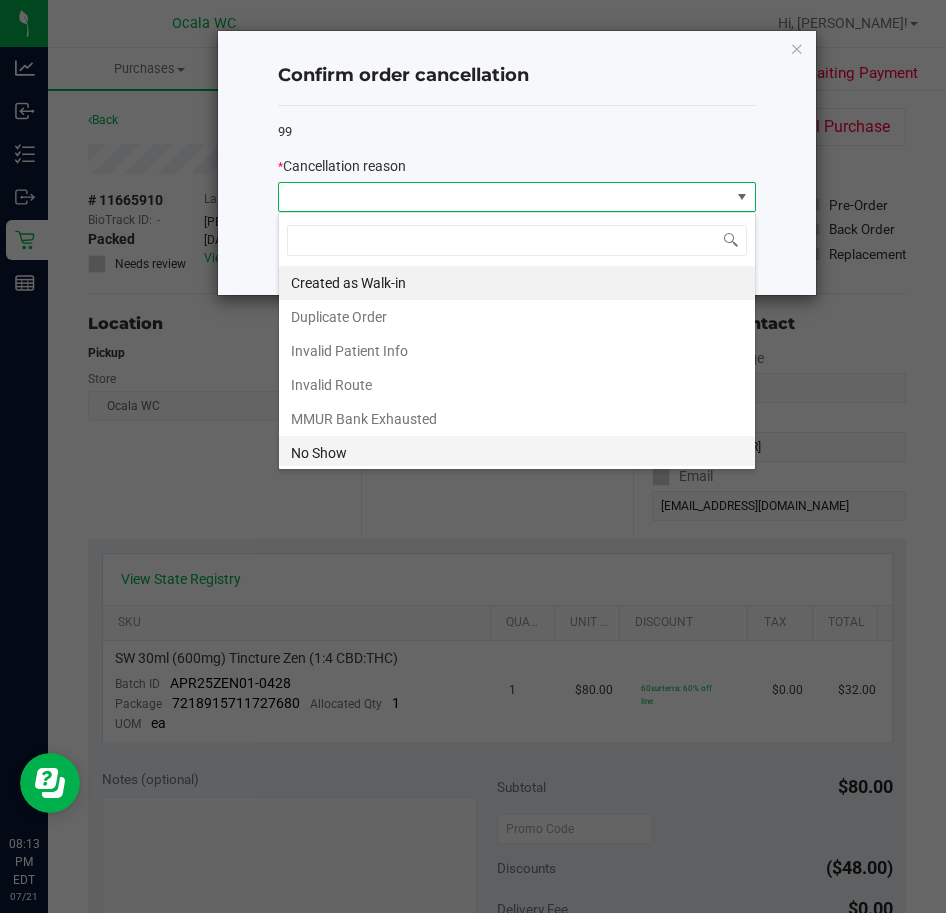 click on "No Show" at bounding box center [517, 453] 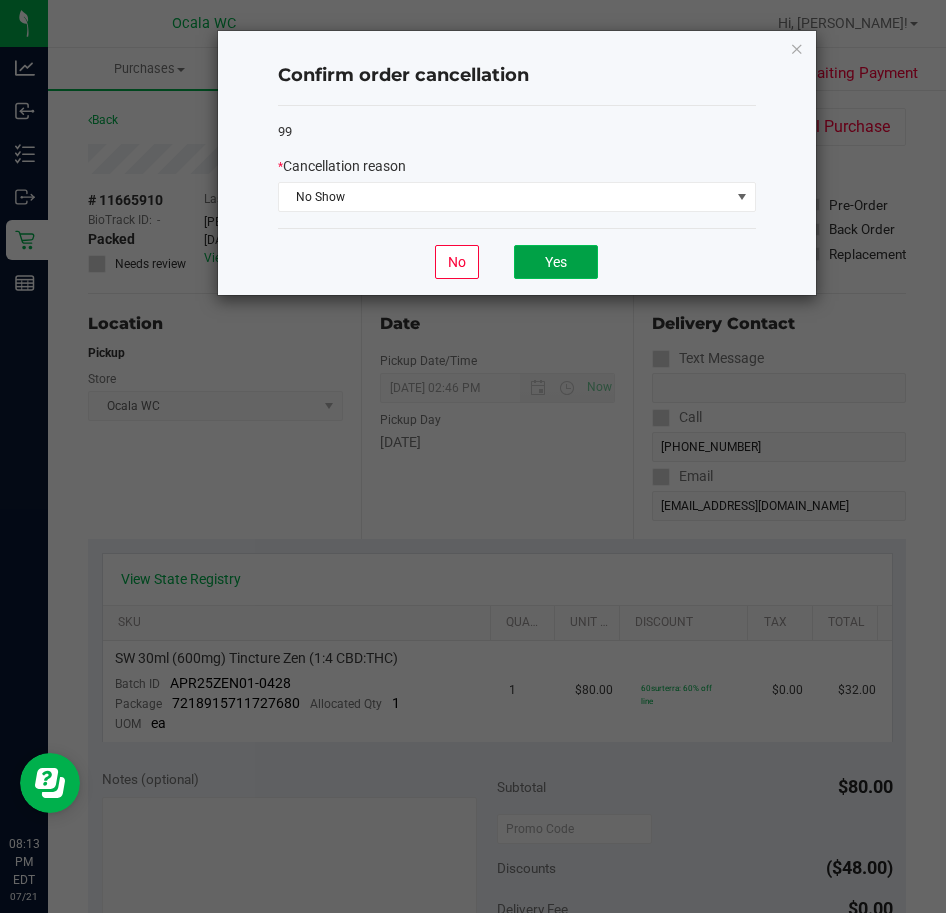 click on "Yes" 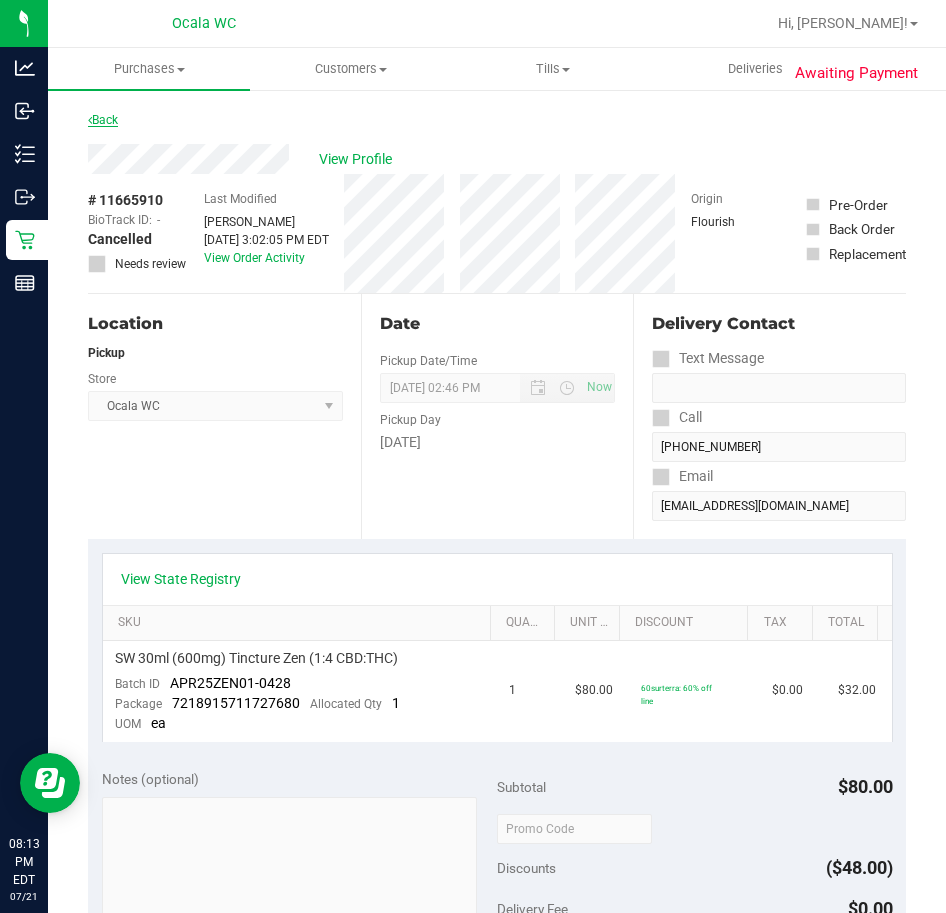 click on "Back" at bounding box center (103, 120) 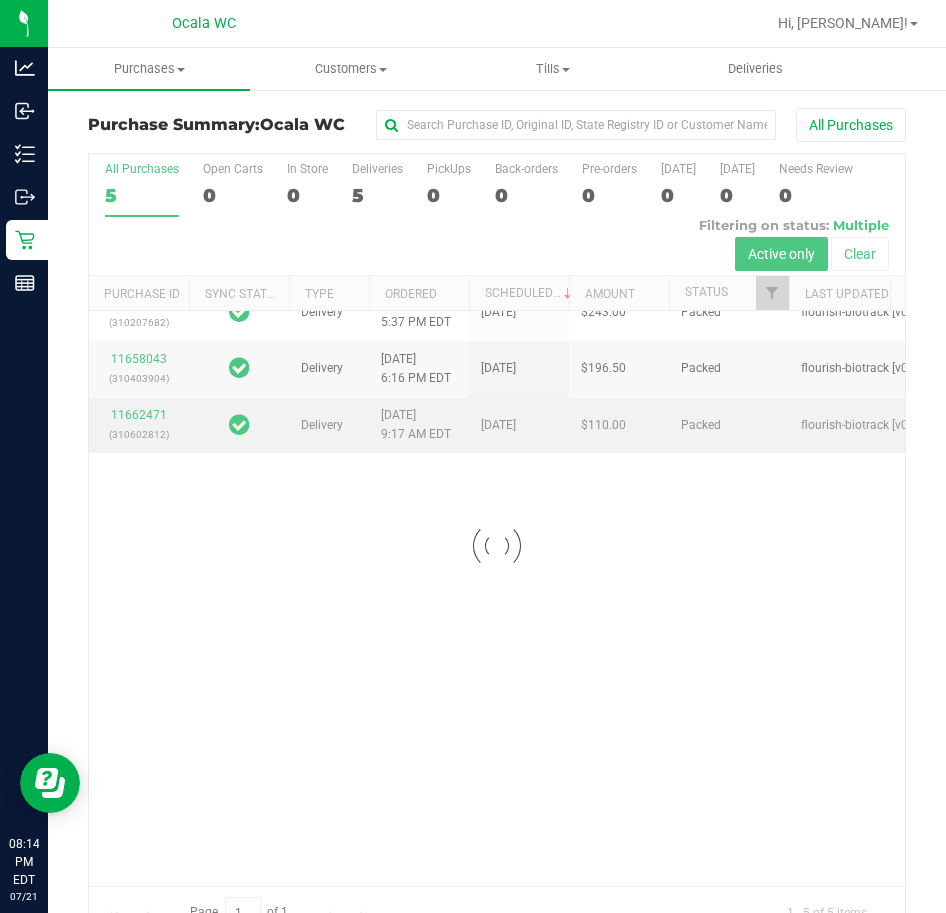 scroll, scrollTop: 0, scrollLeft: 0, axis: both 